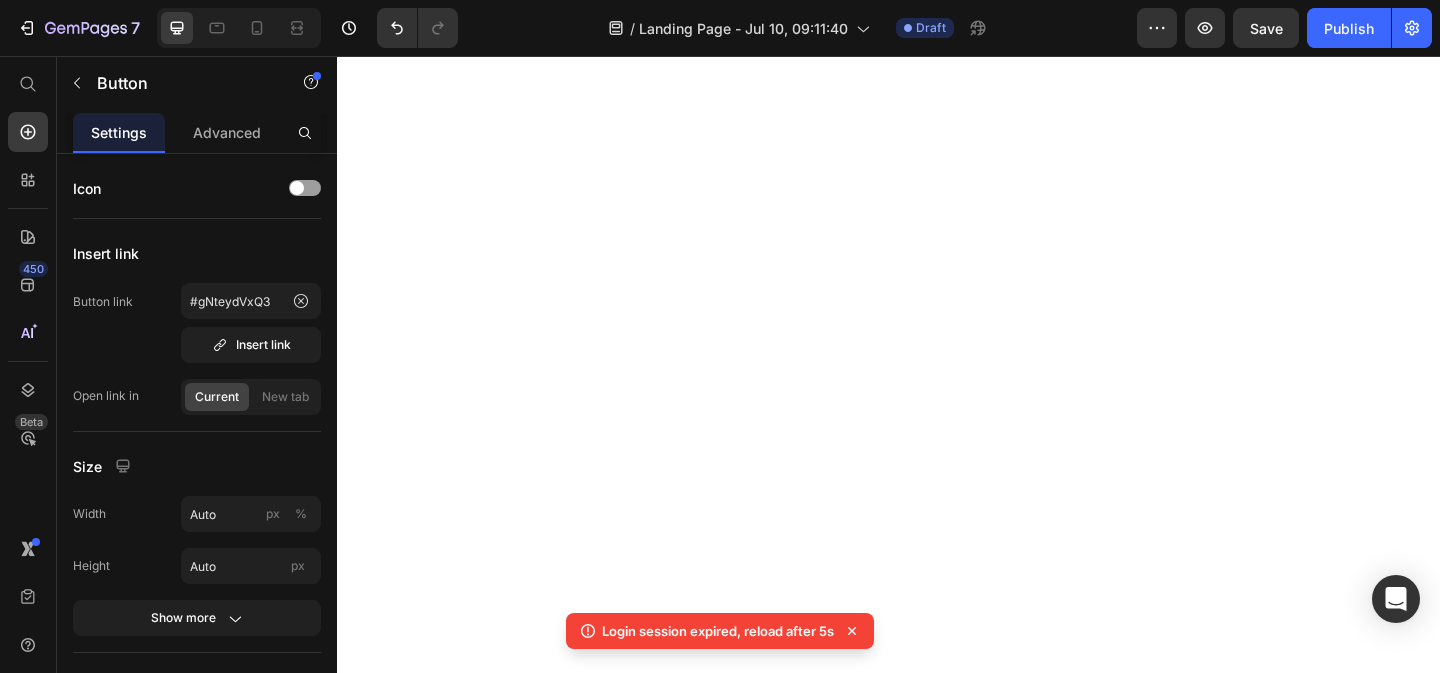 scroll, scrollTop: 0, scrollLeft: 0, axis: both 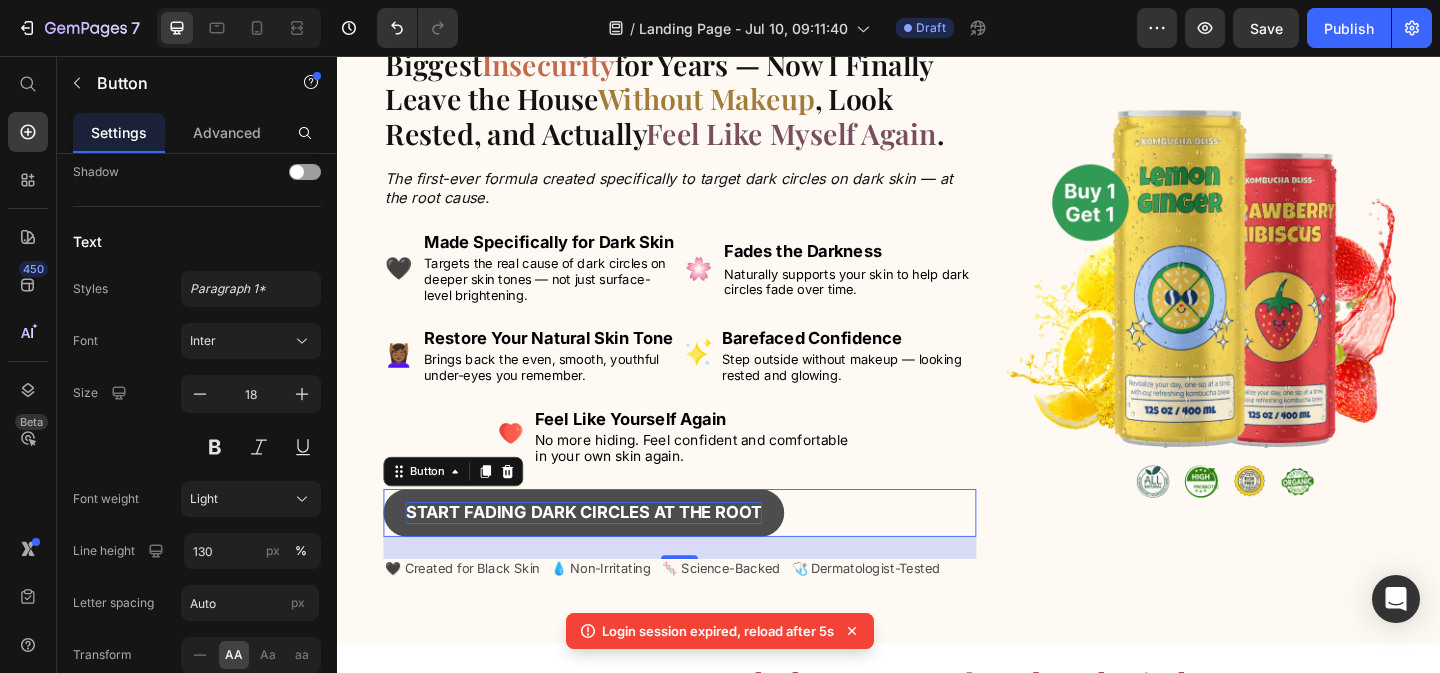 click on "Fading Dark Circles at the Root" at bounding box center (637, 552) 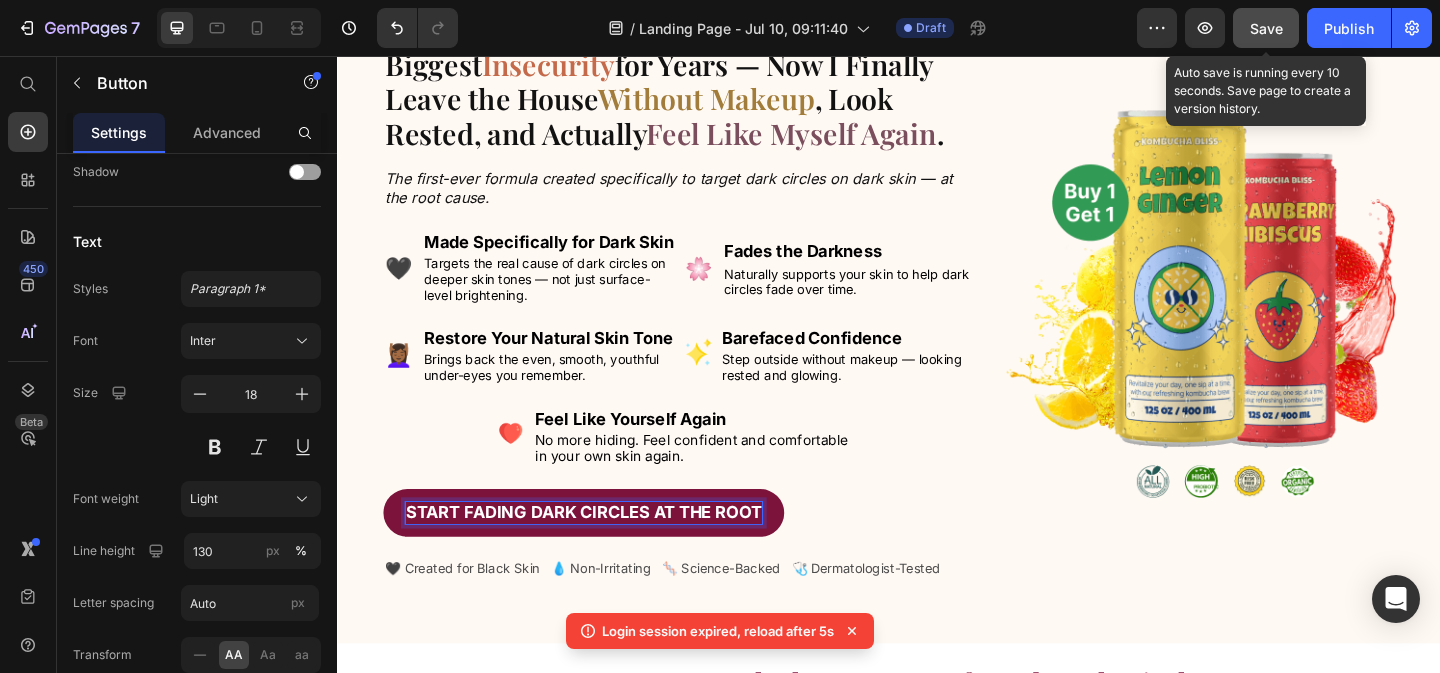 click on "Save" at bounding box center [1266, 28] 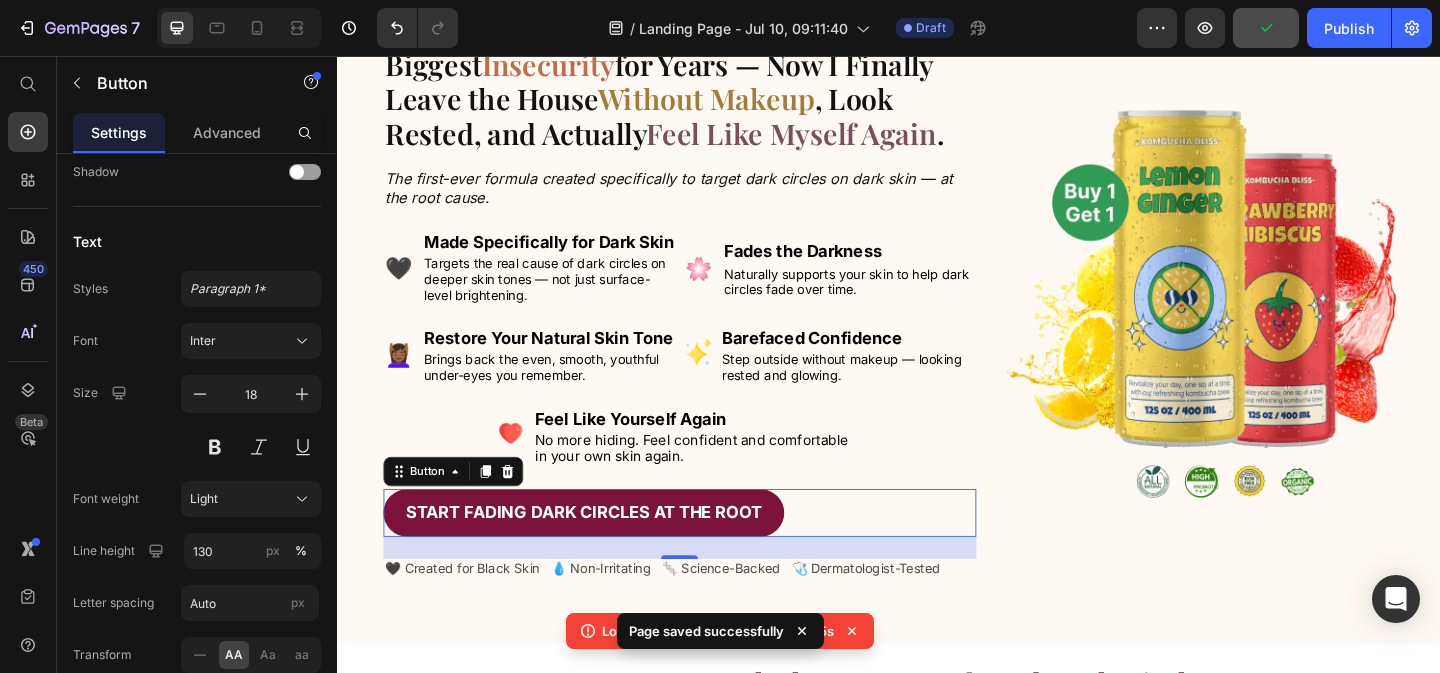 click 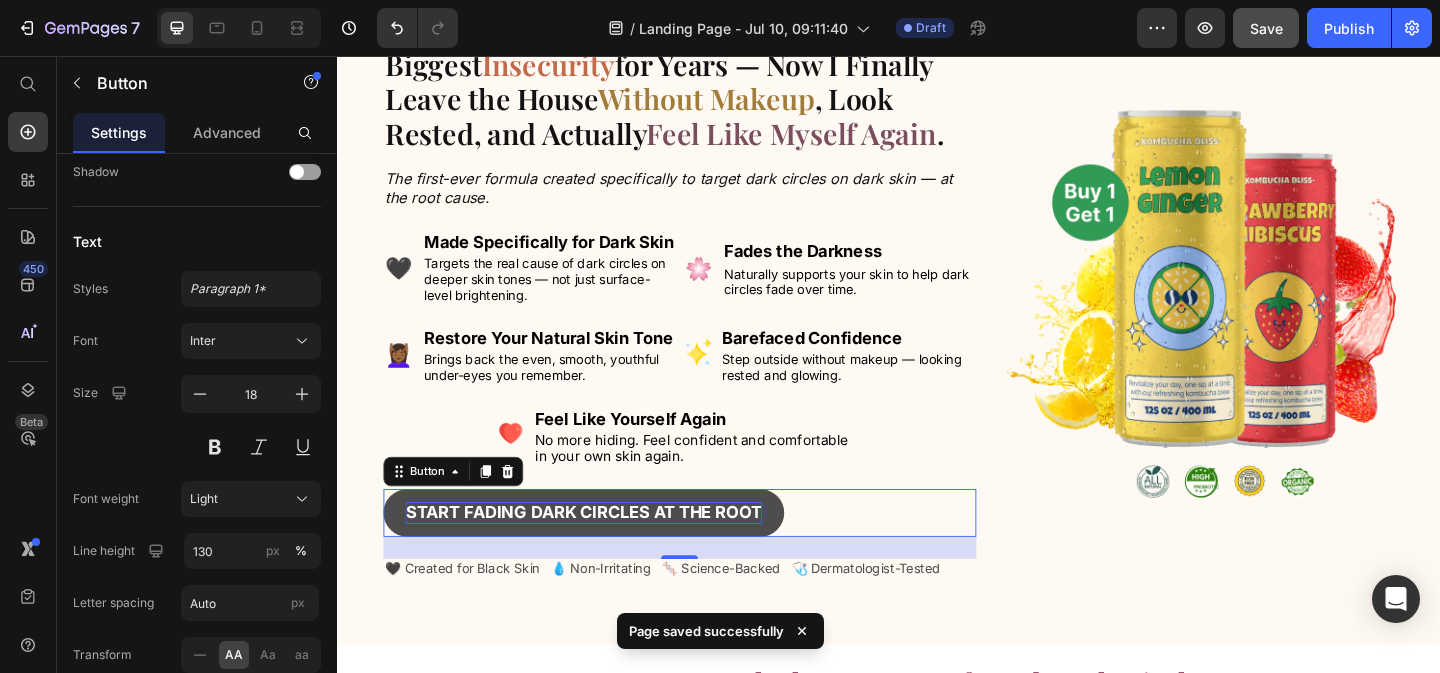 click on "Fading Dark Circles at the Root" at bounding box center [637, 552] 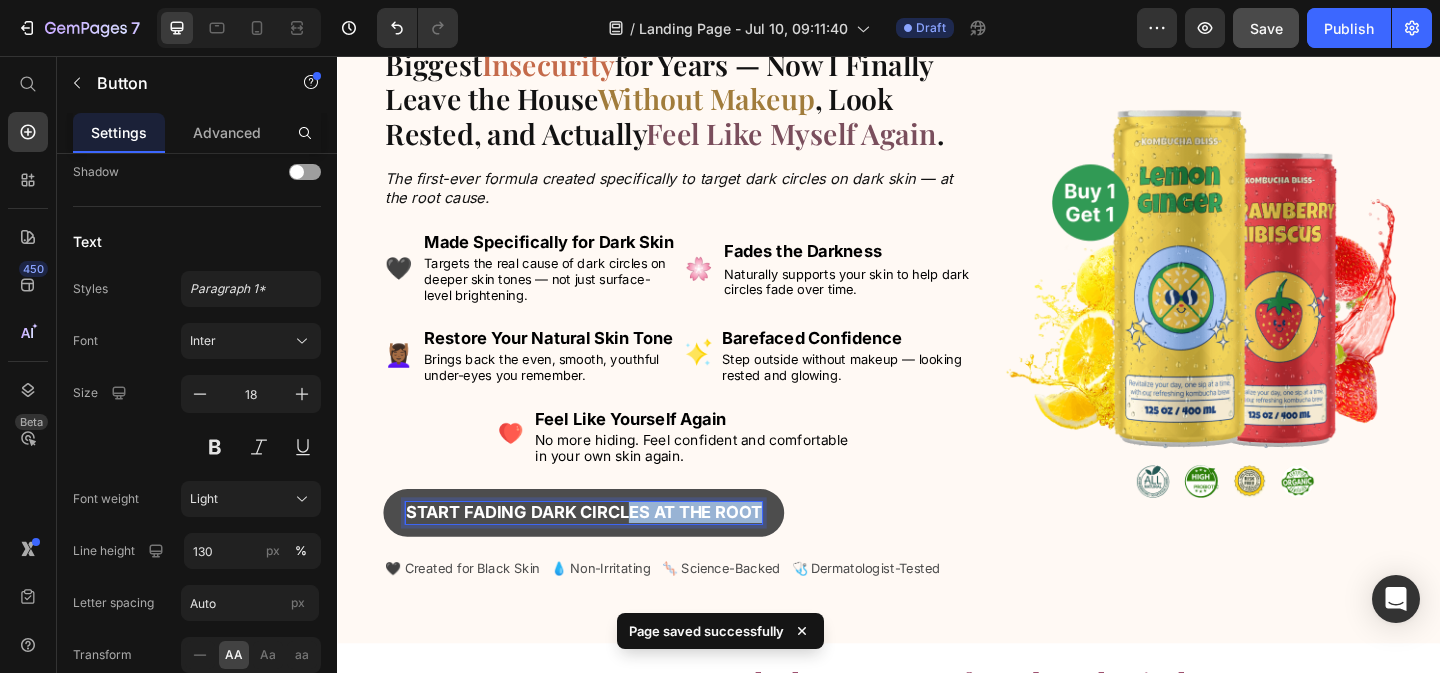 drag, startPoint x: 660, startPoint y: 551, endPoint x: 799, endPoint y: 549, distance: 139.01439 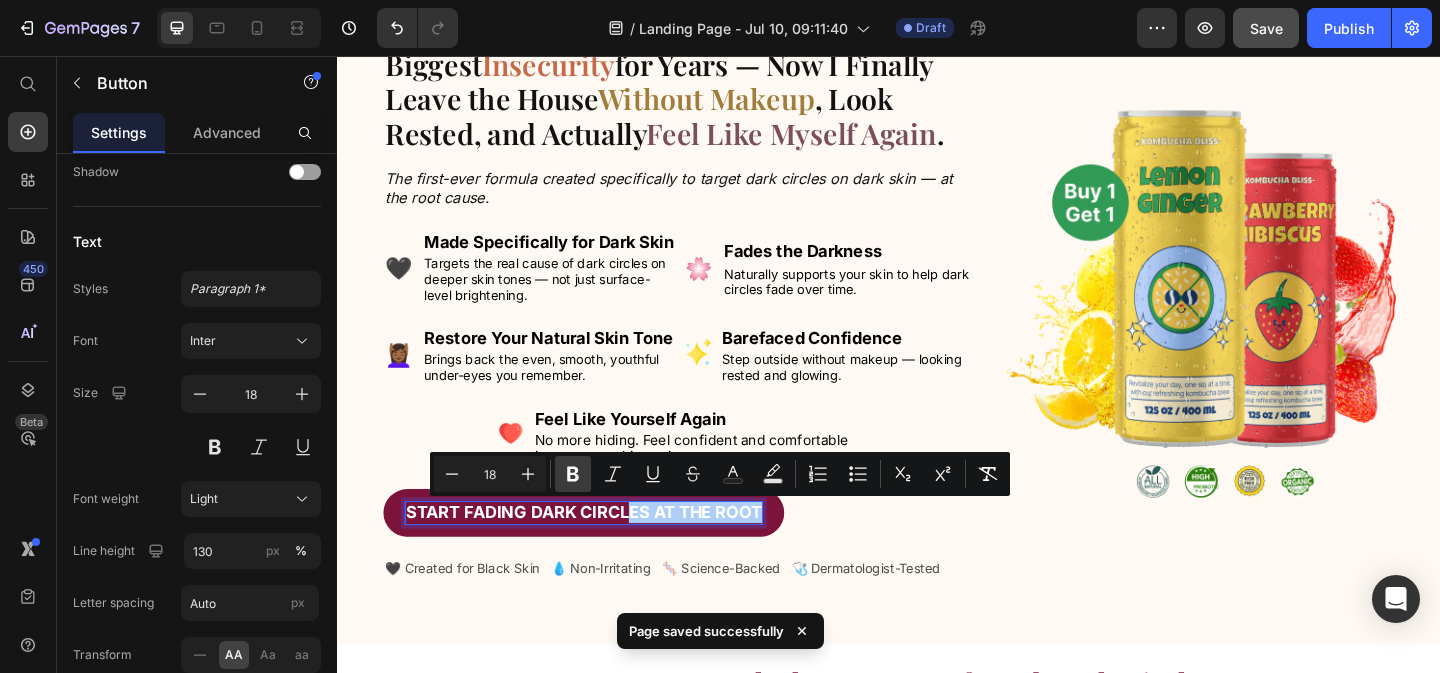 click on "Bold" at bounding box center (573, 474) 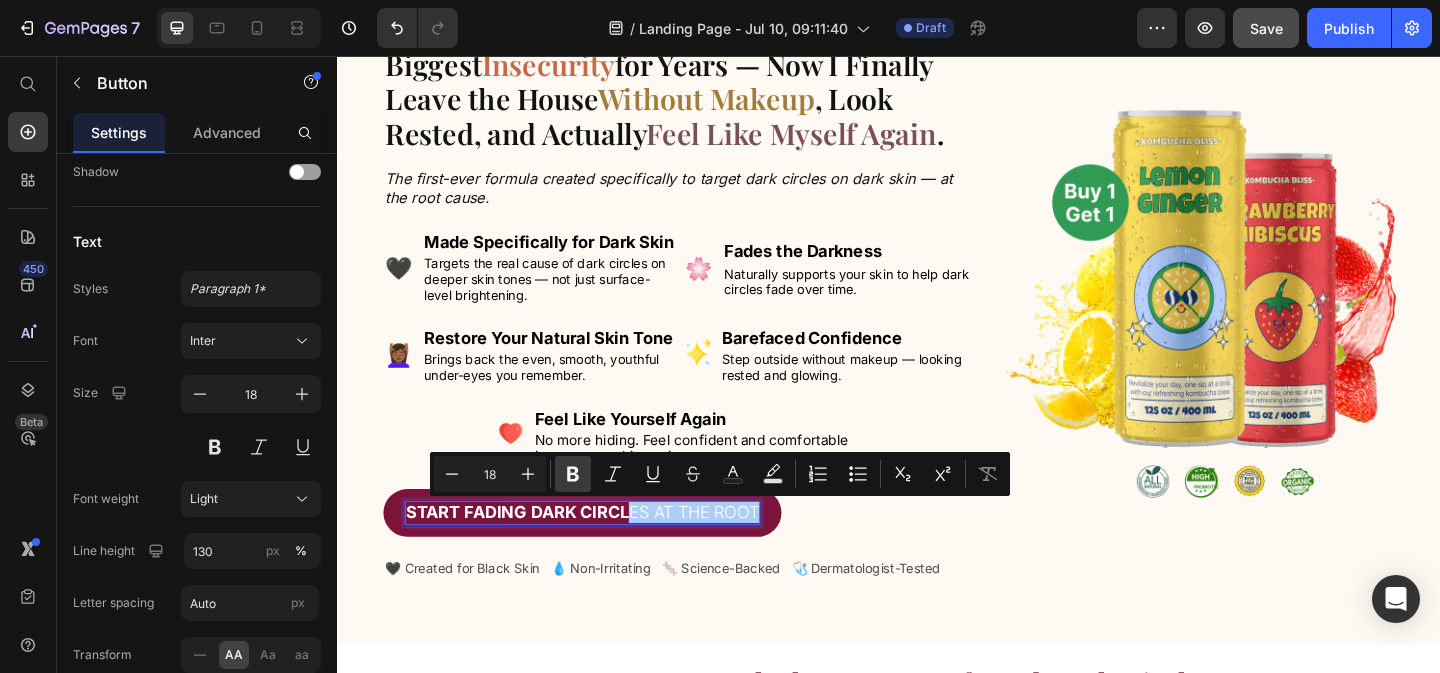 click on "Bold" at bounding box center (573, 474) 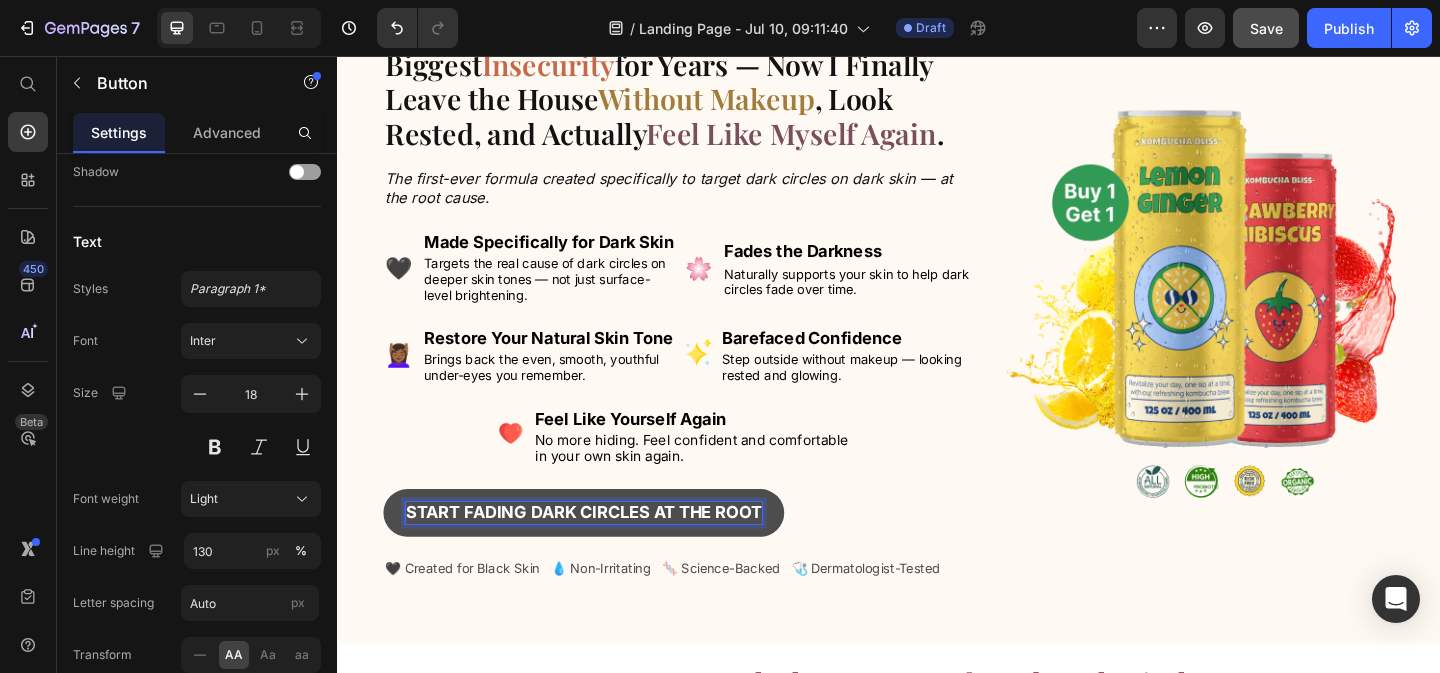 click on "Fading Dark Circles at the Root" at bounding box center [637, 552] 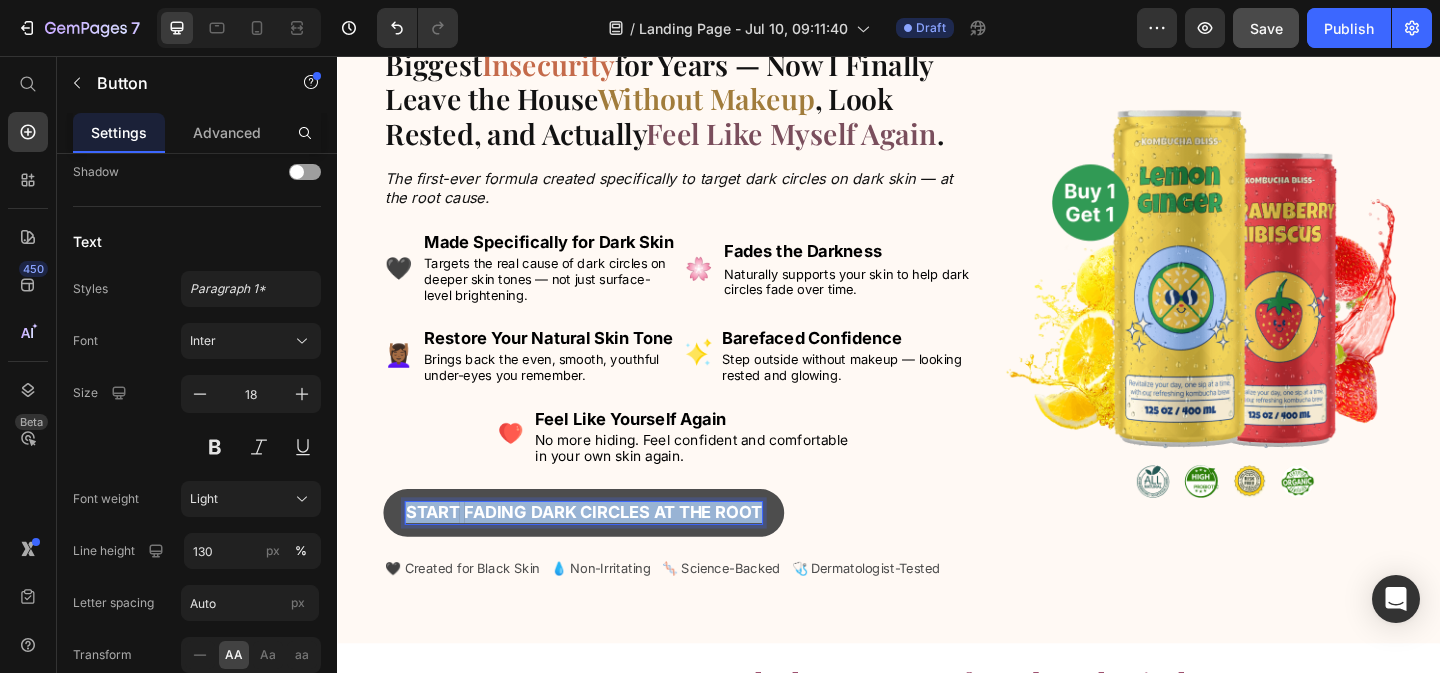 drag, startPoint x: 415, startPoint y: 550, endPoint x: 801, endPoint y: 551, distance: 386.00128 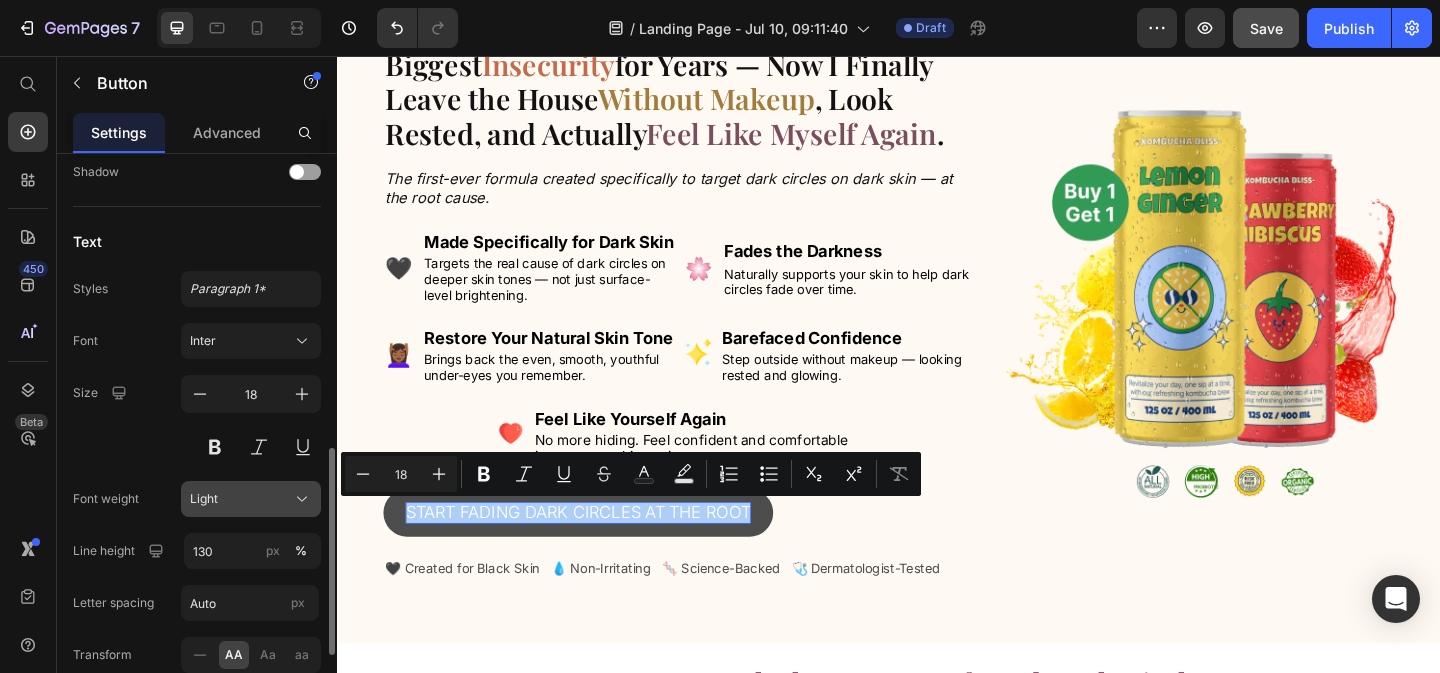 click on "Light" 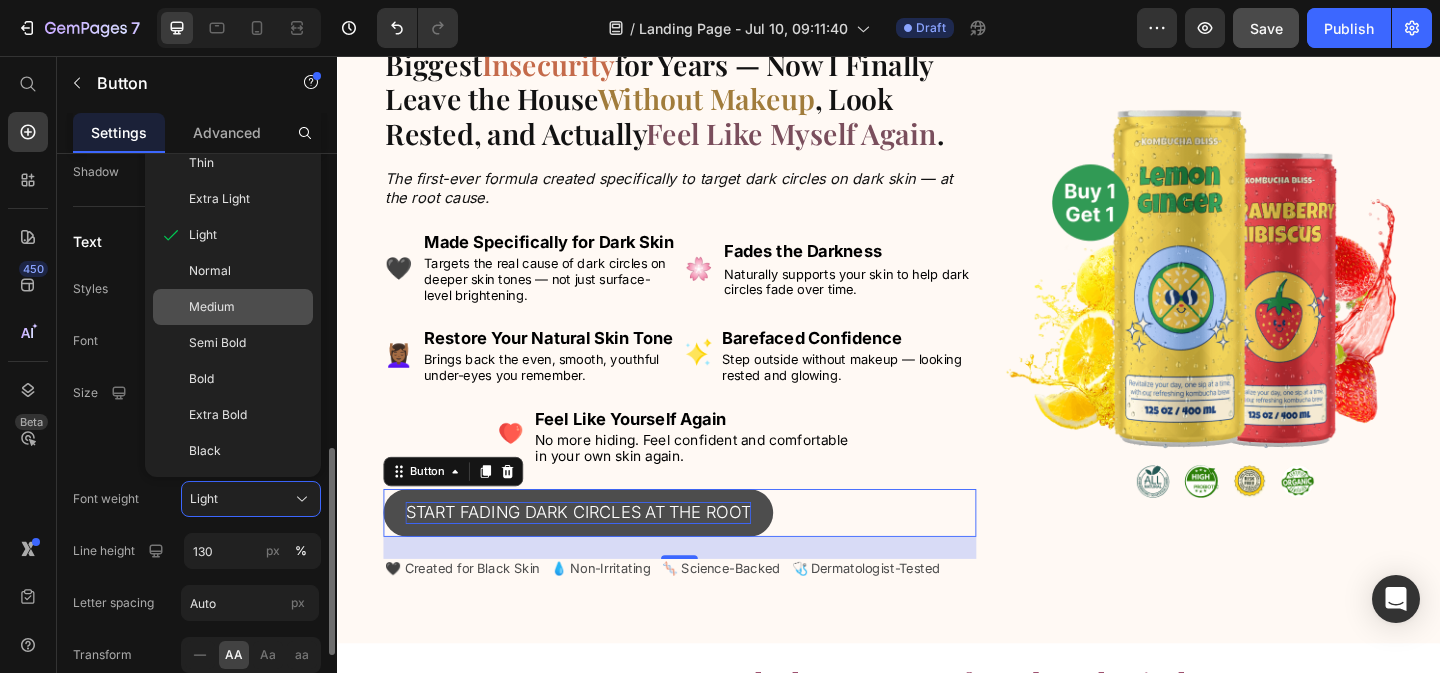click on "Medium" at bounding box center [247, 307] 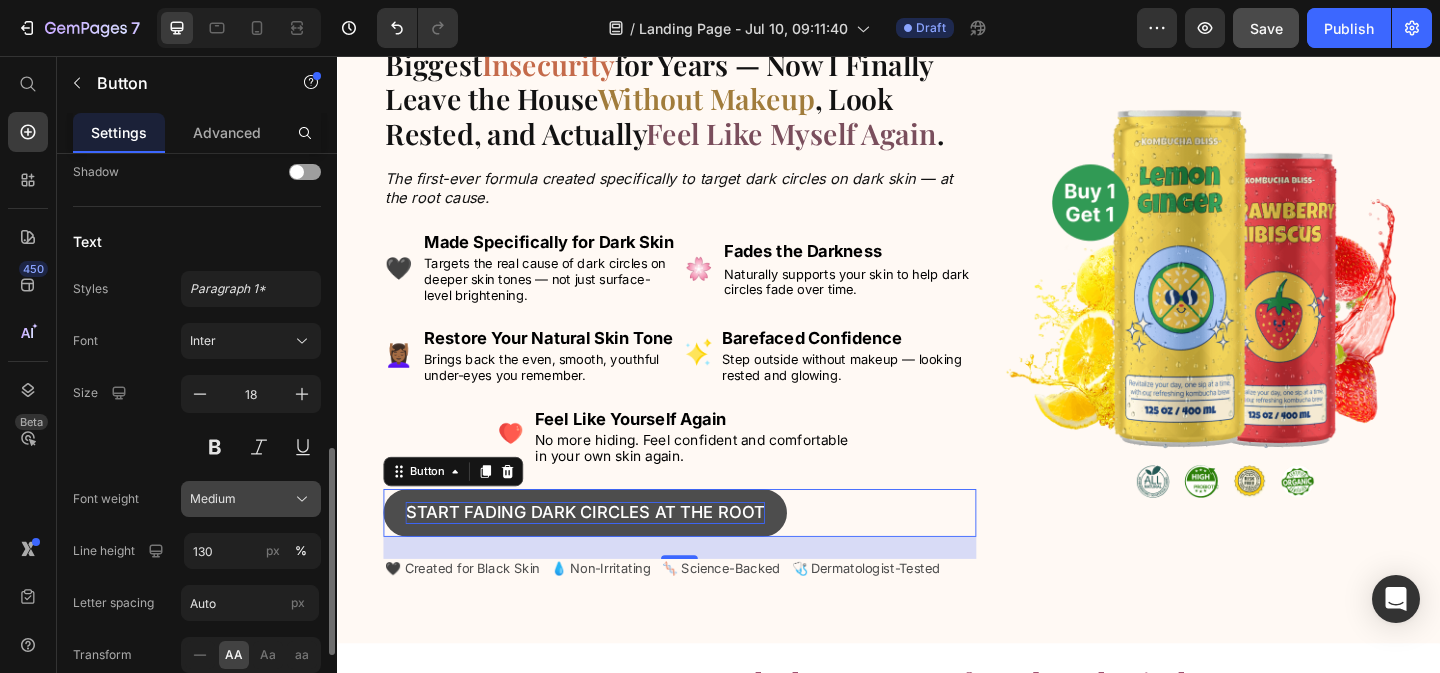 click on "Medium" at bounding box center (251, 499) 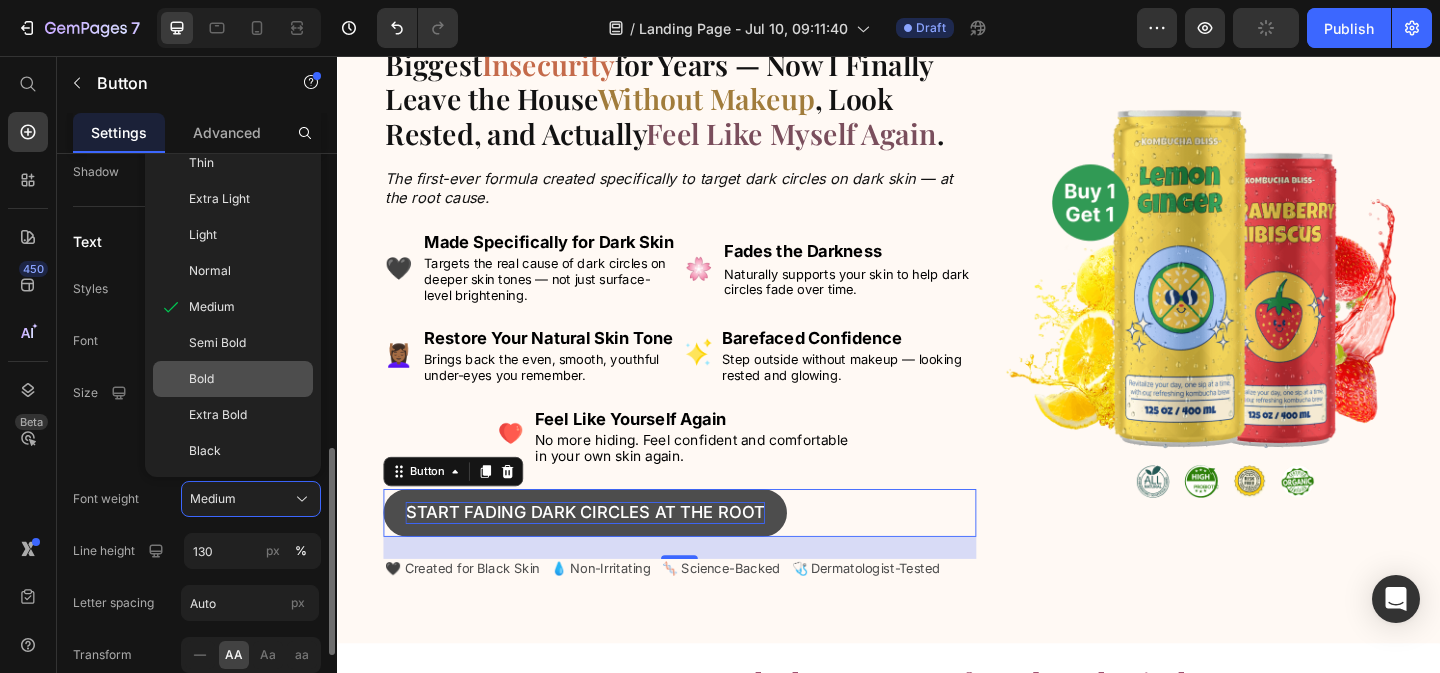click on "Bold" at bounding box center (247, 379) 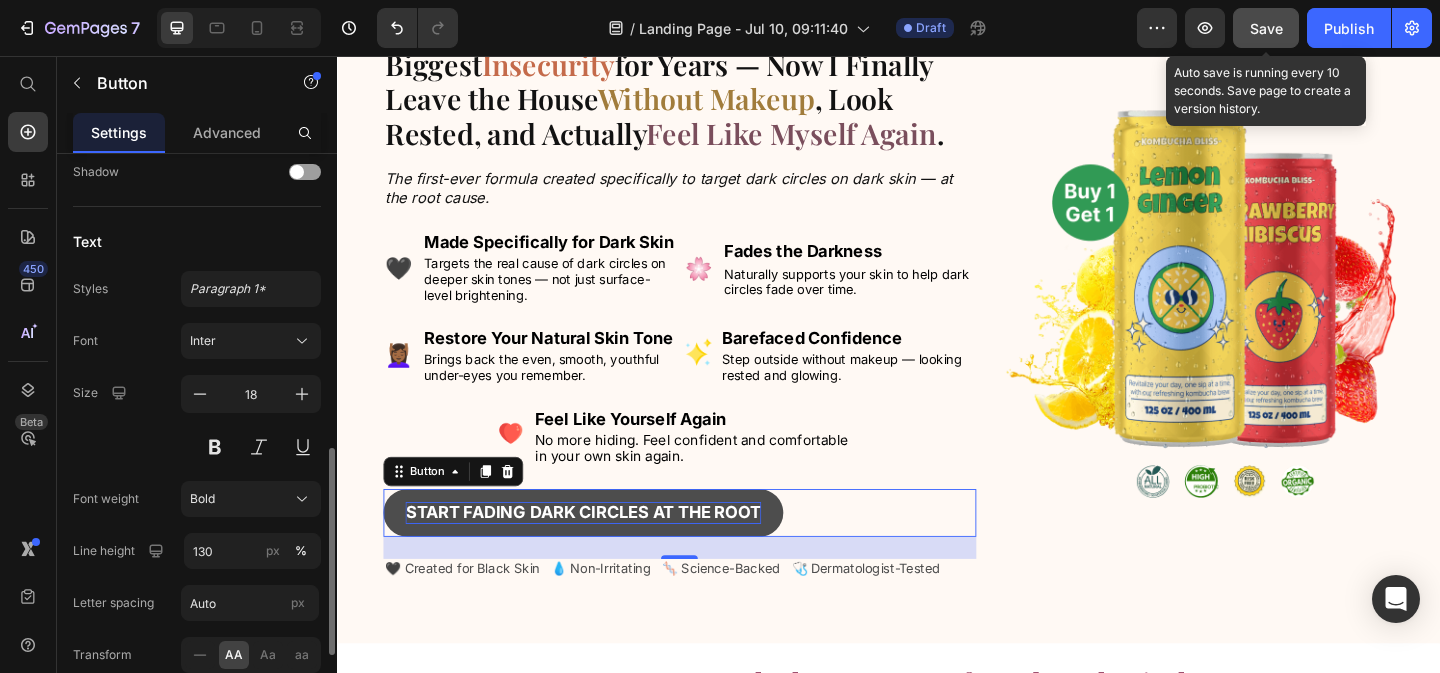 click on "Save" at bounding box center [1266, 28] 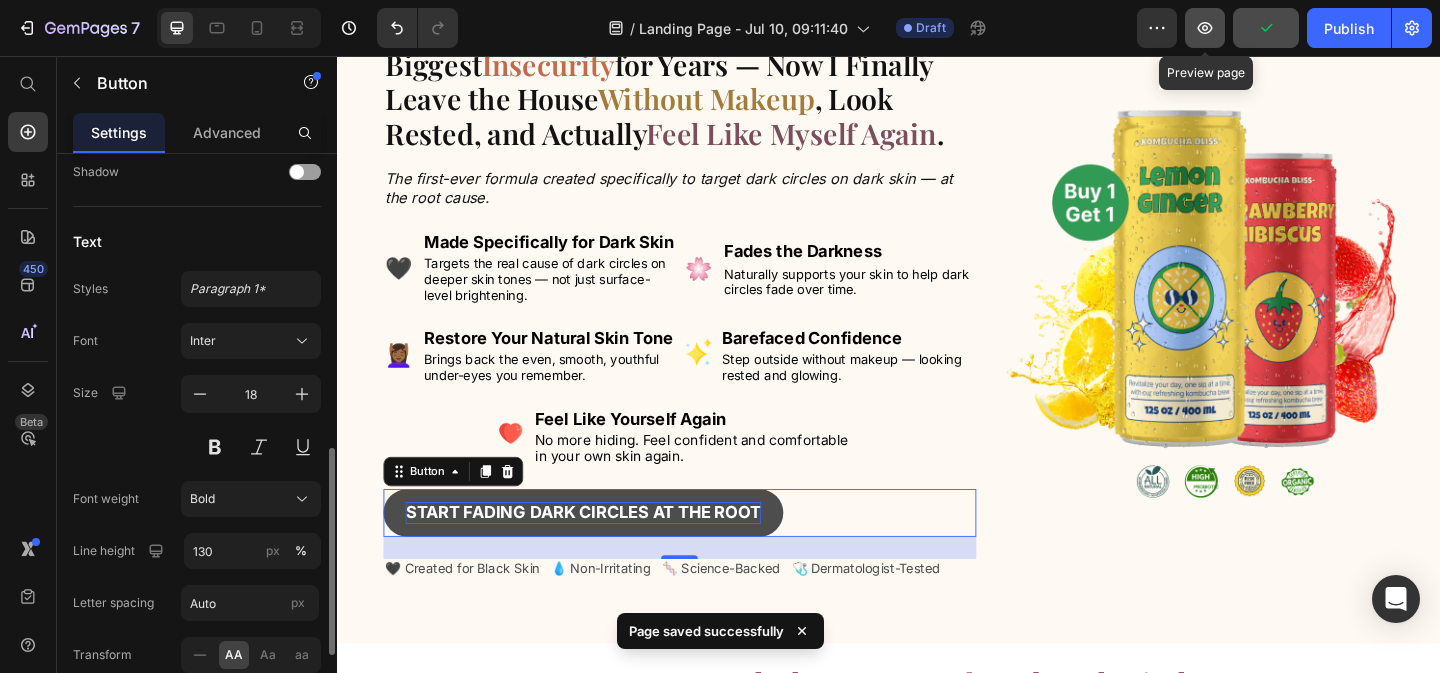 click 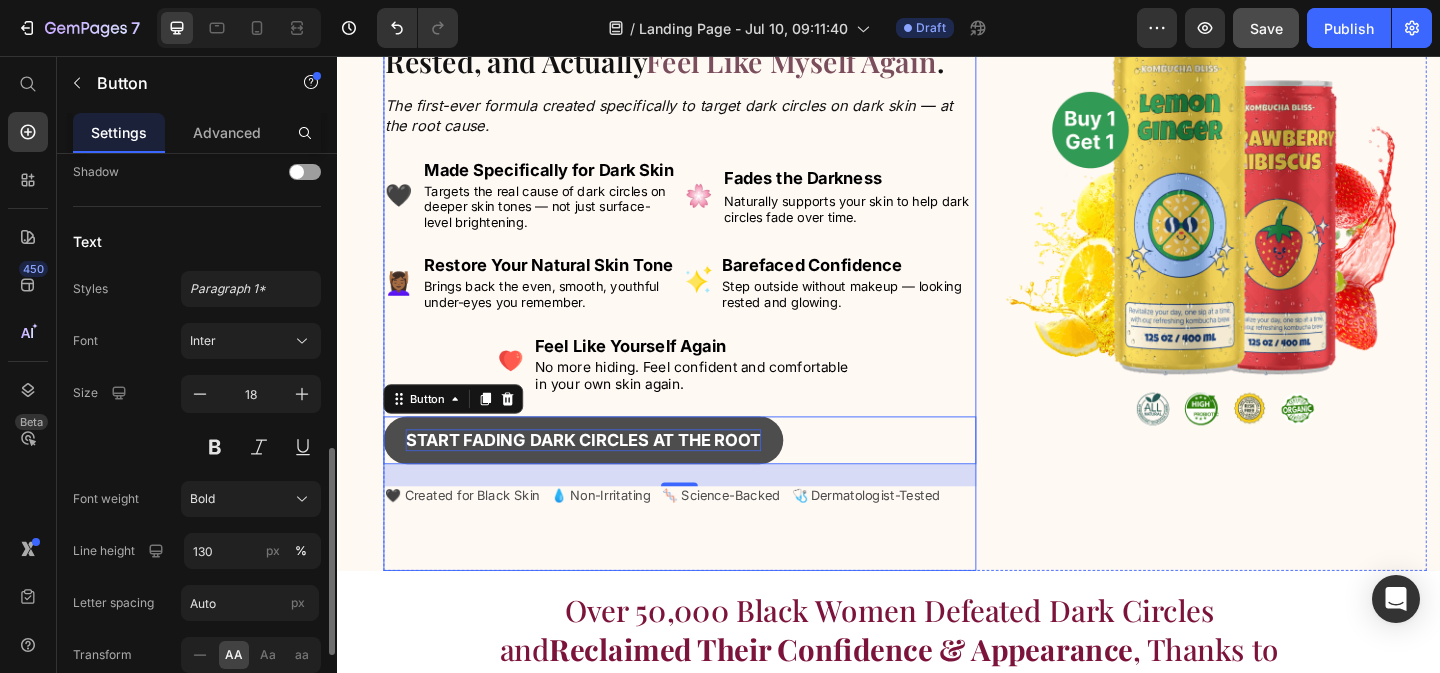 scroll, scrollTop: 278, scrollLeft: 0, axis: vertical 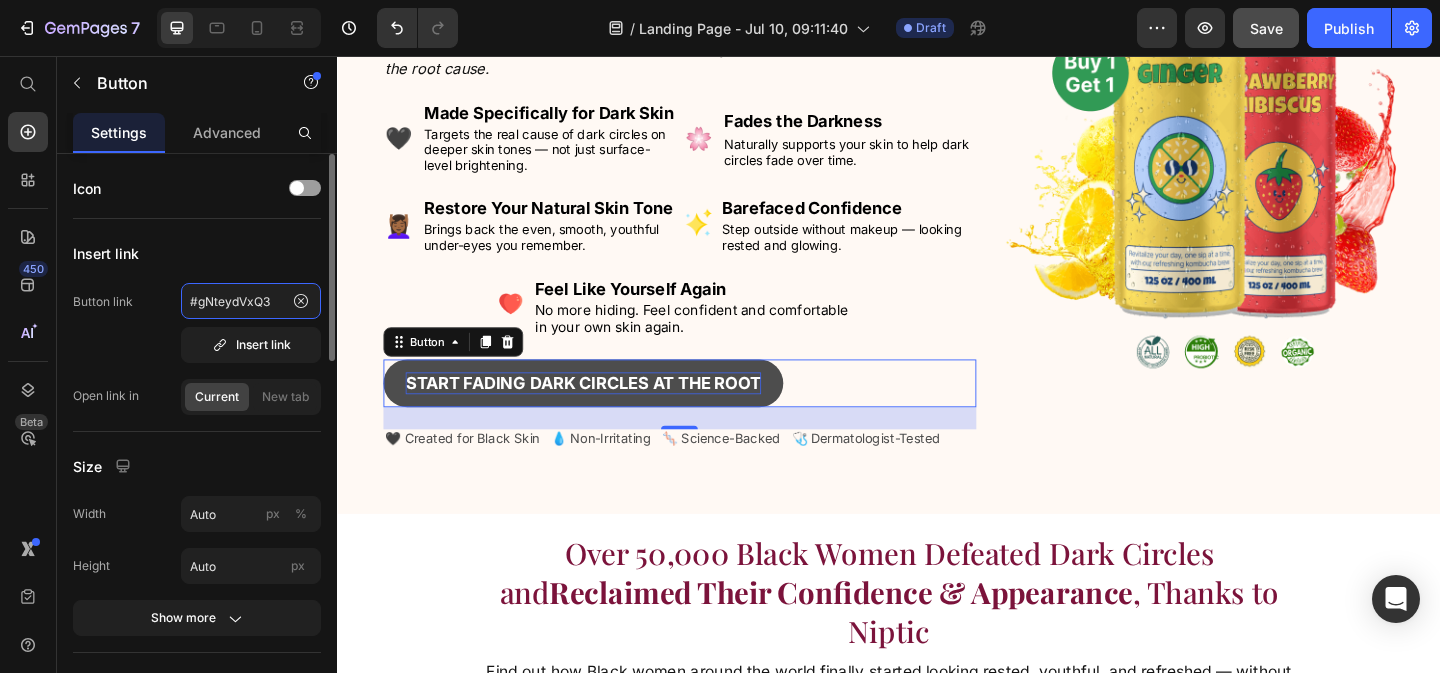click on "#gNteydVxQ3" 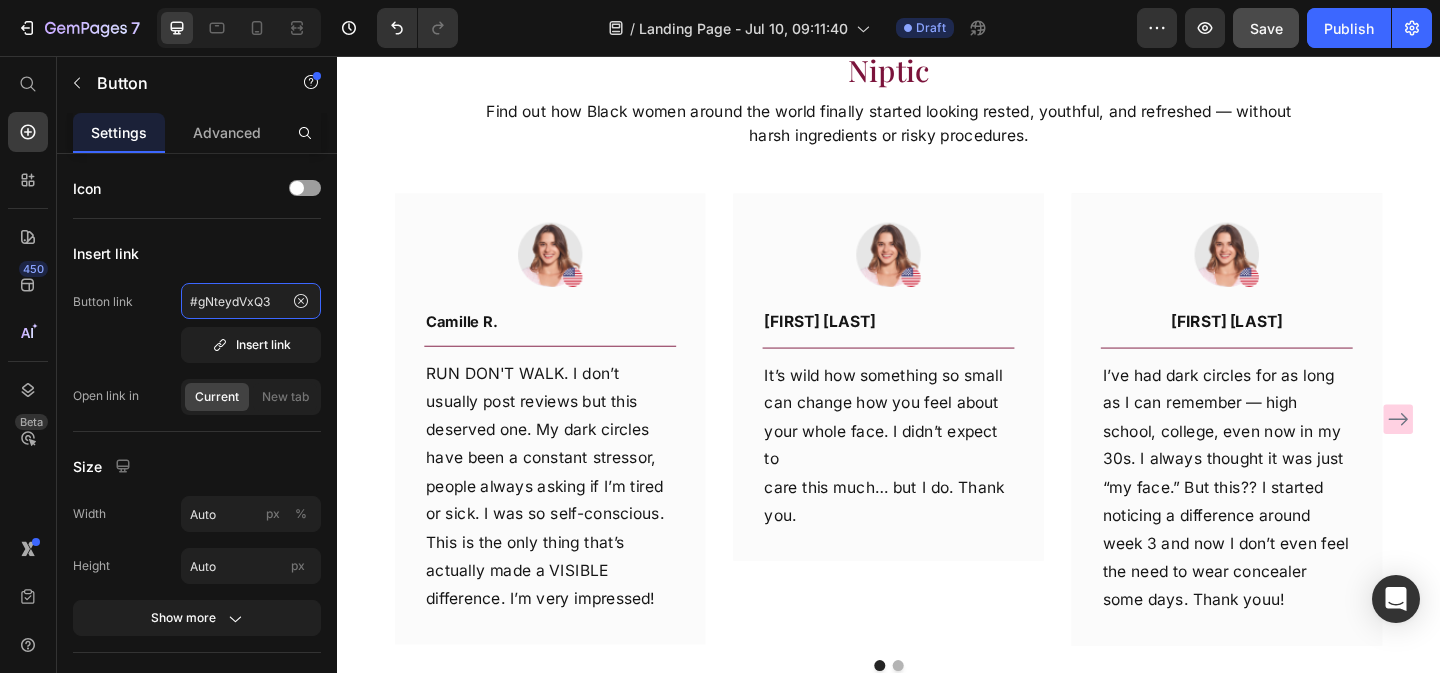 scroll, scrollTop: 1393, scrollLeft: 0, axis: vertical 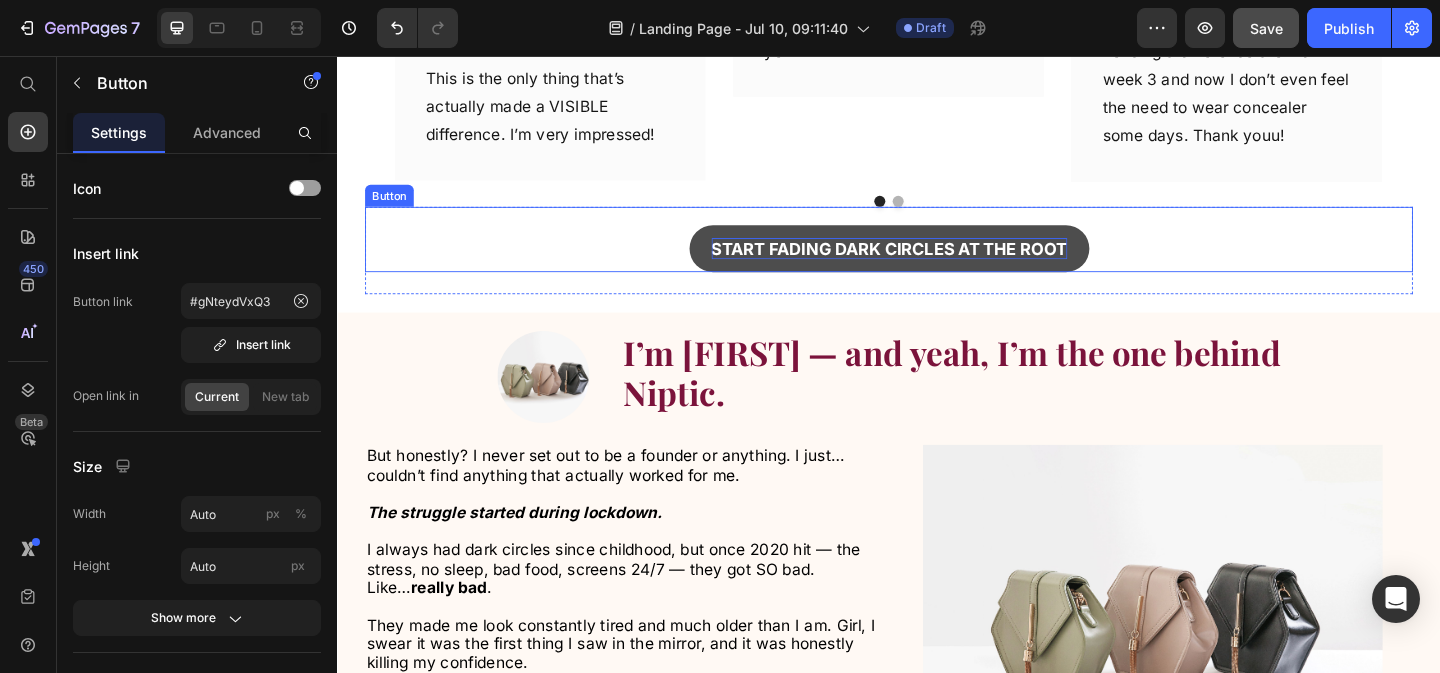 click on "Start Fading Dark Circles at the Root" at bounding box center [937, 265] 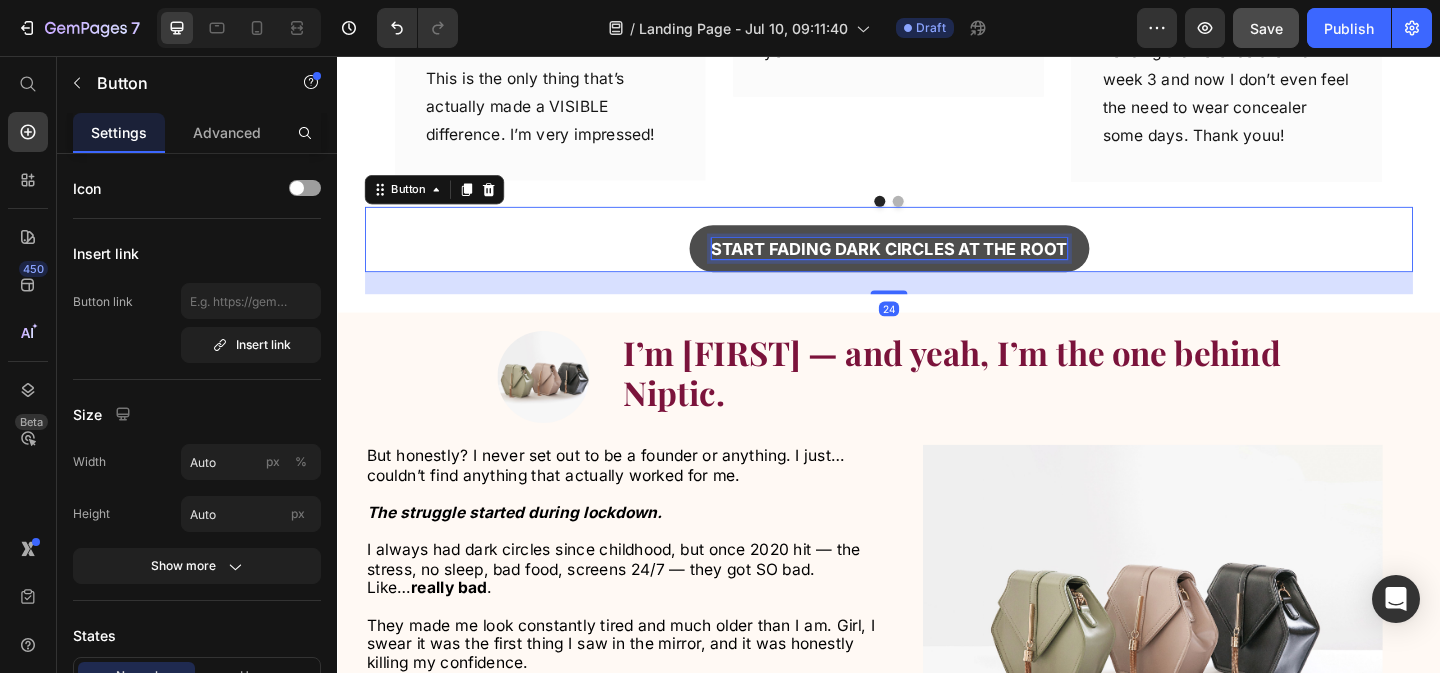 click on "Start Fading Dark Circles at the Root" at bounding box center [937, 265] 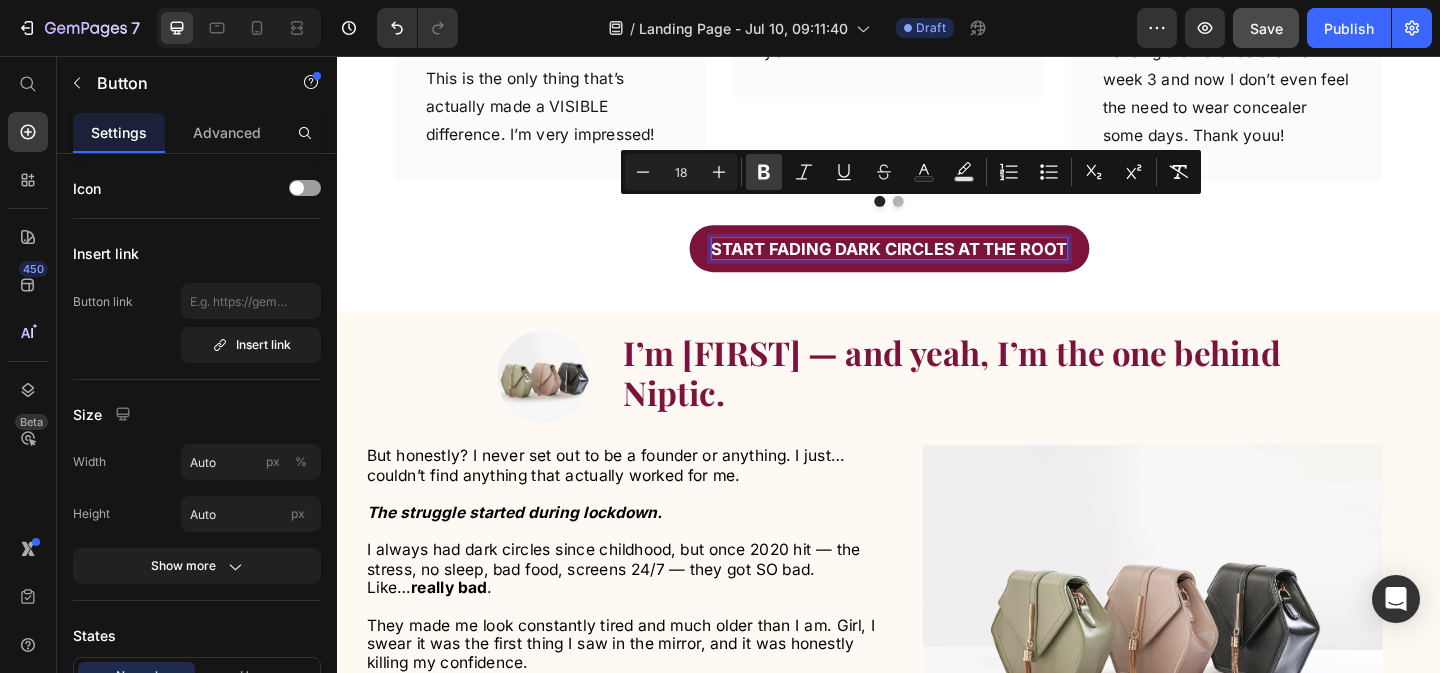click on "Bold" at bounding box center (764, 172) 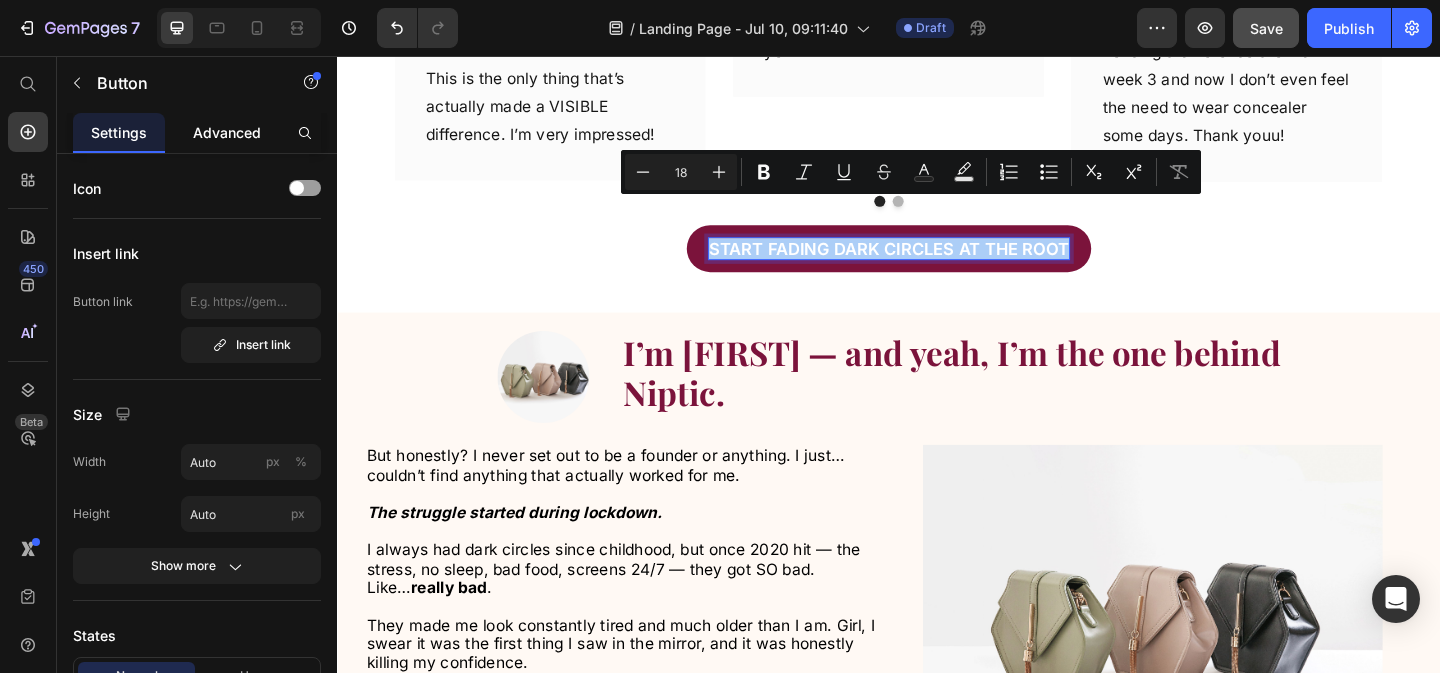 click on "Advanced" at bounding box center (227, 132) 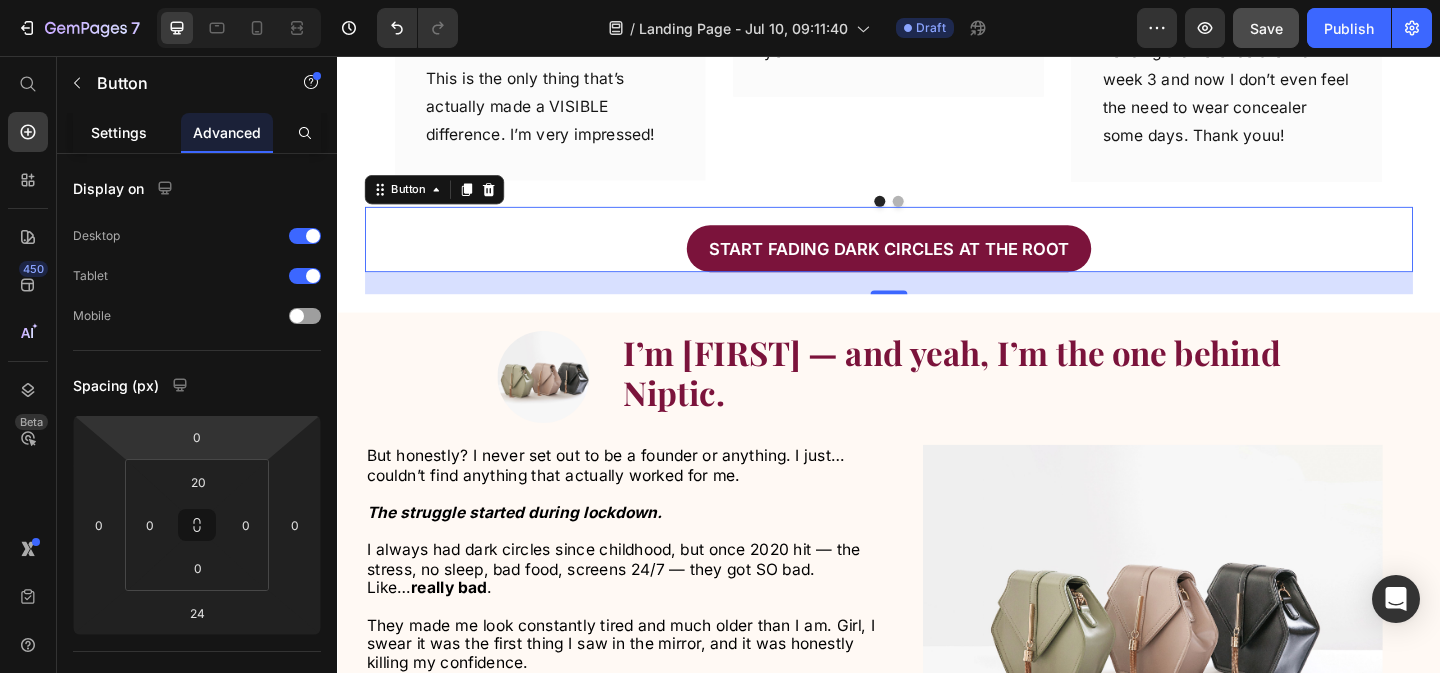click on "Settings" at bounding box center (119, 132) 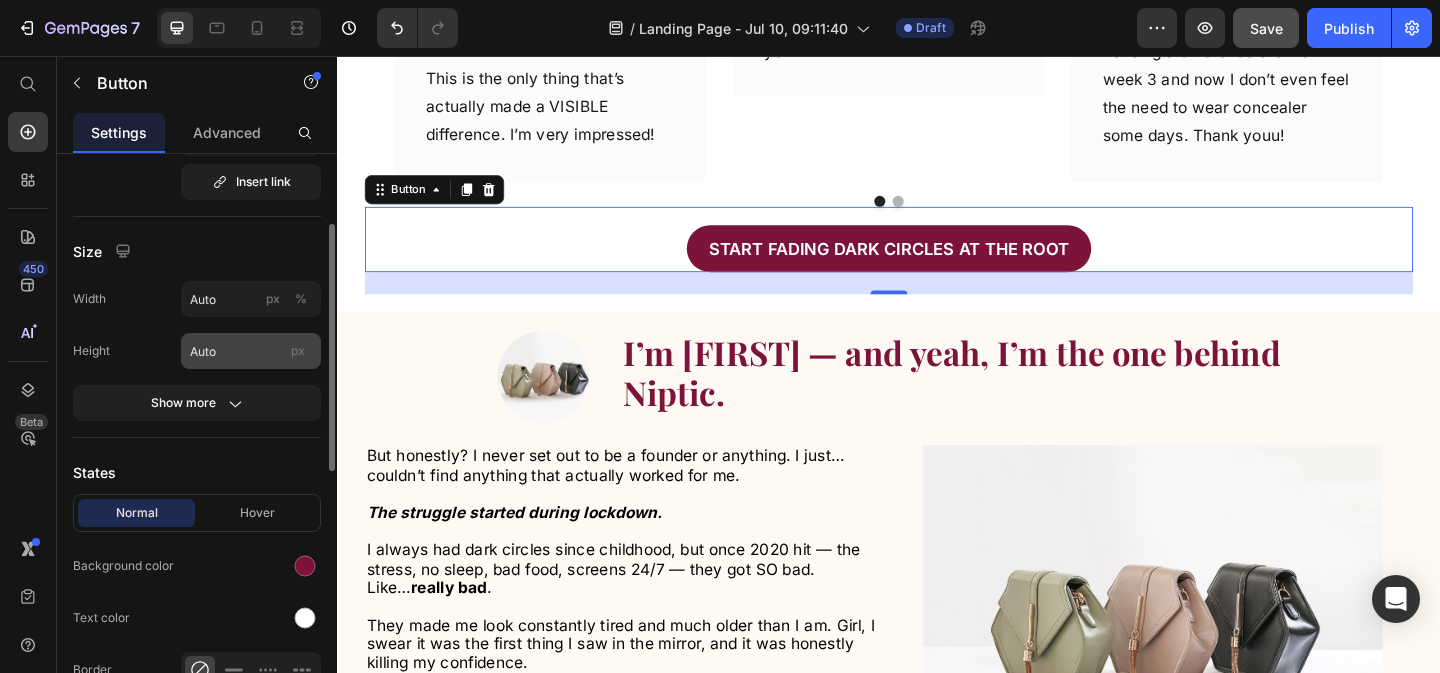 scroll, scrollTop: 0, scrollLeft: 0, axis: both 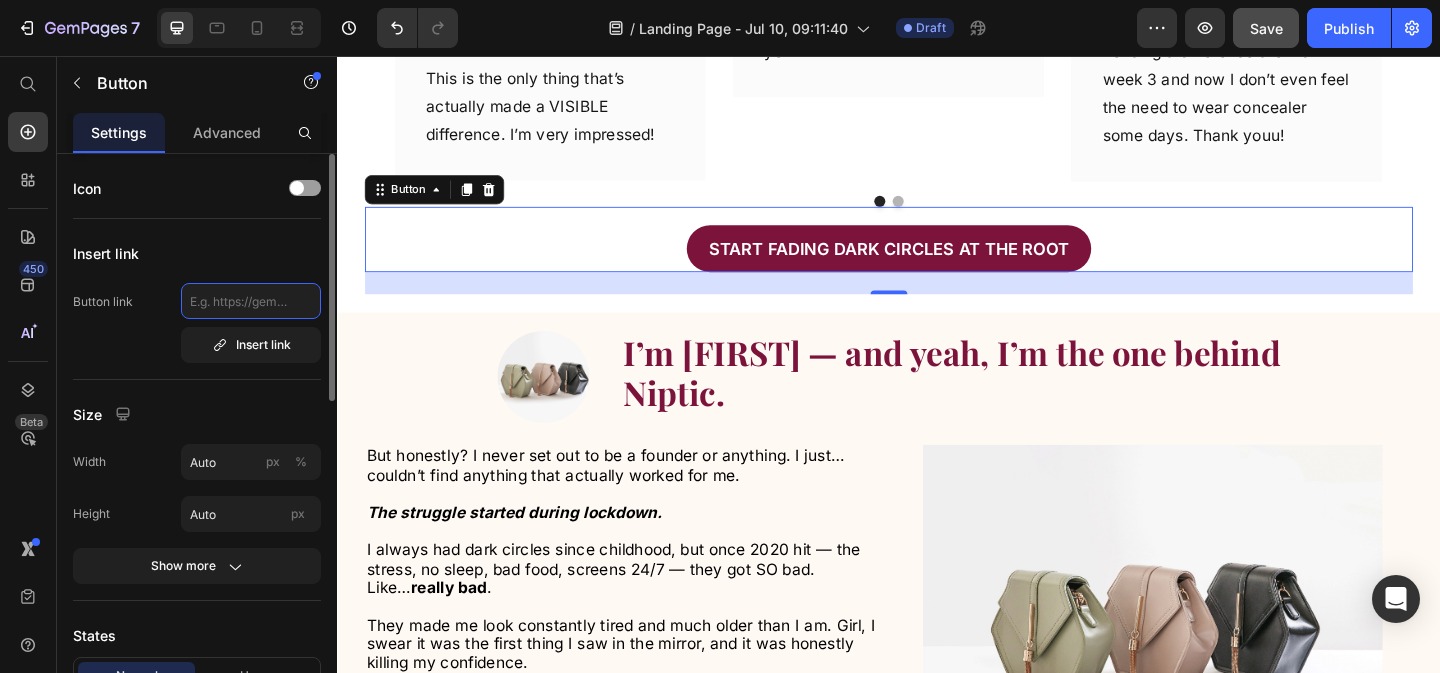 click 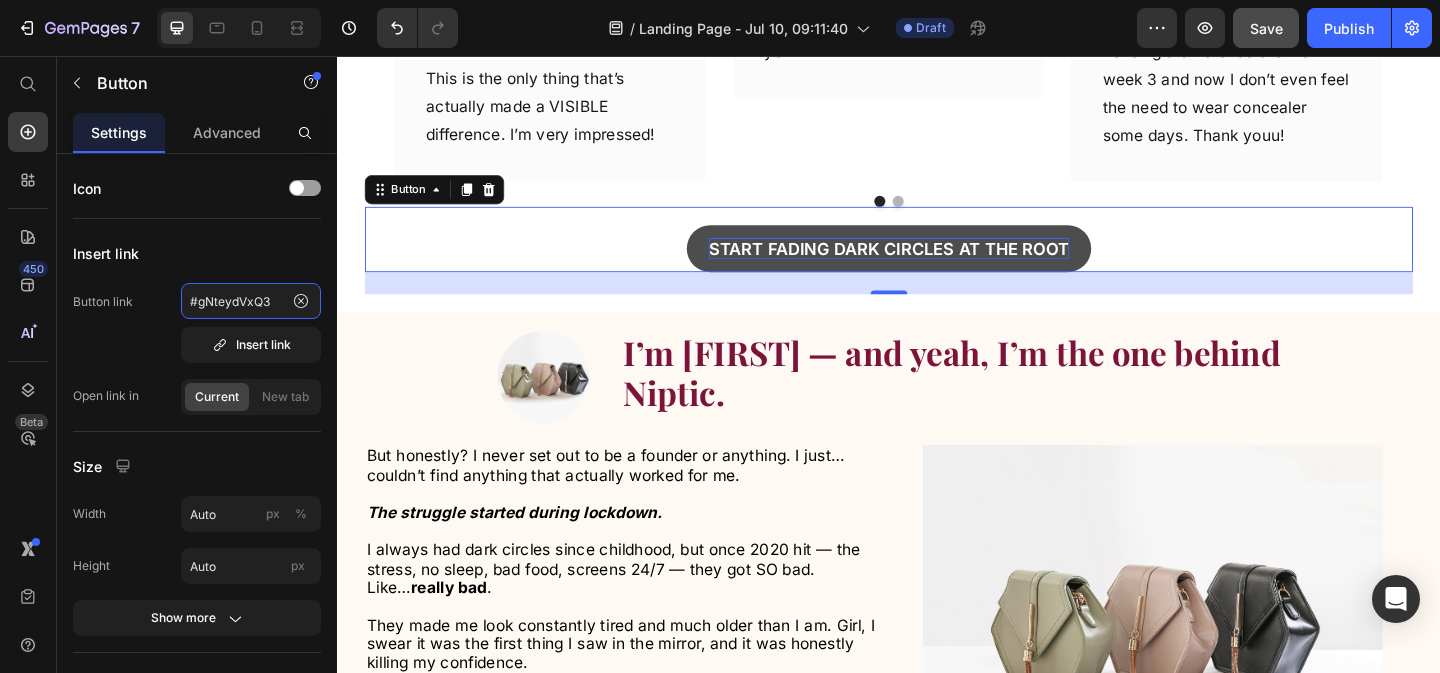 type on "#gNteydVxQ3" 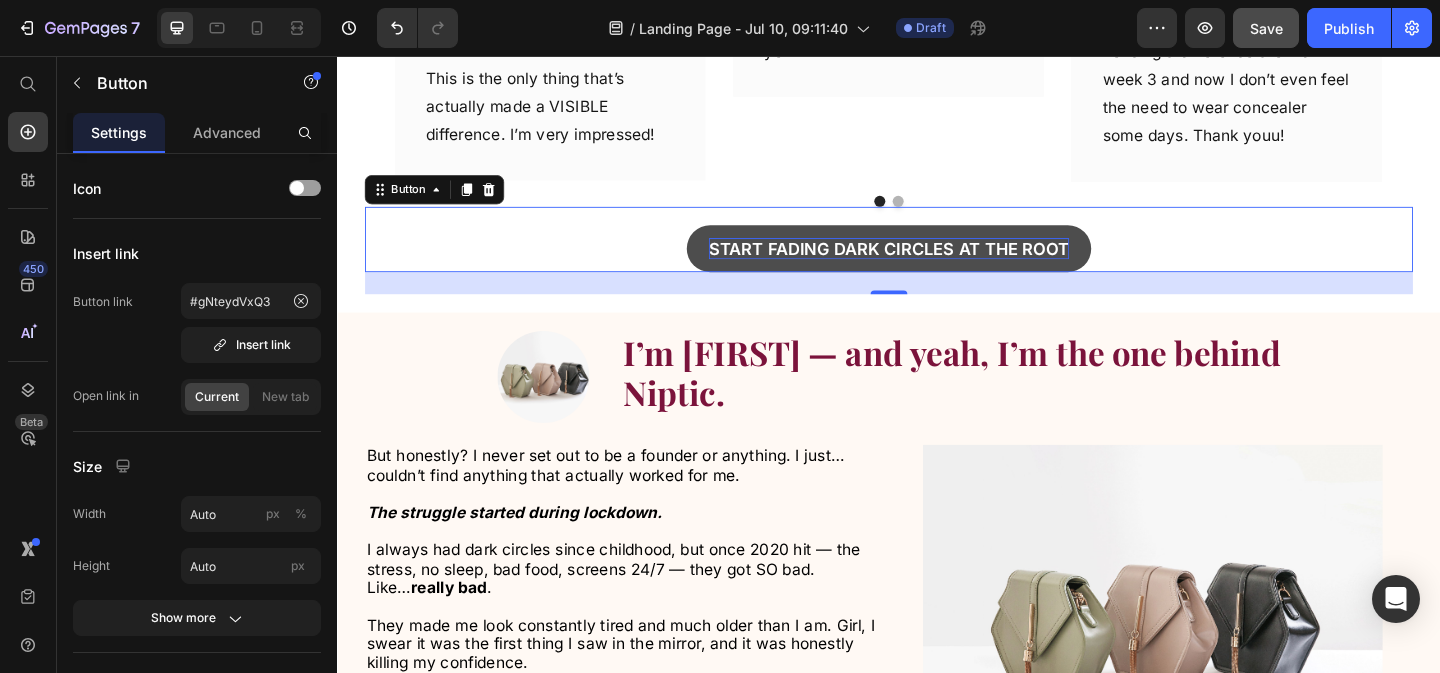 click on "Start Fading Dark Circles at the Root" at bounding box center [937, 265] 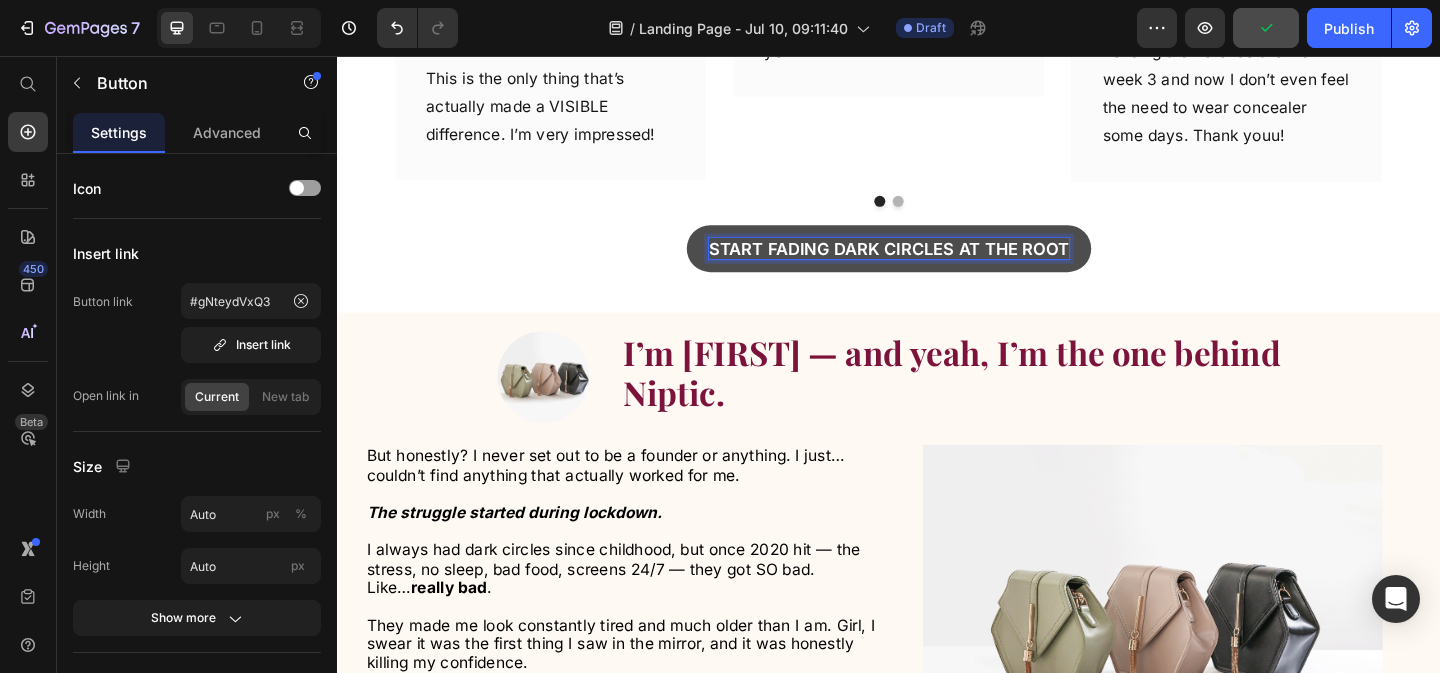 click on "Start Fading Dark Circles at the Root" at bounding box center (937, 265) 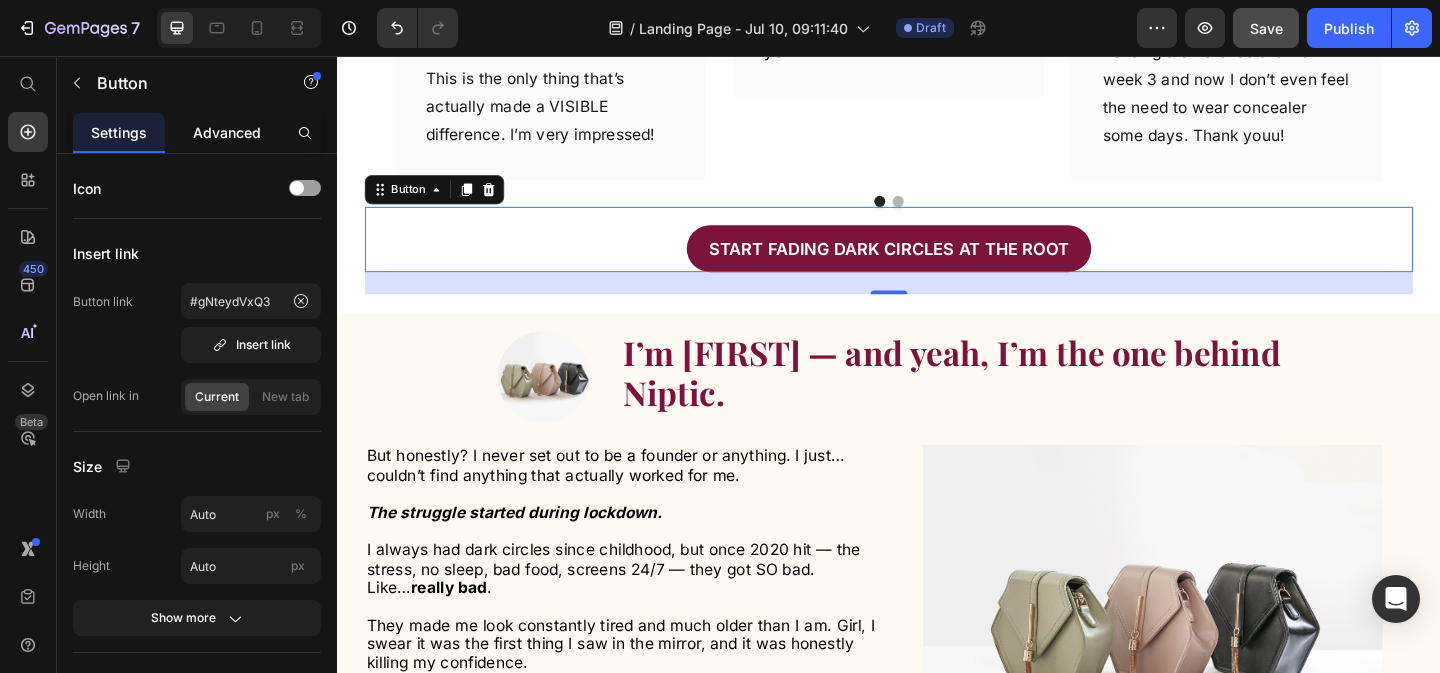 click on "Advanced" at bounding box center [227, 132] 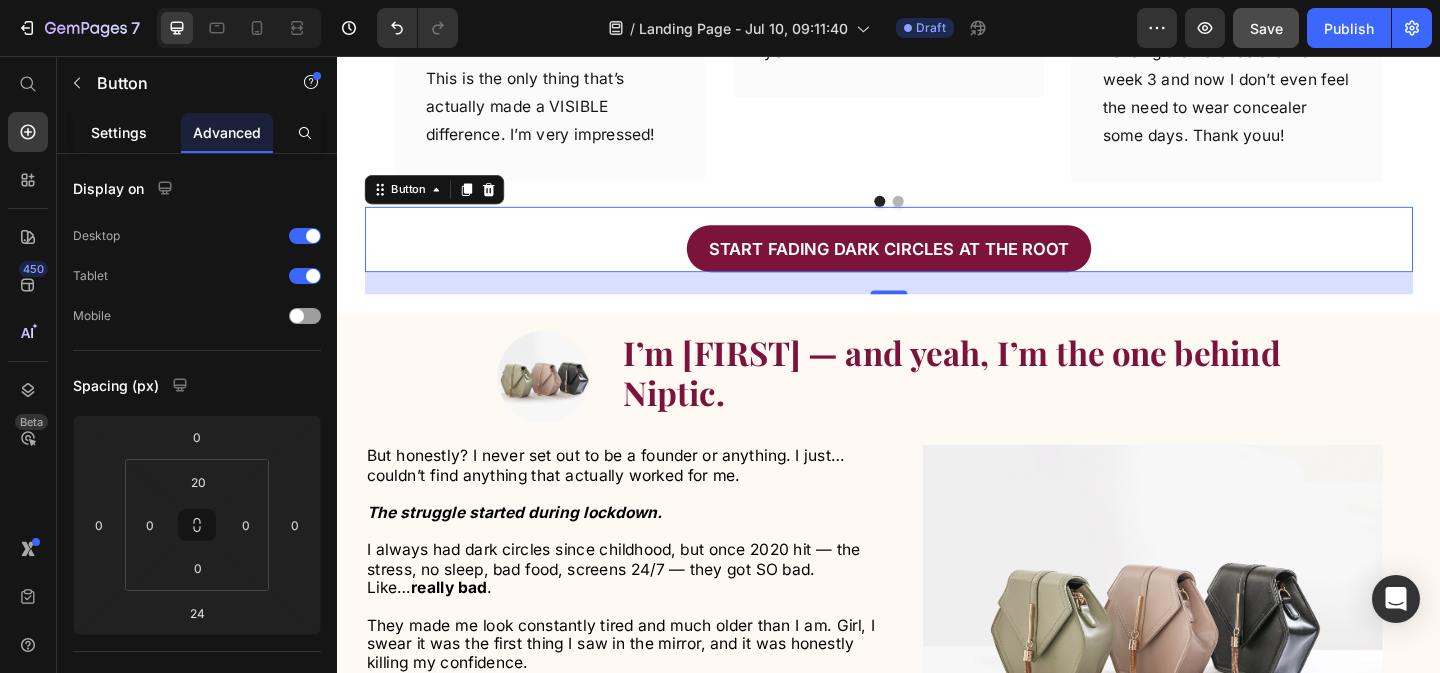 click on "Settings" at bounding box center [119, 132] 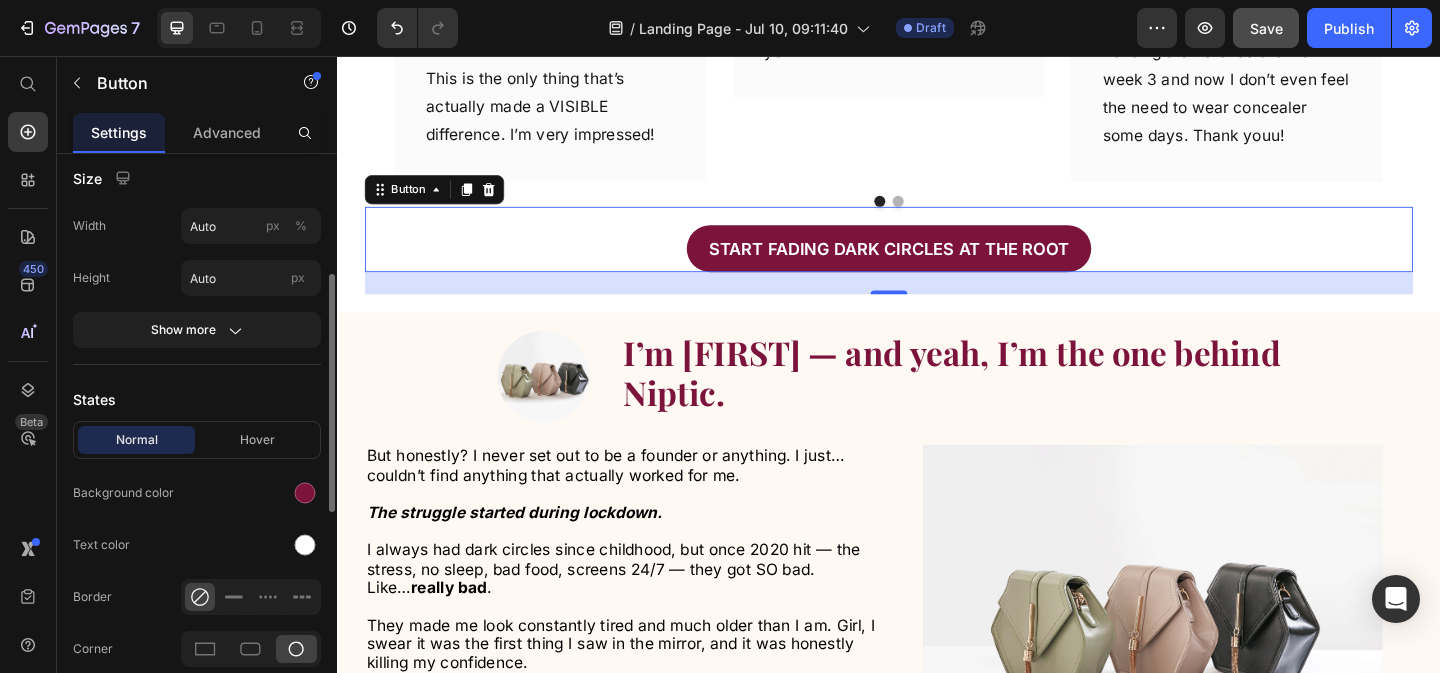 scroll, scrollTop: 289, scrollLeft: 0, axis: vertical 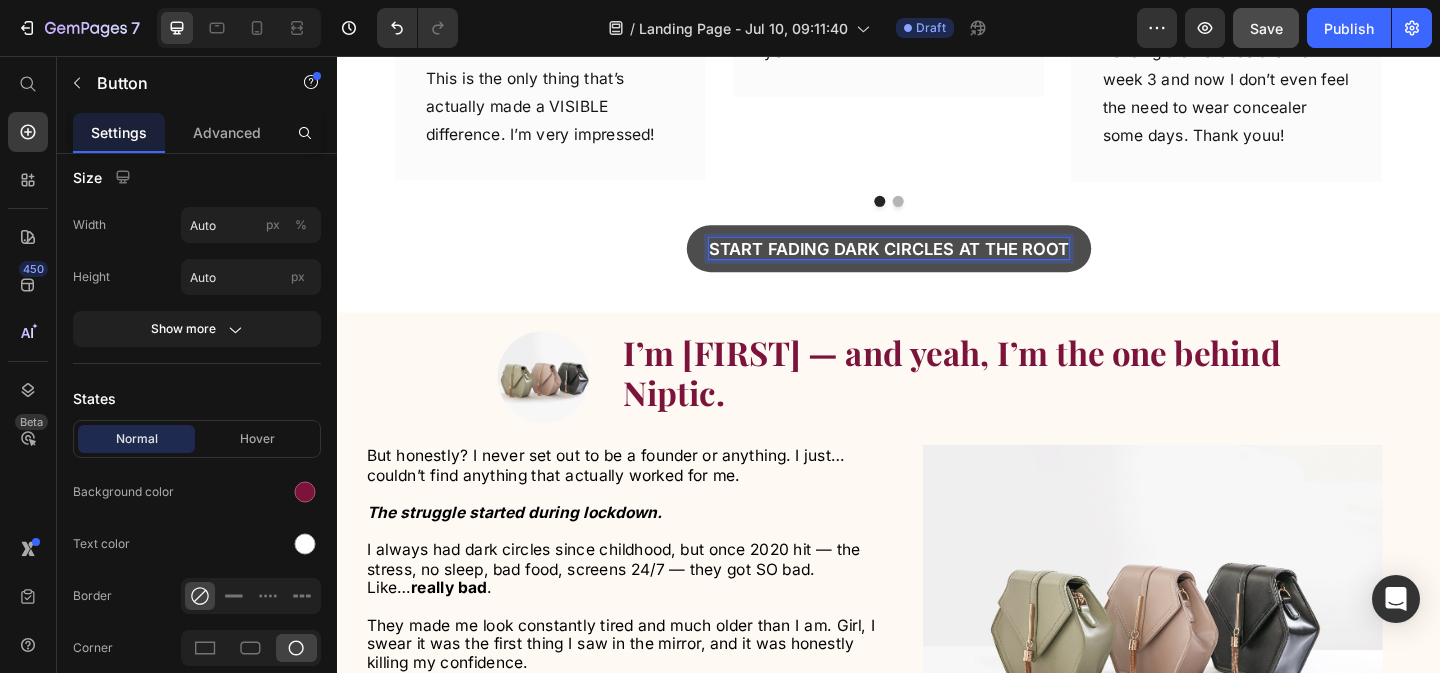 click on "Start Fading Dark Circles at the Root" at bounding box center (937, 265) 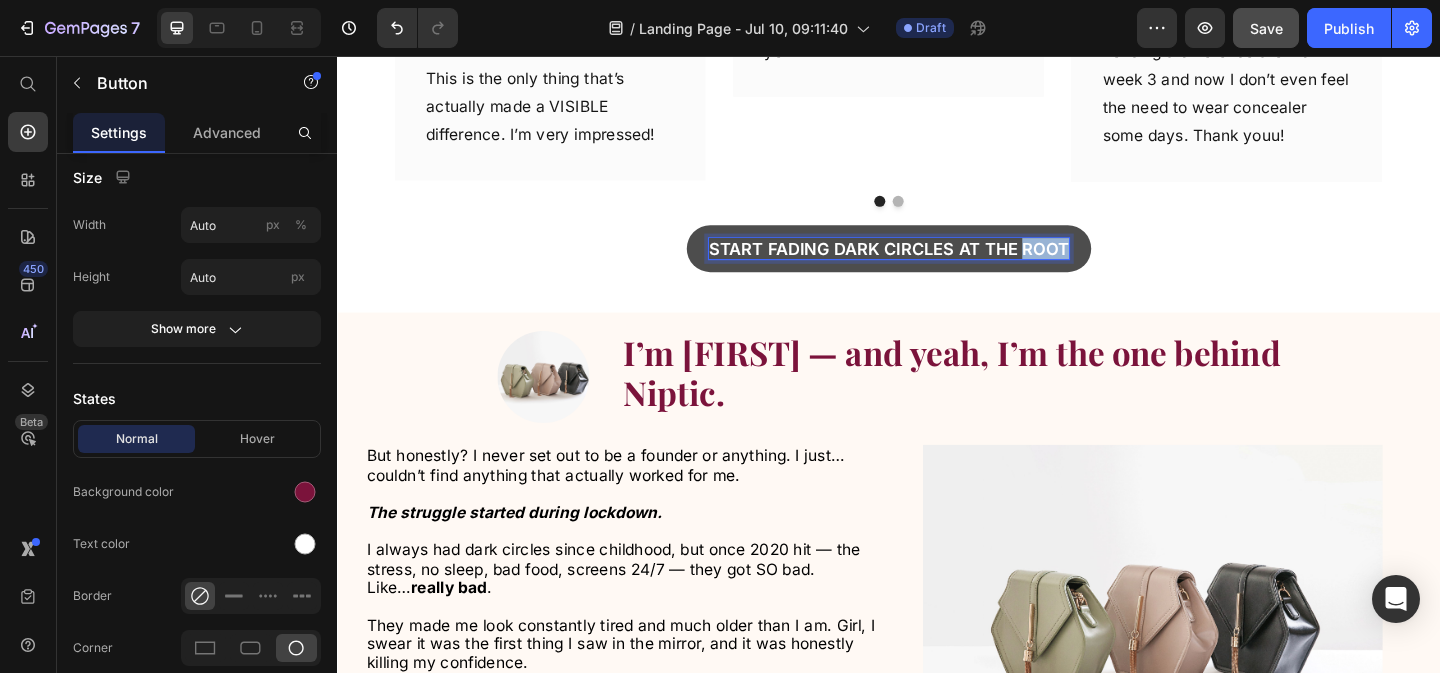 click on "Start Fading Dark Circles at the Root" at bounding box center (937, 265) 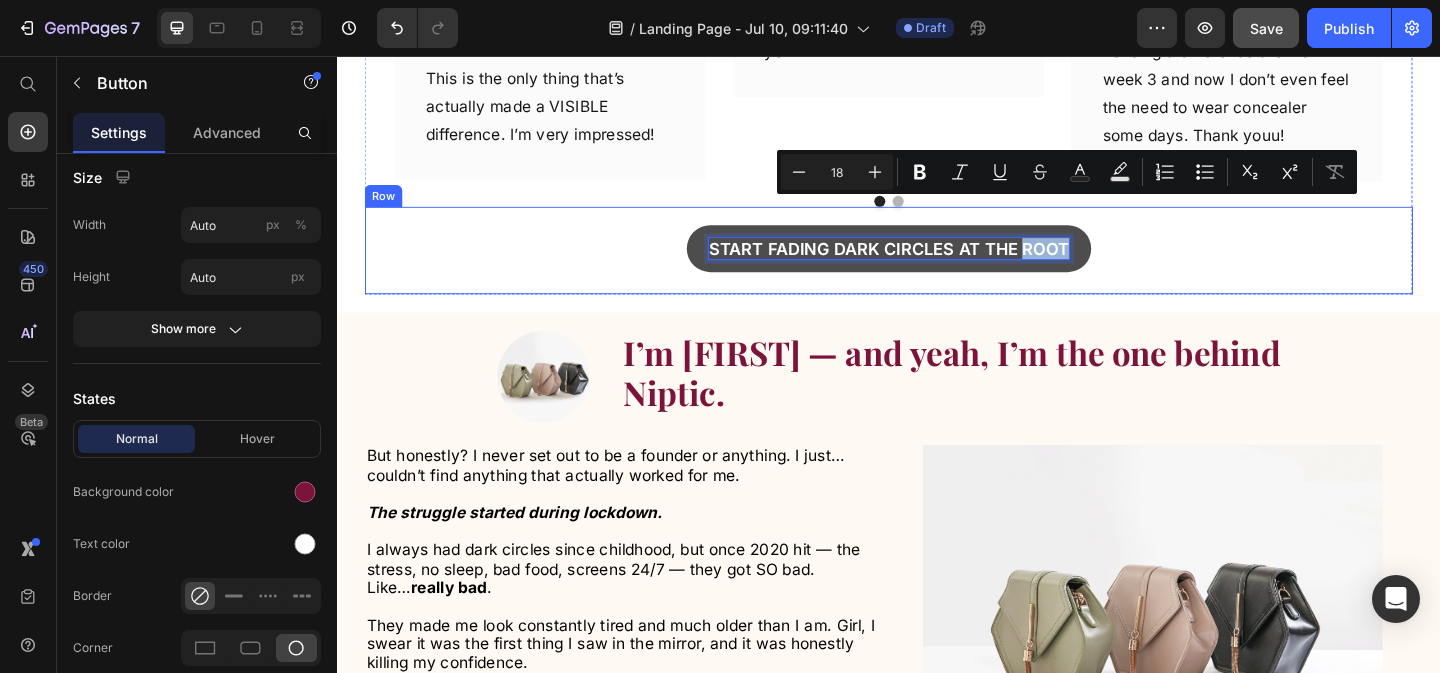 click on "Start Fading Dark Circles at the Root Button   24" at bounding box center [937, 267] 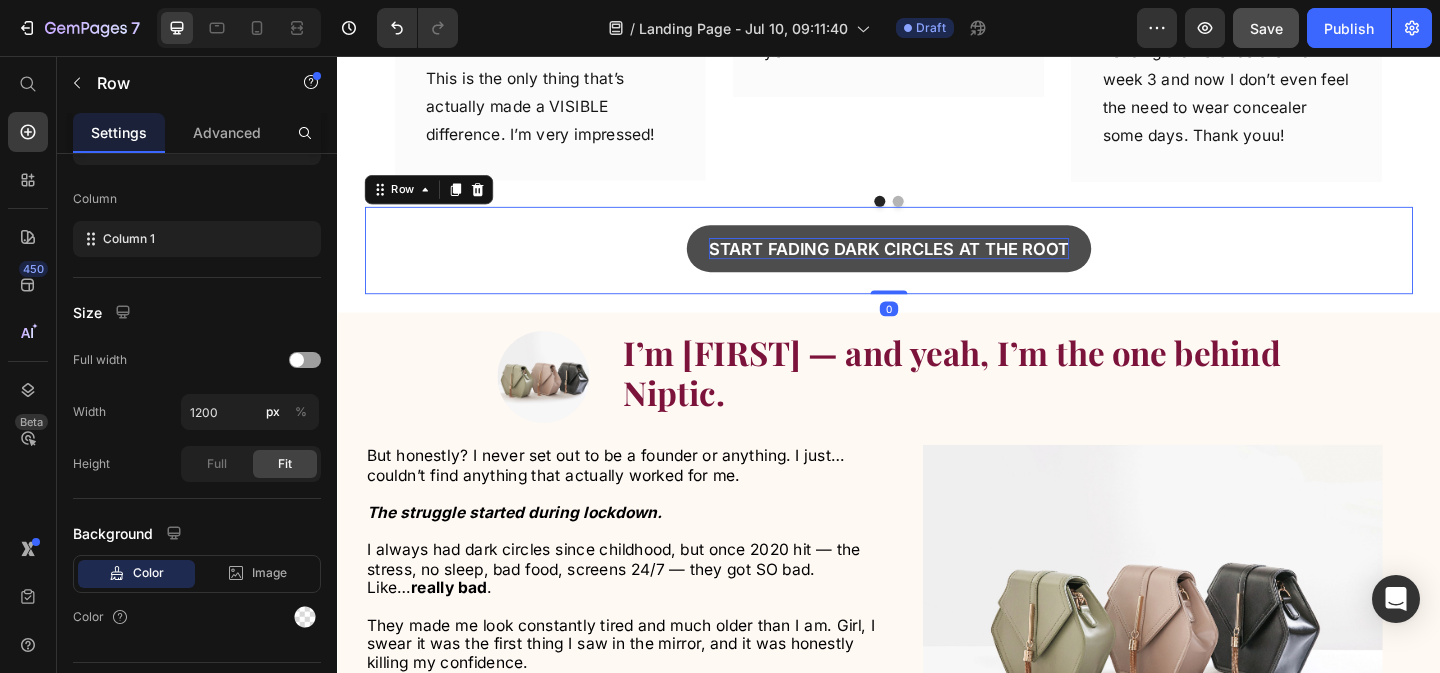 scroll, scrollTop: 0, scrollLeft: 0, axis: both 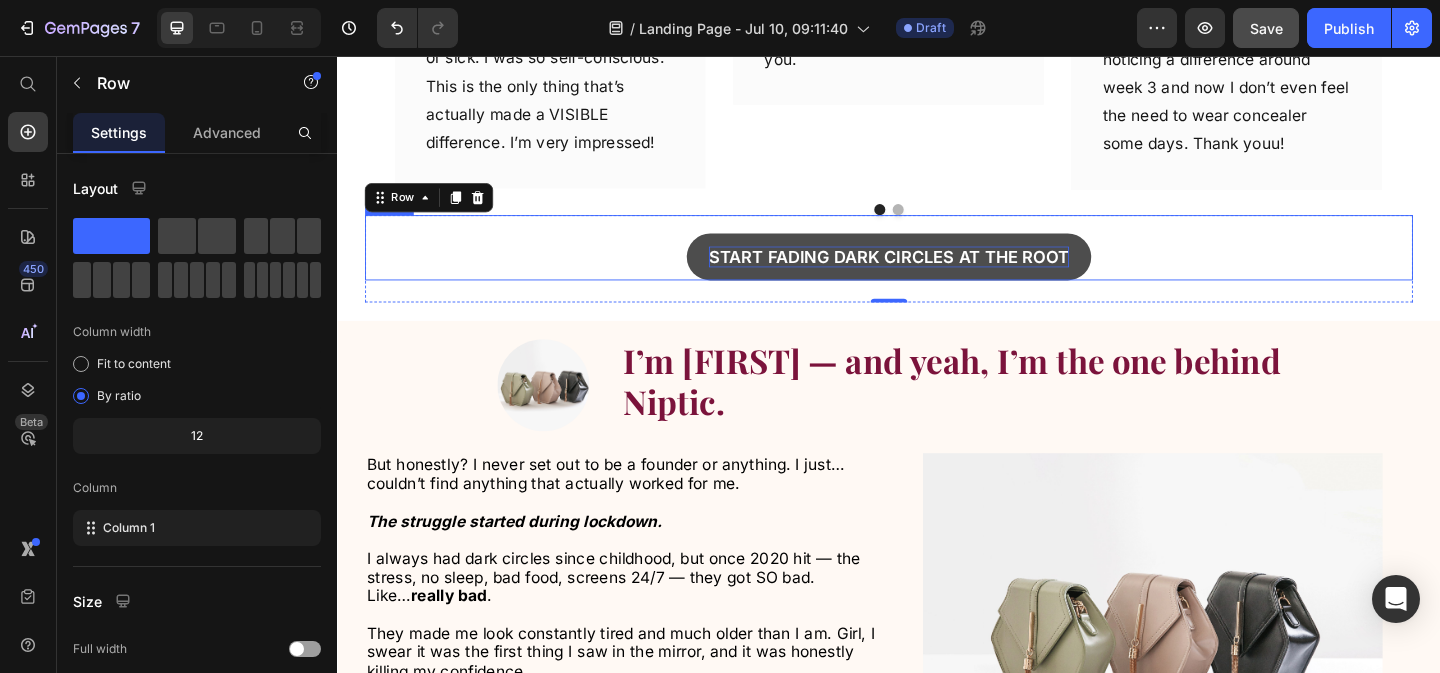 click on "Start Fading Dark Circles at the Root" at bounding box center [937, 274] 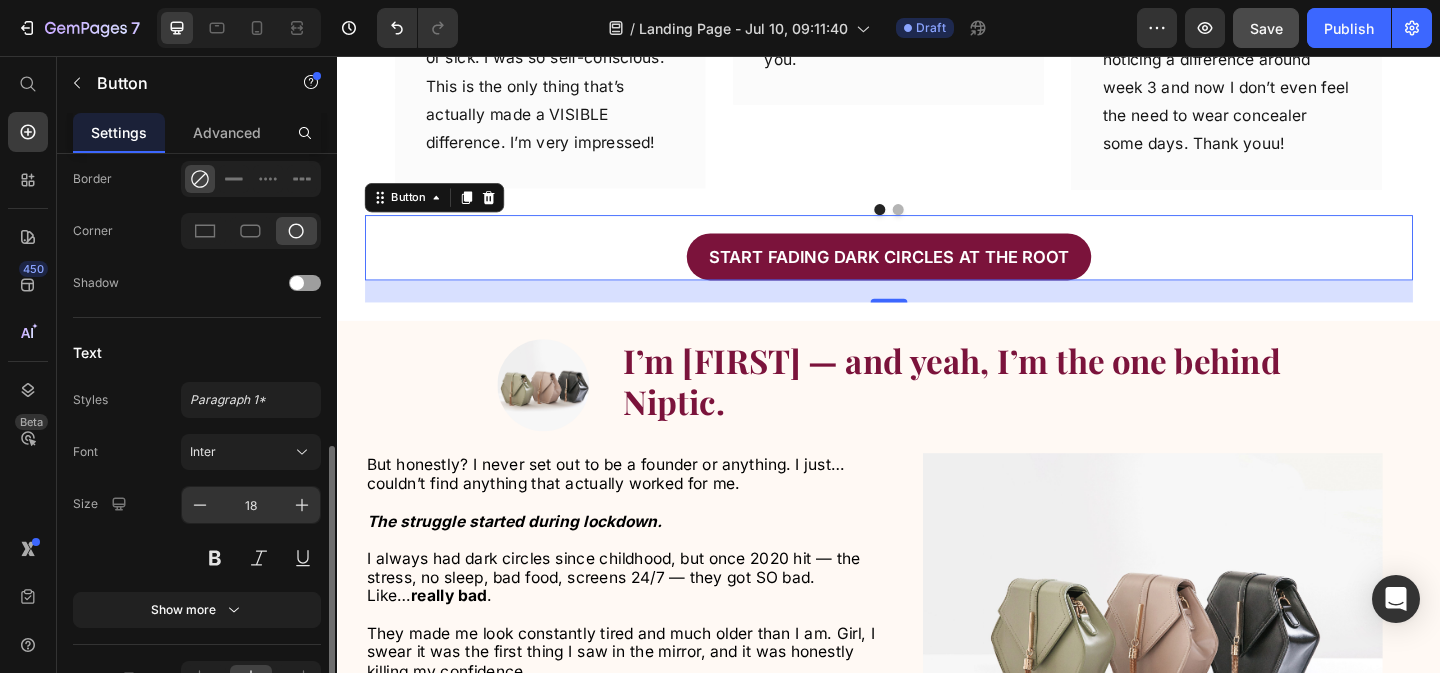 scroll, scrollTop: 817, scrollLeft: 0, axis: vertical 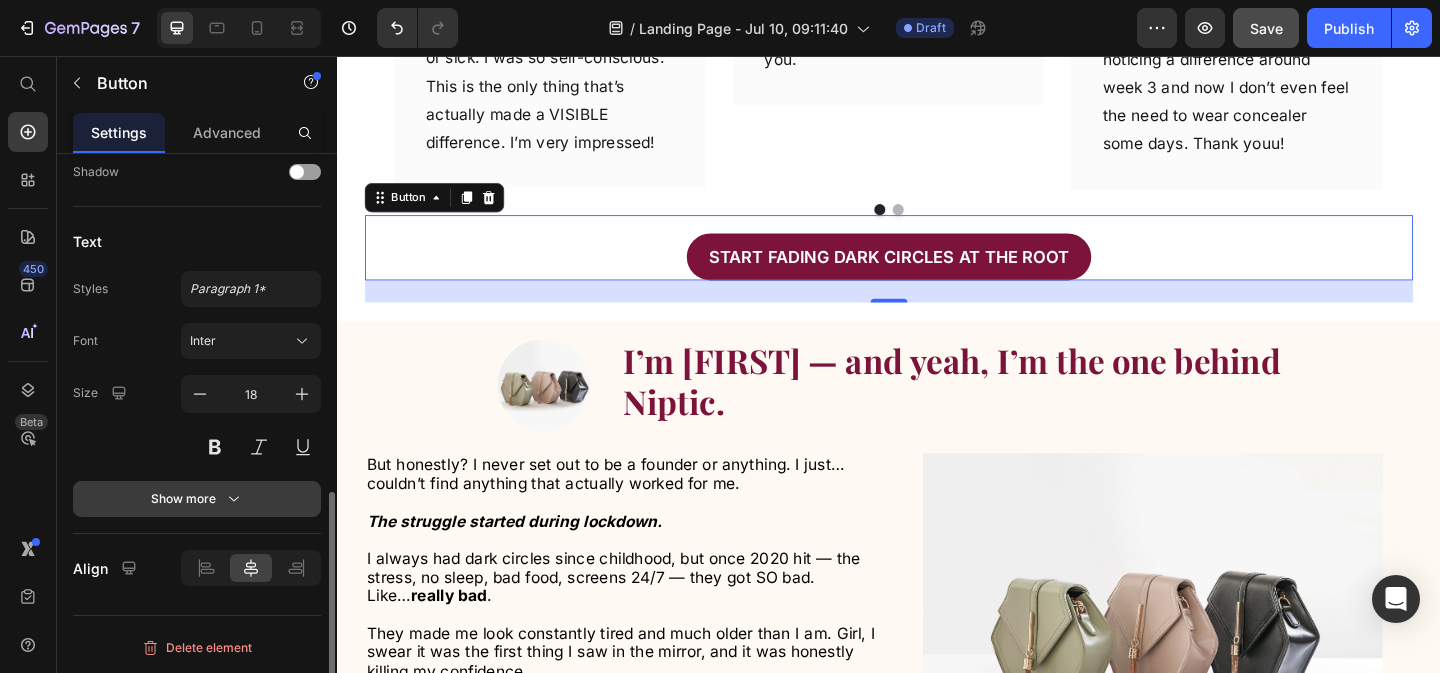 click on "Show more" at bounding box center [197, 499] 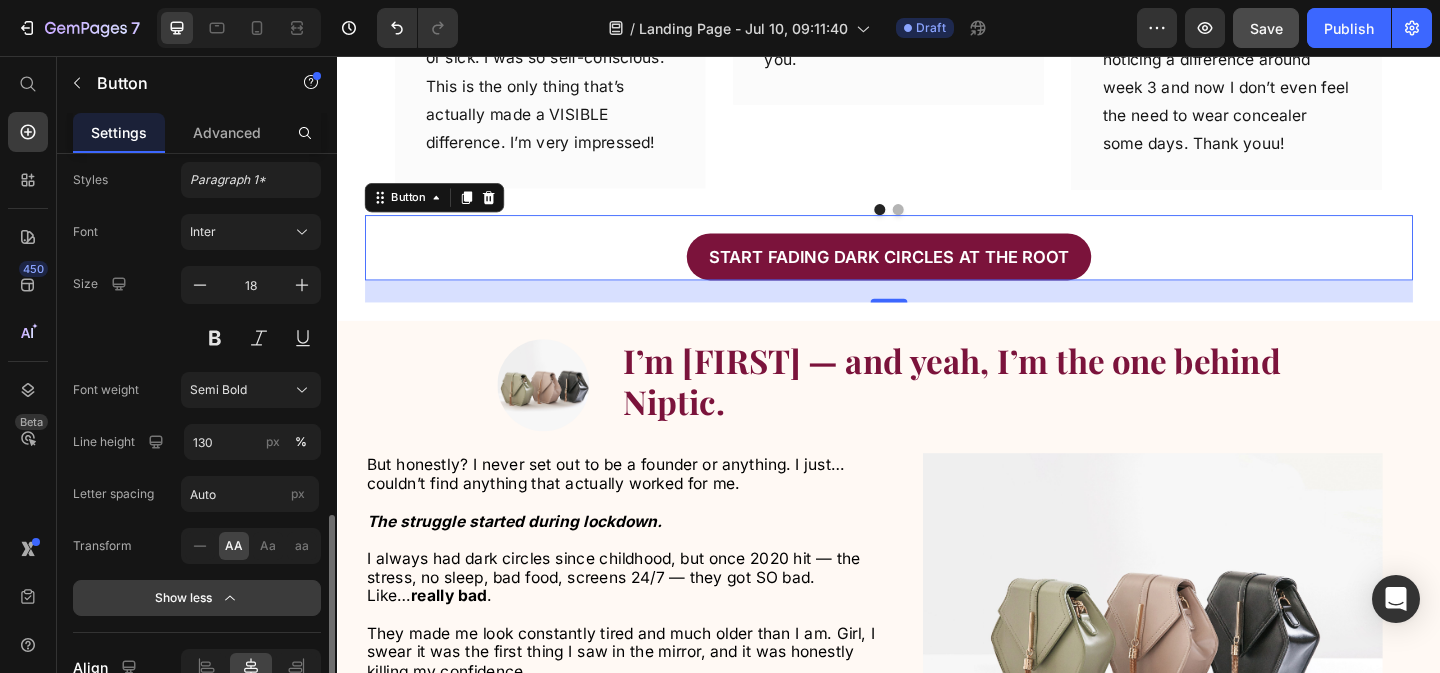 scroll, scrollTop: 947, scrollLeft: 0, axis: vertical 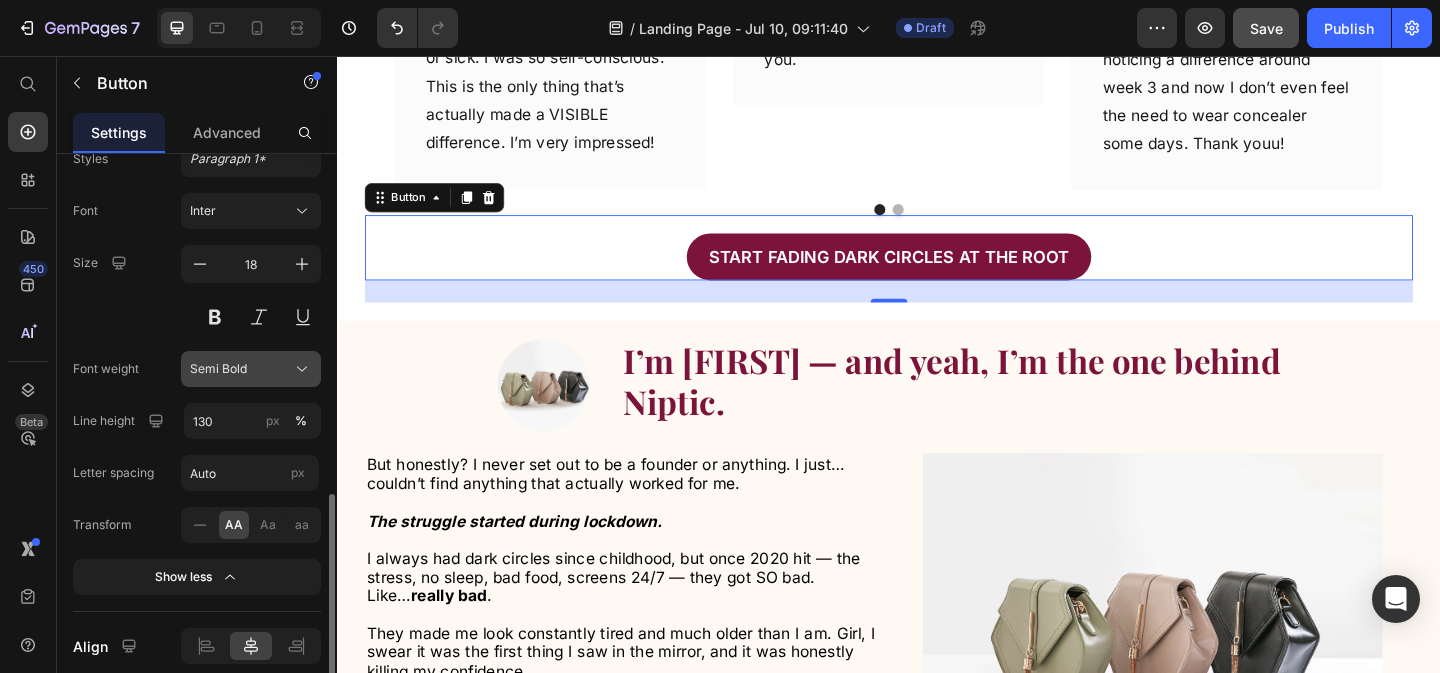 click on "Semi Bold" at bounding box center [251, 369] 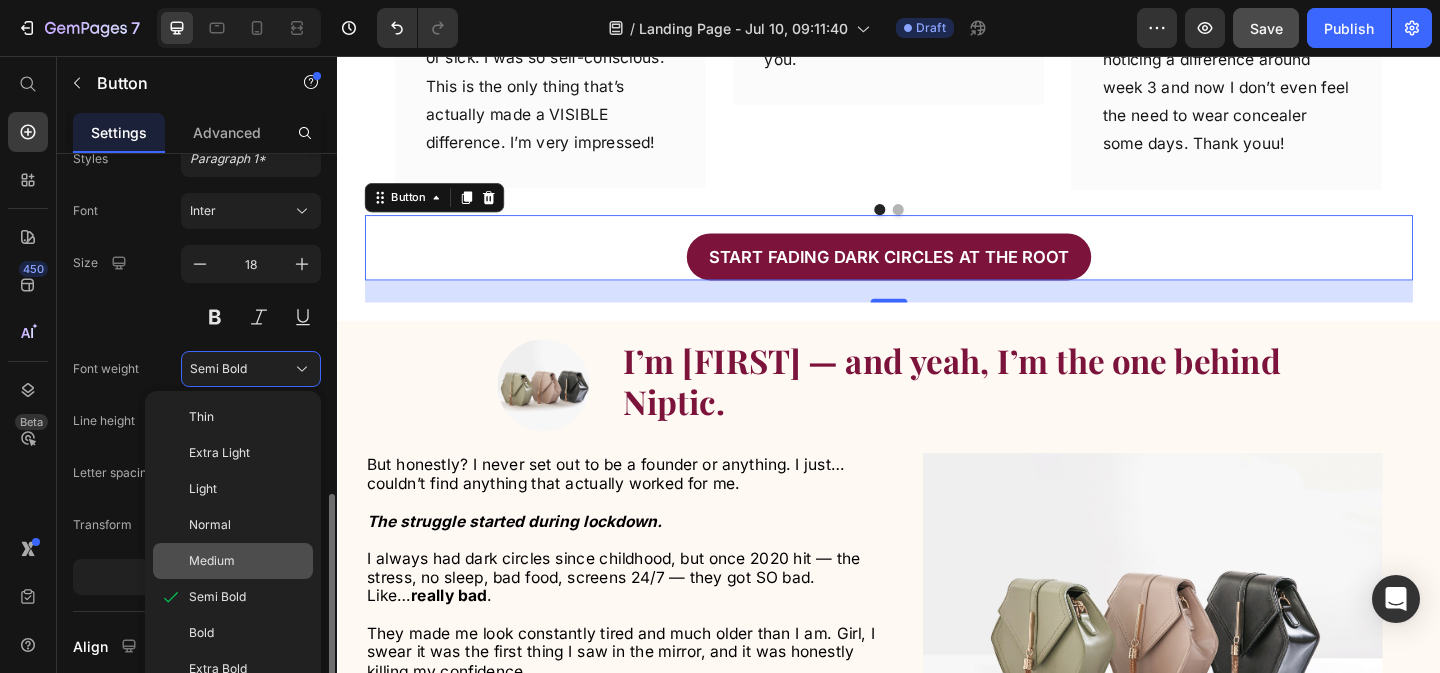 click on "Medium" at bounding box center [212, 561] 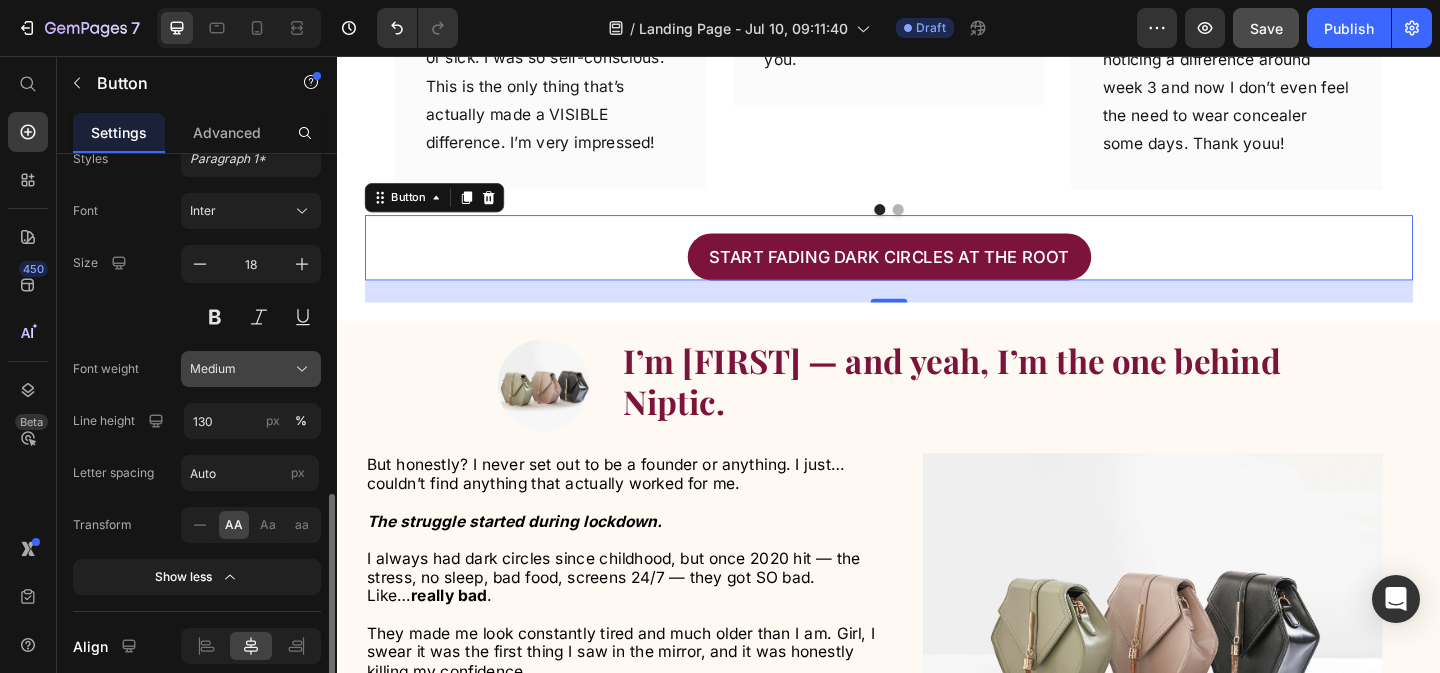 click on "Medium" at bounding box center (213, 369) 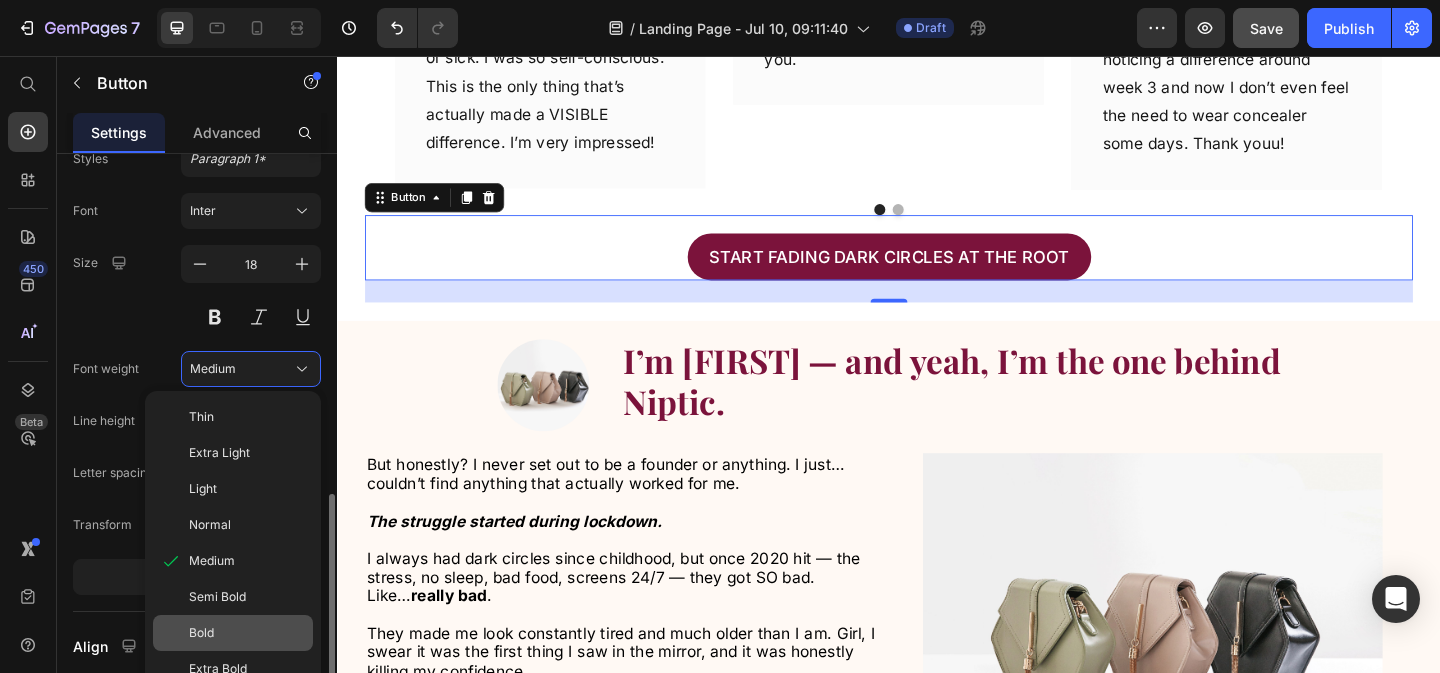 click on "Bold" at bounding box center [247, 633] 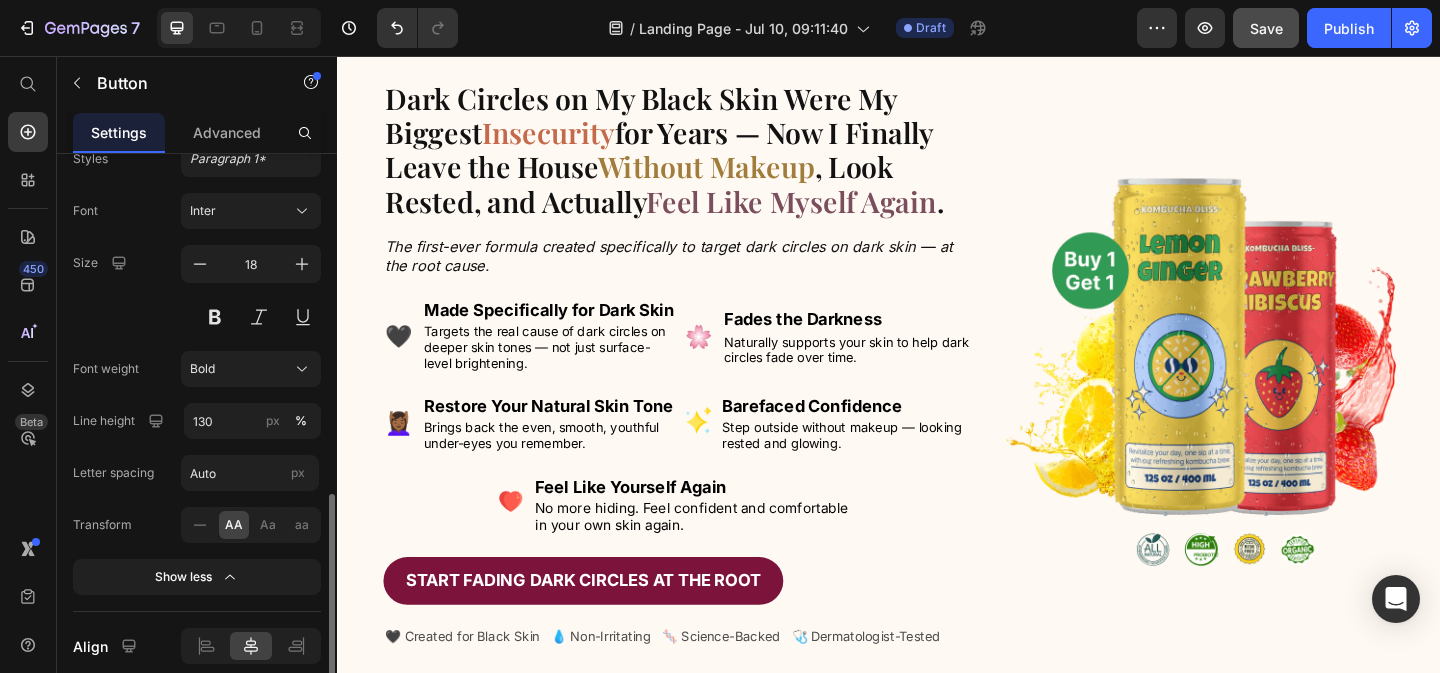scroll, scrollTop: 132, scrollLeft: 0, axis: vertical 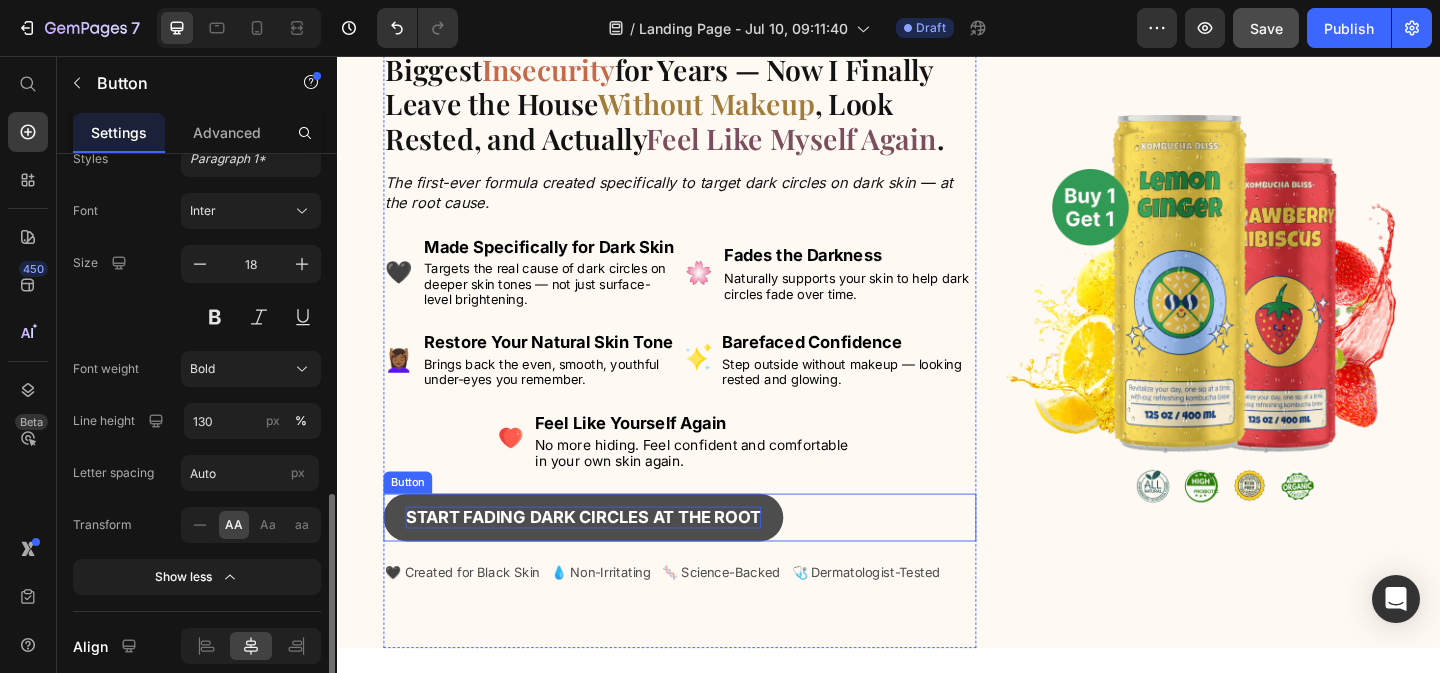 click on "Start Fading Dark Circles at the Root" at bounding box center [604, 557] 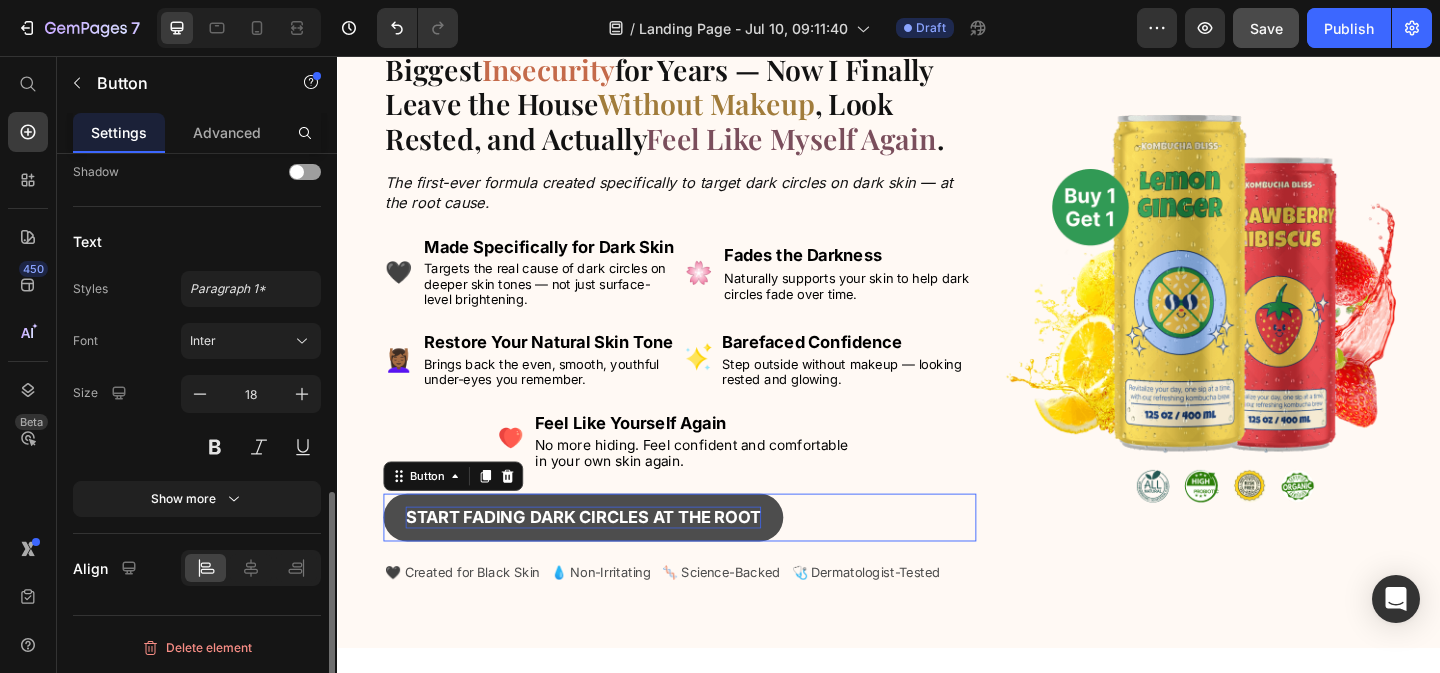 scroll, scrollTop: 817, scrollLeft: 0, axis: vertical 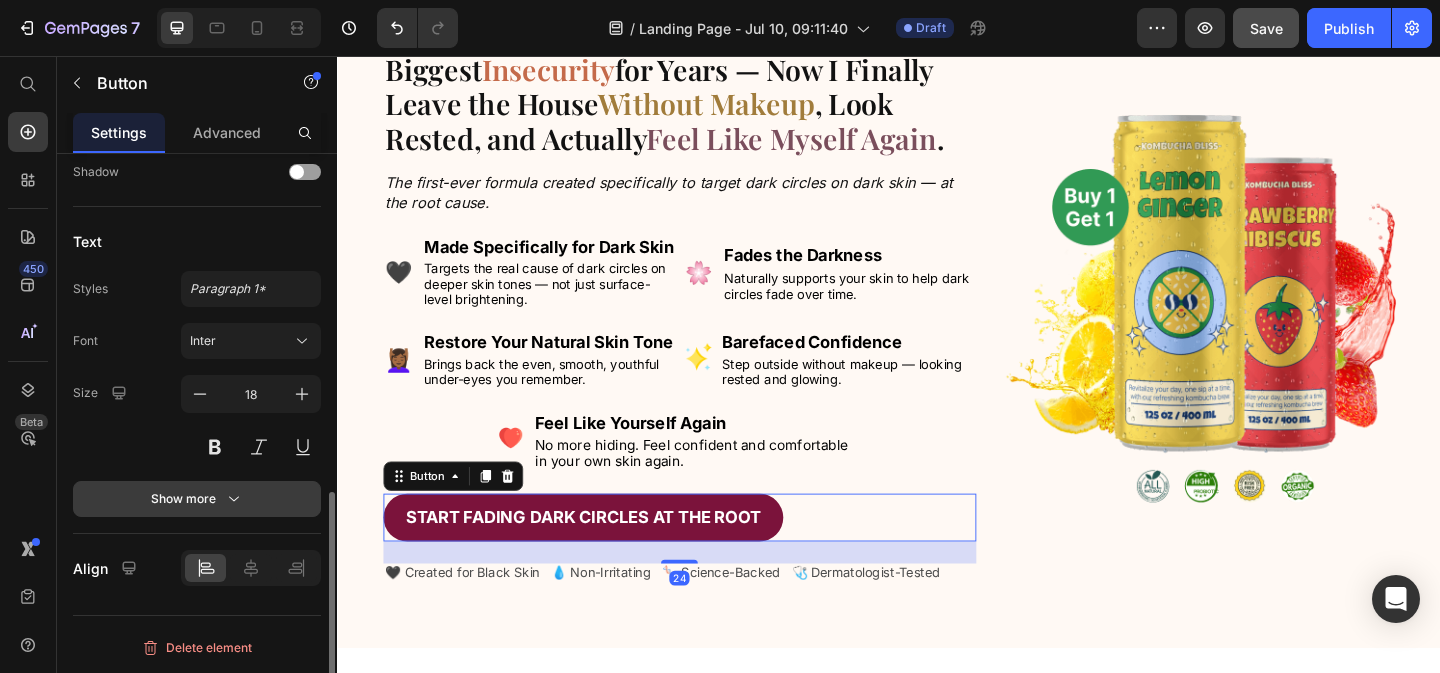 click on "Show more" at bounding box center [197, 499] 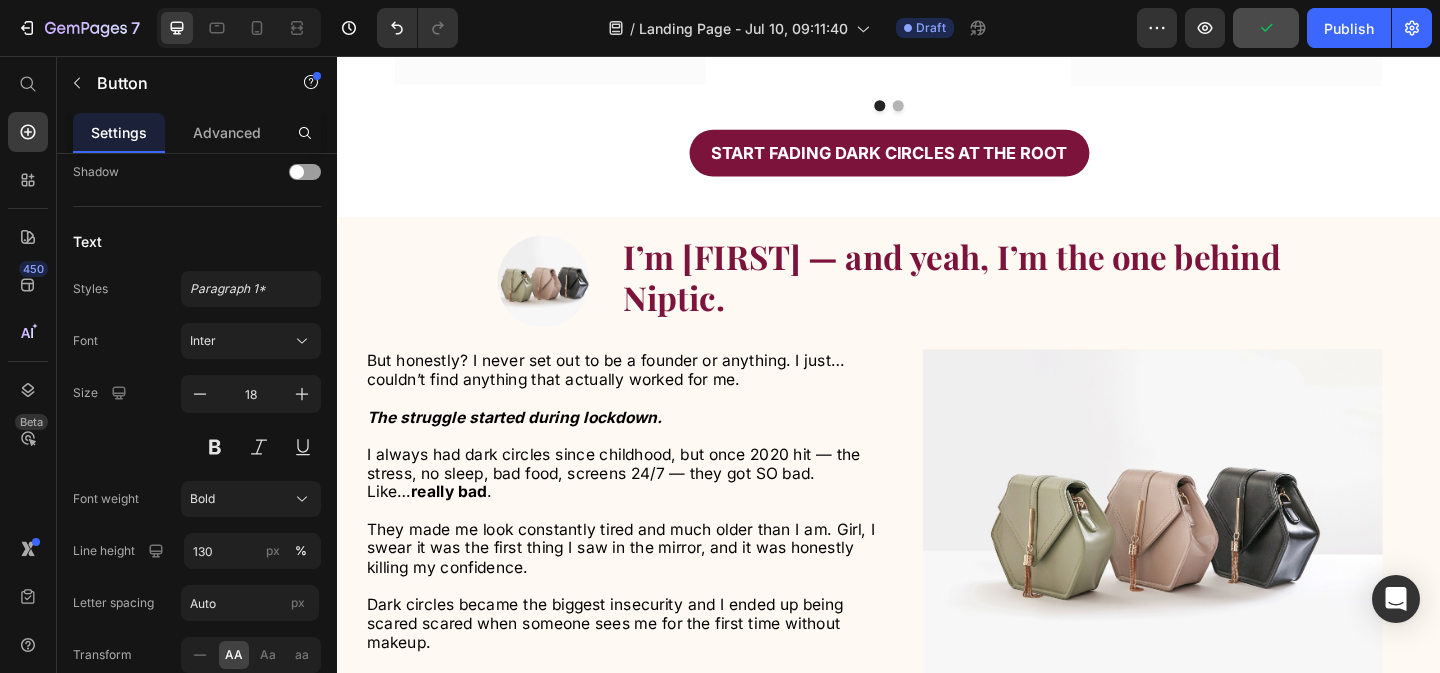 scroll, scrollTop: 1371, scrollLeft: 0, axis: vertical 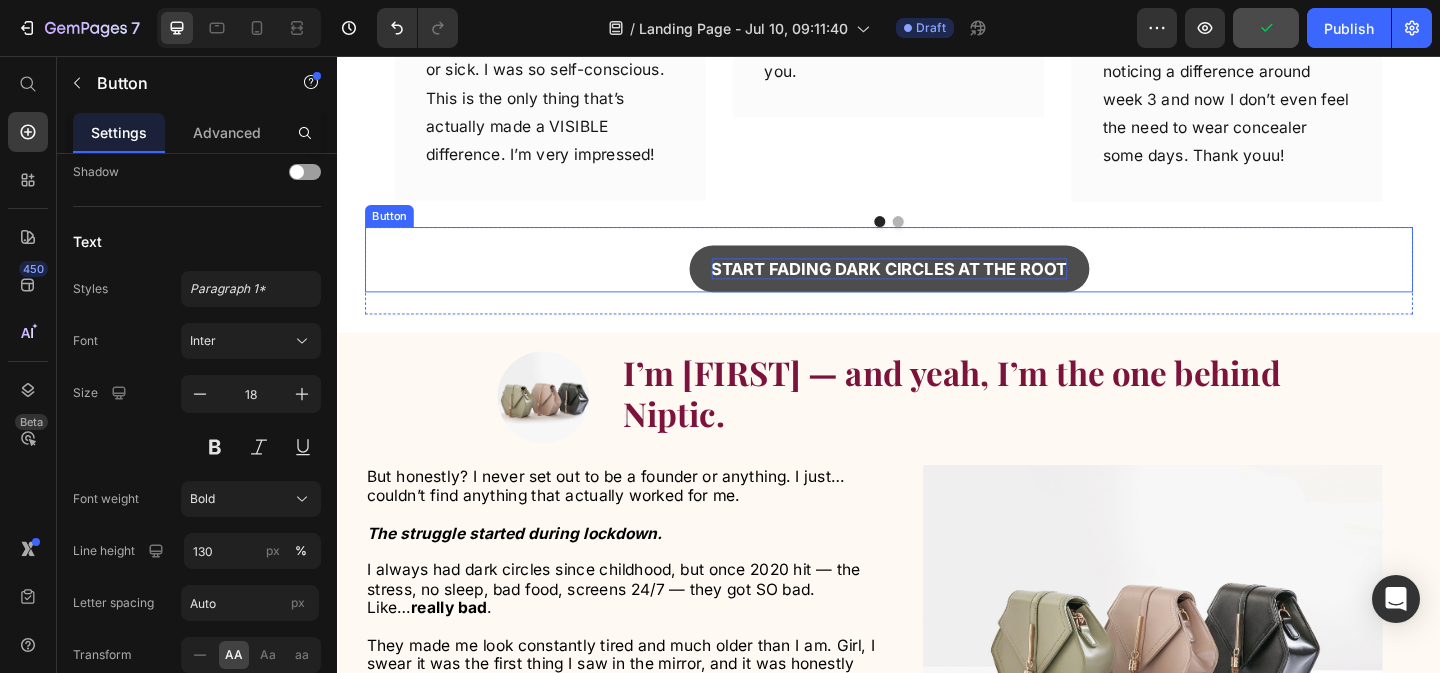 click on "Start Fading Dark Circles at the Root" at bounding box center [937, 287] 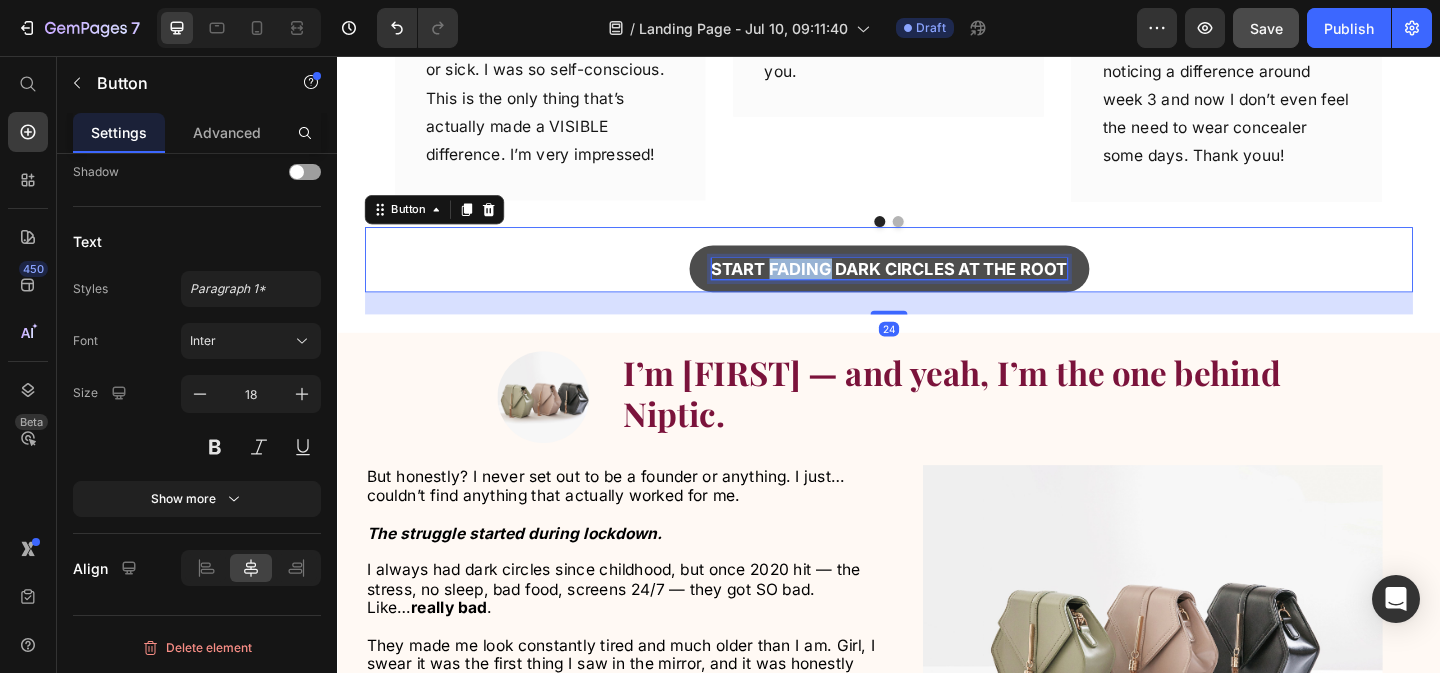 click on "Start Fading Dark Circles at the Root" at bounding box center (937, 287) 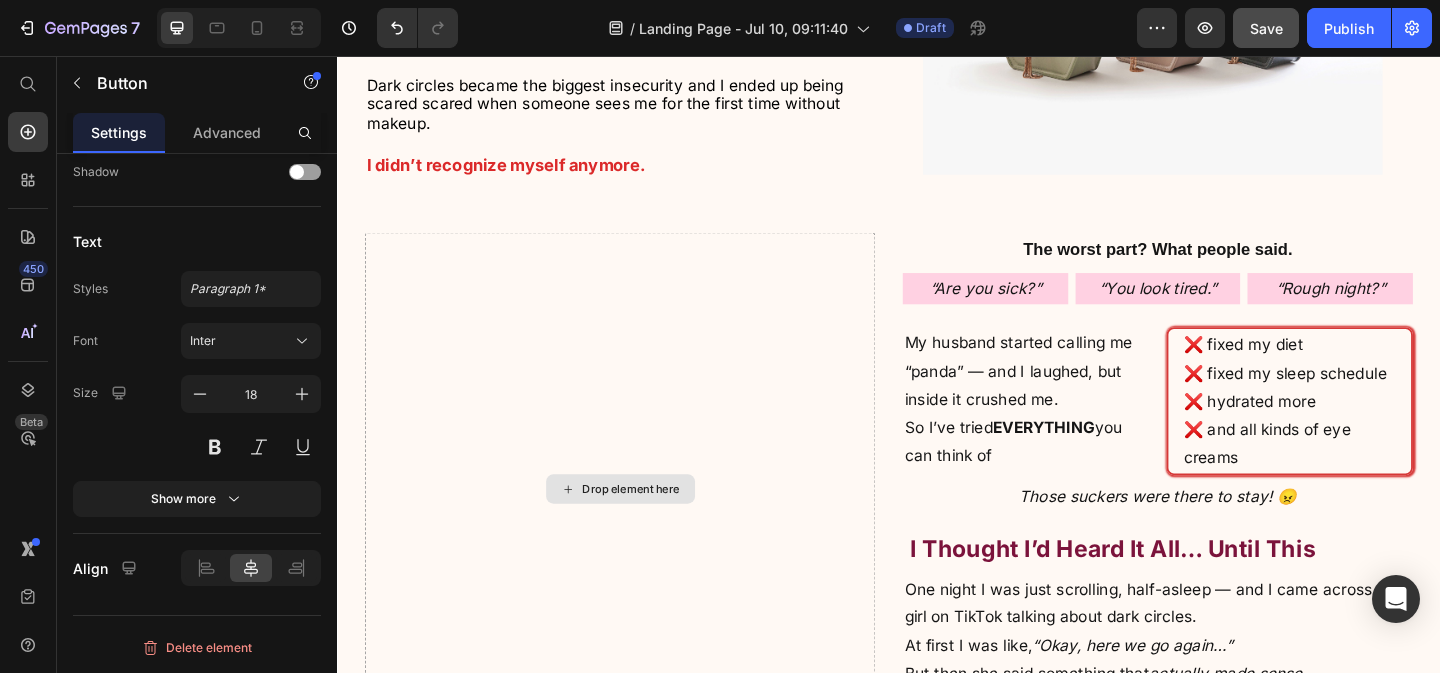 type on "16" 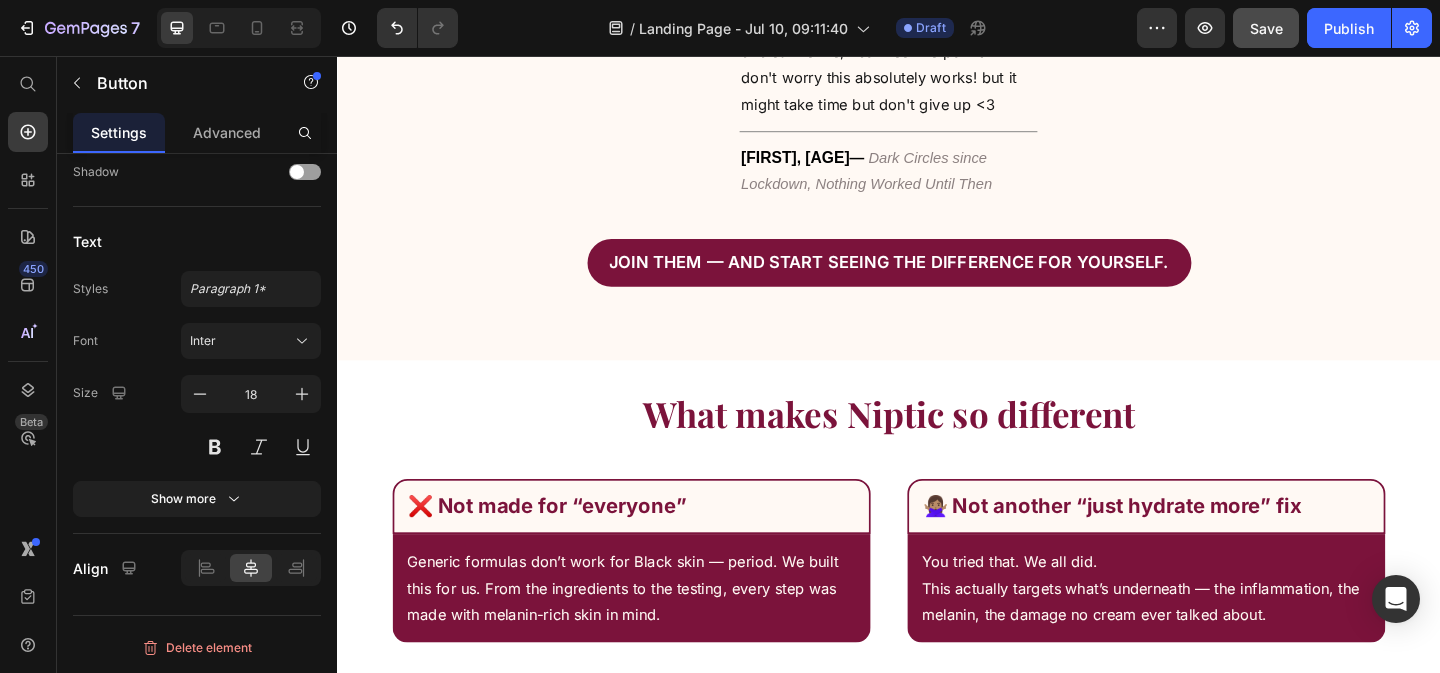 scroll, scrollTop: 7504, scrollLeft: 0, axis: vertical 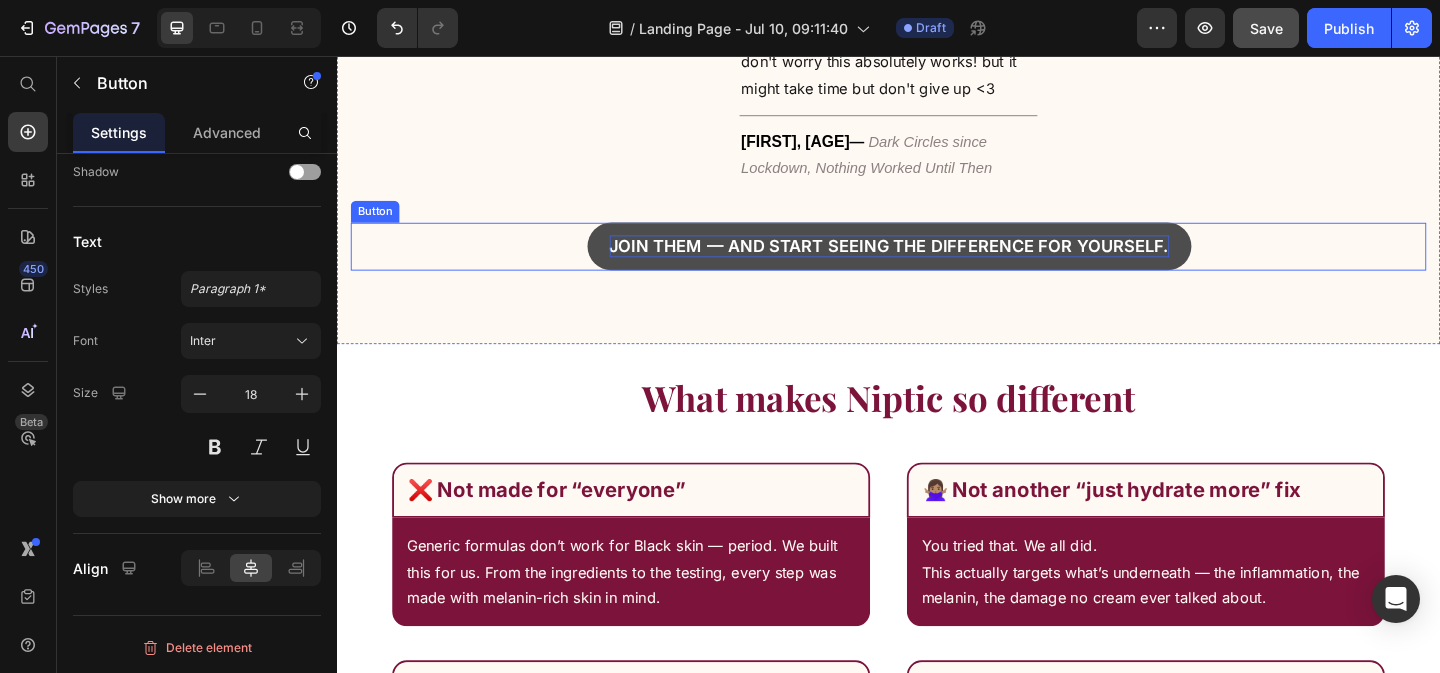 click on "Join them — and start seeing the difference for yourself." at bounding box center (937, 262) 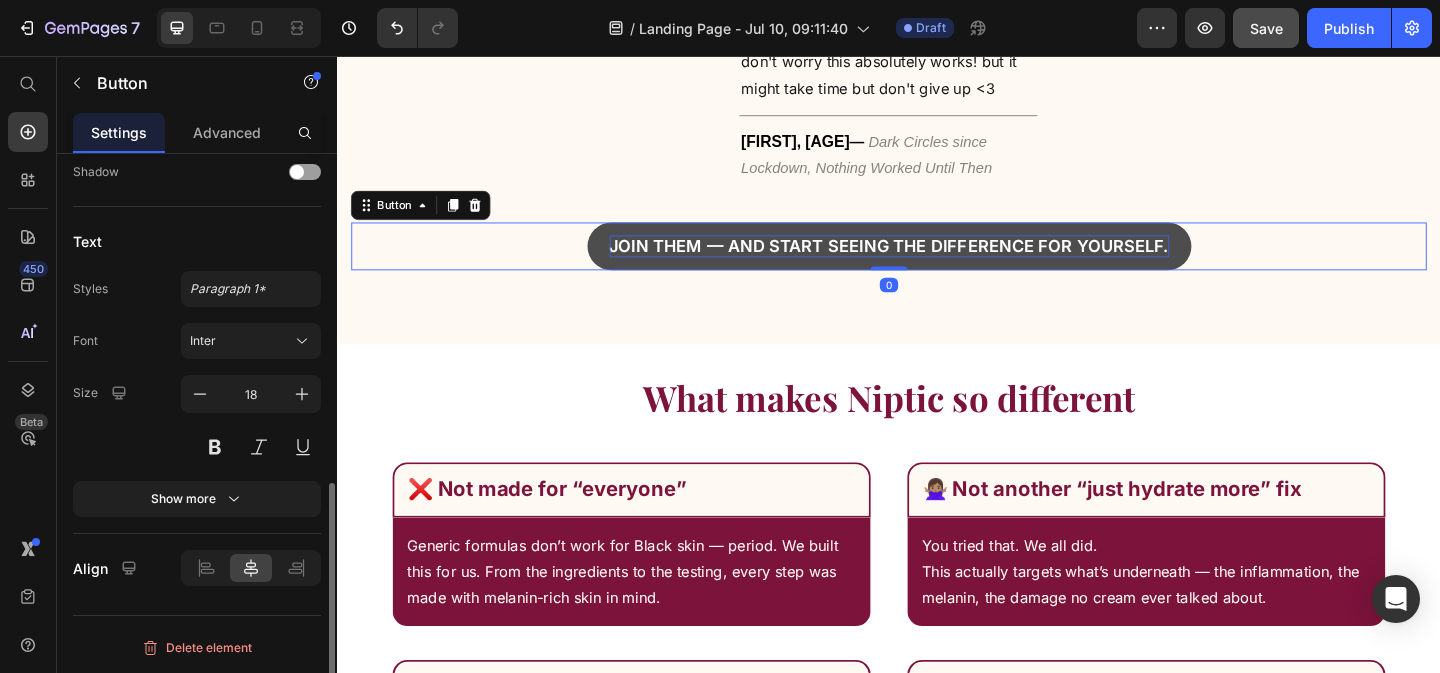 scroll, scrollTop: 765, scrollLeft: 0, axis: vertical 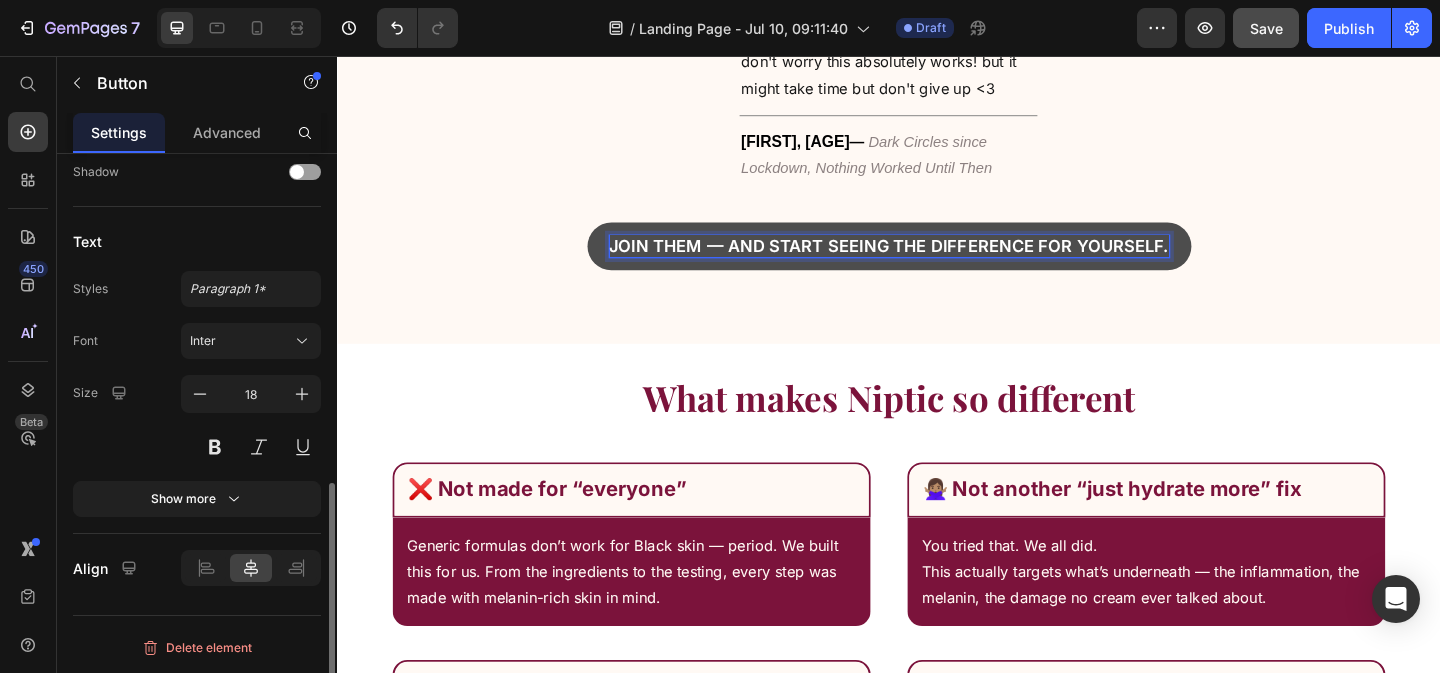 click on "Join them — and start seeing the difference for yourself." at bounding box center [937, 262] 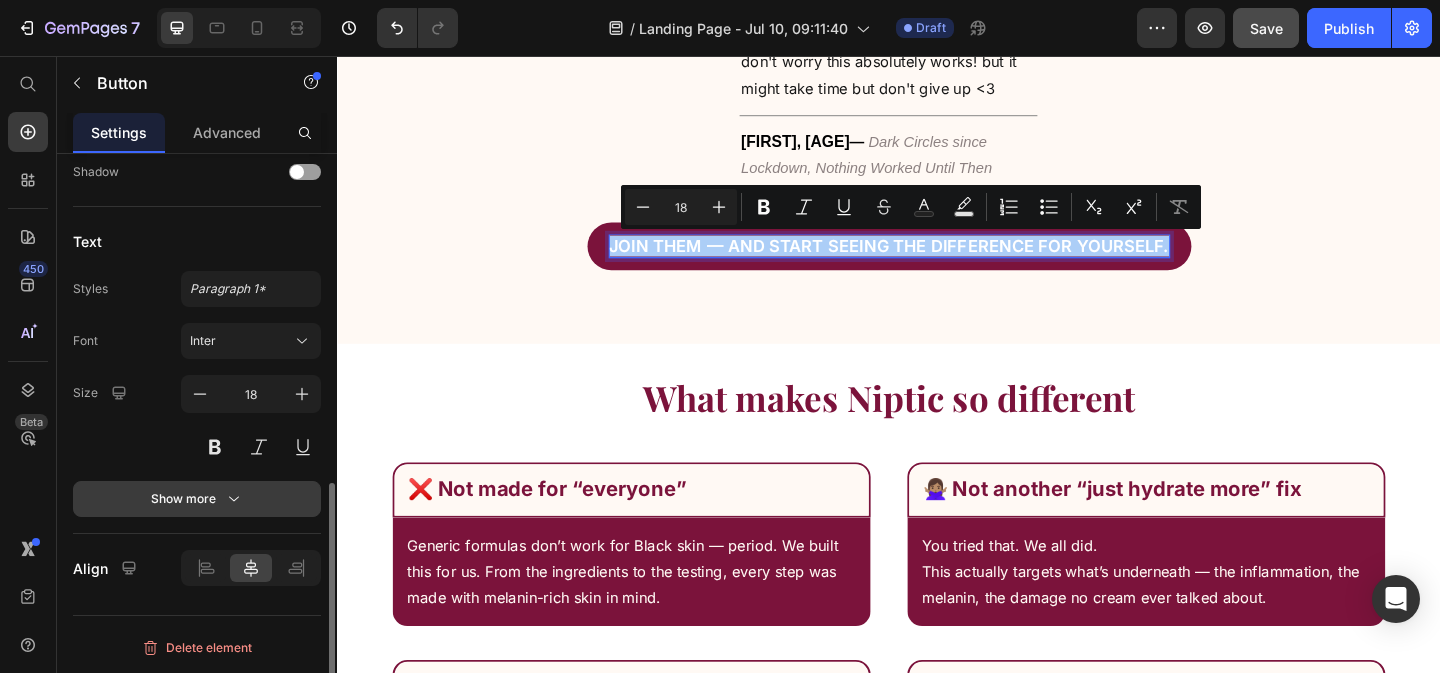 click 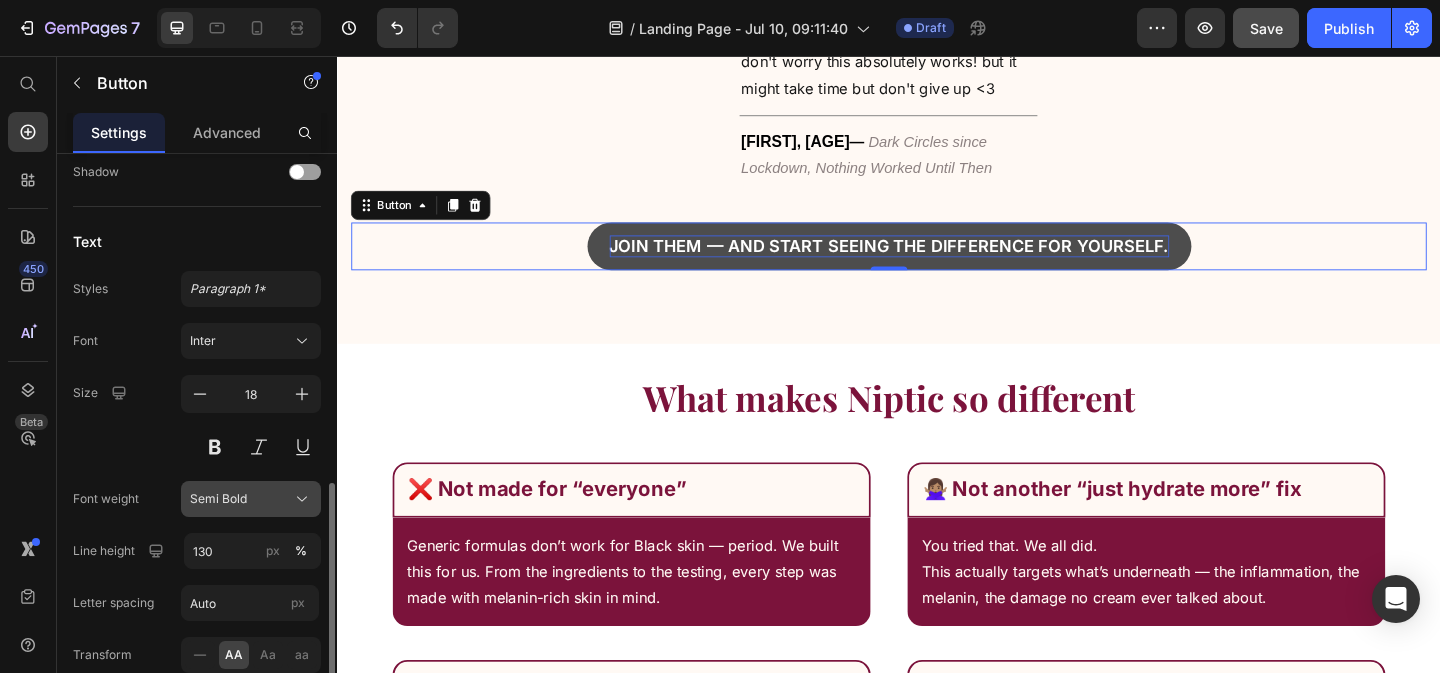 click on "Semi Bold" at bounding box center [218, 499] 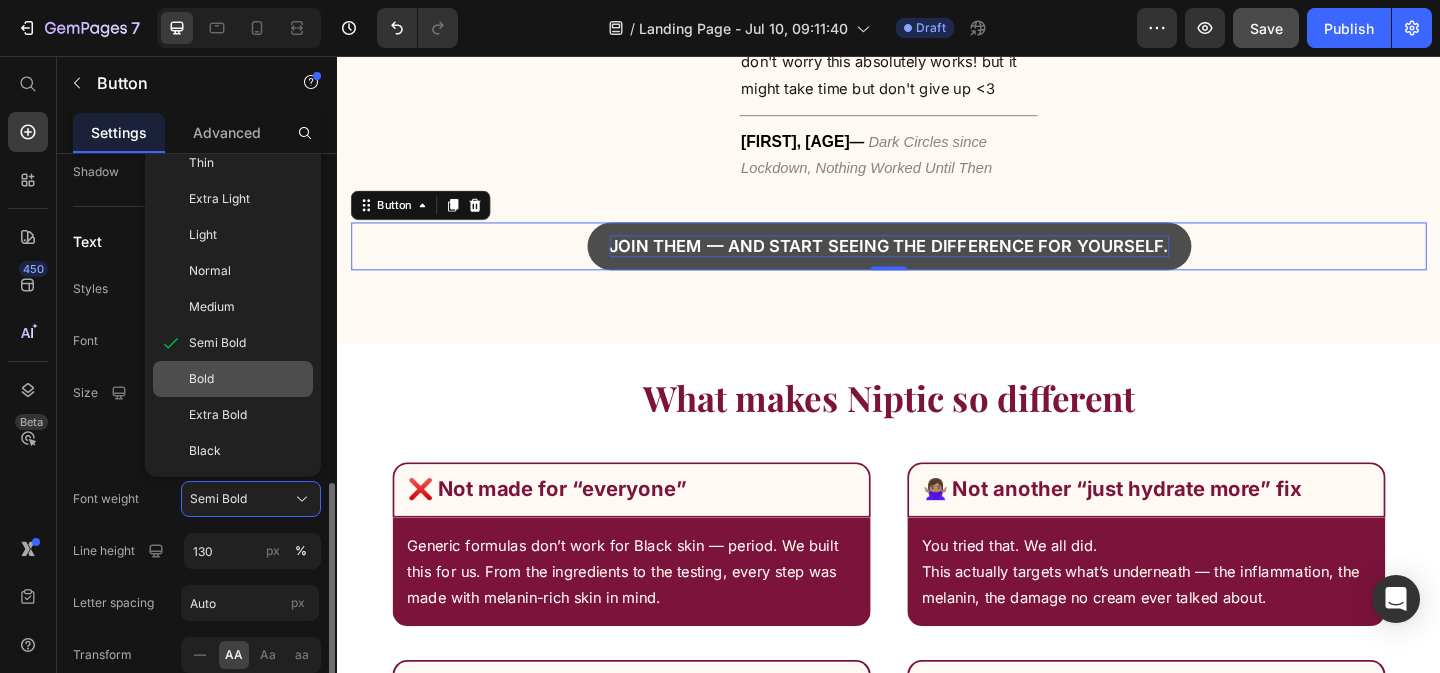 click on "Bold" at bounding box center [247, 379] 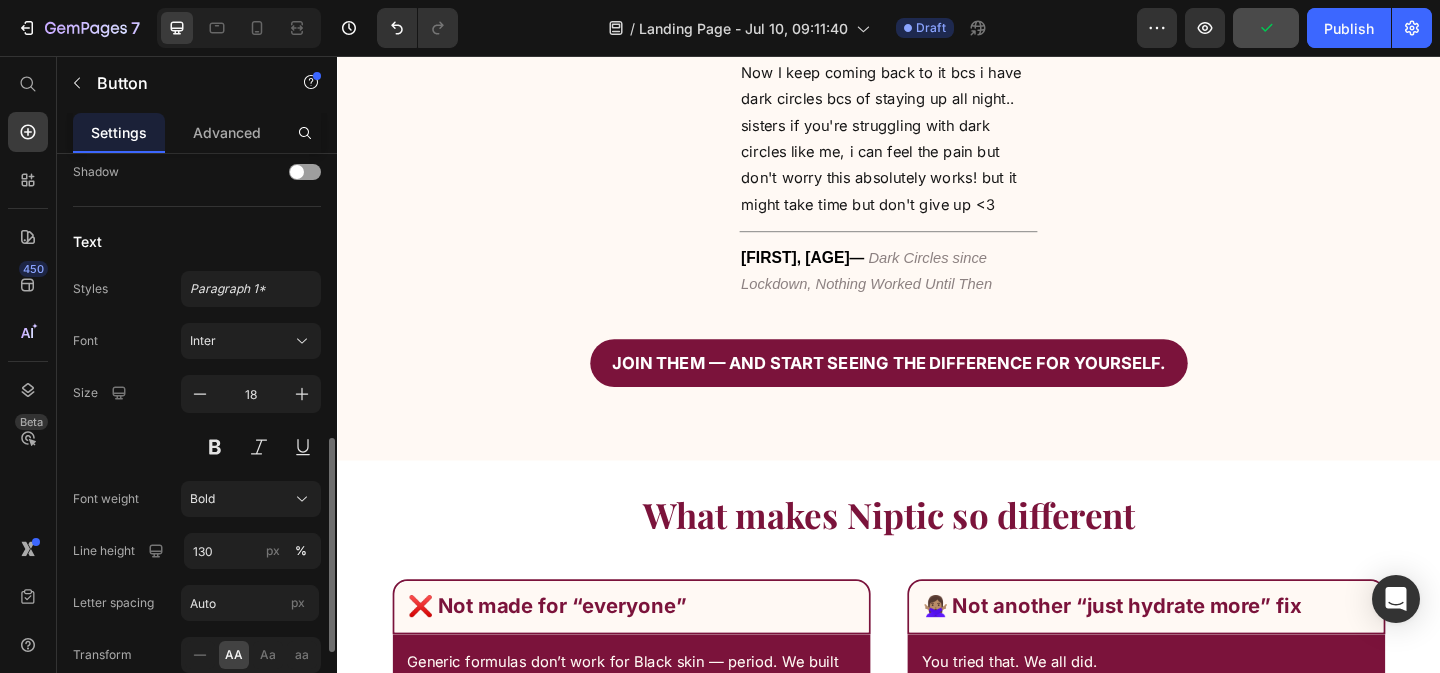scroll, scrollTop: 7376, scrollLeft: 0, axis: vertical 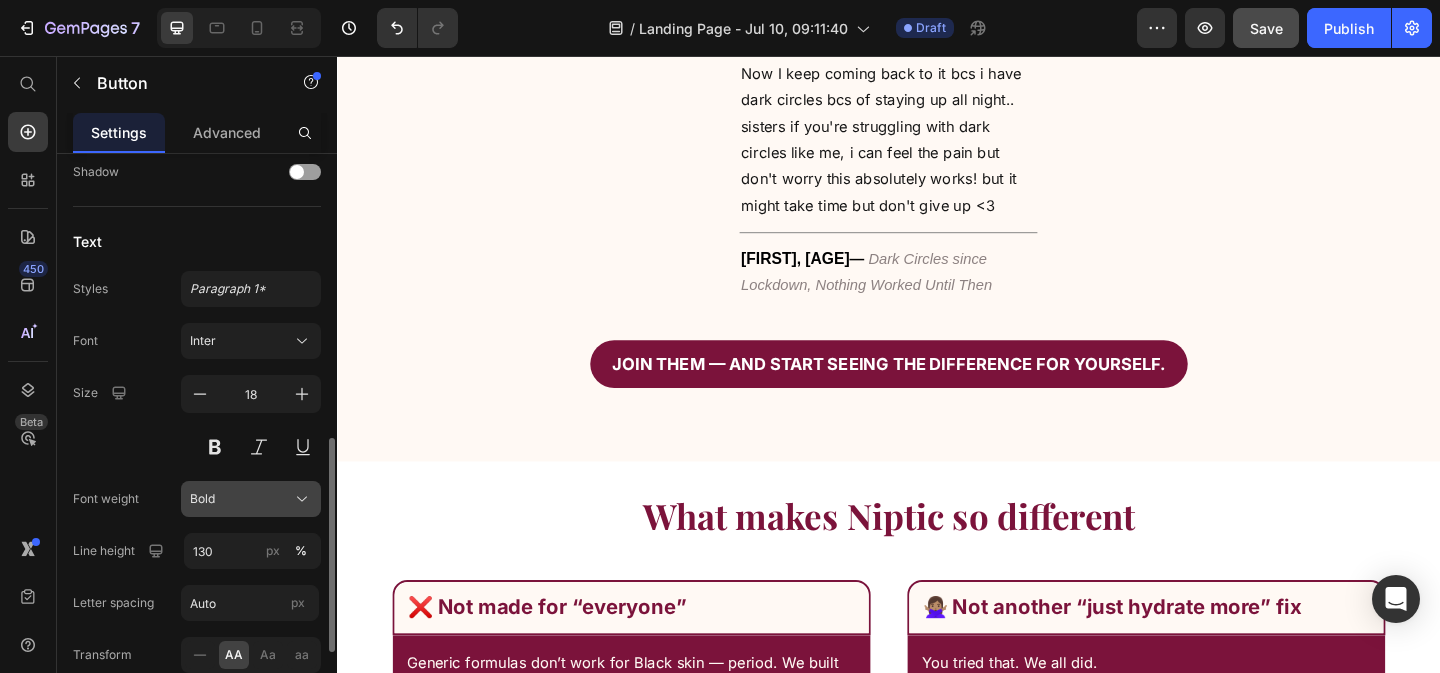 click on "Bold" 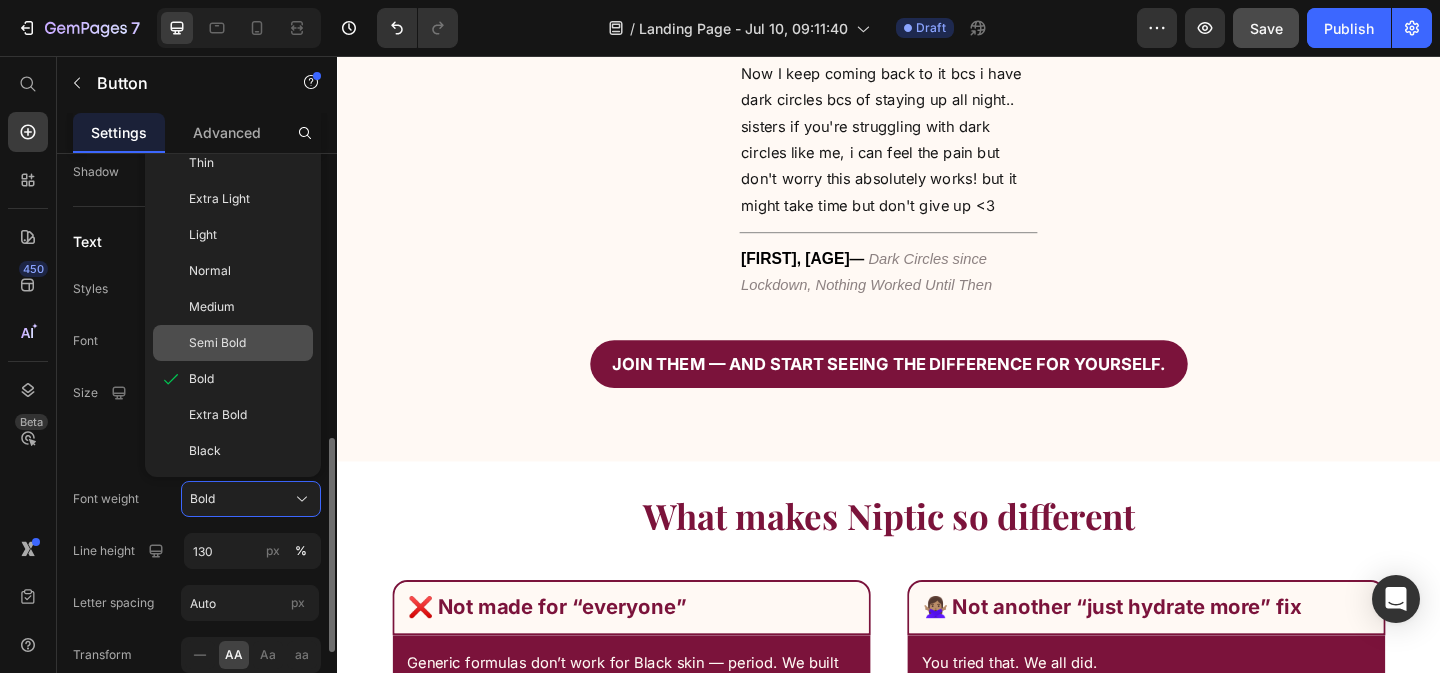 click on "Semi Bold" at bounding box center (217, 343) 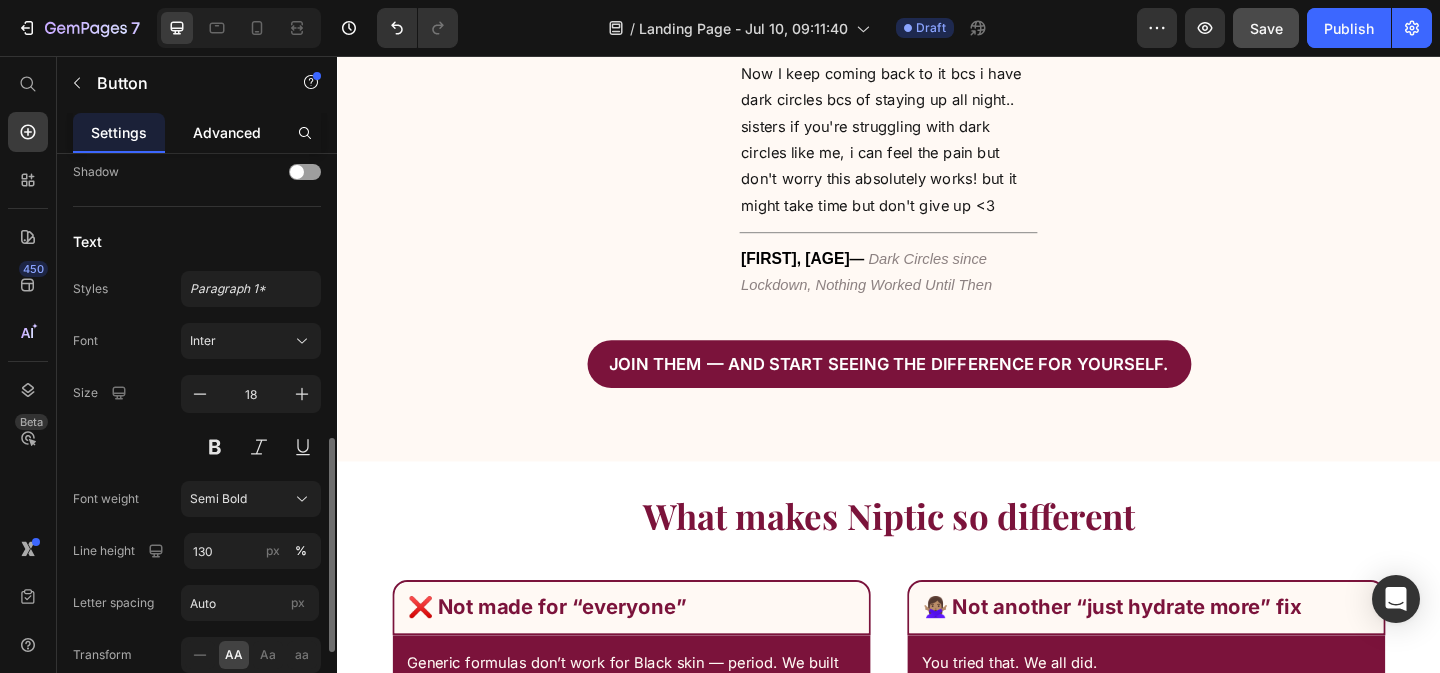 click on "Advanced" at bounding box center (227, 132) 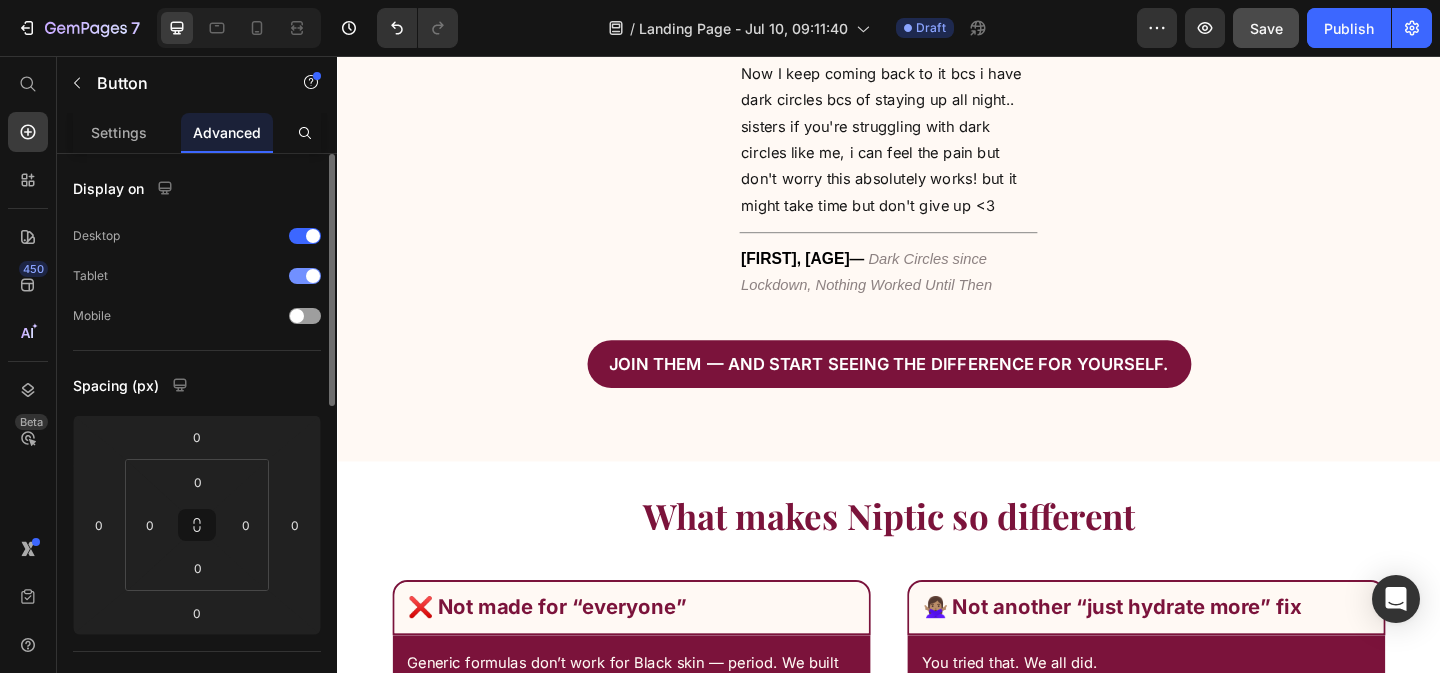 scroll, scrollTop: 0, scrollLeft: 0, axis: both 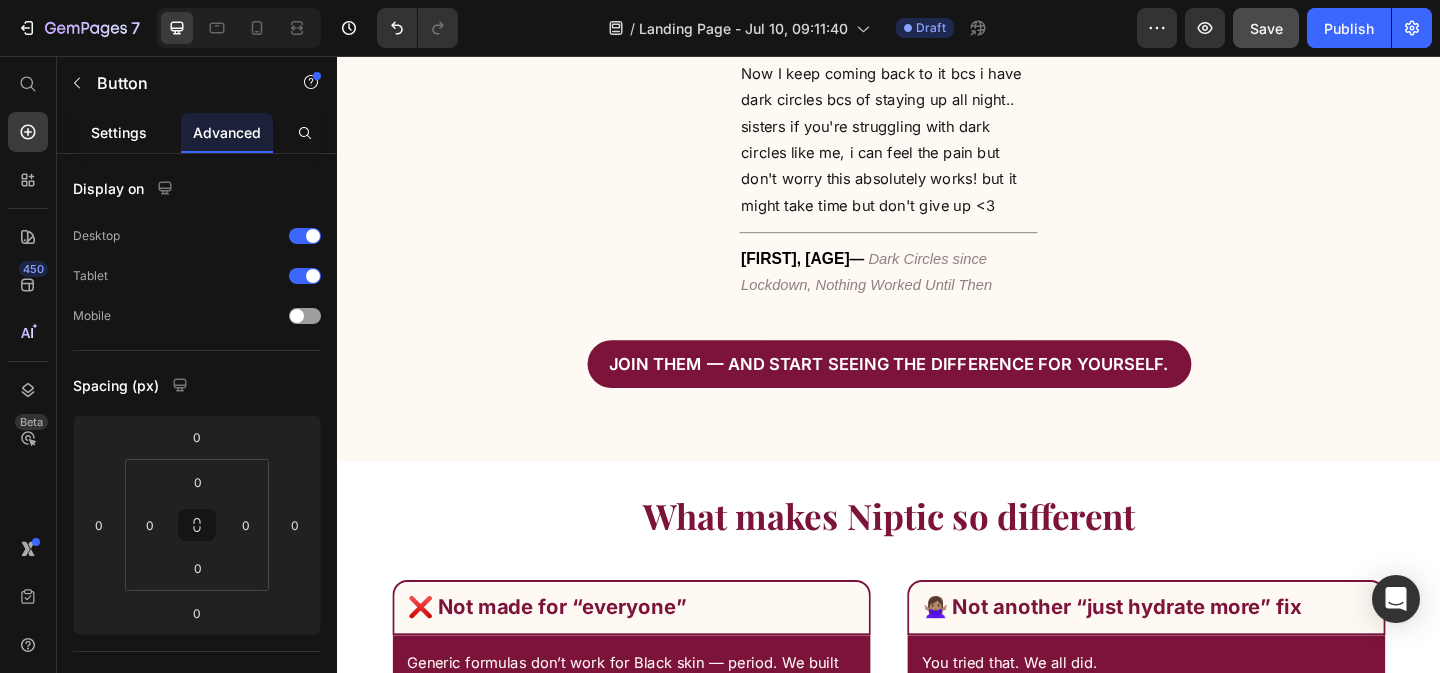 click on "Settings" at bounding box center [119, 132] 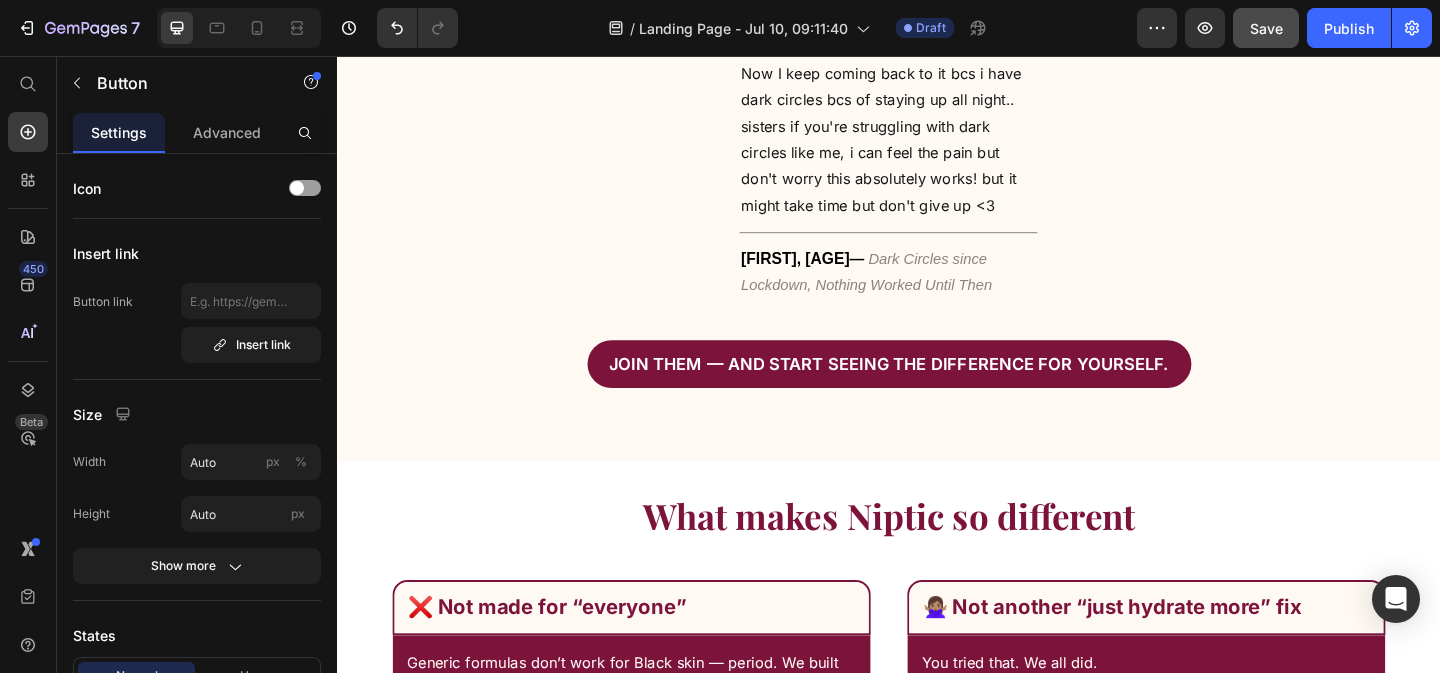 click on "Join them — and start seeing the difference for yourself. Button" at bounding box center [937, 390] 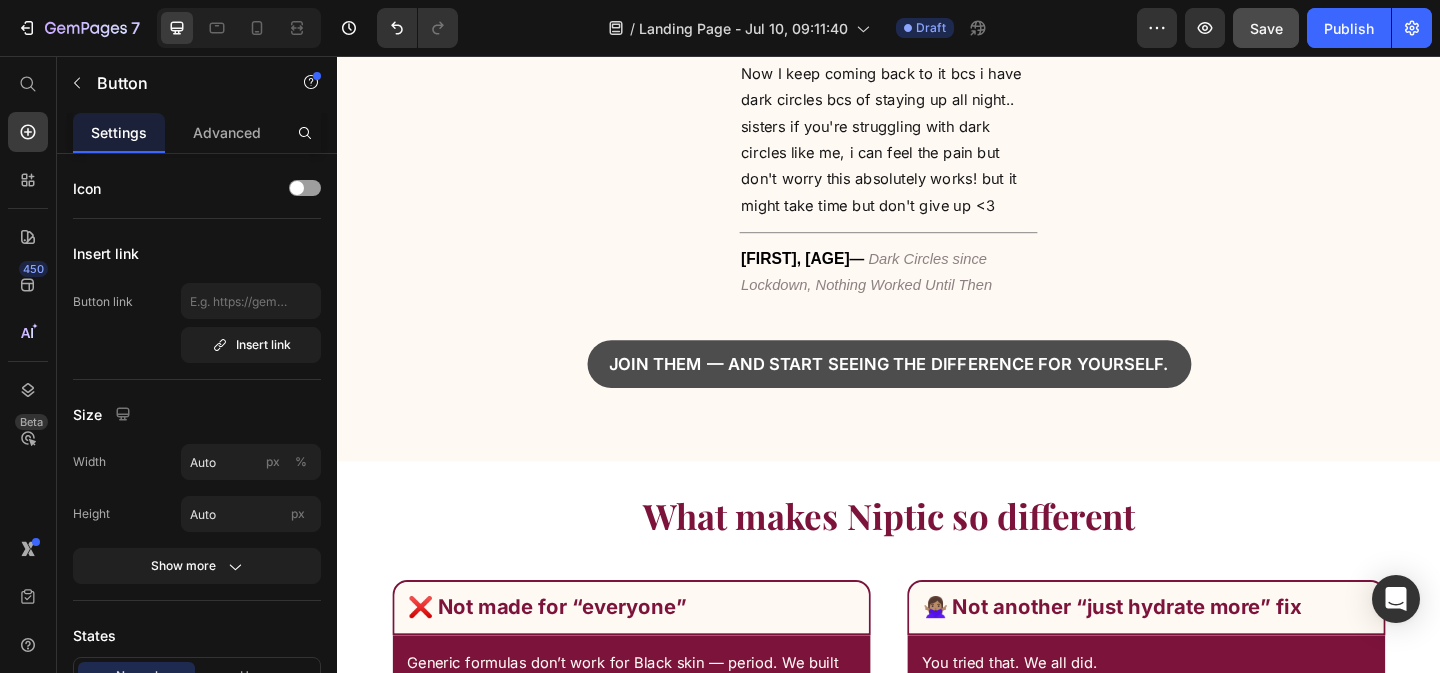 click on "Join them — and start seeing the difference for yourself." at bounding box center [937, 390] 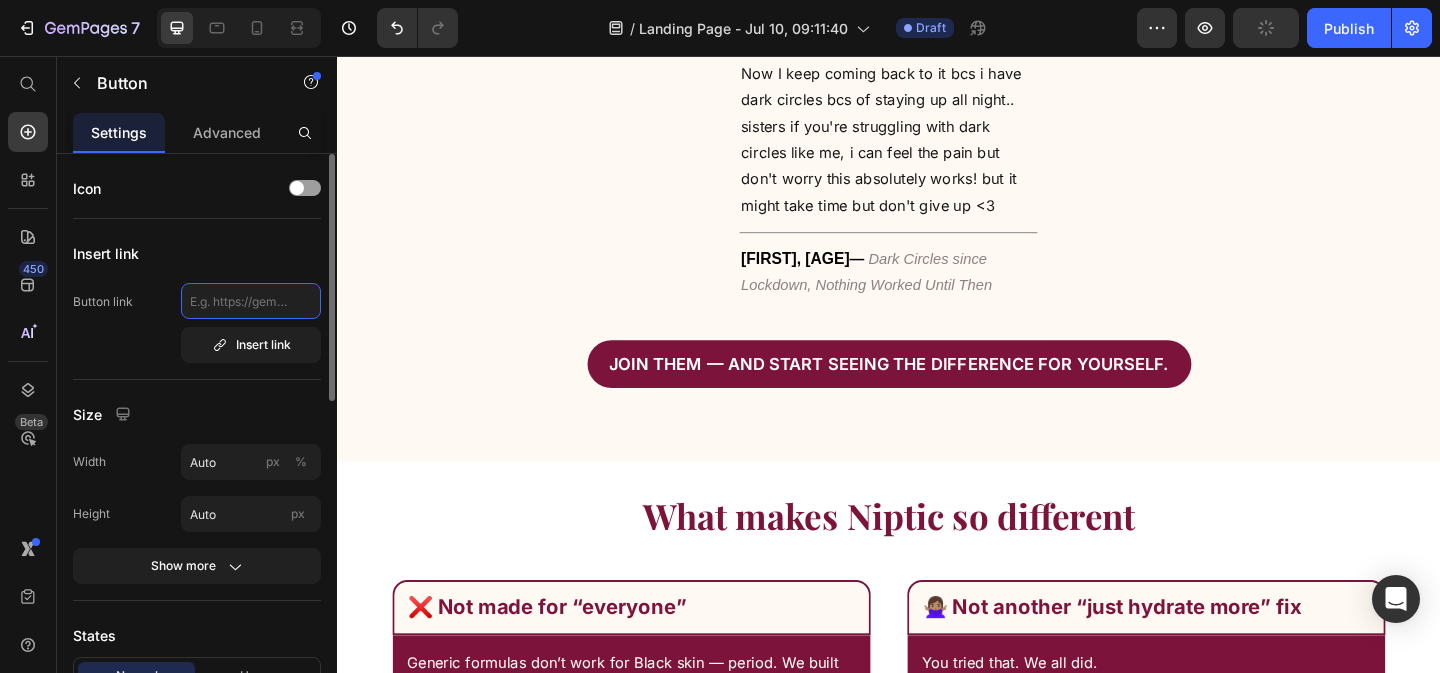 click 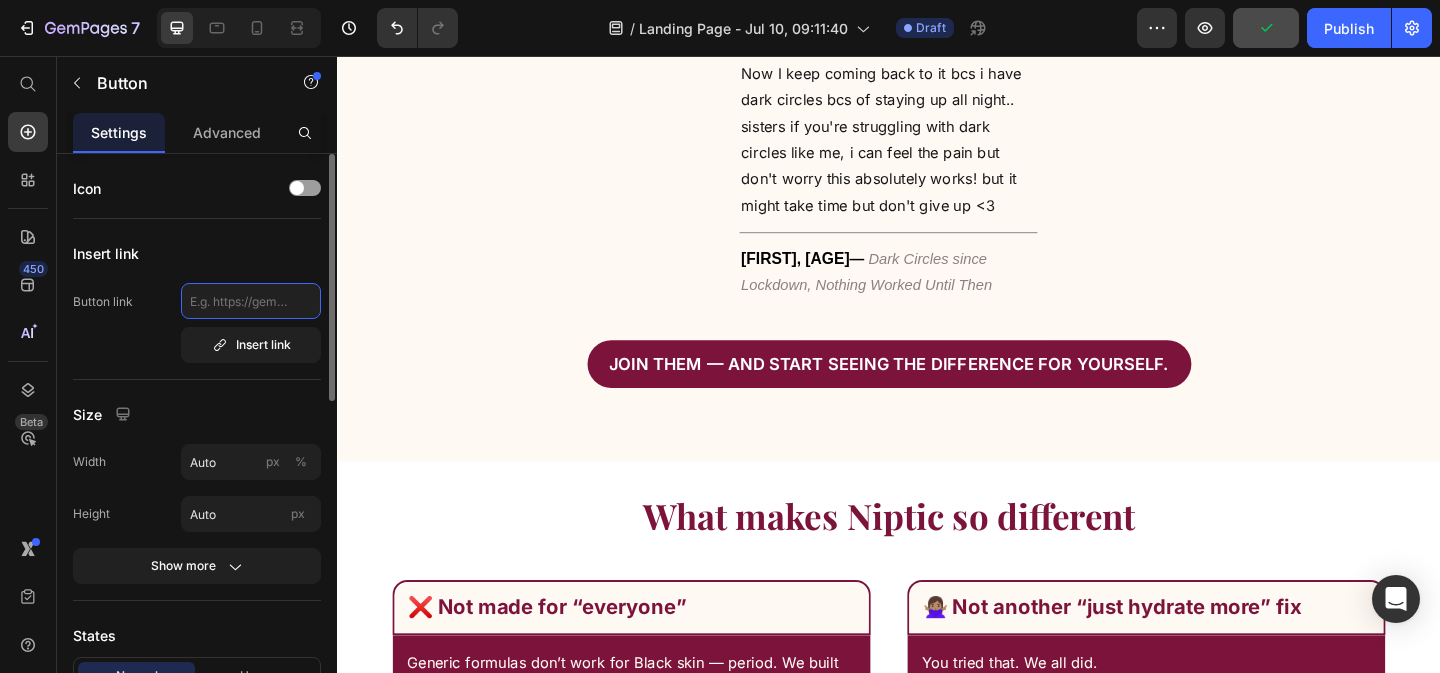 type on "#gNteydVxQ3" 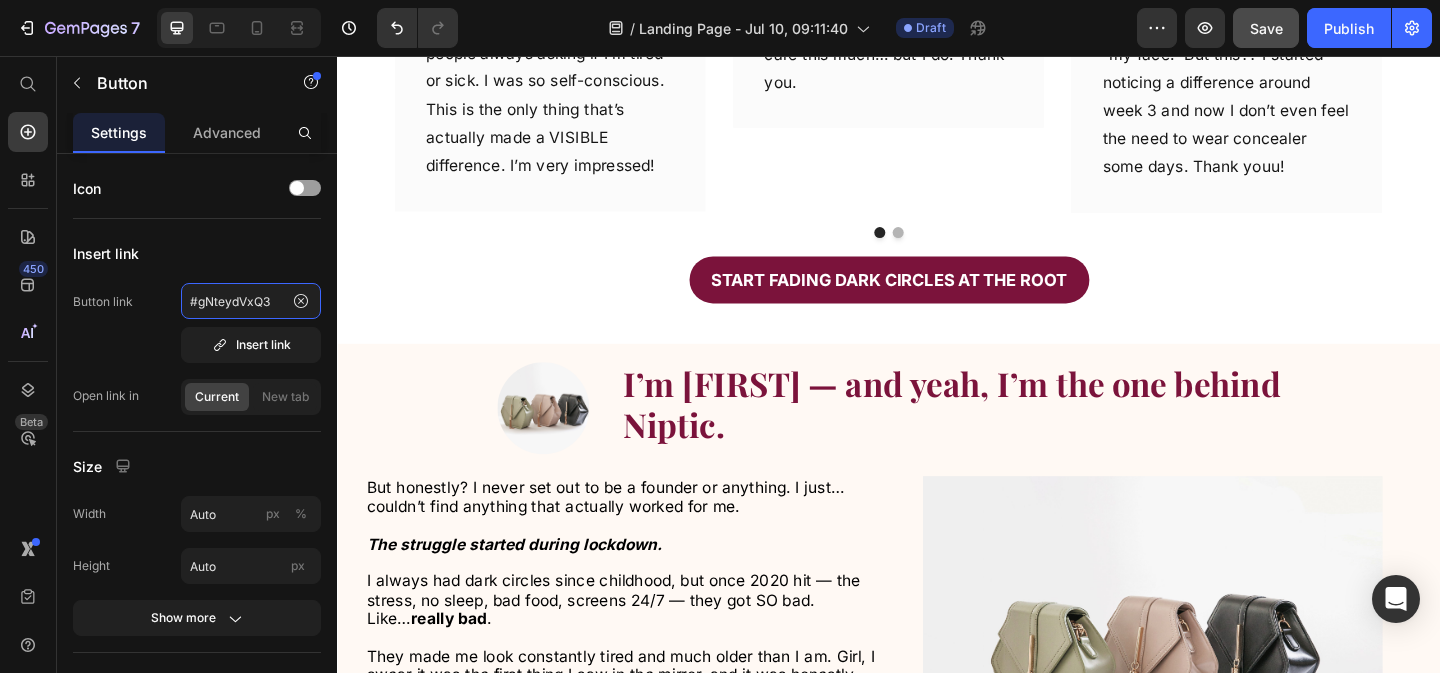 scroll, scrollTop: 1265, scrollLeft: 0, axis: vertical 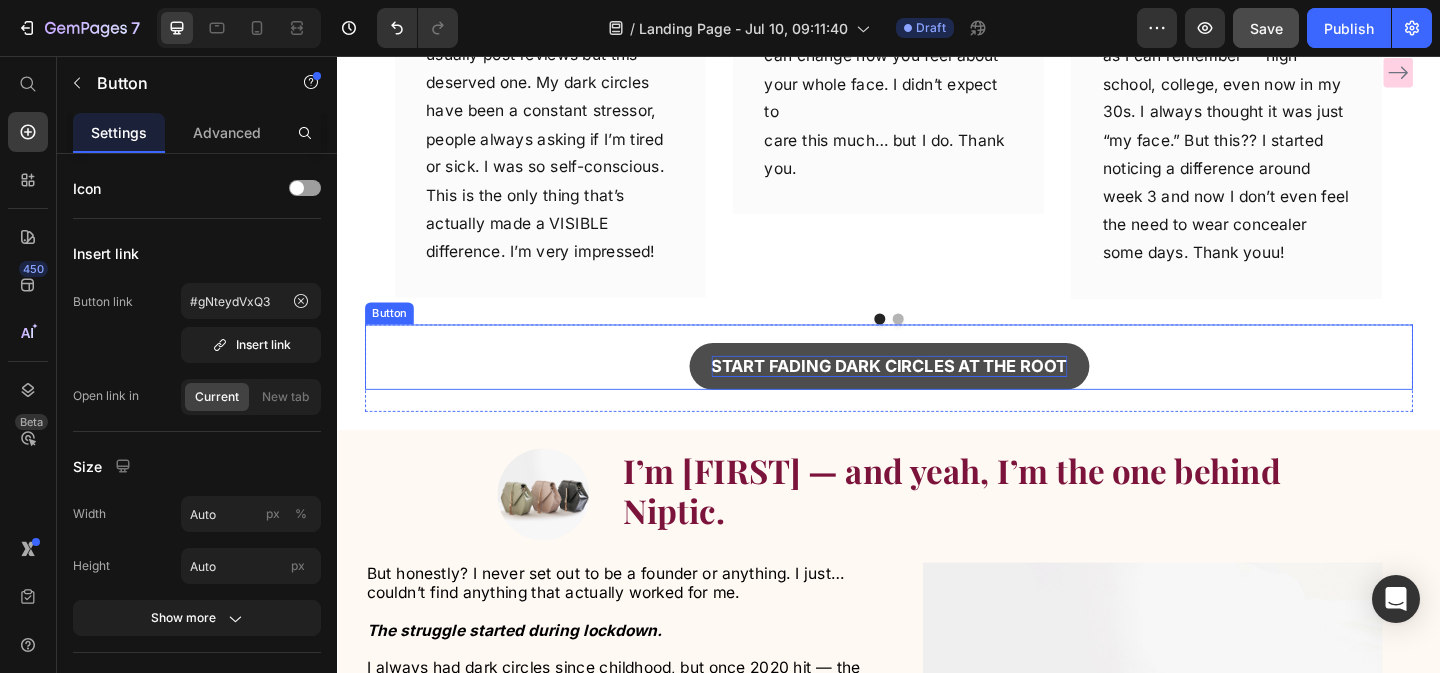 click on "Start Fading Dark Circles at the Root" at bounding box center (937, 393) 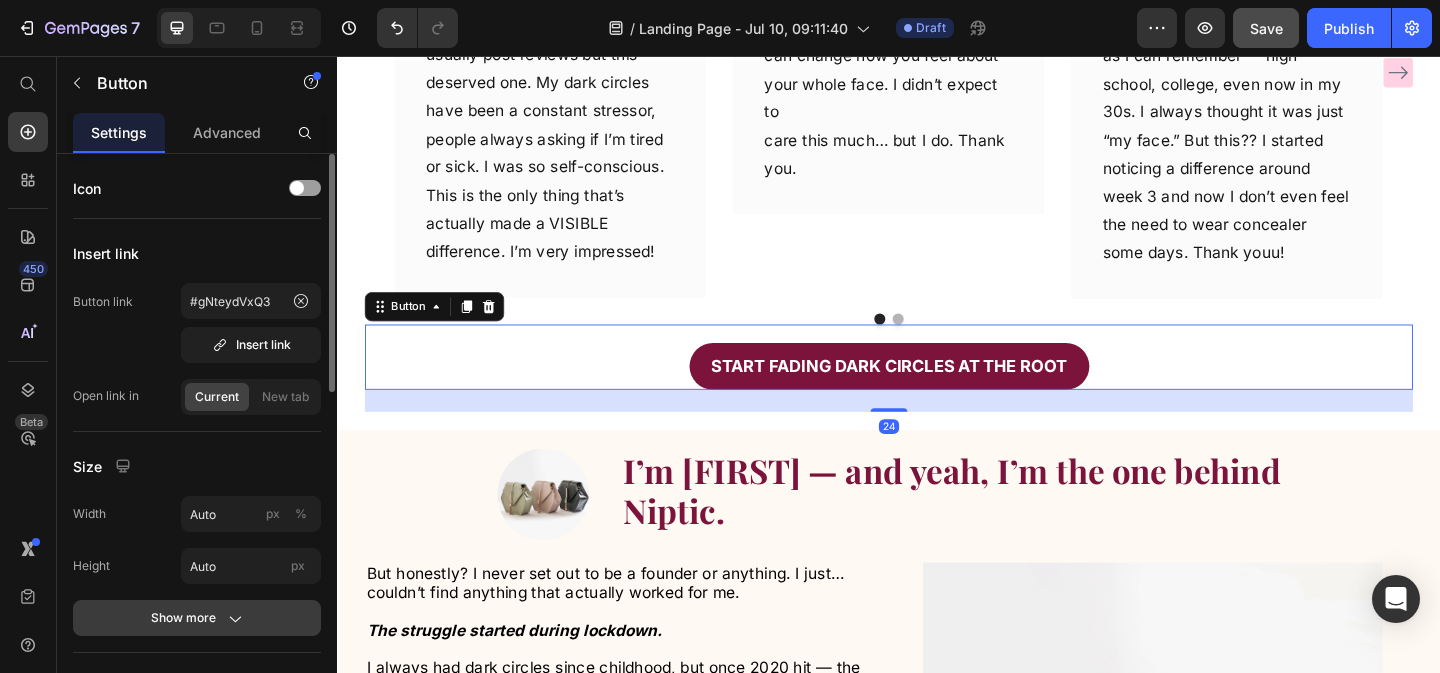 click on "Show more" 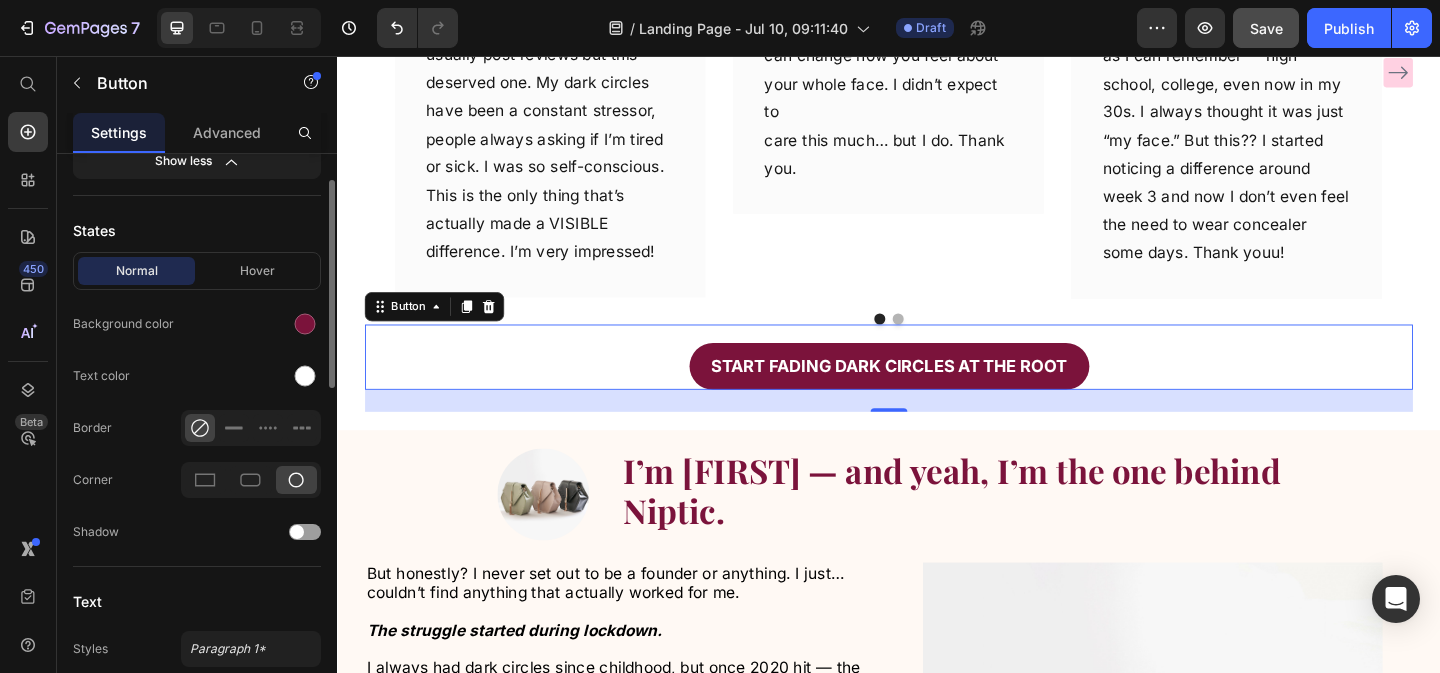 scroll, scrollTop: 656, scrollLeft: 0, axis: vertical 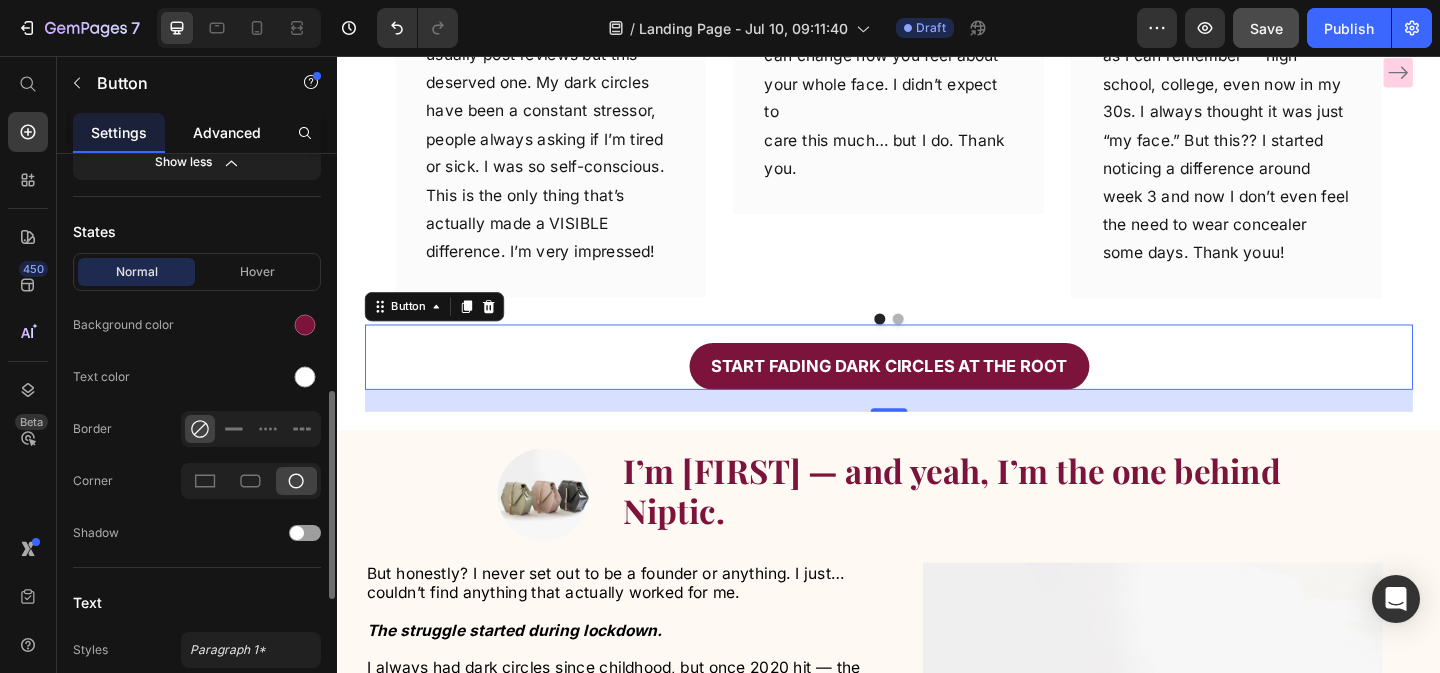 click on "Advanced" at bounding box center [227, 132] 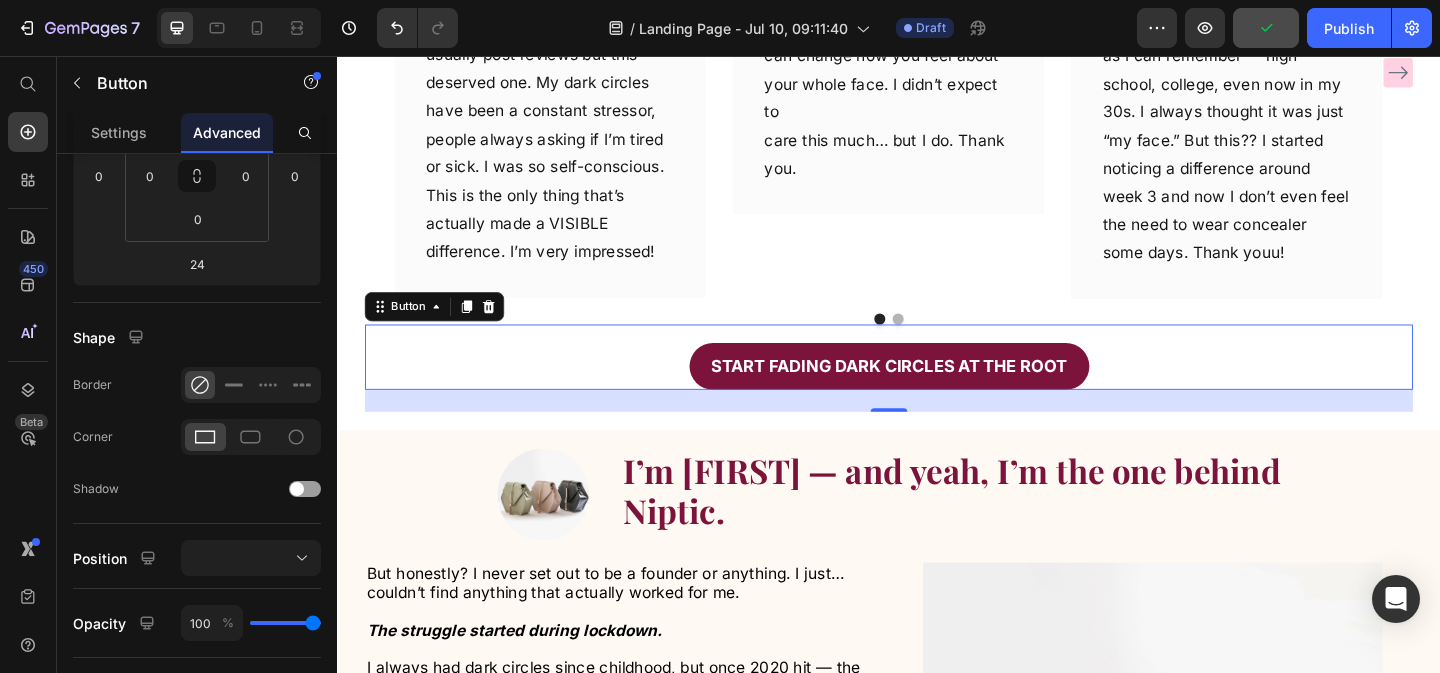 scroll, scrollTop: 690, scrollLeft: 0, axis: vertical 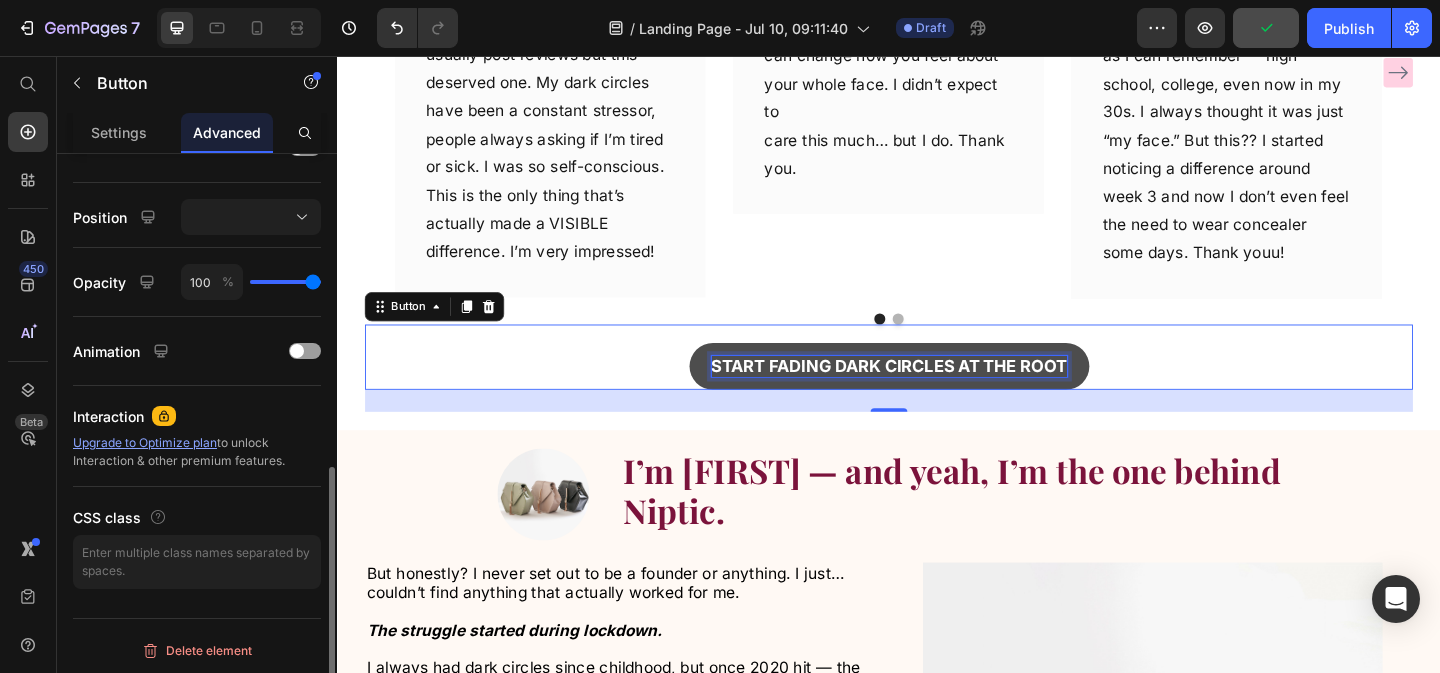 click on "Start Fading Dark Circles at the Root" at bounding box center [937, 393] 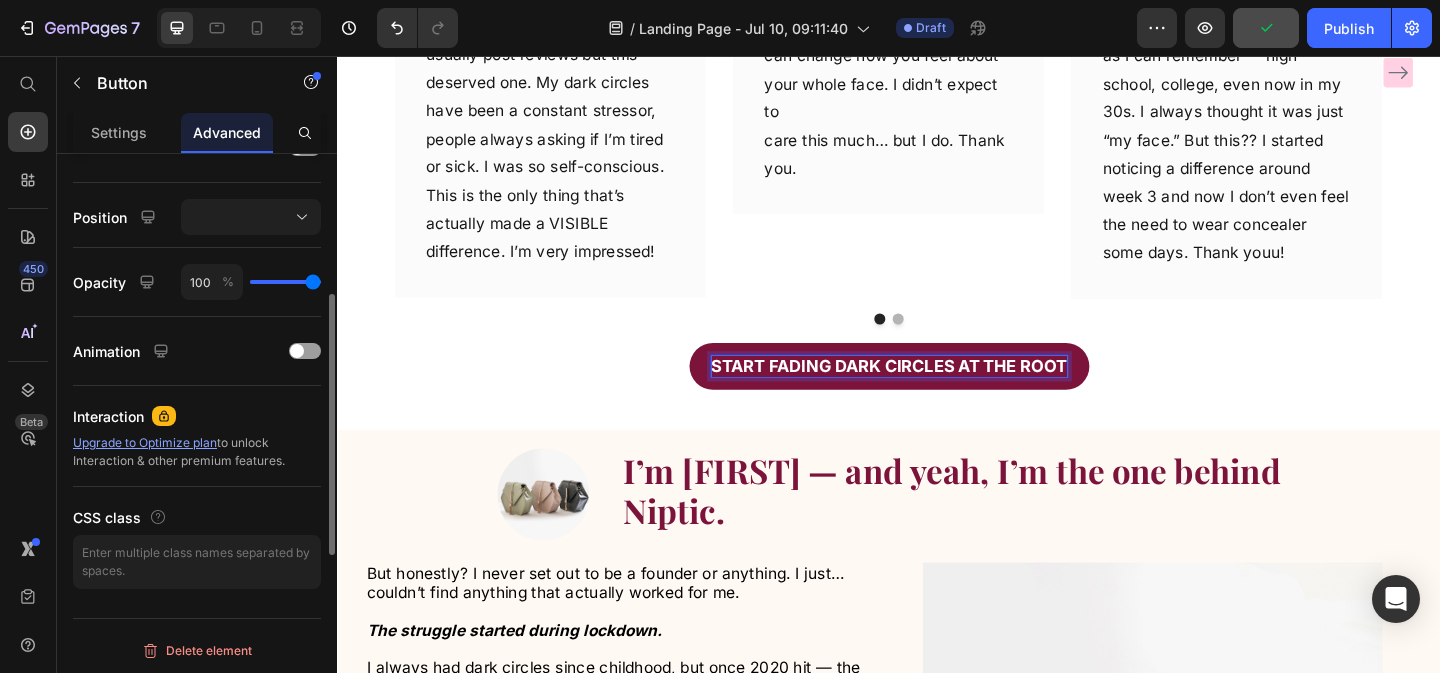 scroll, scrollTop: 0, scrollLeft: 0, axis: both 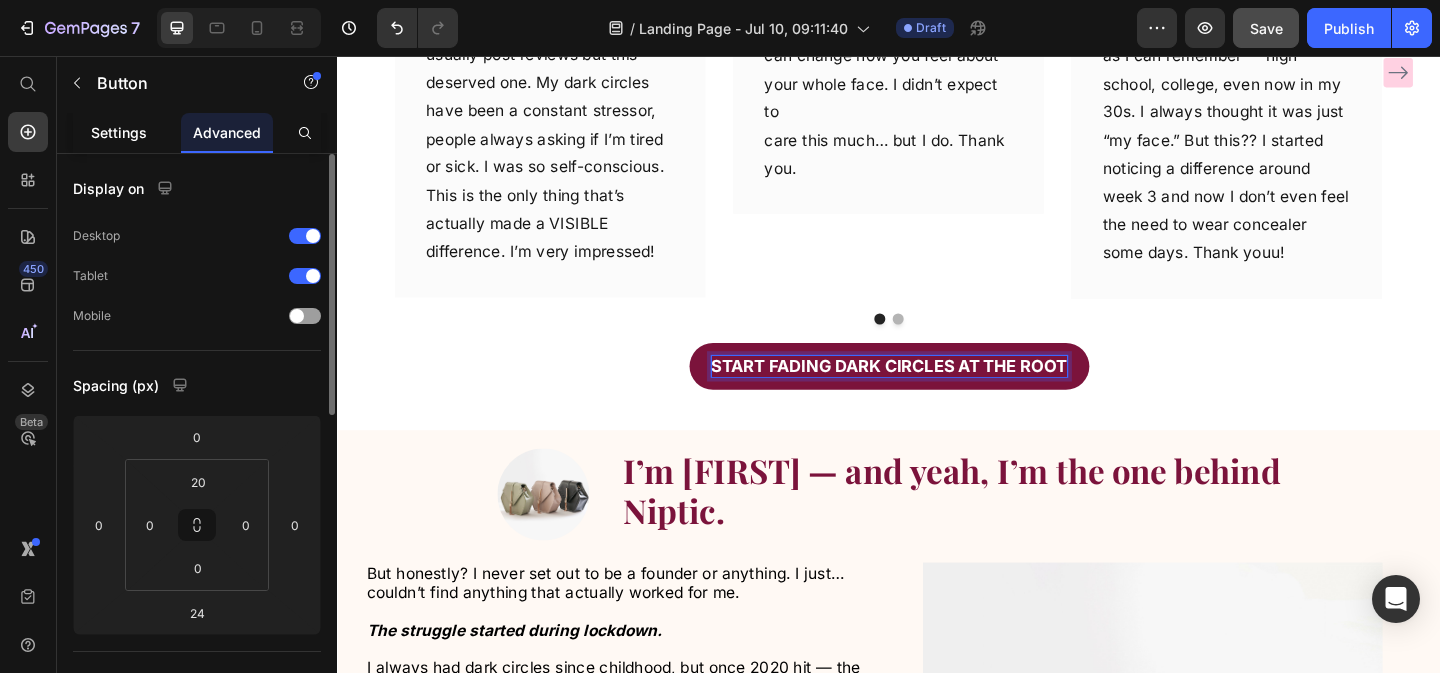 click on "Settings" 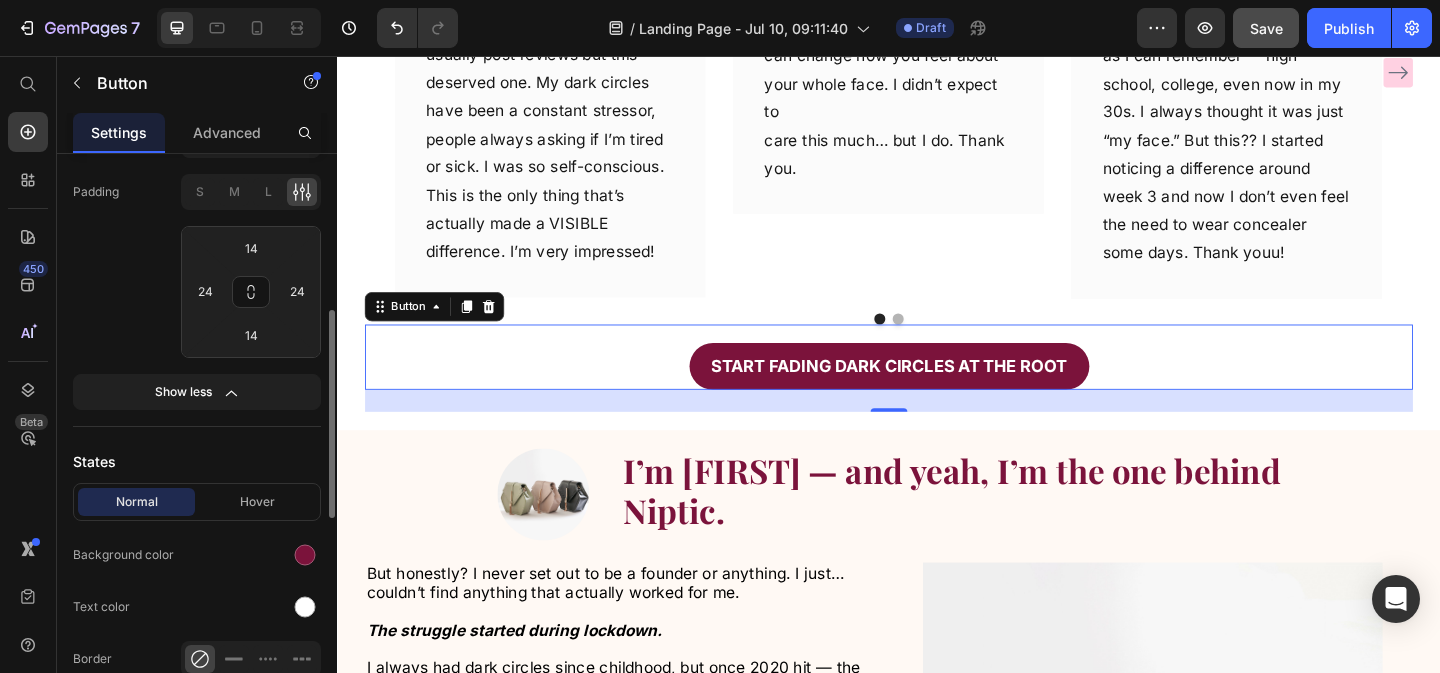 scroll, scrollTop: 428, scrollLeft: 0, axis: vertical 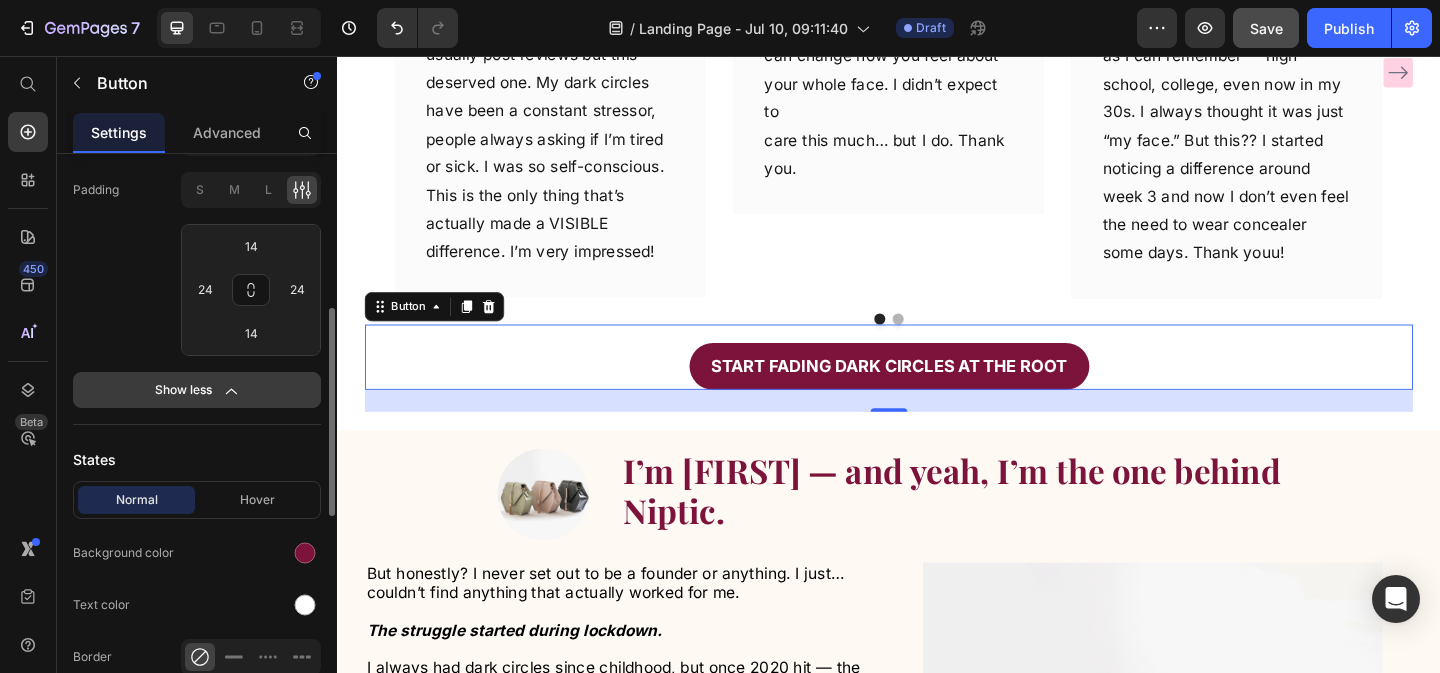 click on "Show less" 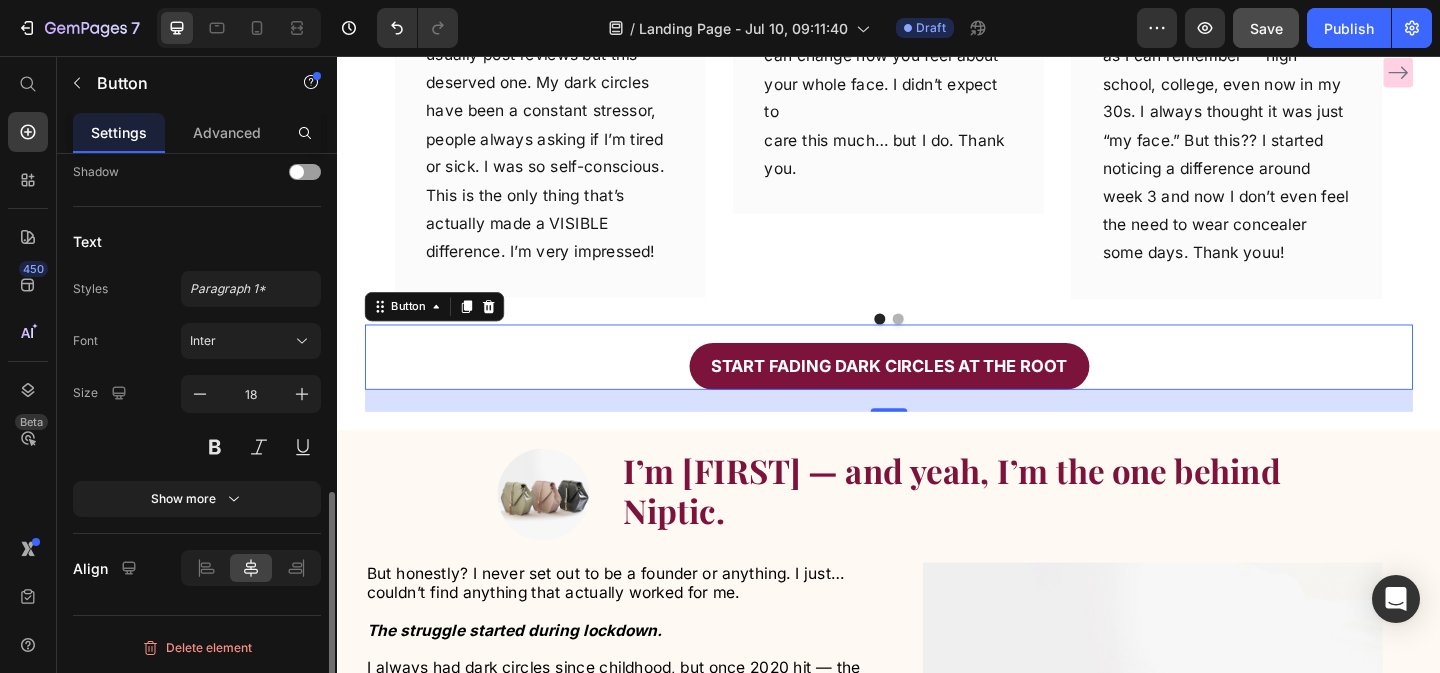 scroll, scrollTop: 816, scrollLeft: 0, axis: vertical 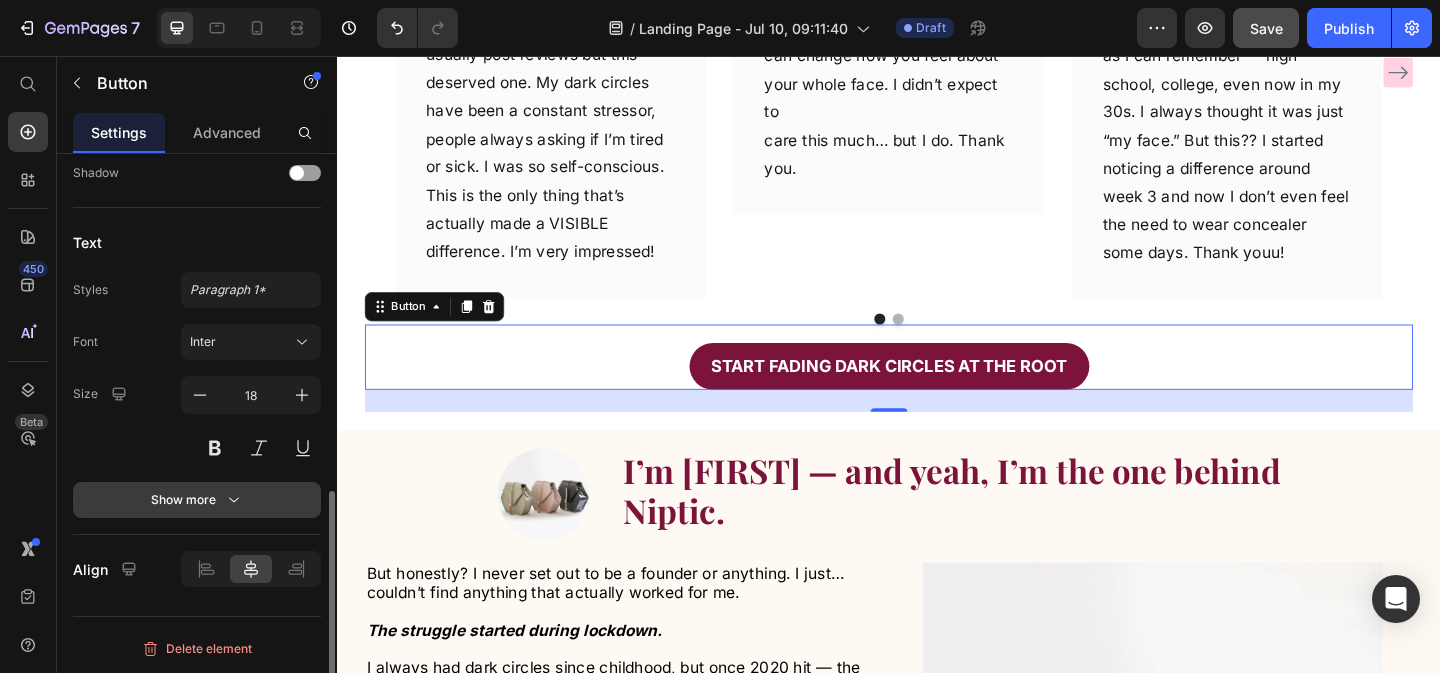 click on "Show more" at bounding box center (197, 500) 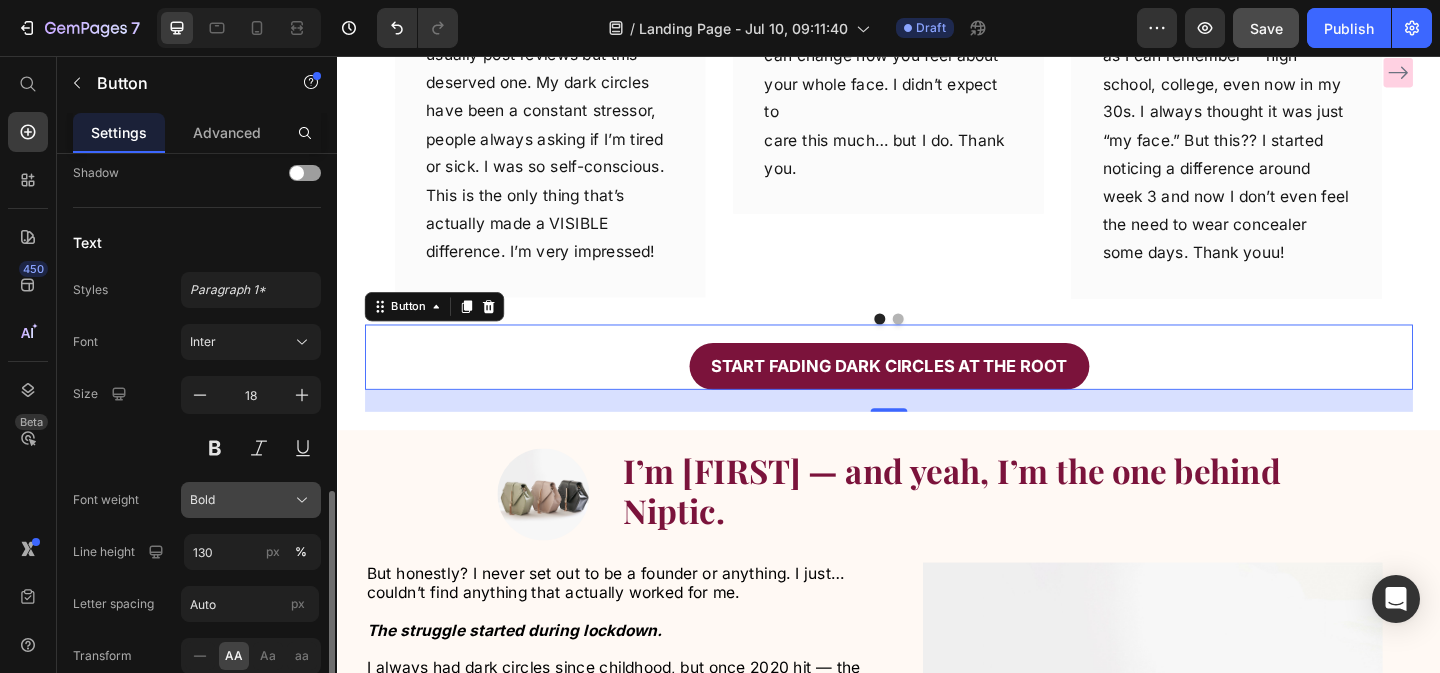 click on "Bold" at bounding box center [202, 500] 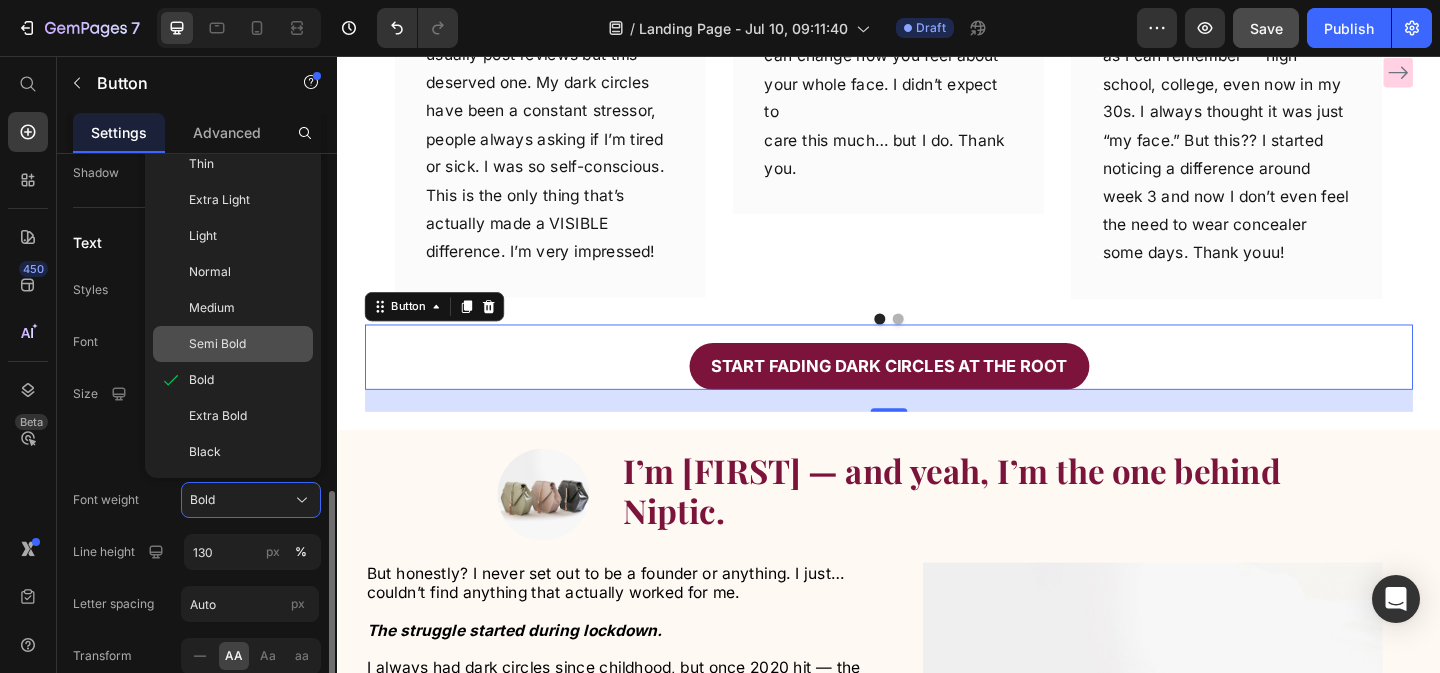 click on "Semi Bold" 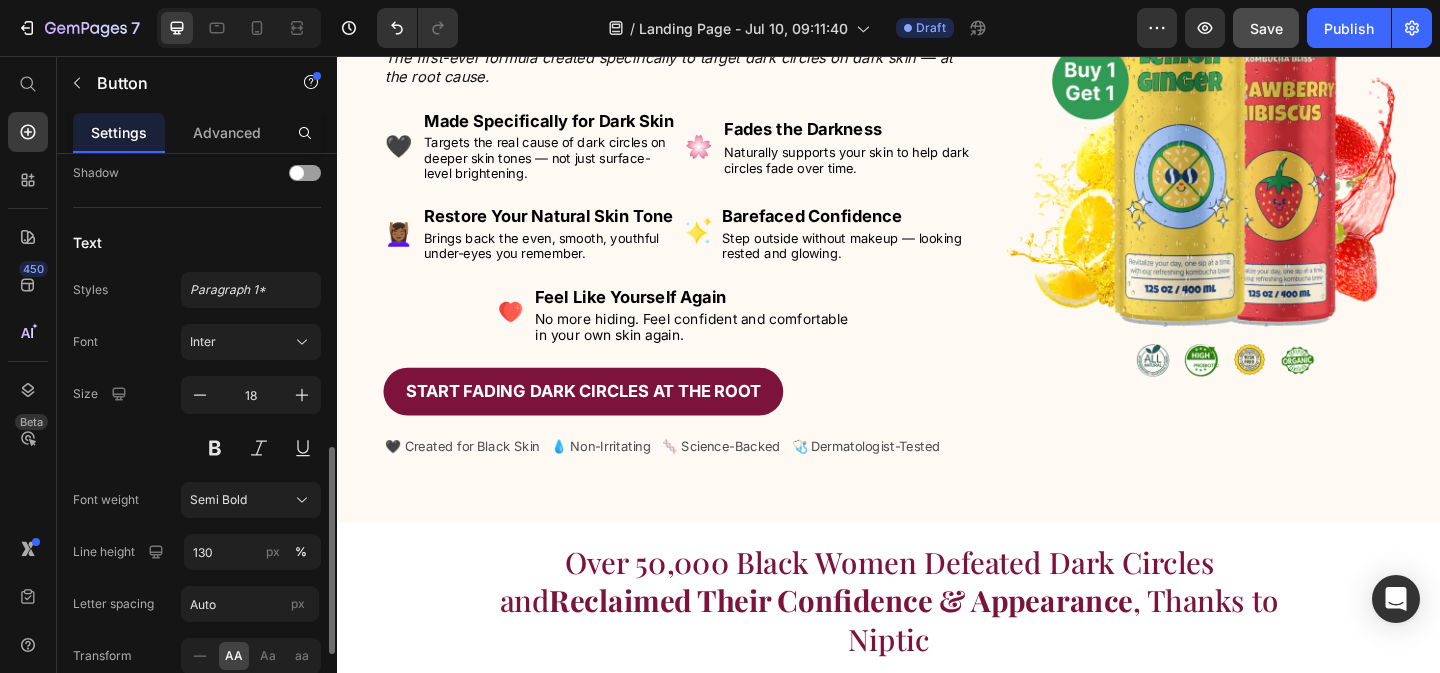 scroll, scrollTop: 245, scrollLeft: 0, axis: vertical 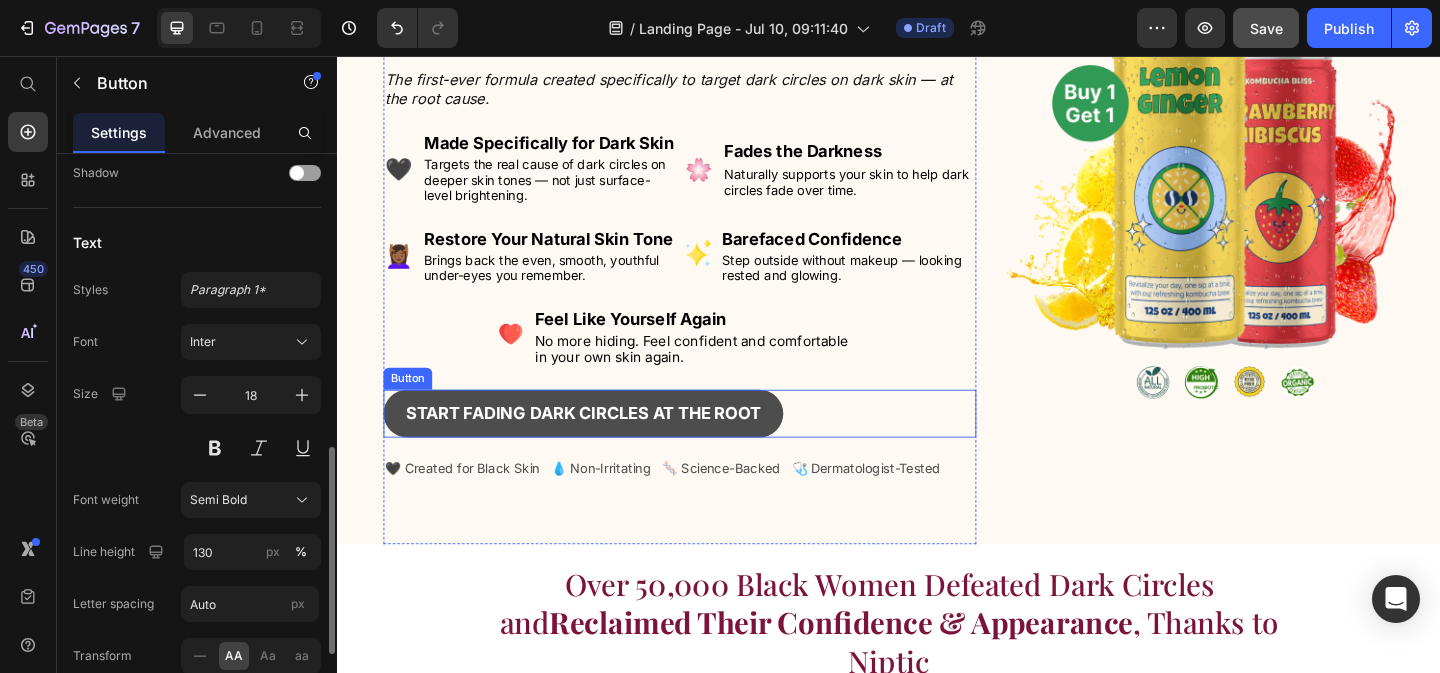 click on "Start Fading Dark Circles at the Root" at bounding box center [604, 444] 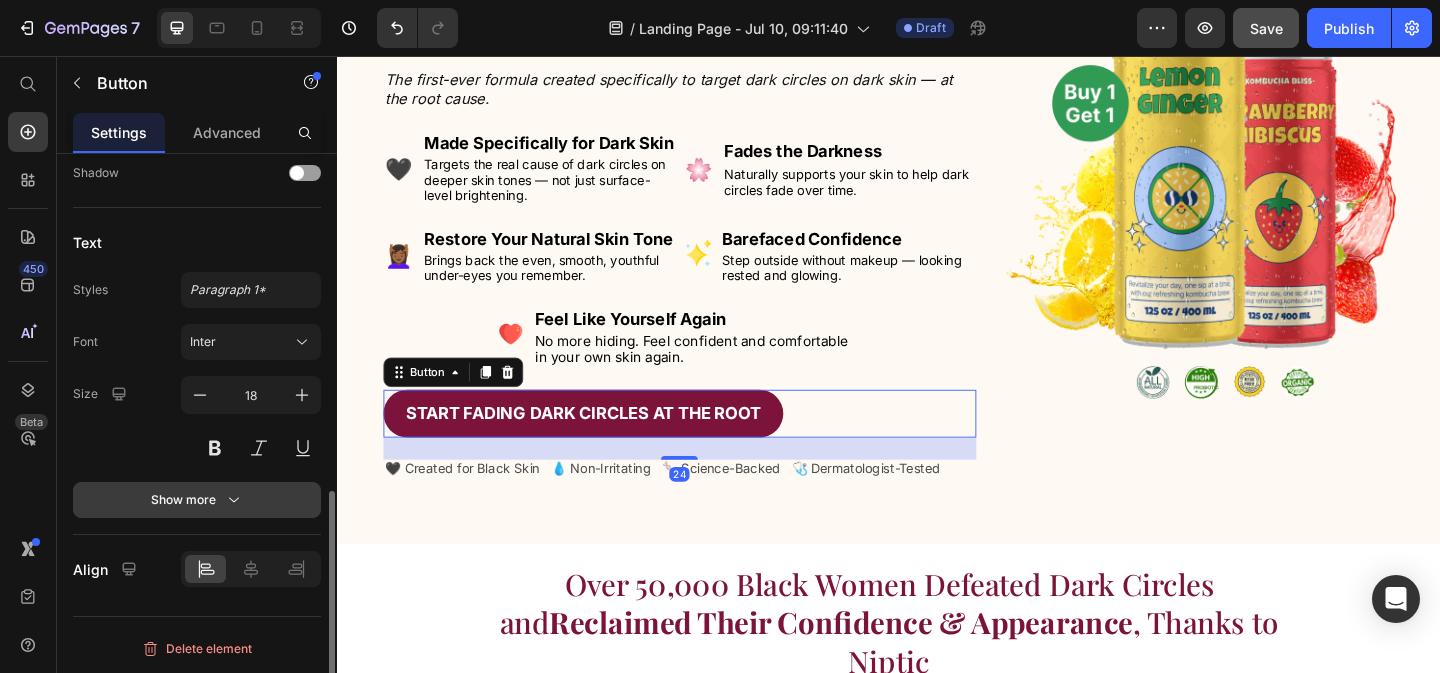 click on "Show more" at bounding box center (197, 500) 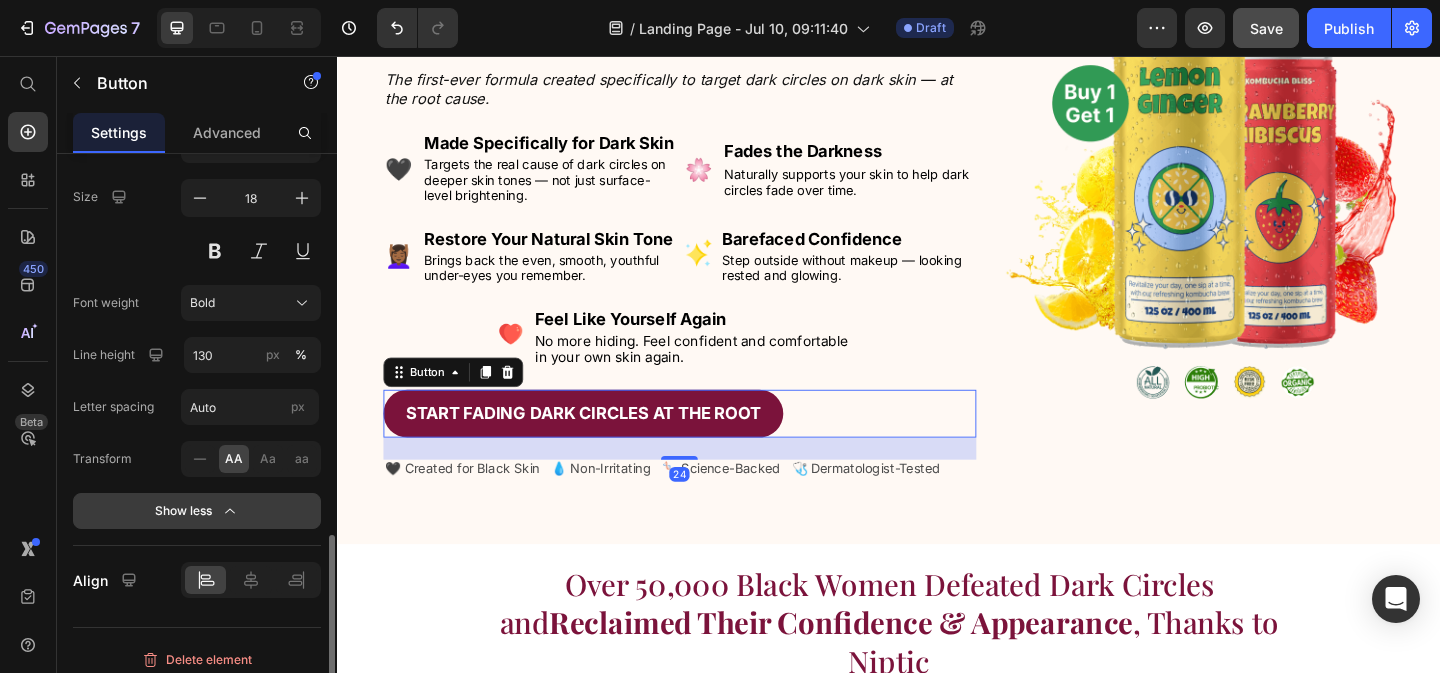 scroll, scrollTop: 1025, scrollLeft: 0, axis: vertical 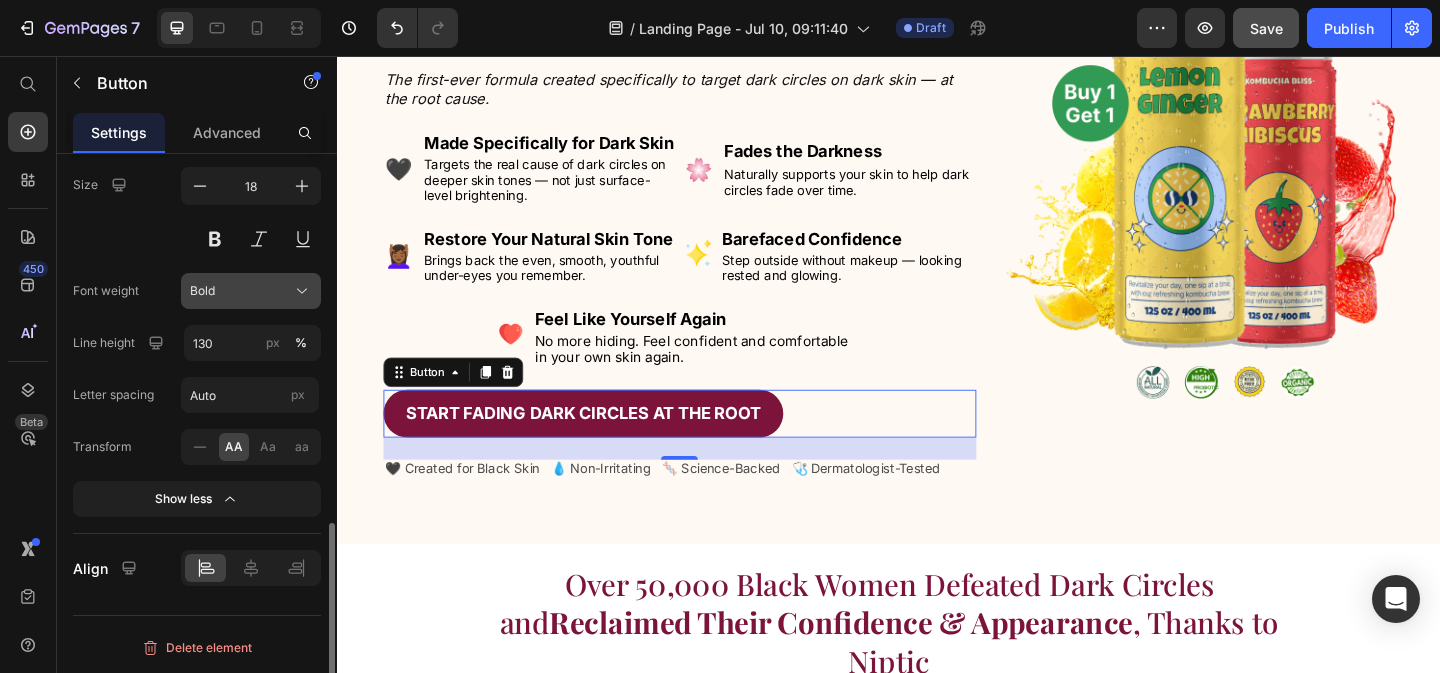 click on "Bold" 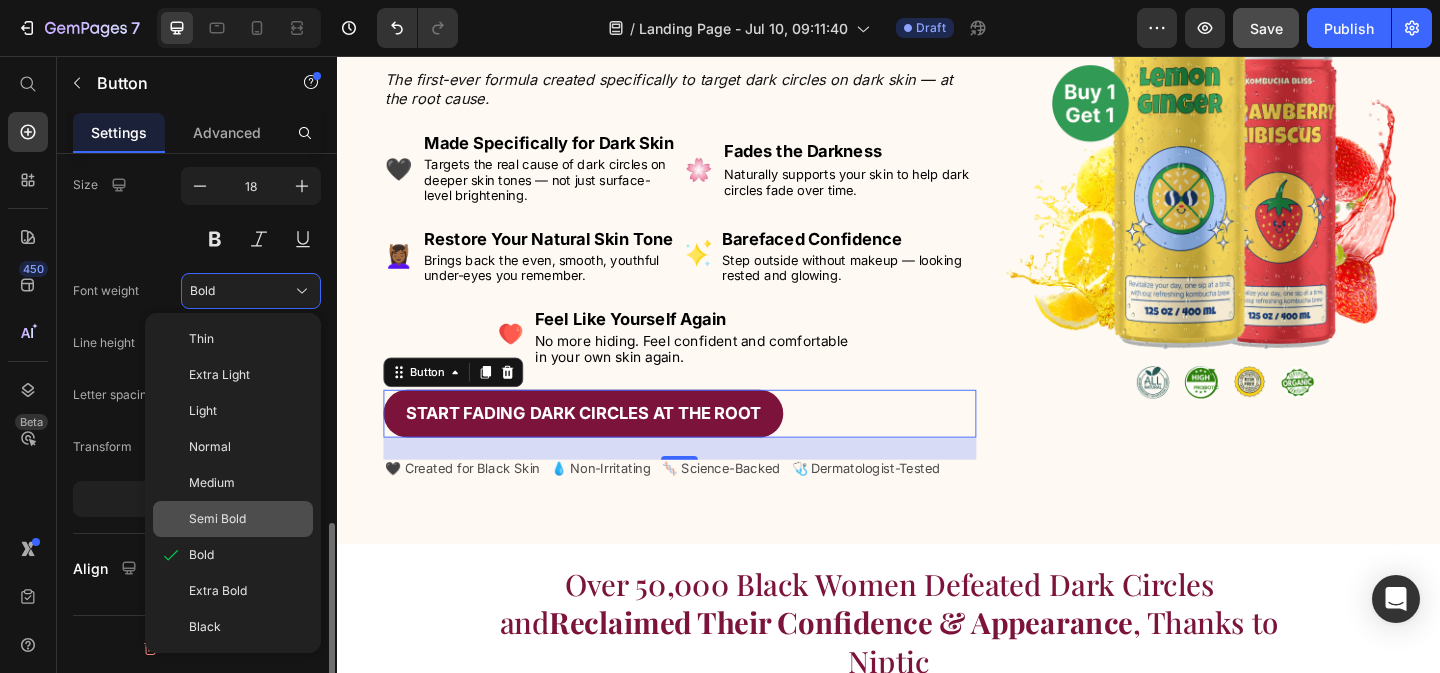 drag, startPoint x: 217, startPoint y: 523, endPoint x: 432, endPoint y: 439, distance: 230.82678 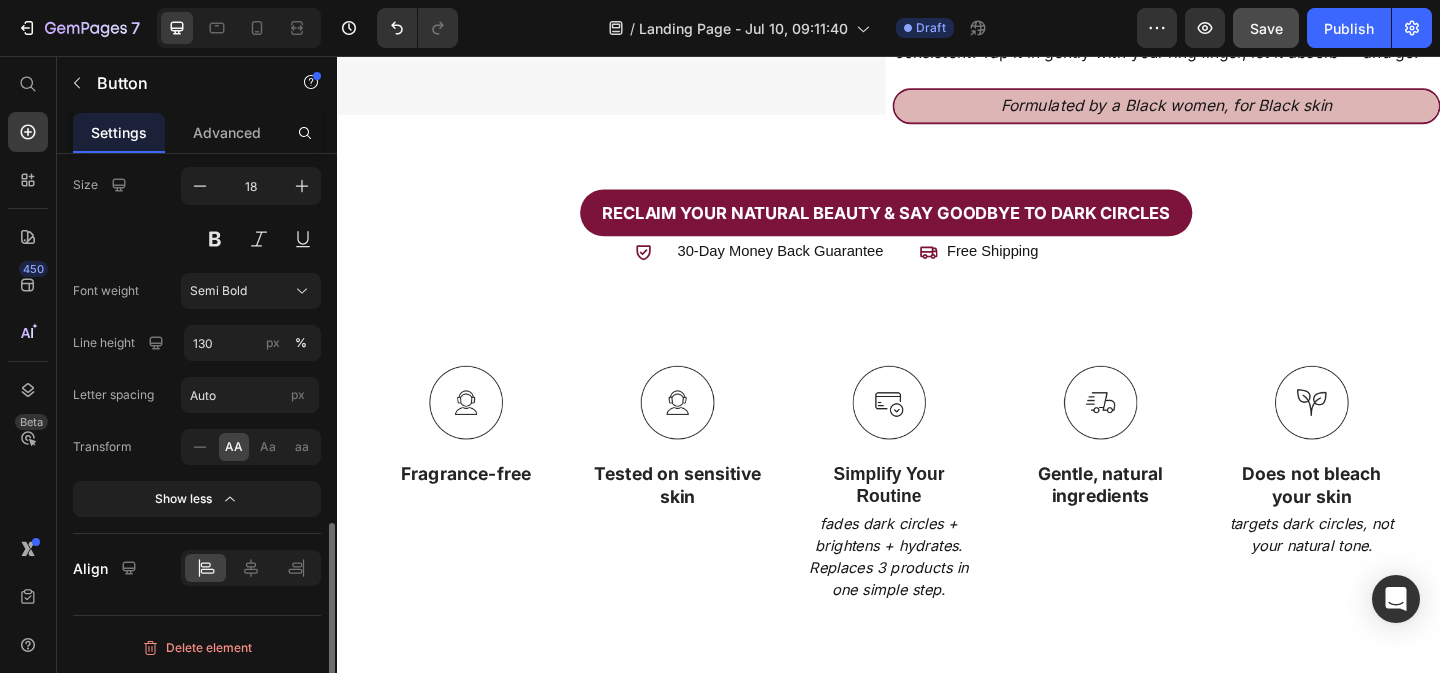 scroll, scrollTop: 9152, scrollLeft: 0, axis: vertical 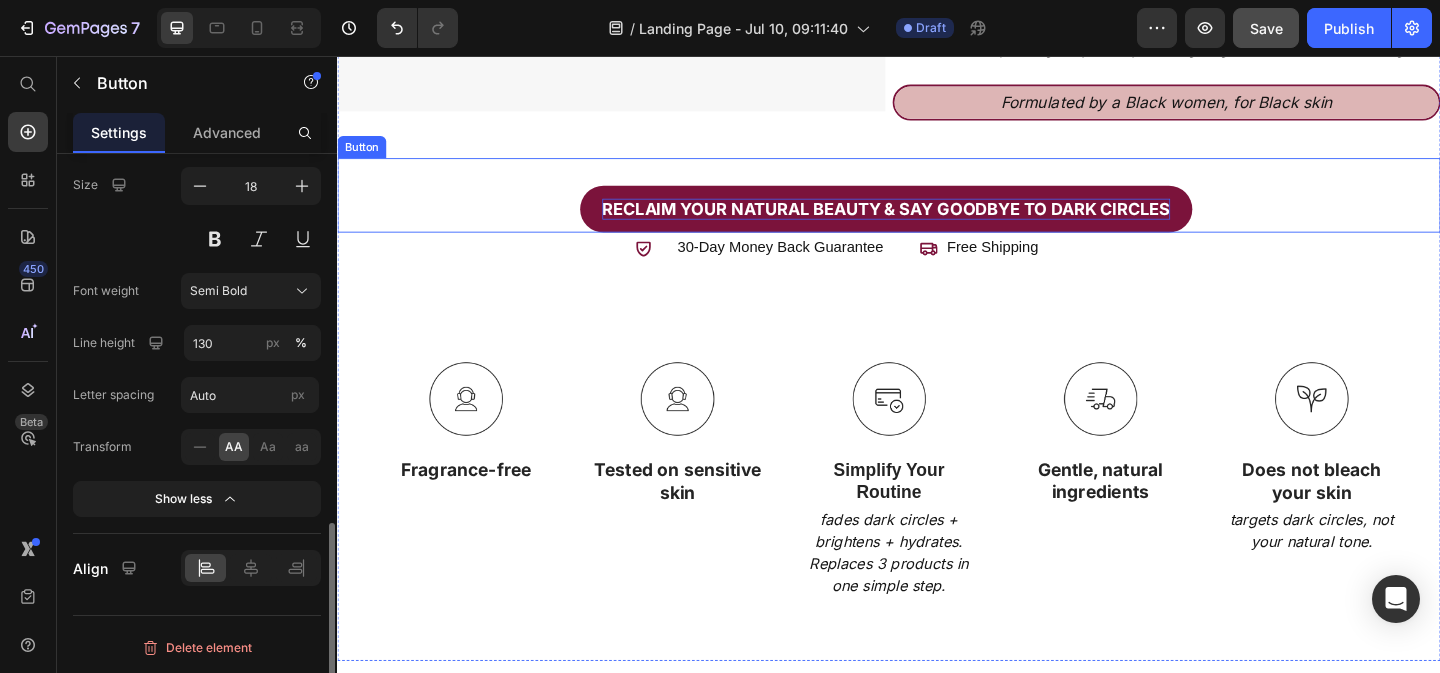 click on "Reclaim your natural beauty & say goodbye to dark circles" at bounding box center (934, 222) 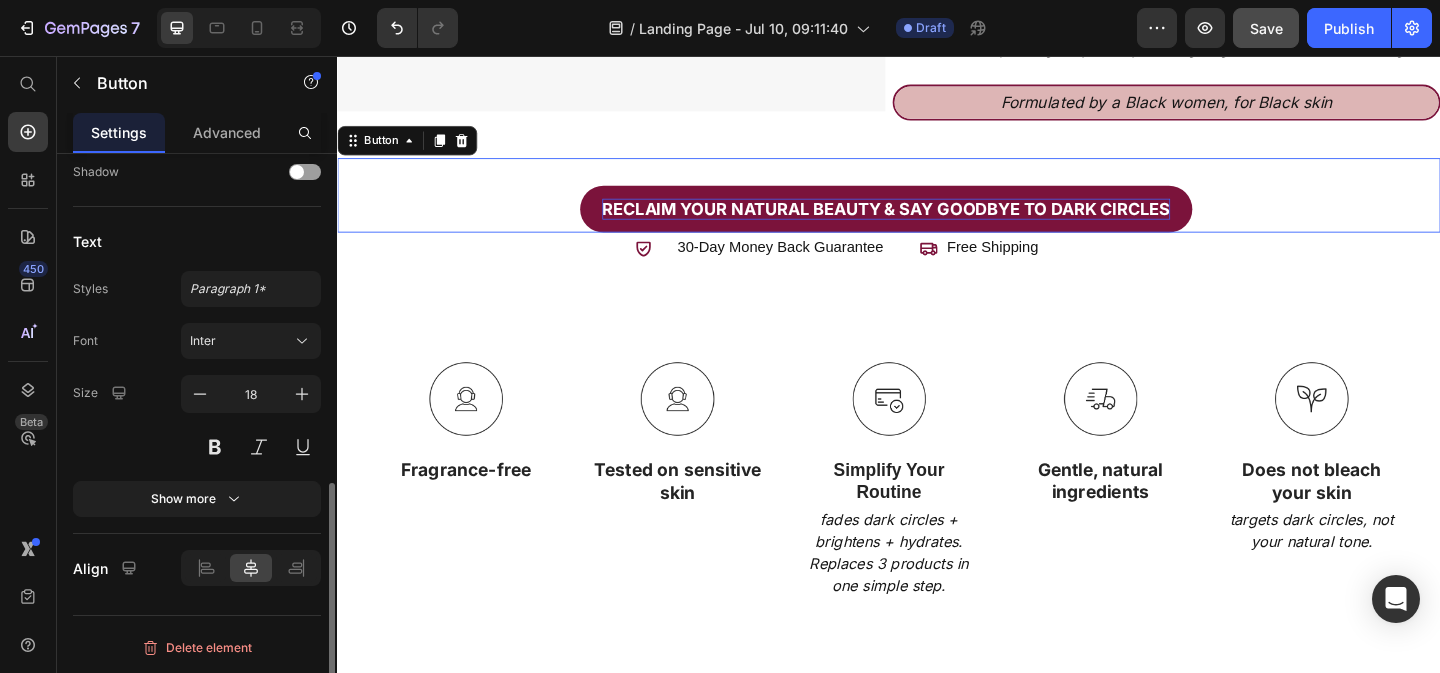 scroll, scrollTop: 765, scrollLeft: 0, axis: vertical 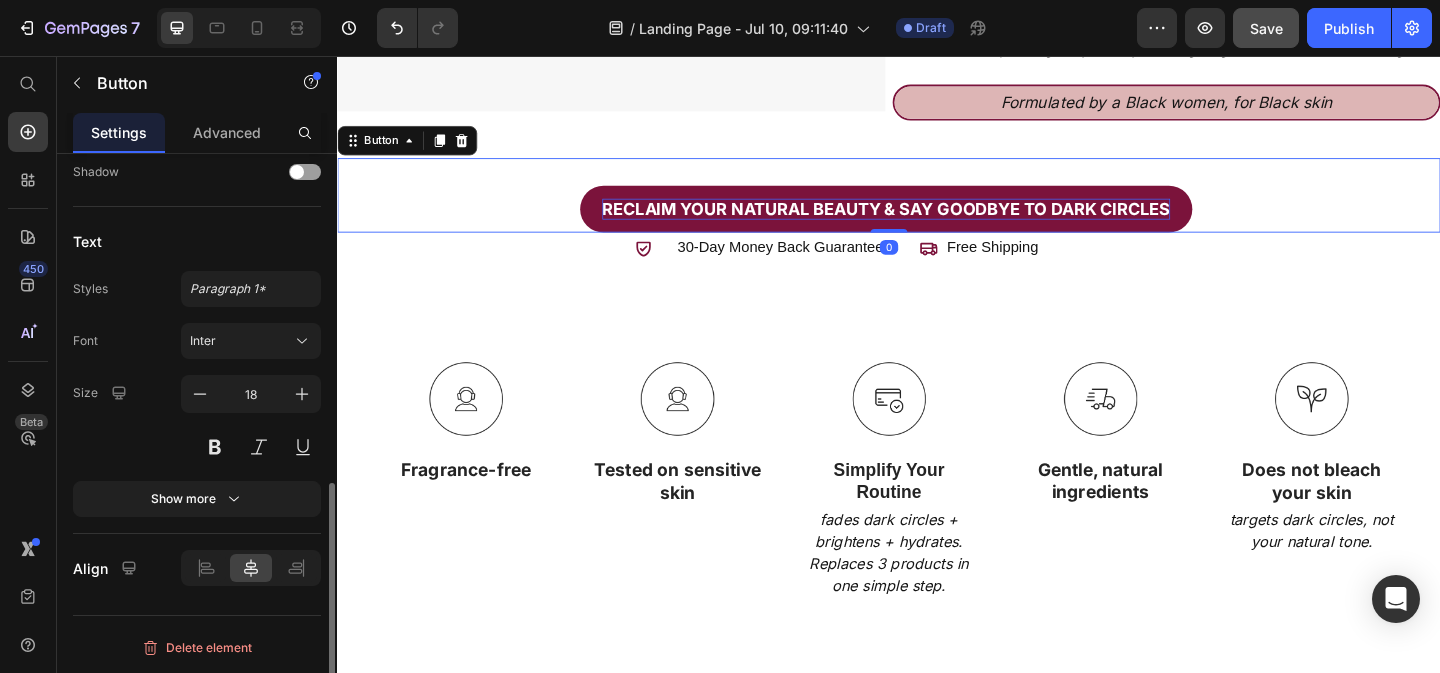 click on "Reclaim your natural beauty & say goodbye to dark circles" at bounding box center (934, 222) 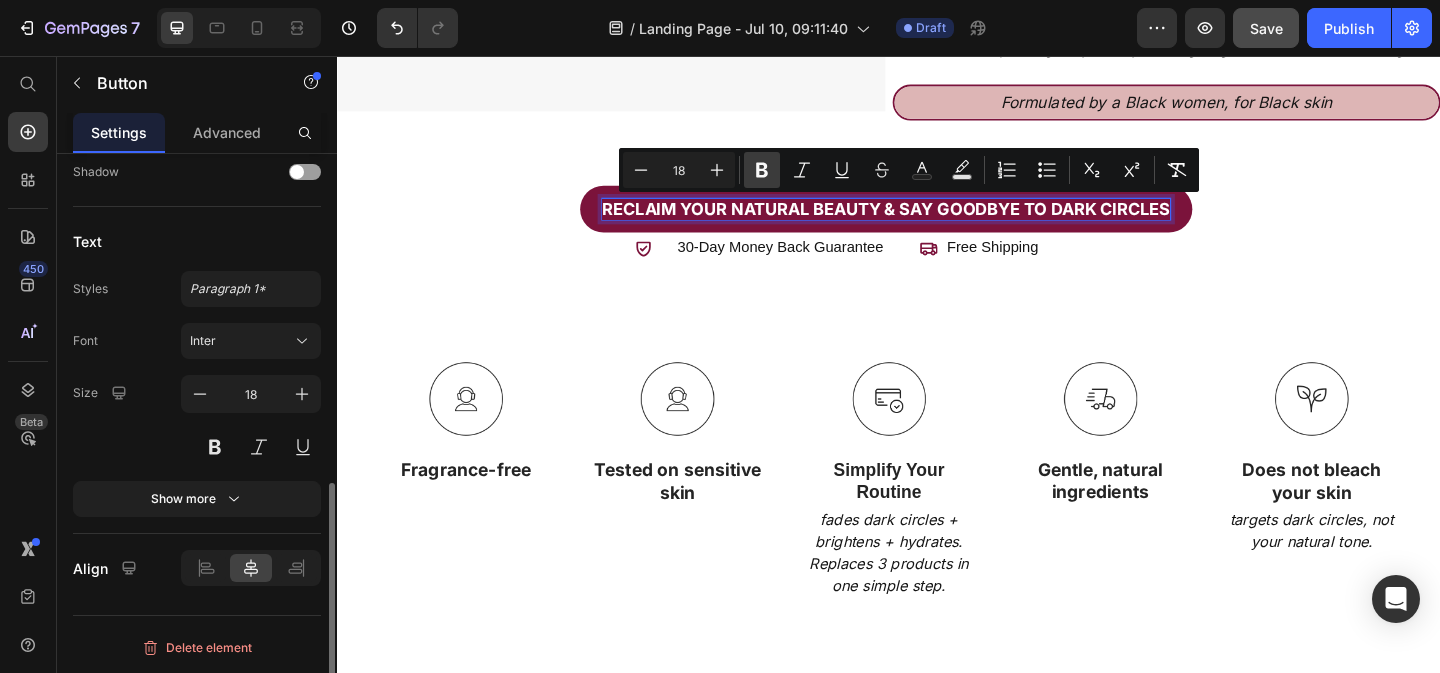 click 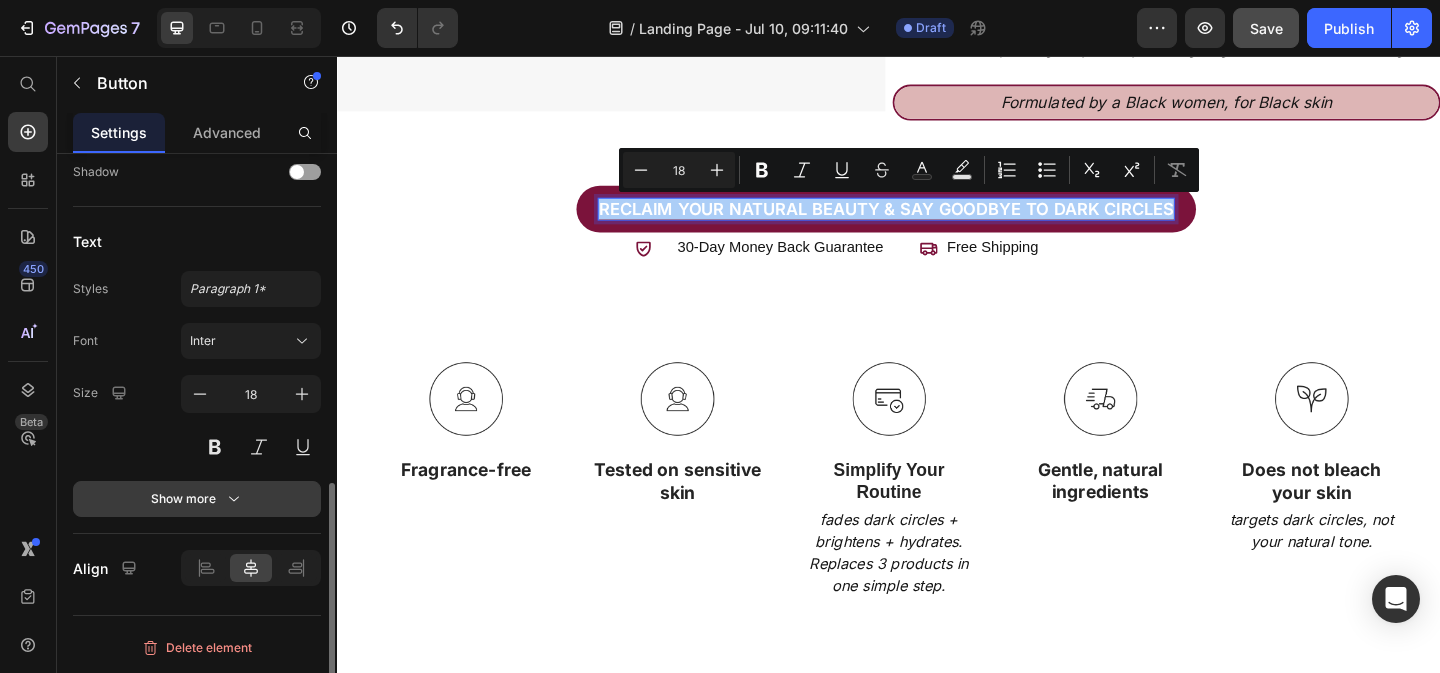 click 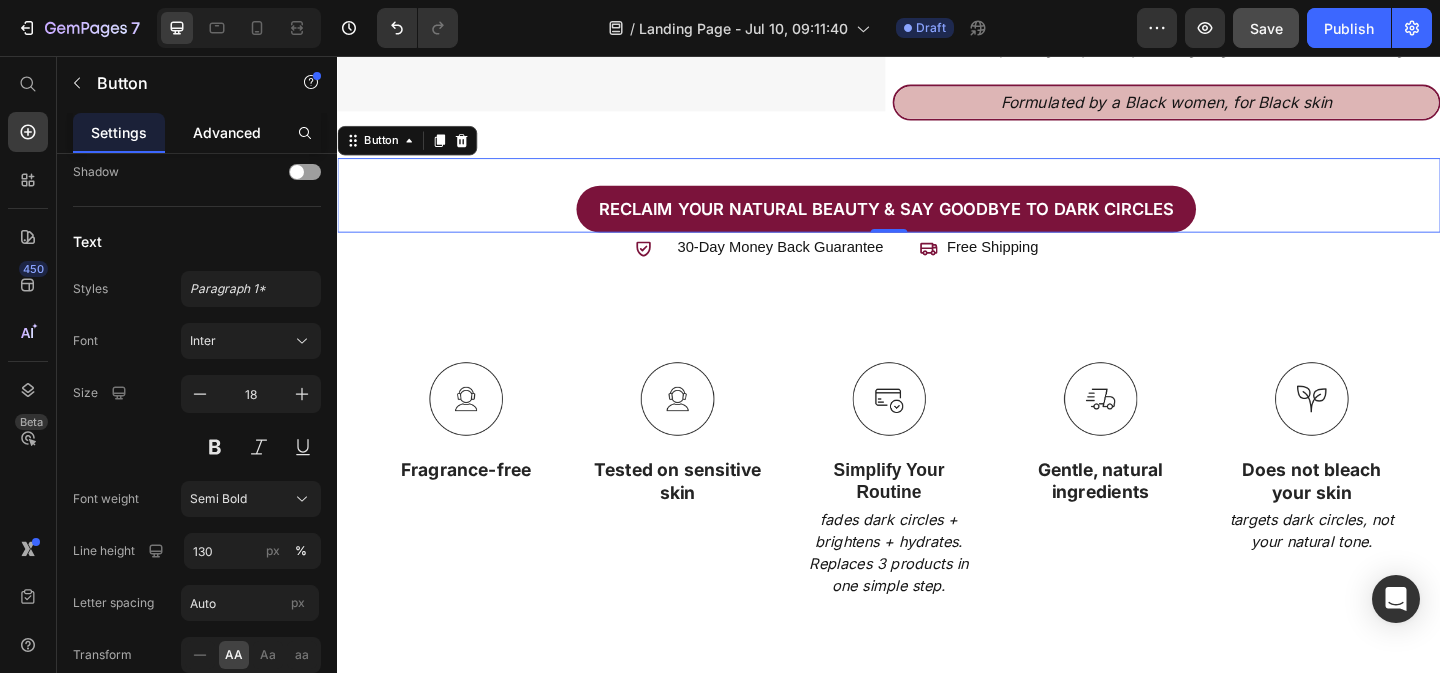 click on "Advanced" at bounding box center [227, 132] 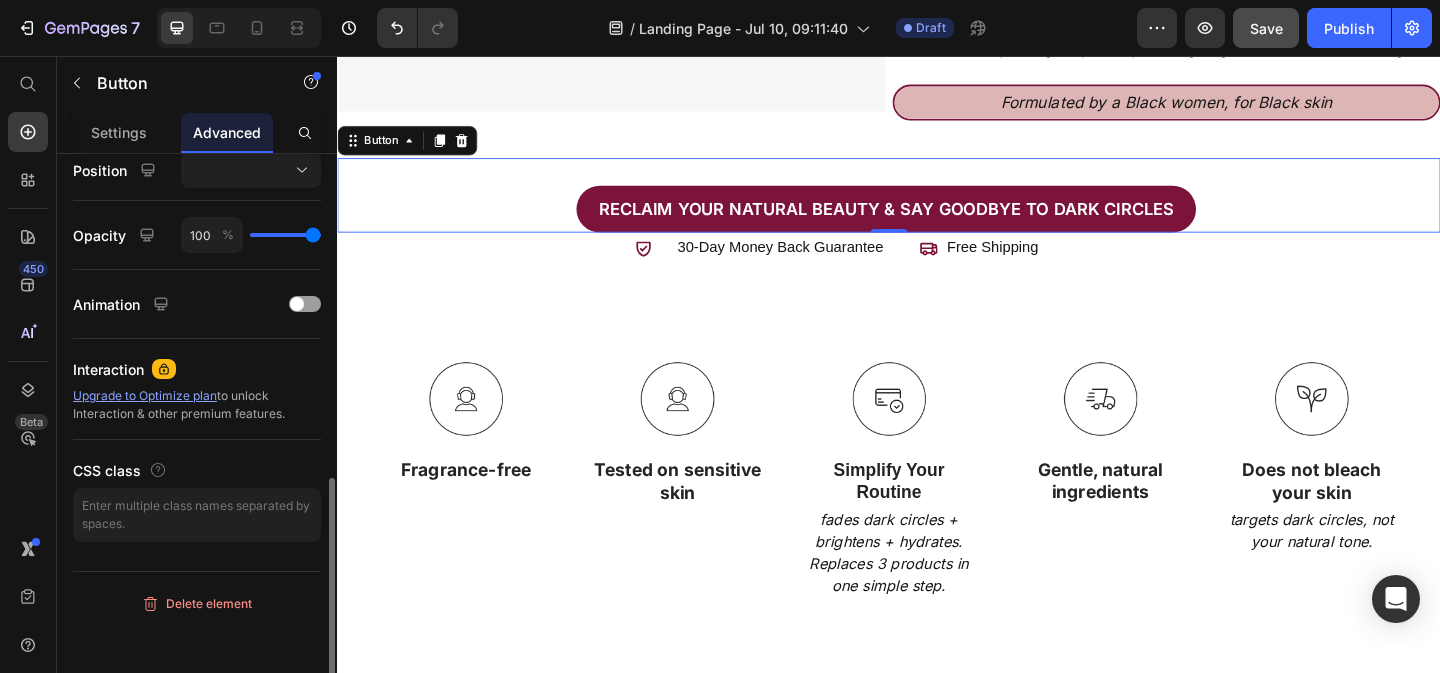 scroll, scrollTop: 0, scrollLeft: 0, axis: both 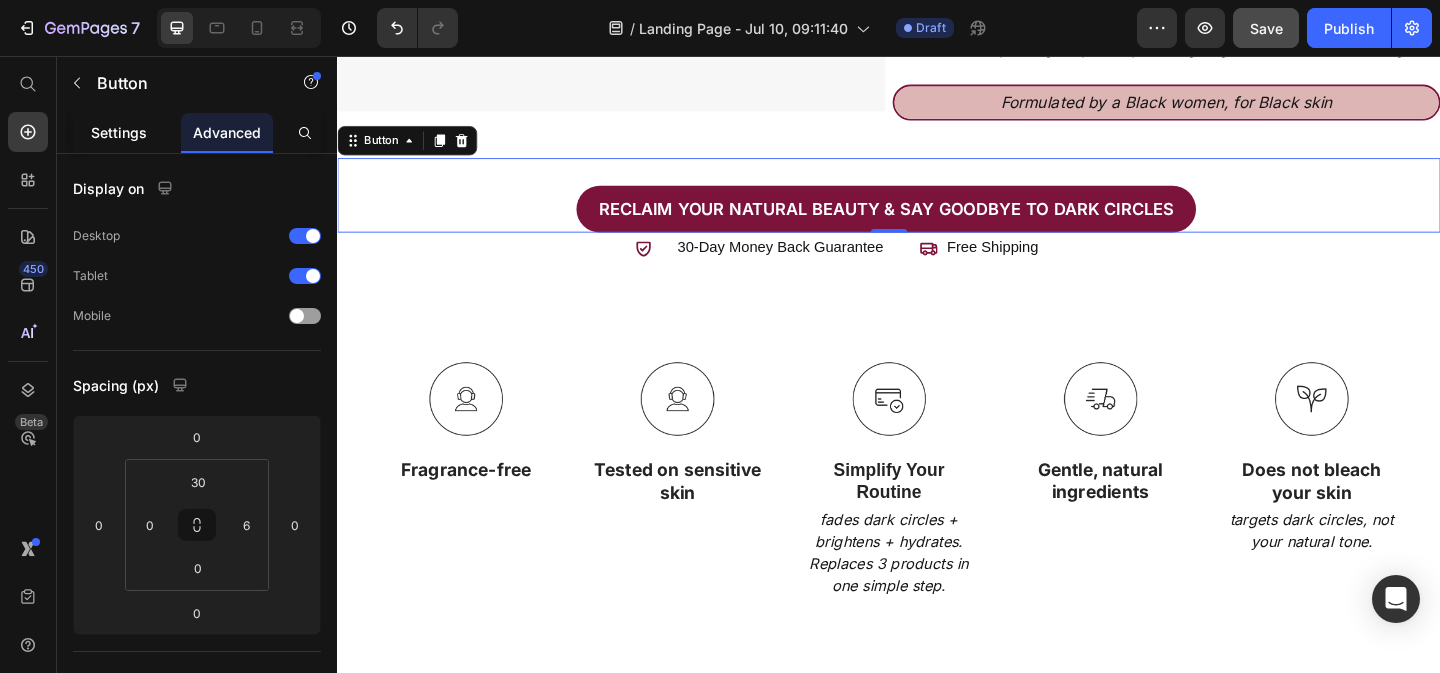 click on "Settings" at bounding box center (119, 132) 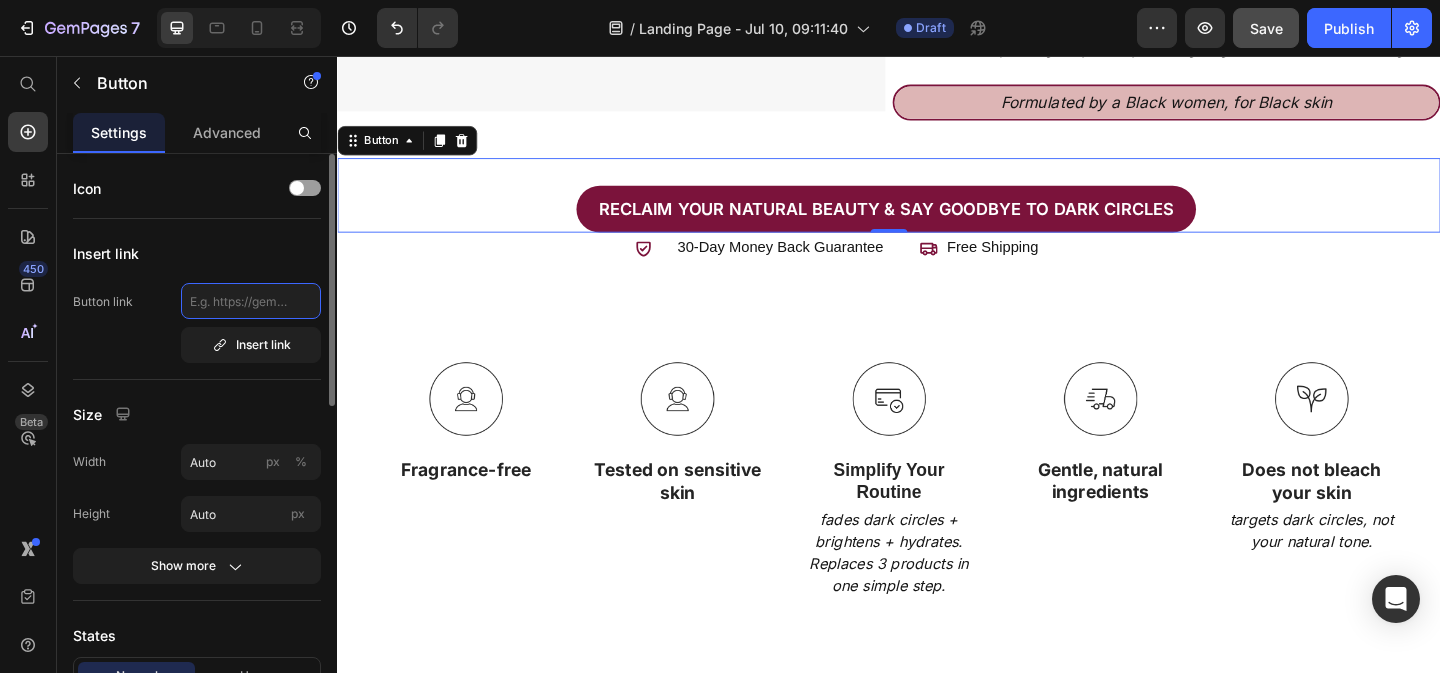 click 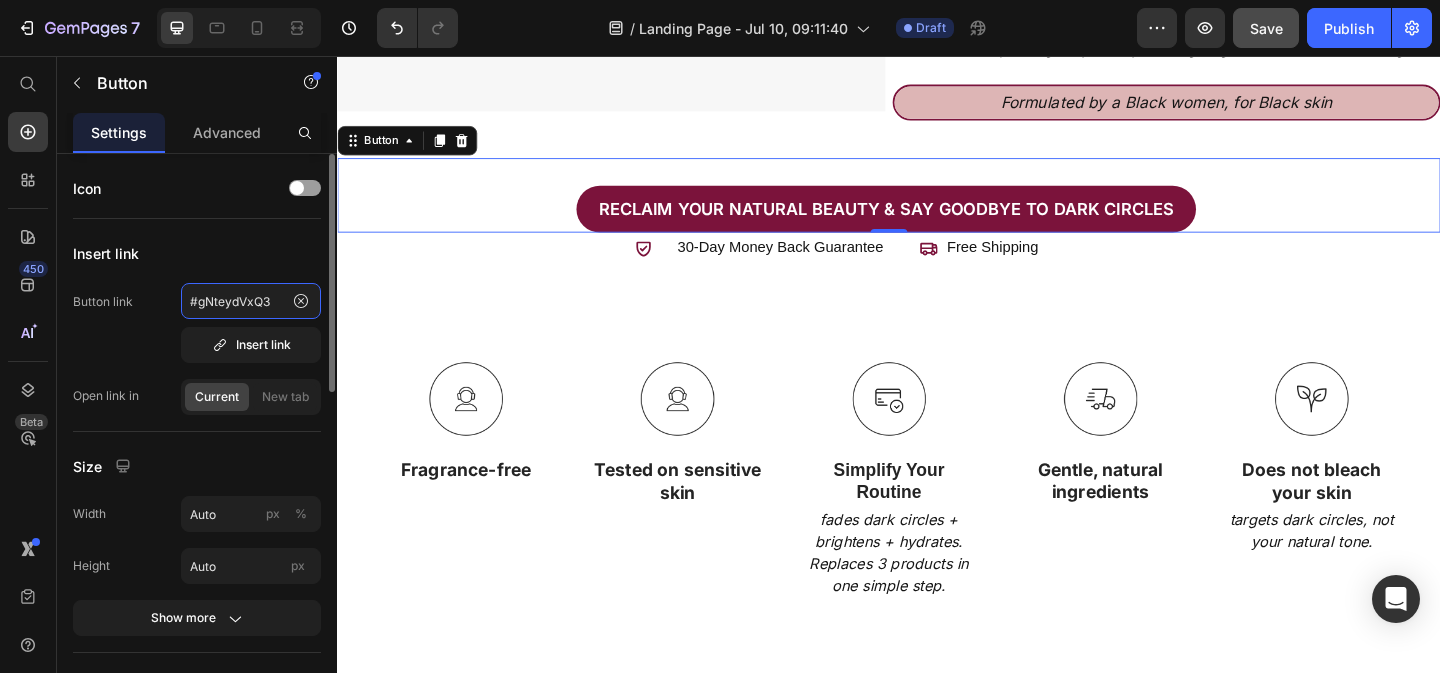 type on "#gNteydVxQ3" 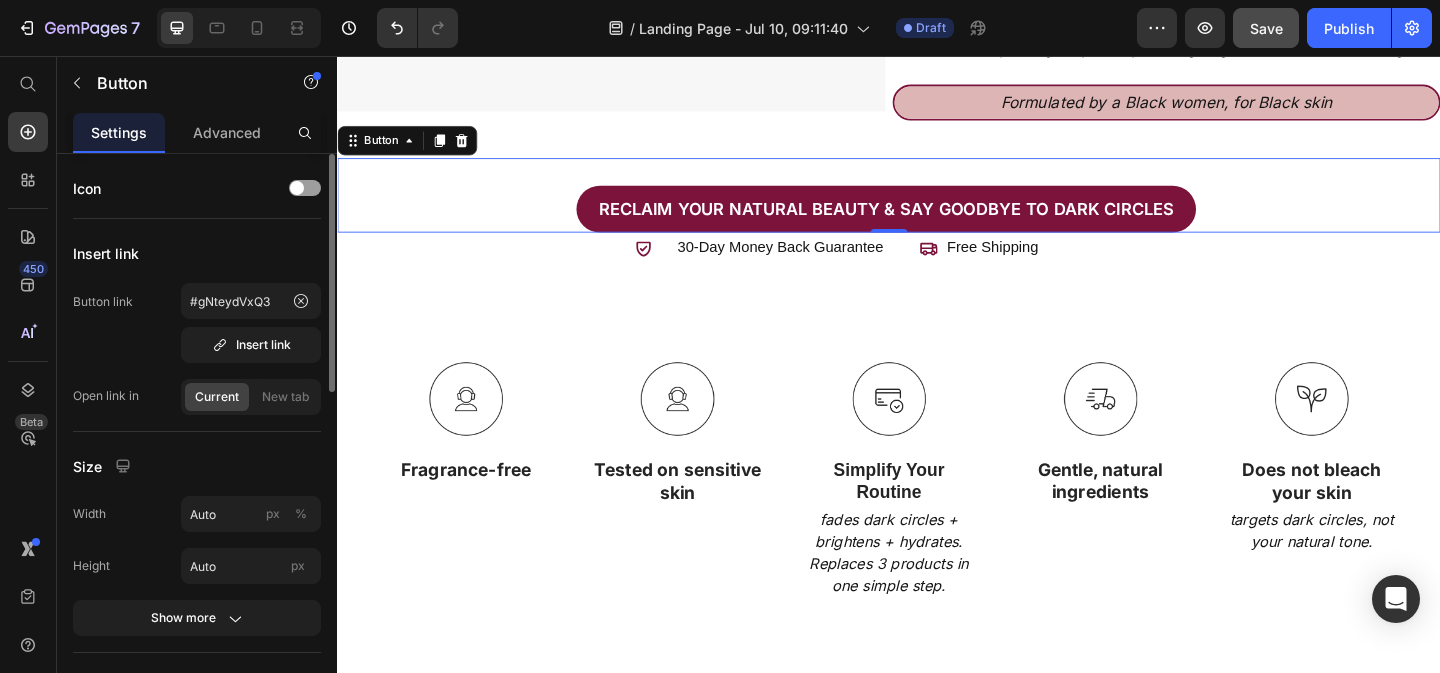 drag, startPoint x: 235, startPoint y: 269, endPoint x: 349, endPoint y: 434, distance: 200.55174 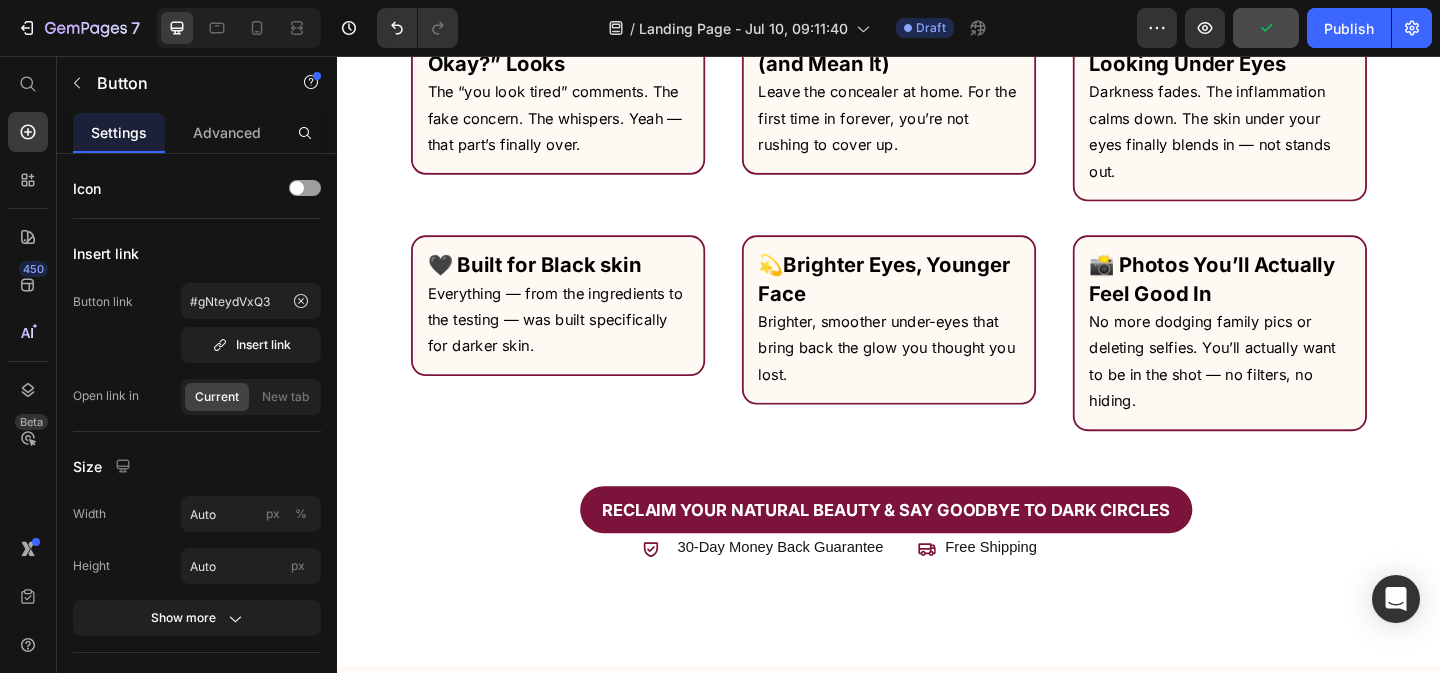 scroll, scrollTop: 10081, scrollLeft: 0, axis: vertical 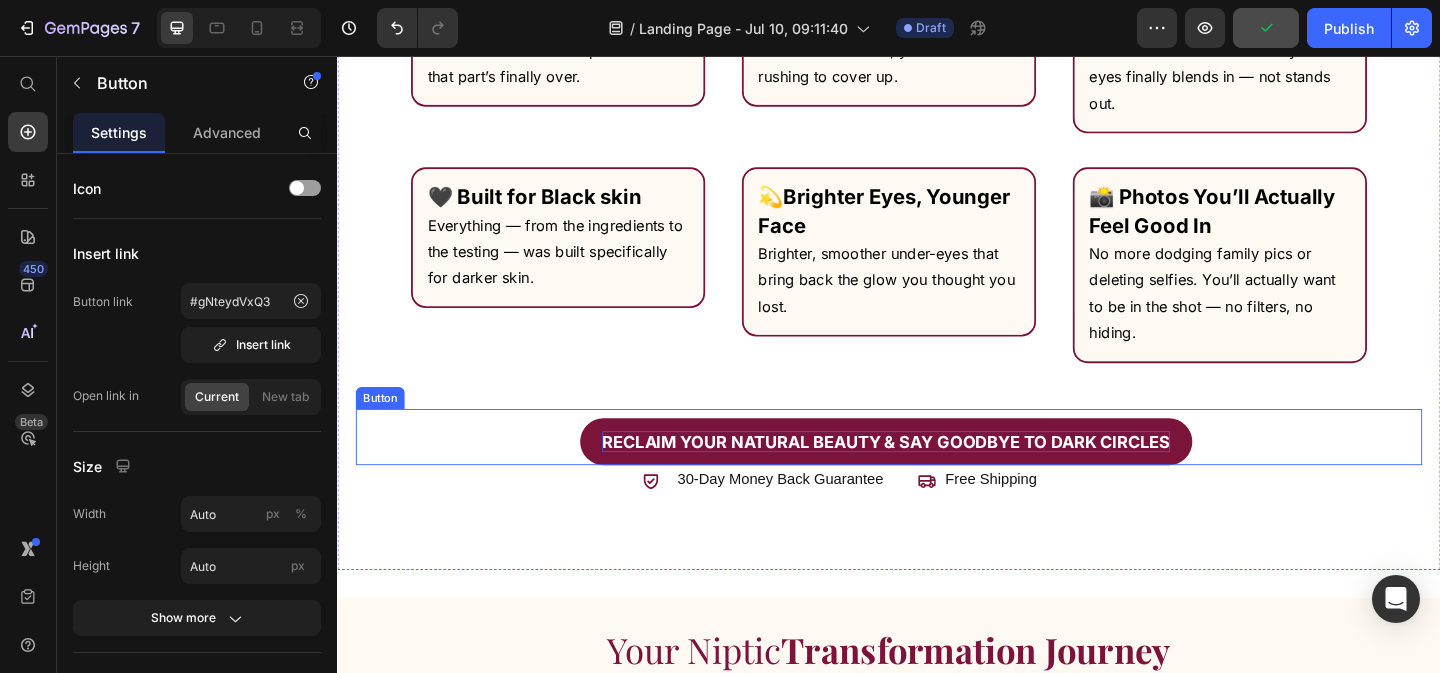 click on "Reclaim your natural beauty & say goodbye to dark circles" at bounding box center (934, 475) 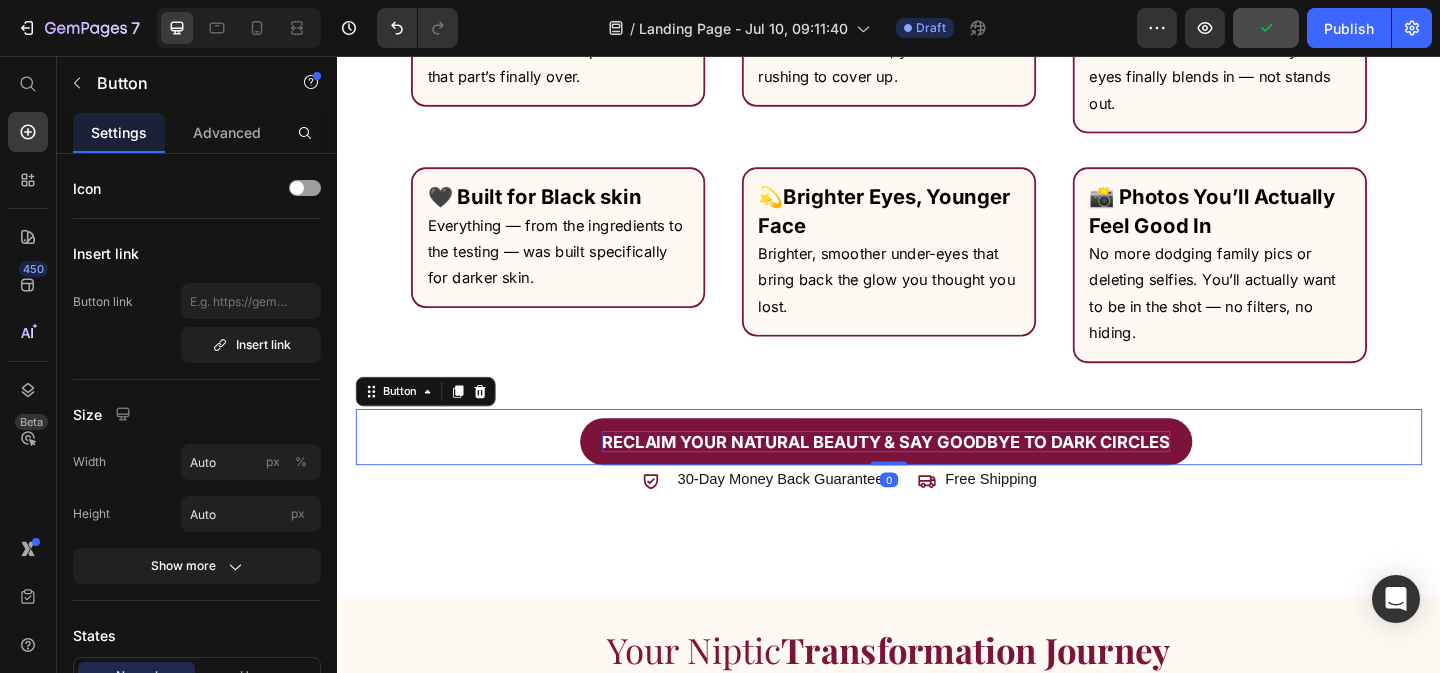 click on "Reclaim your natural beauty & say goodbye to dark circles" at bounding box center [934, 475] 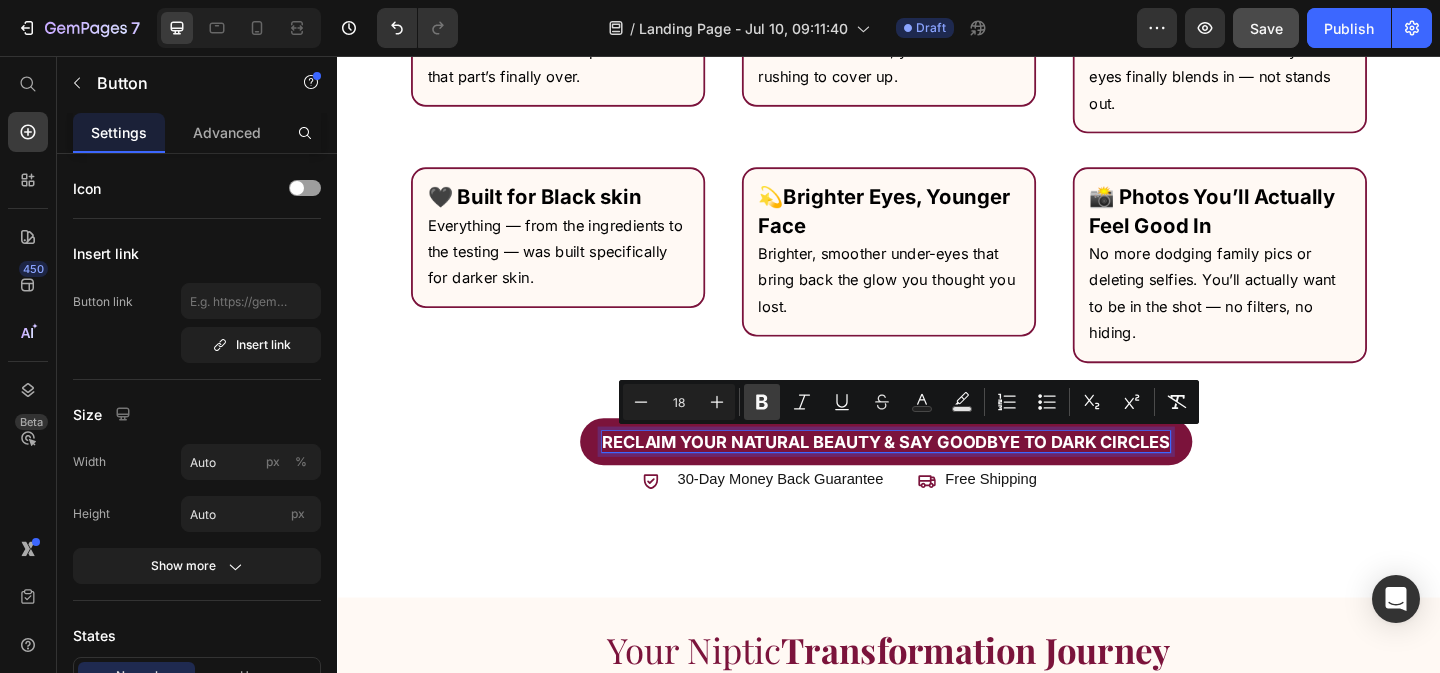 click 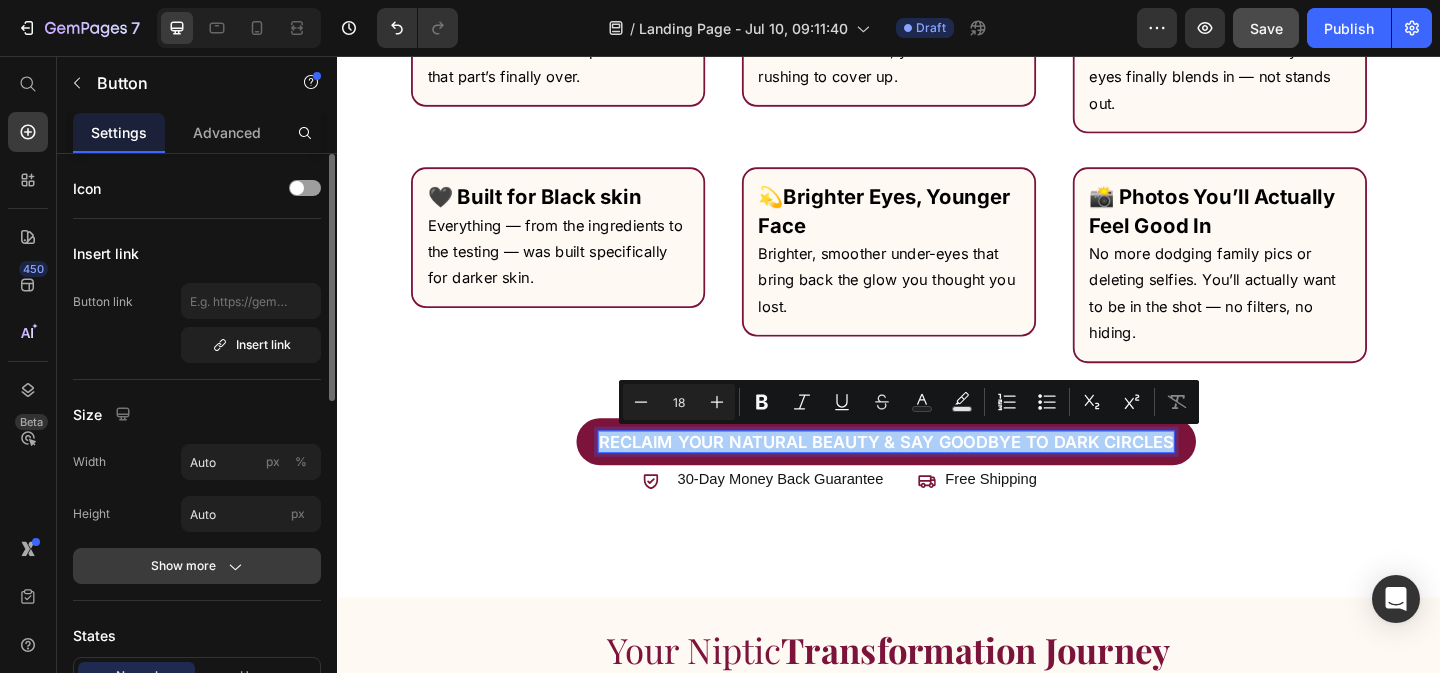 click on "Show more" at bounding box center [197, 566] 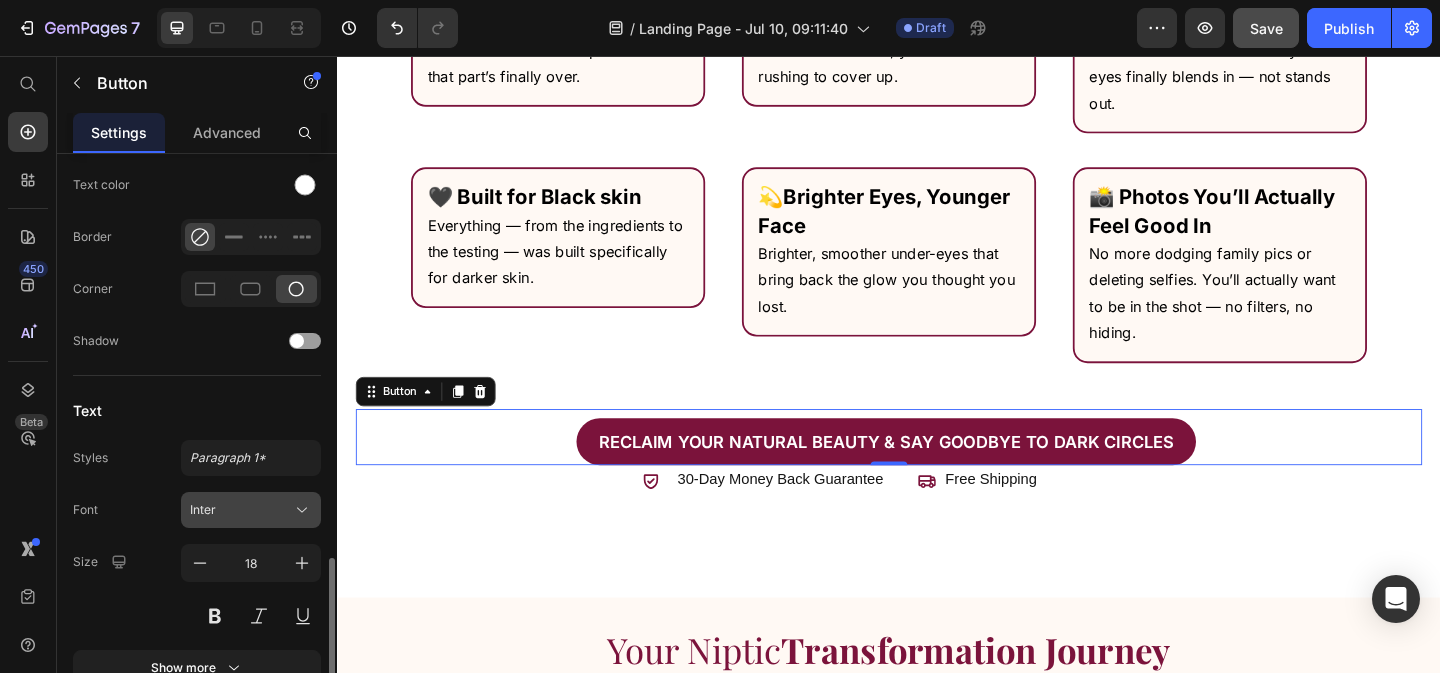 scroll, scrollTop: 925, scrollLeft: 0, axis: vertical 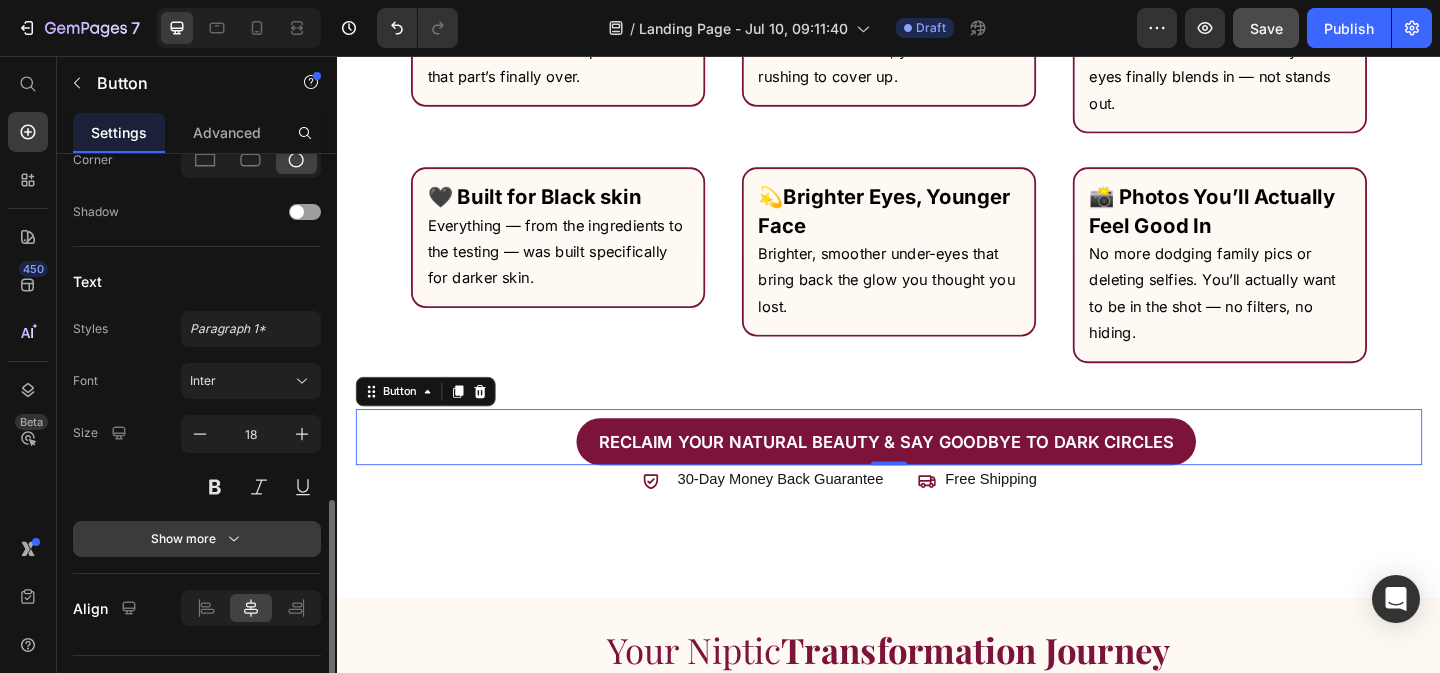 click on "Show more" at bounding box center (197, 539) 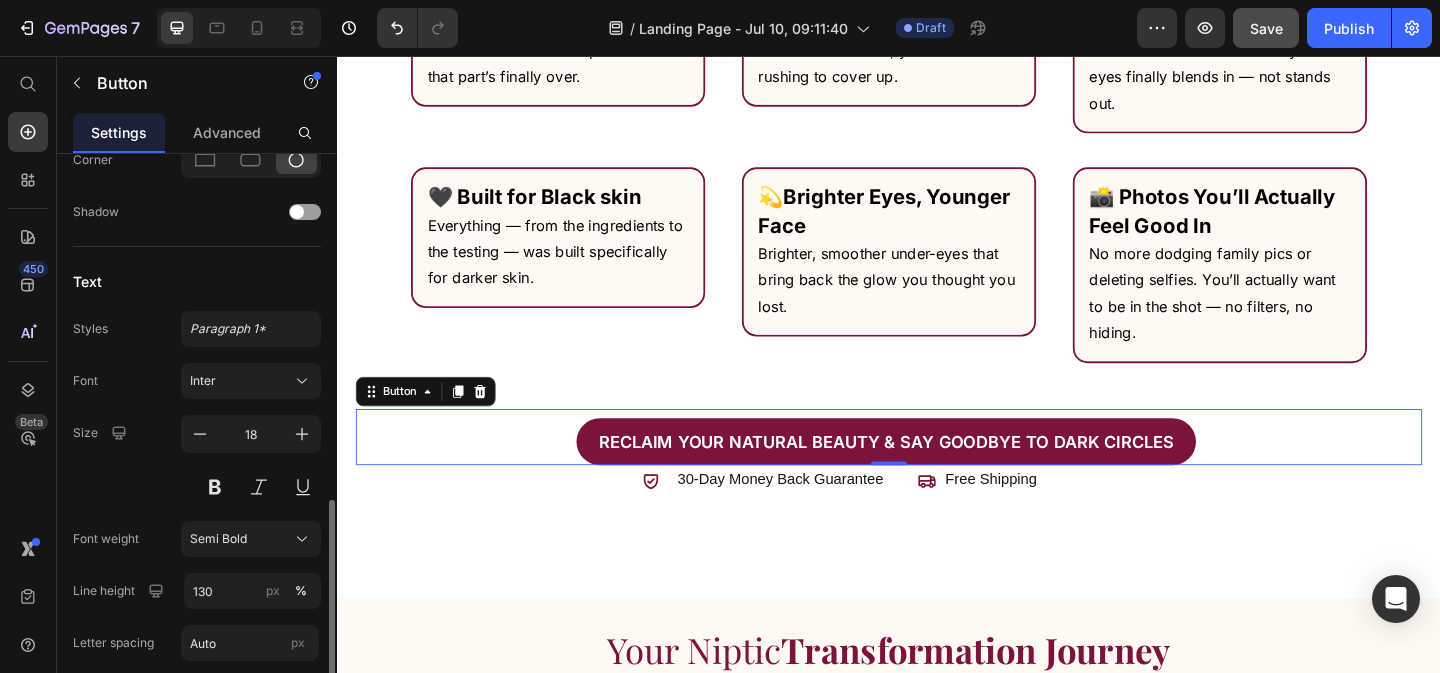 scroll, scrollTop: 0, scrollLeft: 0, axis: both 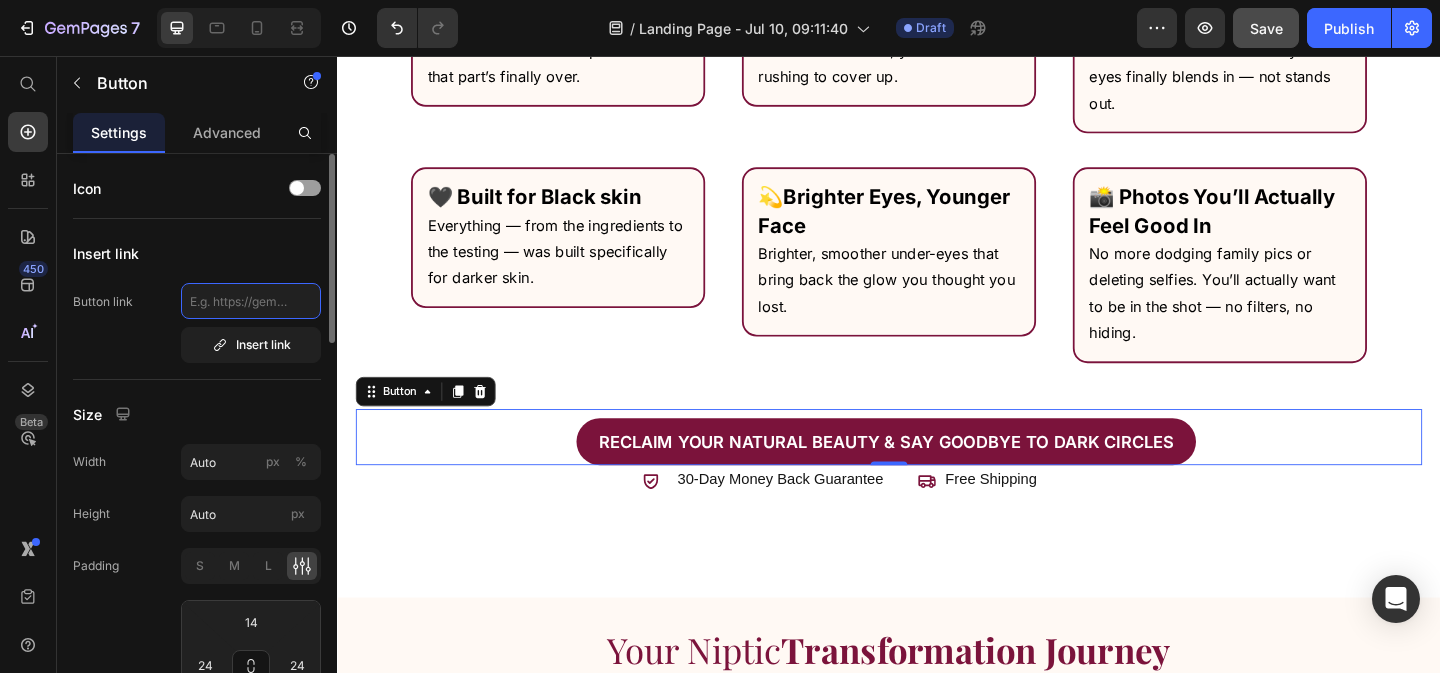 click 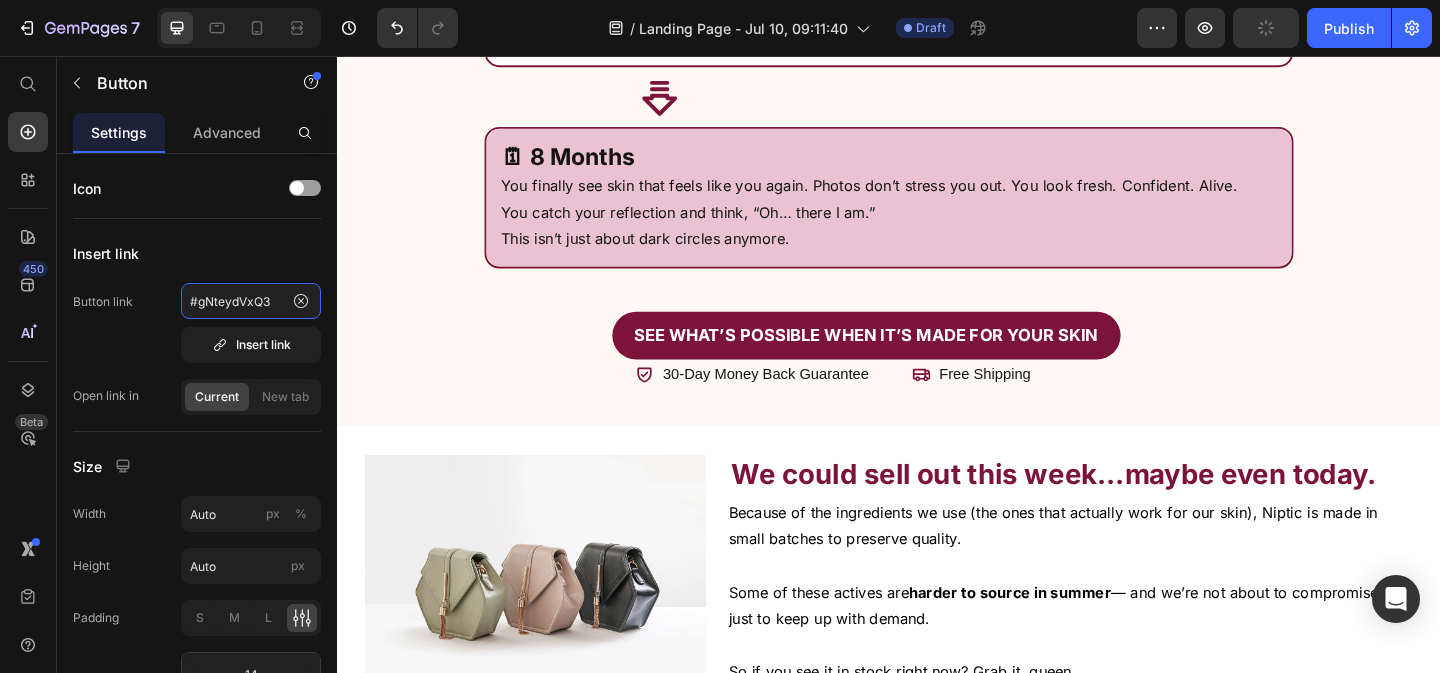 scroll, scrollTop: 11871, scrollLeft: 0, axis: vertical 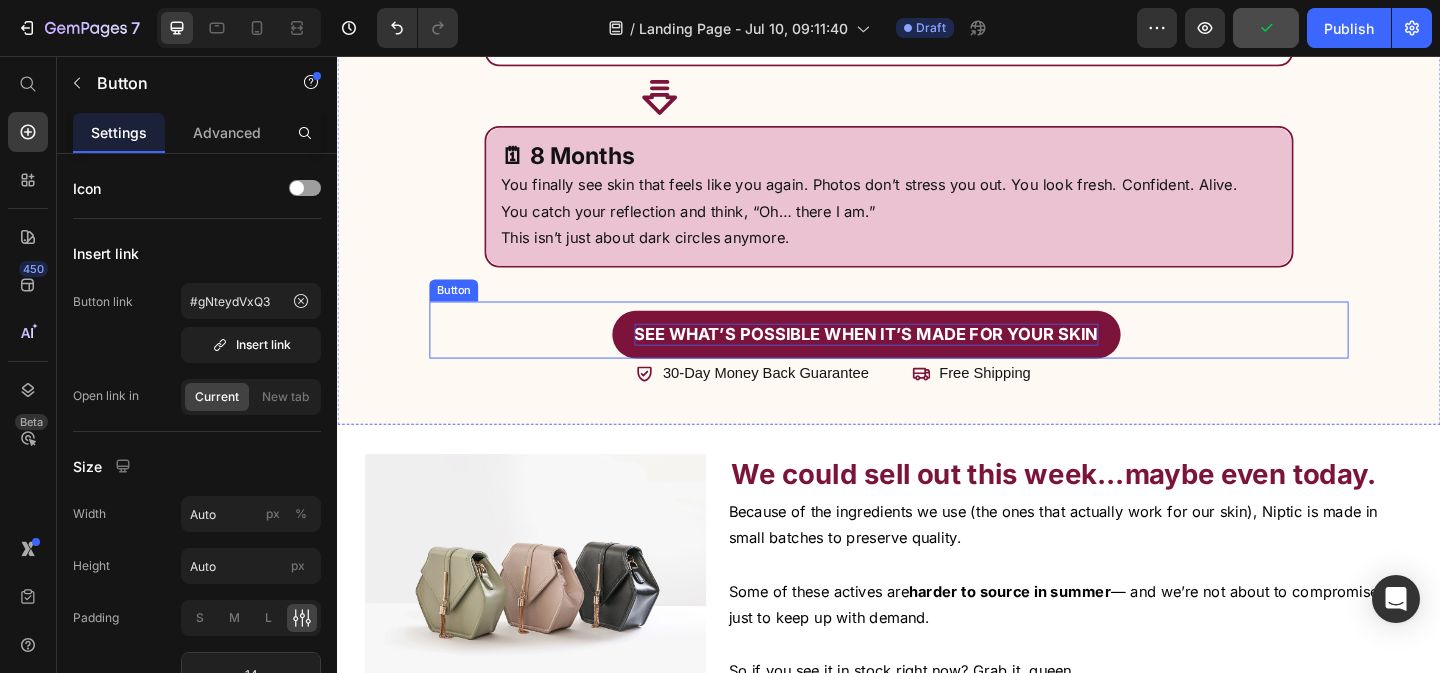 click on "See what’s possible when it’s made for your skin" at bounding box center (912, 358) 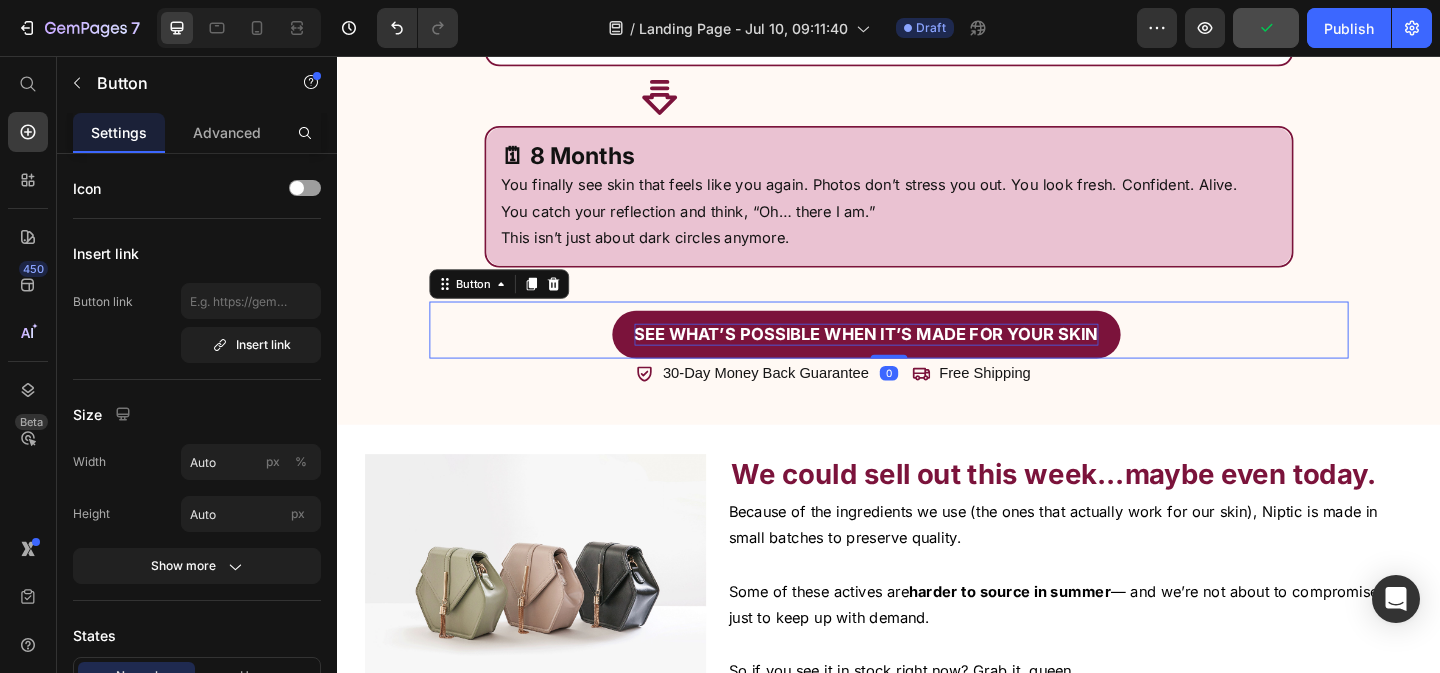 click on "See what’s possible when it’s made for your skin" at bounding box center (912, 358) 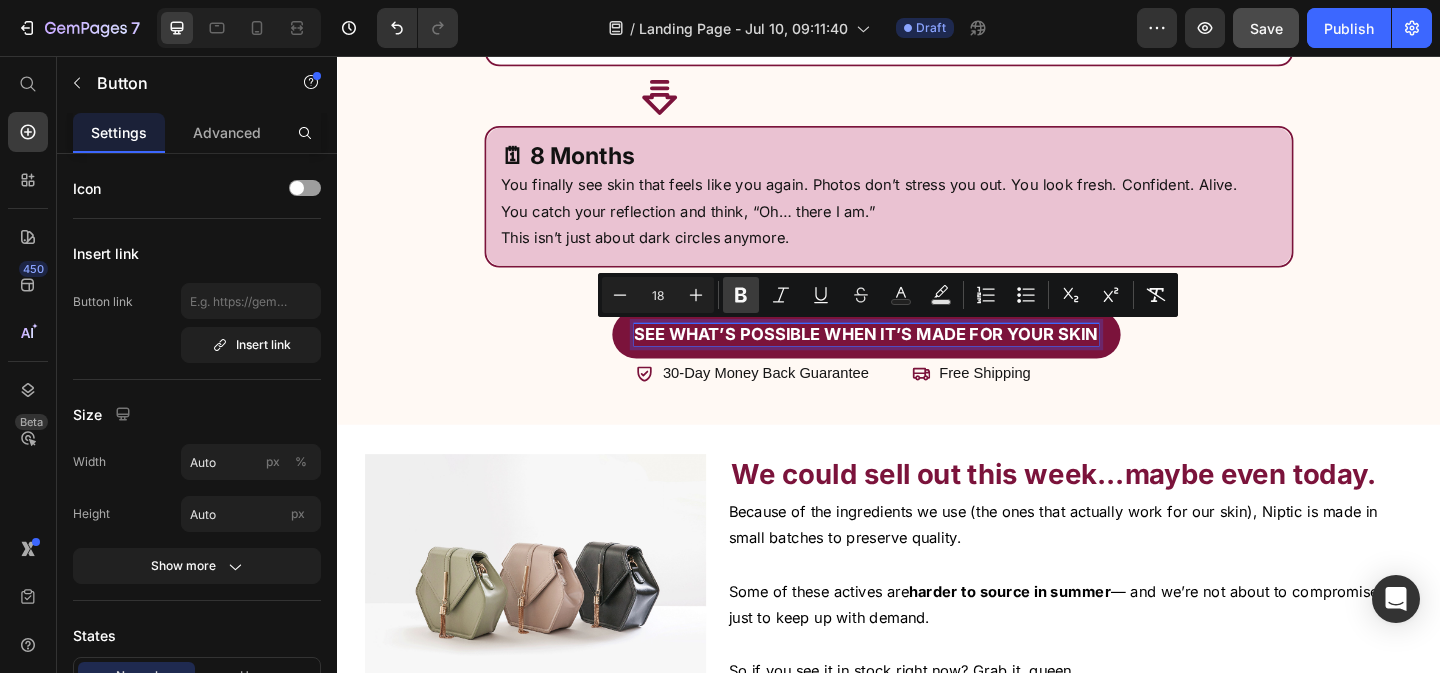click 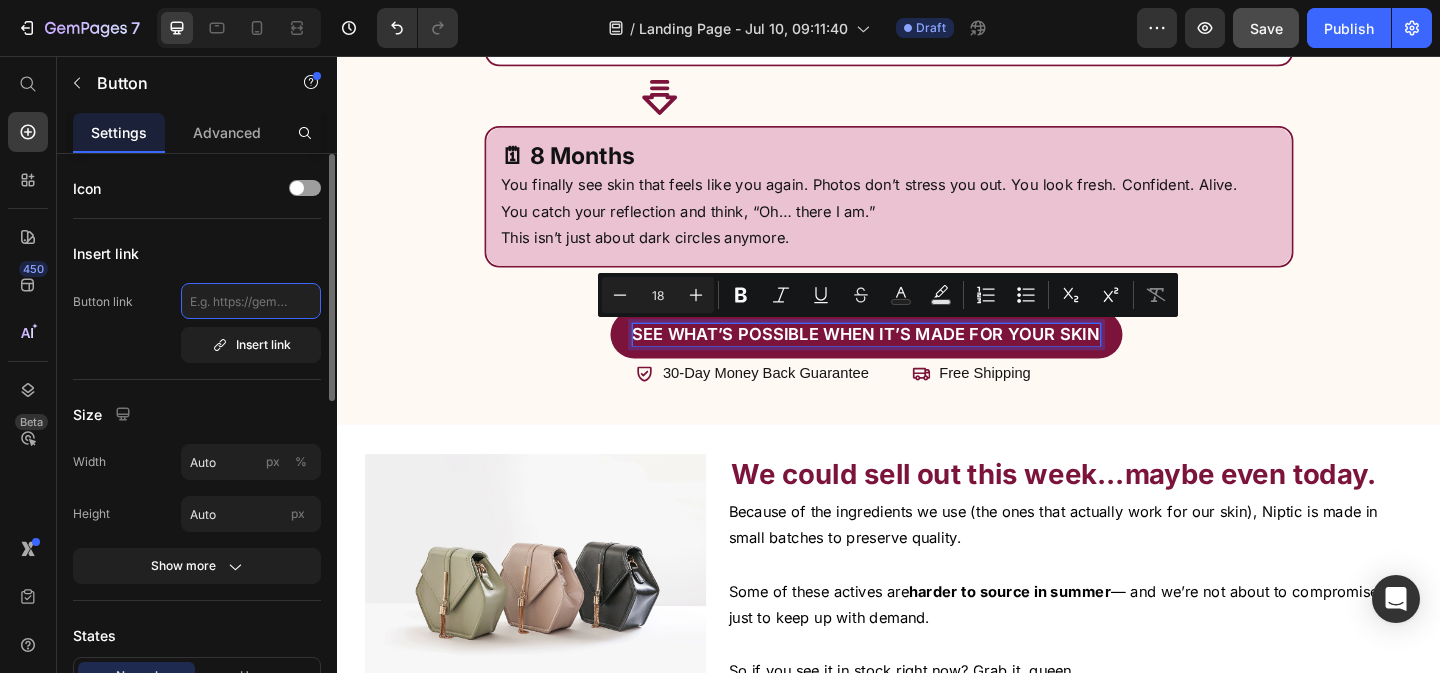 click 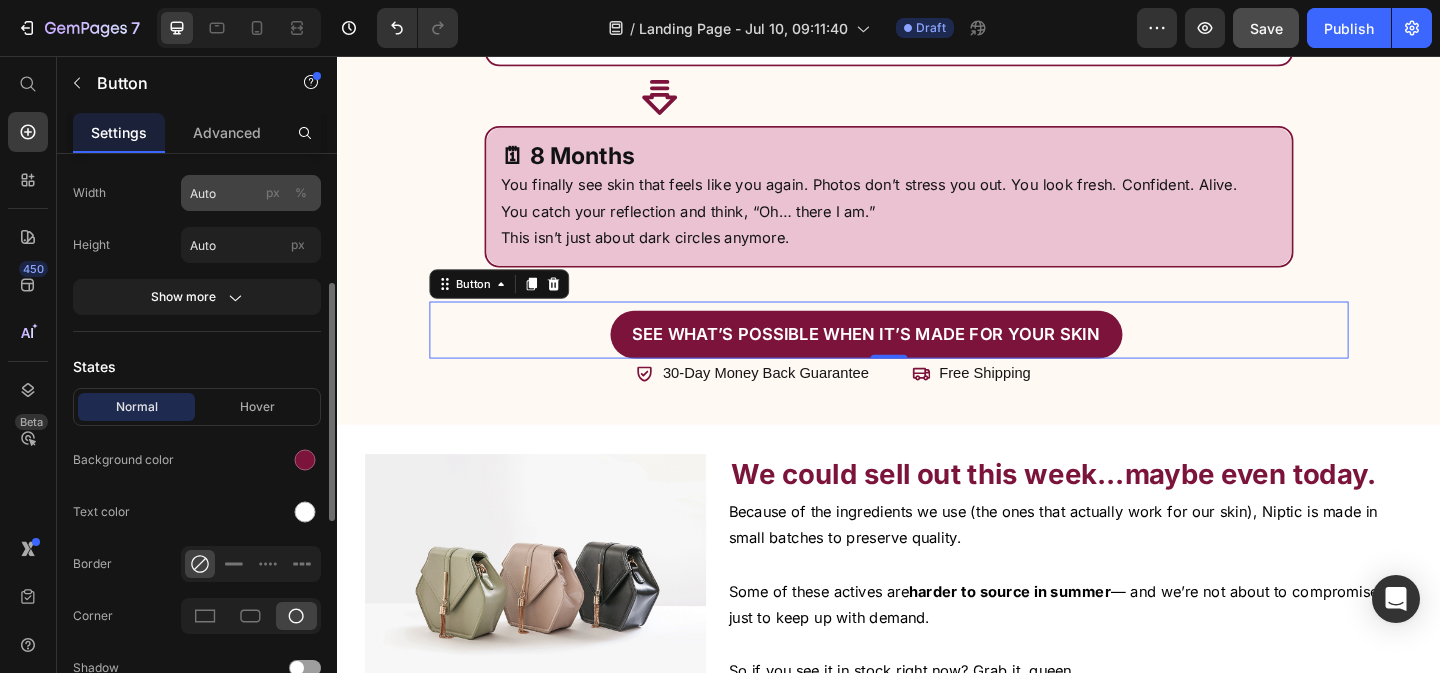 scroll, scrollTop: 319, scrollLeft: 0, axis: vertical 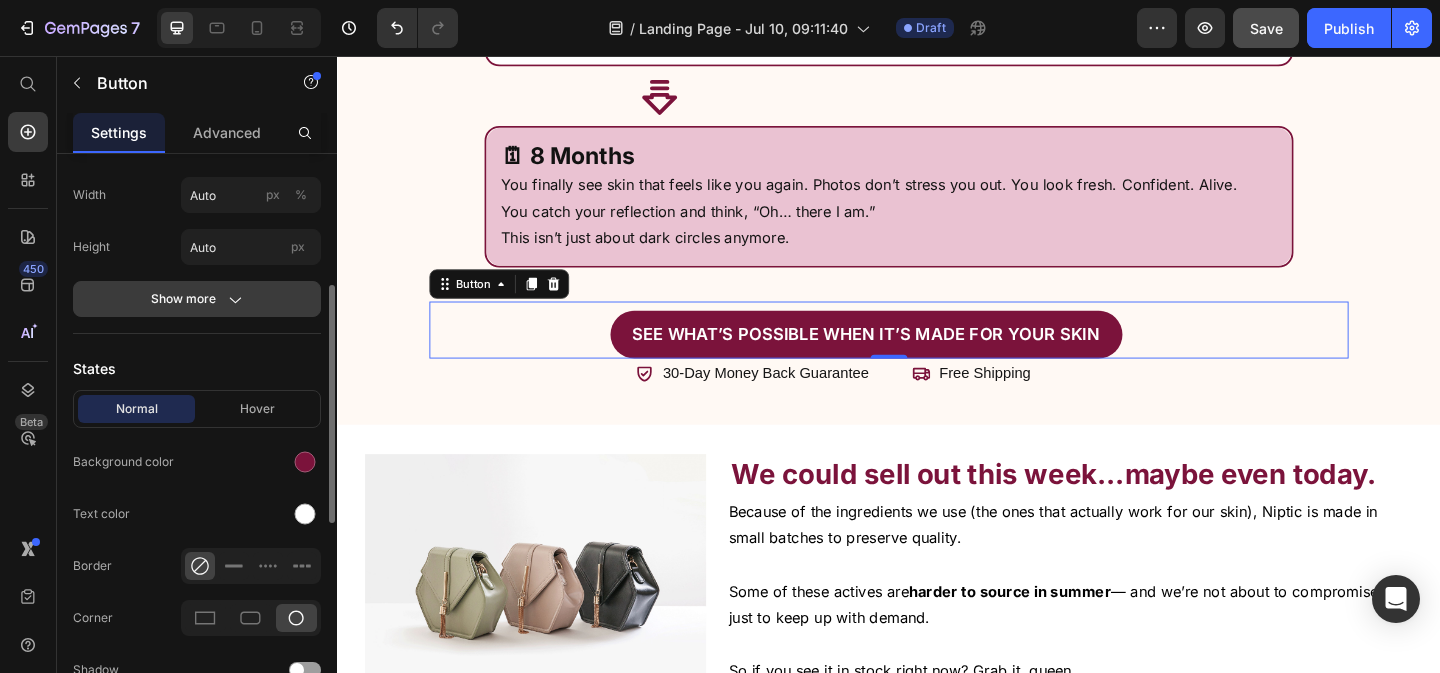 type on "#gNteydVxQ3" 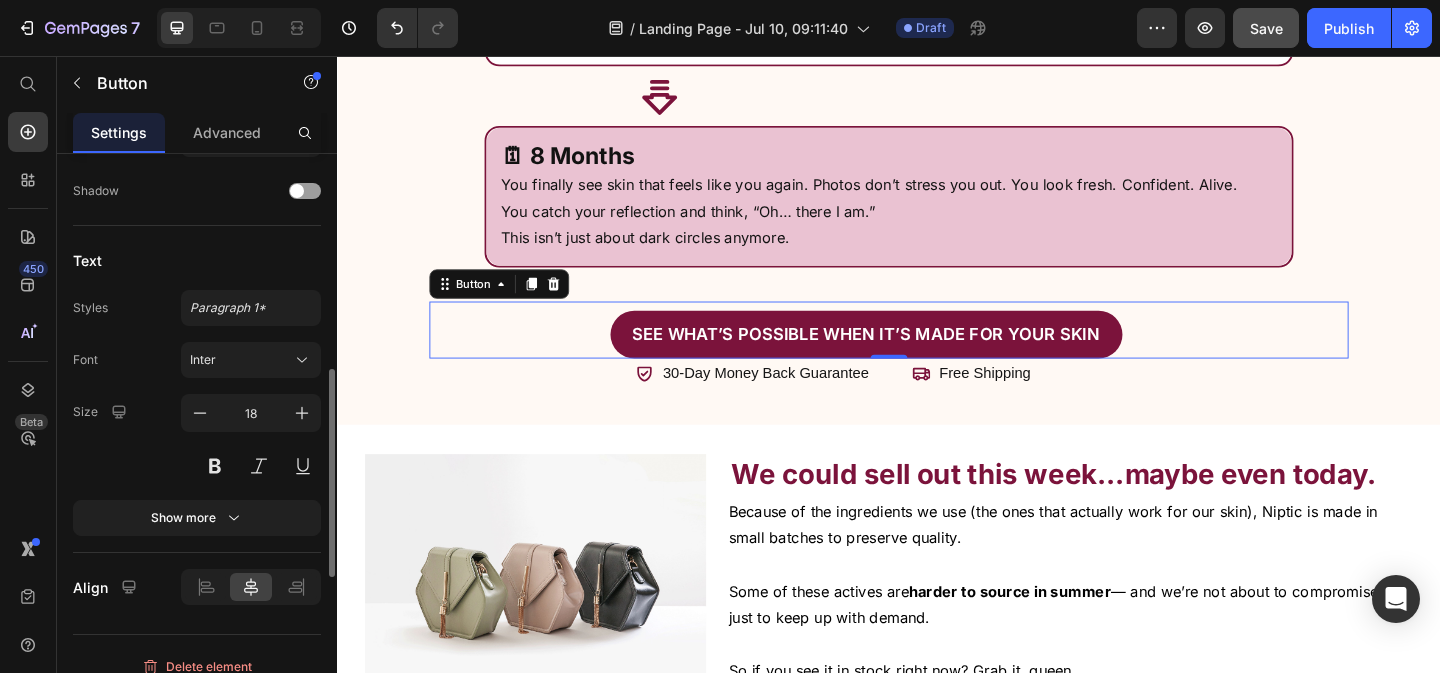 scroll, scrollTop: 1004, scrollLeft: 0, axis: vertical 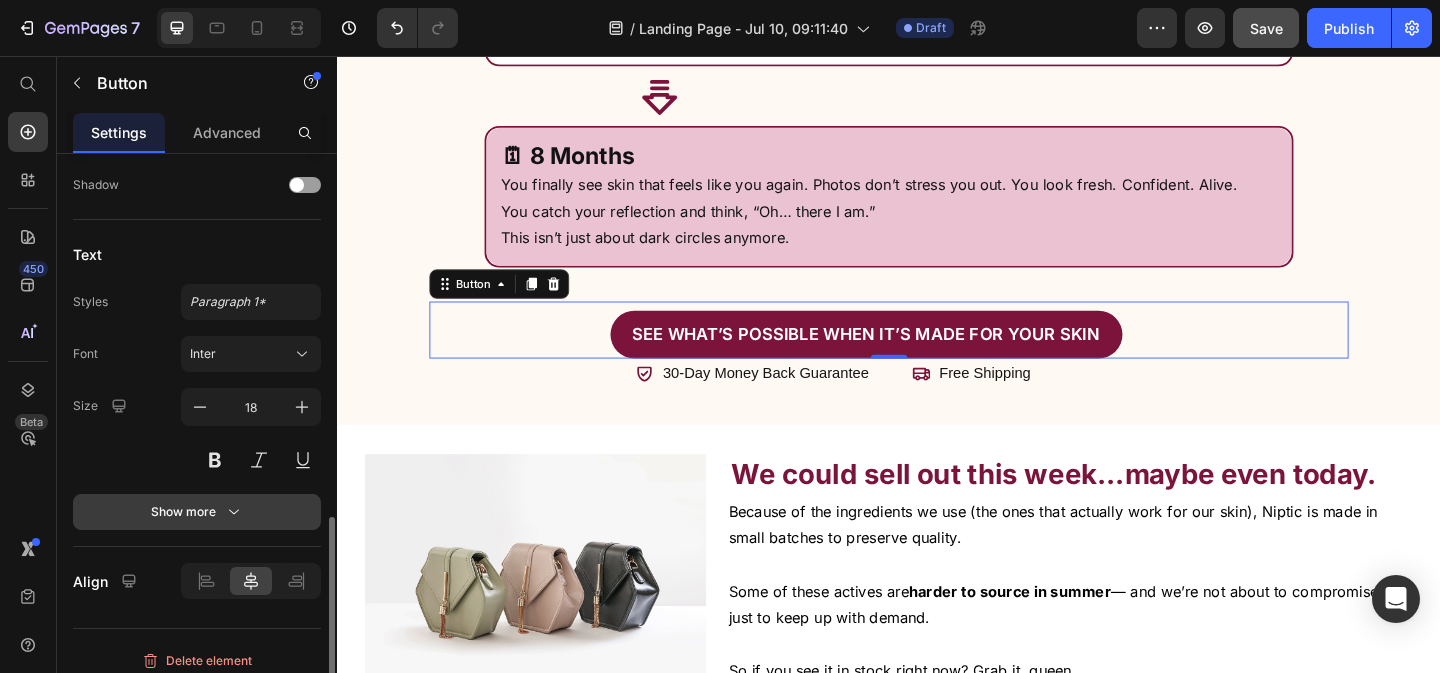 click 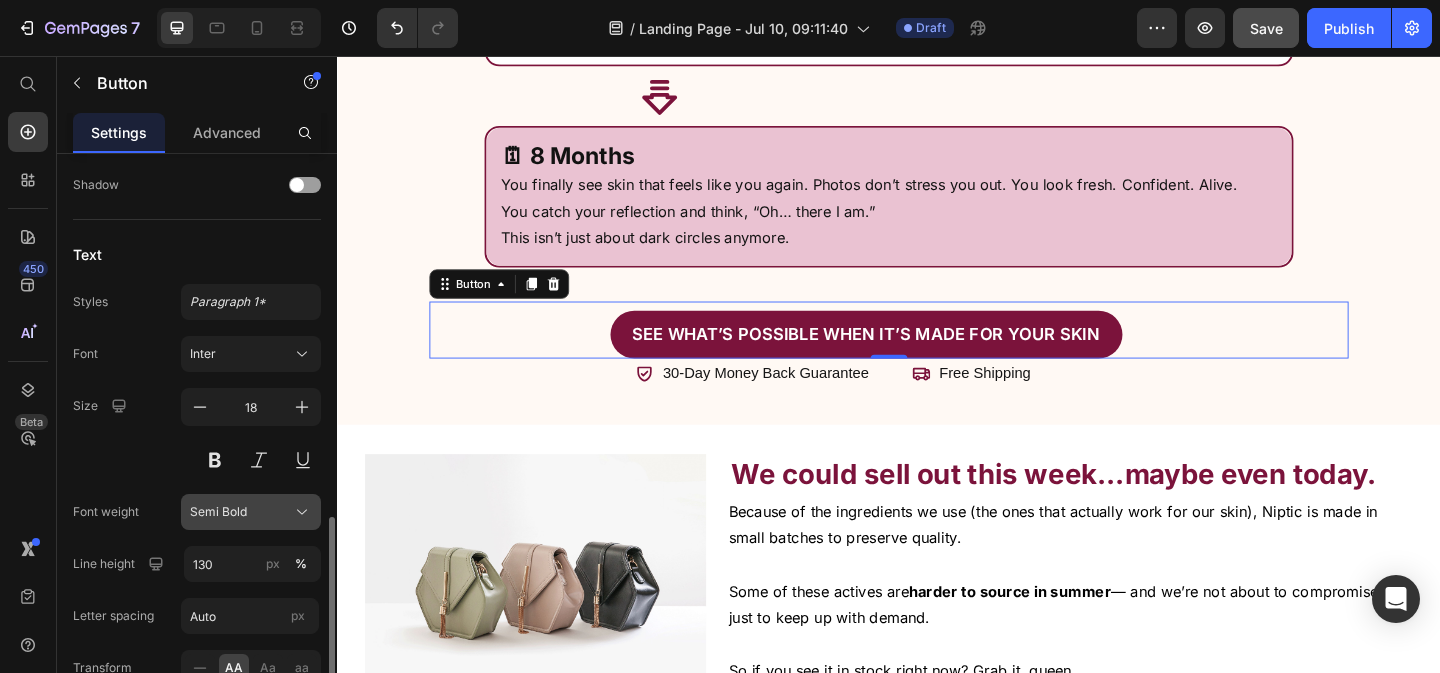 click on "Semi Bold" at bounding box center (218, 512) 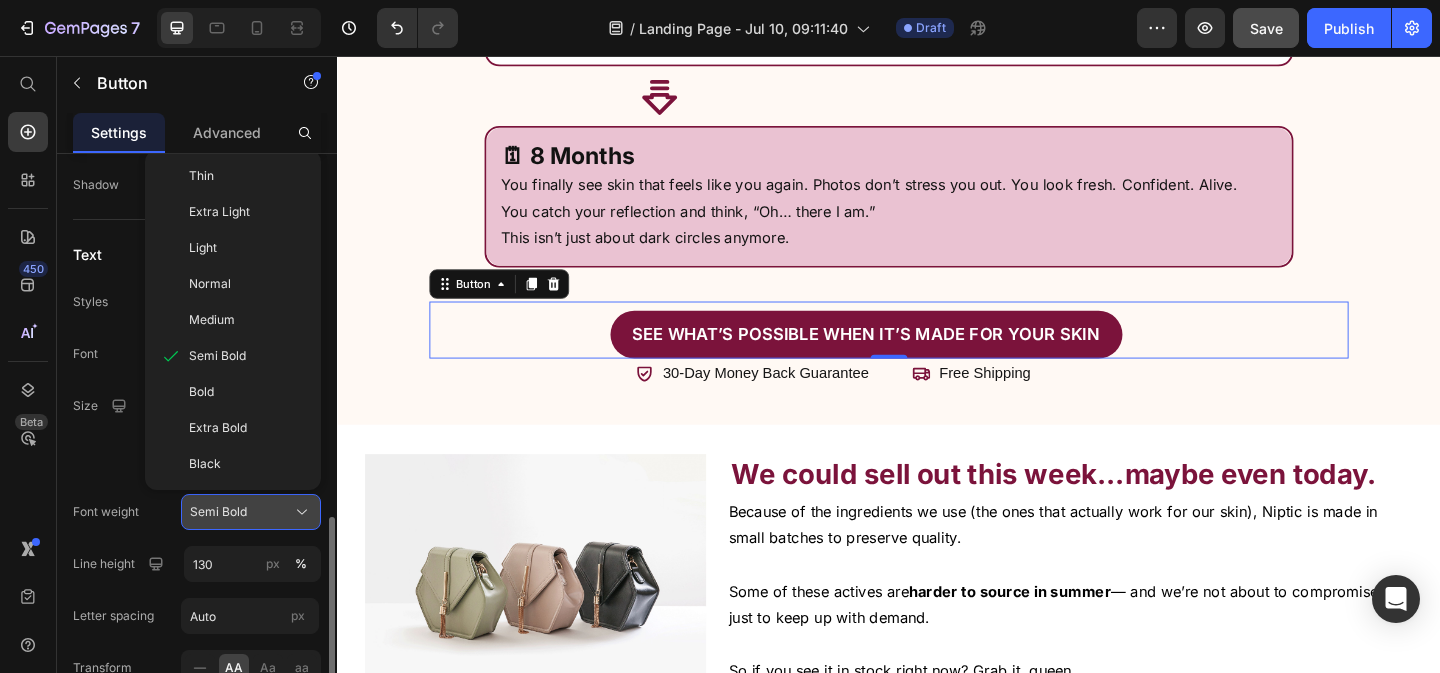 click on "Semi Bold" at bounding box center (218, 512) 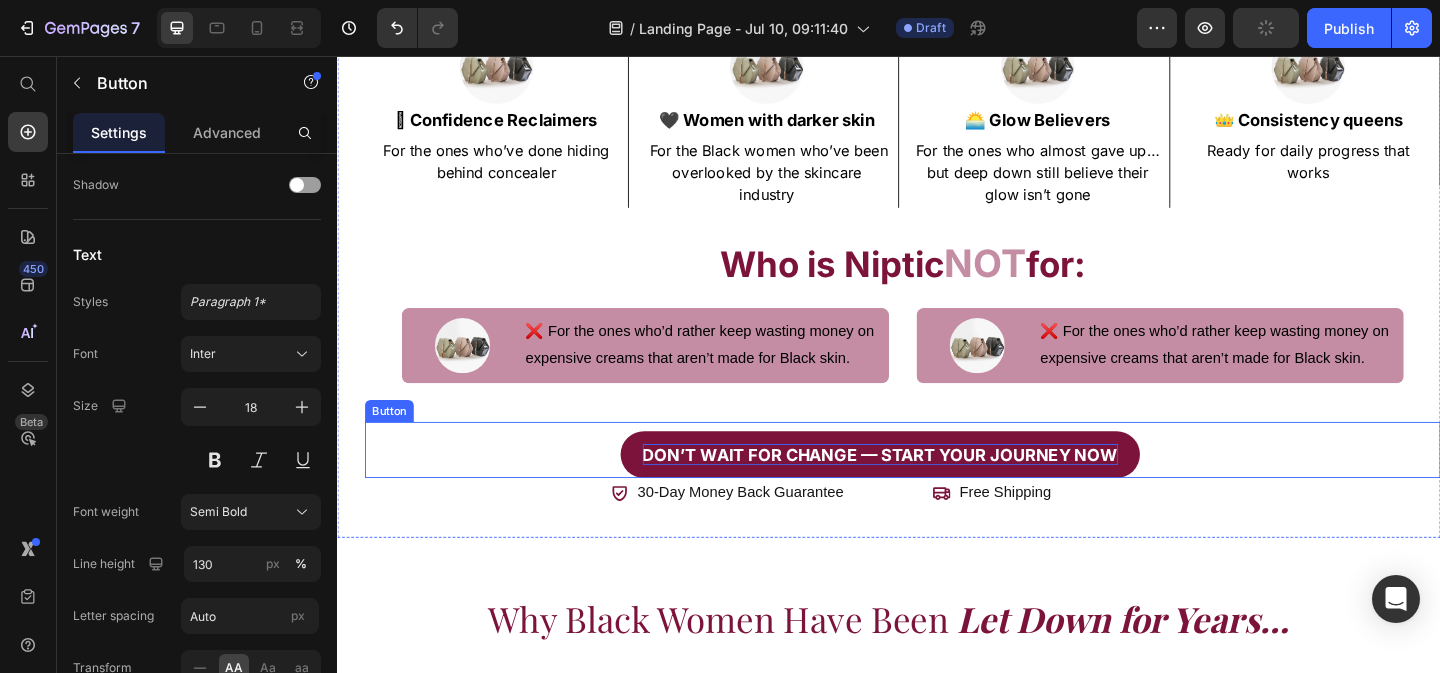 scroll, scrollTop: 14084, scrollLeft: 0, axis: vertical 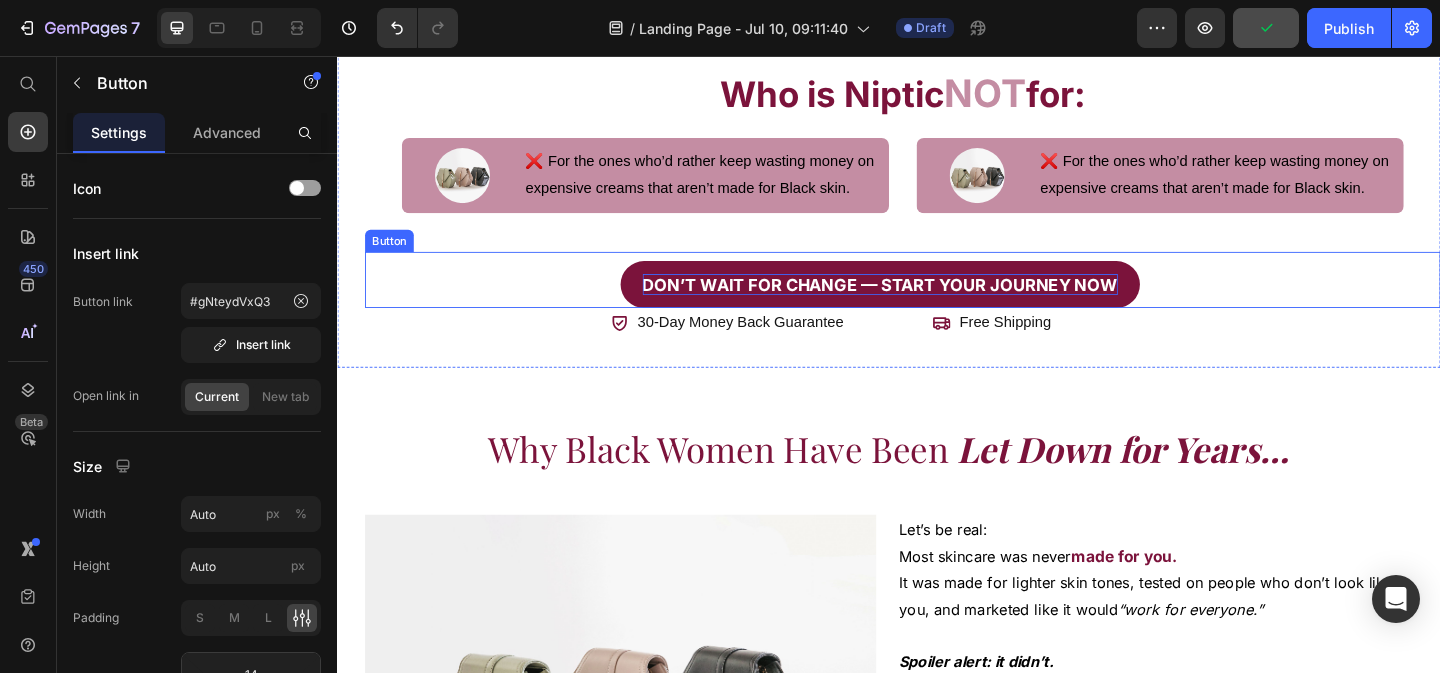 click on "Don’t wait for change — start your journey now" at bounding box center (927, 304) 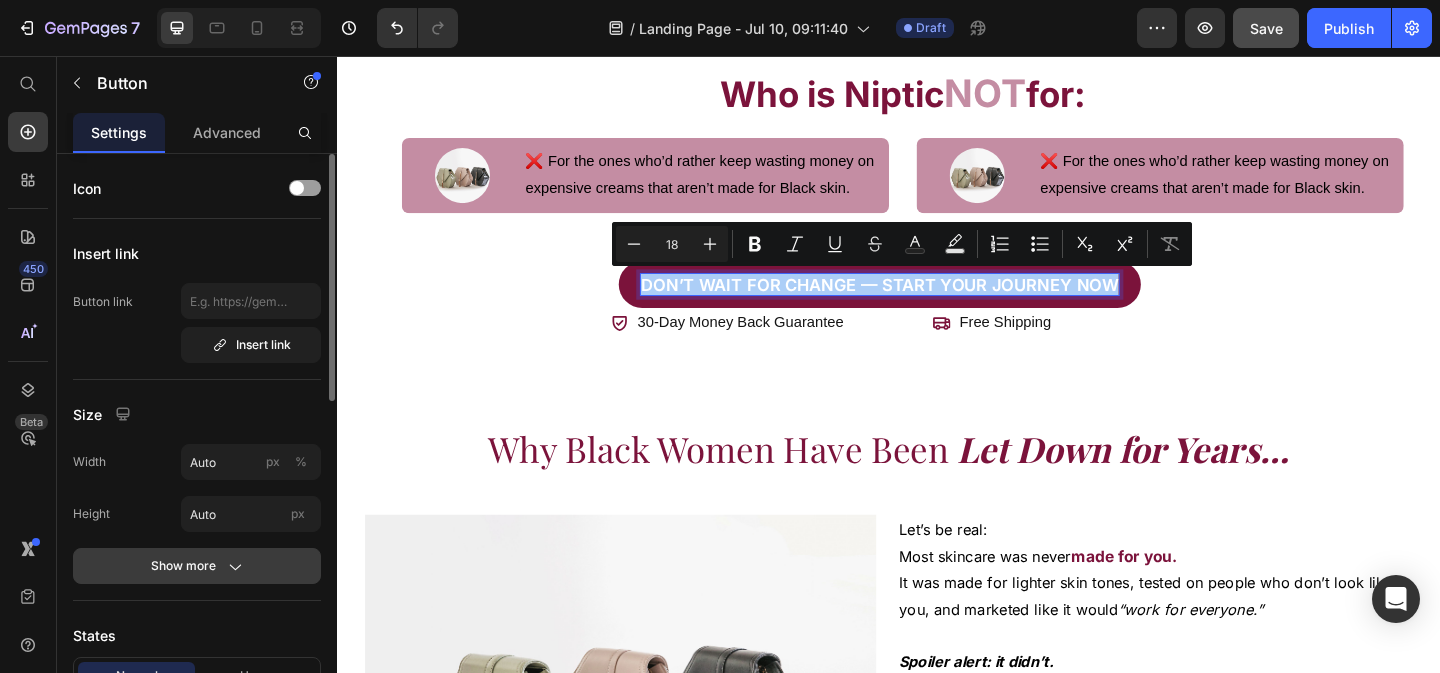 click on "Show more" at bounding box center (197, 566) 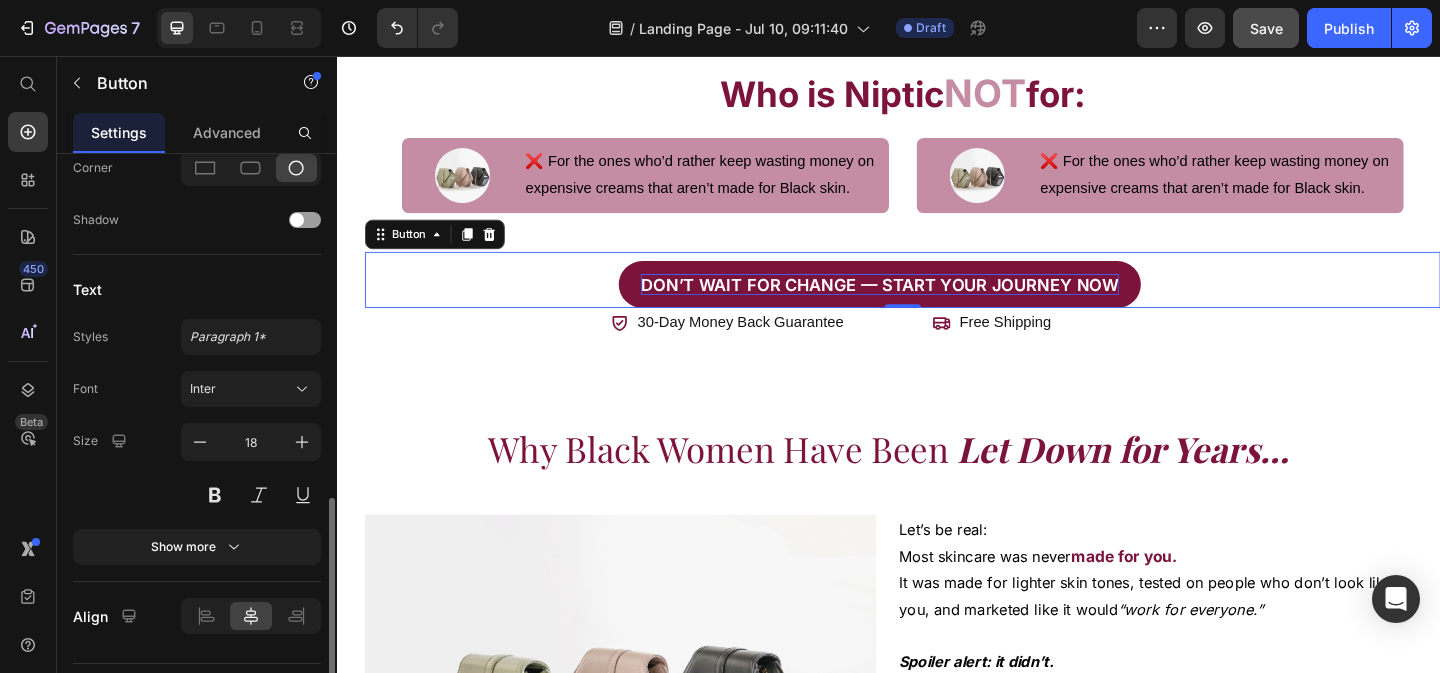 scroll, scrollTop: 916, scrollLeft: 0, axis: vertical 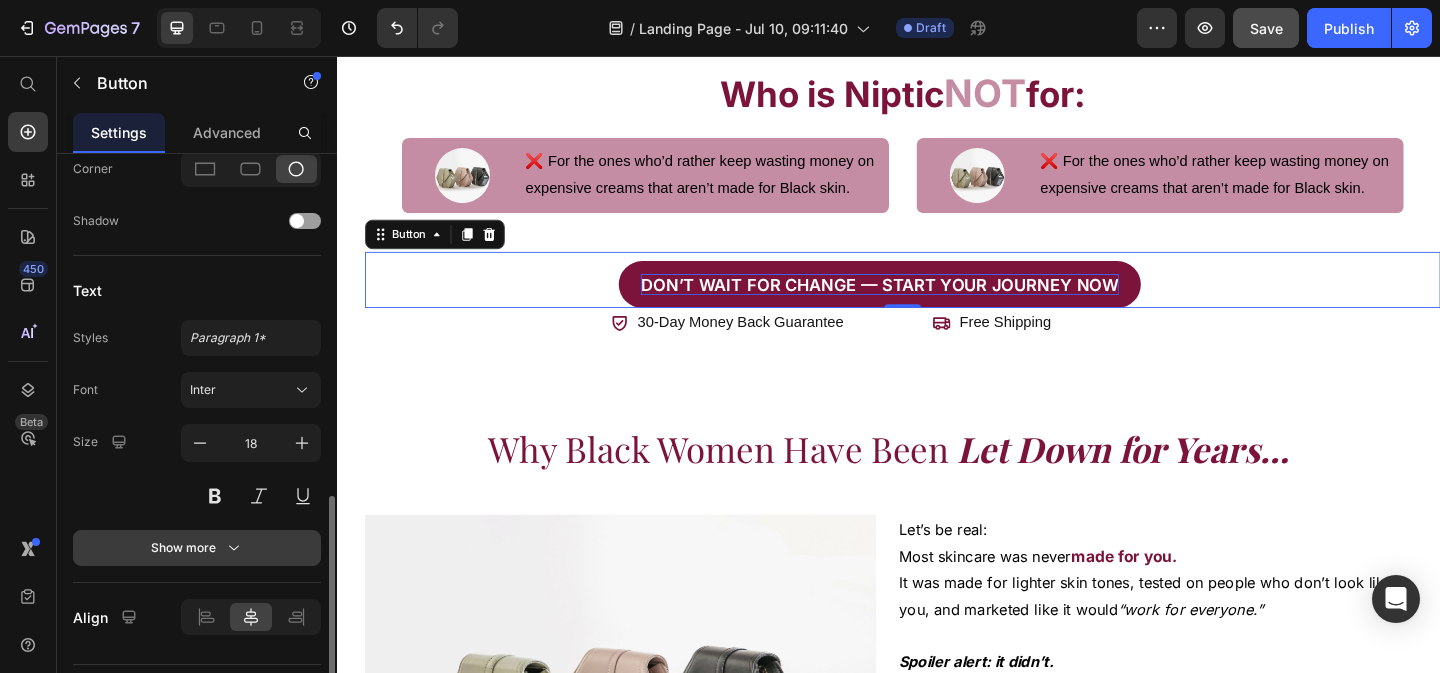 click on "Show more" at bounding box center [197, 548] 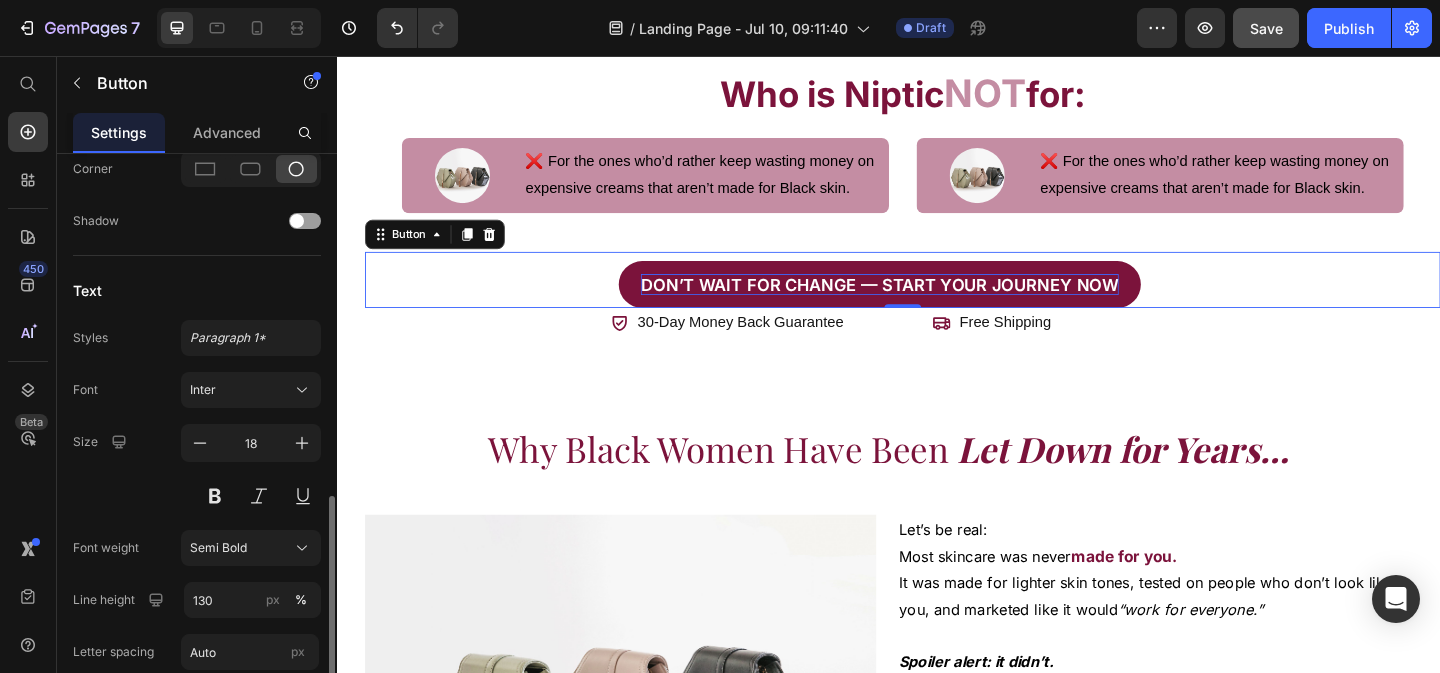 click on "Semi Bold" at bounding box center (218, 548) 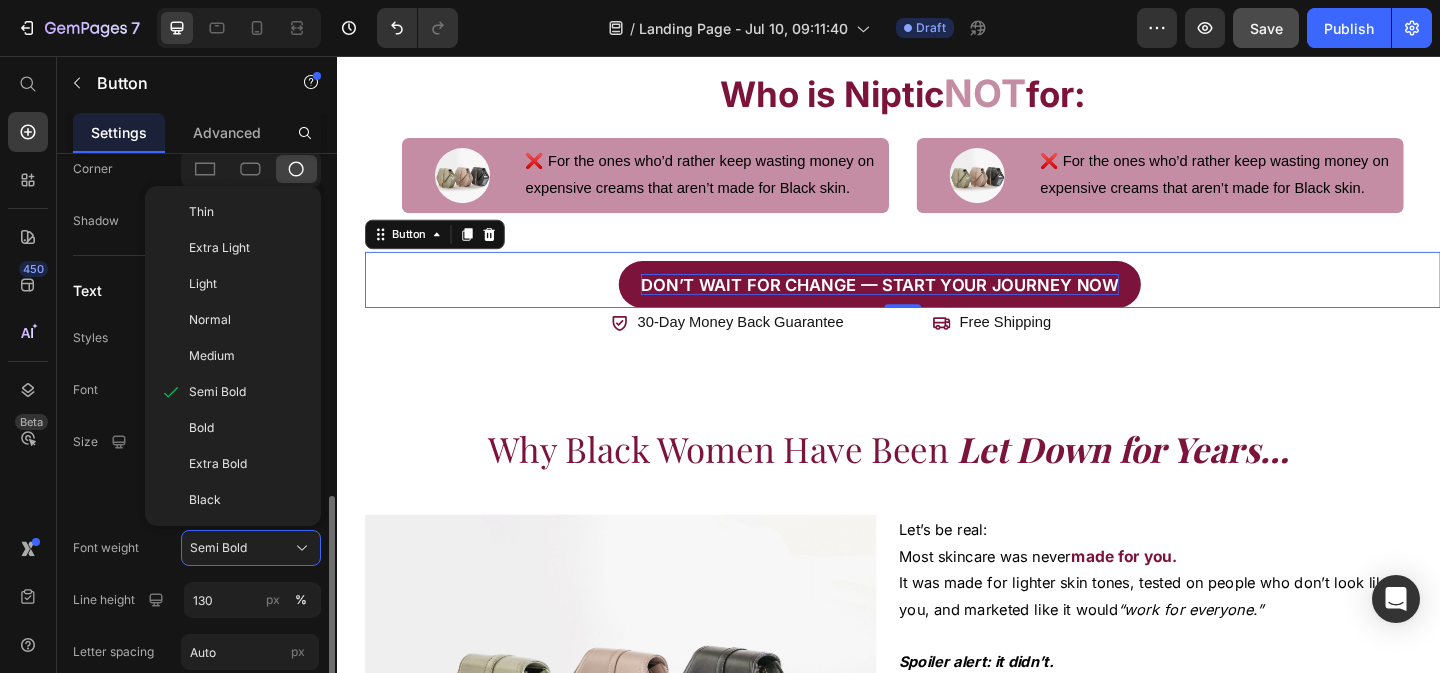 click on "Semi Bold" at bounding box center [218, 548] 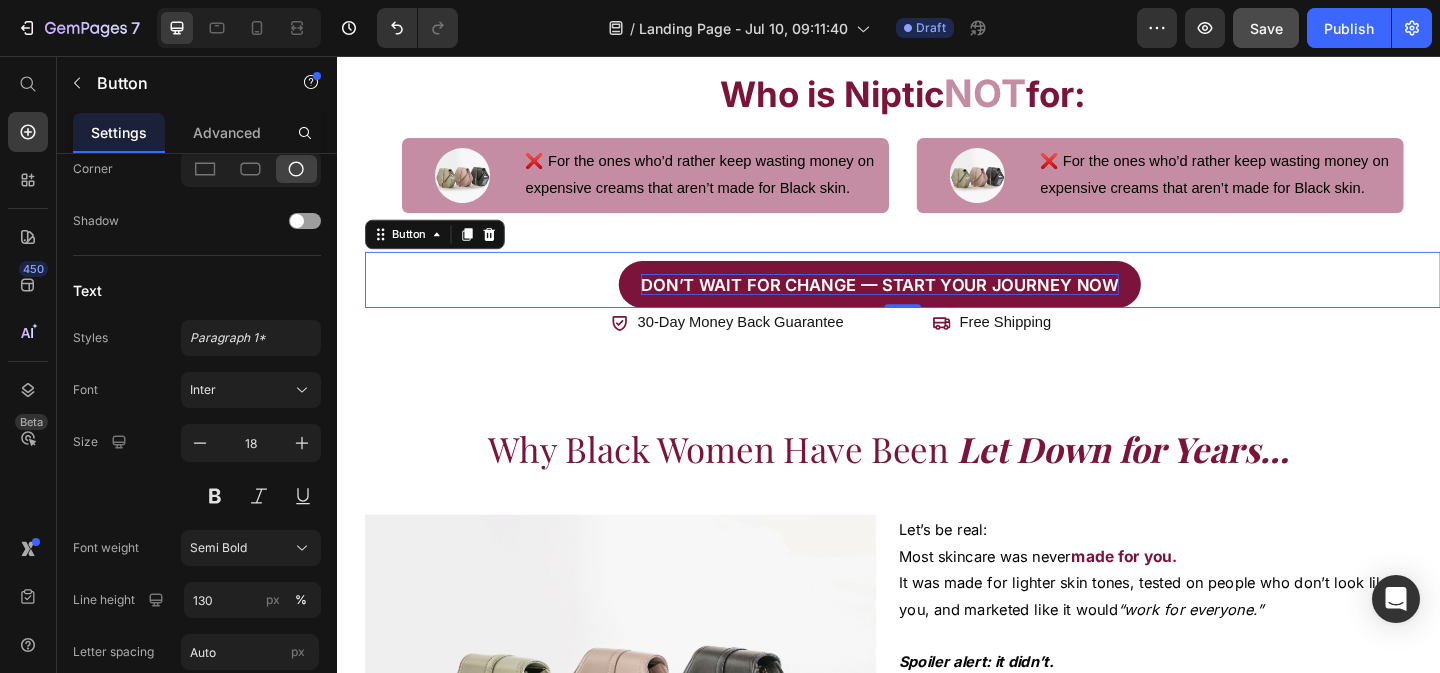 scroll, scrollTop: 0, scrollLeft: 0, axis: both 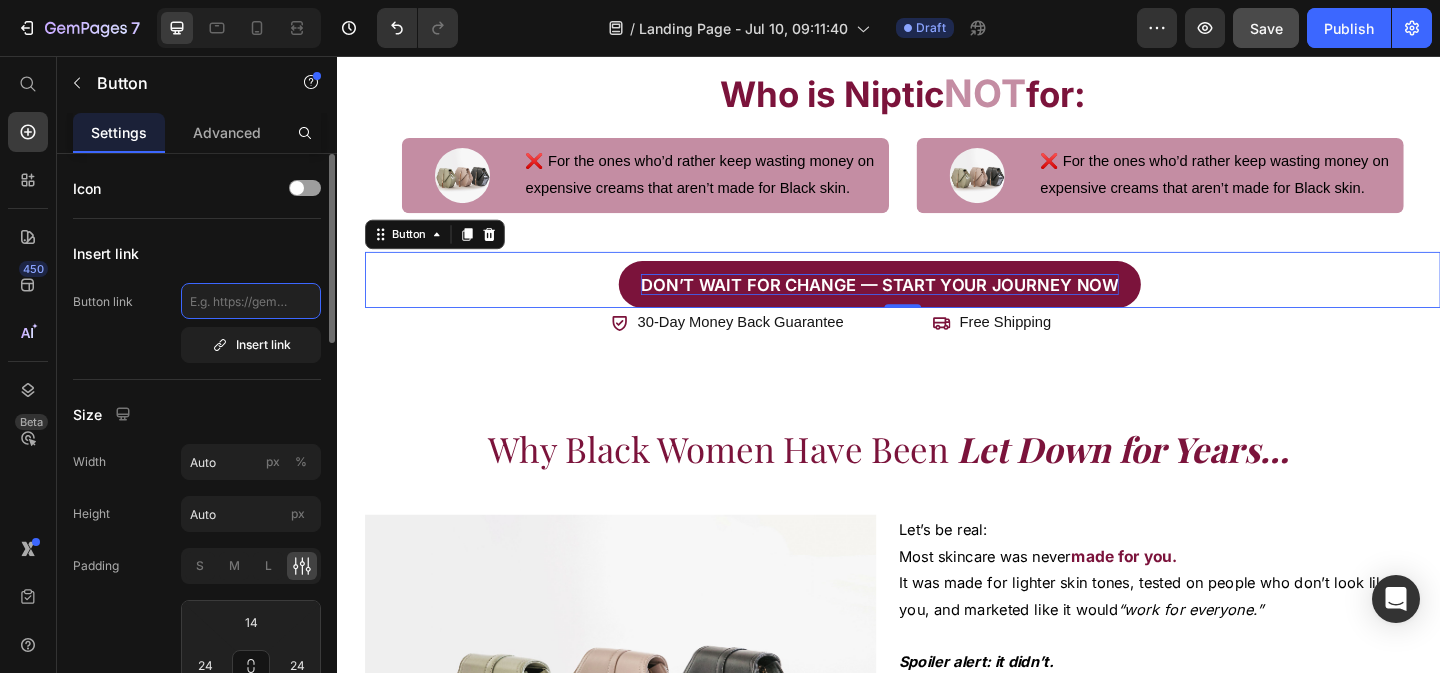 click 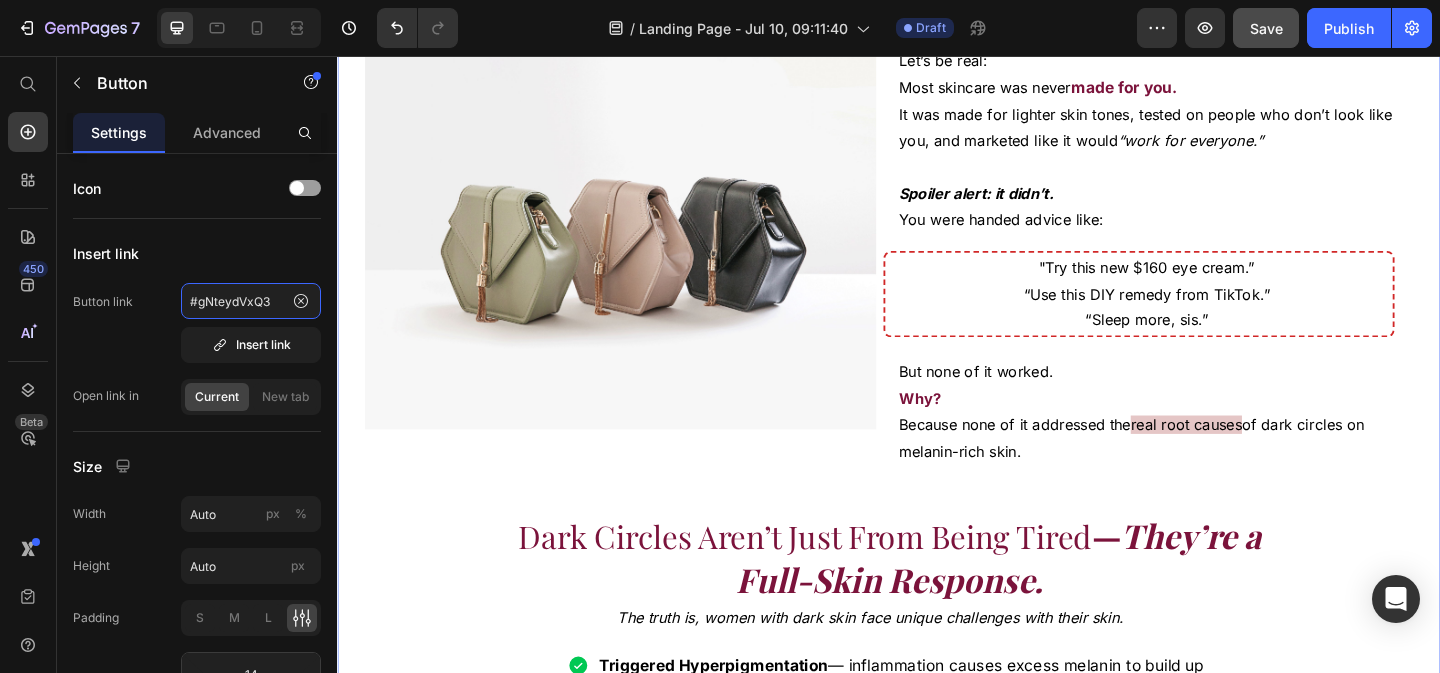 scroll, scrollTop: 14651, scrollLeft: 0, axis: vertical 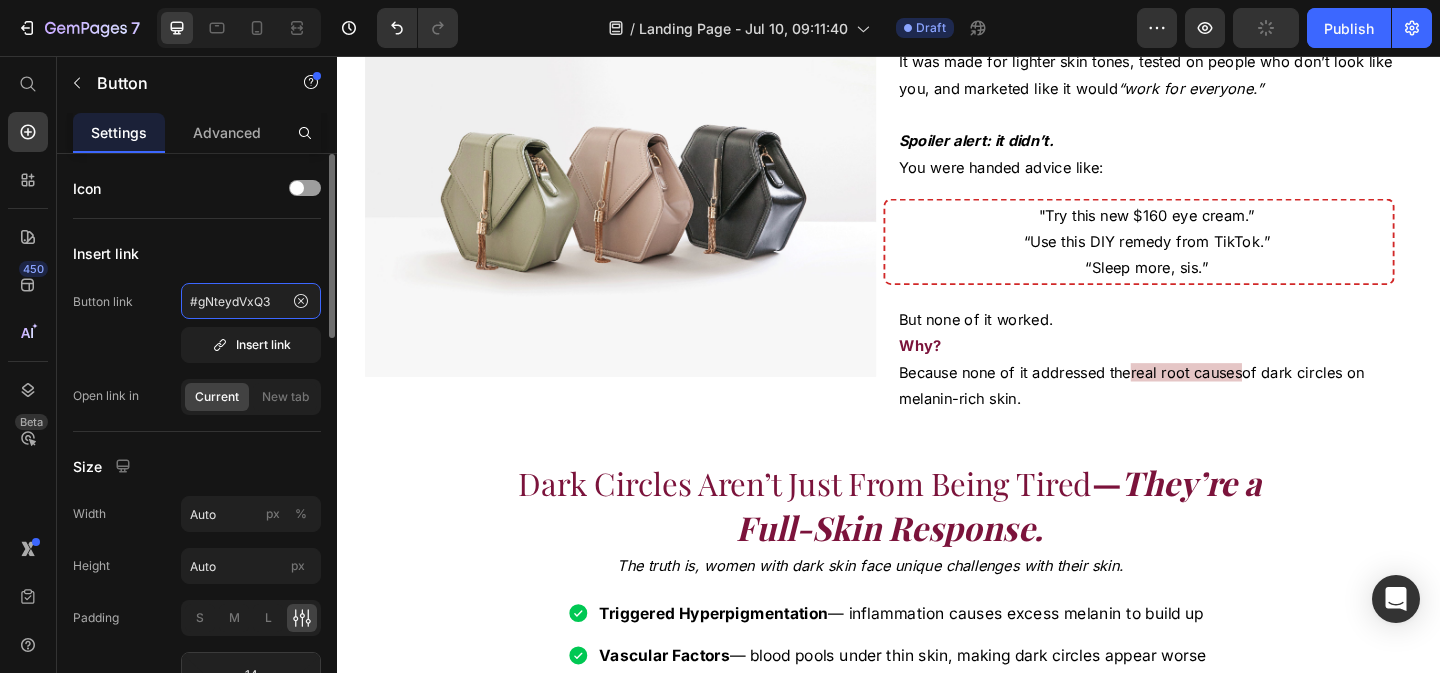 type on "#gNteydVxQ3" 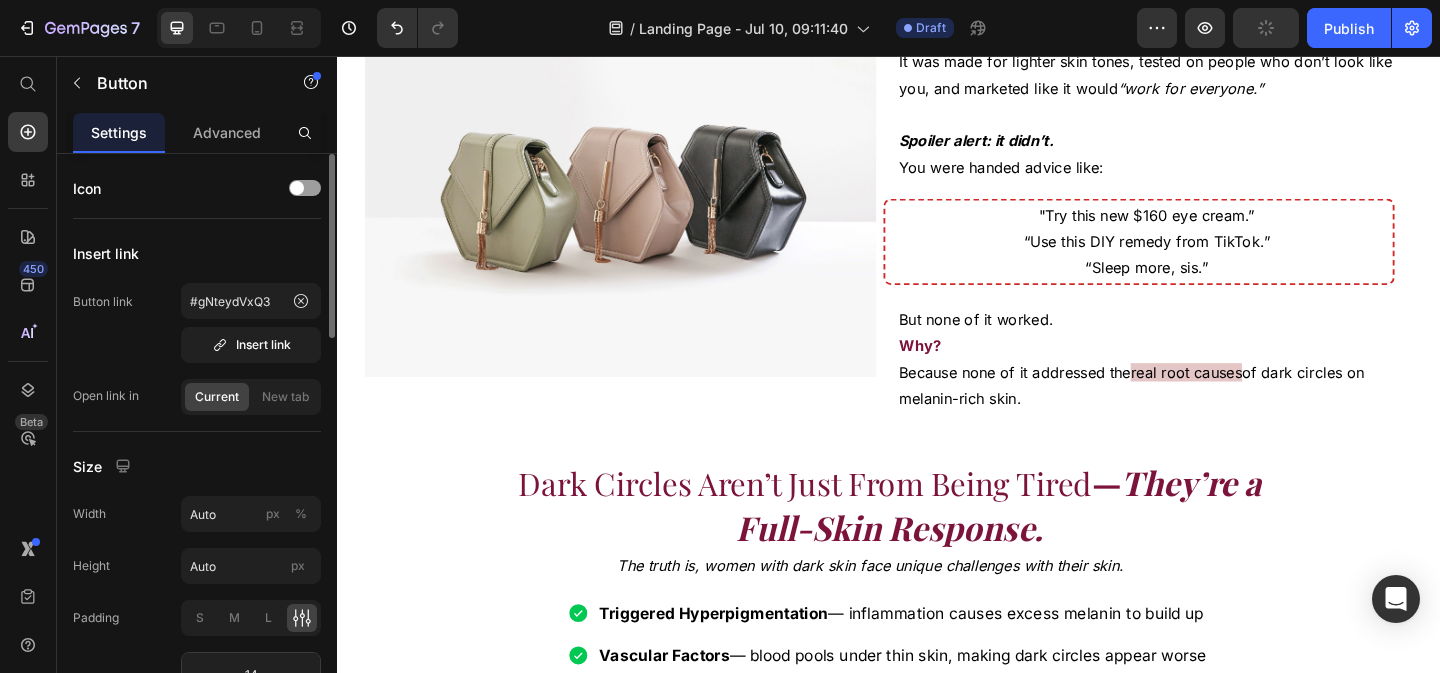 click on "Button link #gNteydVxQ3  Insert link" at bounding box center (197, 323) 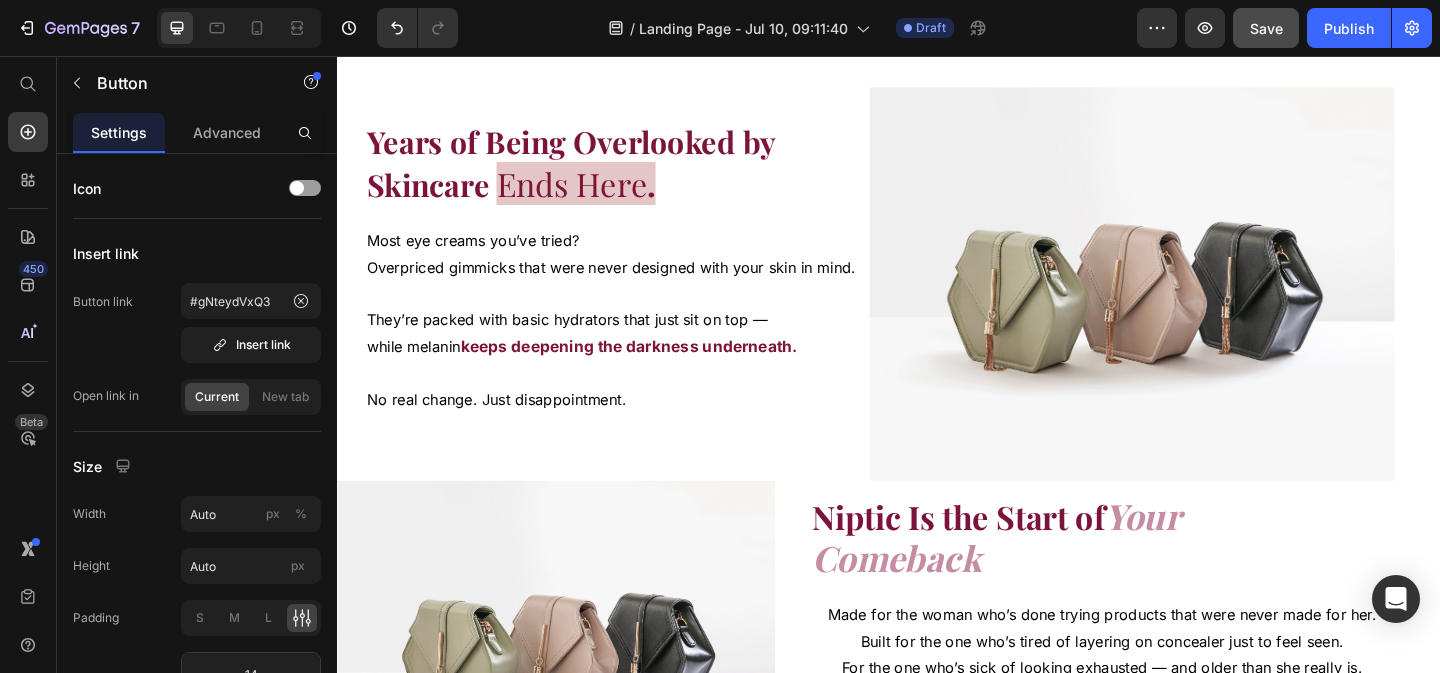 scroll, scrollTop: 15392, scrollLeft: 0, axis: vertical 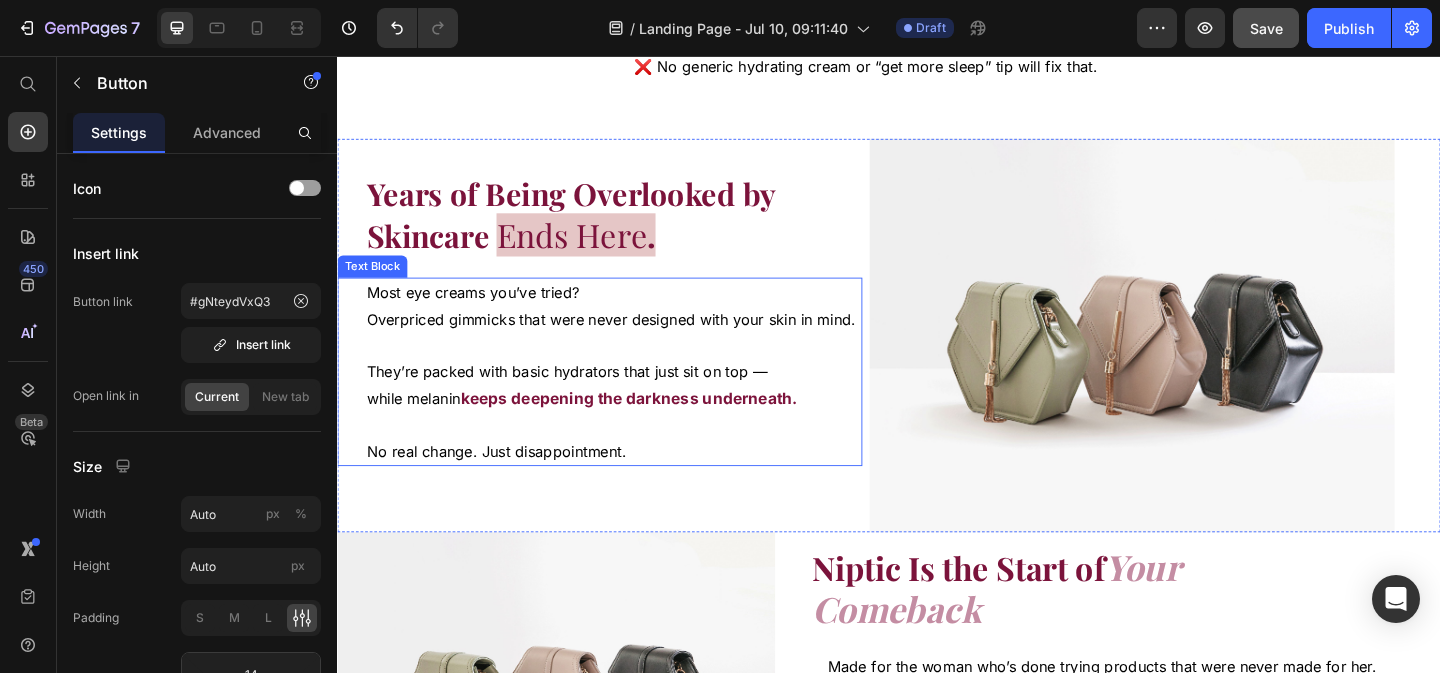 click on "They’re packed with basic hydrators that just sit on top —" at bounding box center (637, 399) 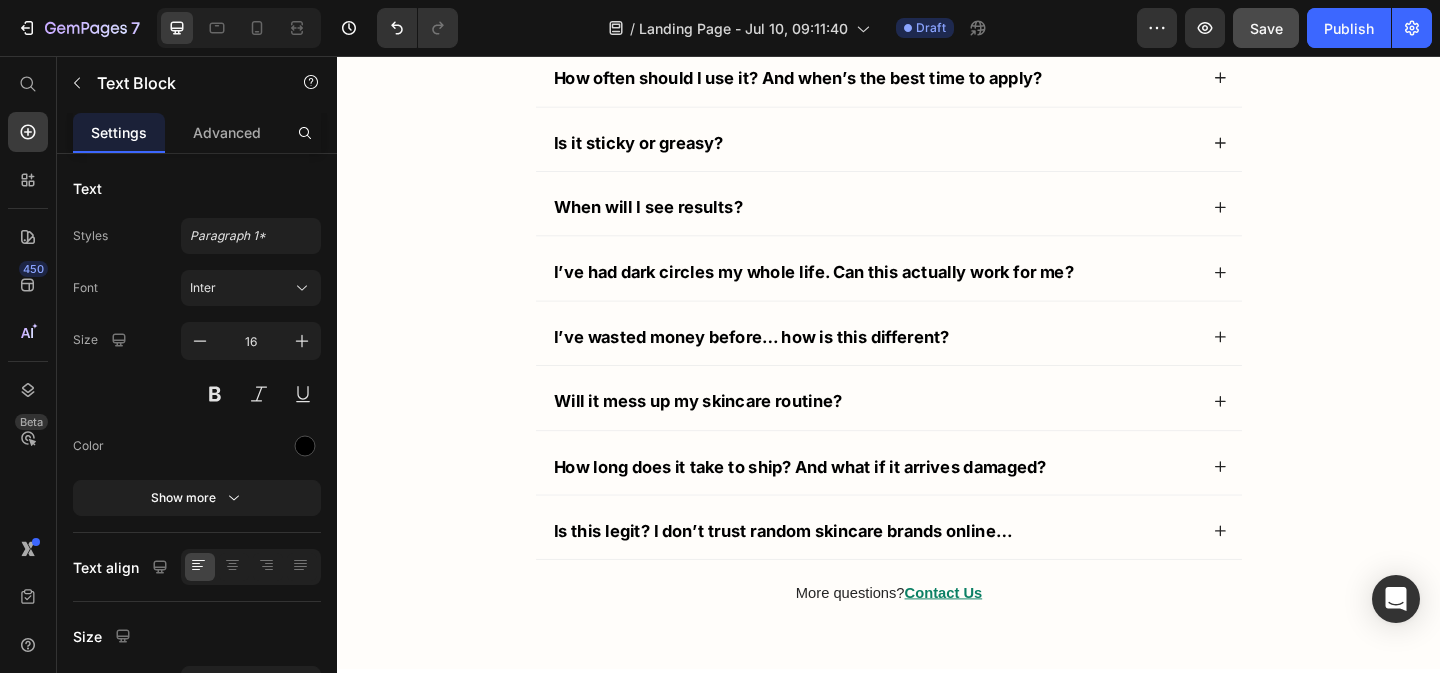 scroll, scrollTop: 20757, scrollLeft: 0, axis: vertical 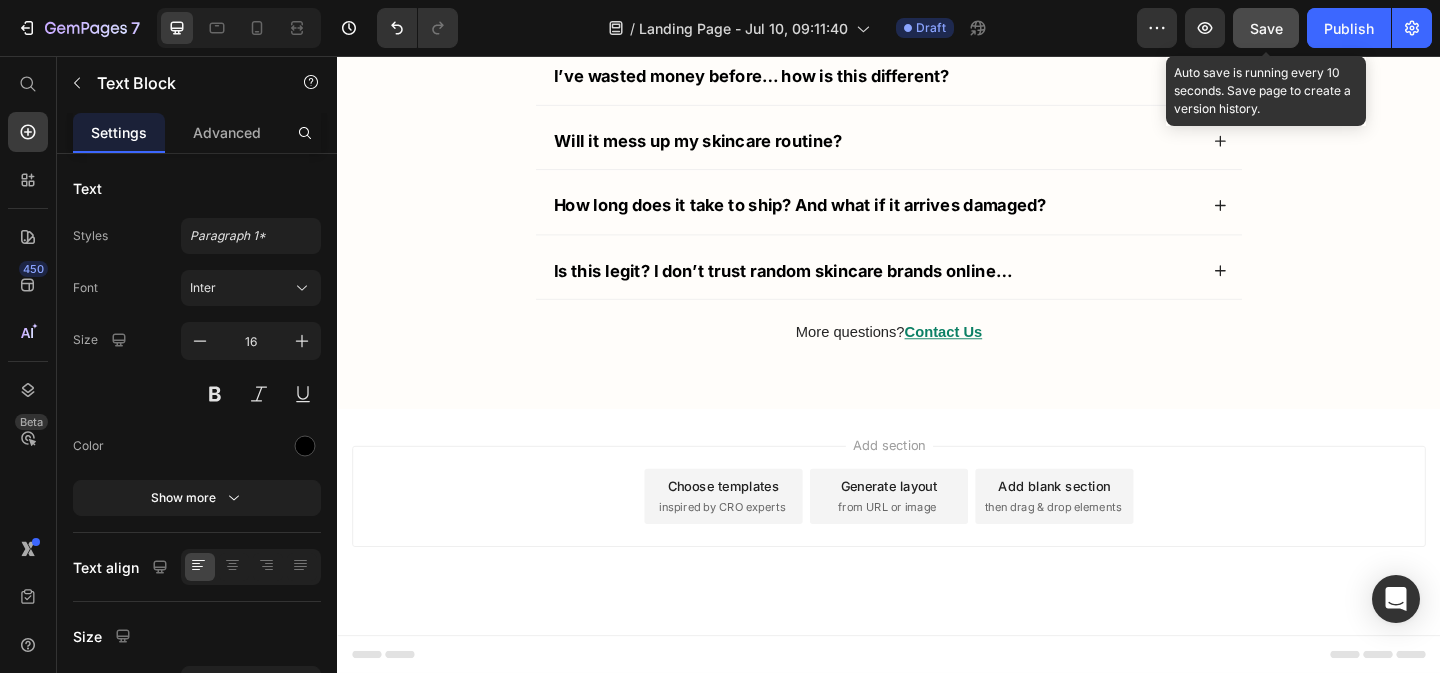 click on "Save" 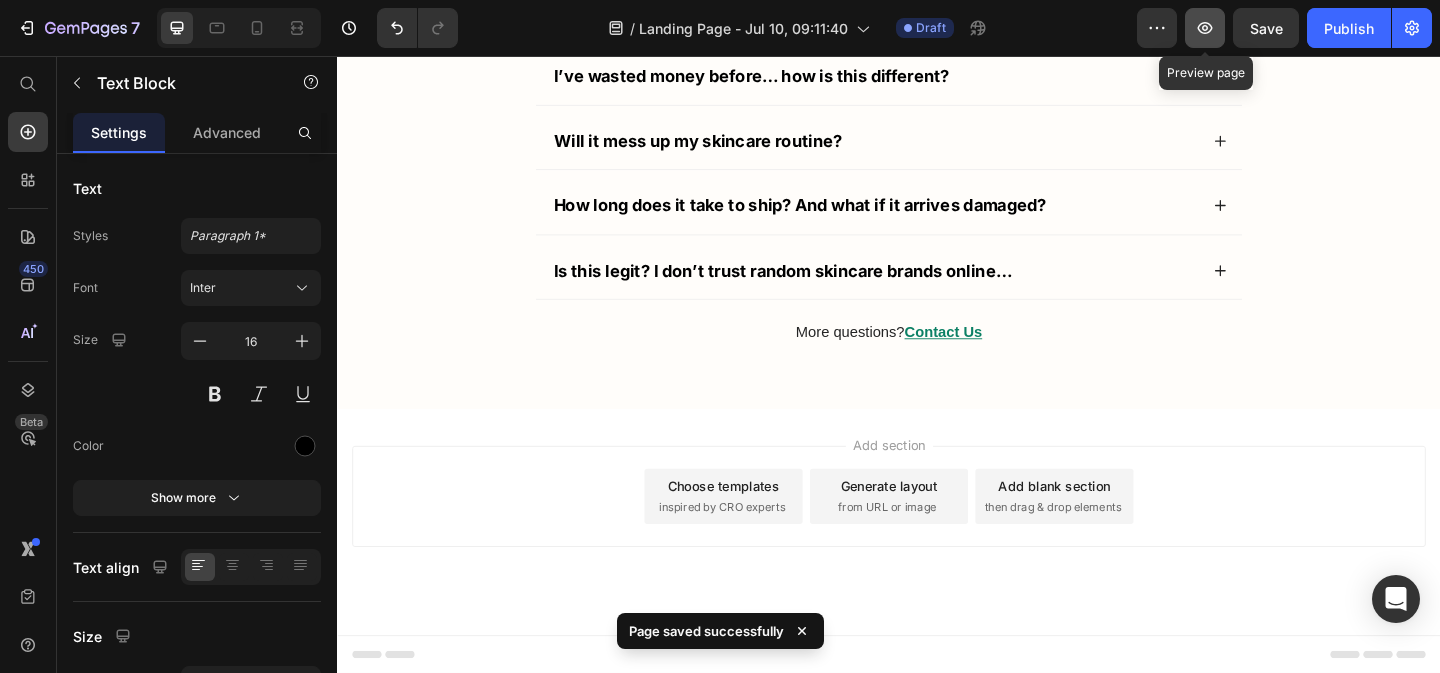 click 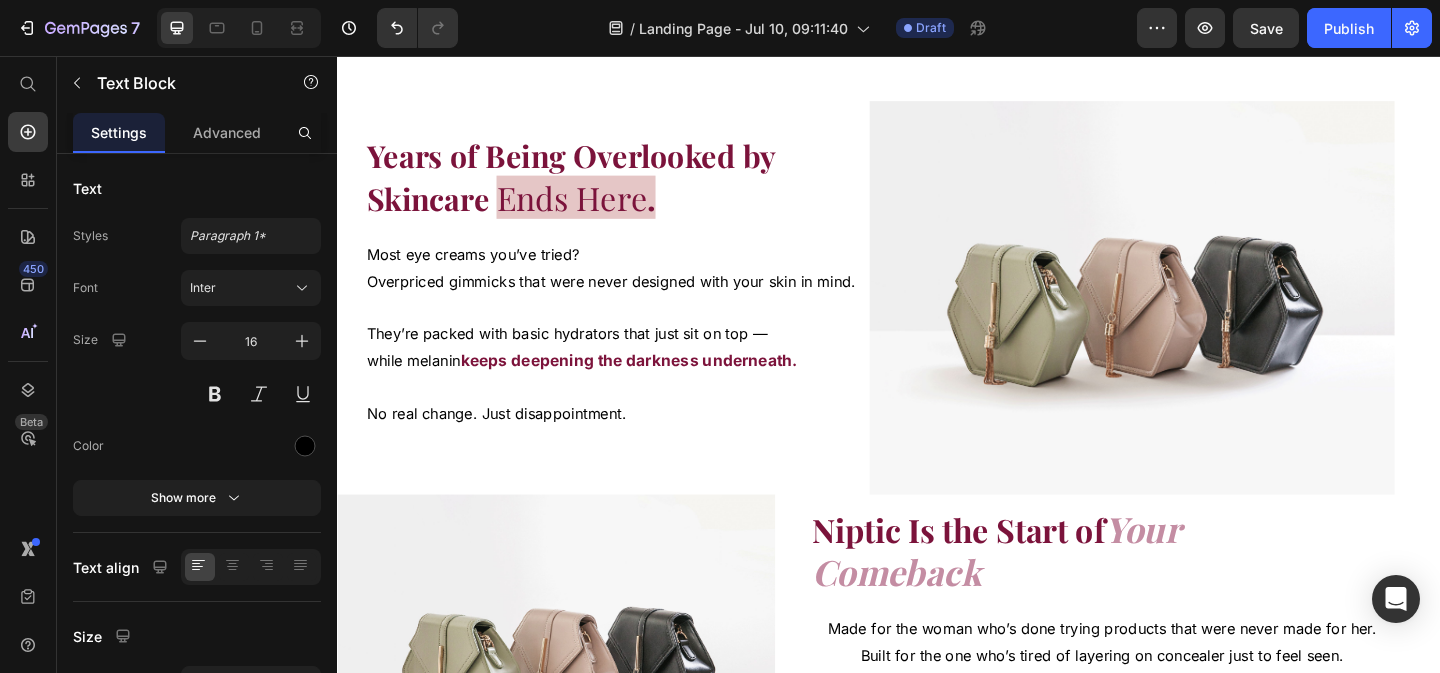 scroll, scrollTop: 15430, scrollLeft: 0, axis: vertical 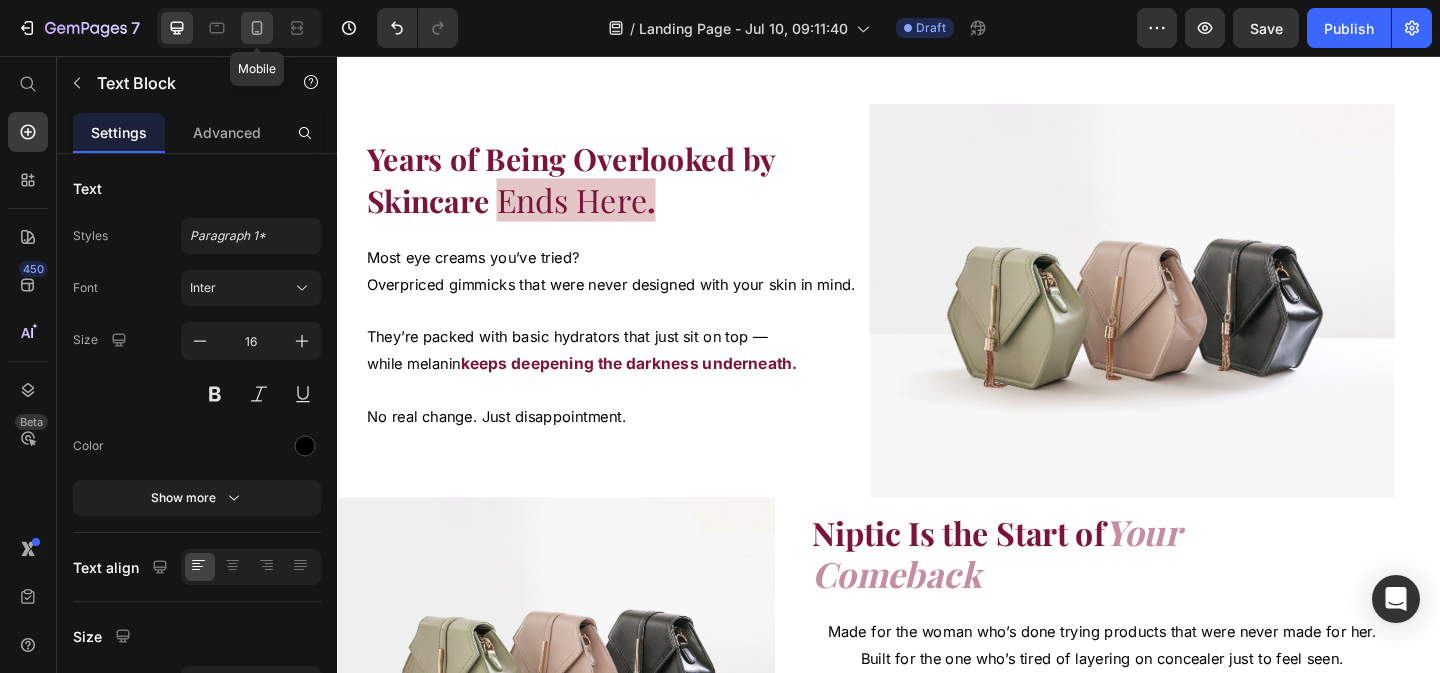 click 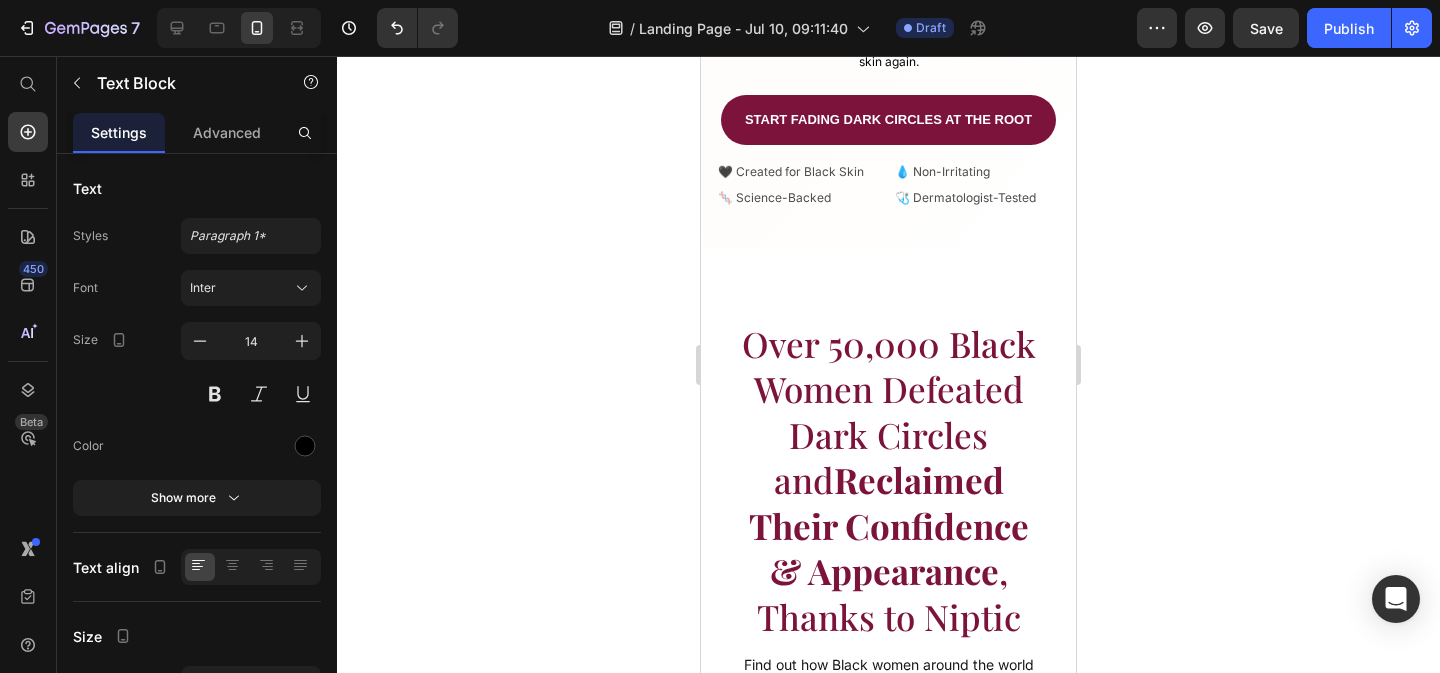scroll, scrollTop: 0, scrollLeft: 0, axis: both 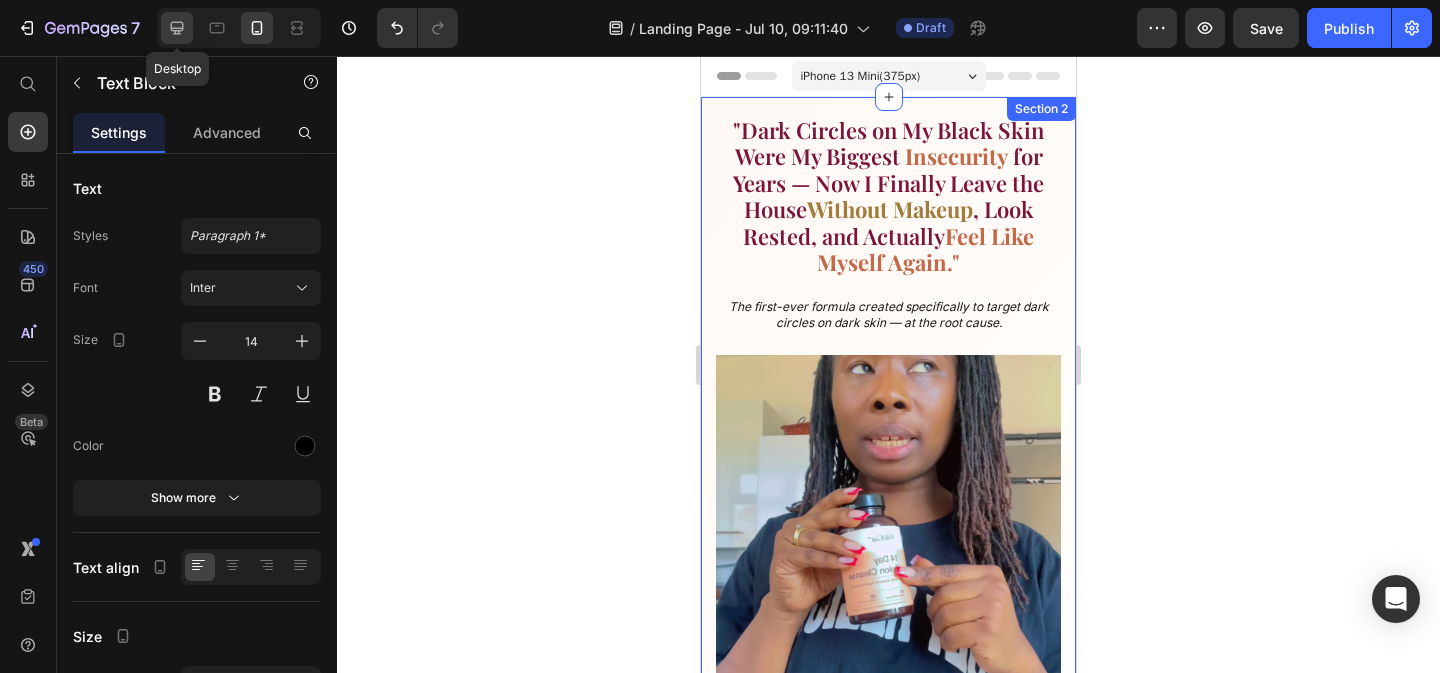 click 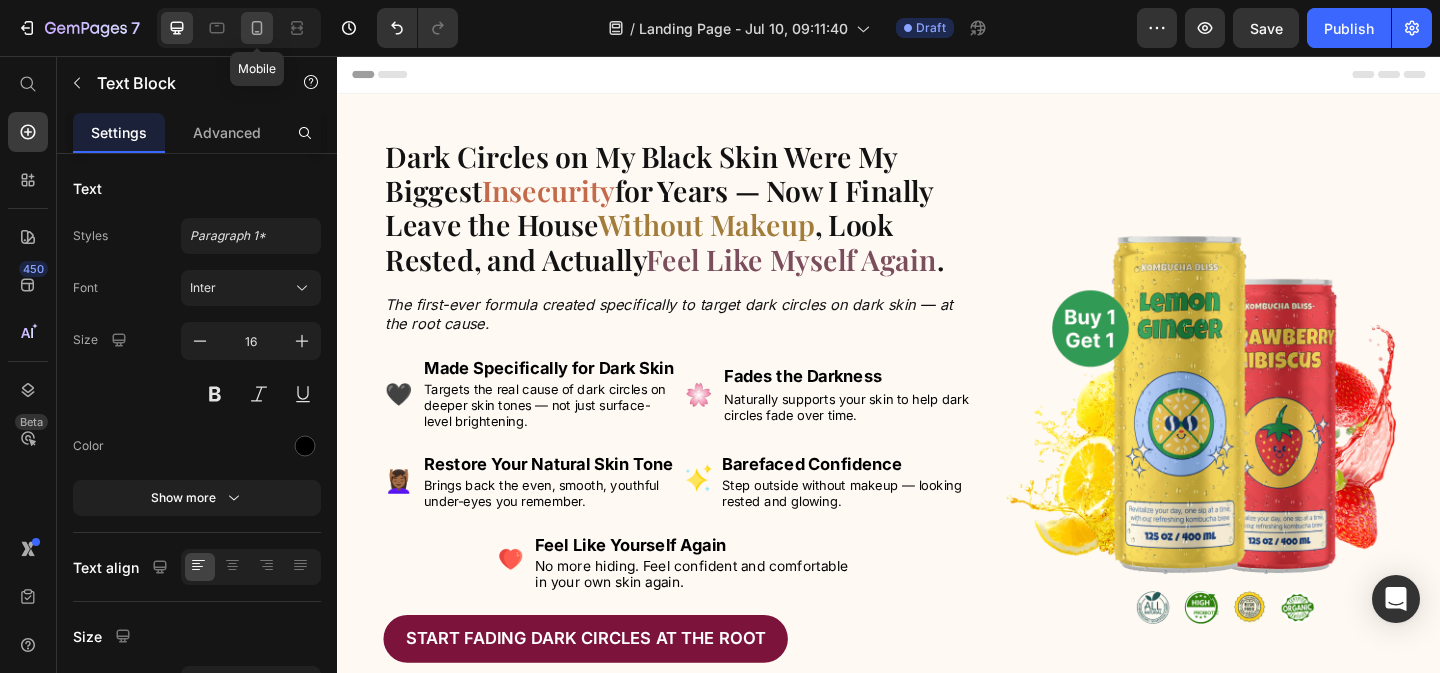 click 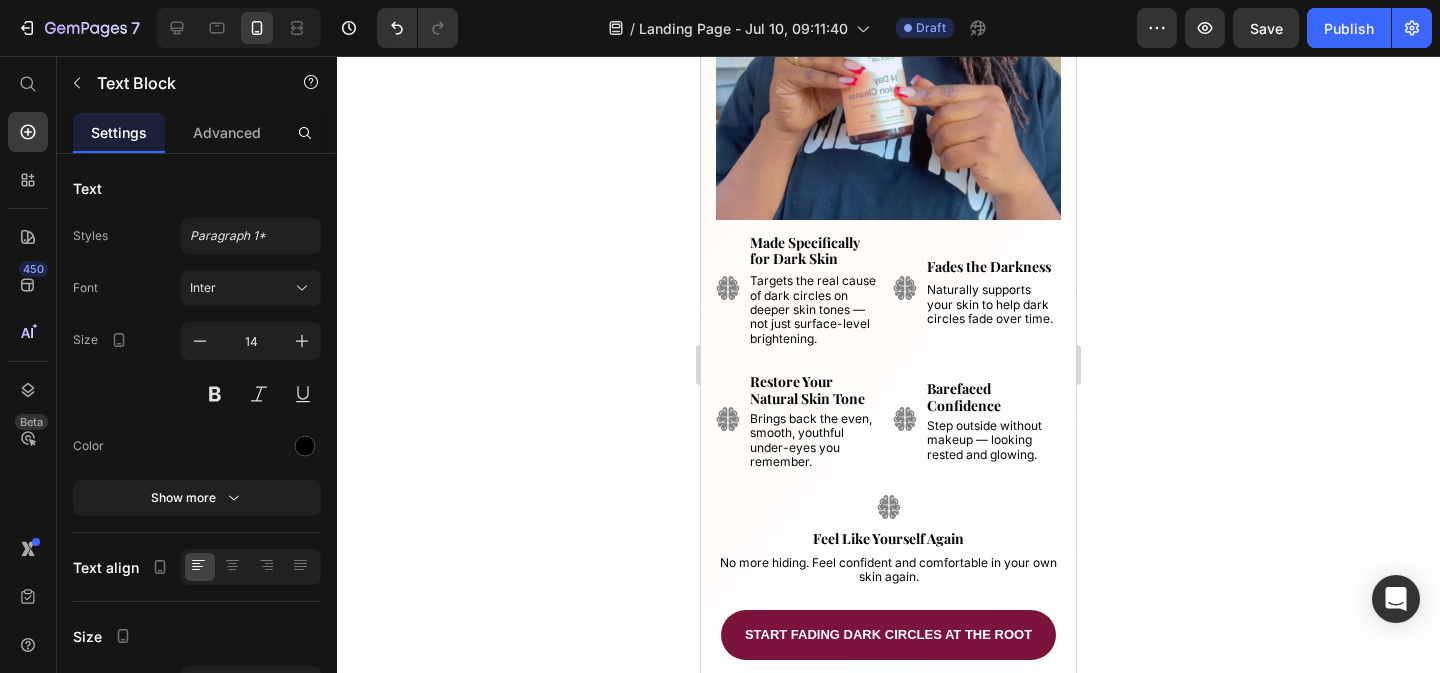 scroll, scrollTop: 0, scrollLeft: 0, axis: both 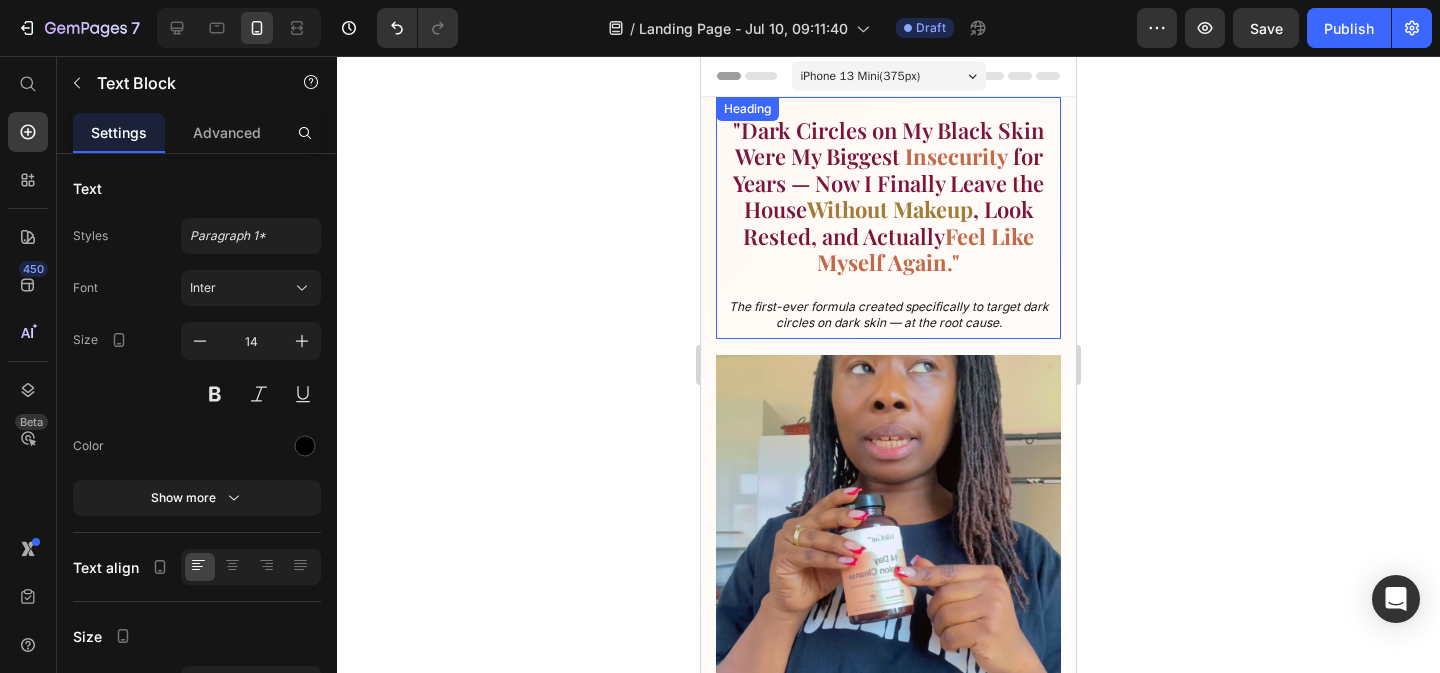 click on "Feel Like Myself Again" at bounding box center (925, 249) 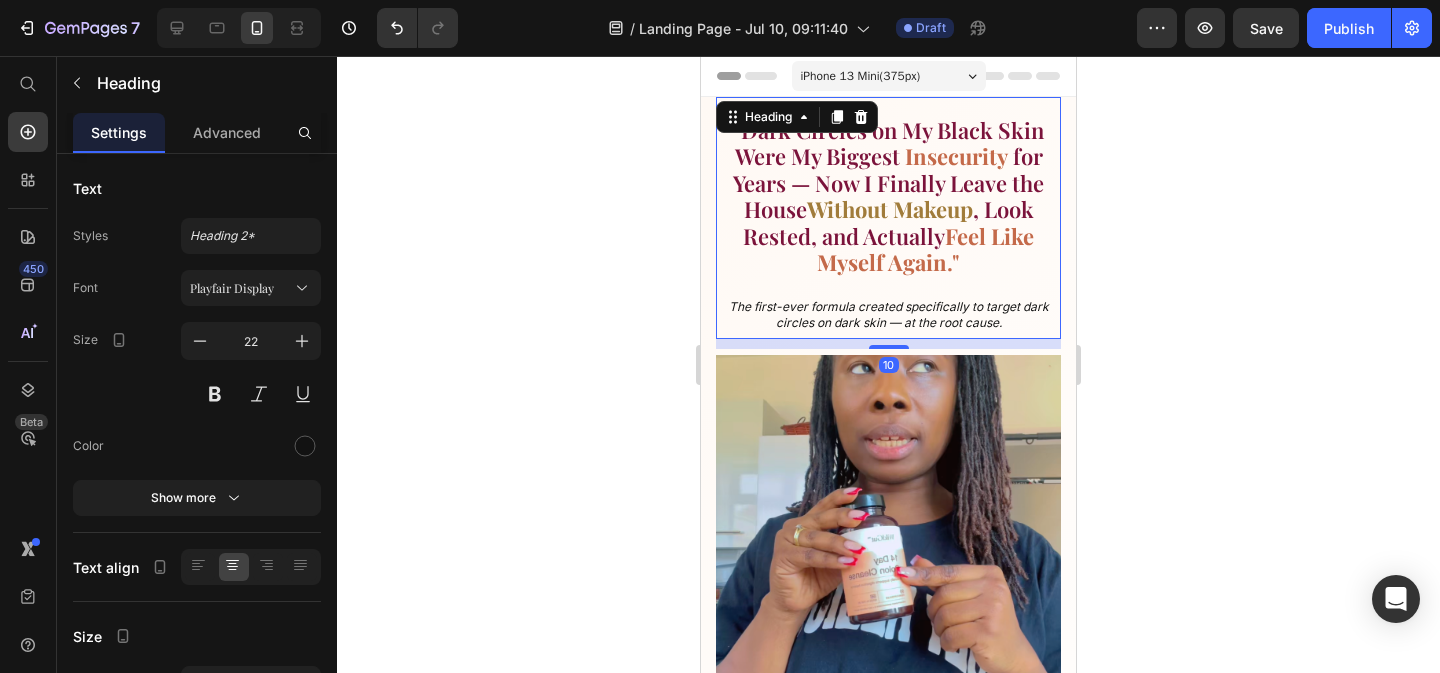 click 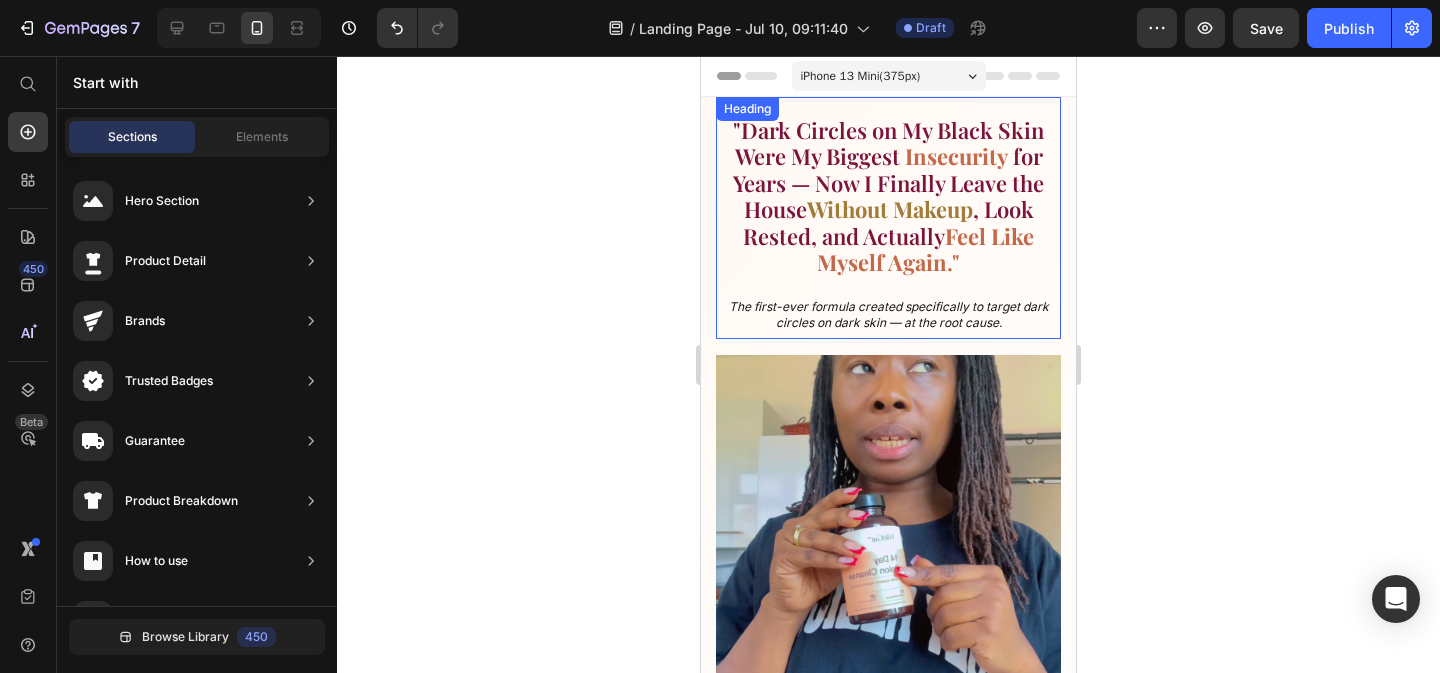 click on "for Years — Now I Finally Leave the House" at bounding box center [888, 182] 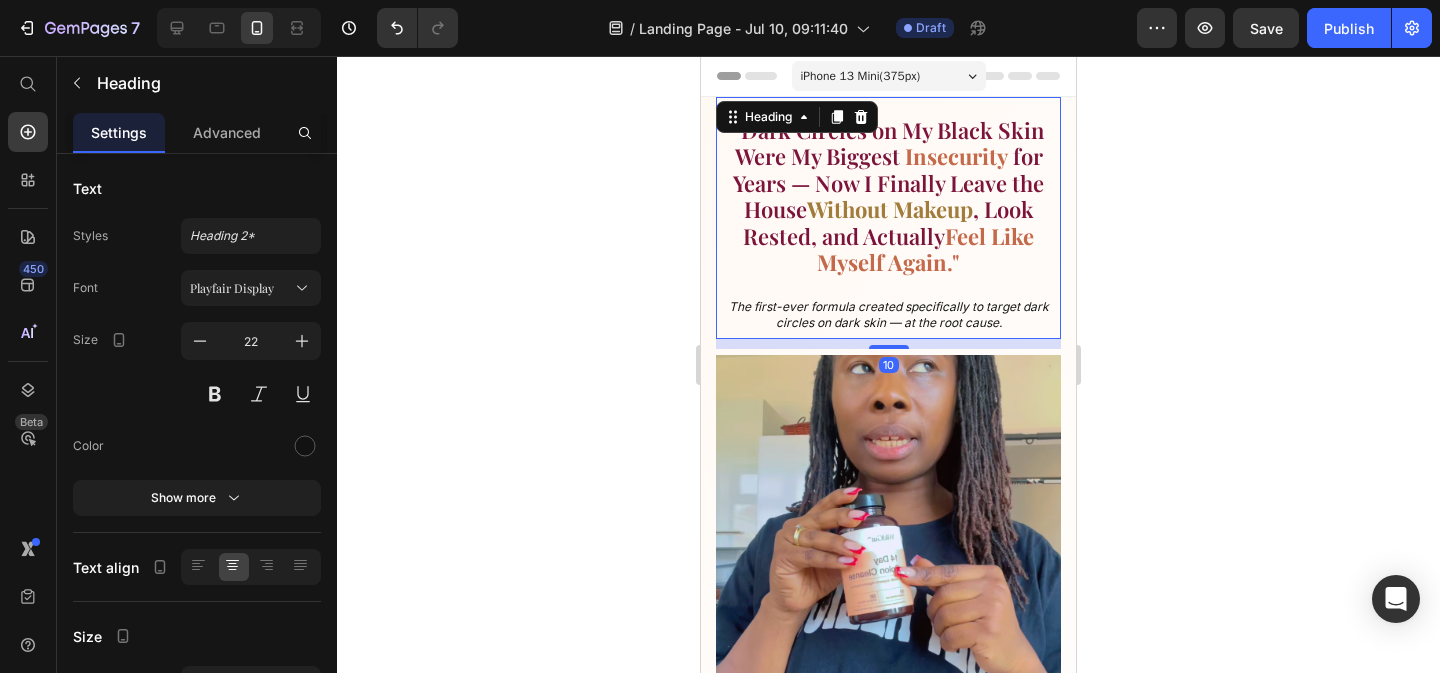 click 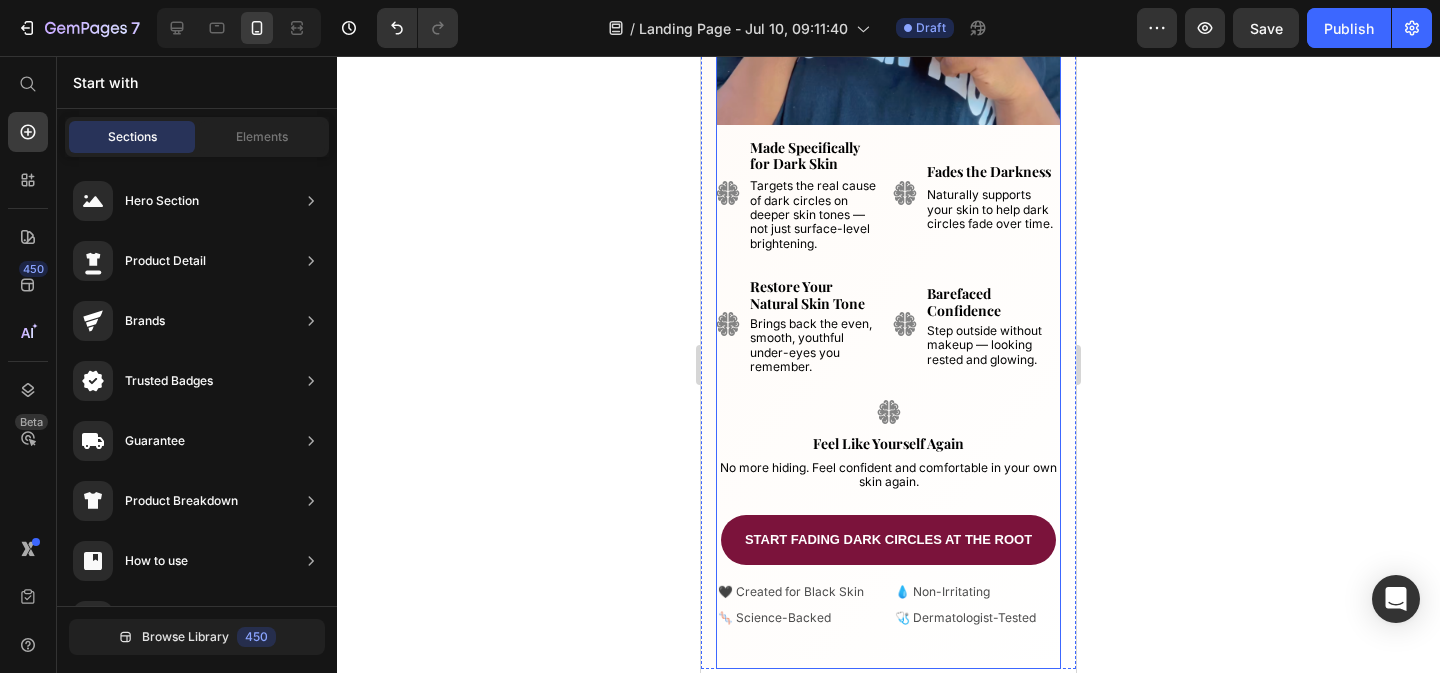 scroll, scrollTop: 573, scrollLeft: 0, axis: vertical 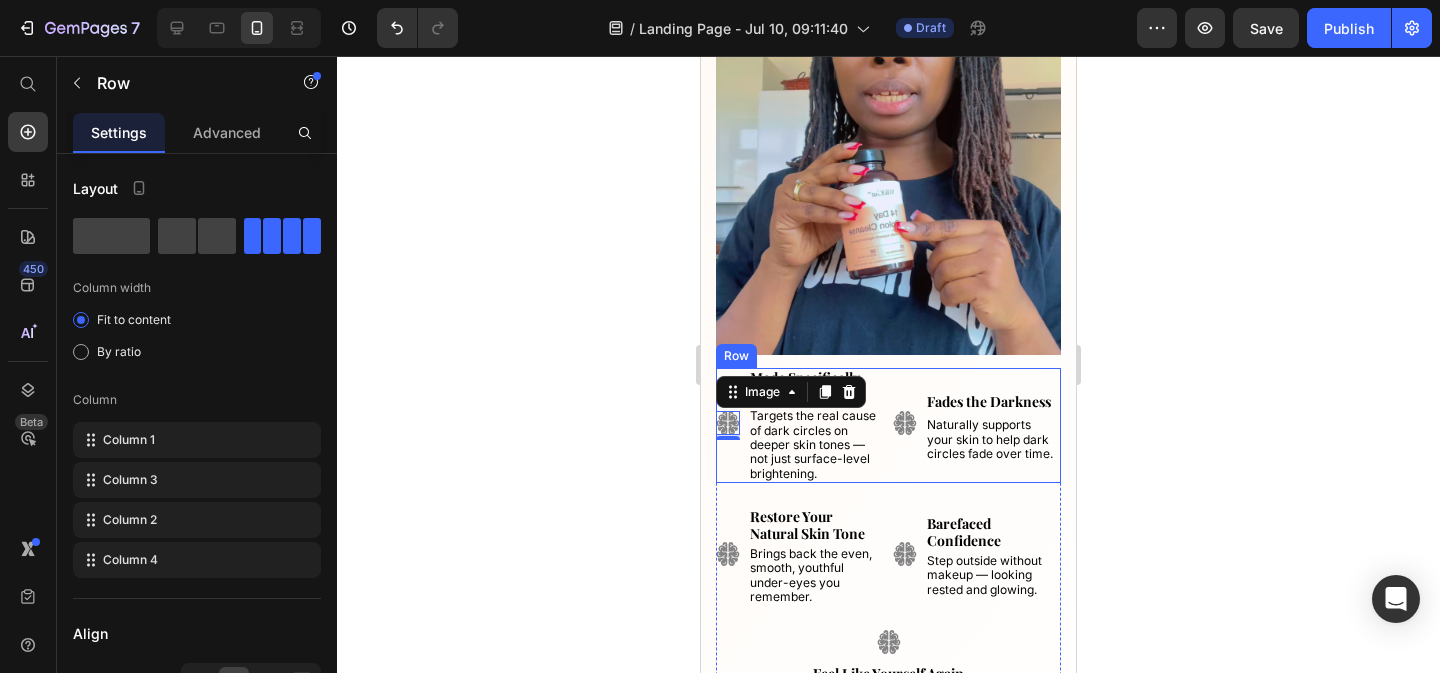 click on "Image" at bounding box center (905, 426) 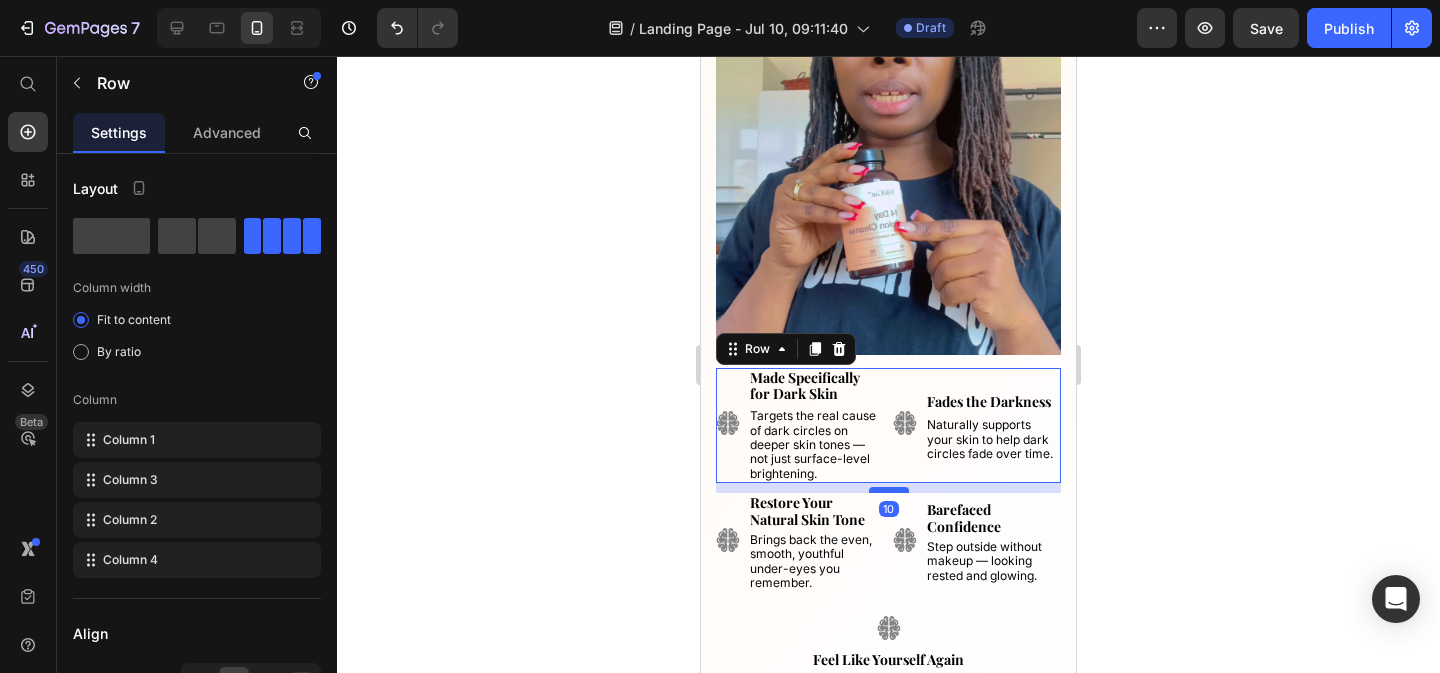 drag, startPoint x: 884, startPoint y: 504, endPoint x: 887, endPoint y: 490, distance: 14.3178215 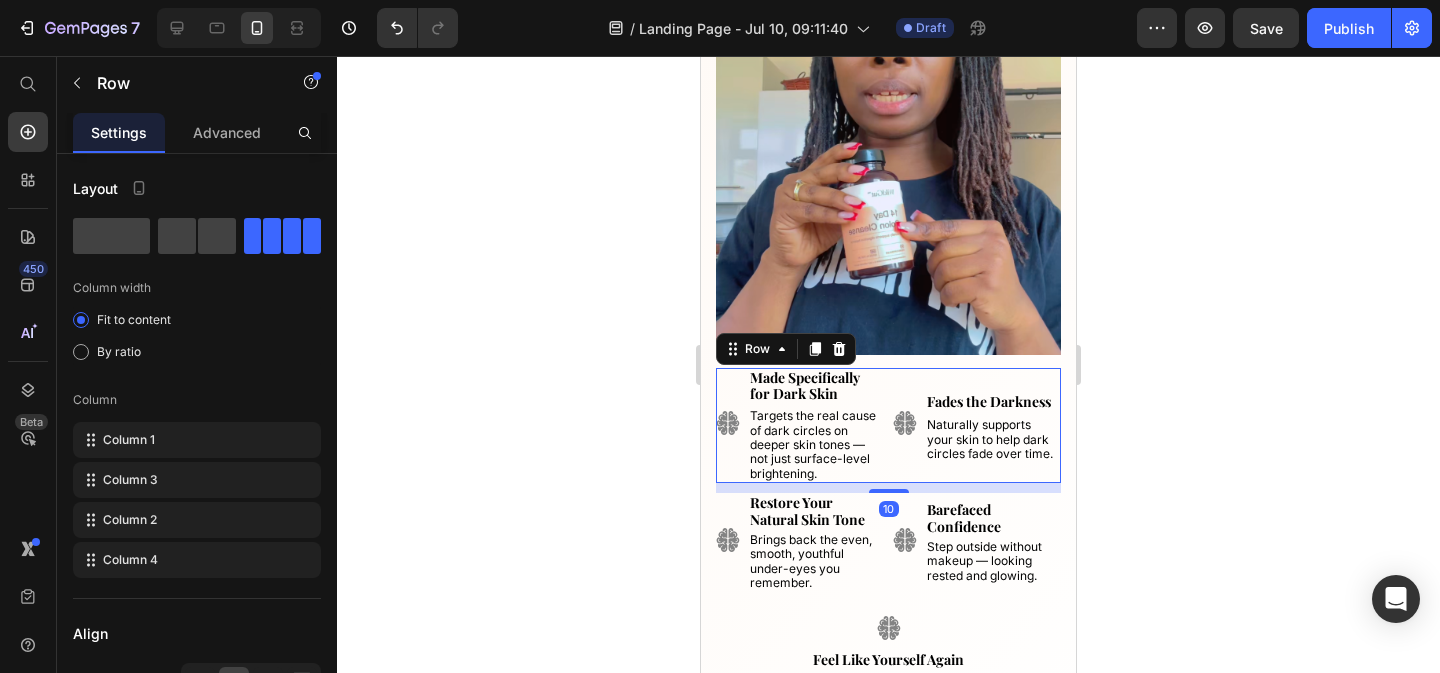 click 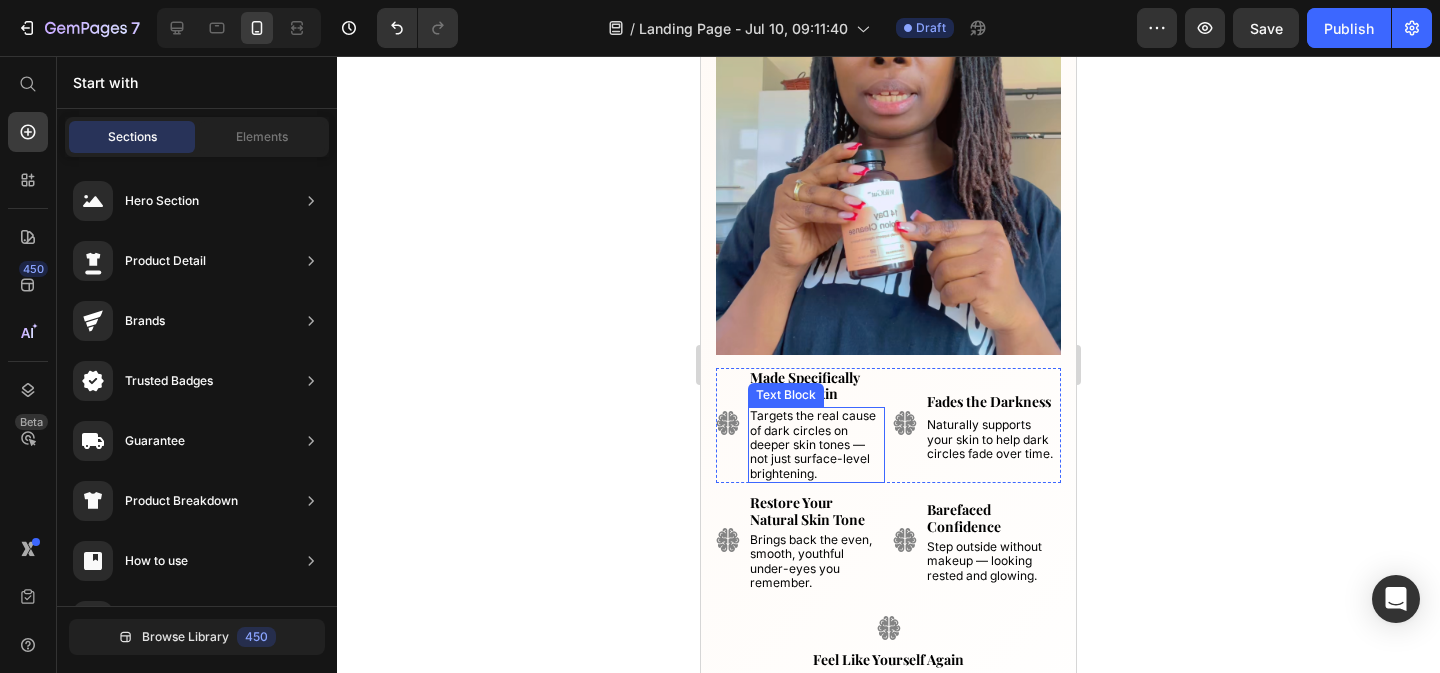 click on "Targets the real cause of dark circles on deeper skin tones — not just surface-level brightening." at bounding box center [813, 444] 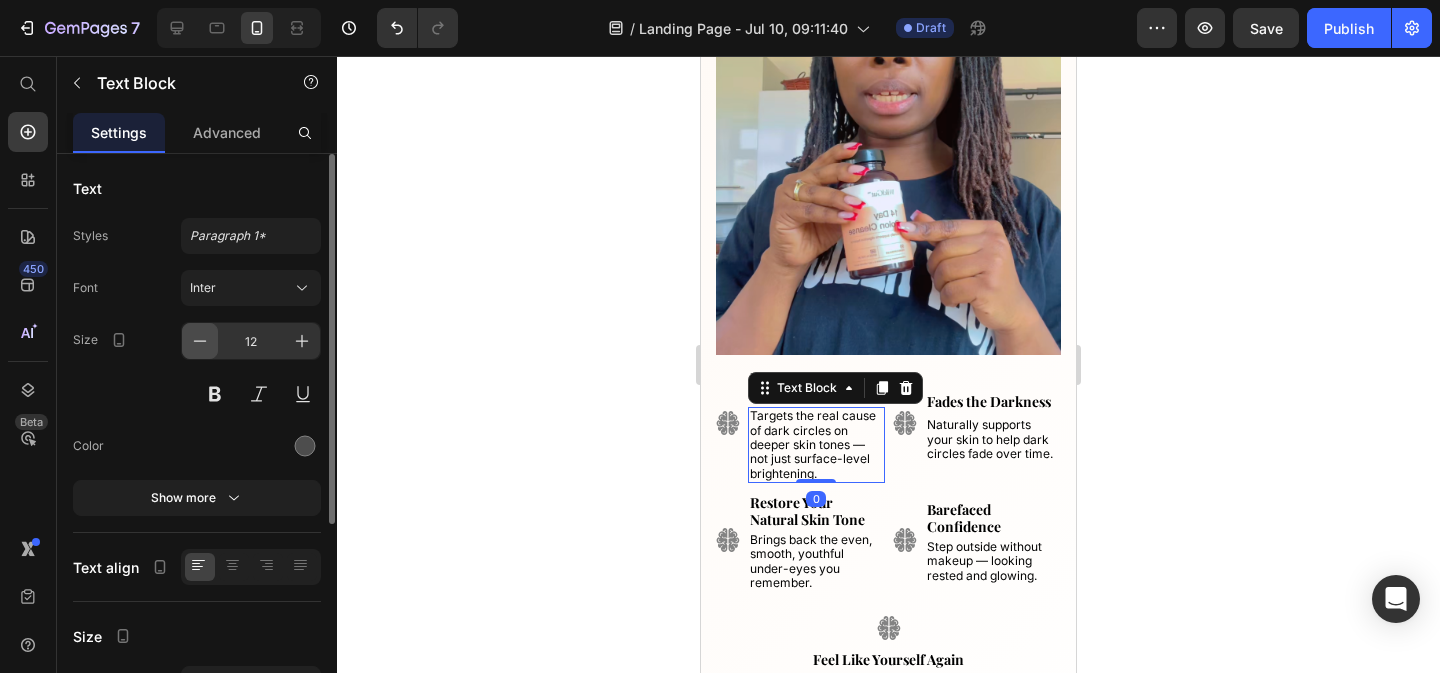 click 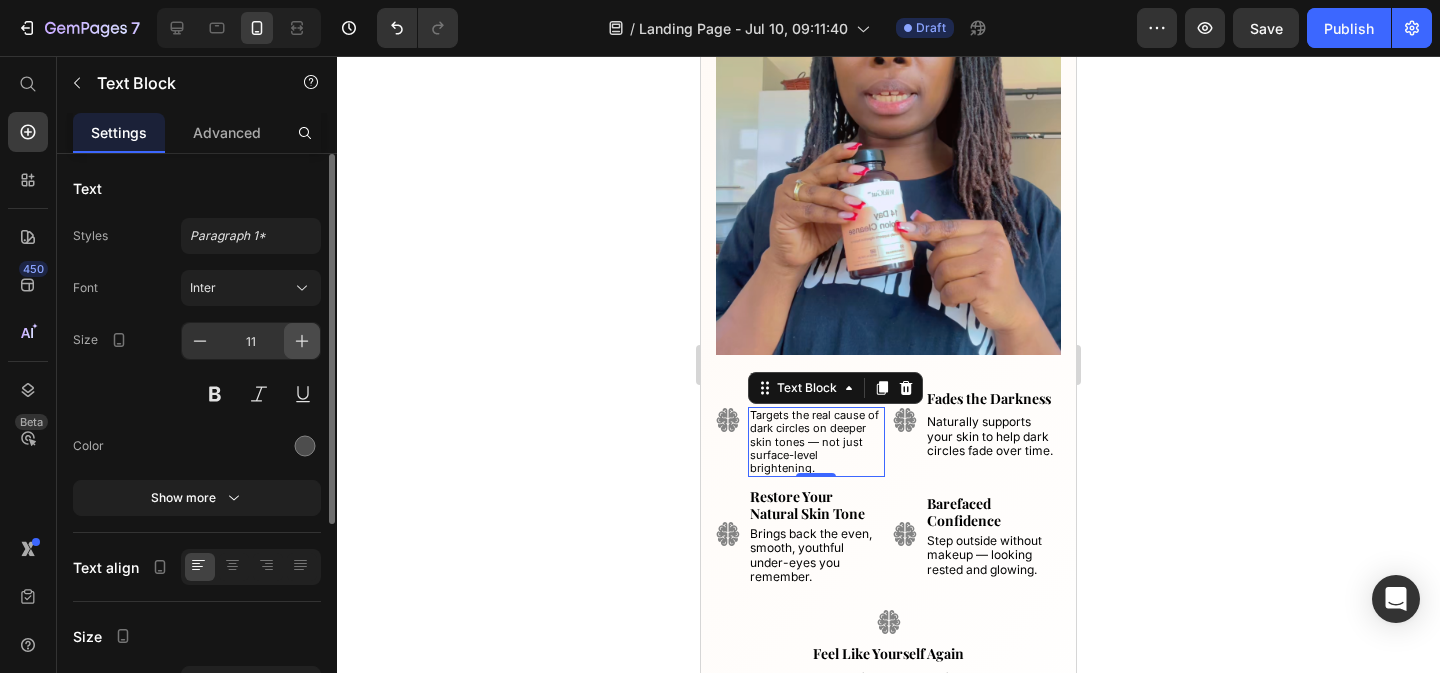 click 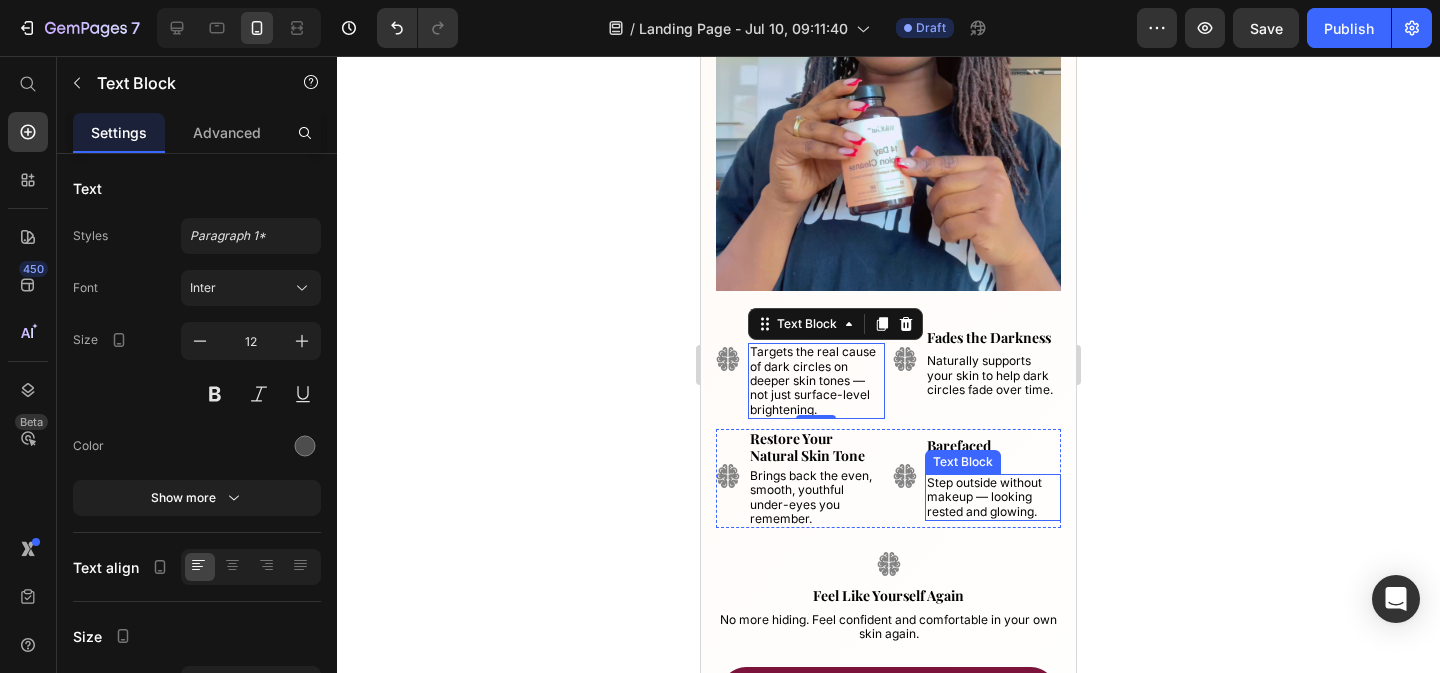 scroll, scrollTop: 407, scrollLeft: 0, axis: vertical 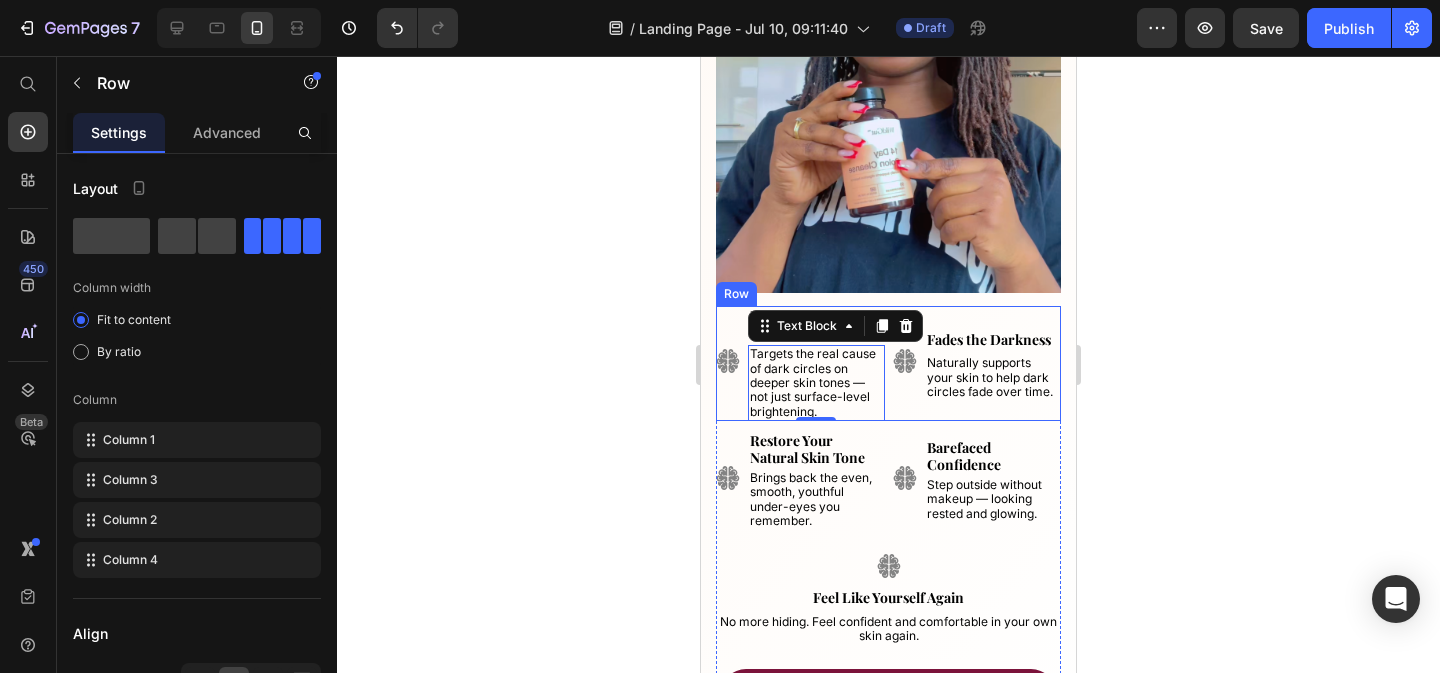click on "Image" at bounding box center [728, 364] 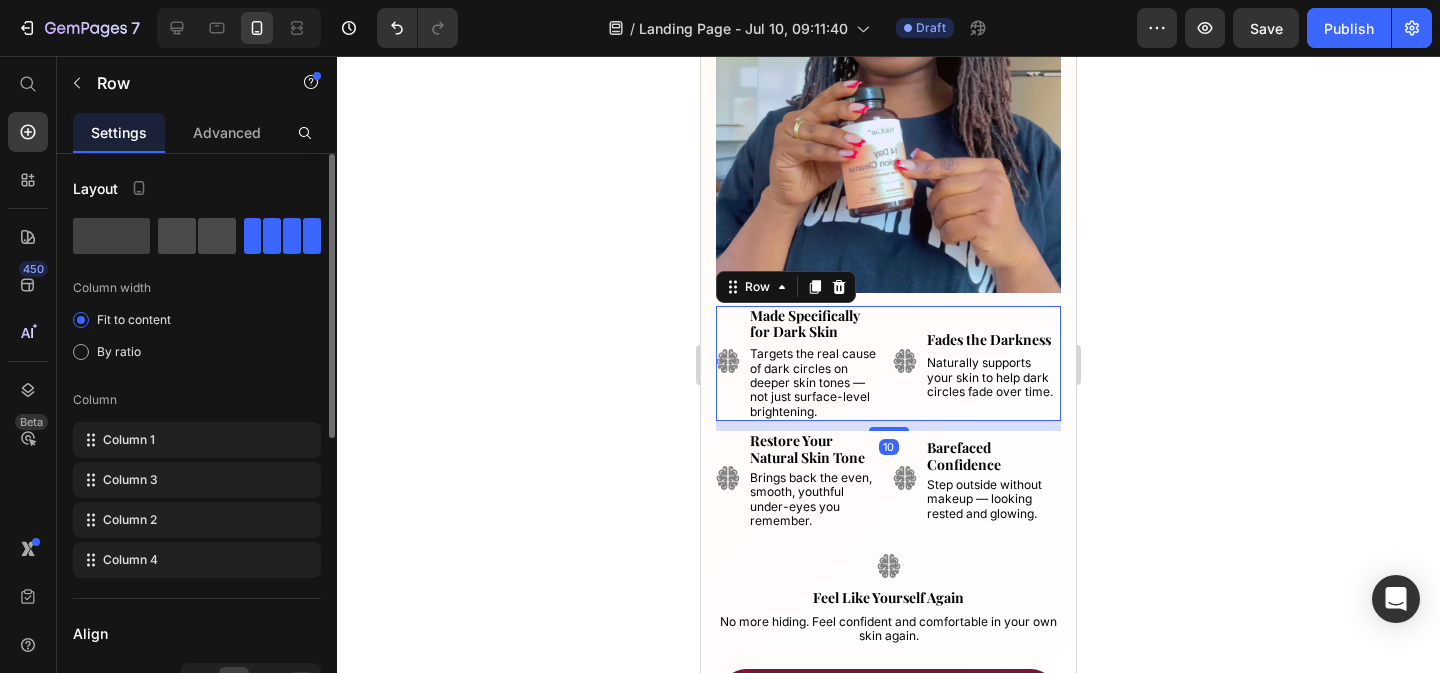 click 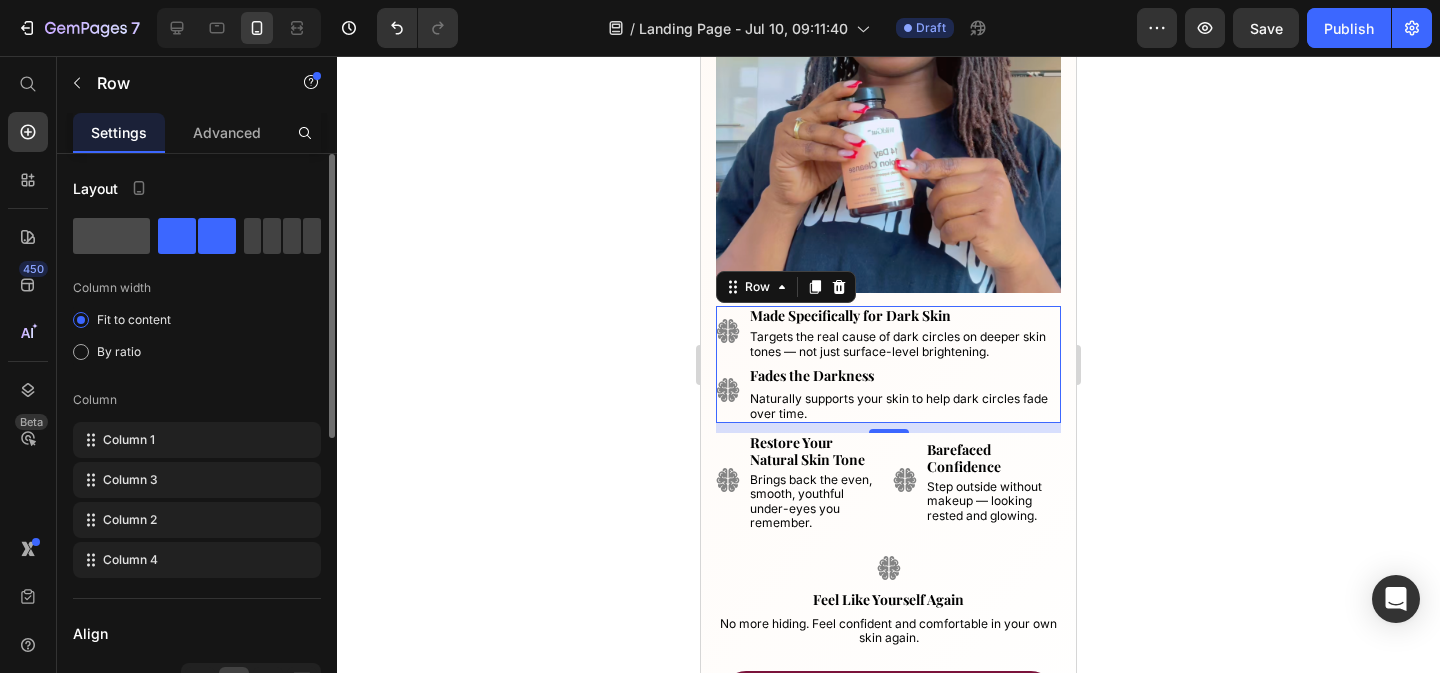 click 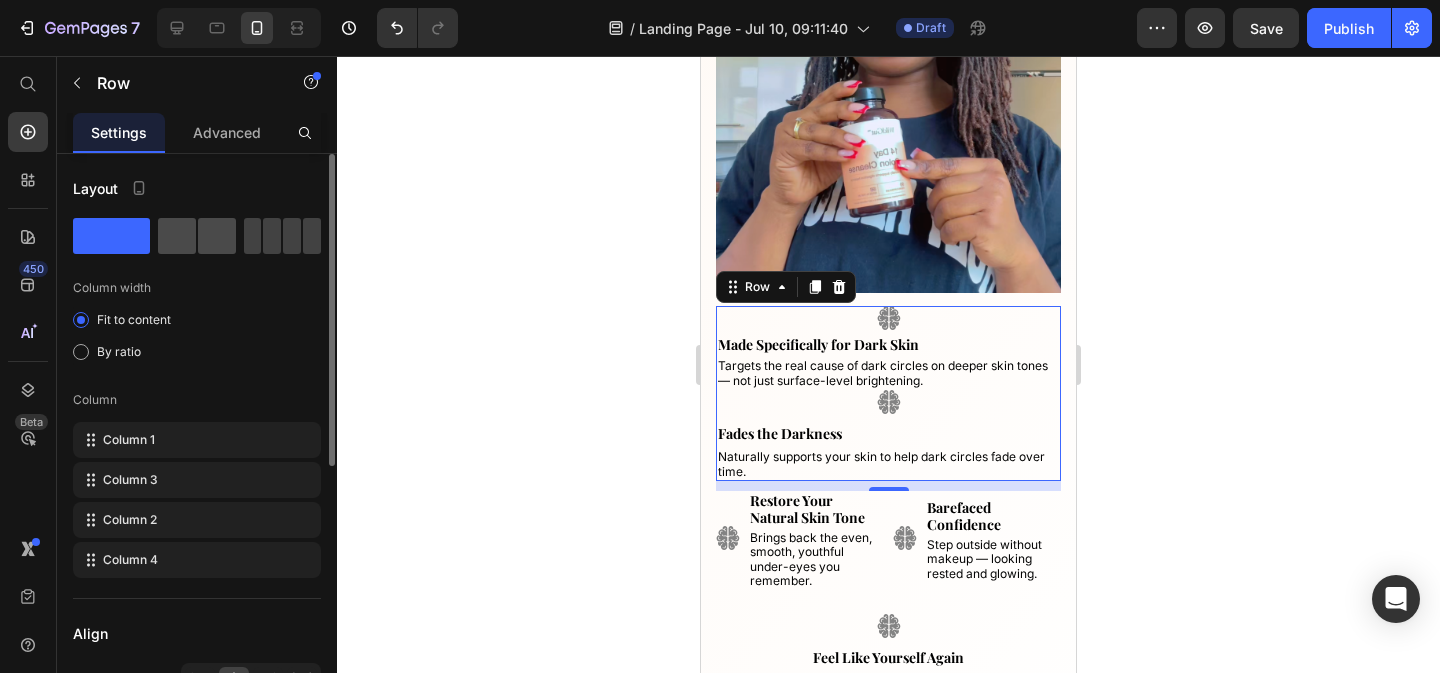 click 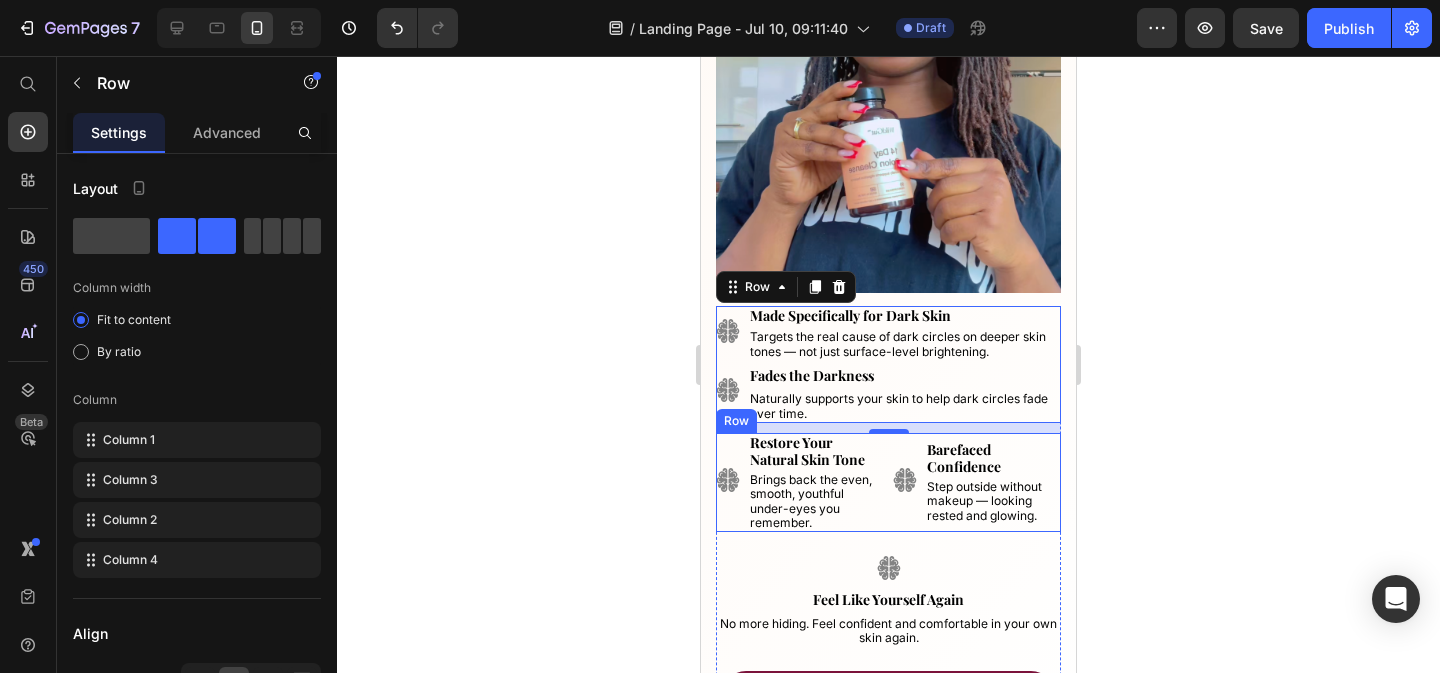 click on "Image Image Restore Your Natural Skin Tone Text Block Brings back the even, smooth, youthful under-eyes you remember. Text Block Barefaced Confidence Text Block Step outside without makeup — looking rested and glowing. Text Block Row" at bounding box center [888, 482] 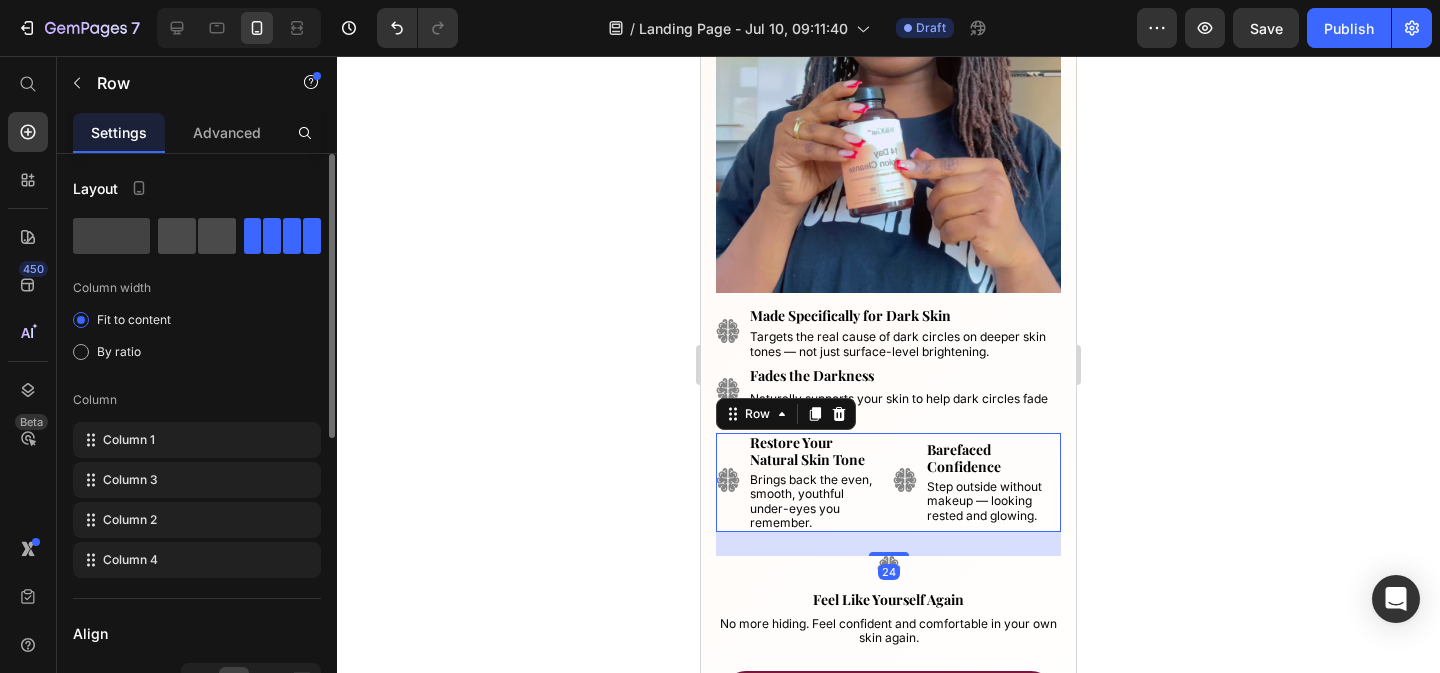 click 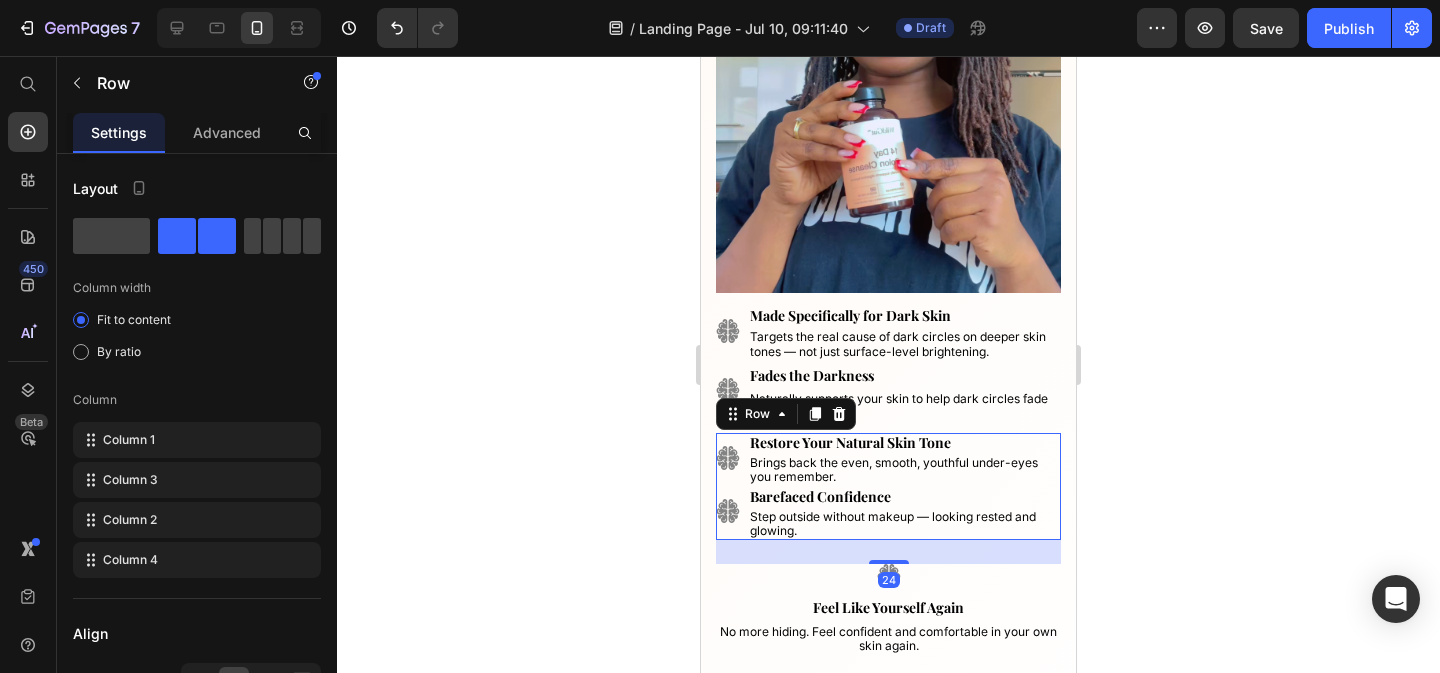 click 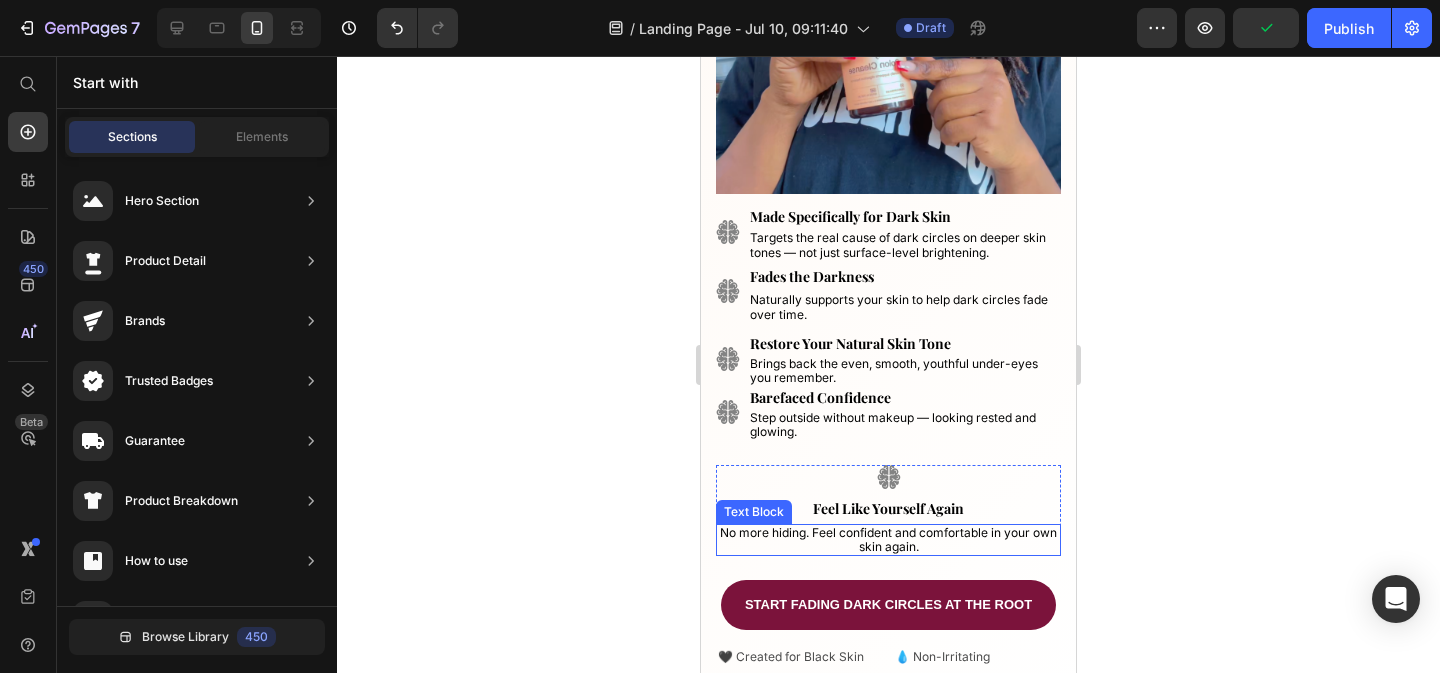 scroll, scrollTop: 504, scrollLeft: 0, axis: vertical 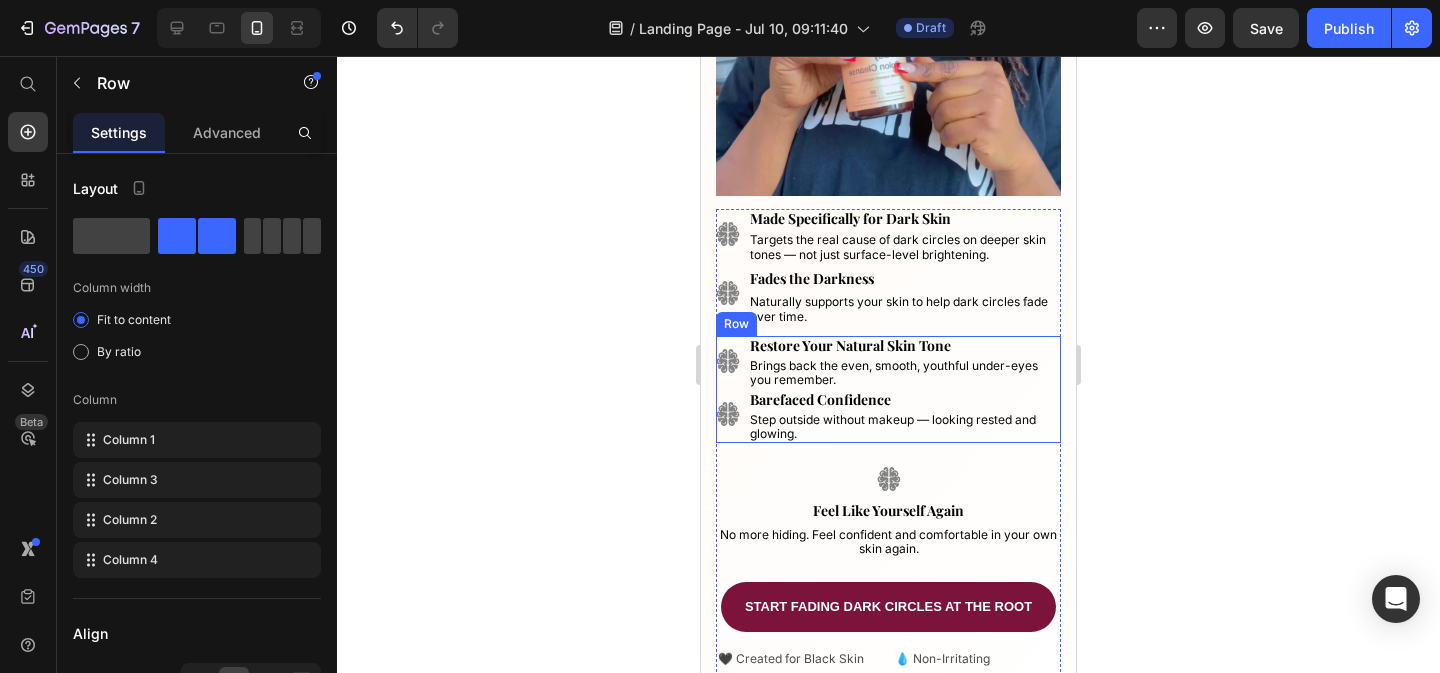 click on "Image" at bounding box center [728, 363] 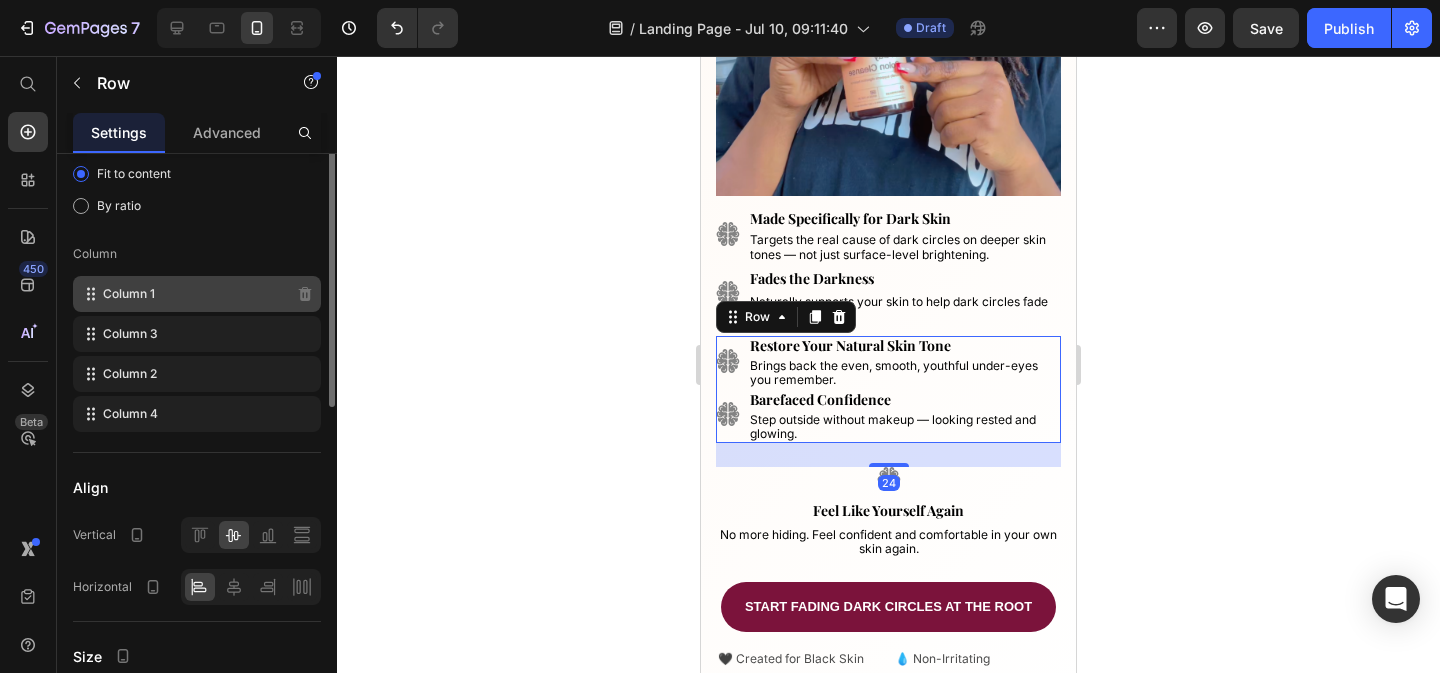 scroll, scrollTop: 176, scrollLeft: 0, axis: vertical 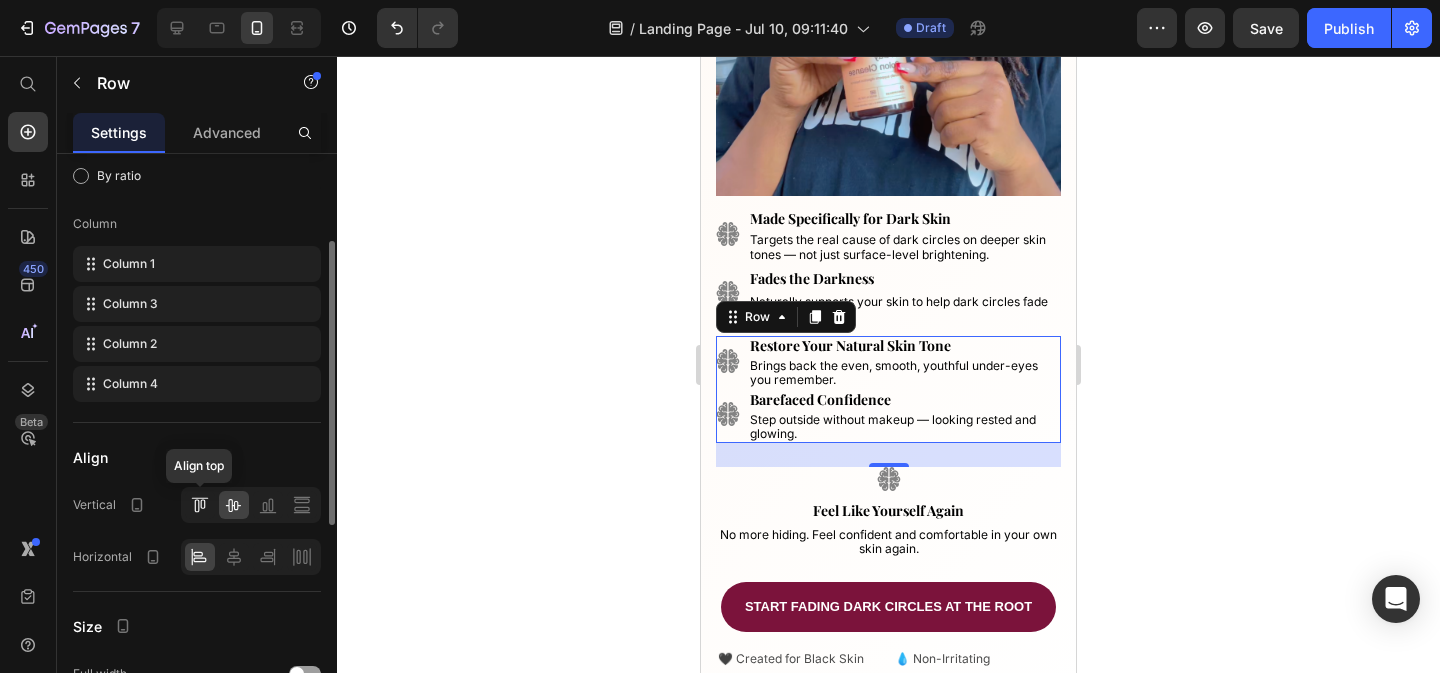 click 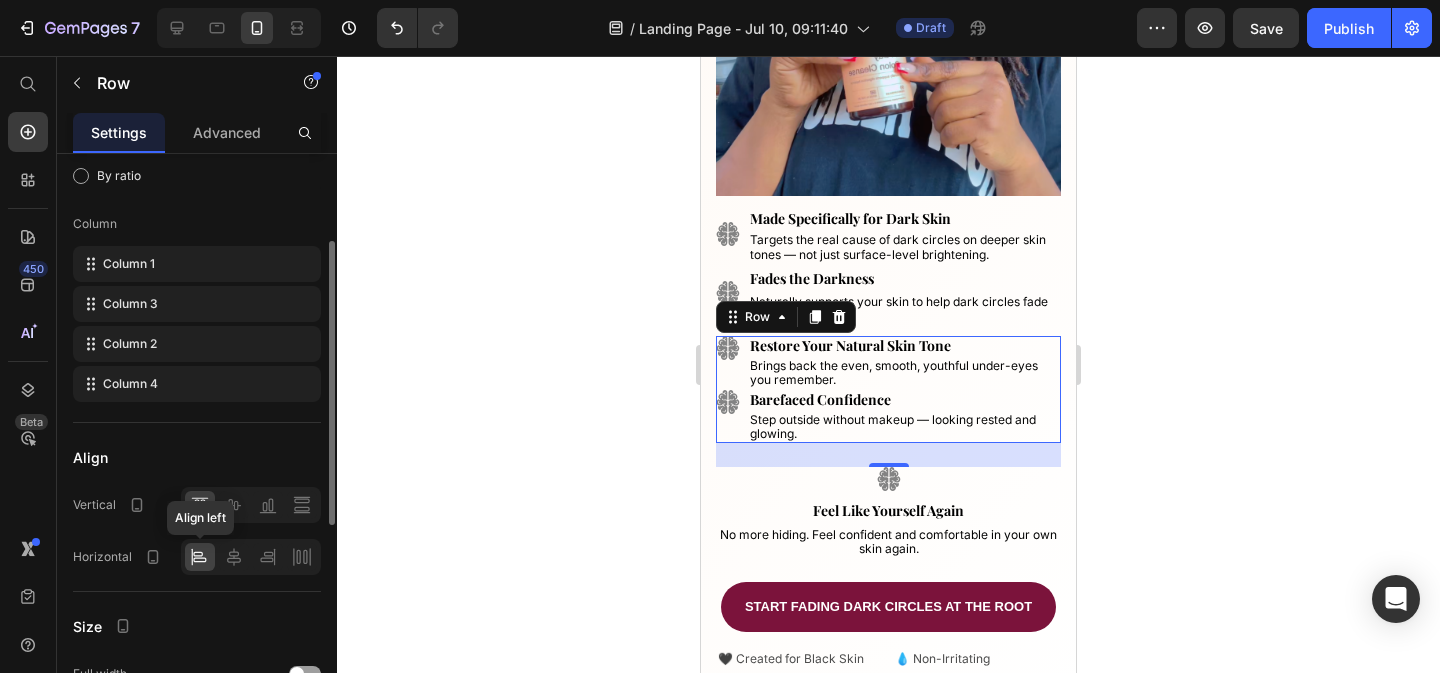 click 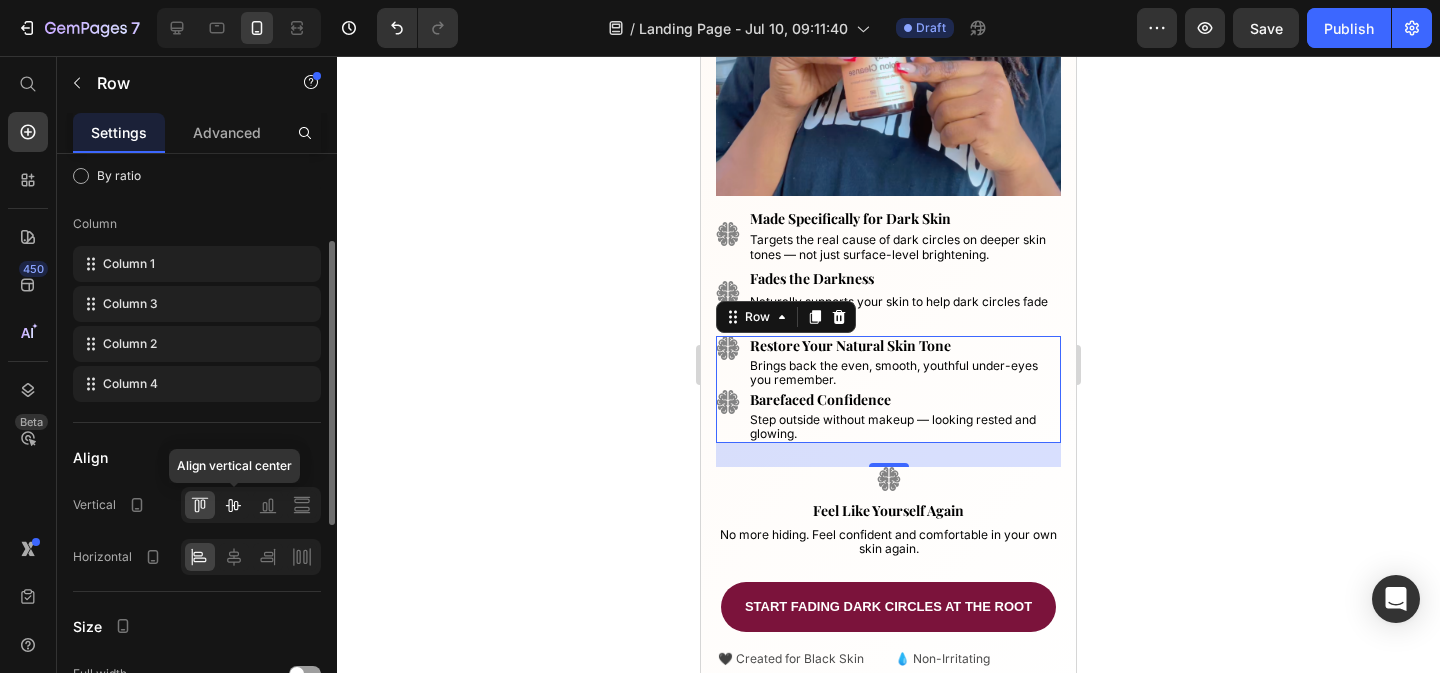 click 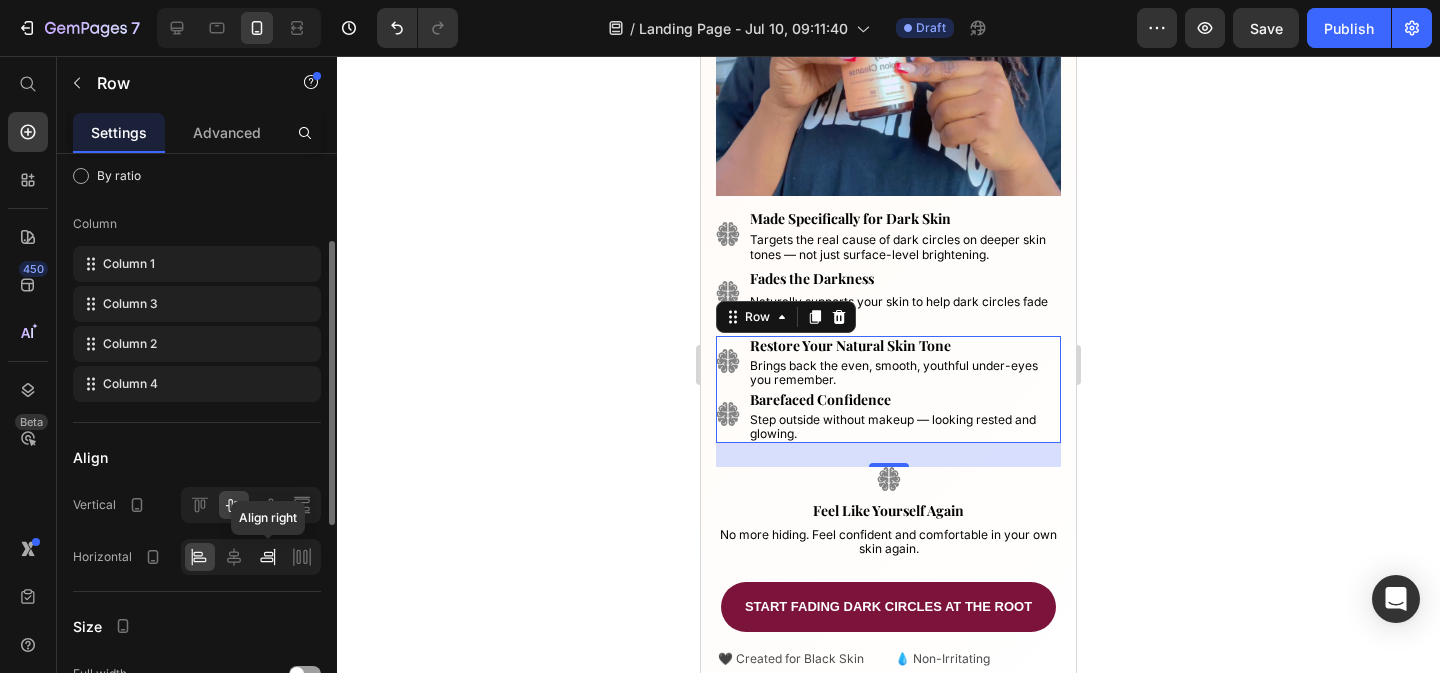 click 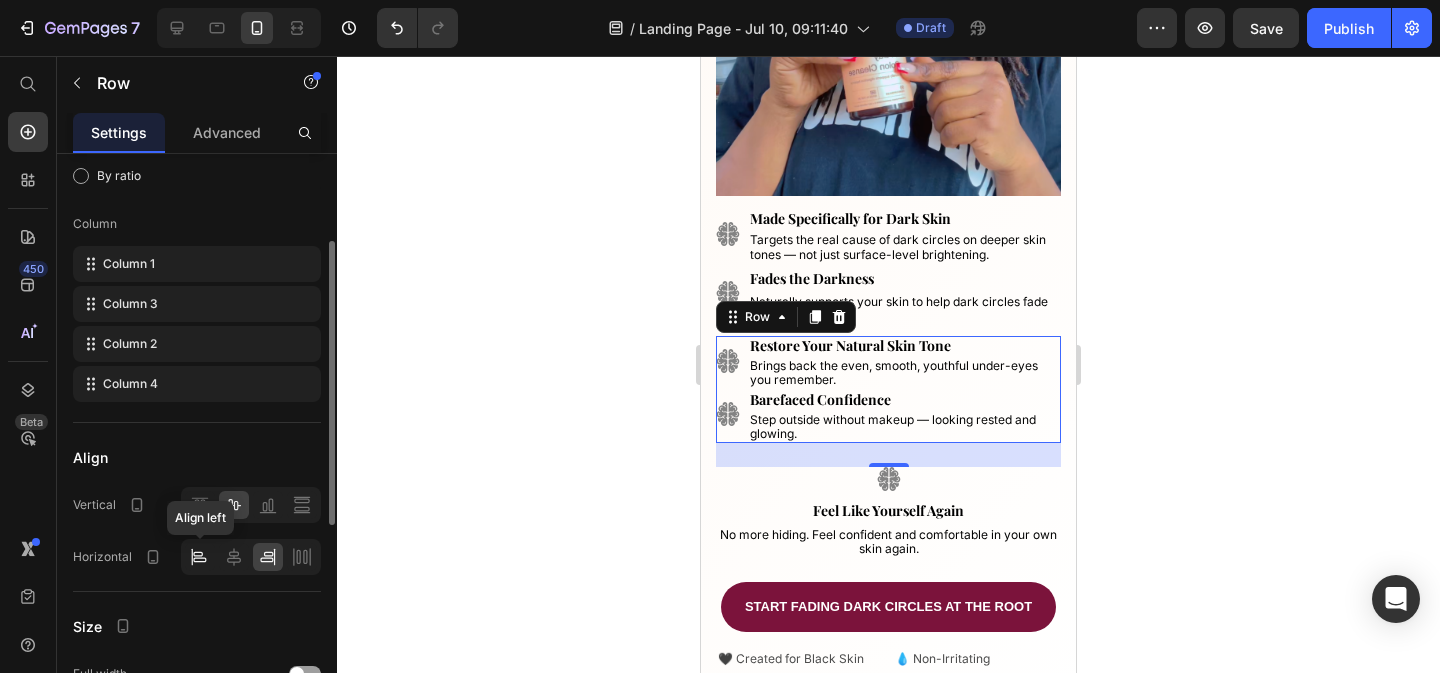 click 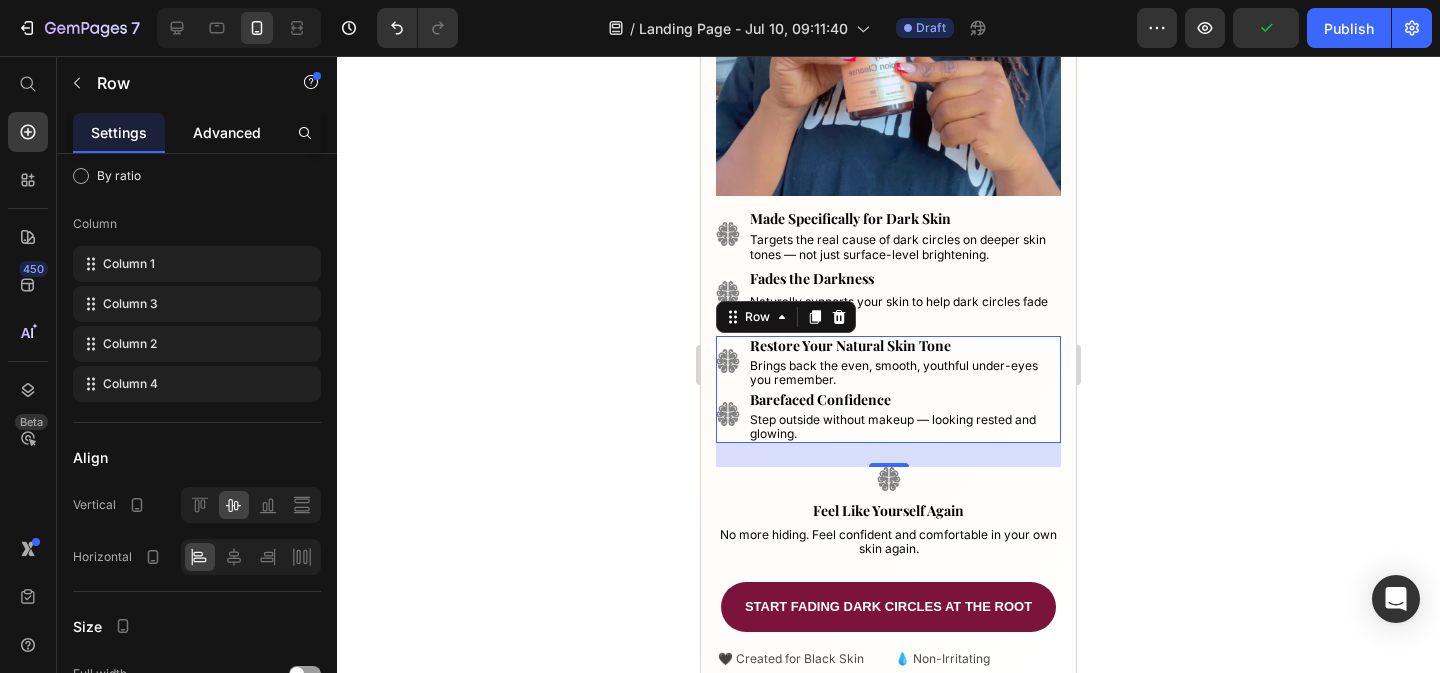 click on "Advanced" at bounding box center [227, 132] 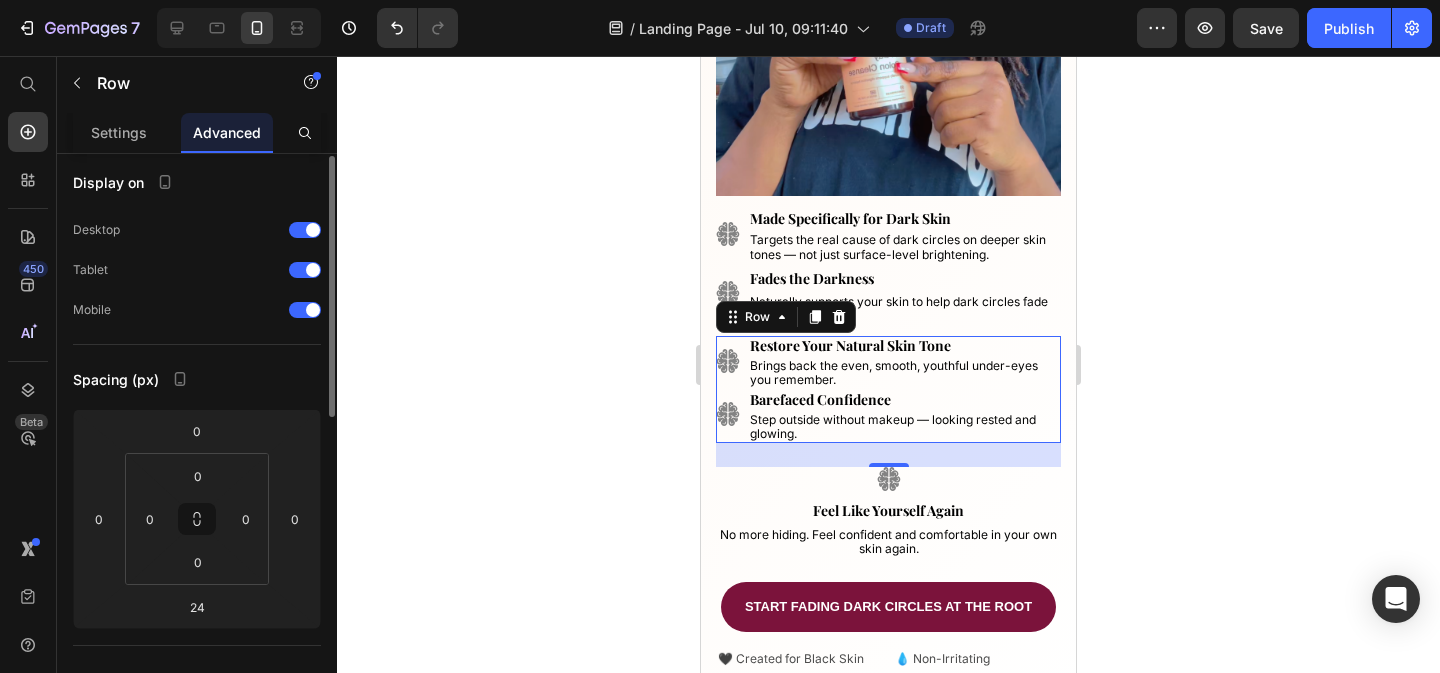 scroll, scrollTop: 0, scrollLeft: 0, axis: both 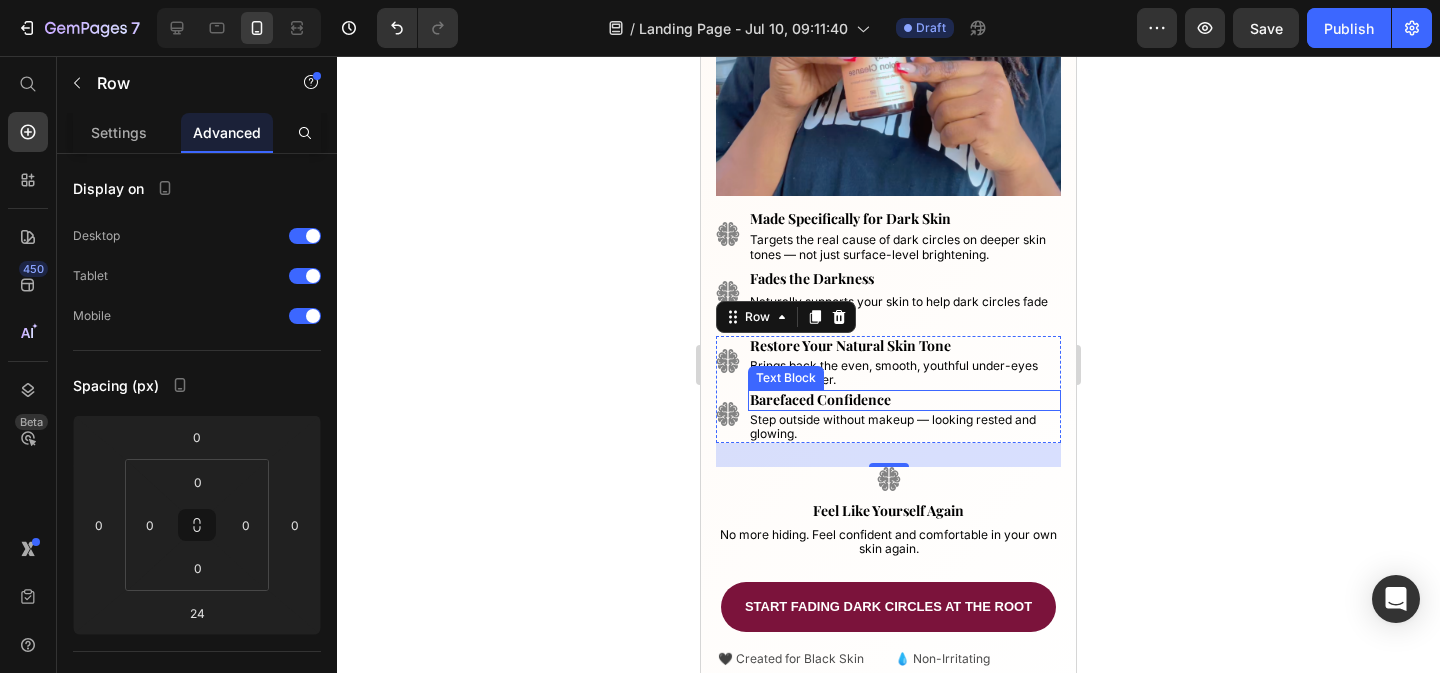 click 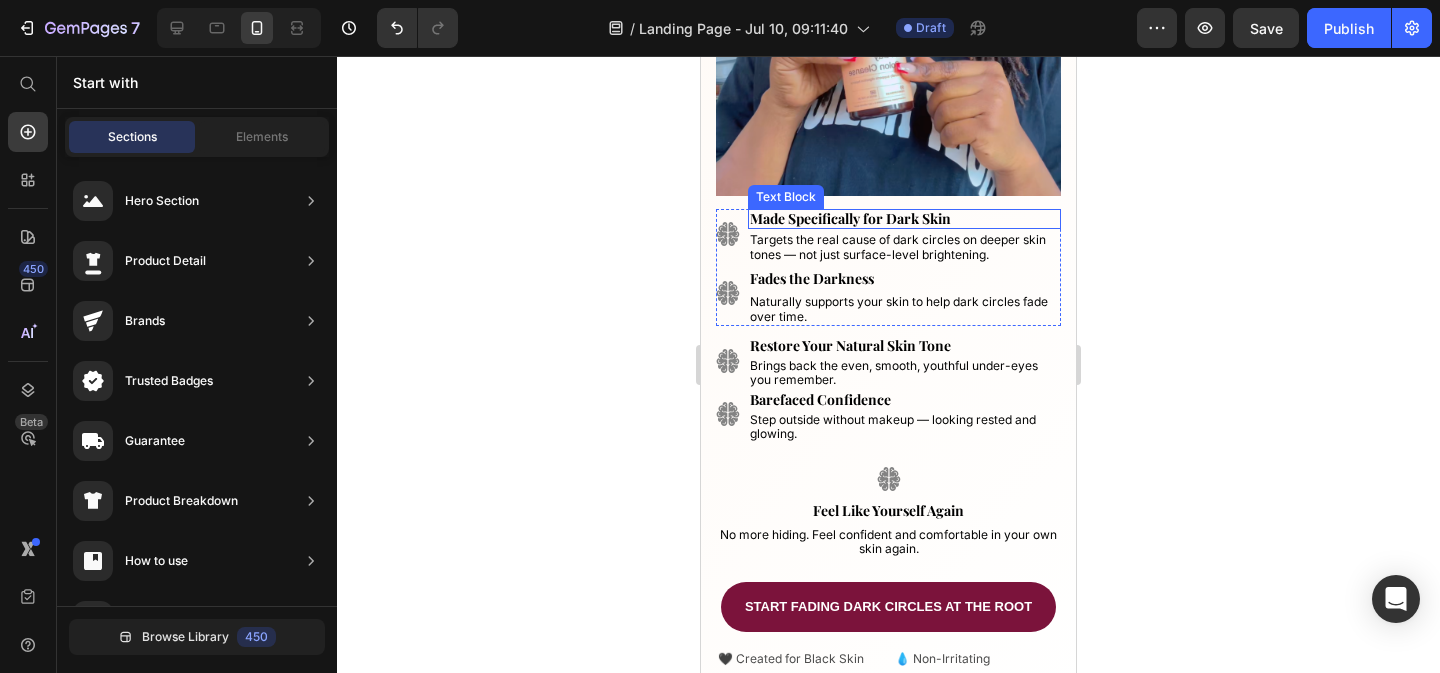 click on "Made Specifically for Dark Skin" at bounding box center [850, 218] 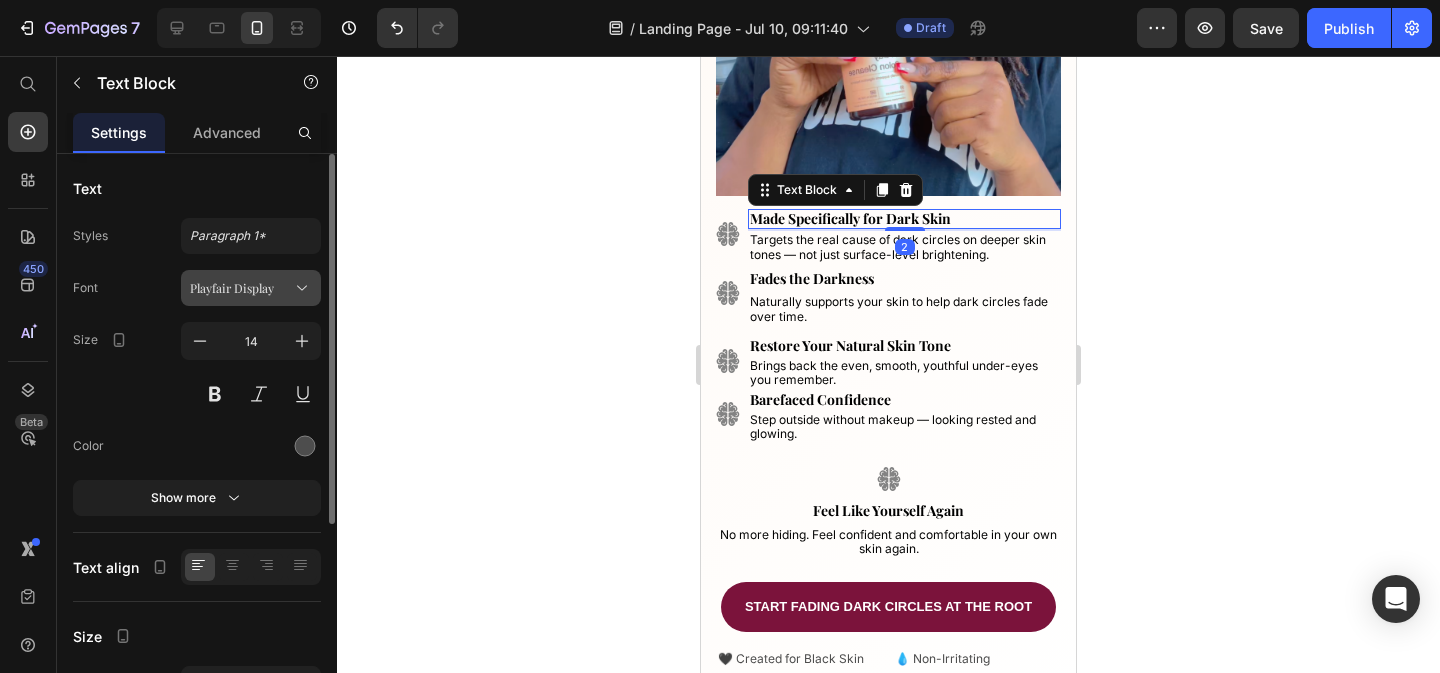 click 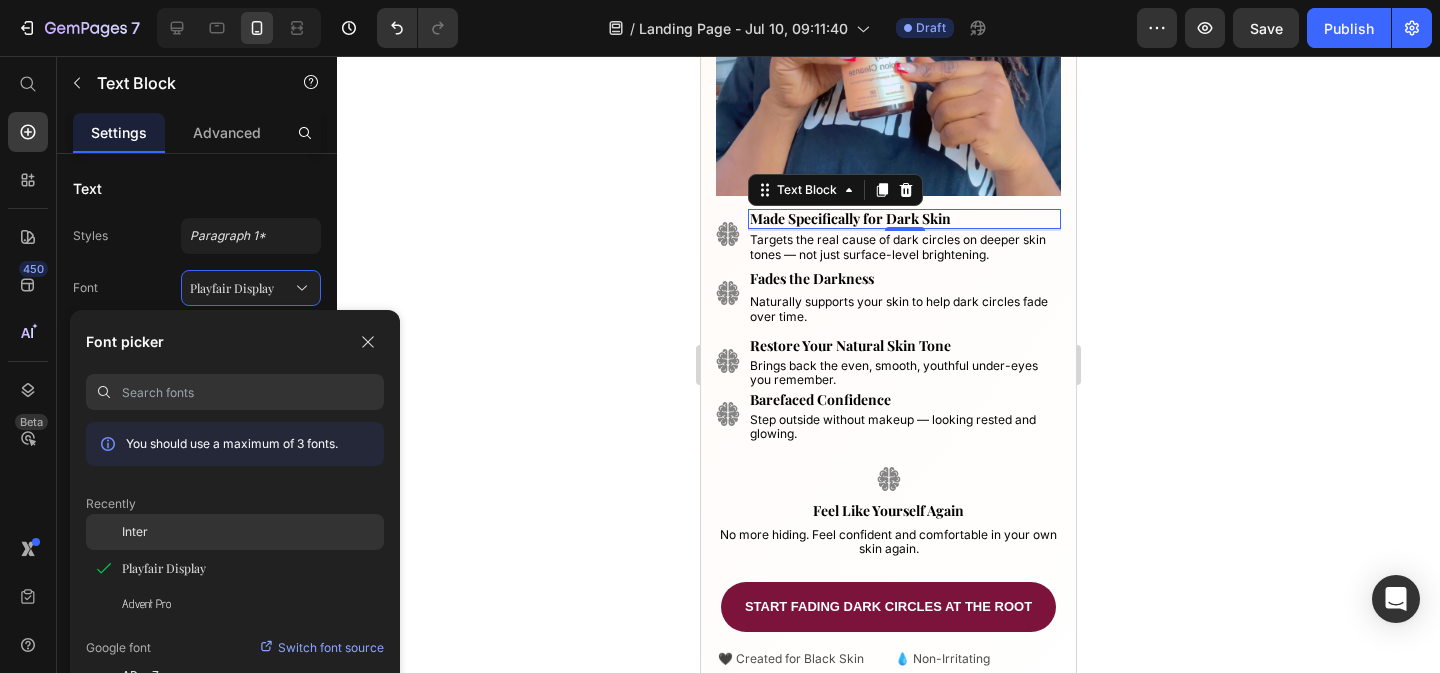 click on "Inter" 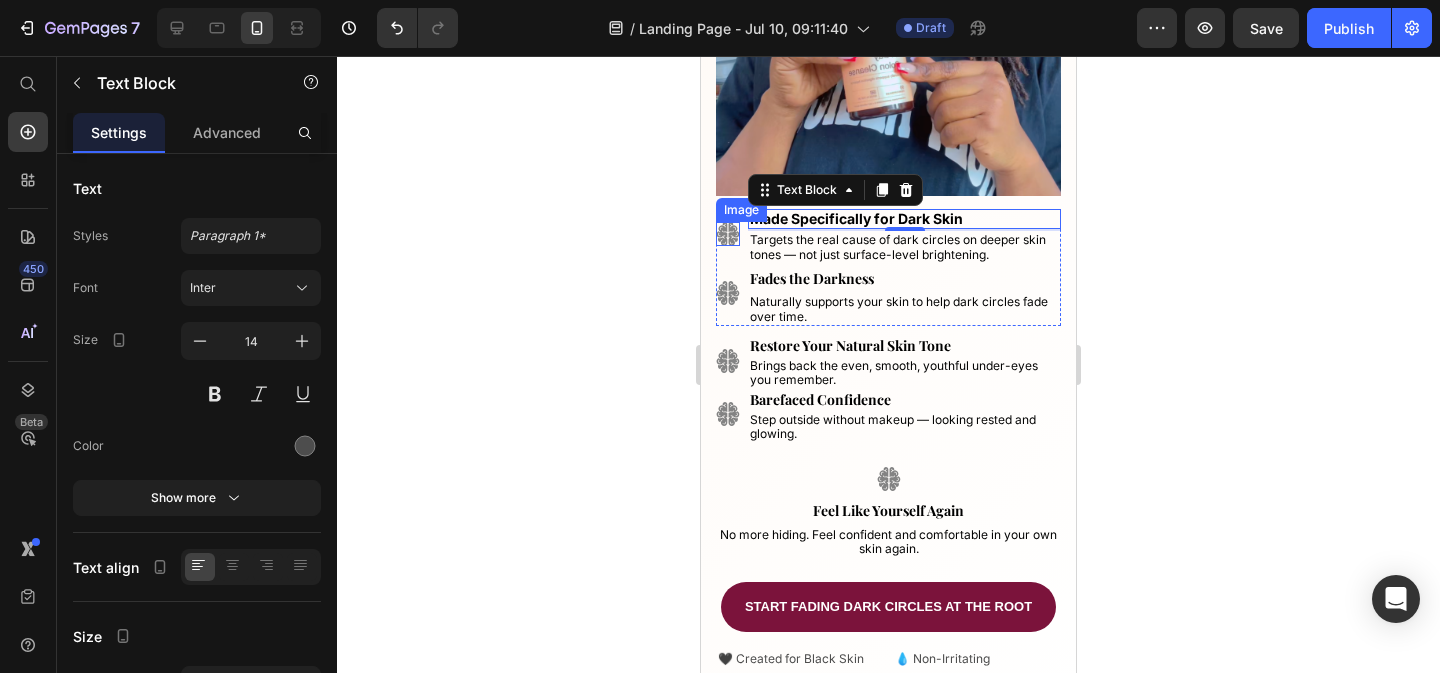click at bounding box center [728, 234] 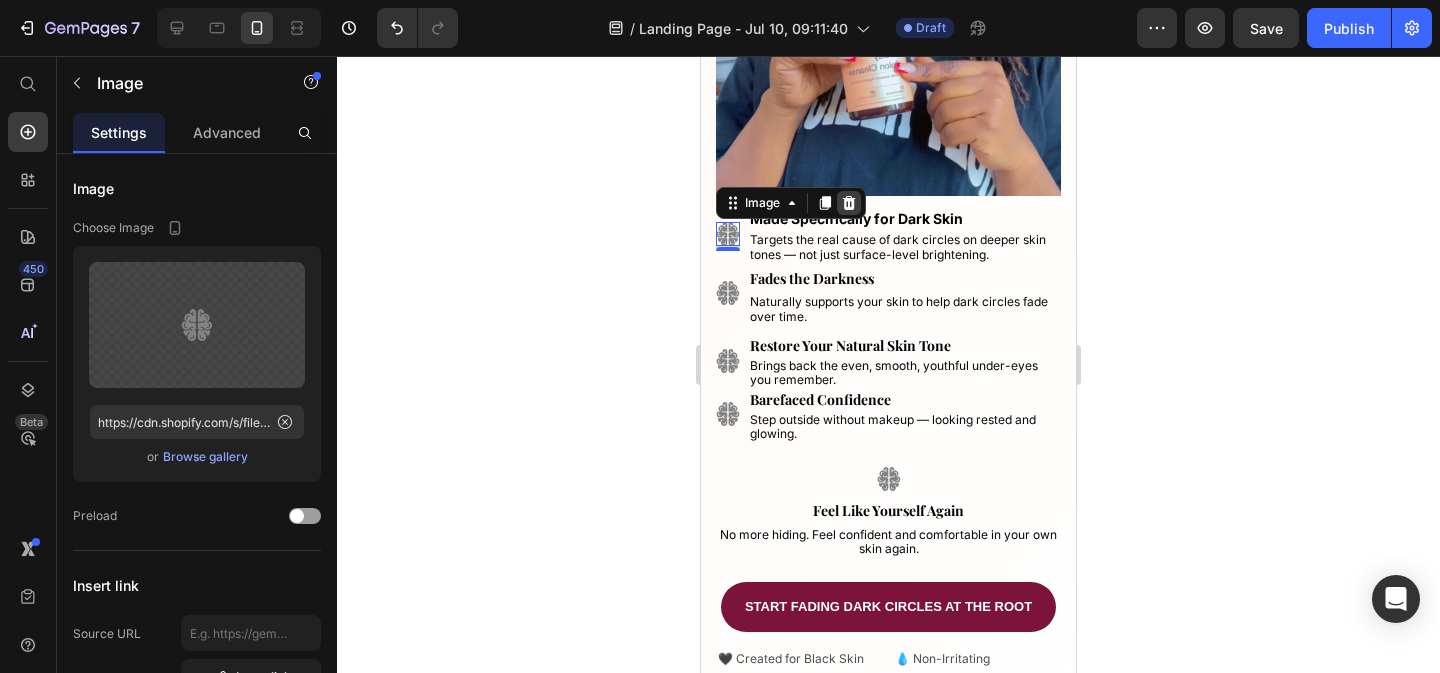 click 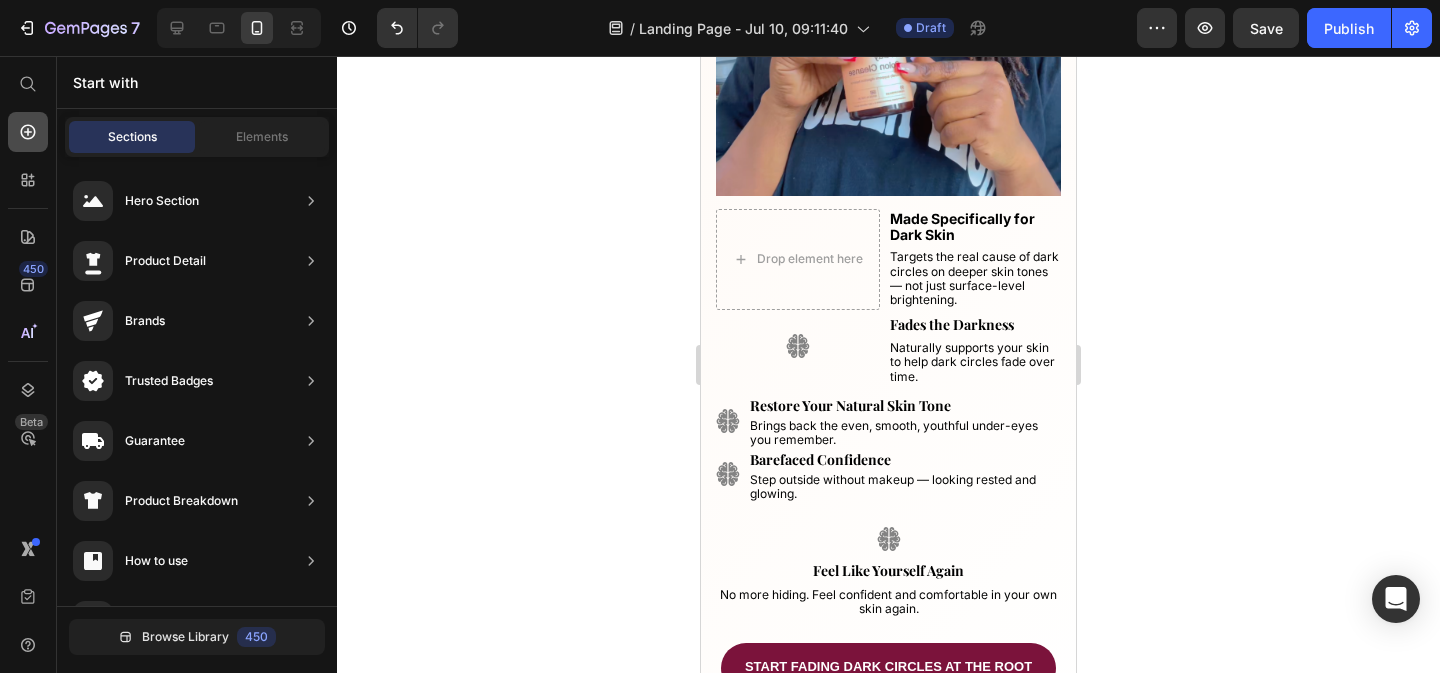 click 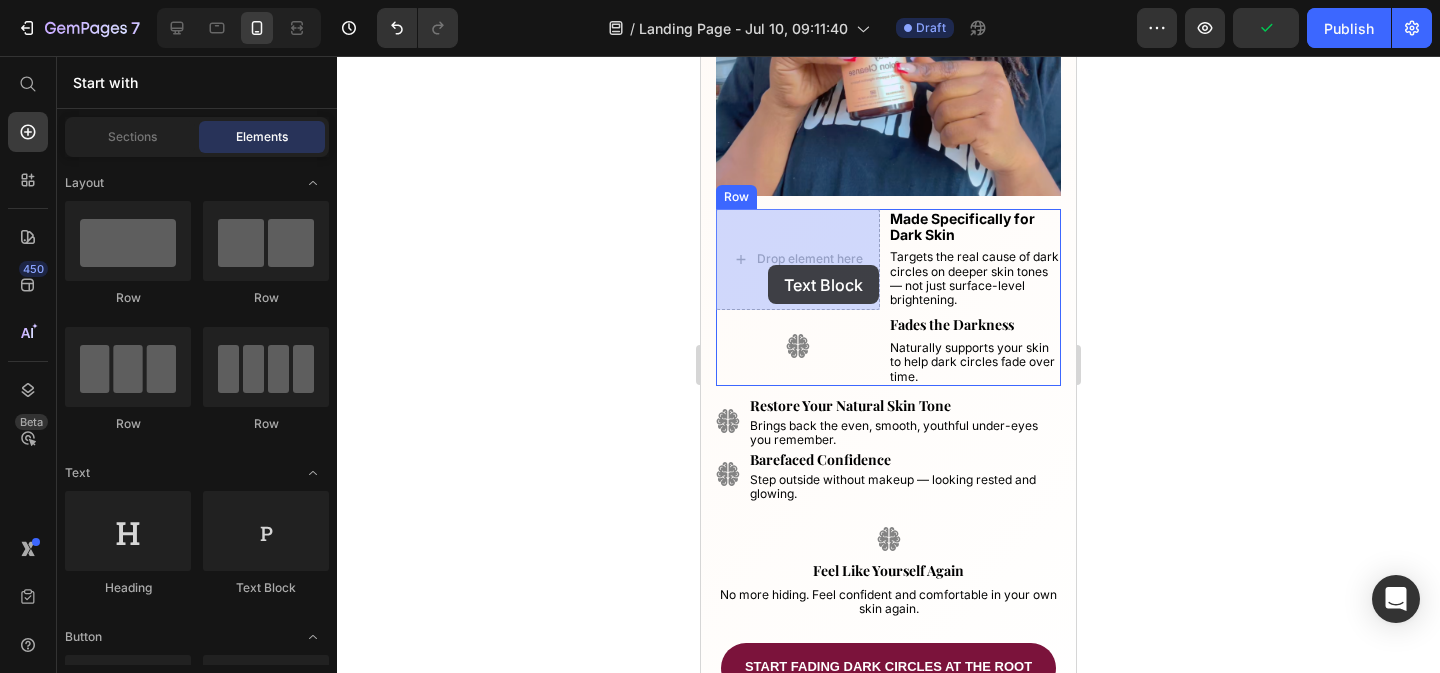 drag, startPoint x: 1262, startPoint y: 439, endPoint x: 767, endPoint y: 265, distance: 524.69135 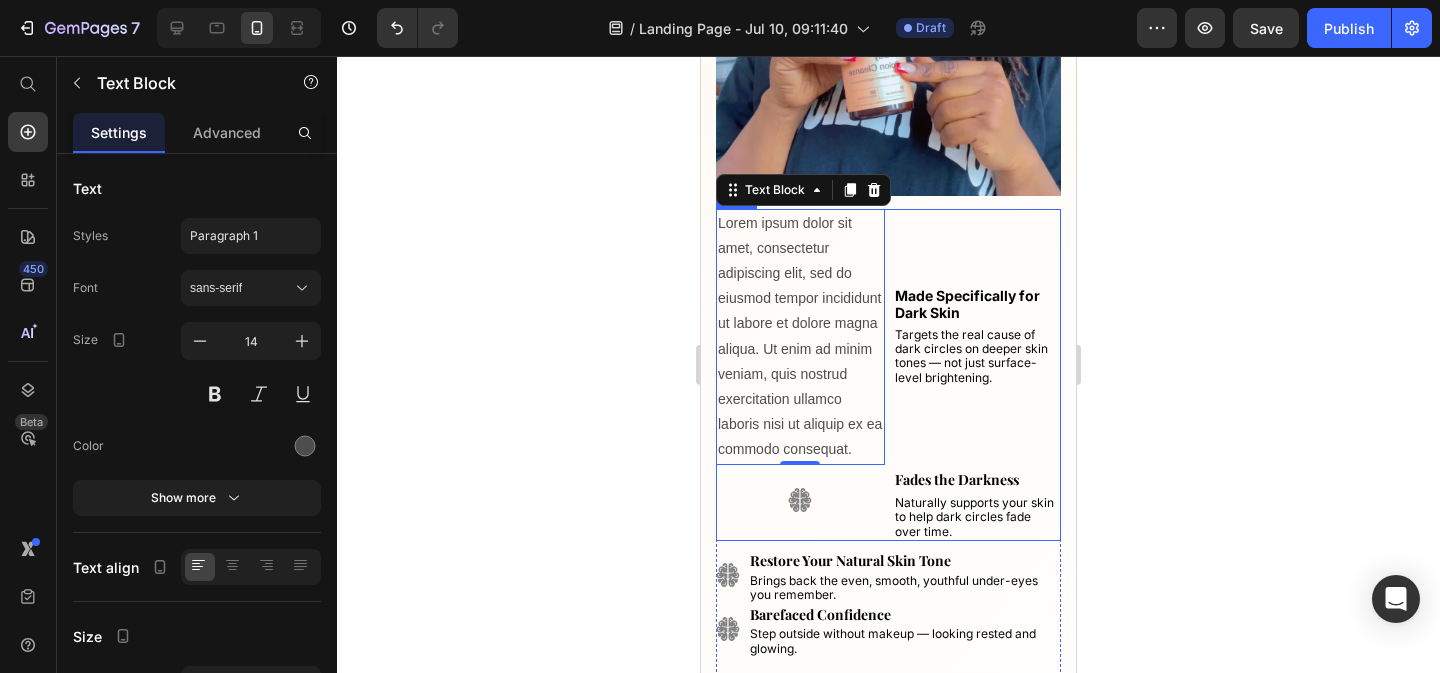 click on "Made Specifically for Dark Skin Text Block Targets the real cause of dark circles on deeper skin tones — not just surface-level brightening. Text Block" at bounding box center [977, 337] 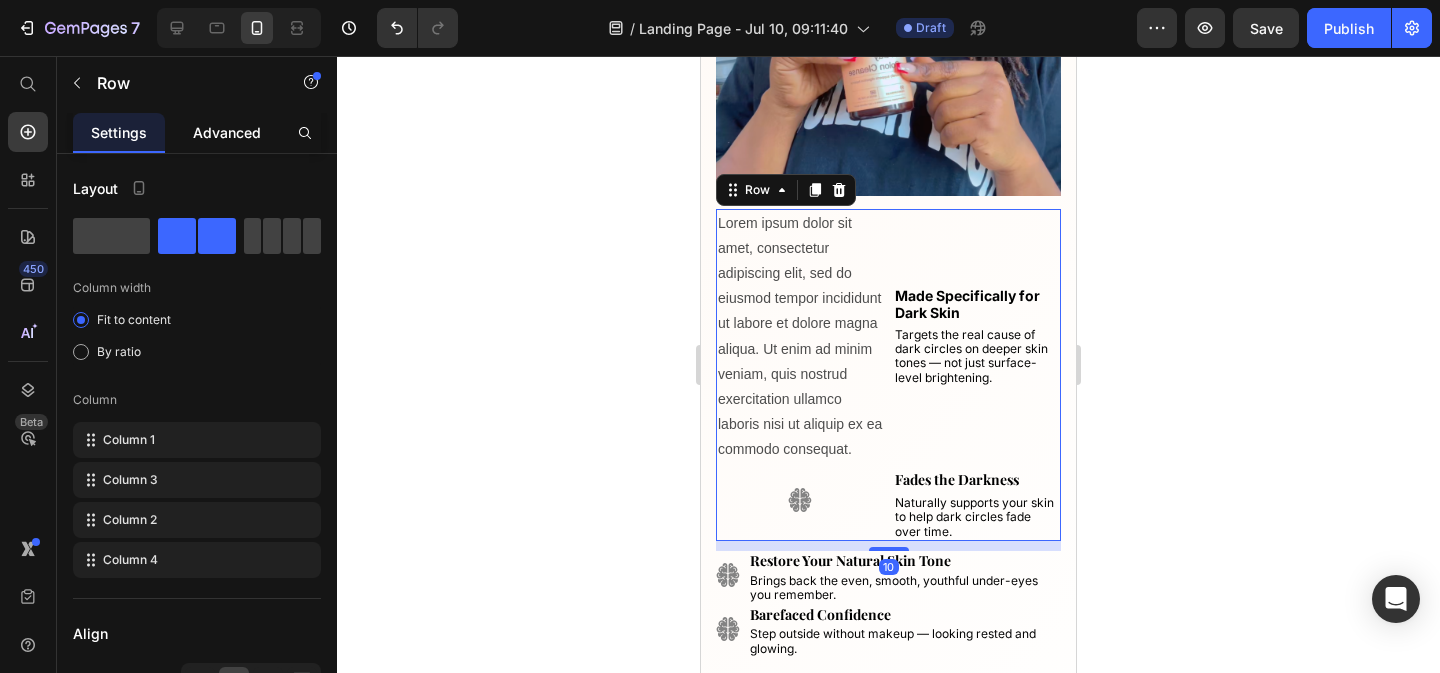 click on "Advanced" at bounding box center [227, 132] 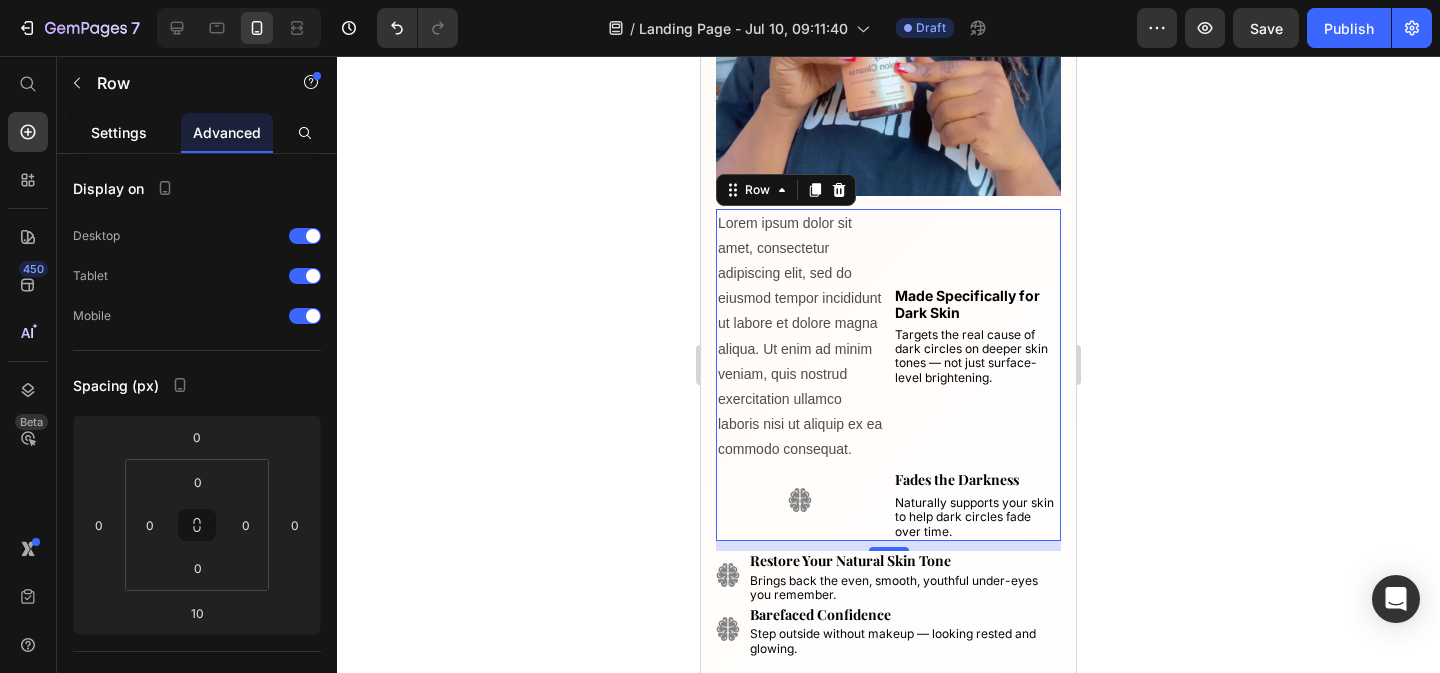 click on "Settings" at bounding box center (119, 132) 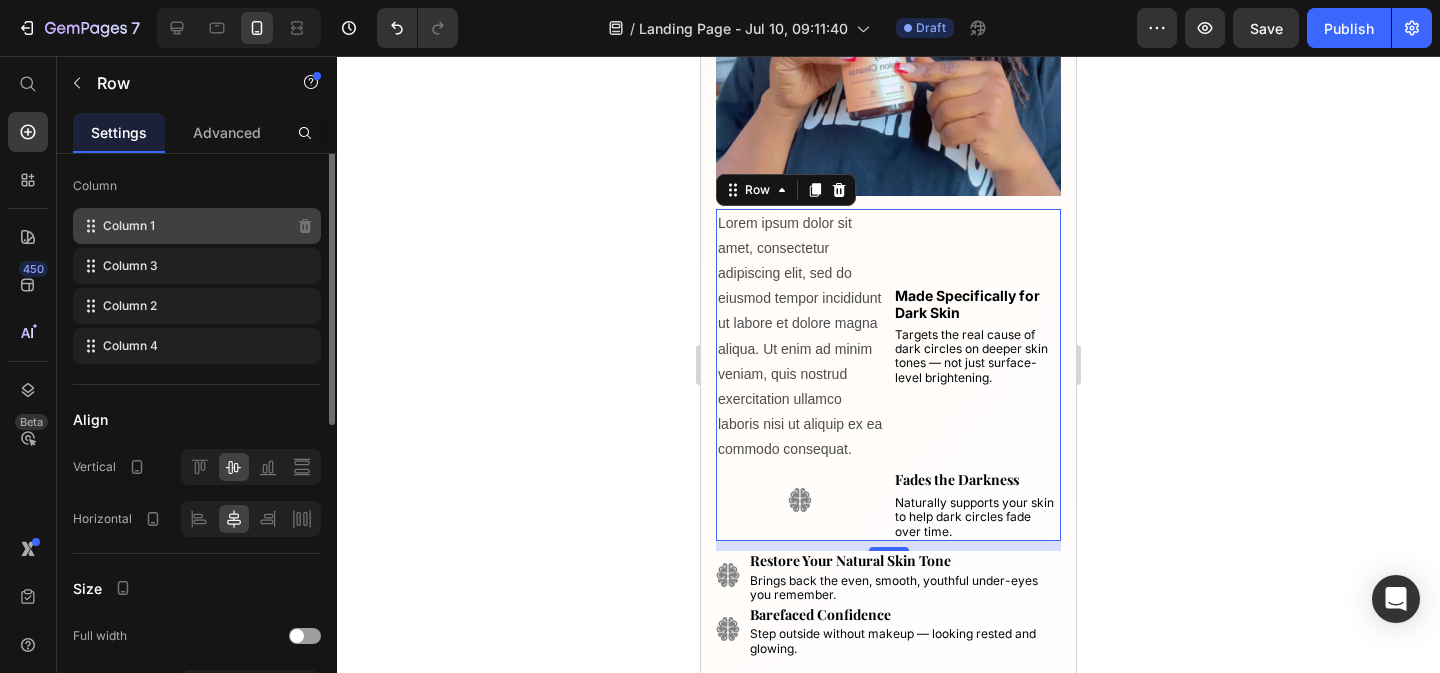 scroll, scrollTop: 218, scrollLeft: 0, axis: vertical 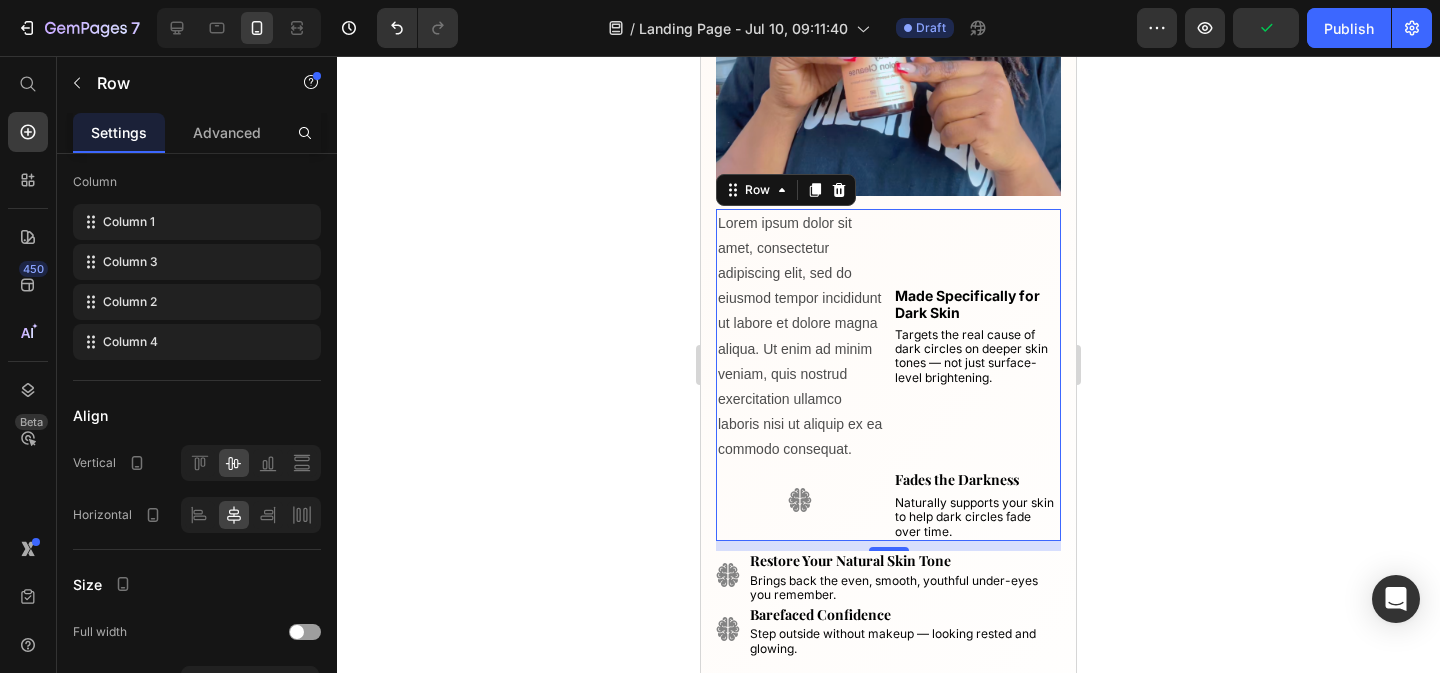 click on "Made Specifically for Dark Skin Text Block Targets the real cause of dark circles on deeper skin tones — not just surface-level brightening. Text Block" at bounding box center (977, 337) 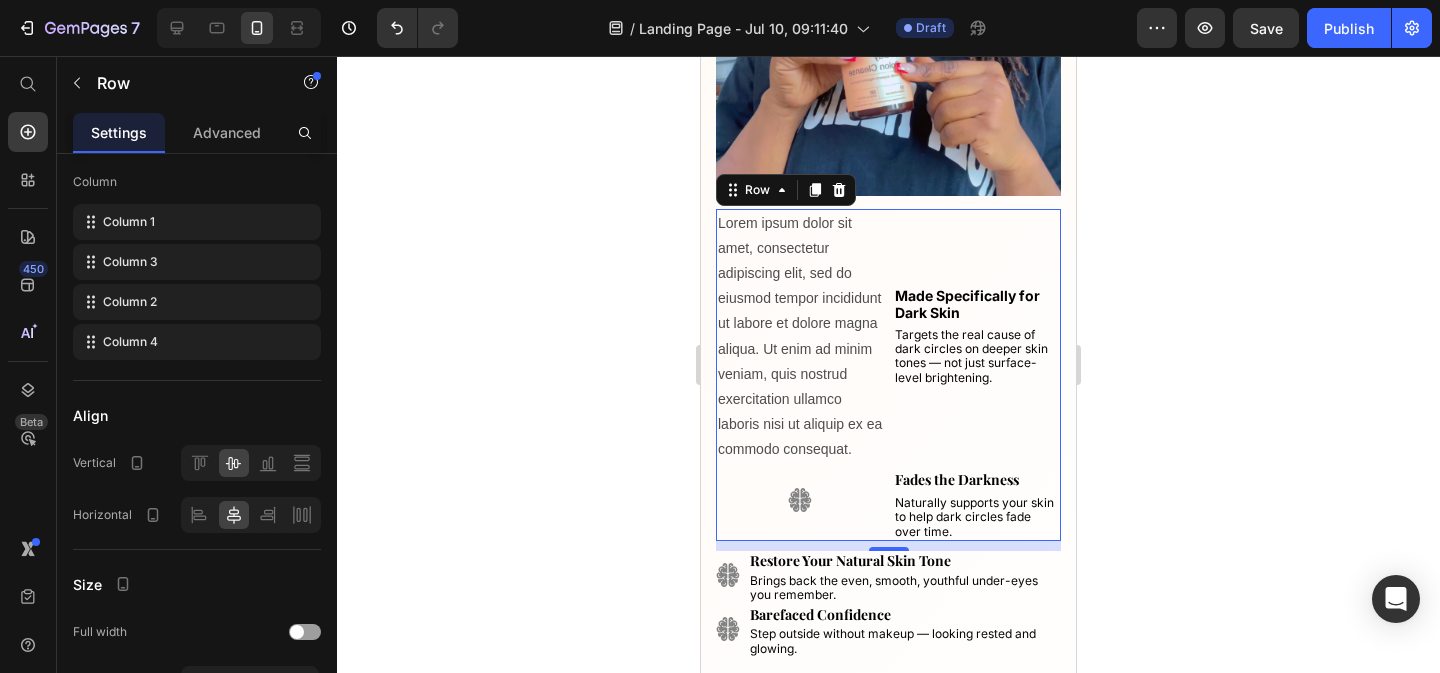 scroll, scrollTop: 716, scrollLeft: 0, axis: vertical 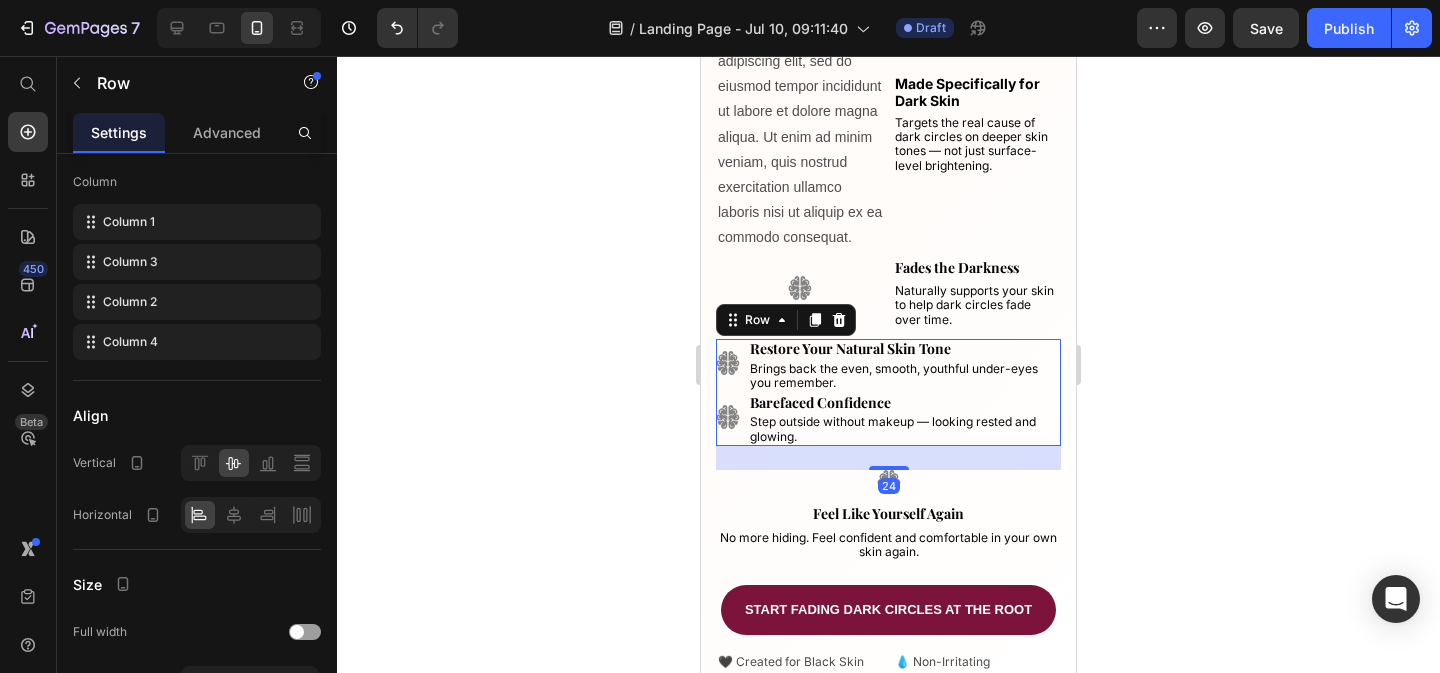 click on "Image" at bounding box center [728, 420] 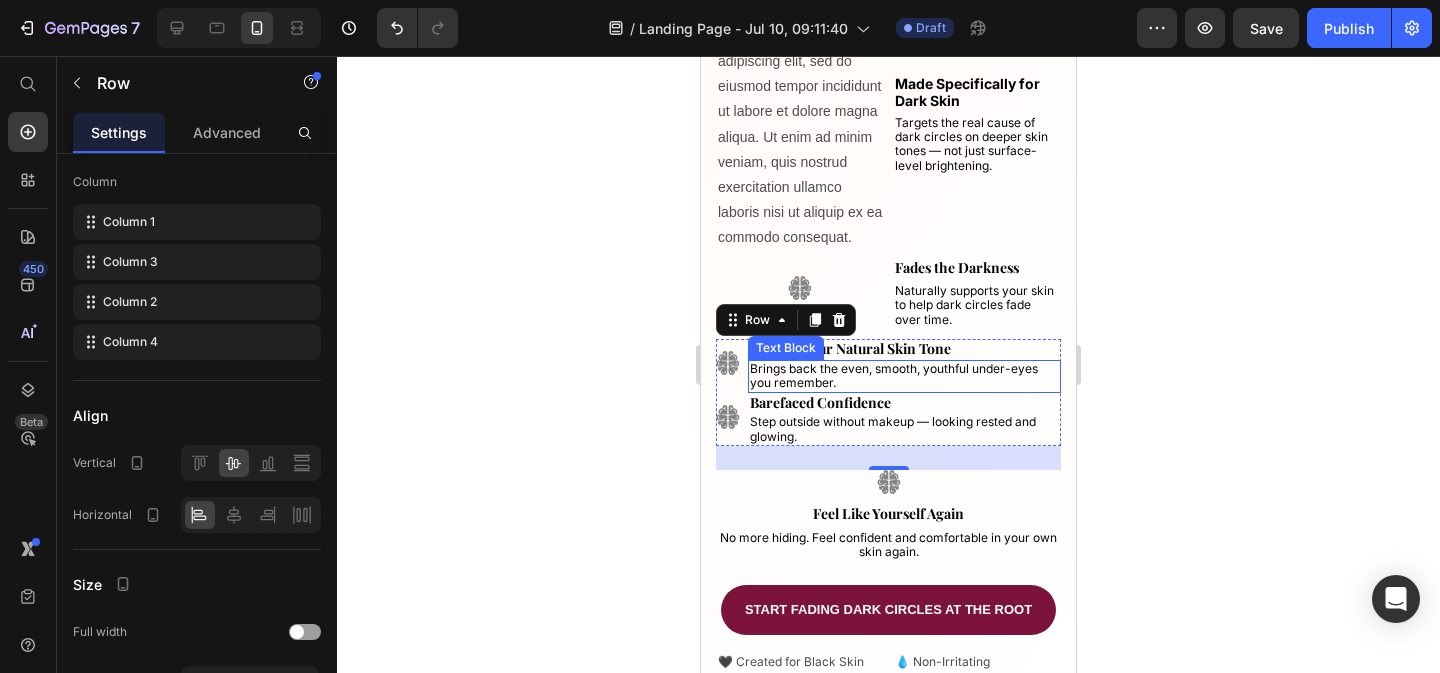 scroll, scrollTop: 594, scrollLeft: 0, axis: vertical 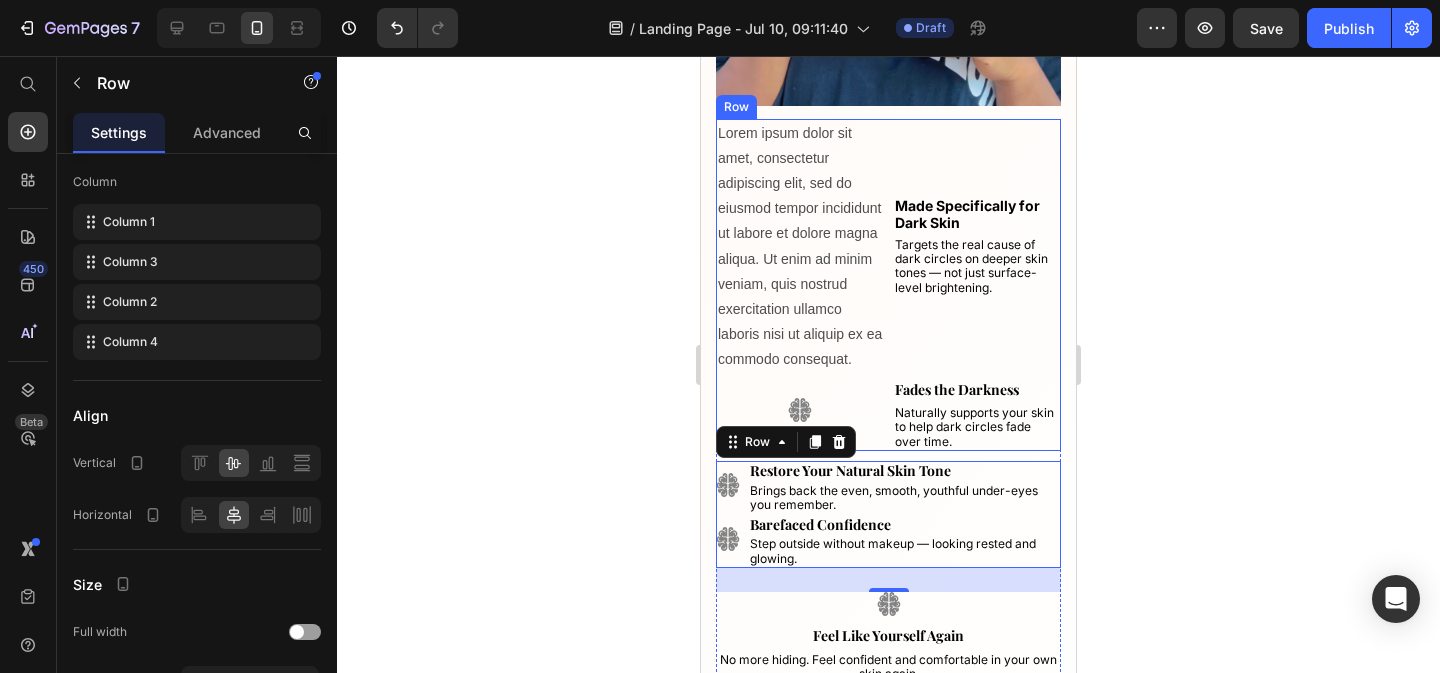 click on "Made Specifically for Dark Skin Text Block Targets the real cause of dark circles on deeper skin tones — not just surface-level brightening. Text Block" at bounding box center (977, 247) 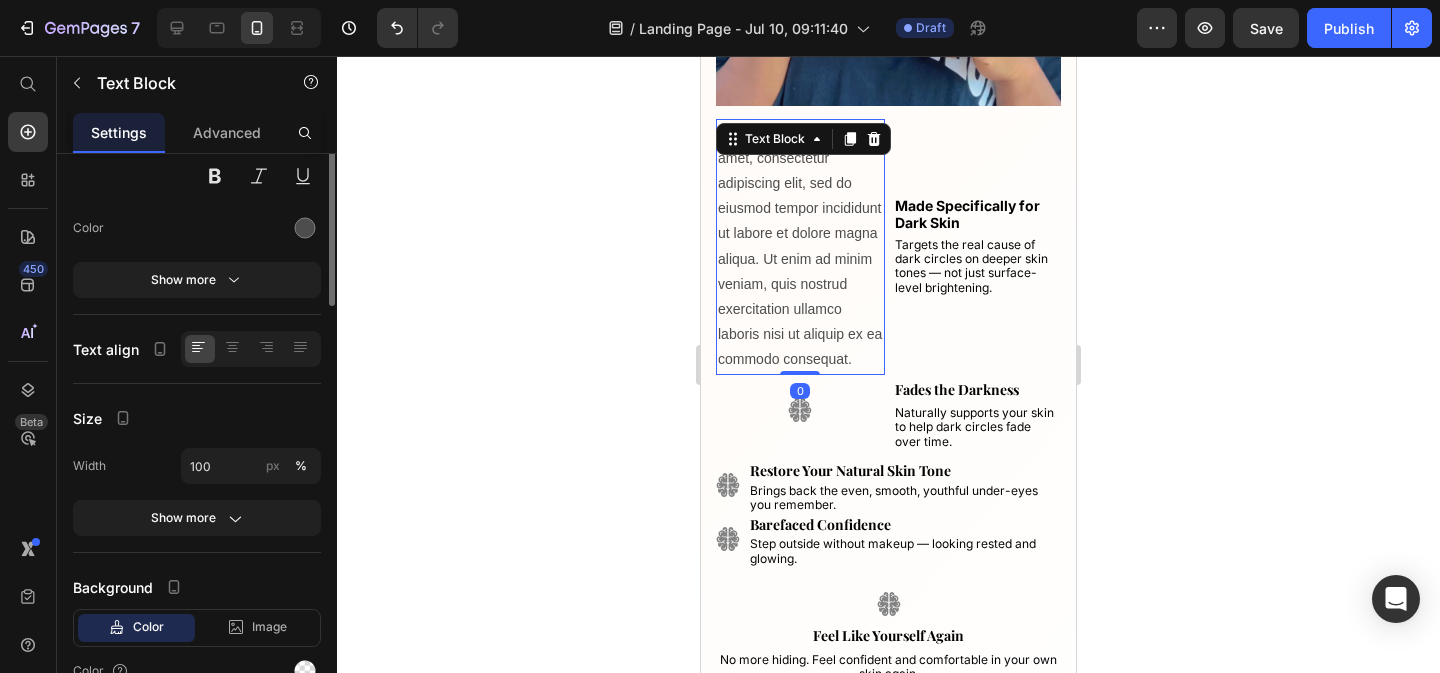 scroll, scrollTop: 0, scrollLeft: 0, axis: both 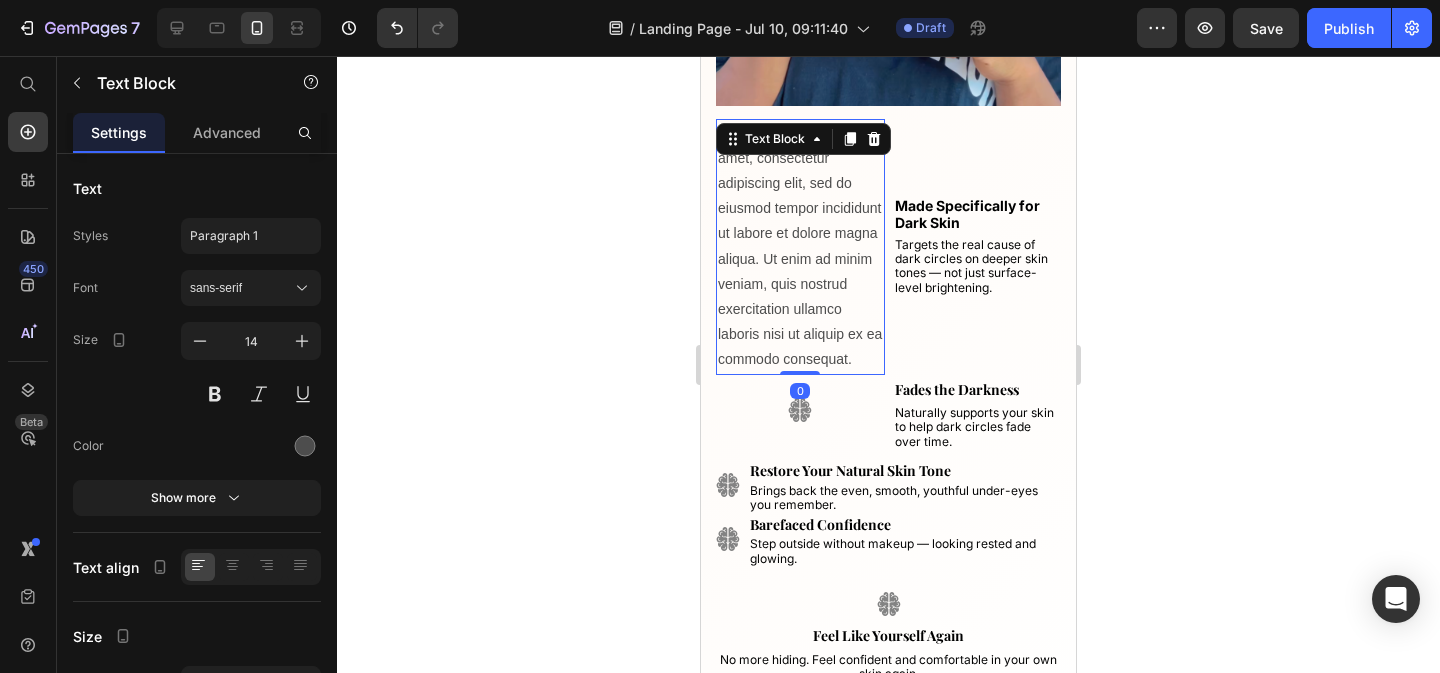 click on "Lorem ipsum dolor sit amet, consectetur adipiscing elit, sed do eiusmod tempor incididunt ut labore et dolore magna aliqua. Ut enim ad minim veniam, quis nostrud exercitation ullamco laboris nisi ut aliquip ex ea commodo consequat." at bounding box center (800, 247) 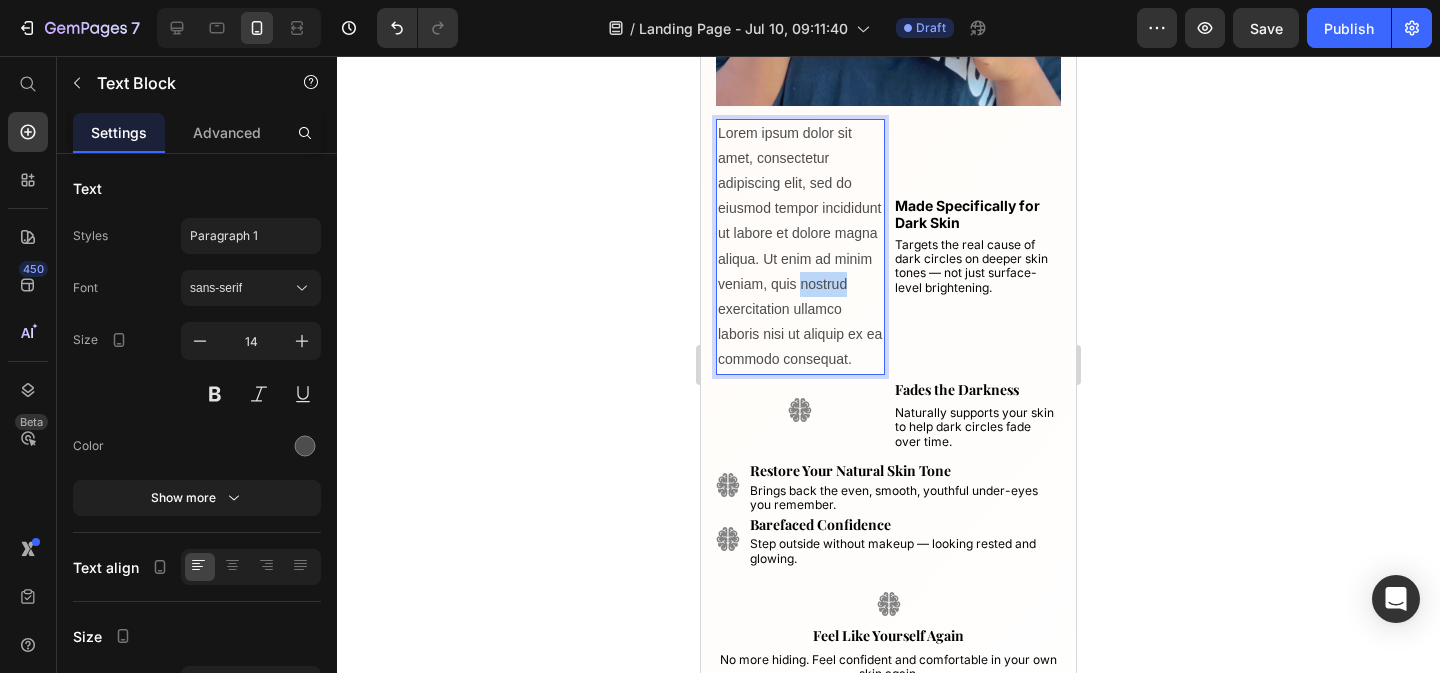 click on "Lorem ipsum dolor sit amet, consectetur adipiscing elit, sed do eiusmod tempor incididunt ut labore et dolore magna aliqua. Ut enim ad minim veniam, quis nostrud exercitation ullamco laboris nisi ut aliquip ex ea commodo consequat." at bounding box center [800, 247] 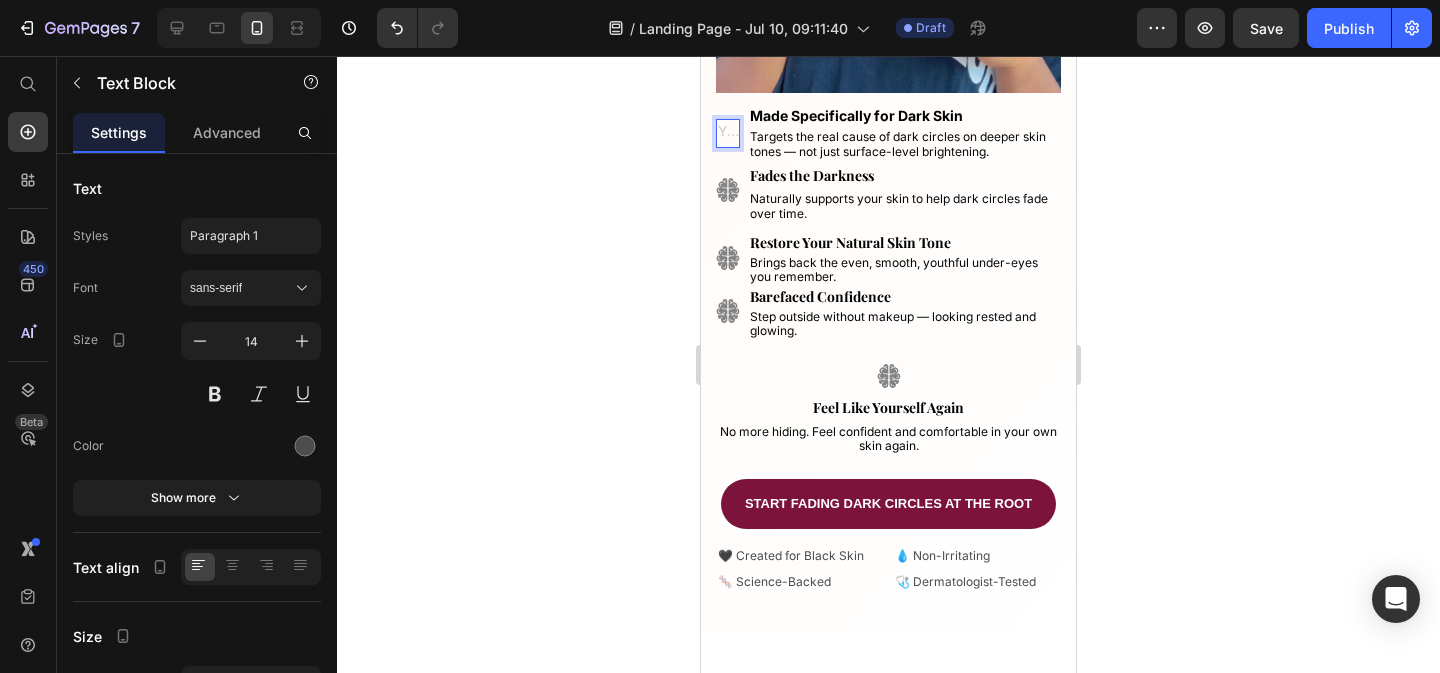 scroll, scrollTop: 595, scrollLeft: 0, axis: vertical 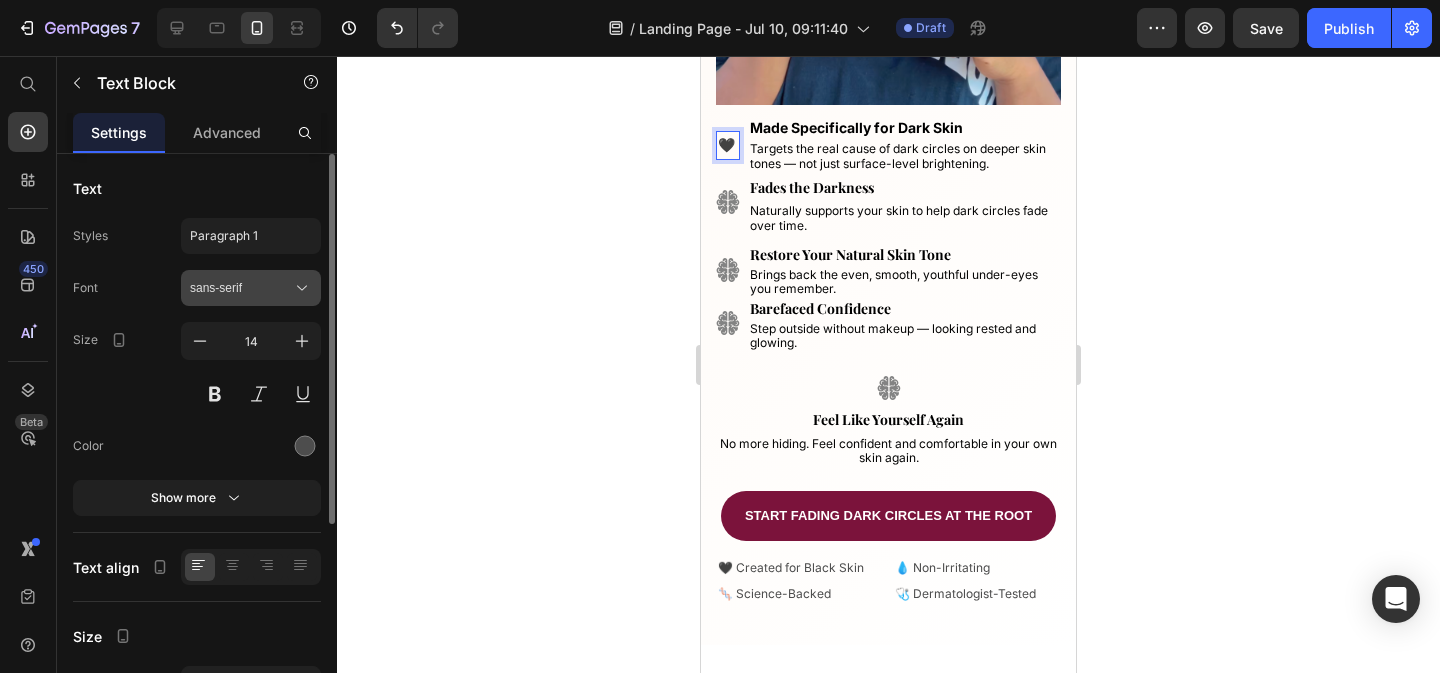 click on "sans-serif" at bounding box center [241, 288] 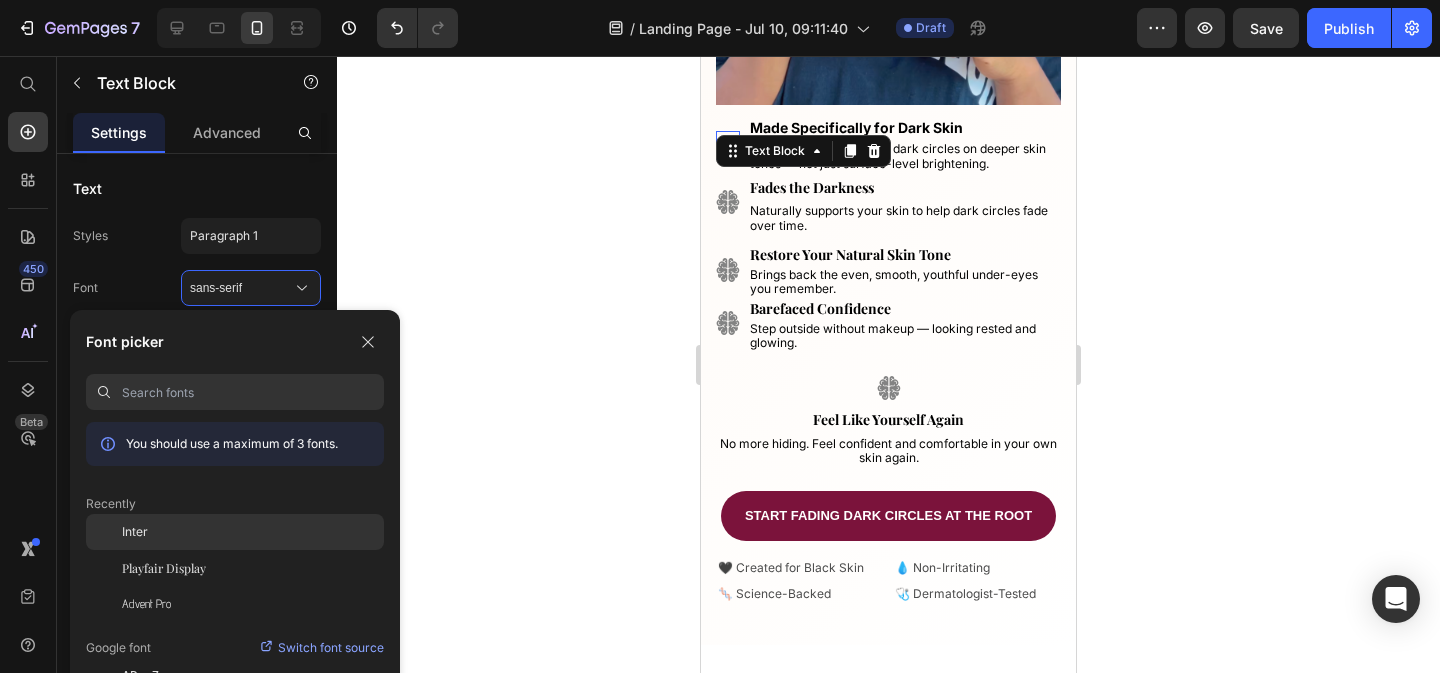 click on "Inter" 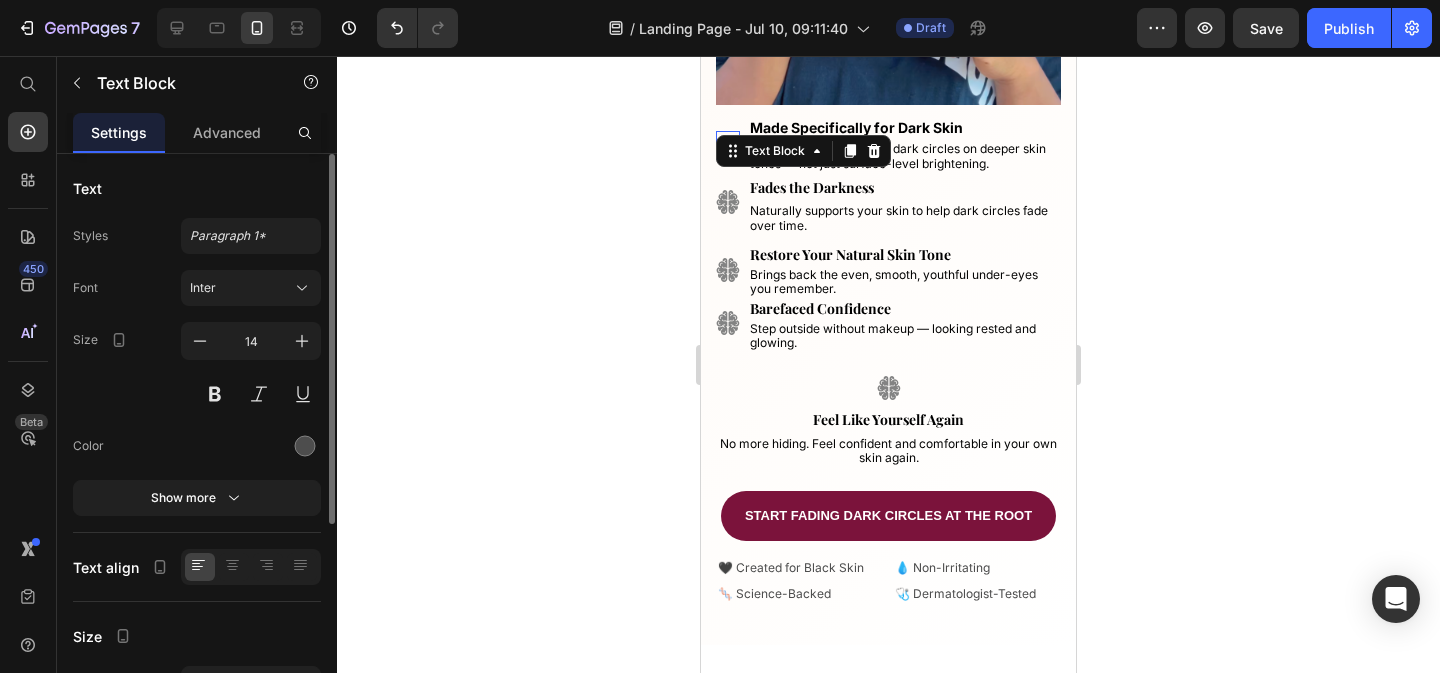 click on "Size 14" at bounding box center (197, 367) 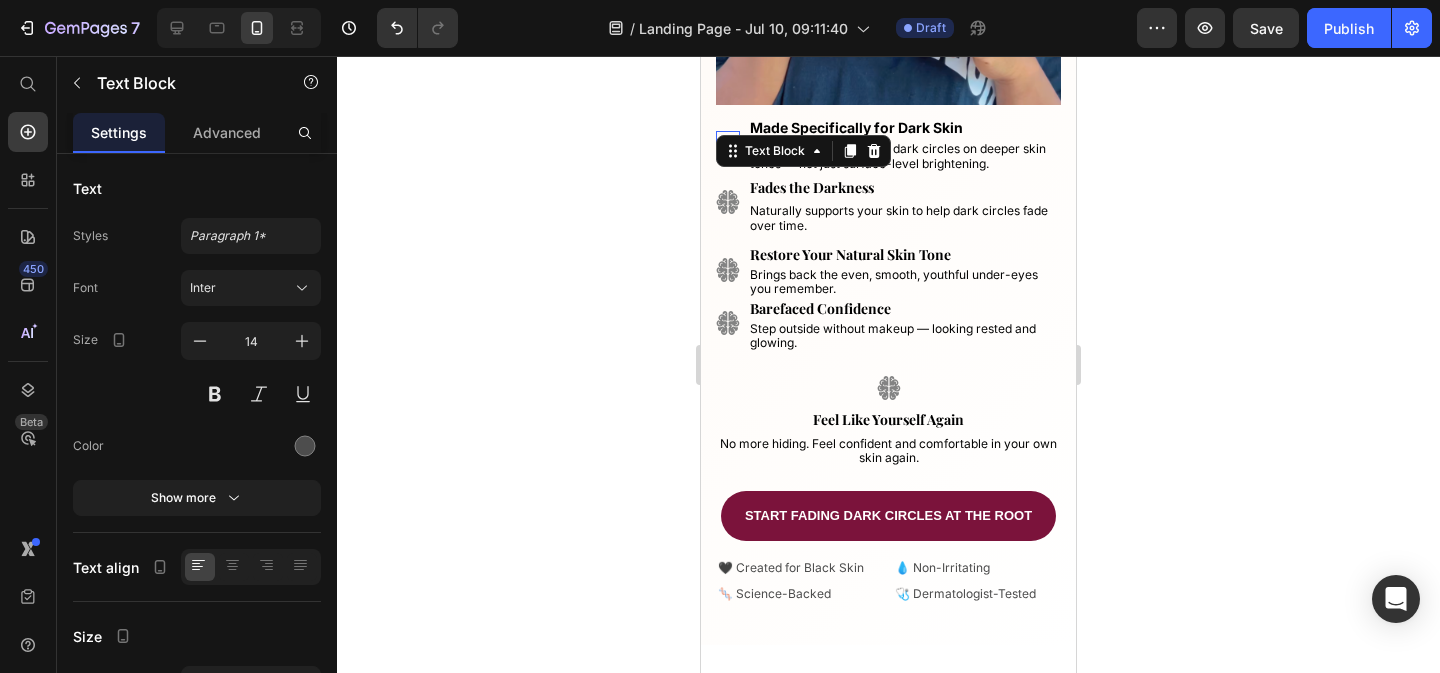 click 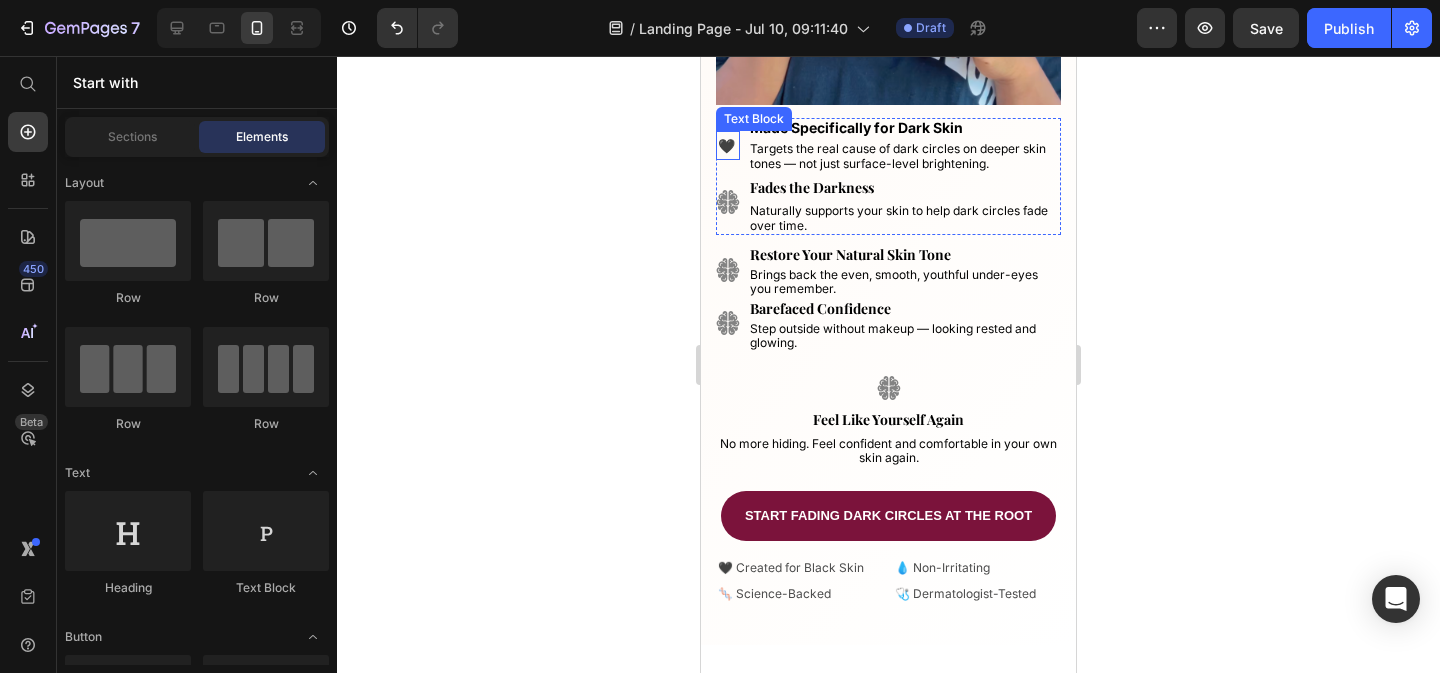 click on "🖤" at bounding box center (728, 145) 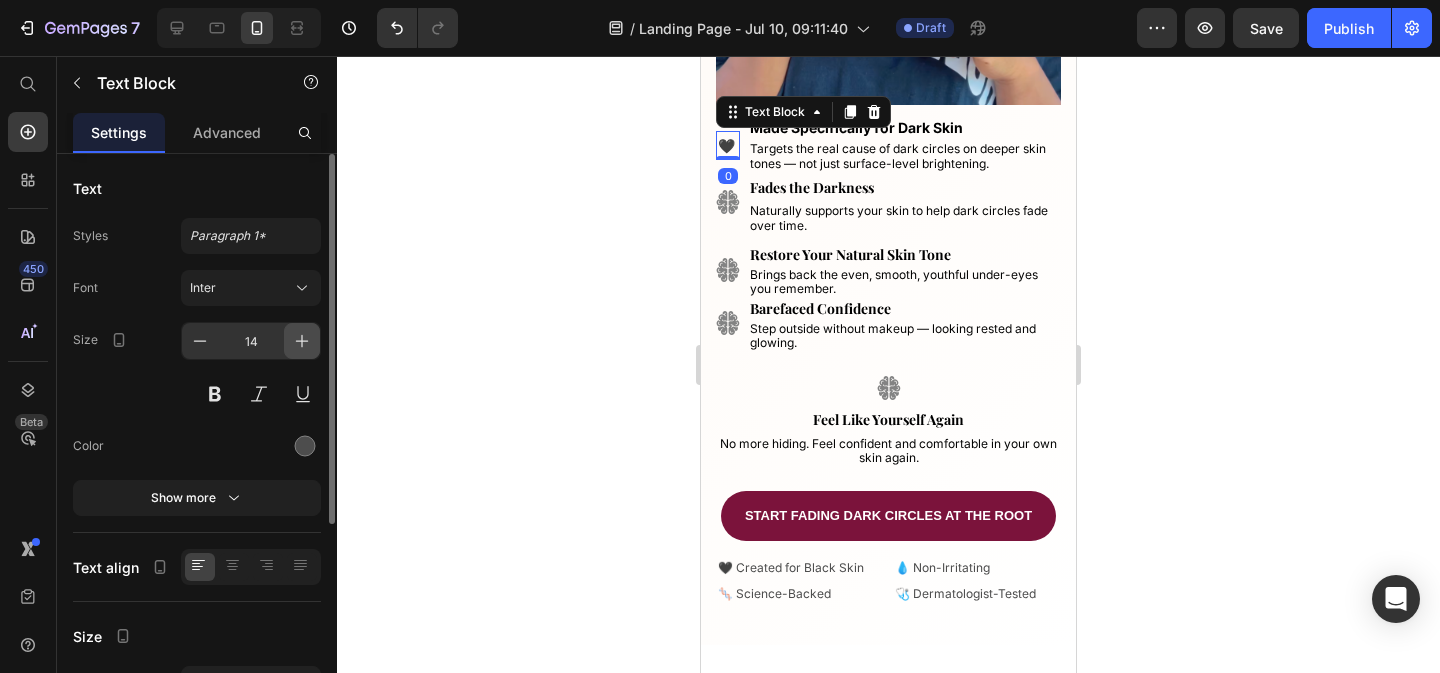 click 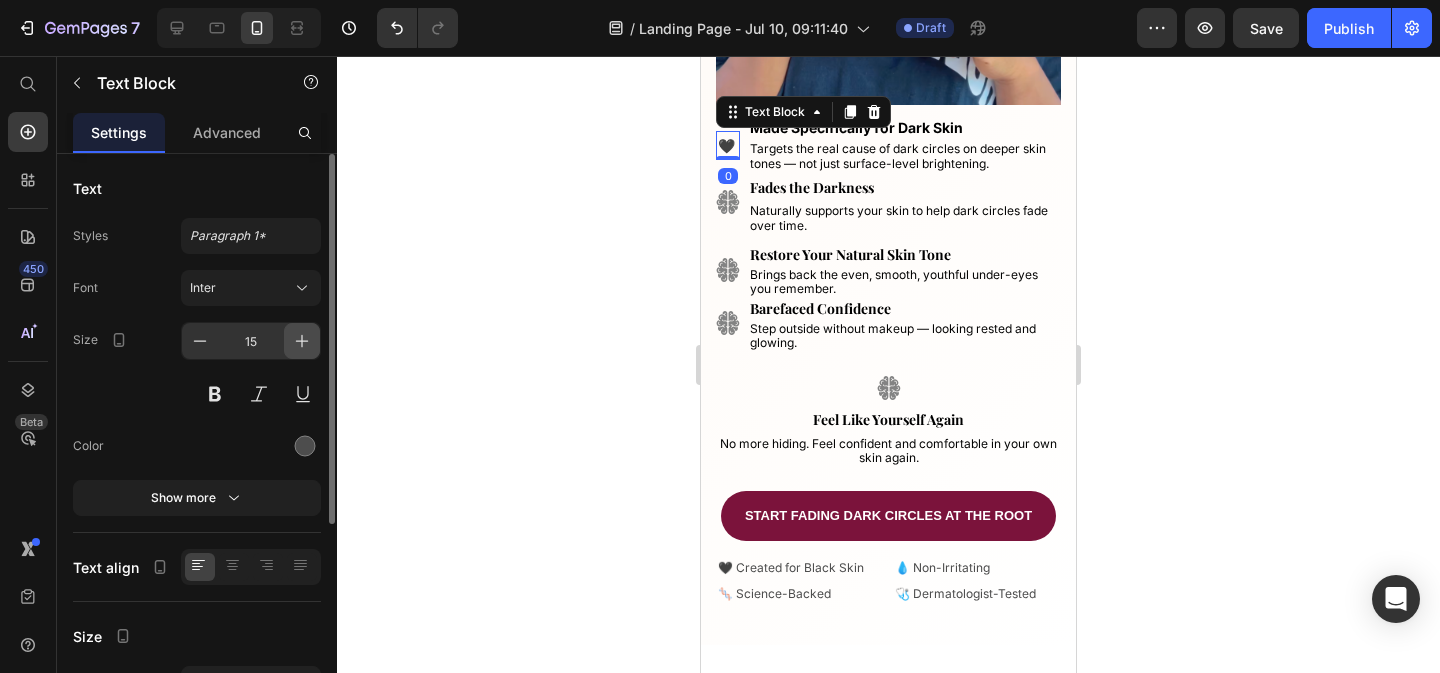 click 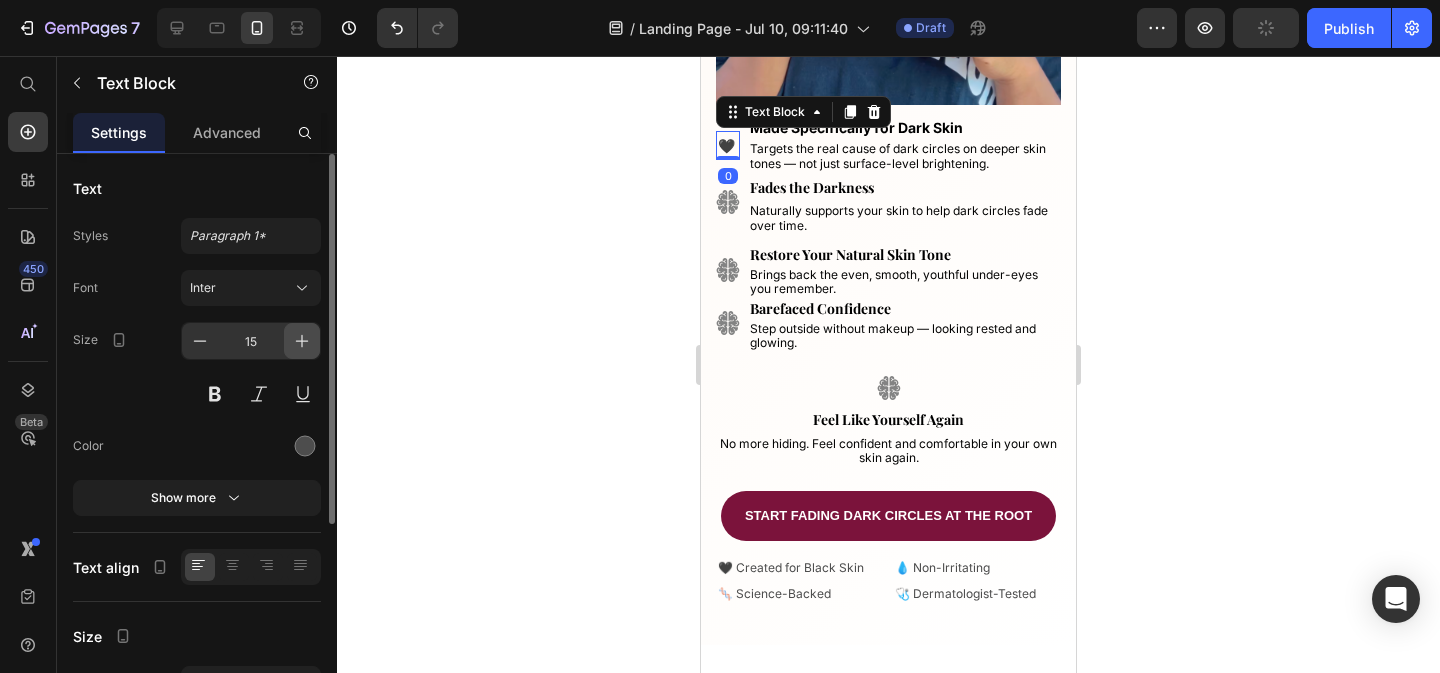 click 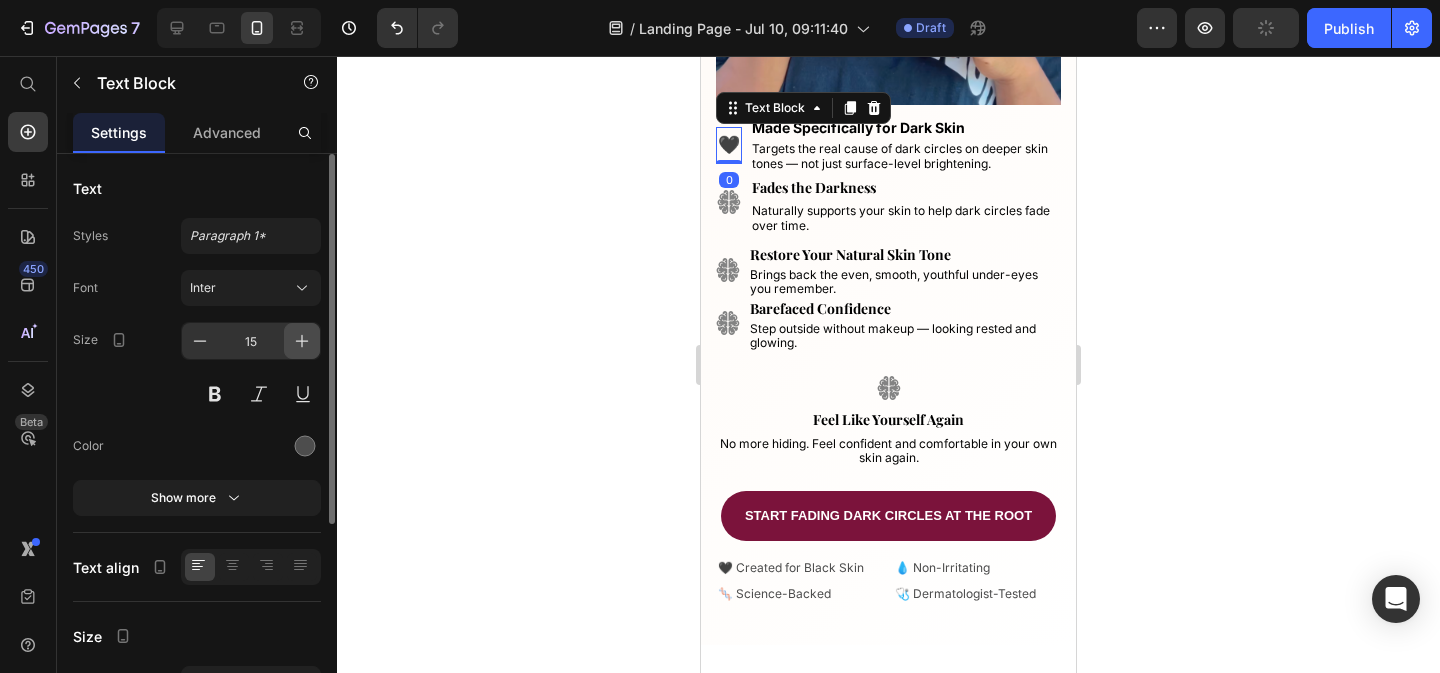 type on "18" 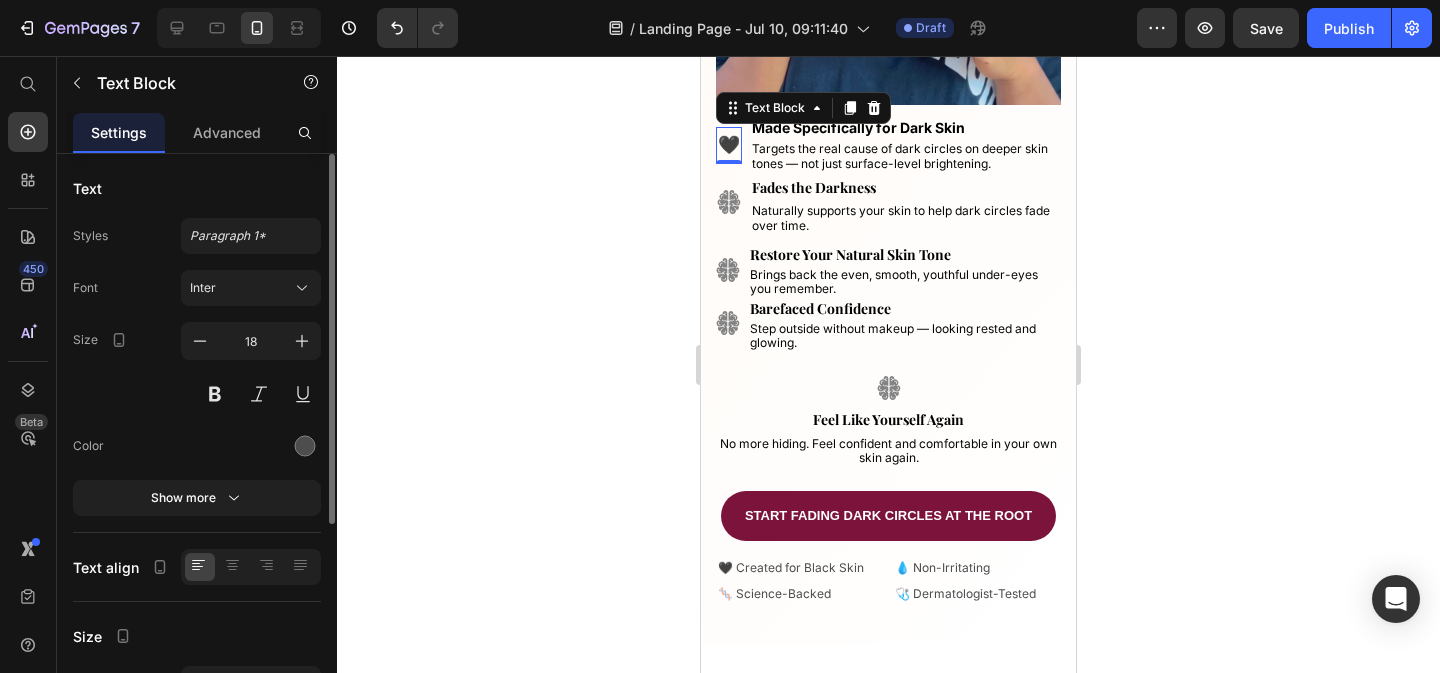 click on "Size 18" at bounding box center (197, 367) 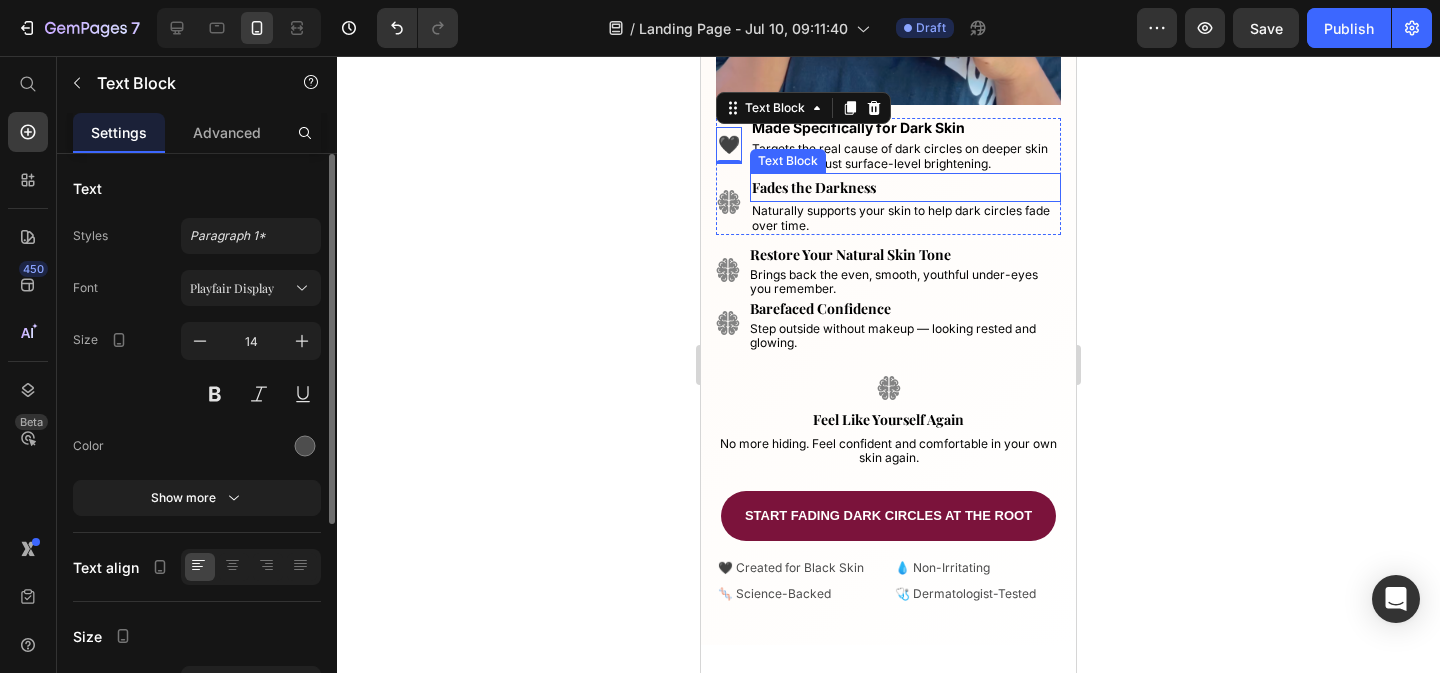 click on "Fades the Darkness" at bounding box center (905, 187) 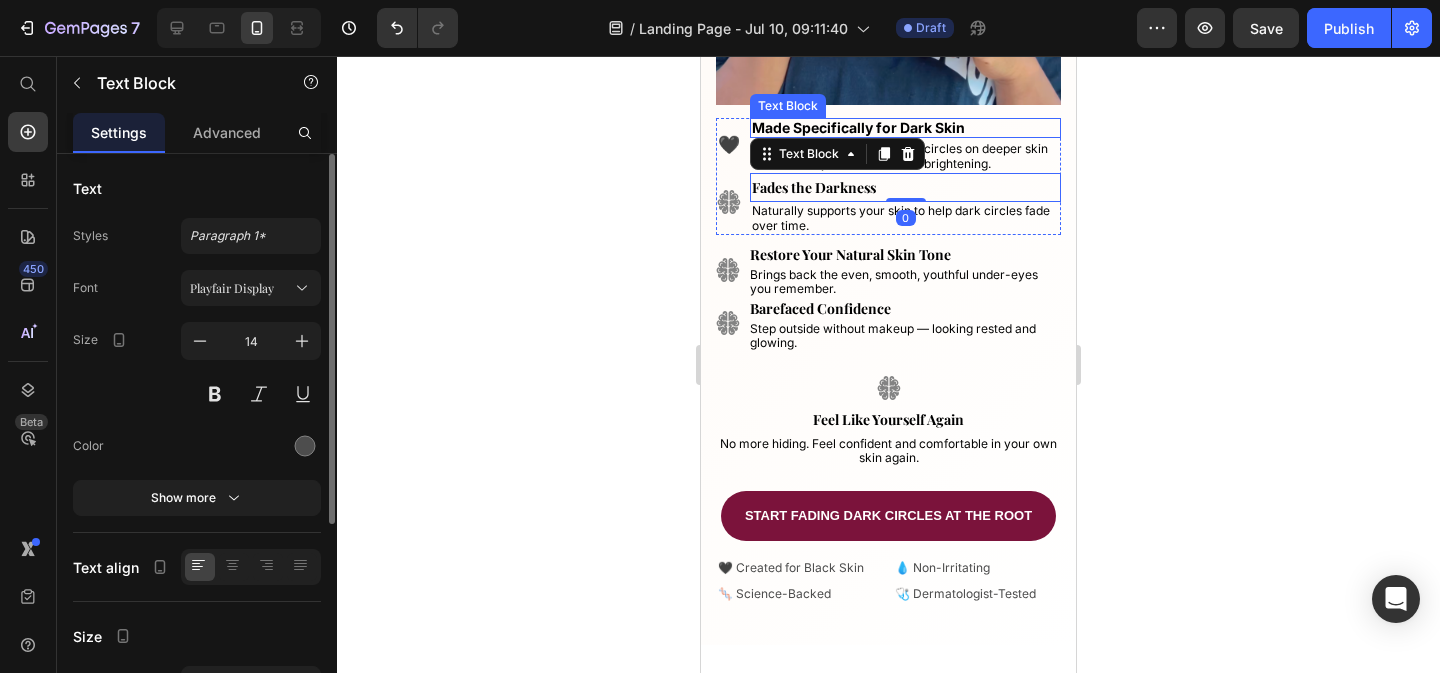 click on "Made Specifically for Dark Skin" at bounding box center [905, 128] 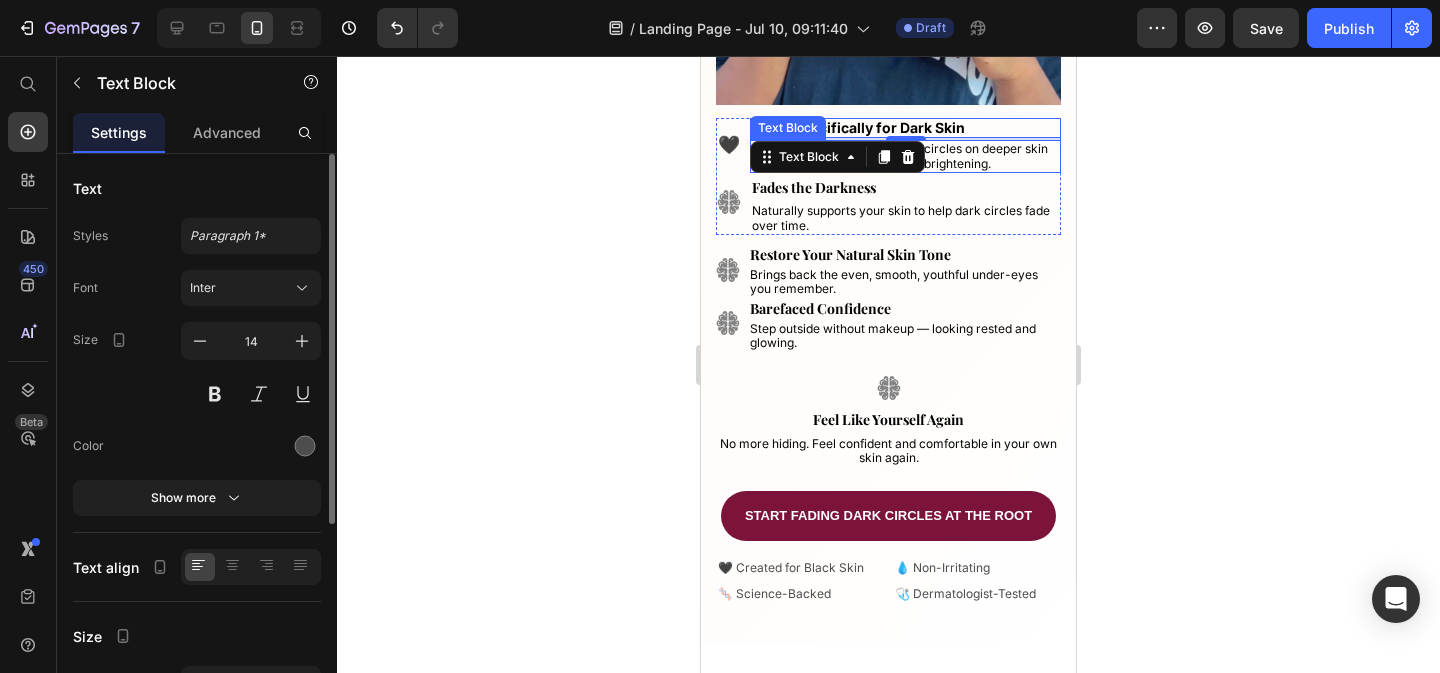click on "Targets the real cause of dark circles on deeper skin tones — not just surface-level brightening." at bounding box center (905, 156) 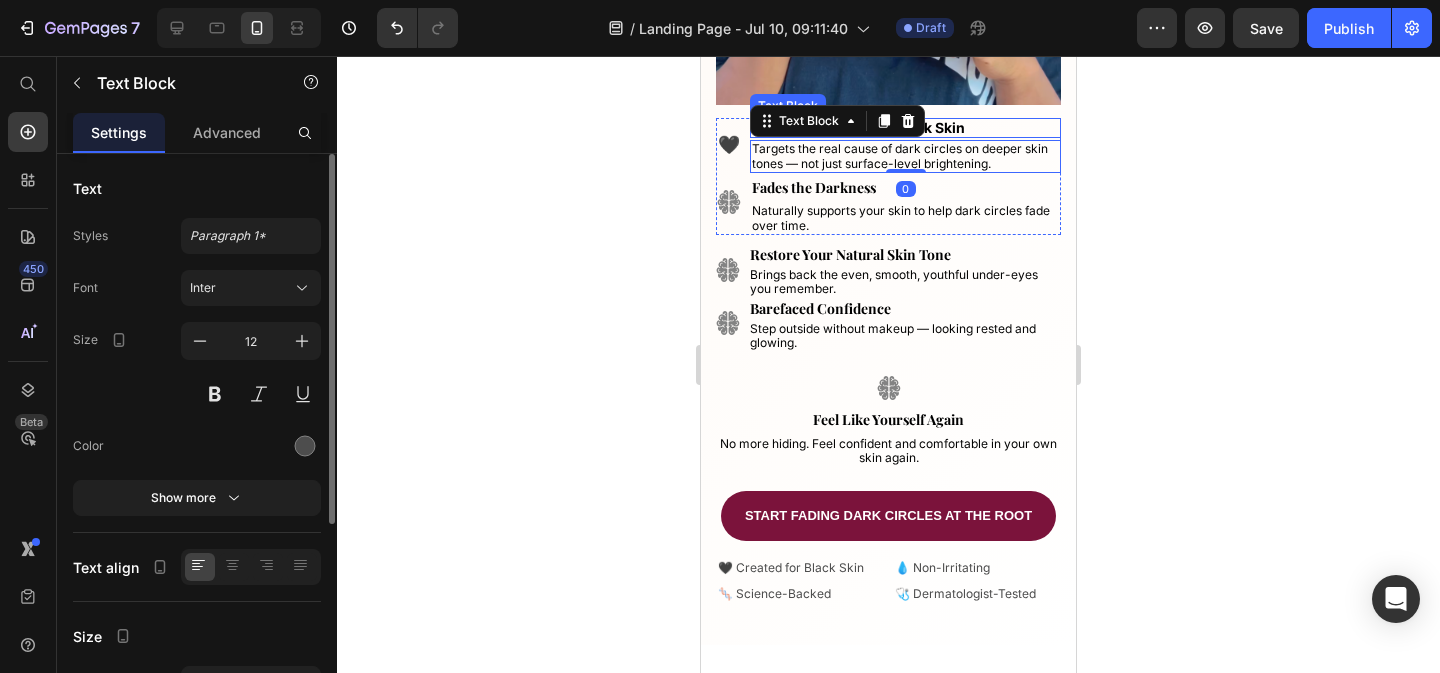 click on "Made Specifically for Dark Skin" at bounding box center [858, 127] 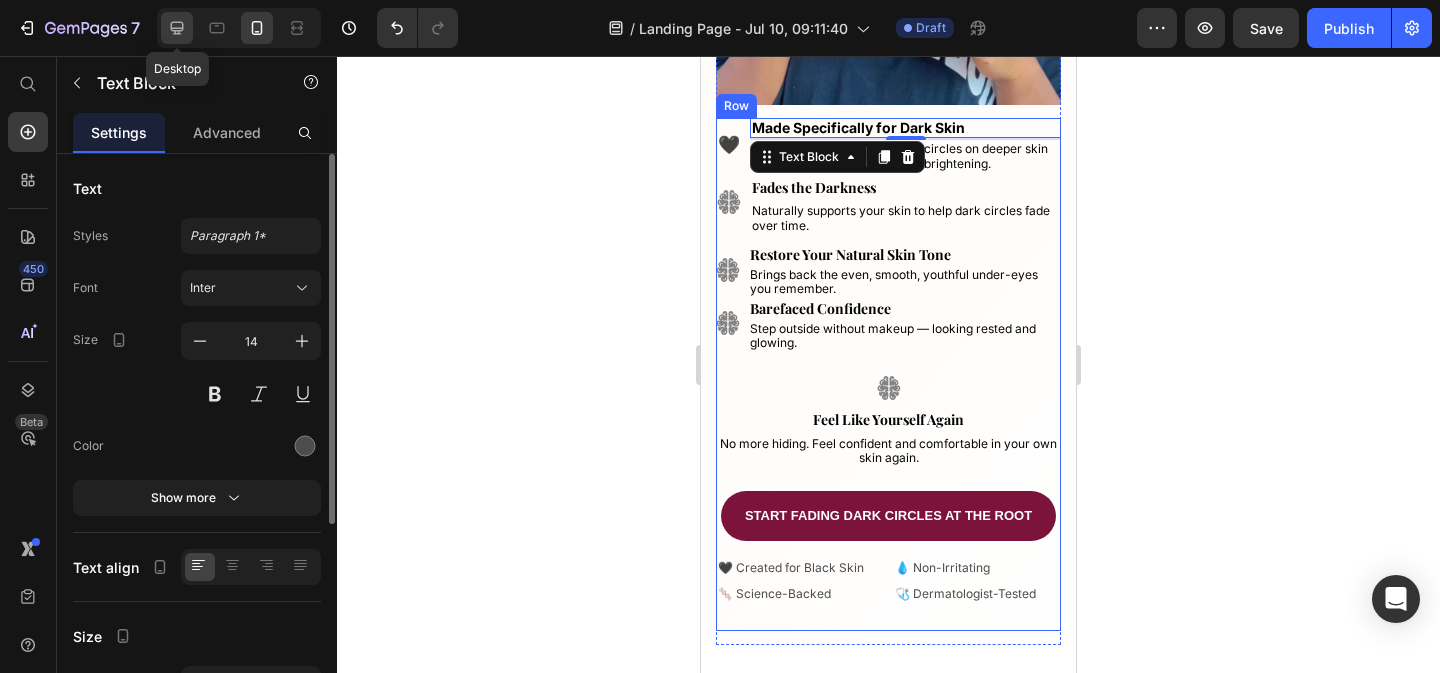 click 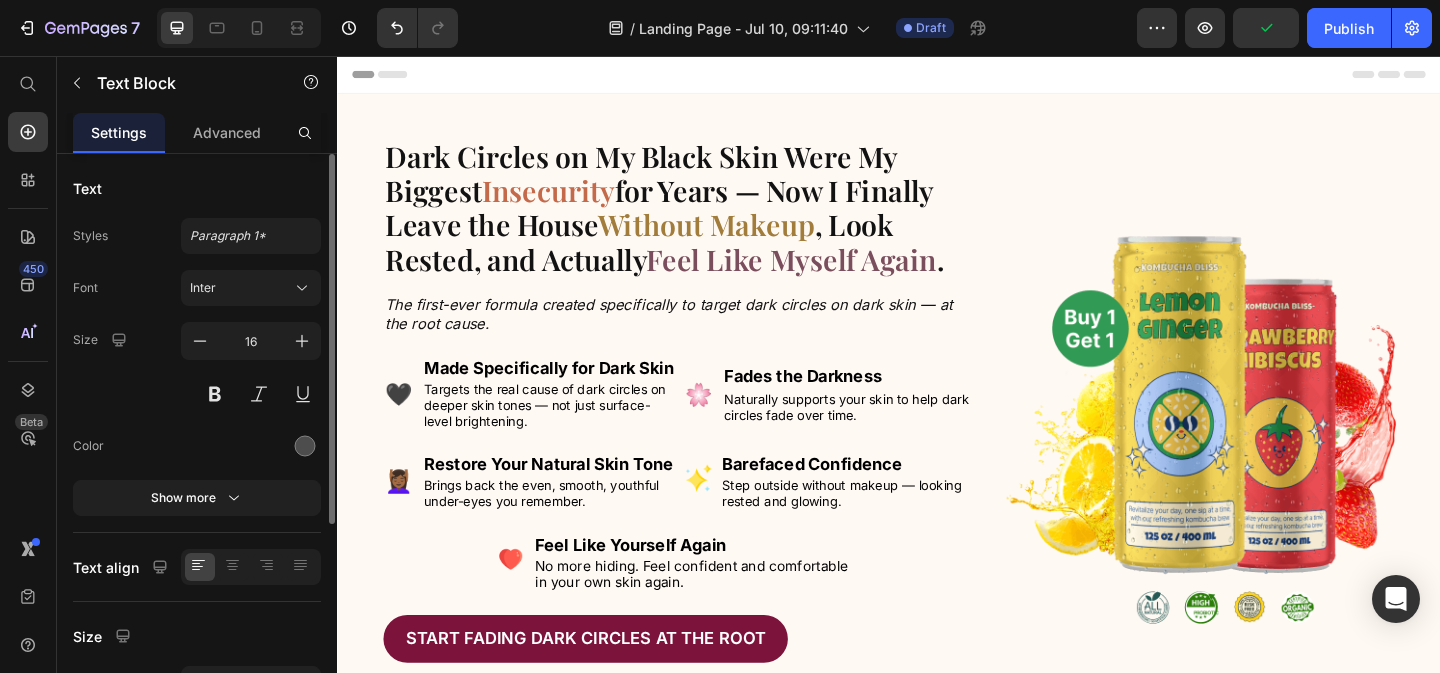 scroll, scrollTop: 59, scrollLeft: 0, axis: vertical 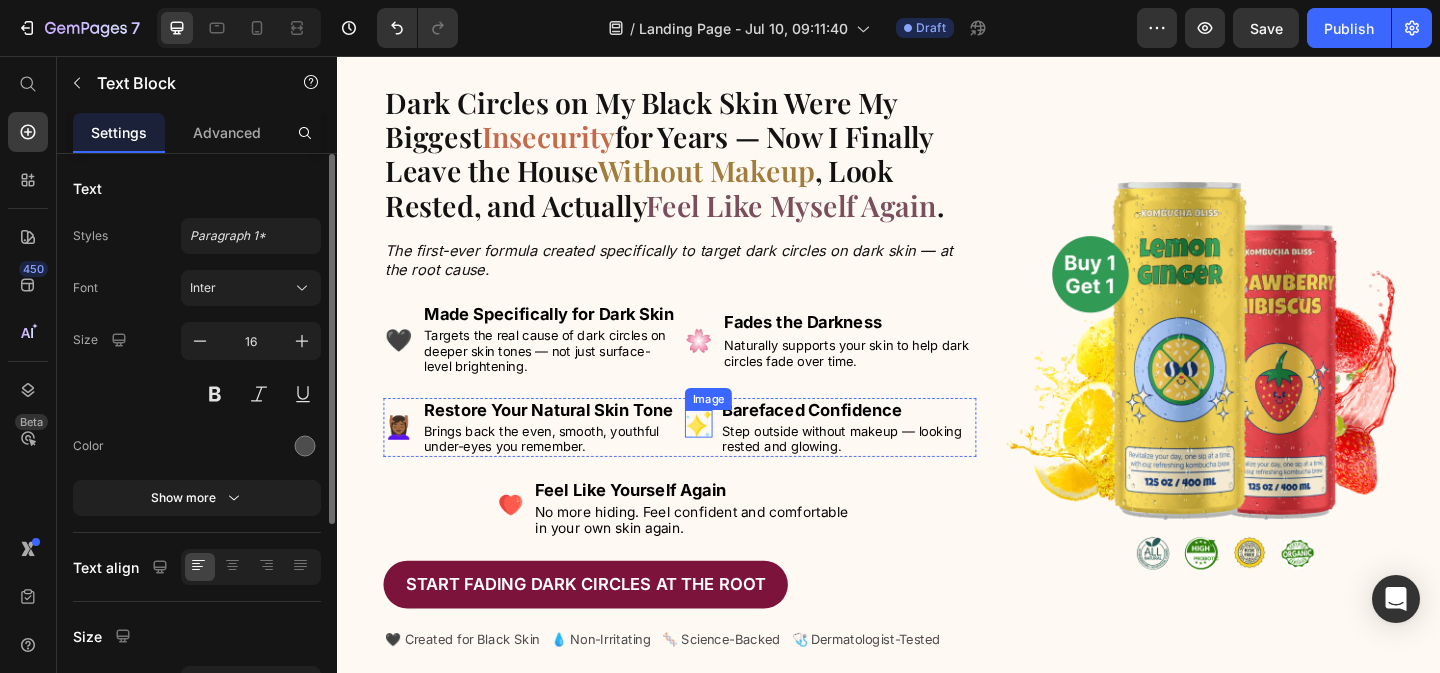 click at bounding box center (730, 456) 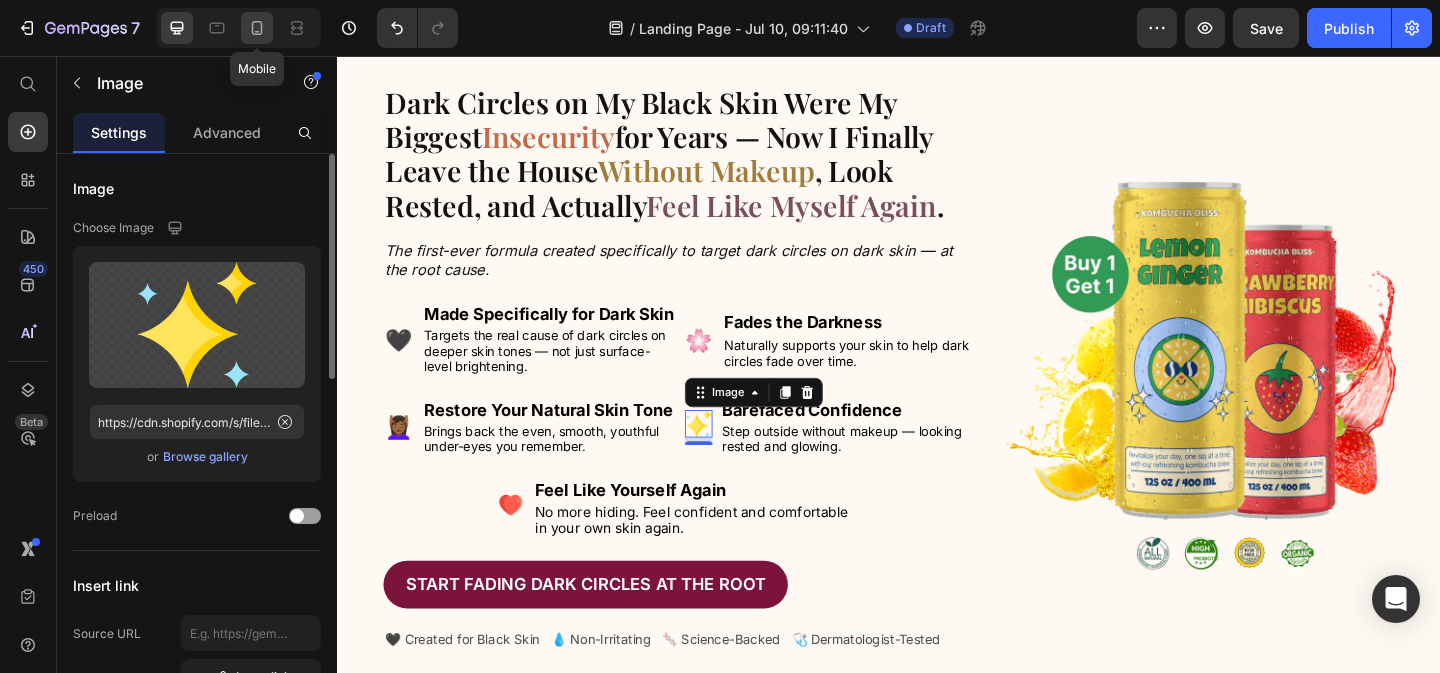 click 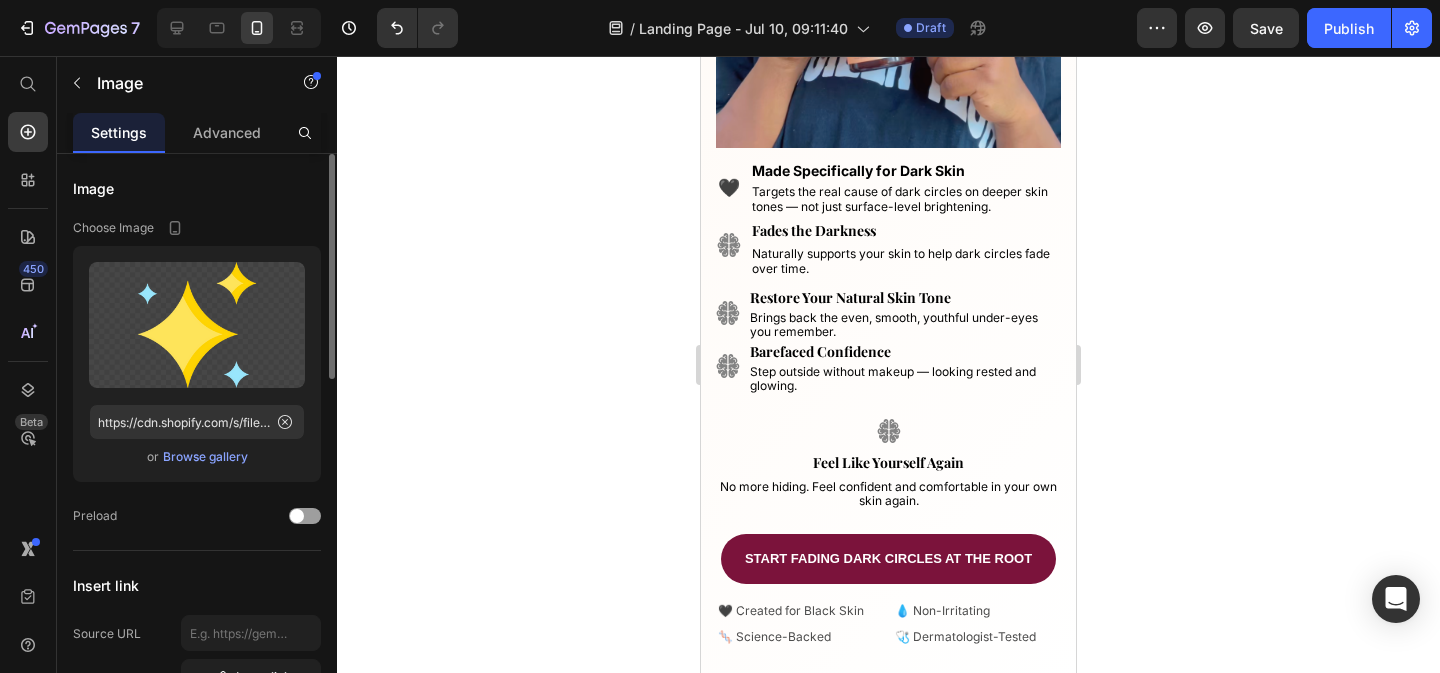 scroll, scrollTop: 556, scrollLeft: 0, axis: vertical 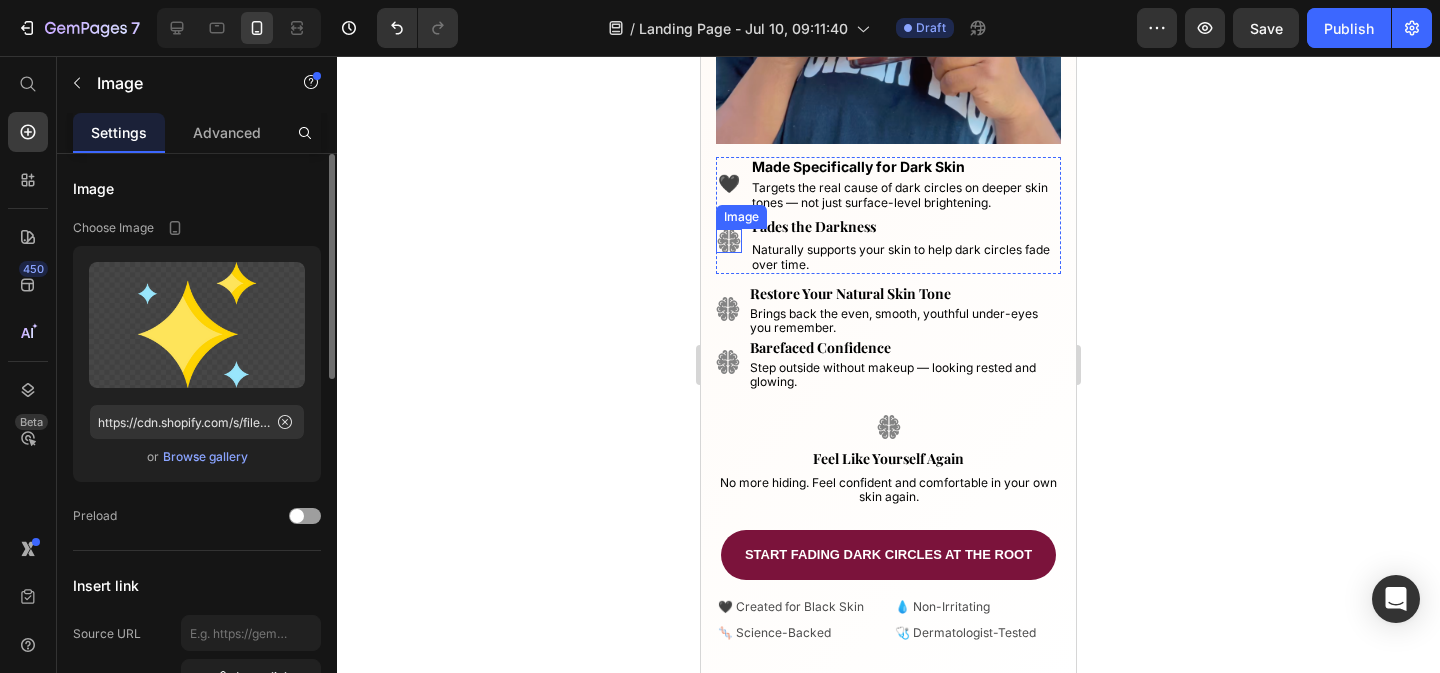 click at bounding box center [729, 241] 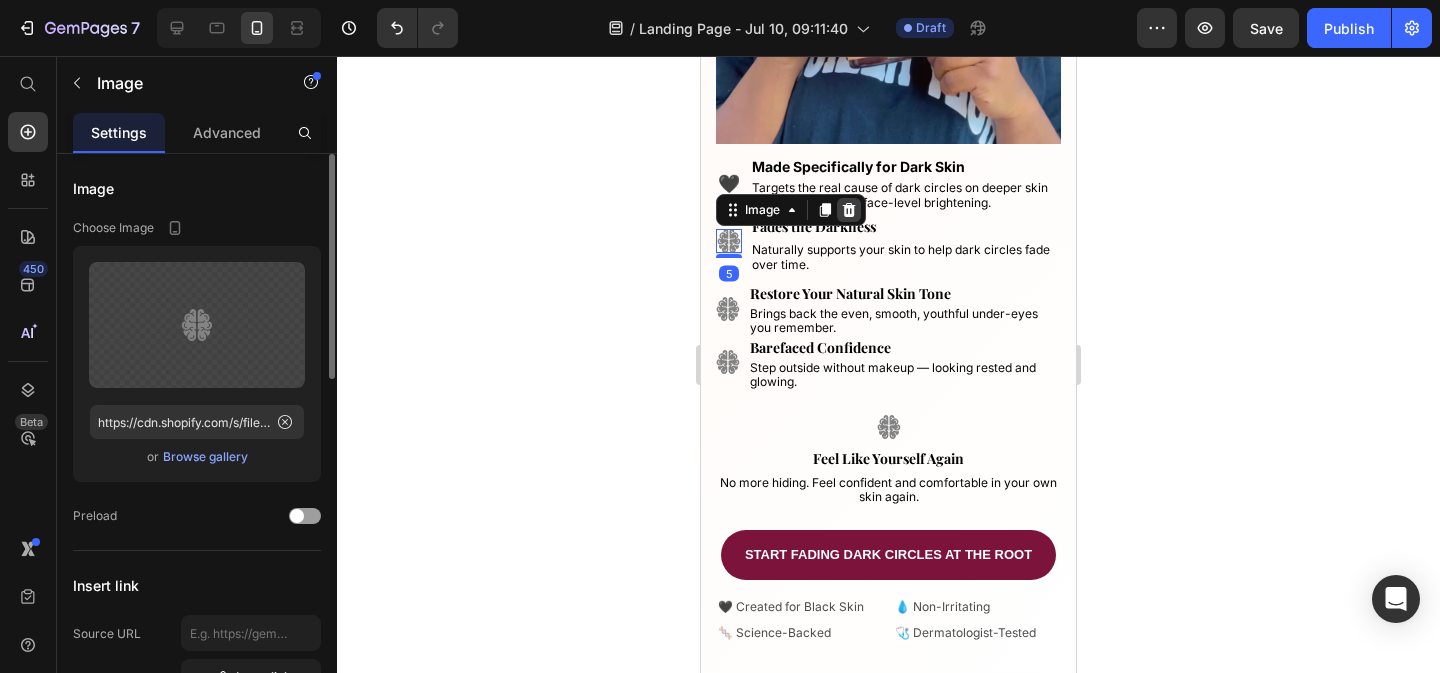 click 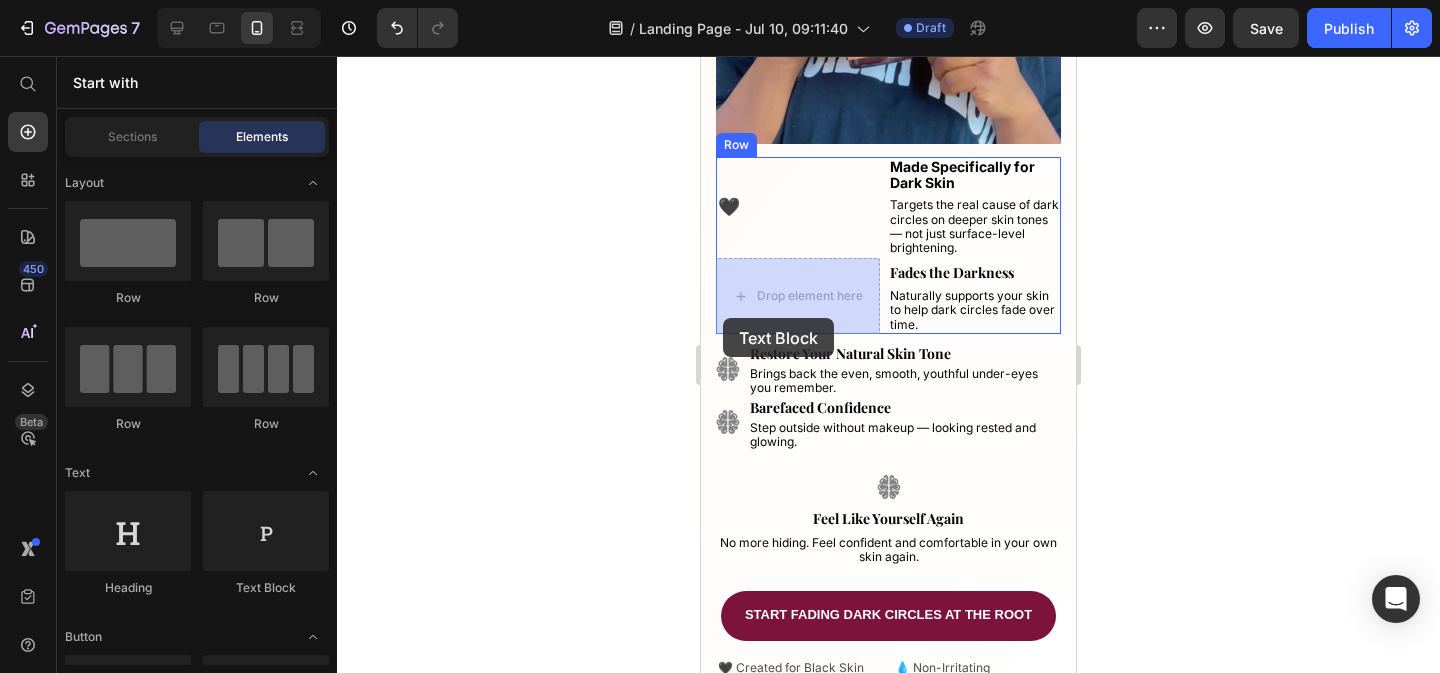 drag, startPoint x: 952, startPoint y: 599, endPoint x: 764, endPoint y: 302, distance: 351.50107 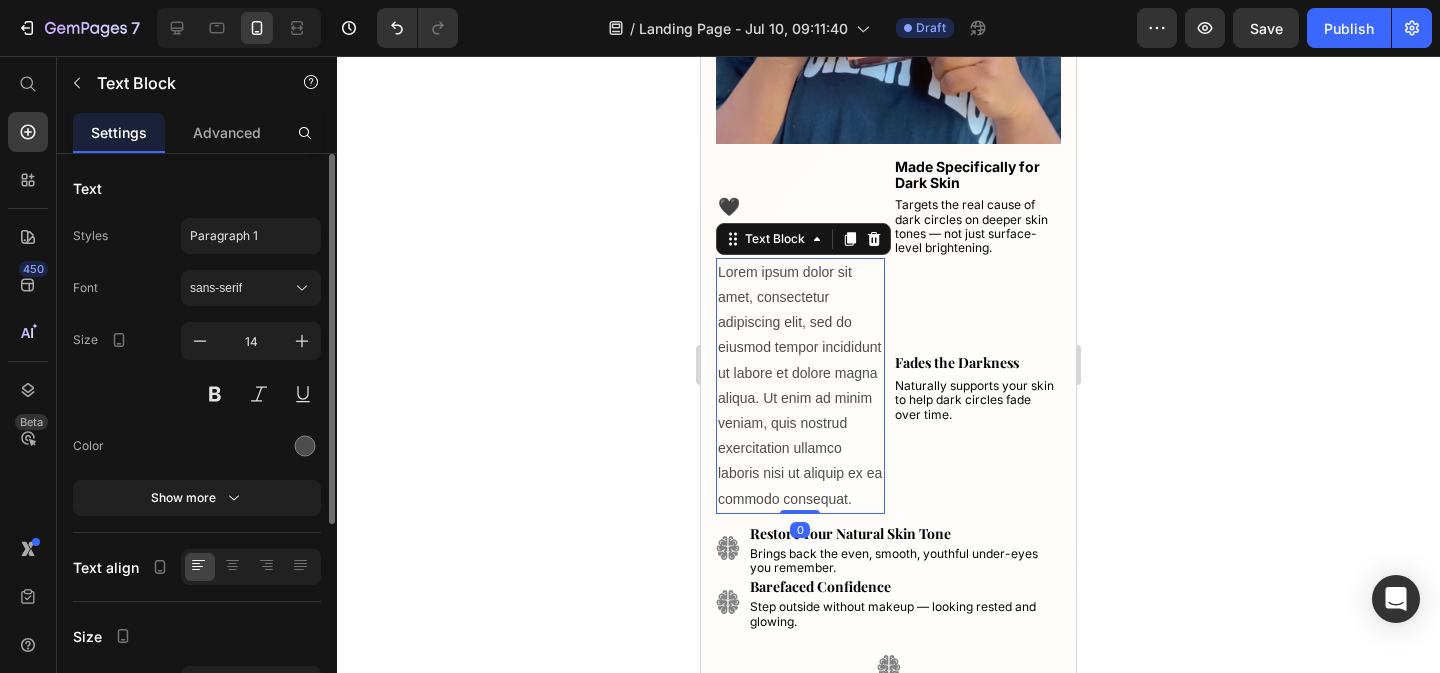 click on "Lorem ipsum dolor sit amet, consectetur adipiscing elit, sed do eiusmod tempor incididunt ut labore et dolore magna aliqua. Ut enim ad minim veniam, quis nostrud exercitation ullamco laboris nisi ut aliquip ex ea commodo consequat." at bounding box center [800, 386] 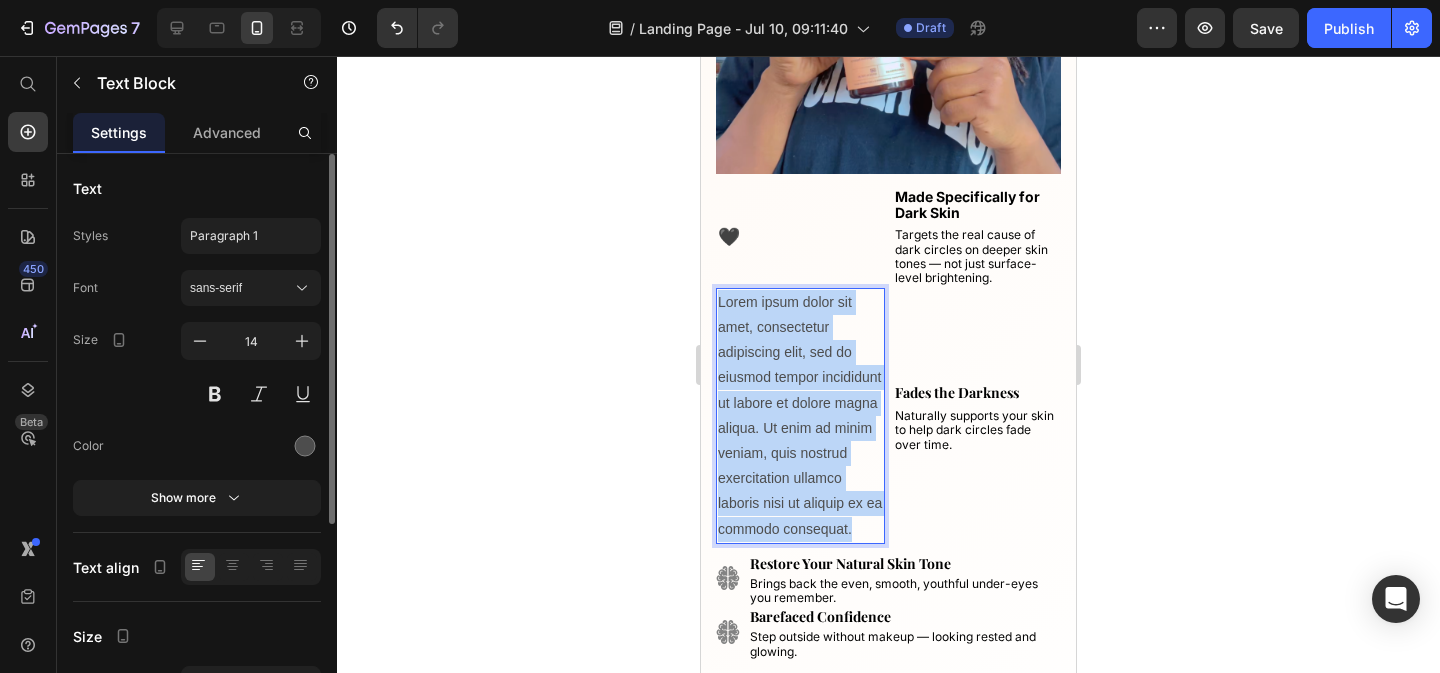 scroll, scrollTop: 514, scrollLeft: 0, axis: vertical 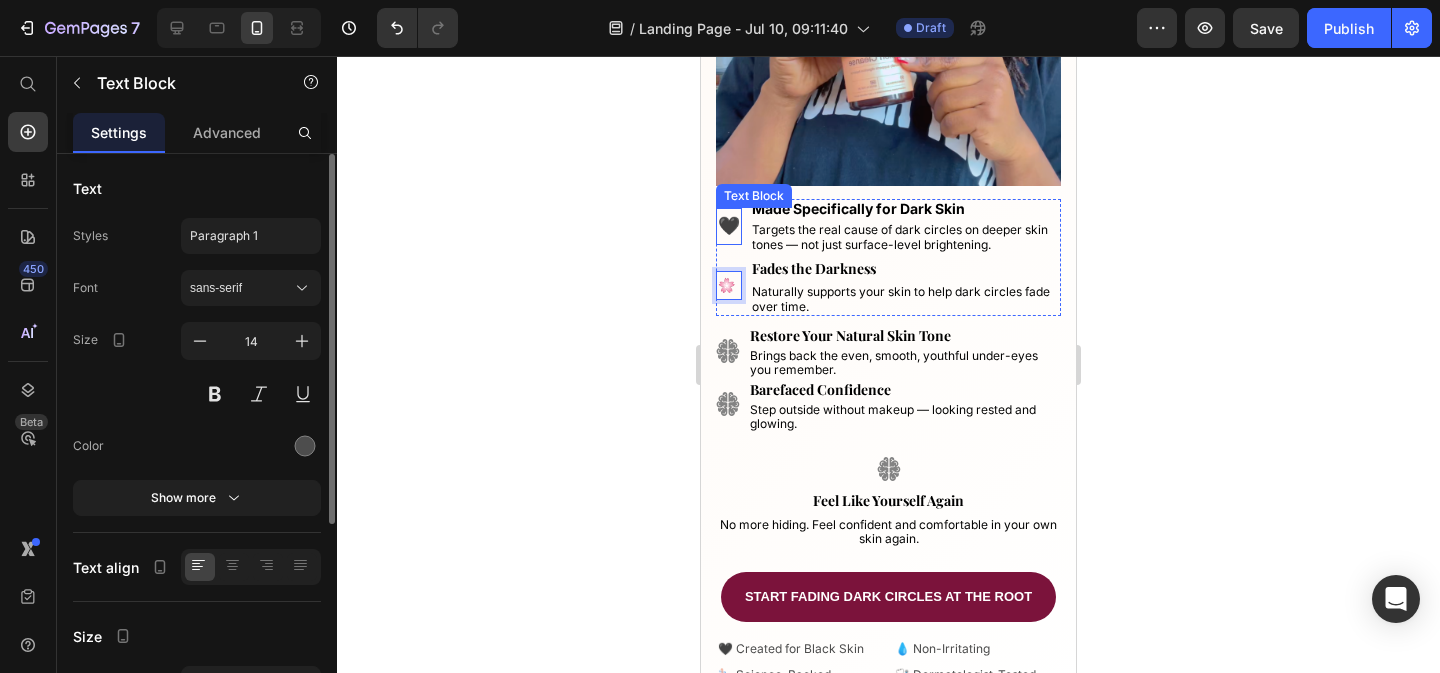 click on "🖤" at bounding box center [729, 226] 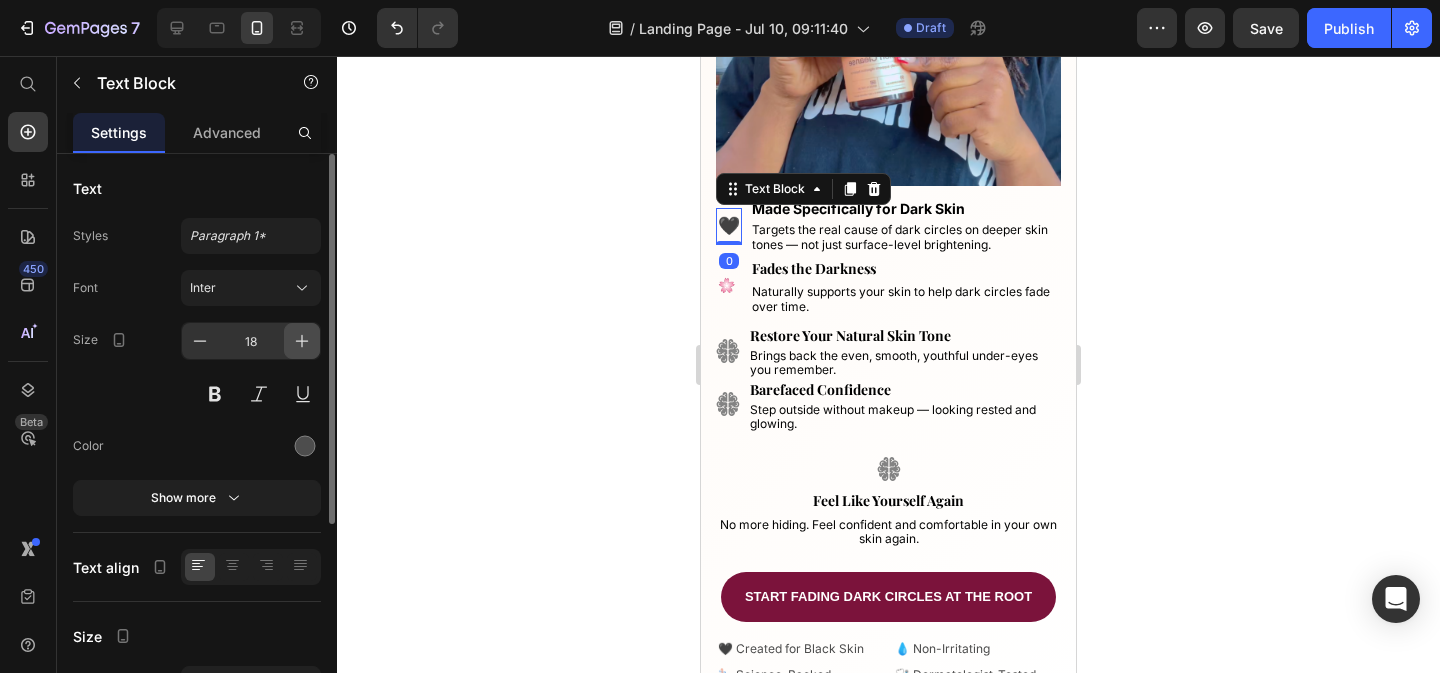 click at bounding box center [302, 341] 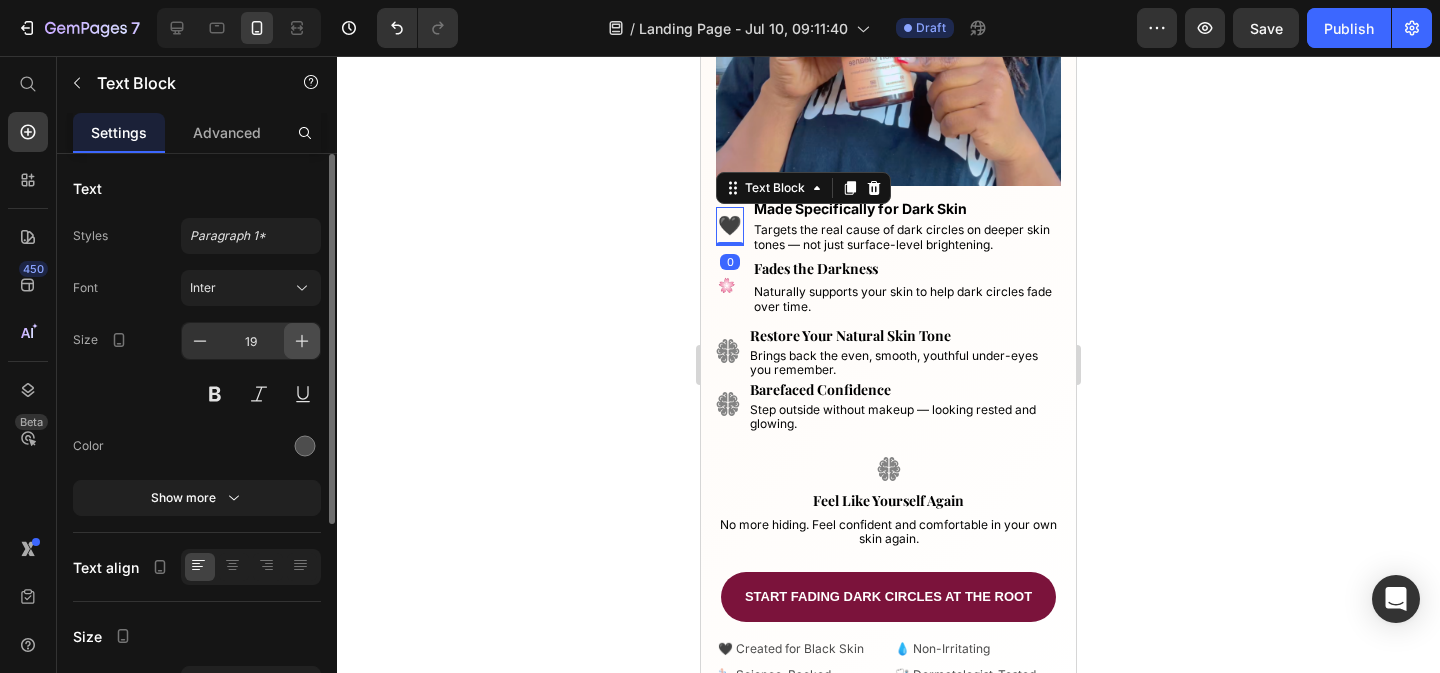 click at bounding box center [302, 341] 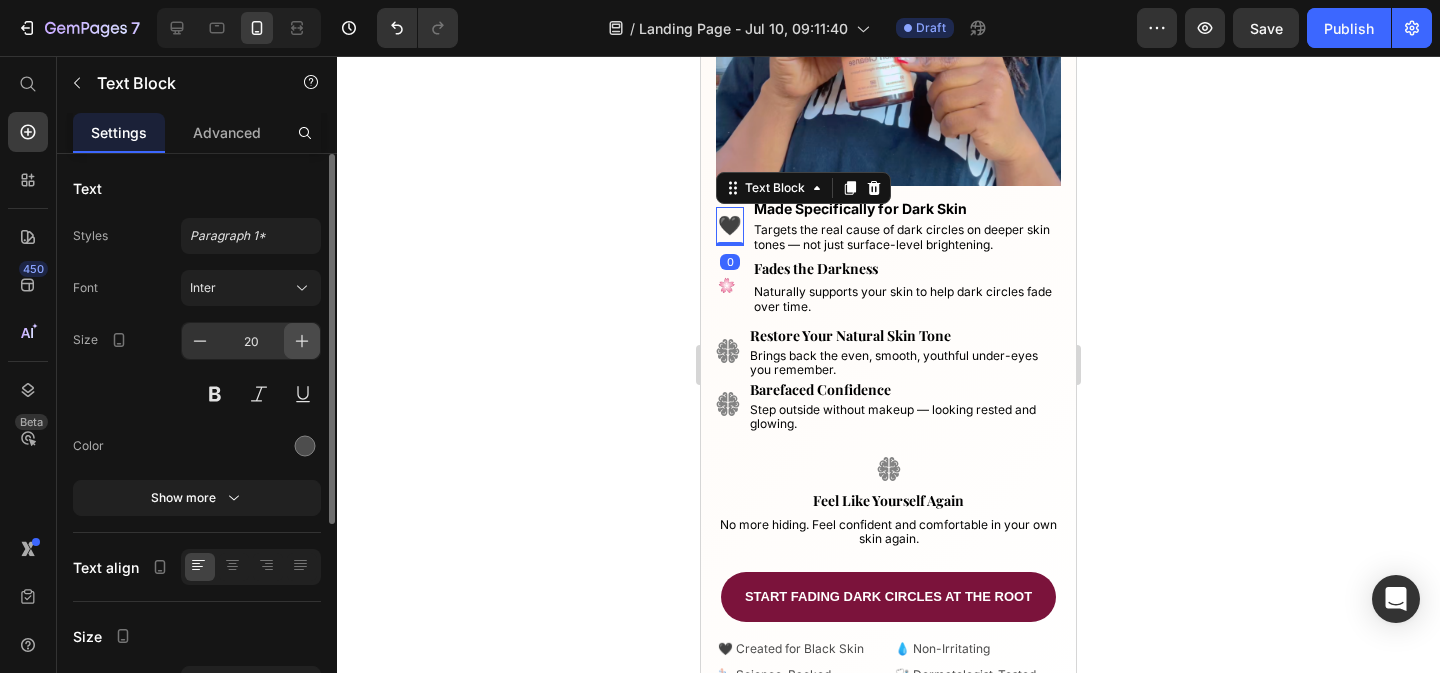click at bounding box center [302, 341] 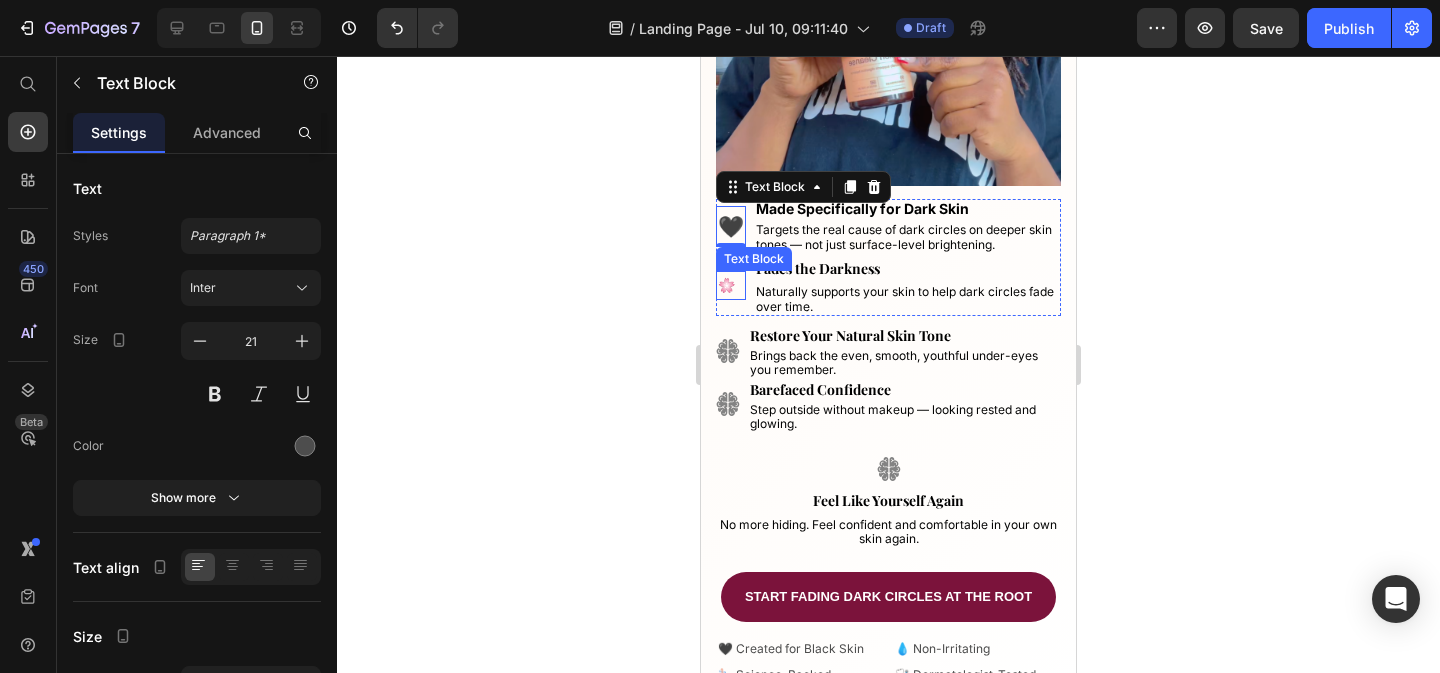 click on "🌸" at bounding box center (731, 285) 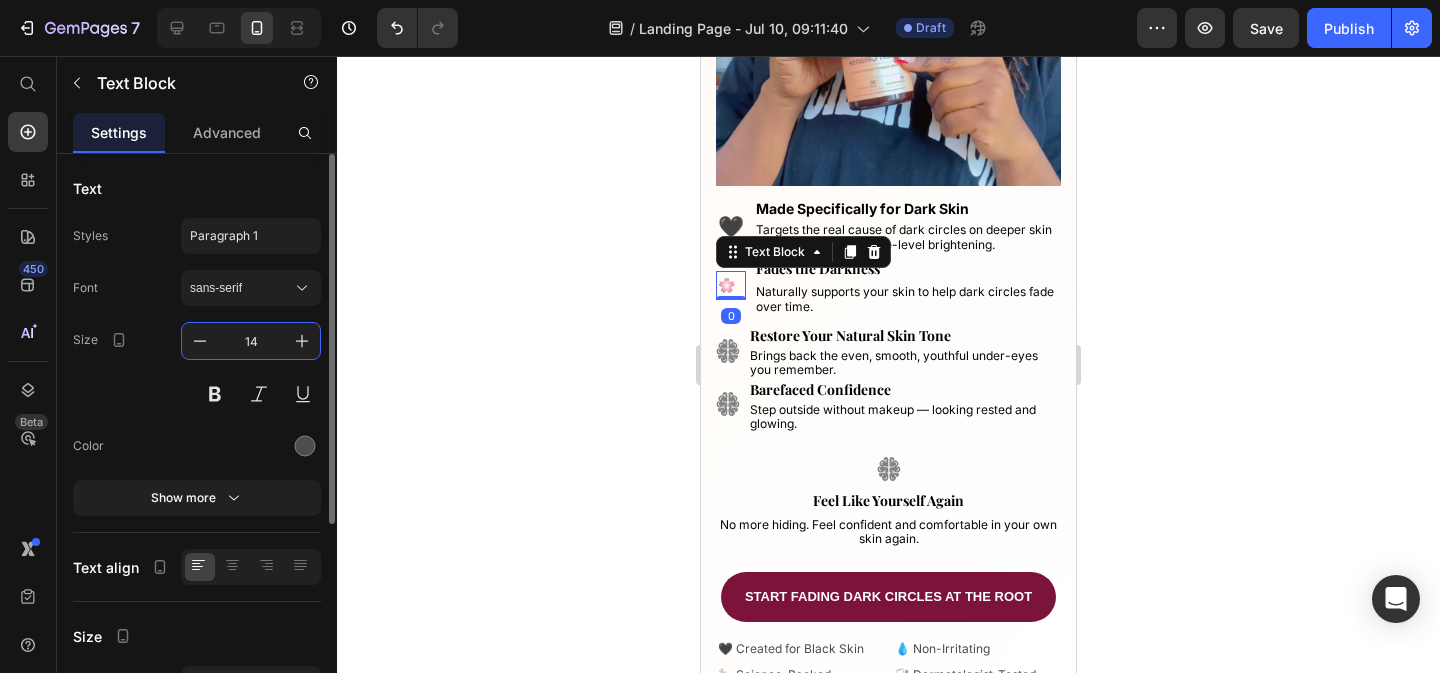 click on "14" at bounding box center [251, 341] 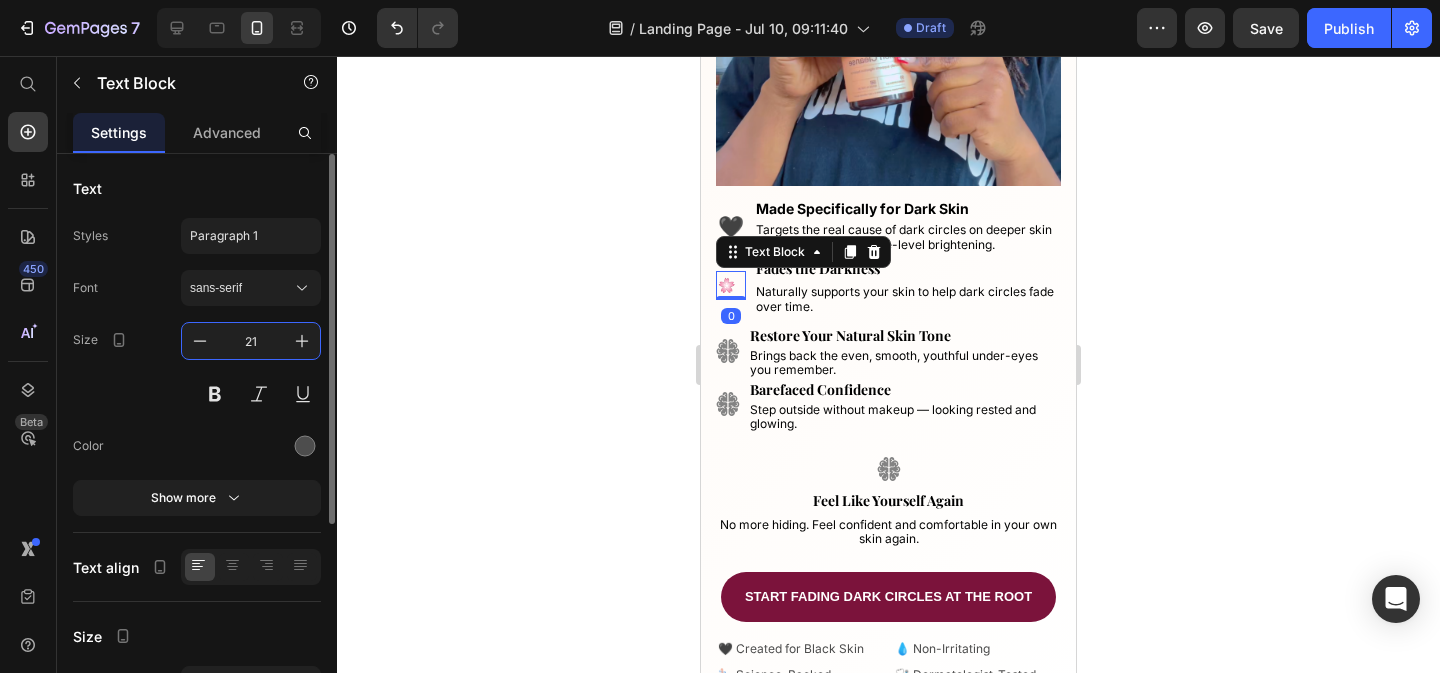 type on "21" 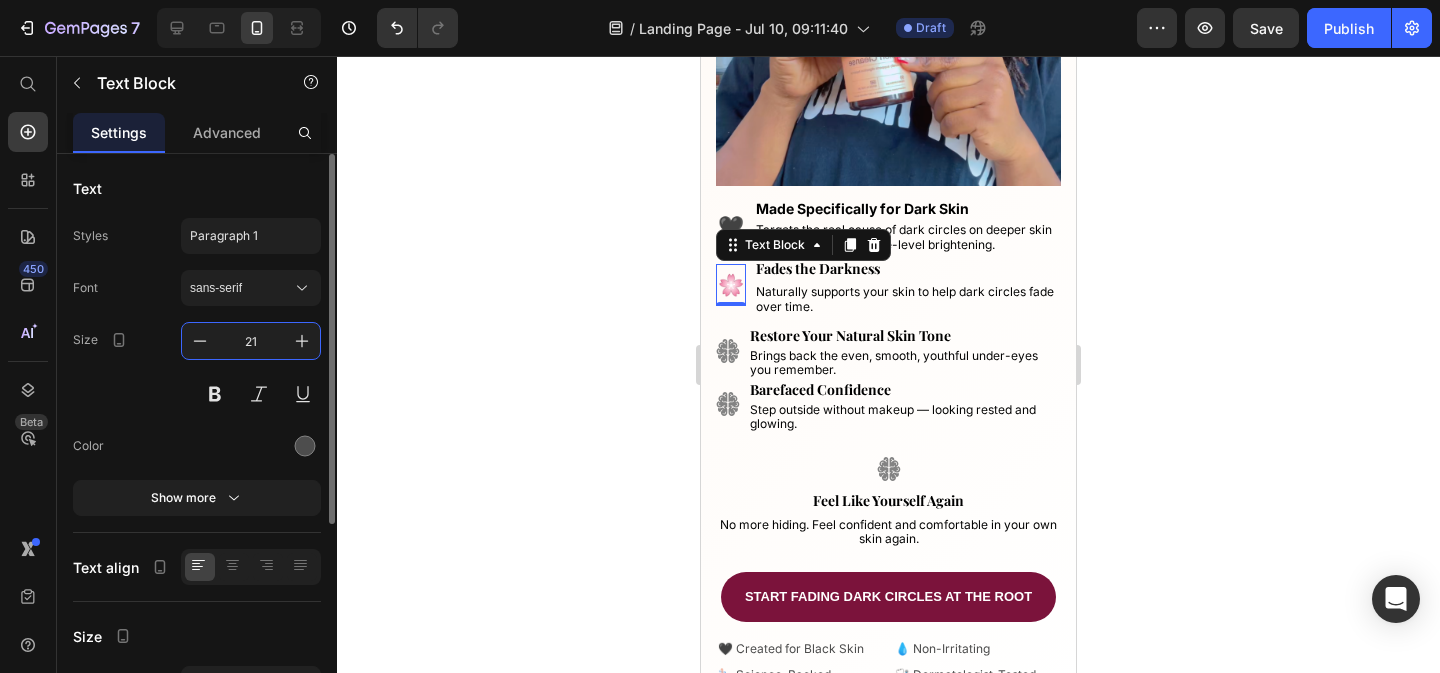 click on "Font sans-serif Size 21 Color Show more" at bounding box center (197, 393) 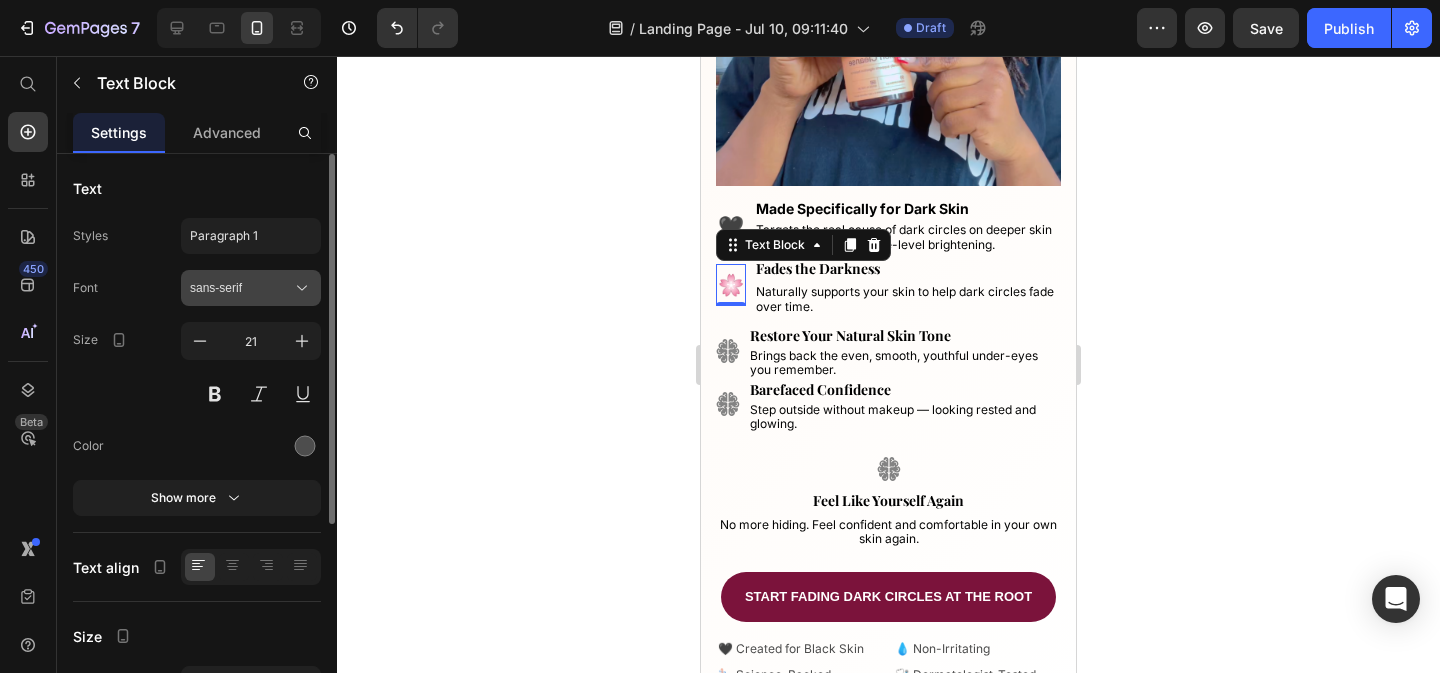 click on "sans-serif" at bounding box center [241, 288] 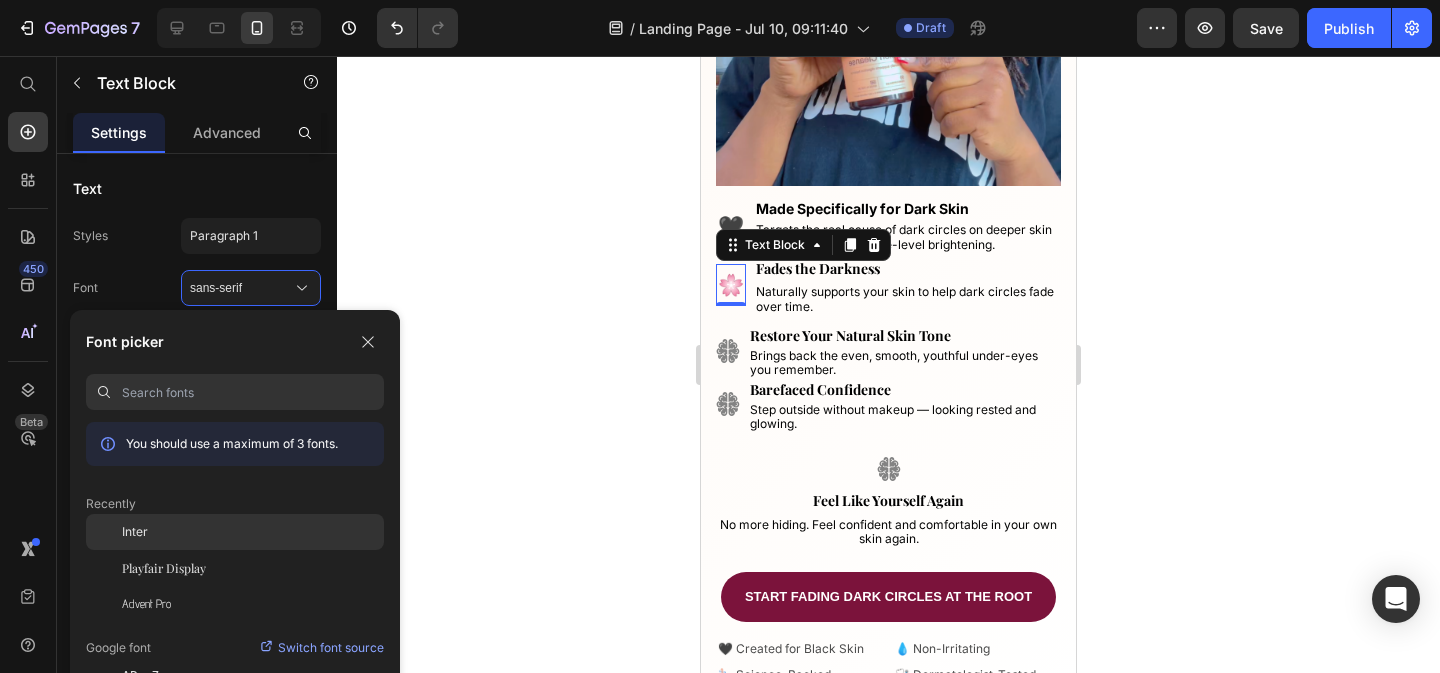 click on "Inter" 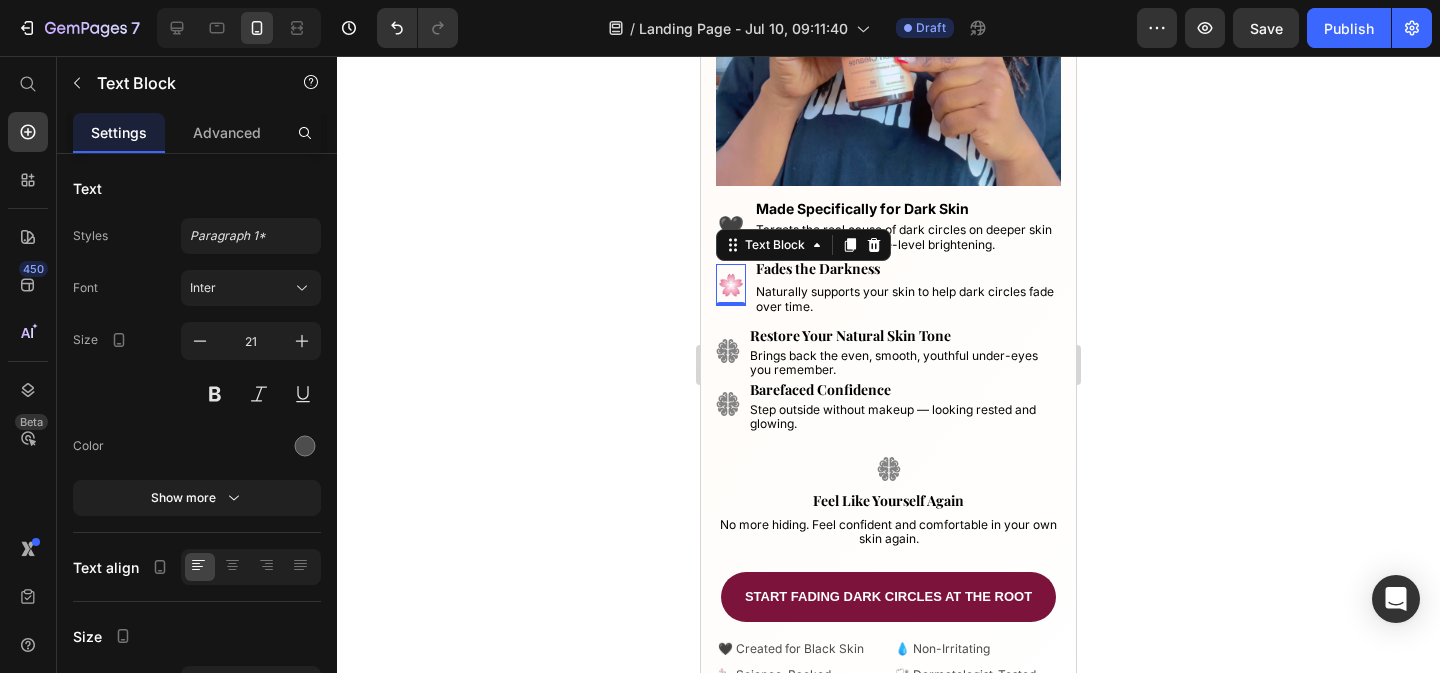 click 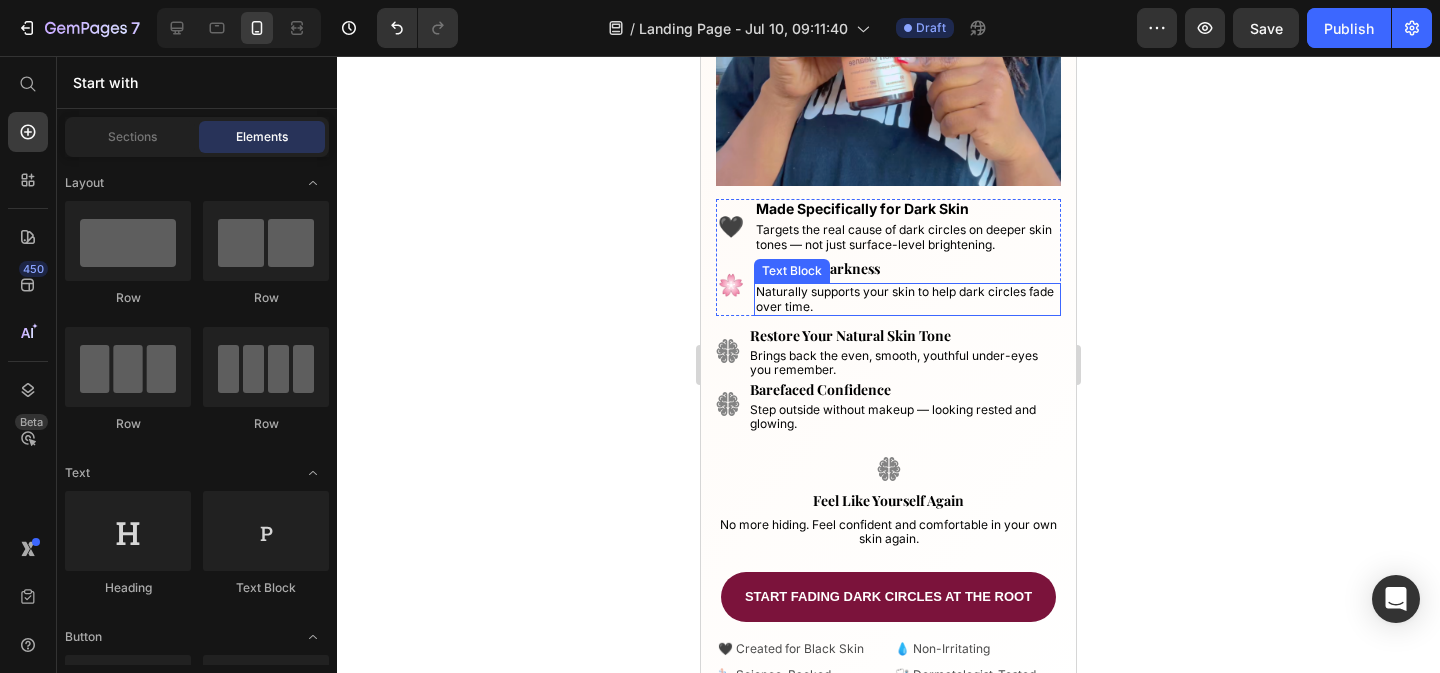 click on "Naturally supports your skin to help dark circles fade over time." at bounding box center [905, 298] 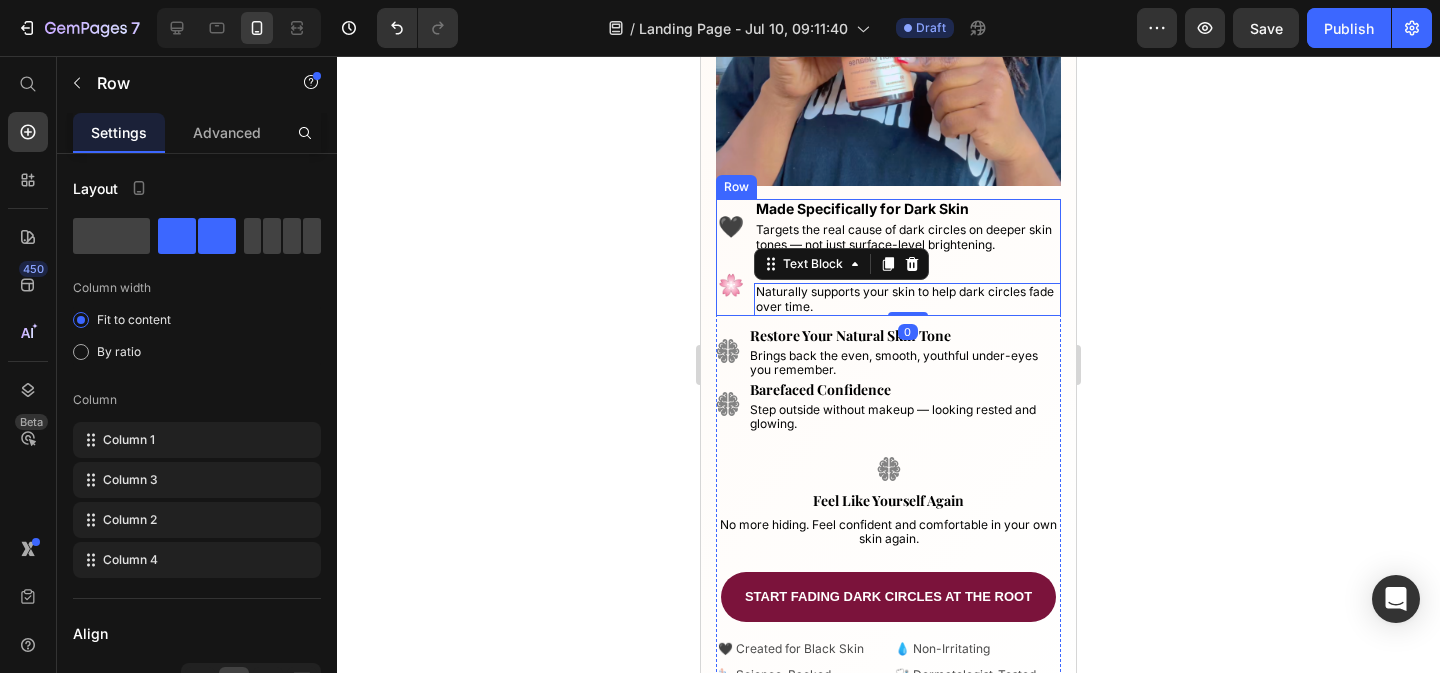 click on "🌸 Text Block" at bounding box center (731, 285) 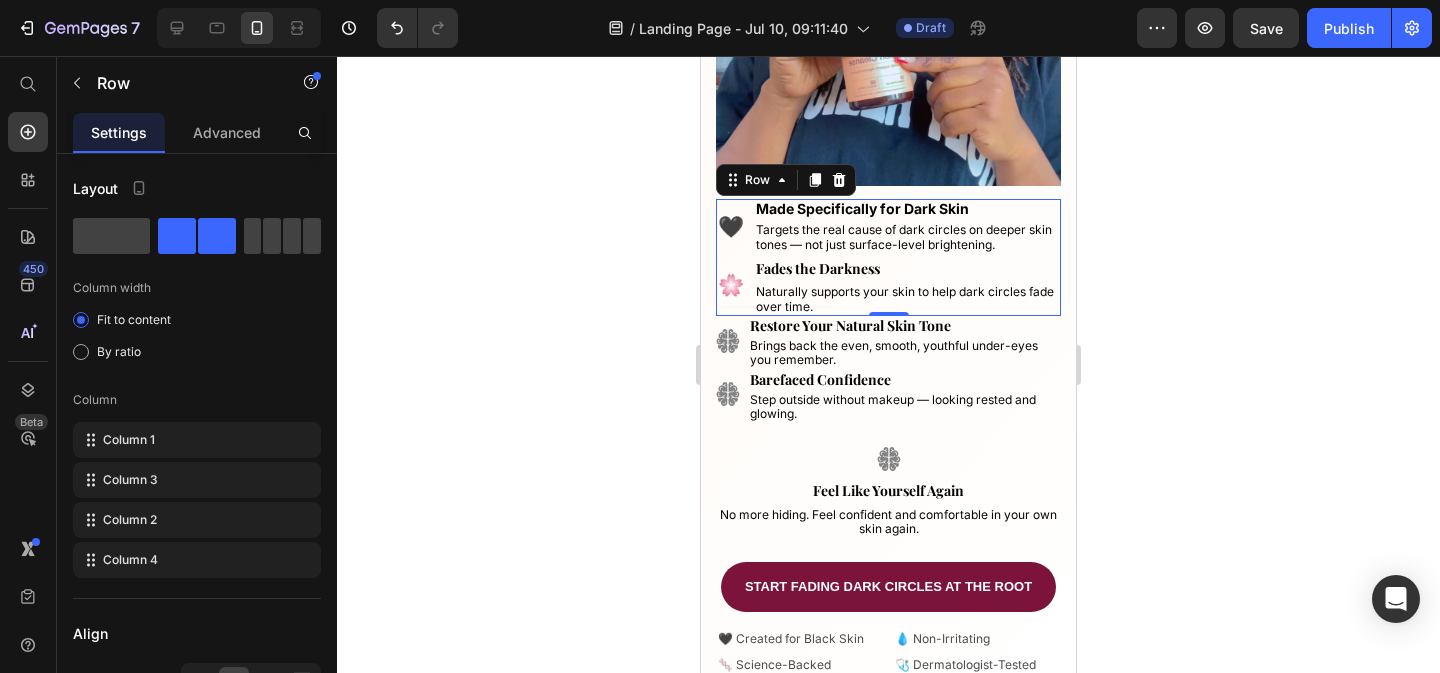drag, startPoint x: 879, startPoint y: 322, endPoint x: 880, endPoint y: 252, distance: 70.00714 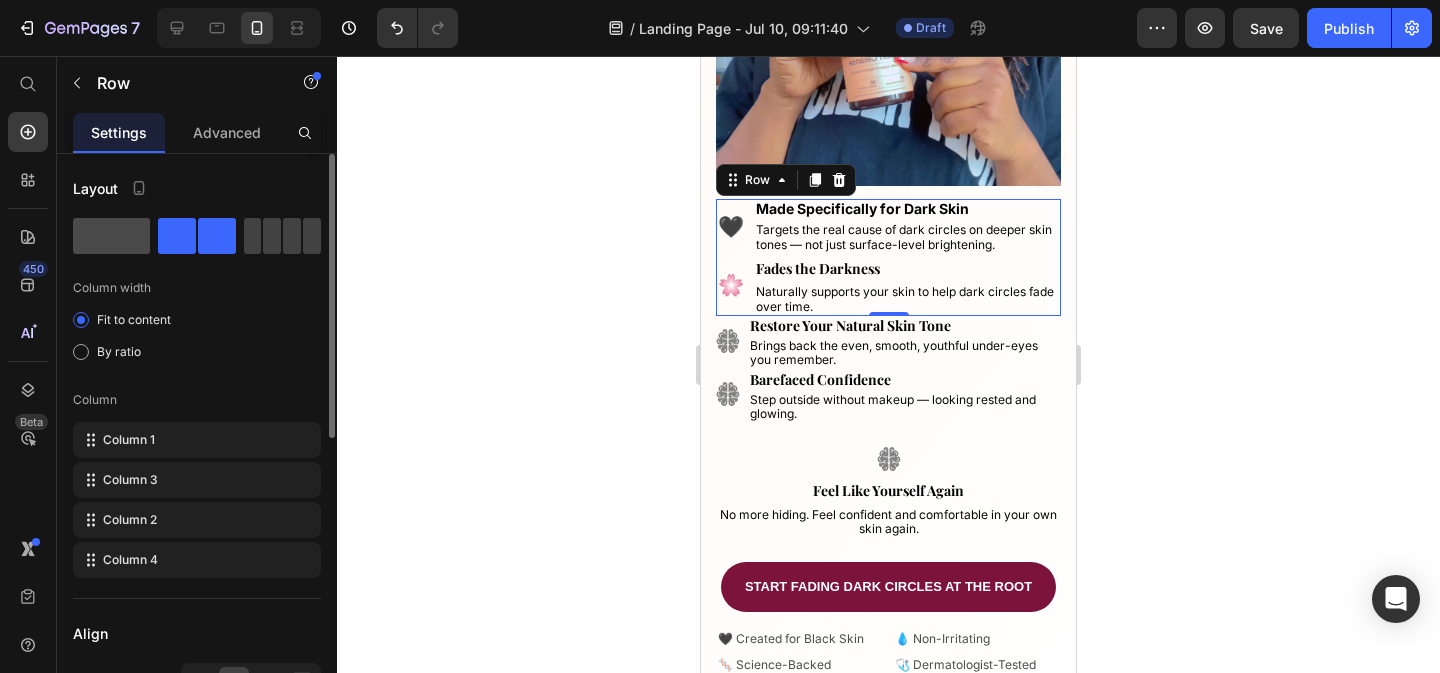 click 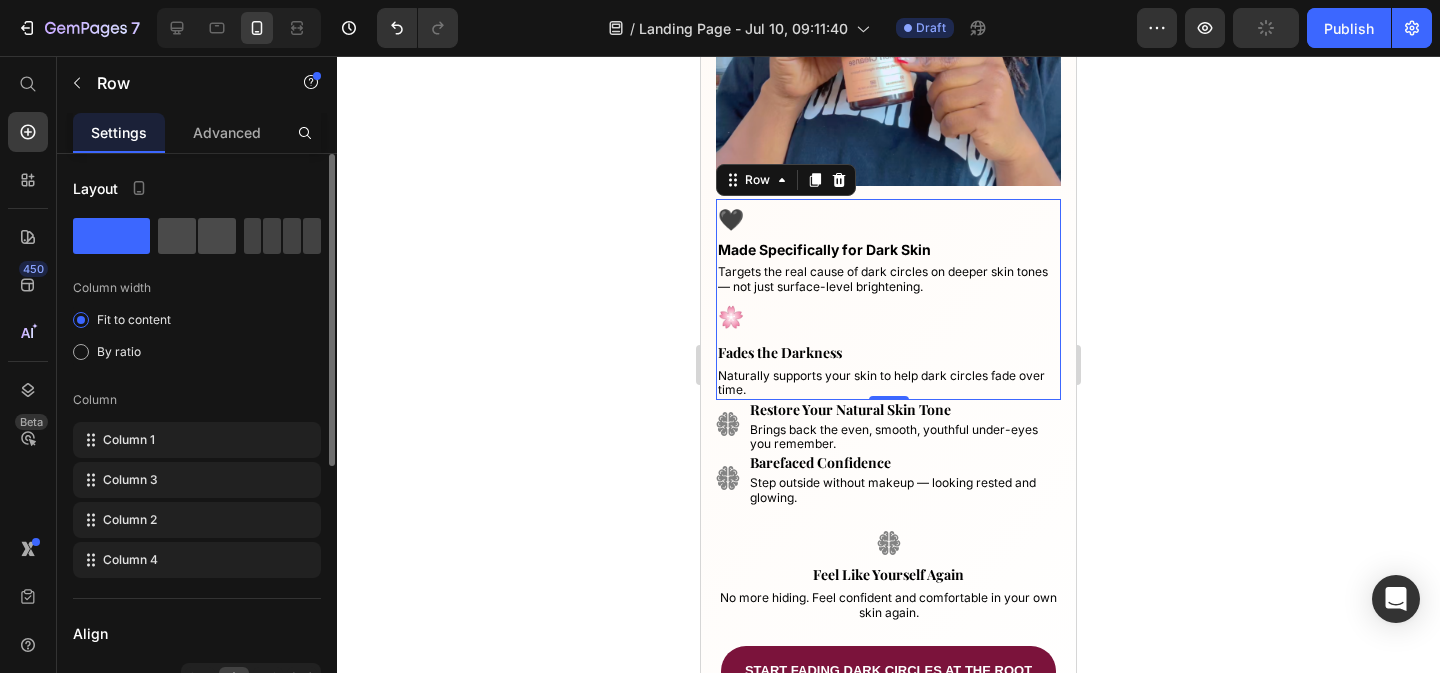 click 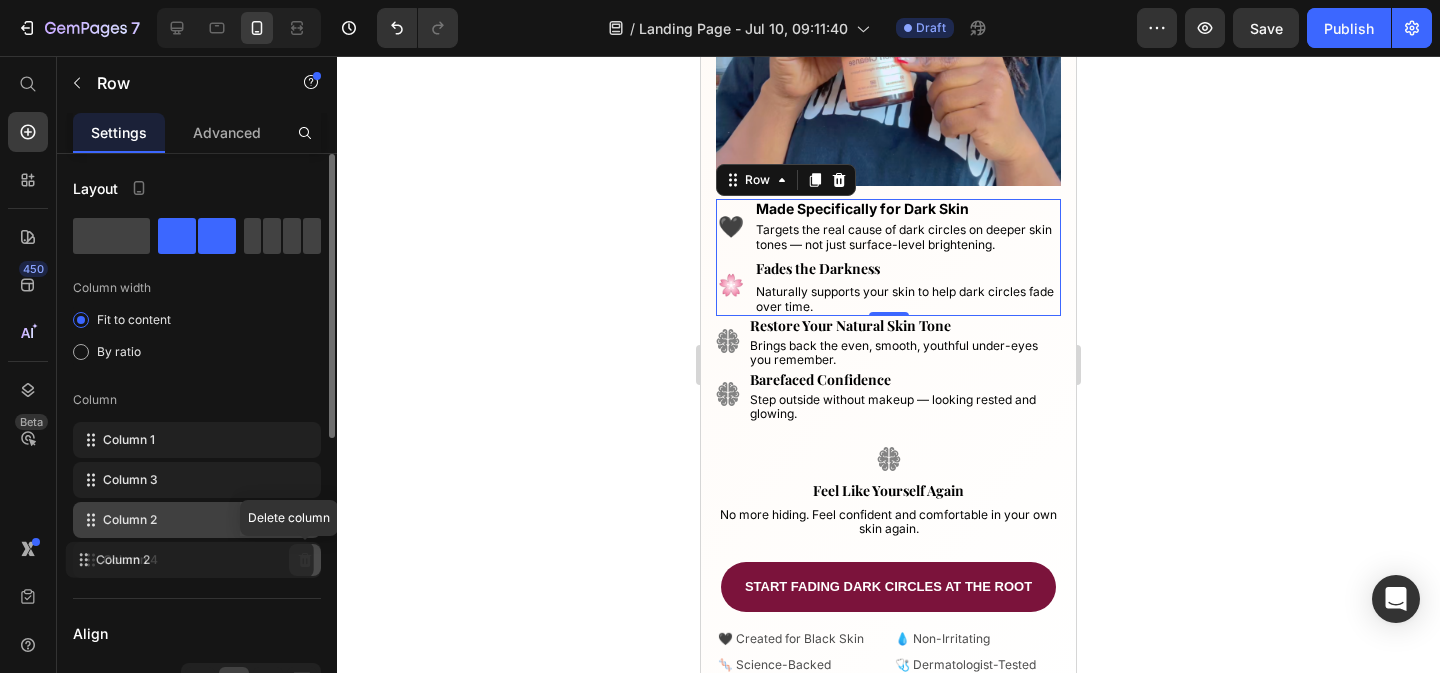 type 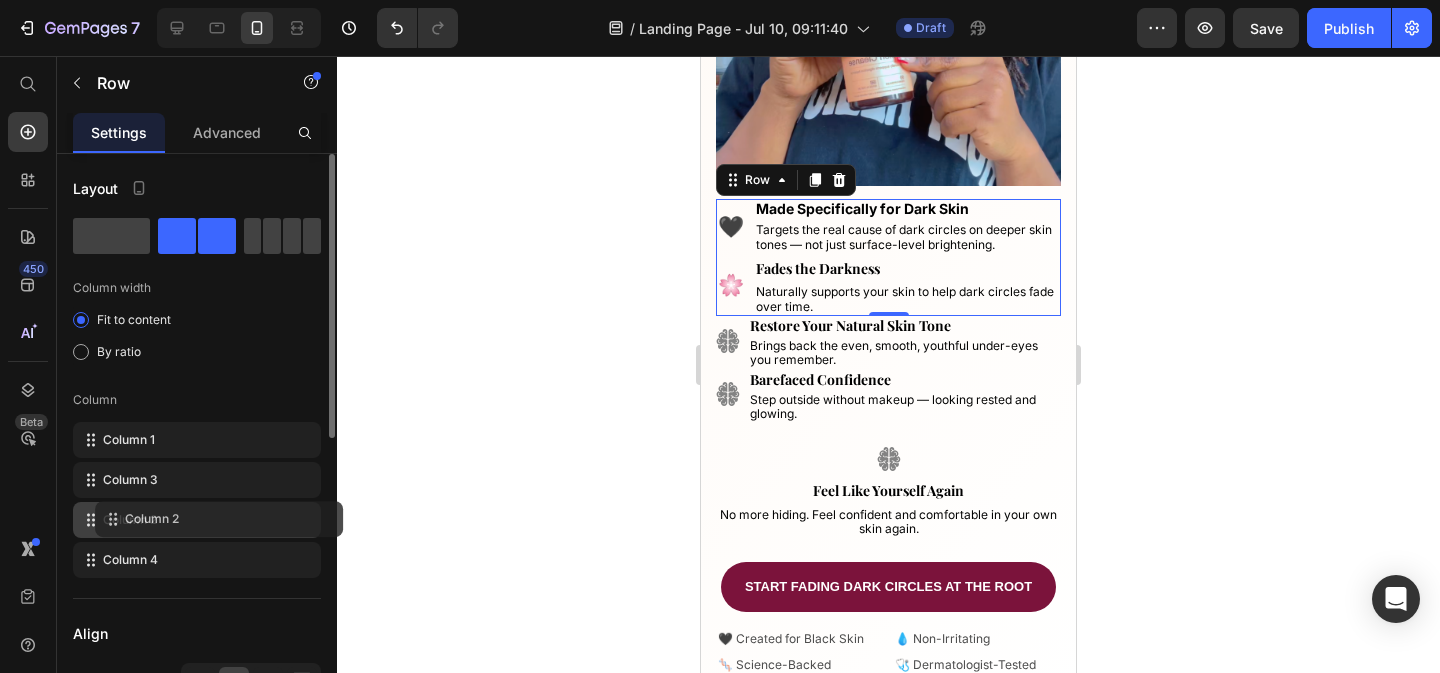 click on "Layout Column width Fit to content By ratio Column Column 1 Column 3 Column 2 Column 4 Align Vertical
Horizontal
Size Full width Width 100 % px Height Full Fit Column gap 8 px Background Color Image Video  Color   Delete element" at bounding box center (197, 736) 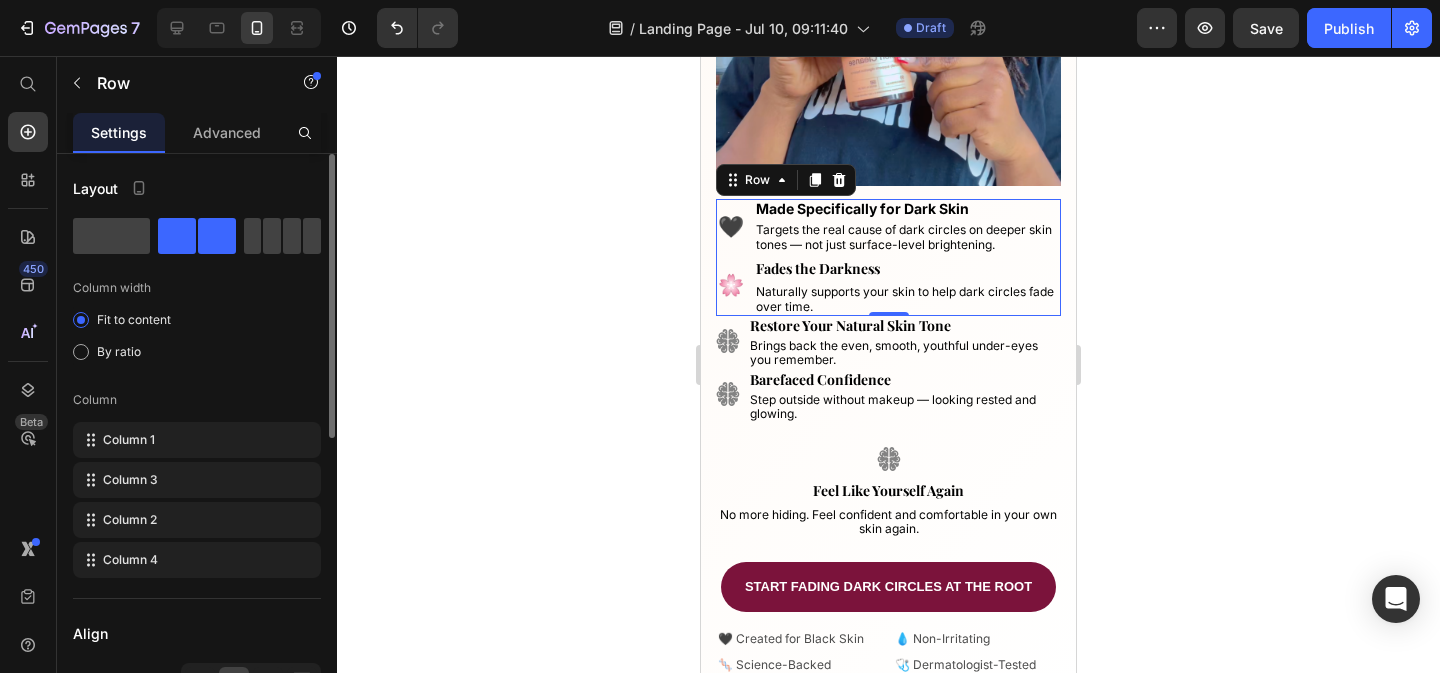 click on "Column width Fit to content By ratio Column Column 1 Column 3 Column 2 Column 4" 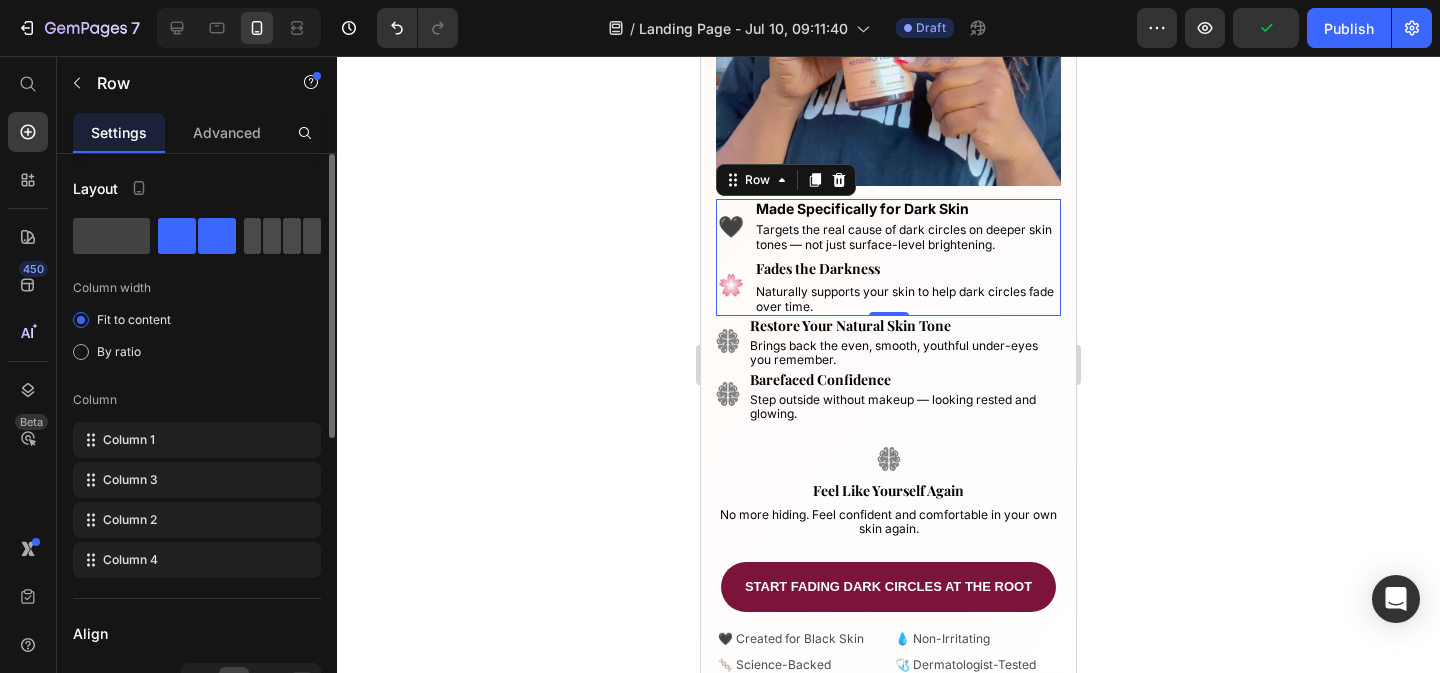 click 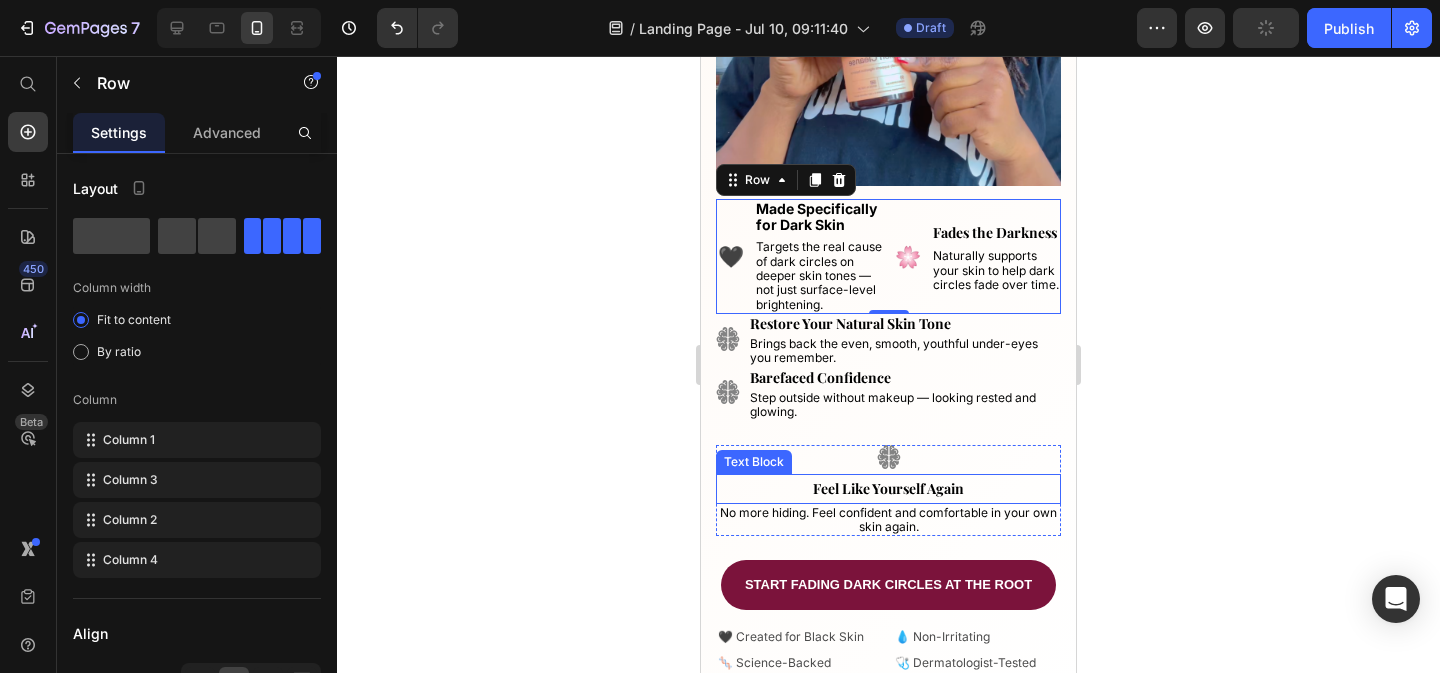 click on "Feel Like Yourself Again" at bounding box center [888, 488] 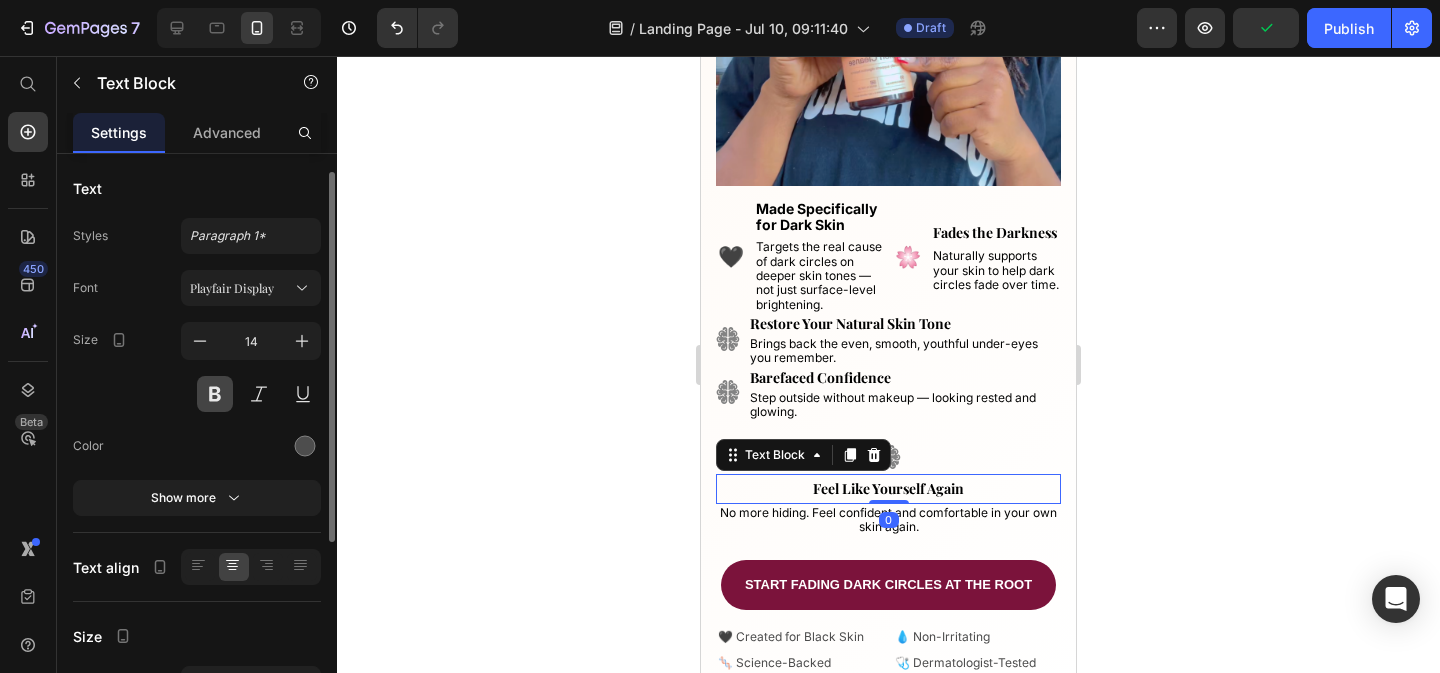 scroll, scrollTop: 319, scrollLeft: 0, axis: vertical 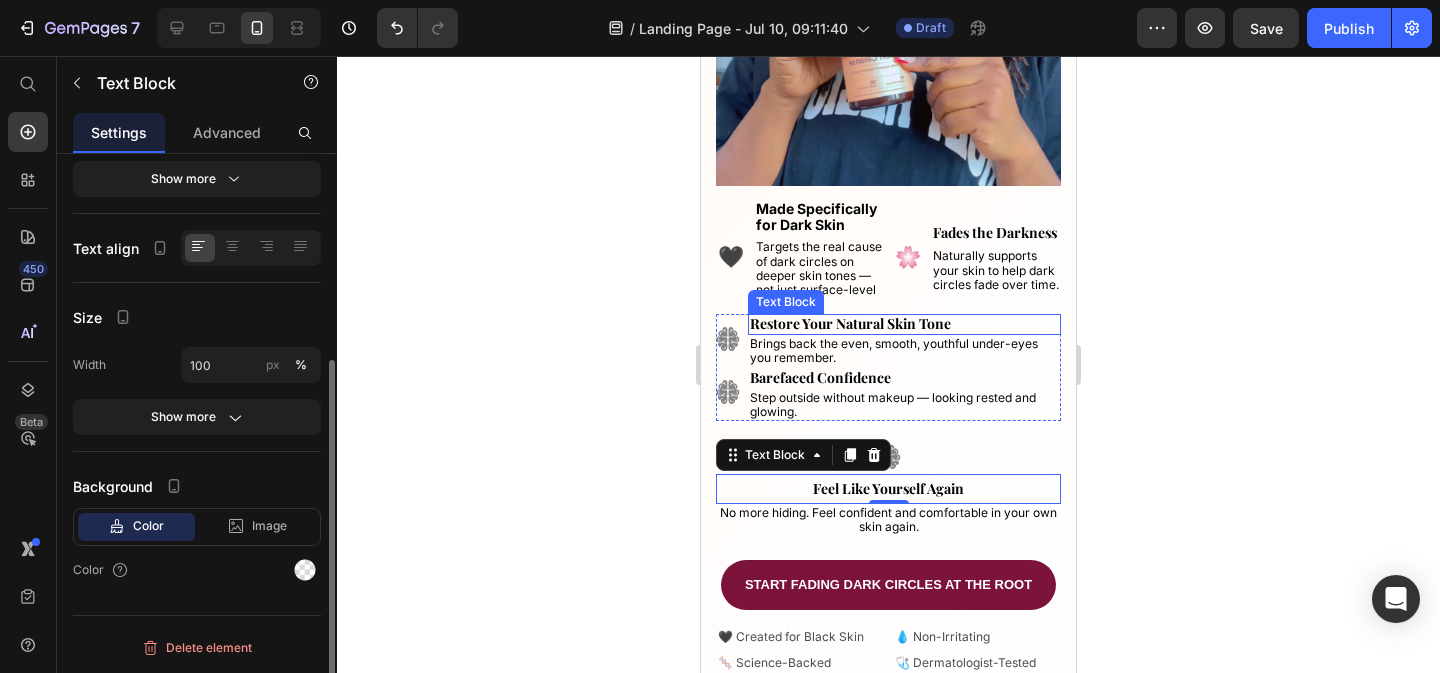 click on "Restore Your Natural Skin Tone" at bounding box center (850, 323) 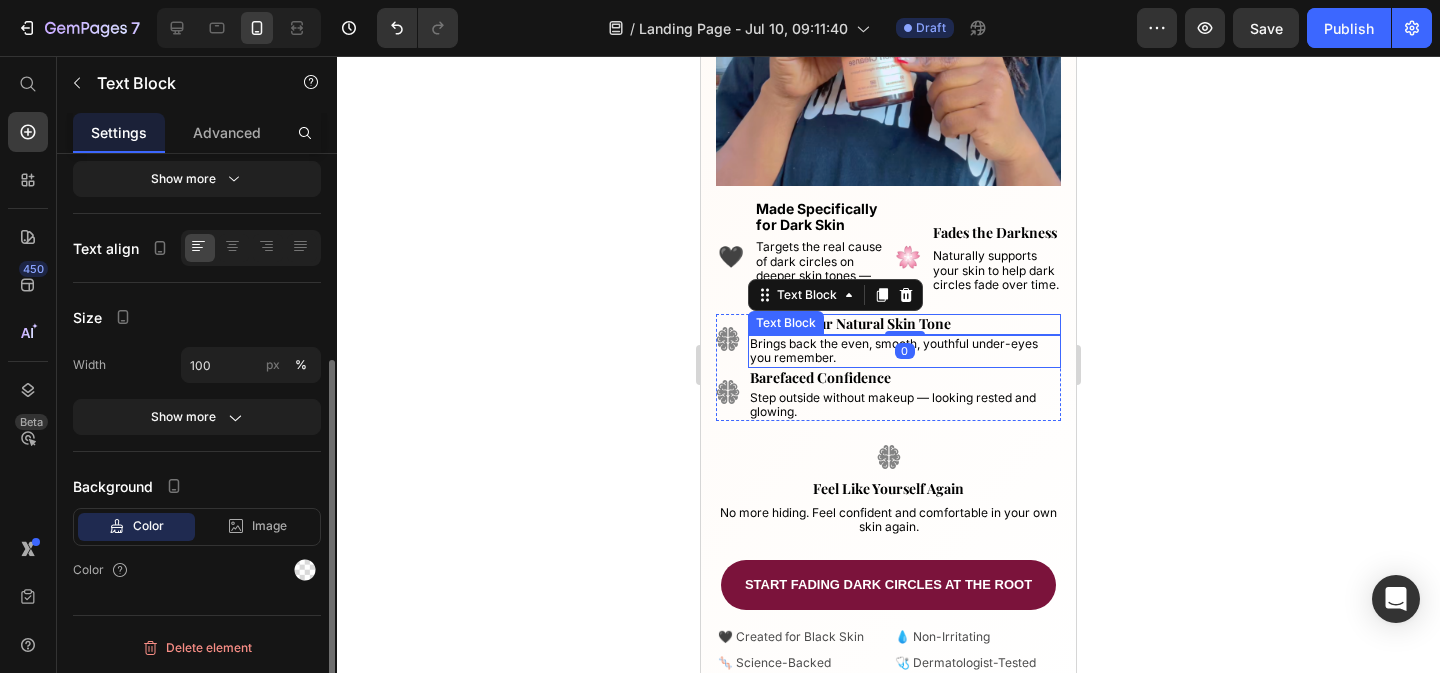 click on "Brings back the even, smooth, youthful under-eyes you remember." at bounding box center (894, 350) 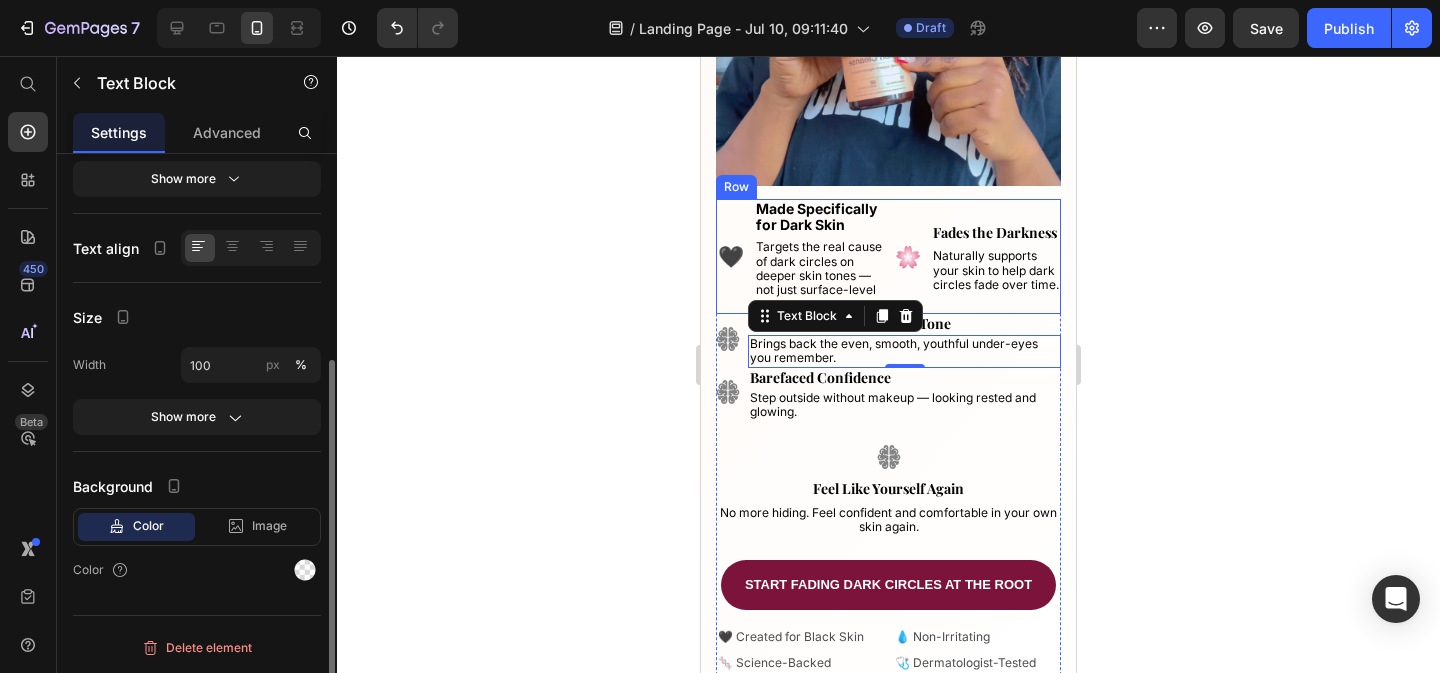 click on "🖤 Text Block 🌸 Text Block Made Specifically for Dark Skin Text Block Targets the real cause of dark circles on deeper skin tones — not just surface-level brightening. Text Block Fades the Darkness Text Block Naturally supports your skin to help dark circles fade over time. Text Block Row" at bounding box center (888, 257) 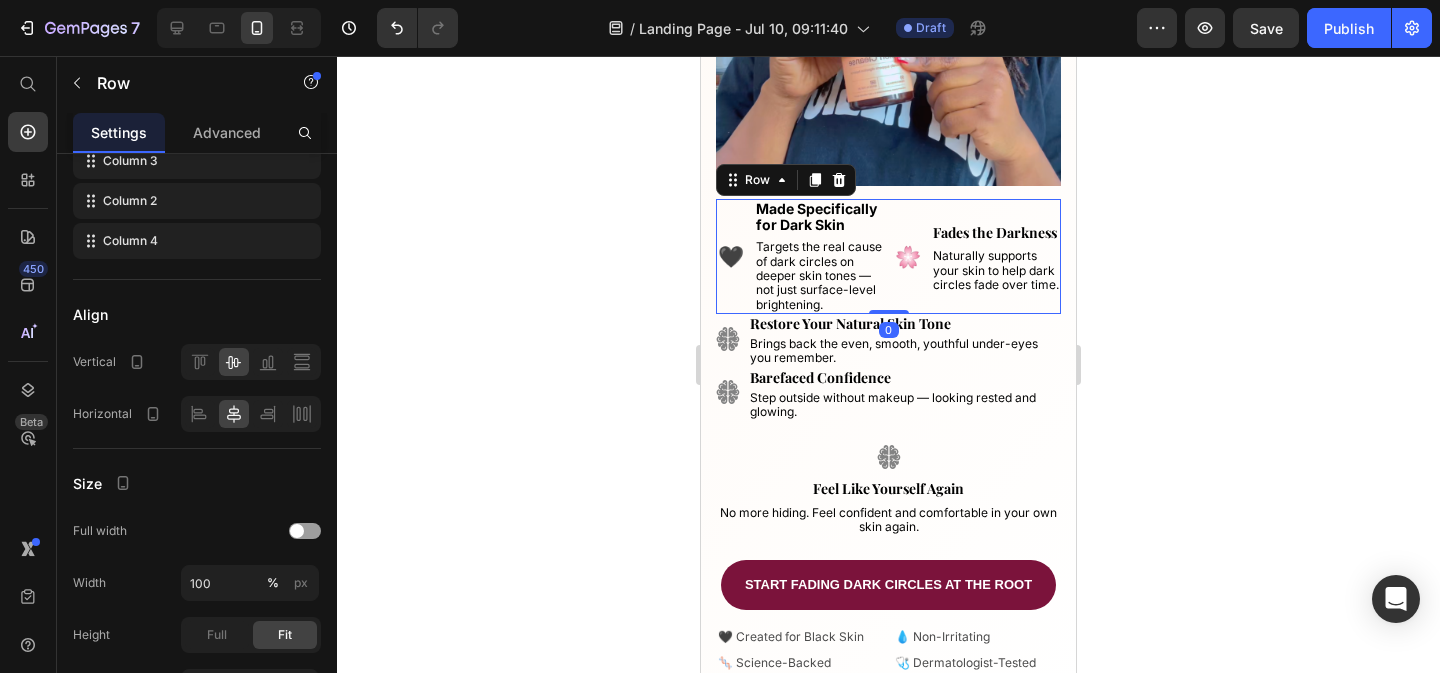 scroll, scrollTop: 0, scrollLeft: 0, axis: both 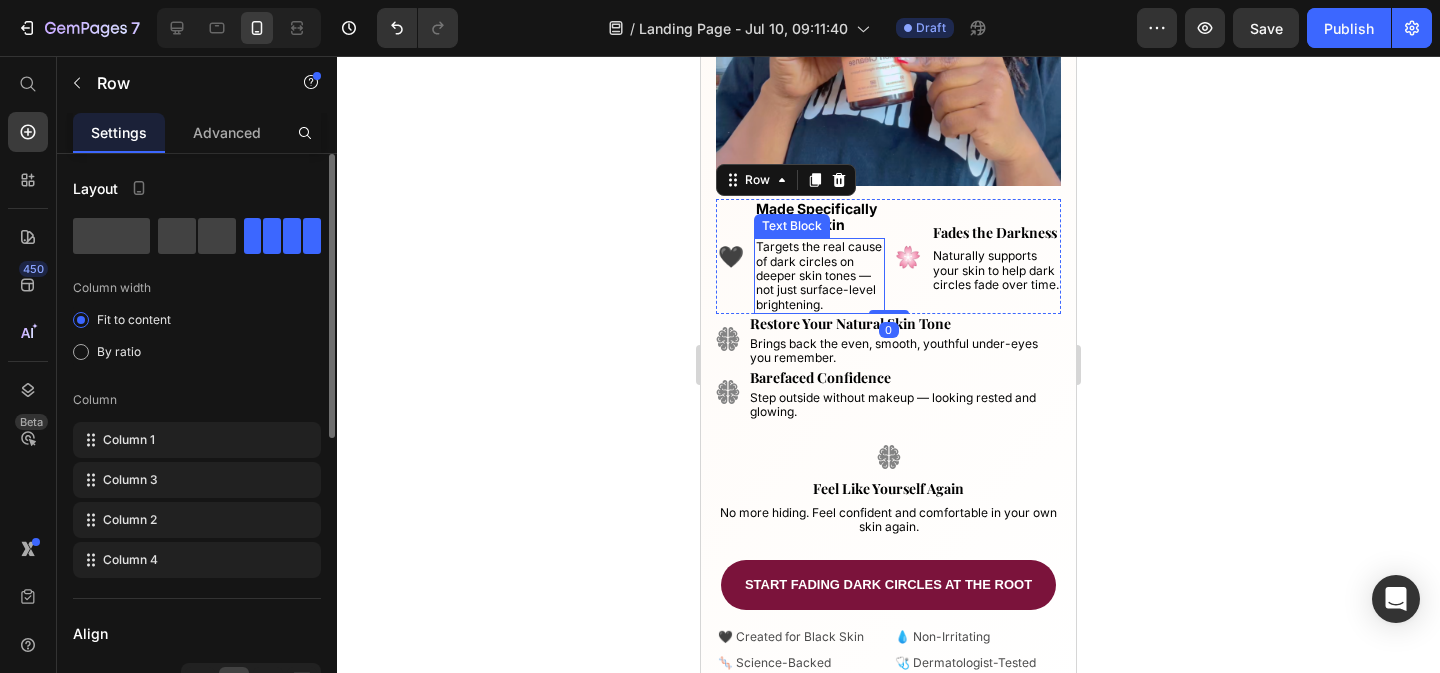 click on "Targets the real cause of dark circles on deeper skin tones — not just surface-level brightening." at bounding box center (819, 275) 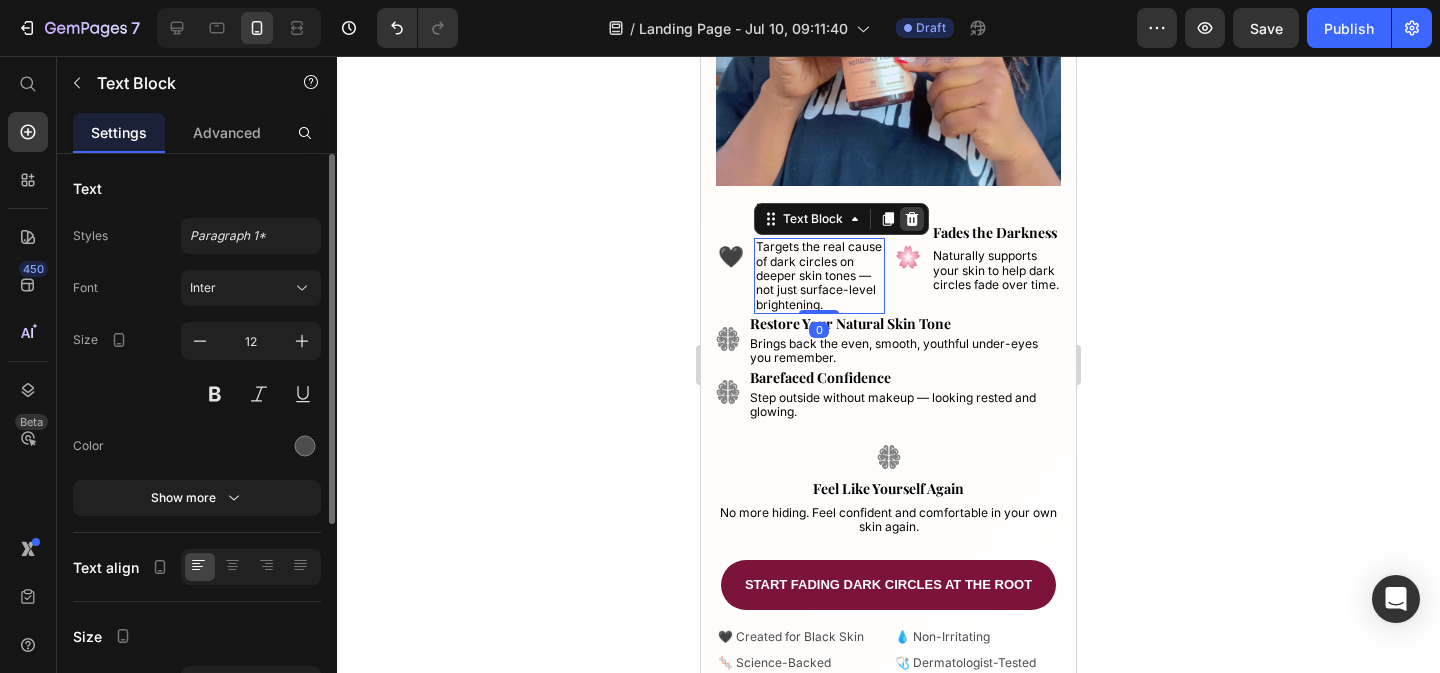 click 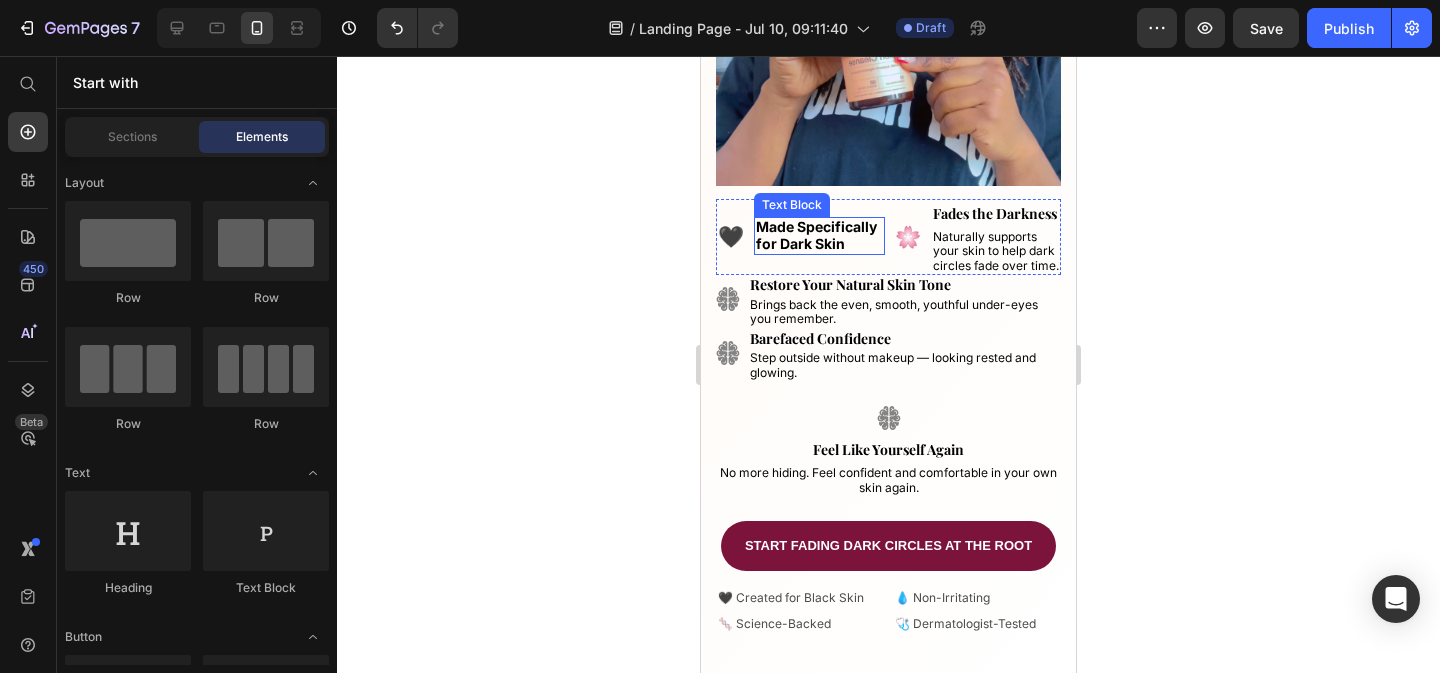 click on "Made Specifically for Dark Skin" at bounding box center (816, 235) 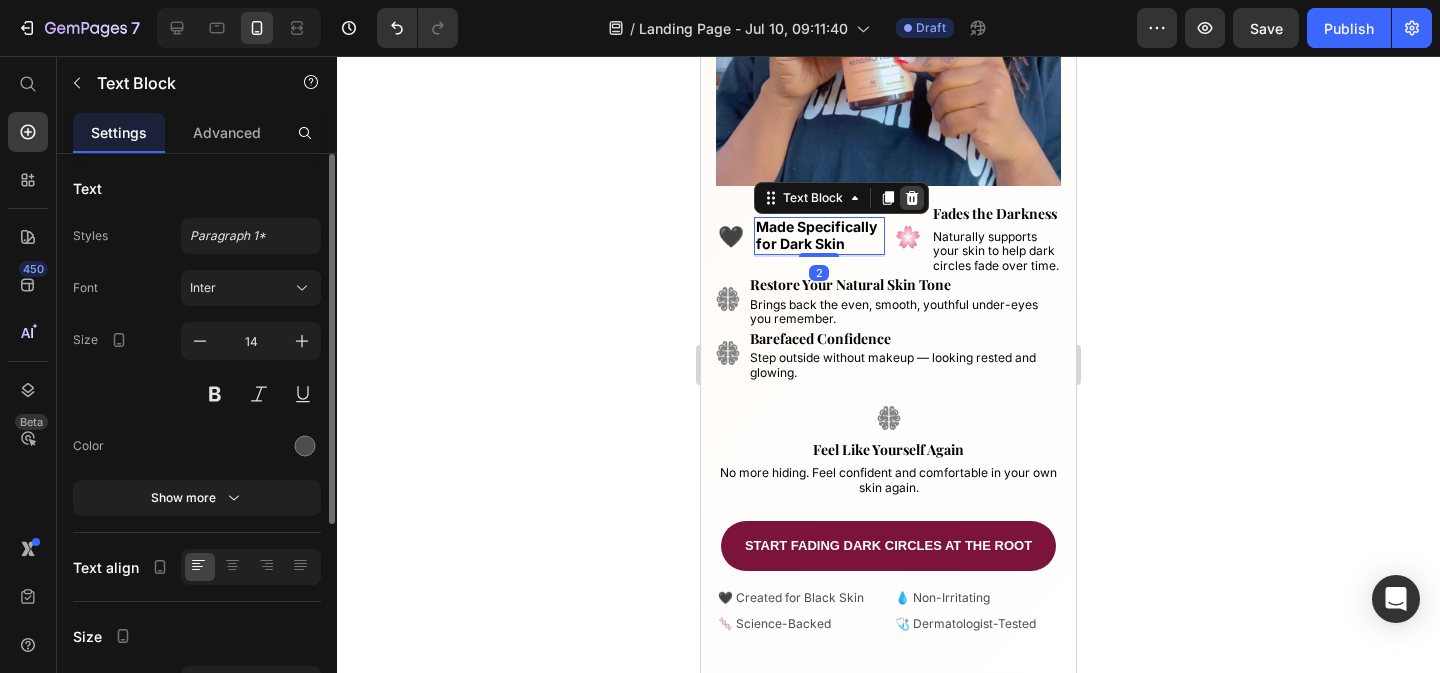 click 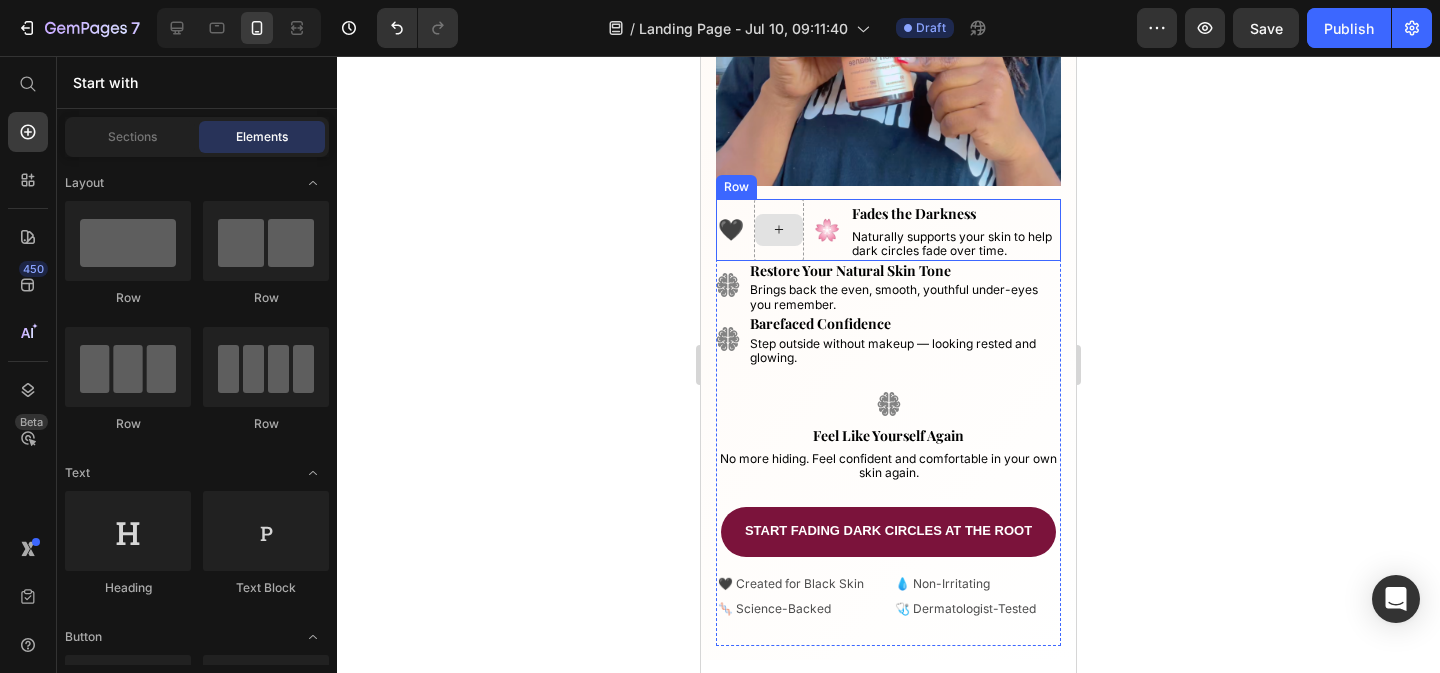 click at bounding box center (779, 230) 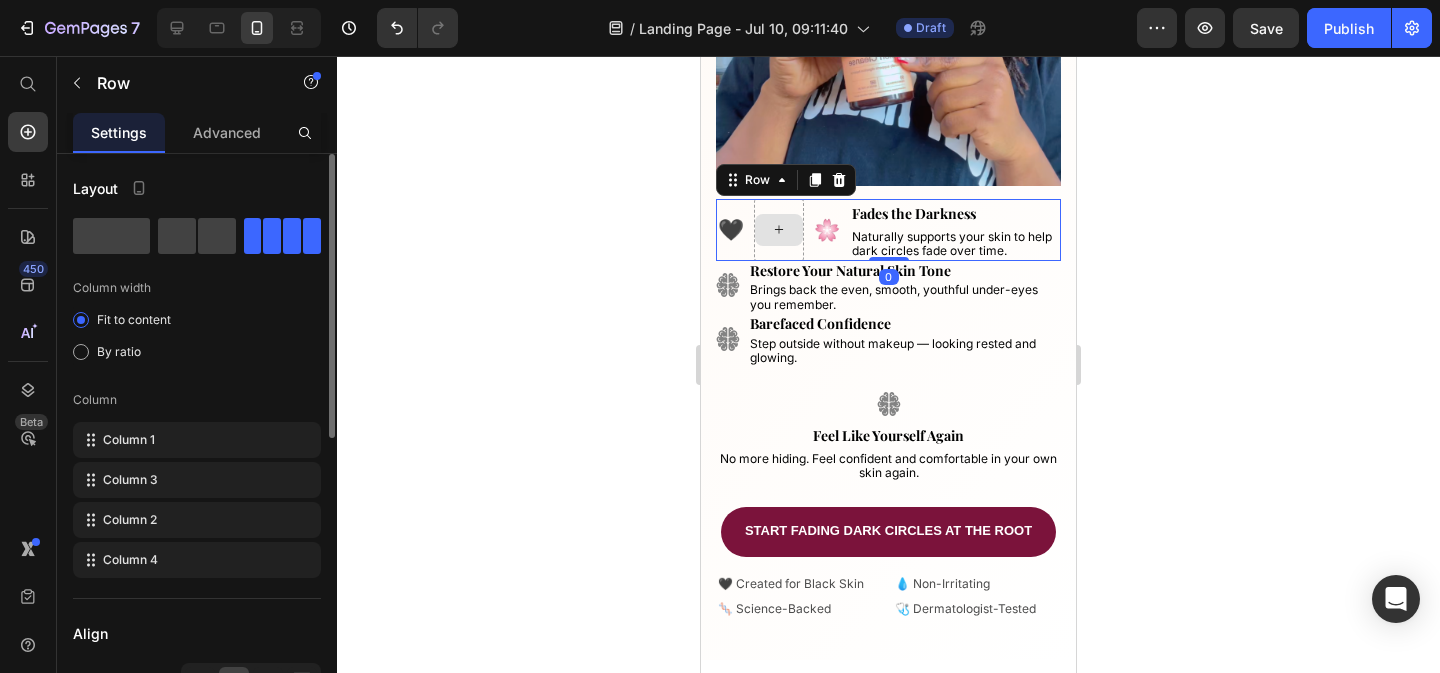 click on "🖤" at bounding box center (731, 230) 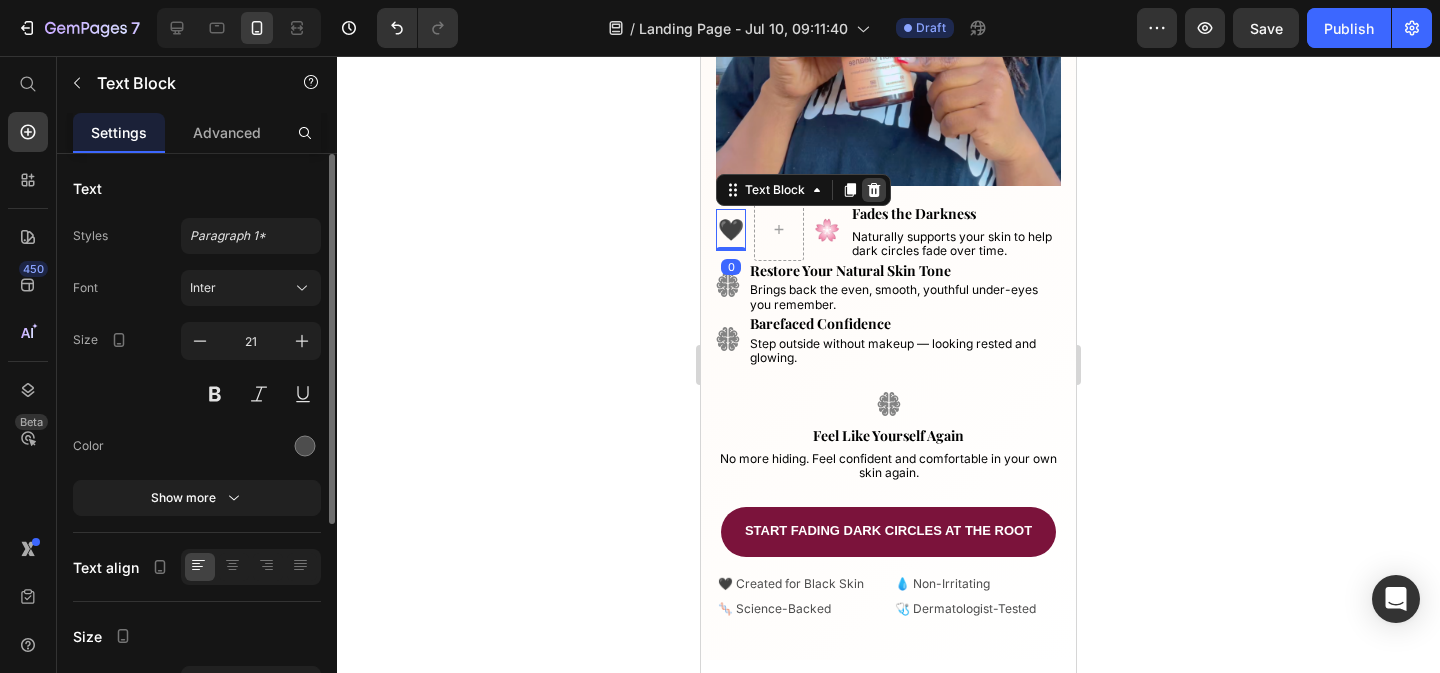 click 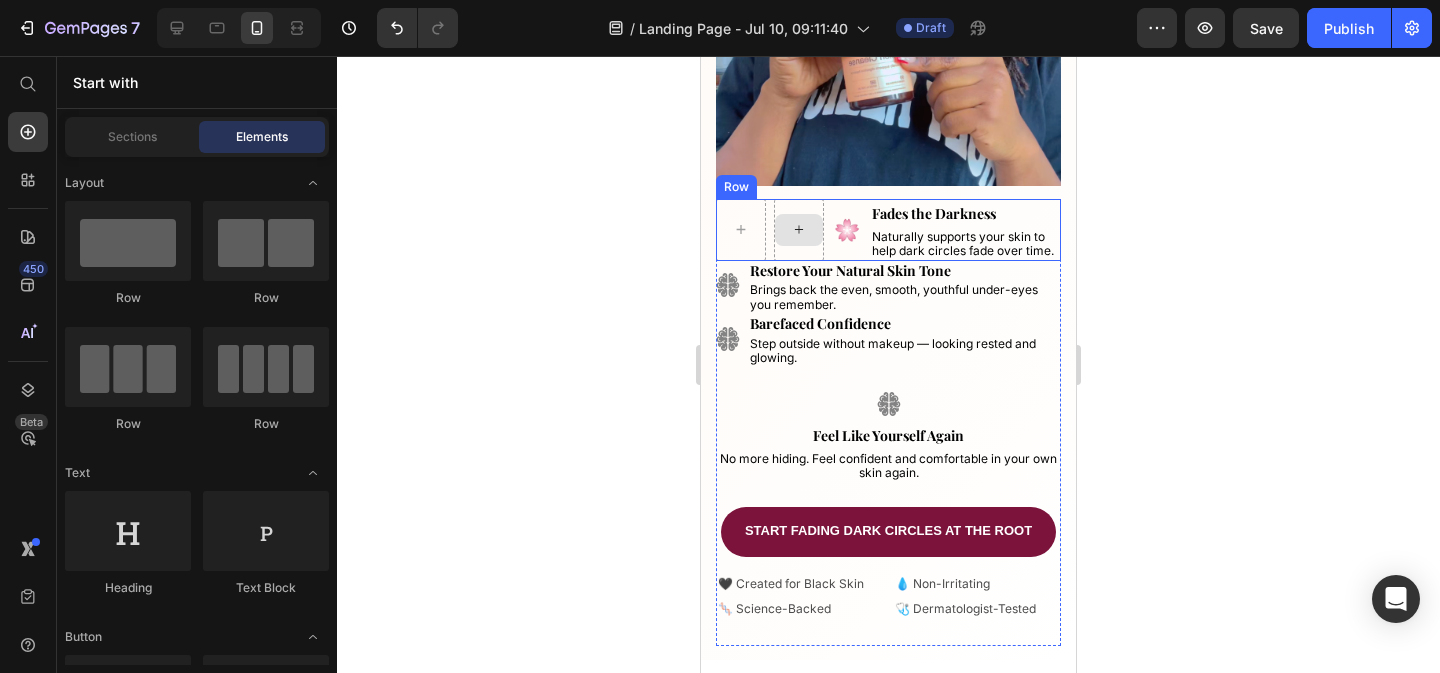 click 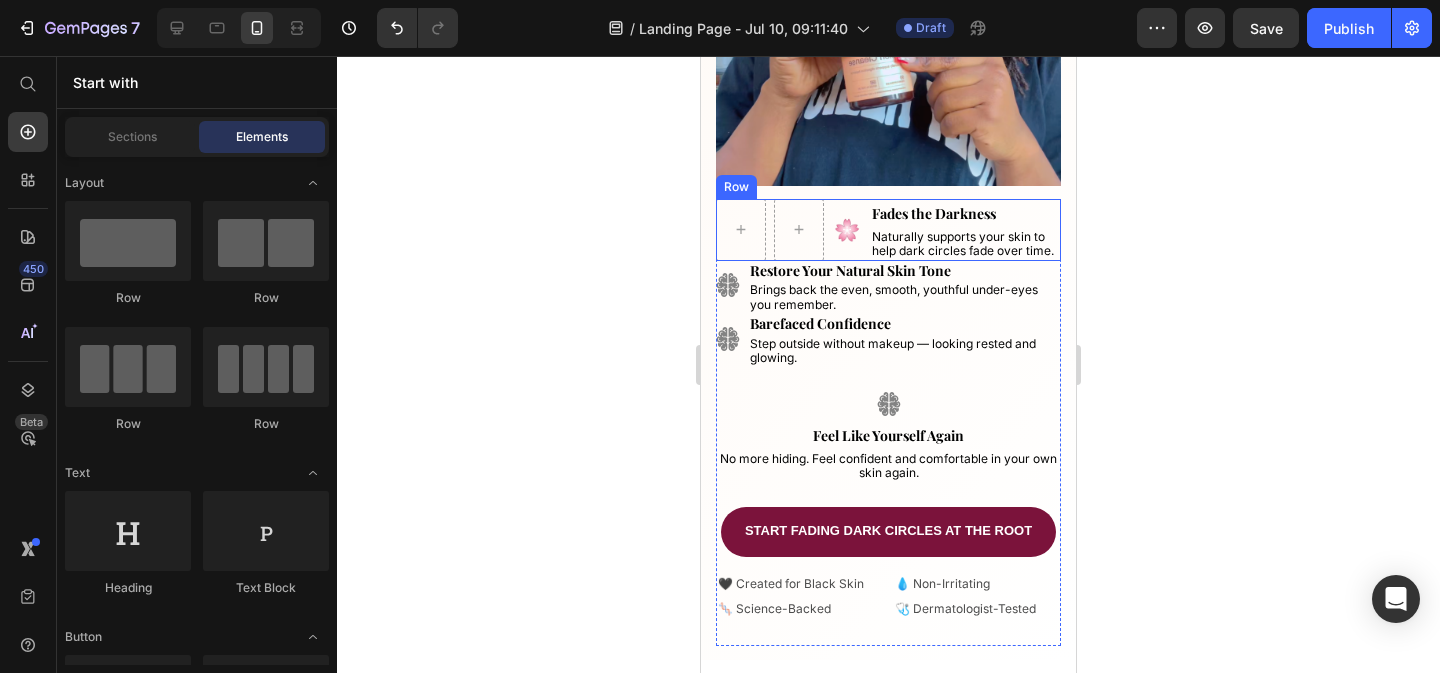 click on "🌸 Text Block" at bounding box center [847, 230] 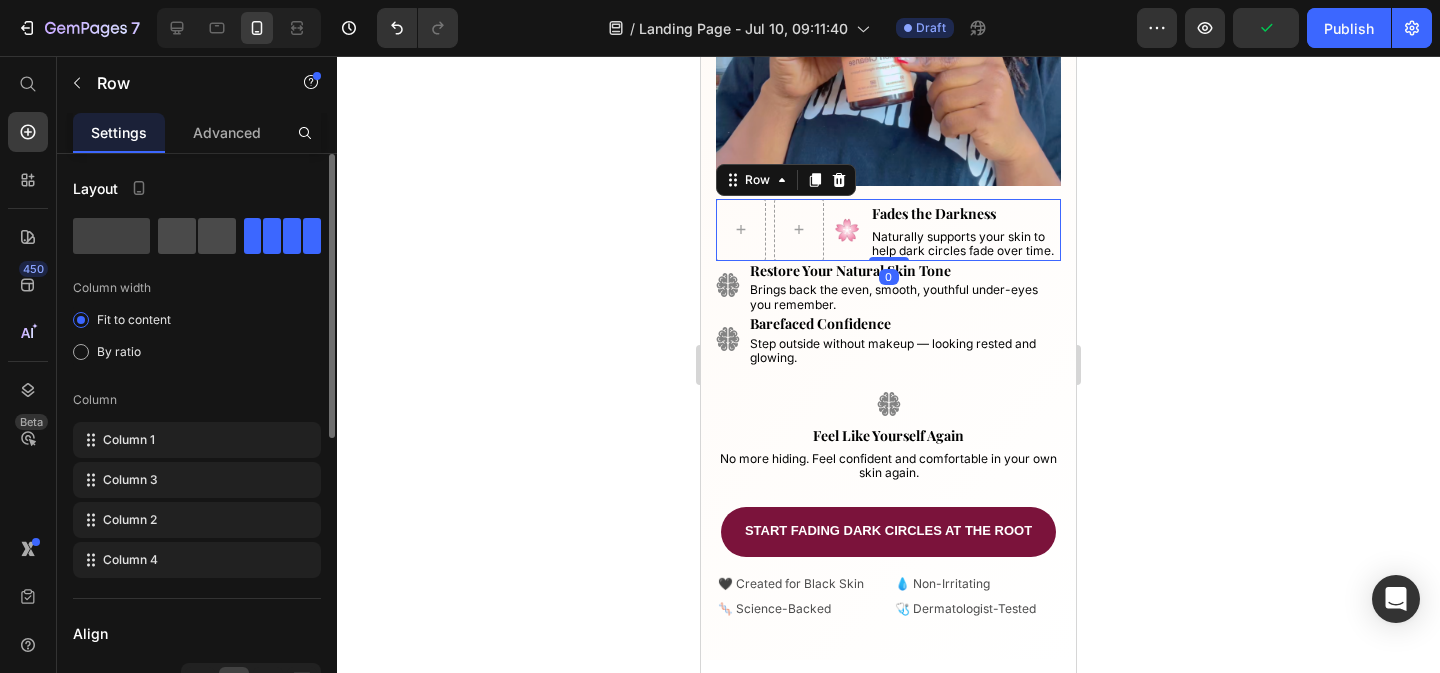click 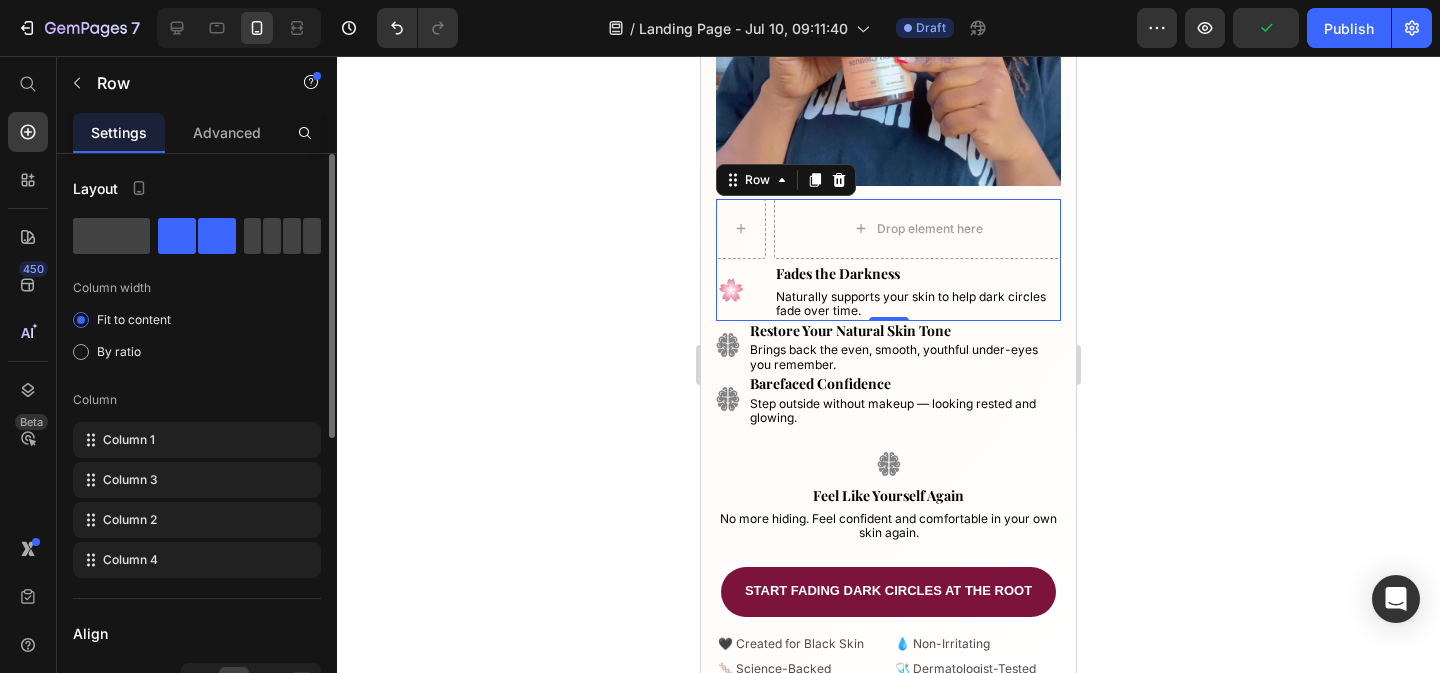 drag, startPoint x: 188, startPoint y: 235, endPoint x: 176, endPoint y: 235, distance: 12 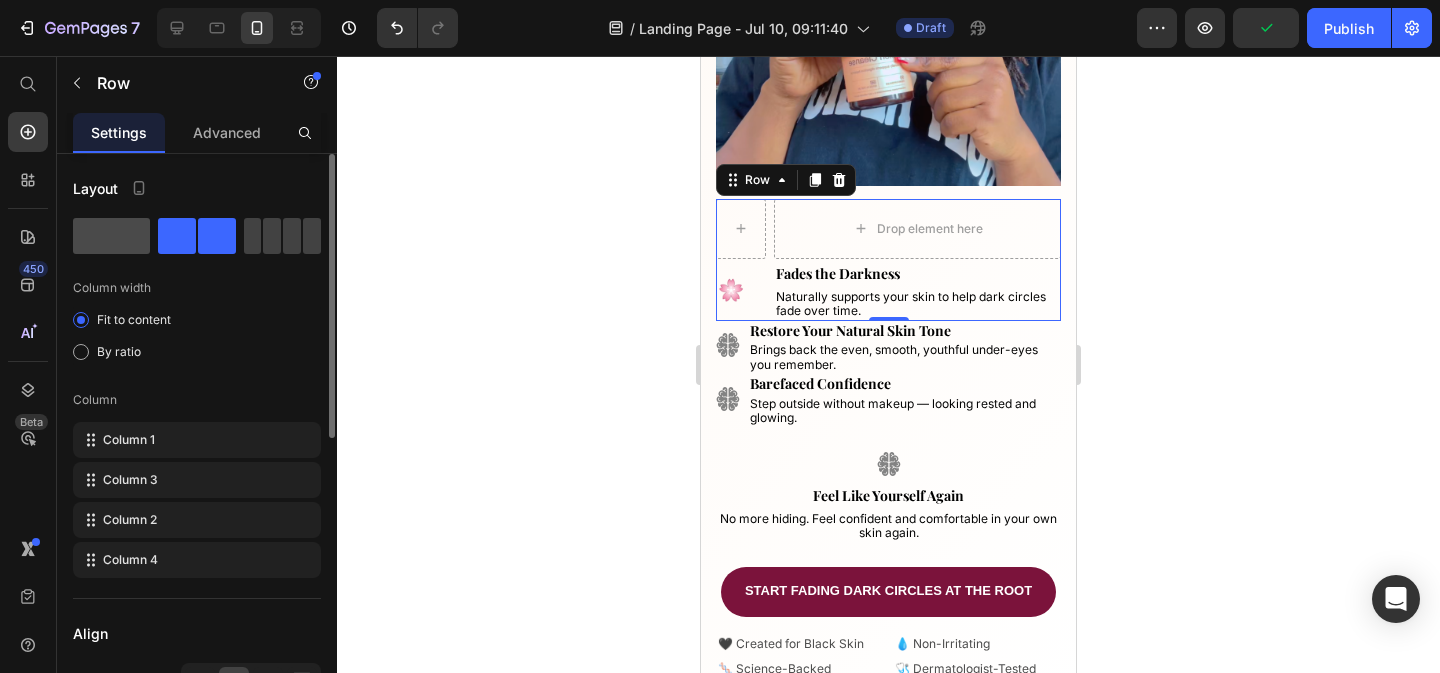 click 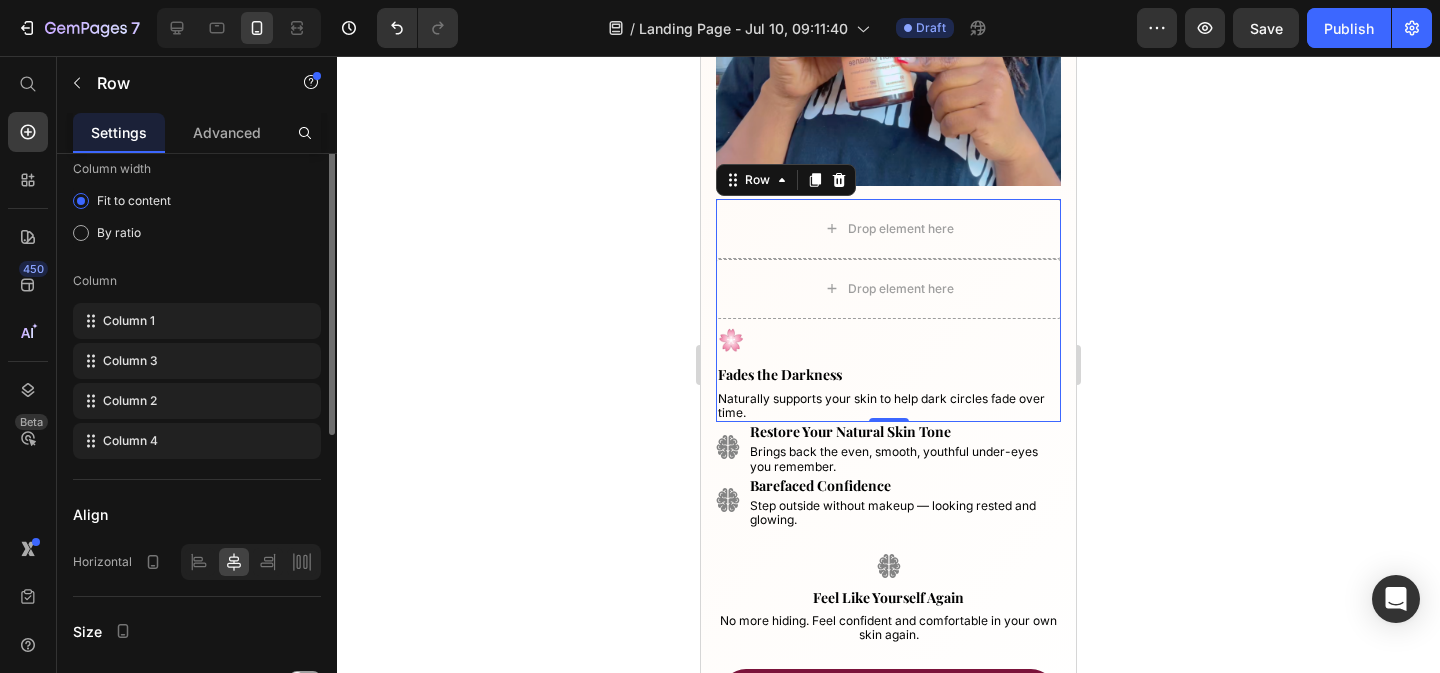 scroll, scrollTop: 0, scrollLeft: 0, axis: both 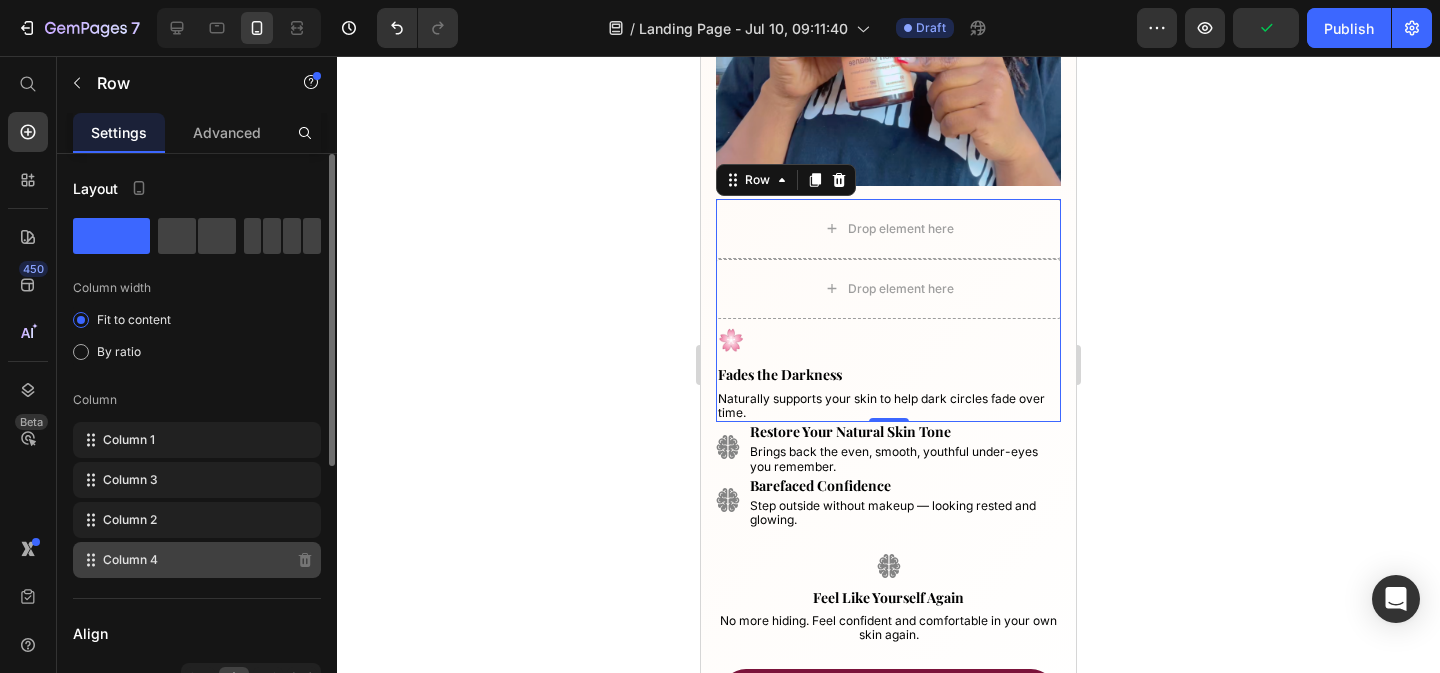 click on "Column 4" 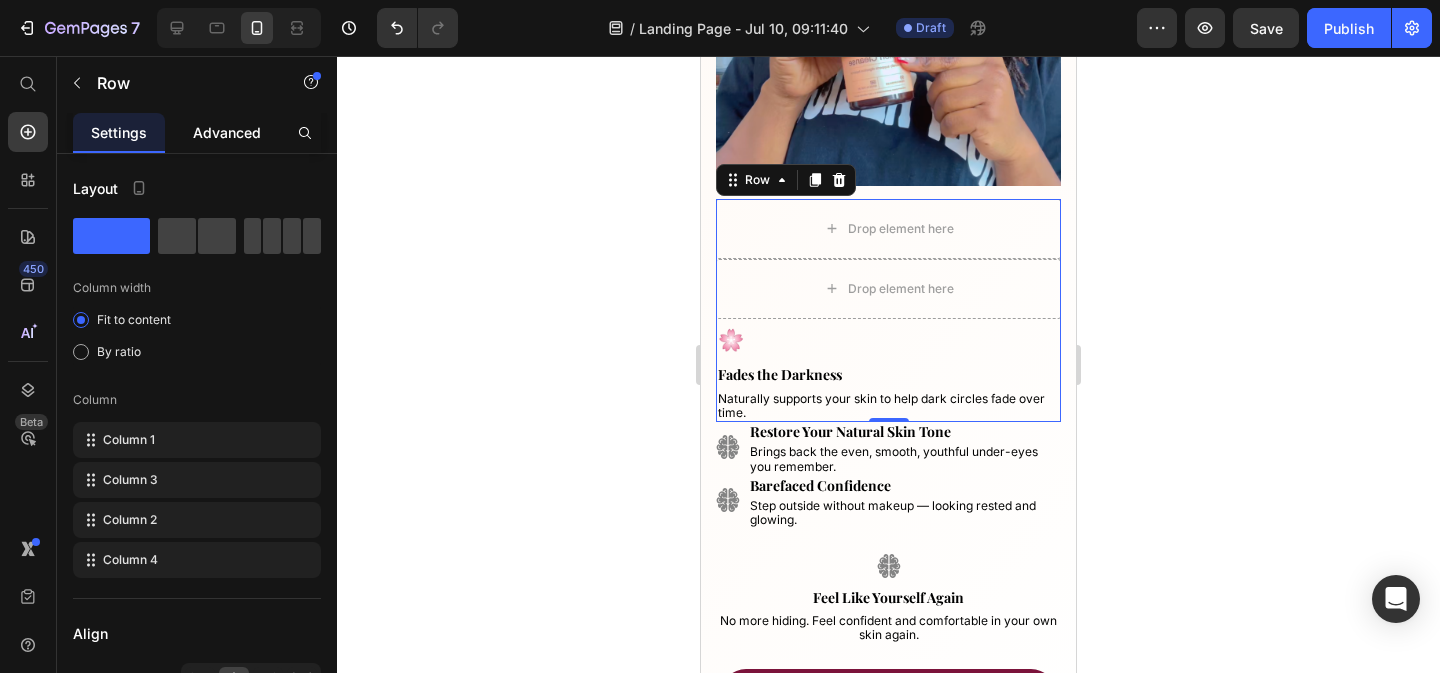click on "Advanced" at bounding box center [227, 132] 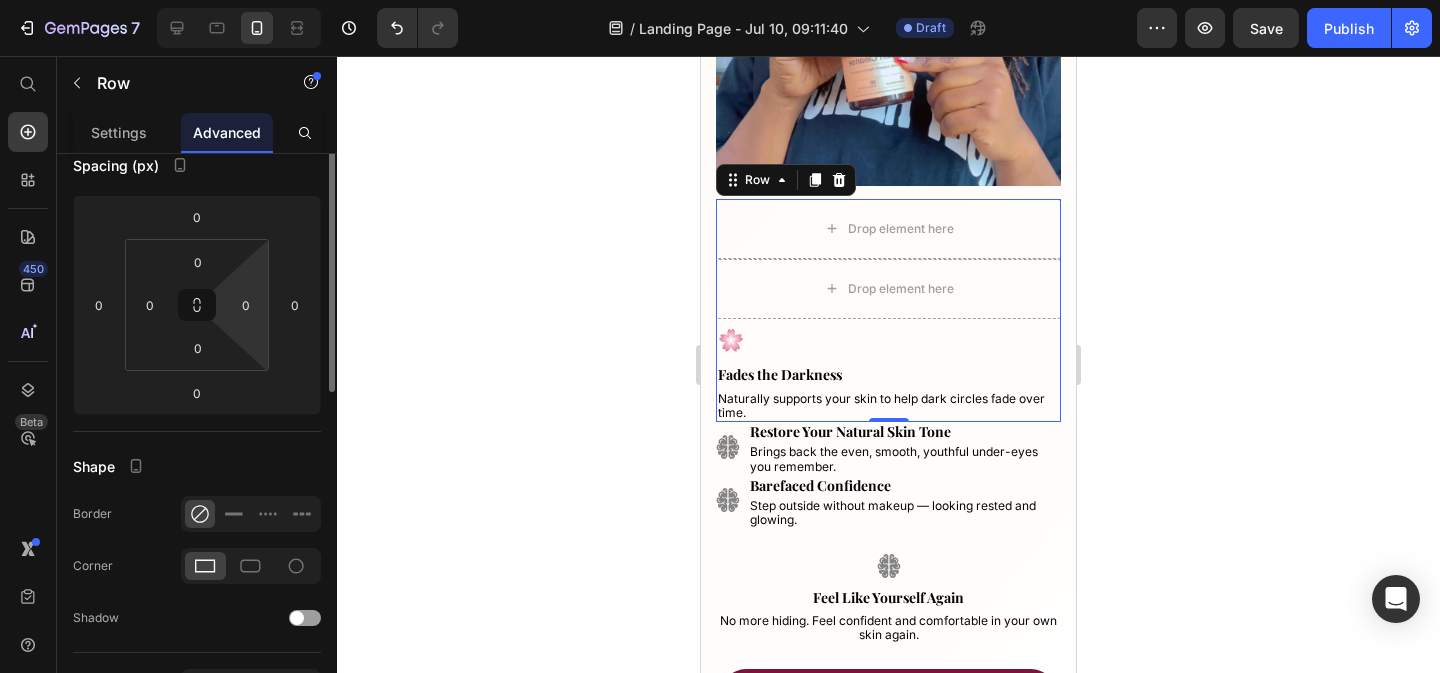 scroll, scrollTop: 0, scrollLeft: 0, axis: both 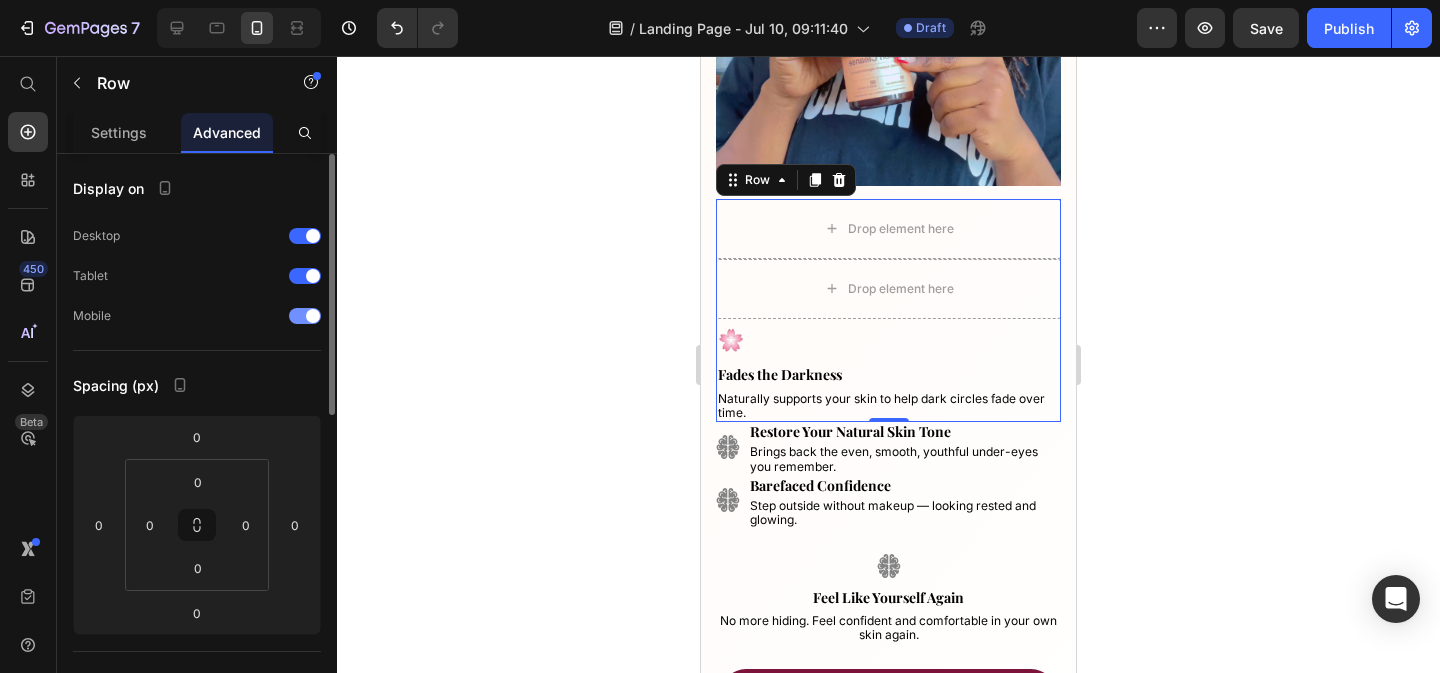 click at bounding box center (305, 316) 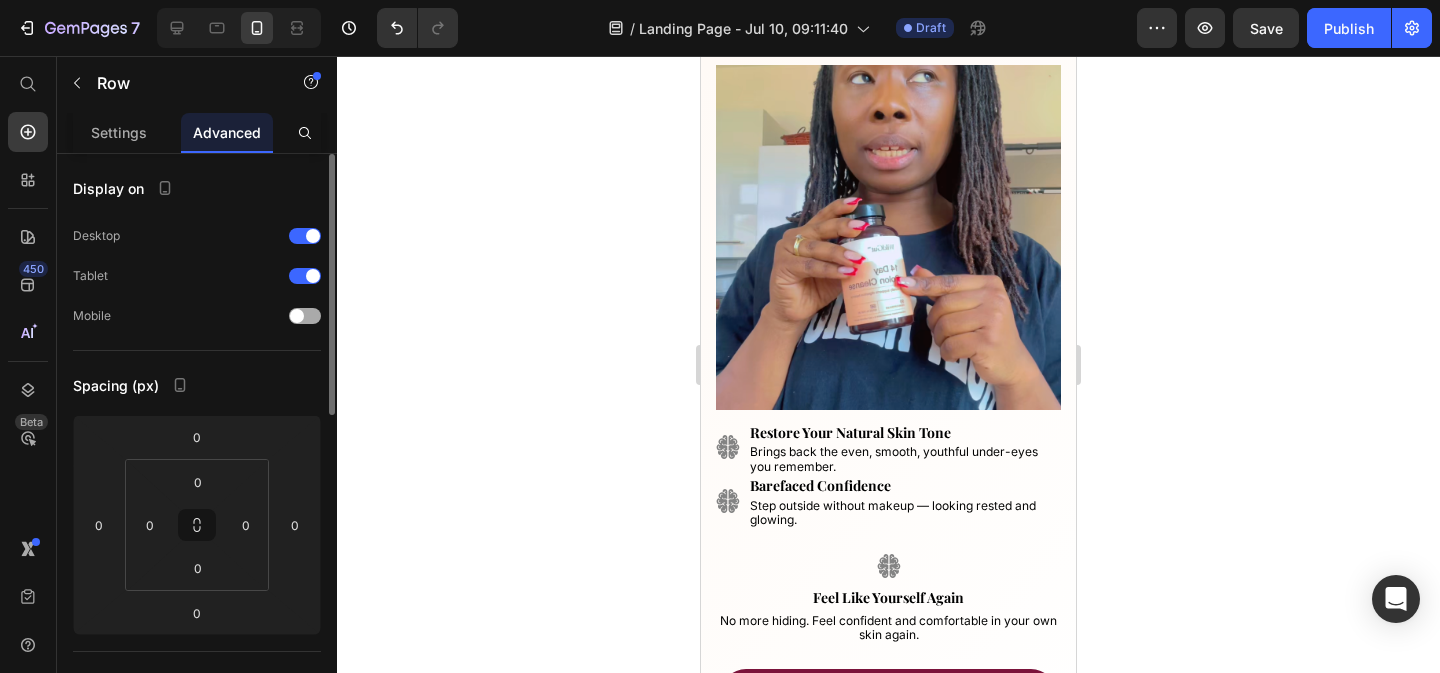 click at bounding box center [305, 316] 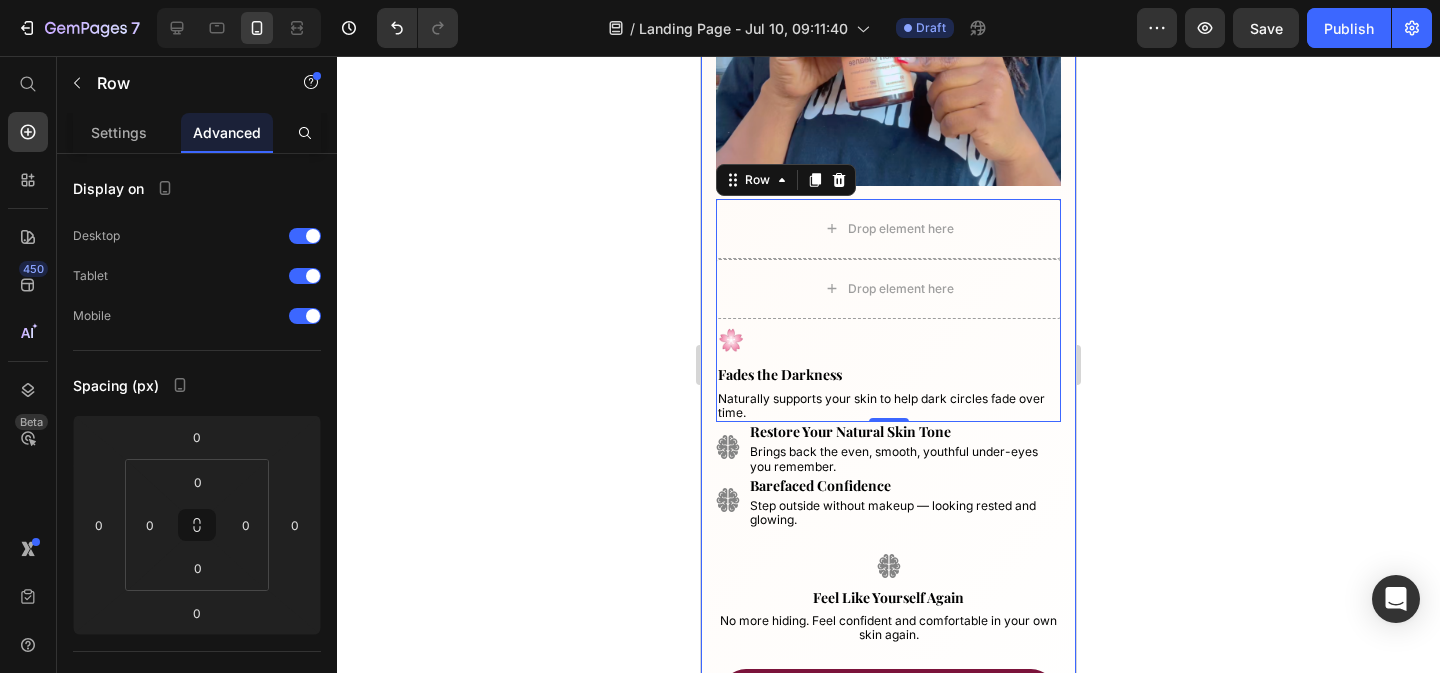 click on "Drop element here 🌸 Text Block
Drop element here Fades the Darkness Text Block Naturally supports your skin to help dark circles fade over time. Text Block Row   0 Image Image Restore Your Natural Skin Tone Text Block Brings back the even, smooth, youthful under-eyes you remember. Text Block Barefaced Confidence Text Block Step outside without makeup — looking rested and glowing. Text Block Row Image Feel Like Yourself Again Text Block No more hiding. Feel confident and comfortable in your own skin again. Text Block Row Start Fading Dark Circles at the Root Button Start Fading Dark Circles at the Root Button 🖤 Created for Black Skin Text Block 💧 Non-Irritating Text Block 🧬 Science-Backed Text Block 🩺 Dermatologist-Tested Text Block Row Row "Dark Circles on My Black Skin Were My Biggest   Insecurity   for Years — Now I Finally Leave the House  Without Makeup , Look Rested, and Actually  Feel Like Myself Again ." Heading Text Block Row Image Row Section 2" at bounding box center (888, 202) 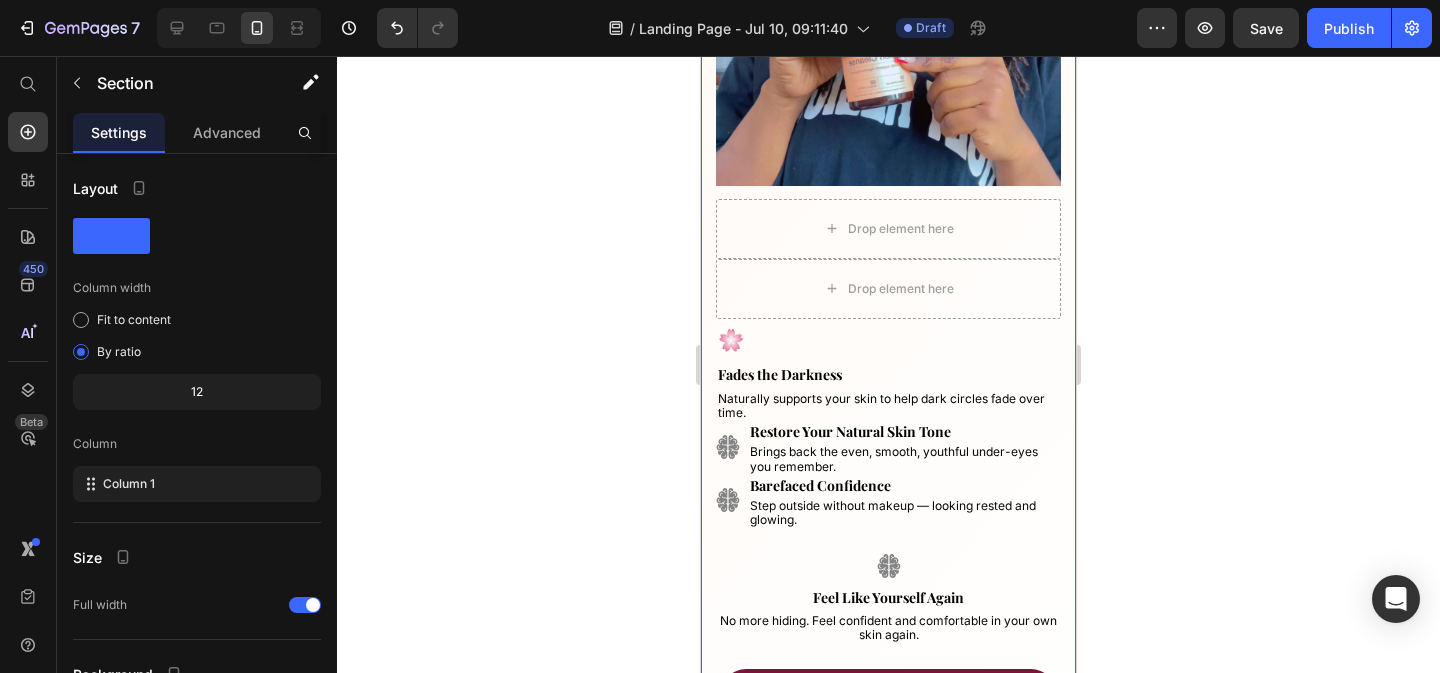 scroll, scrollTop: 0, scrollLeft: 0, axis: both 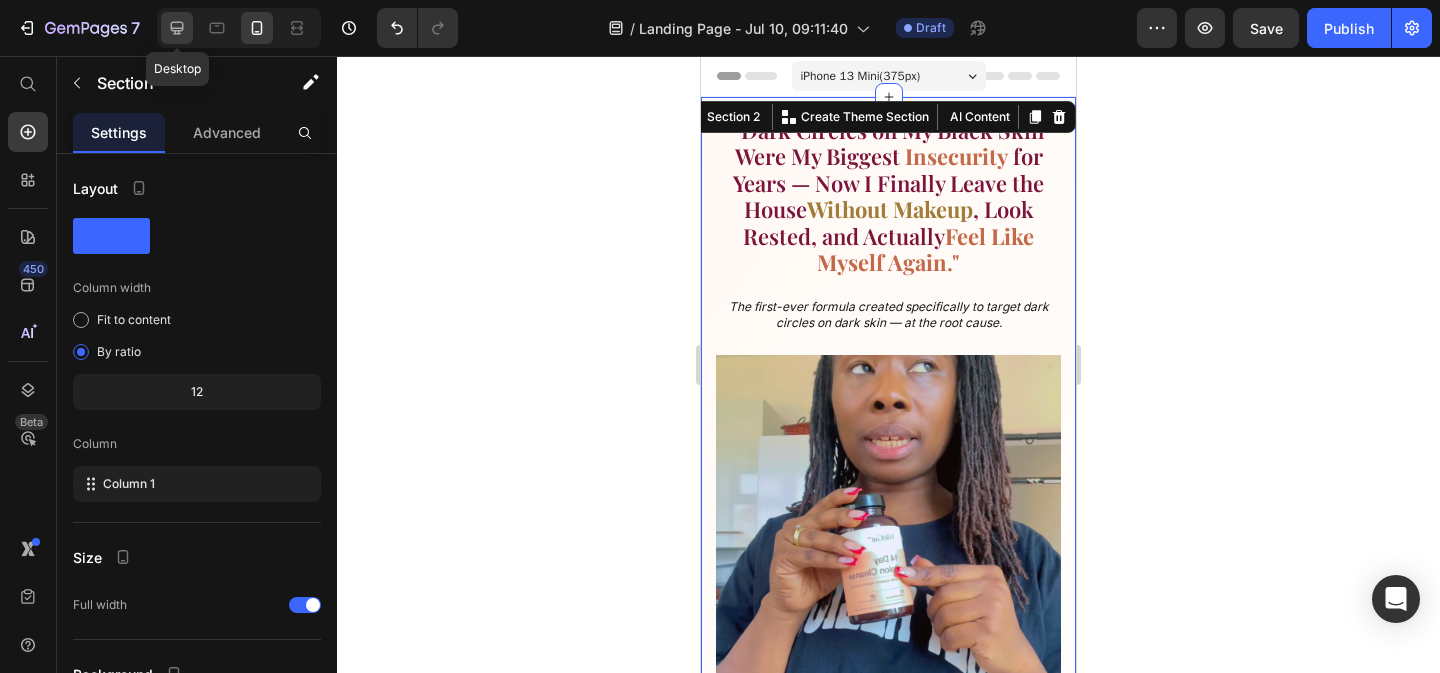 click 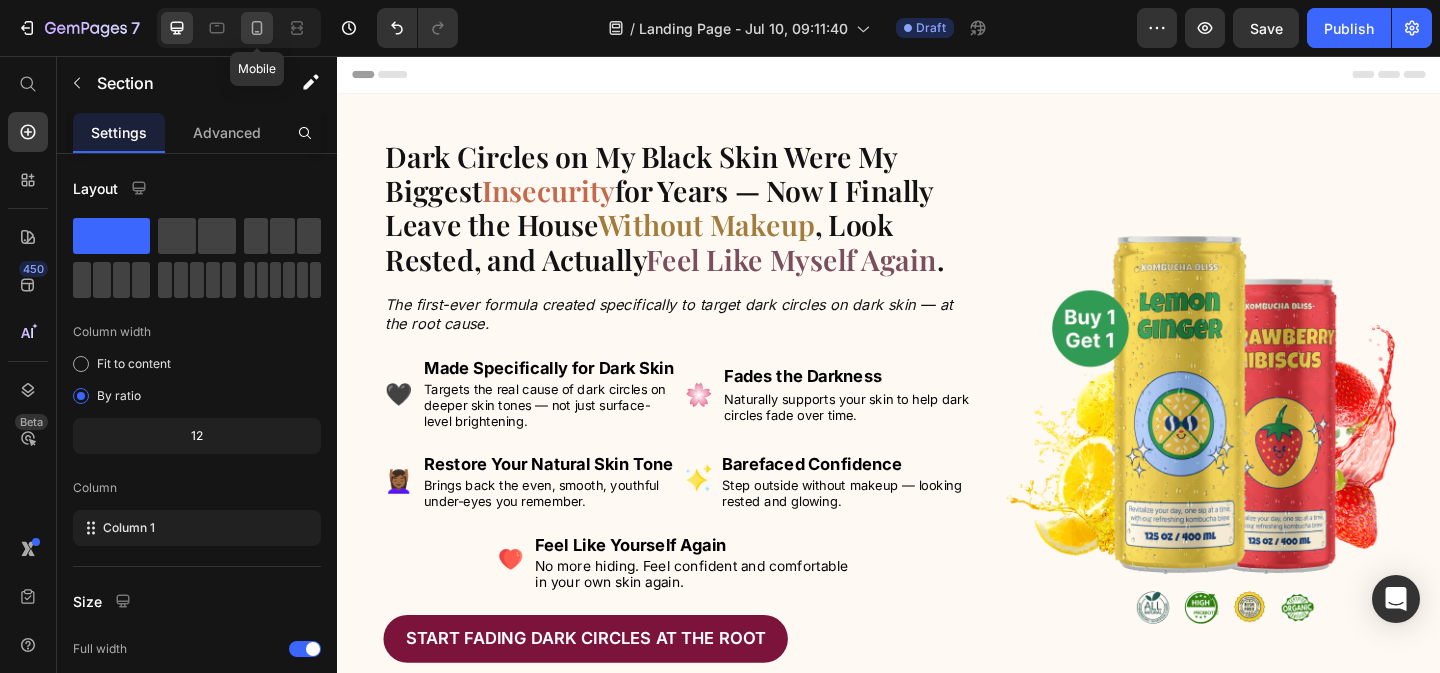 click 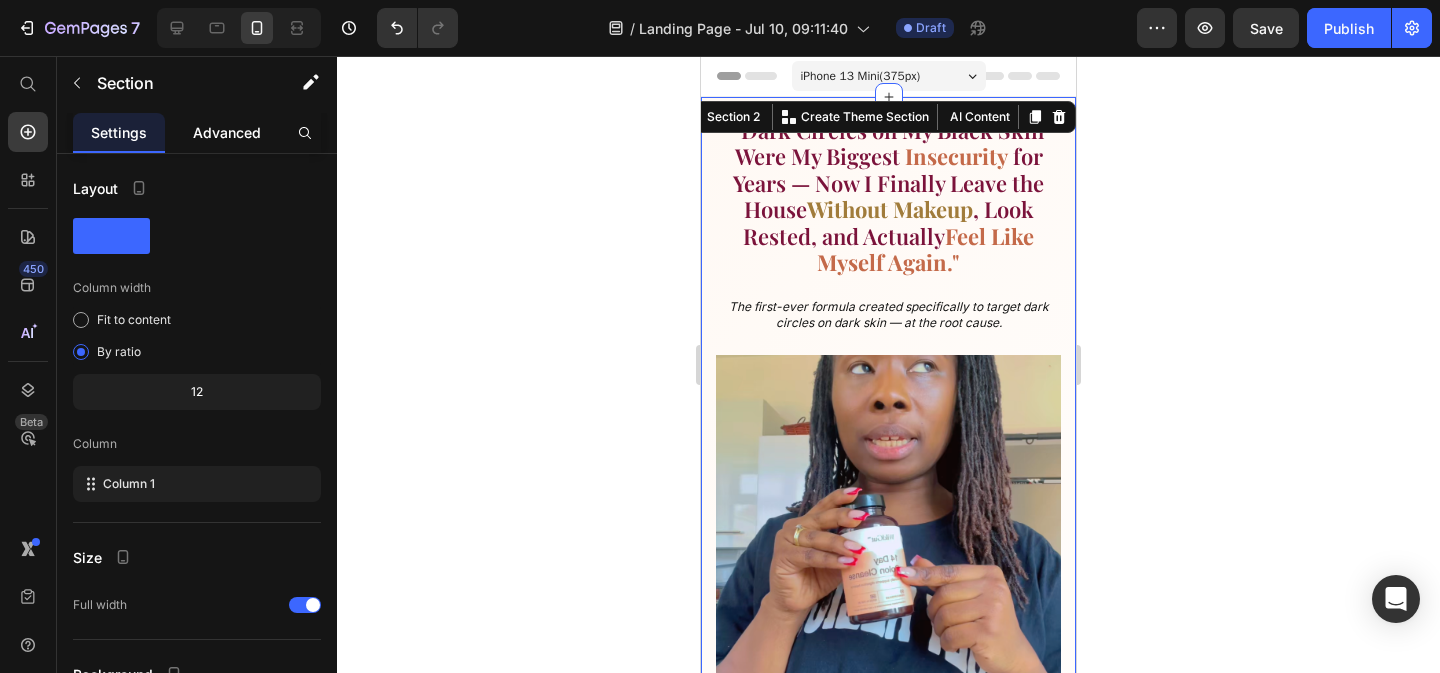 click on "Advanced" at bounding box center [227, 132] 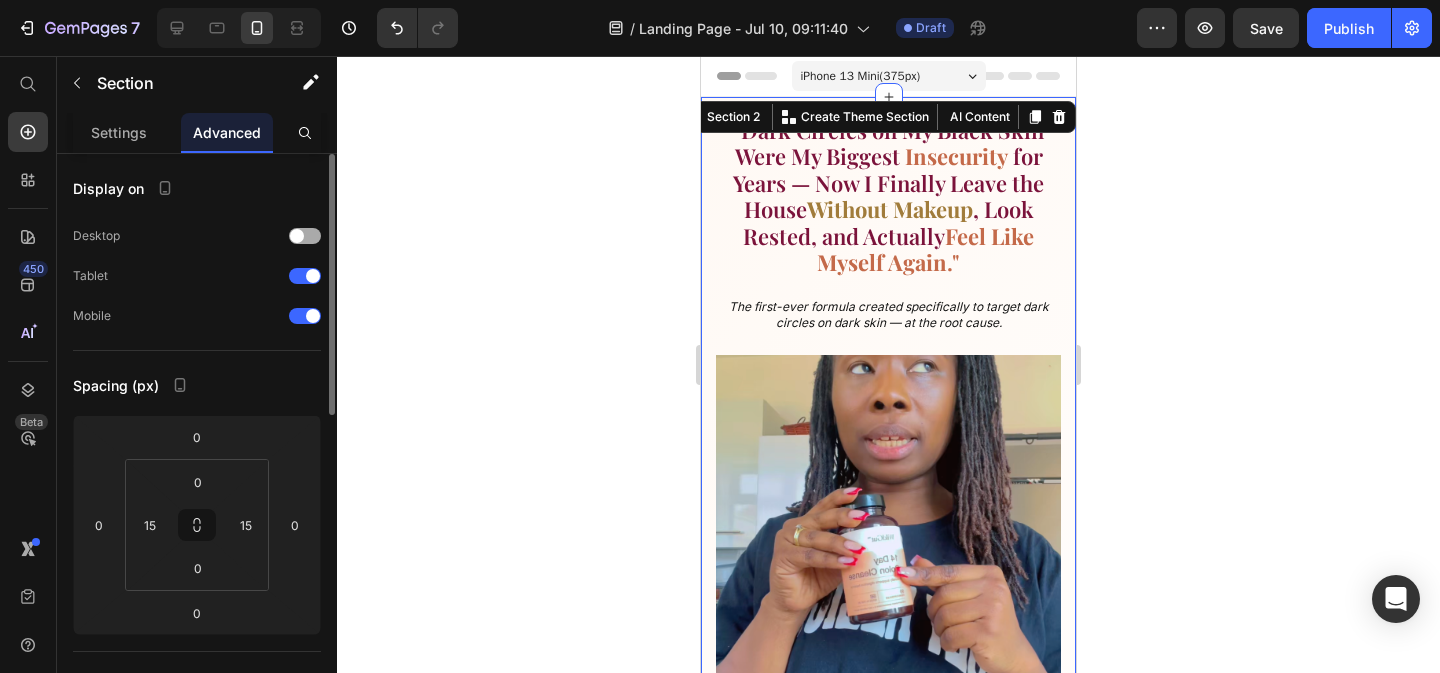 click at bounding box center (305, 236) 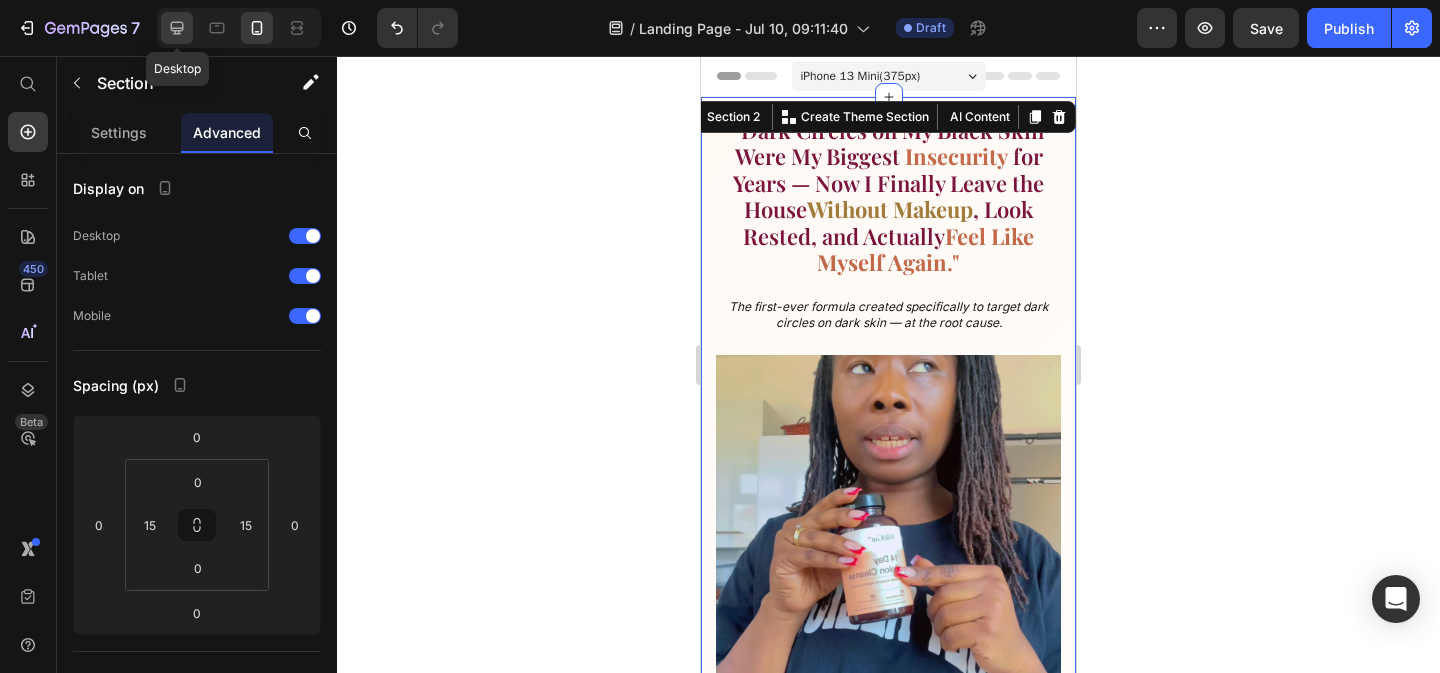 click 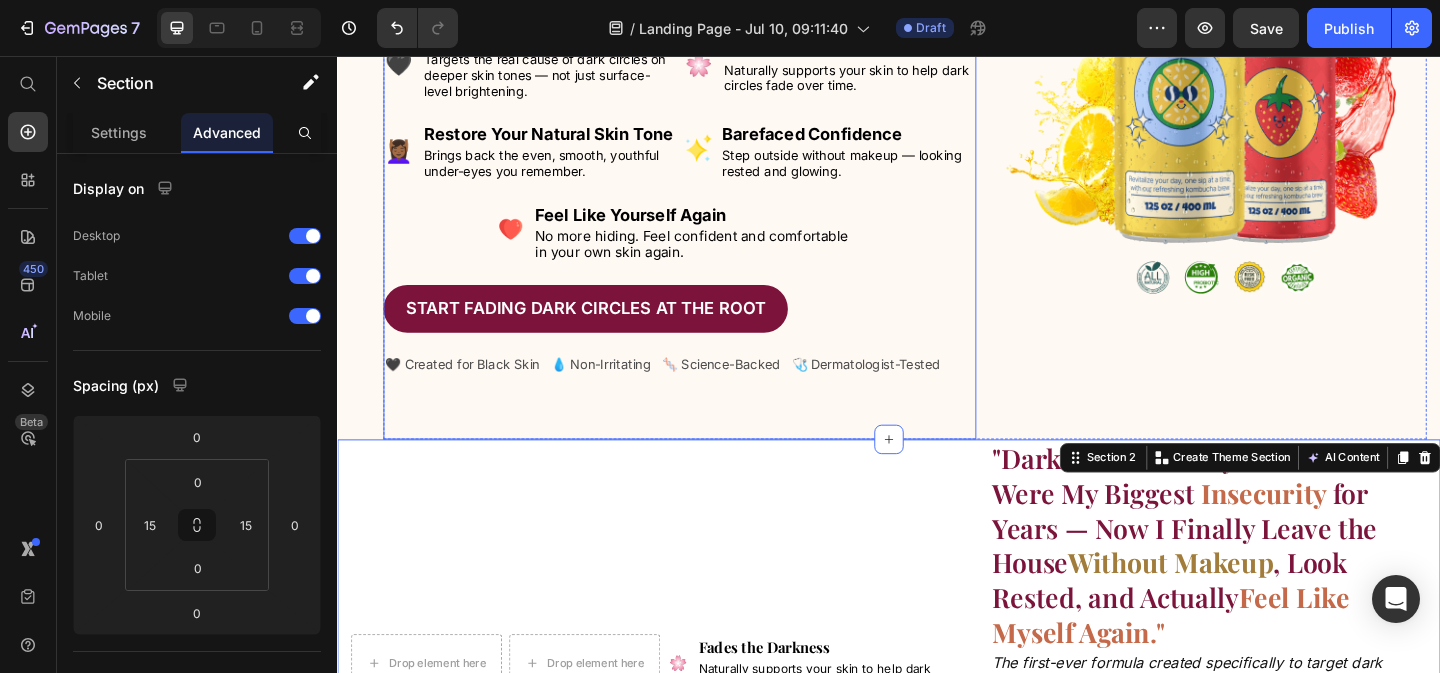 scroll, scrollTop: 706, scrollLeft: 0, axis: vertical 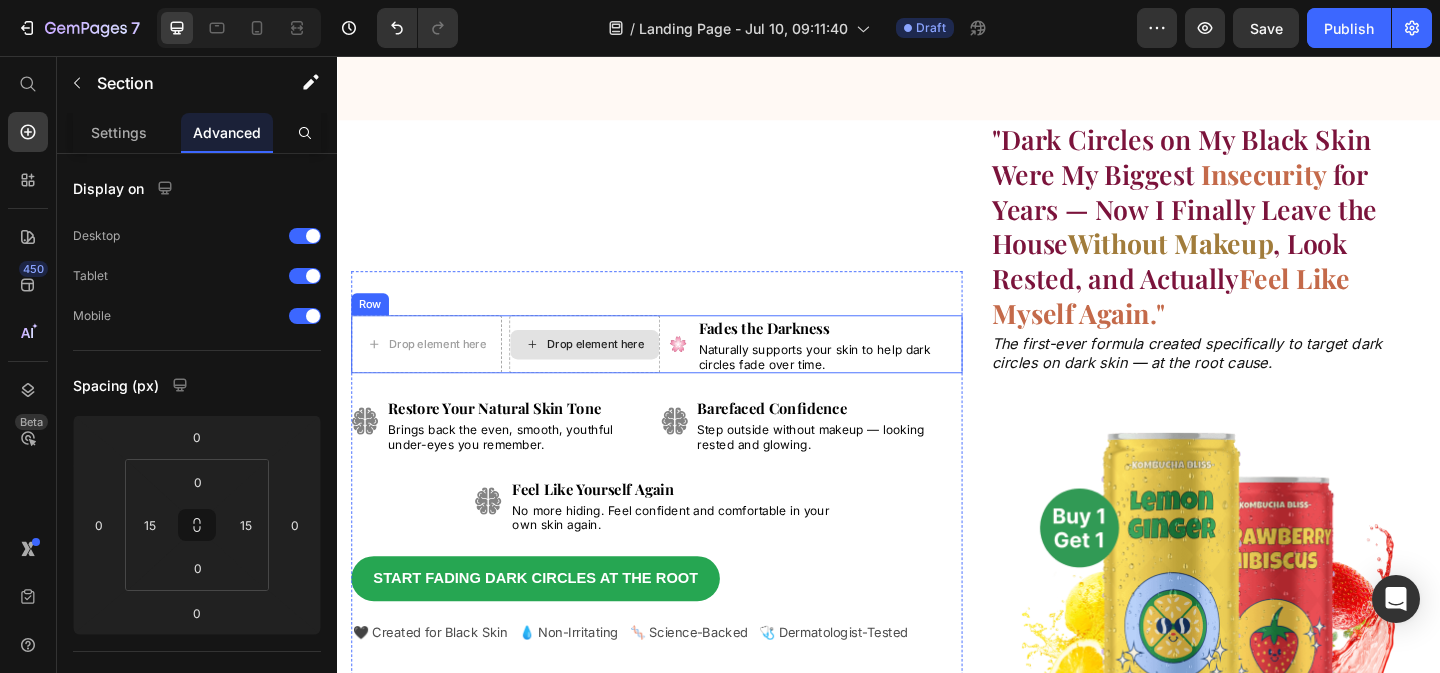 click 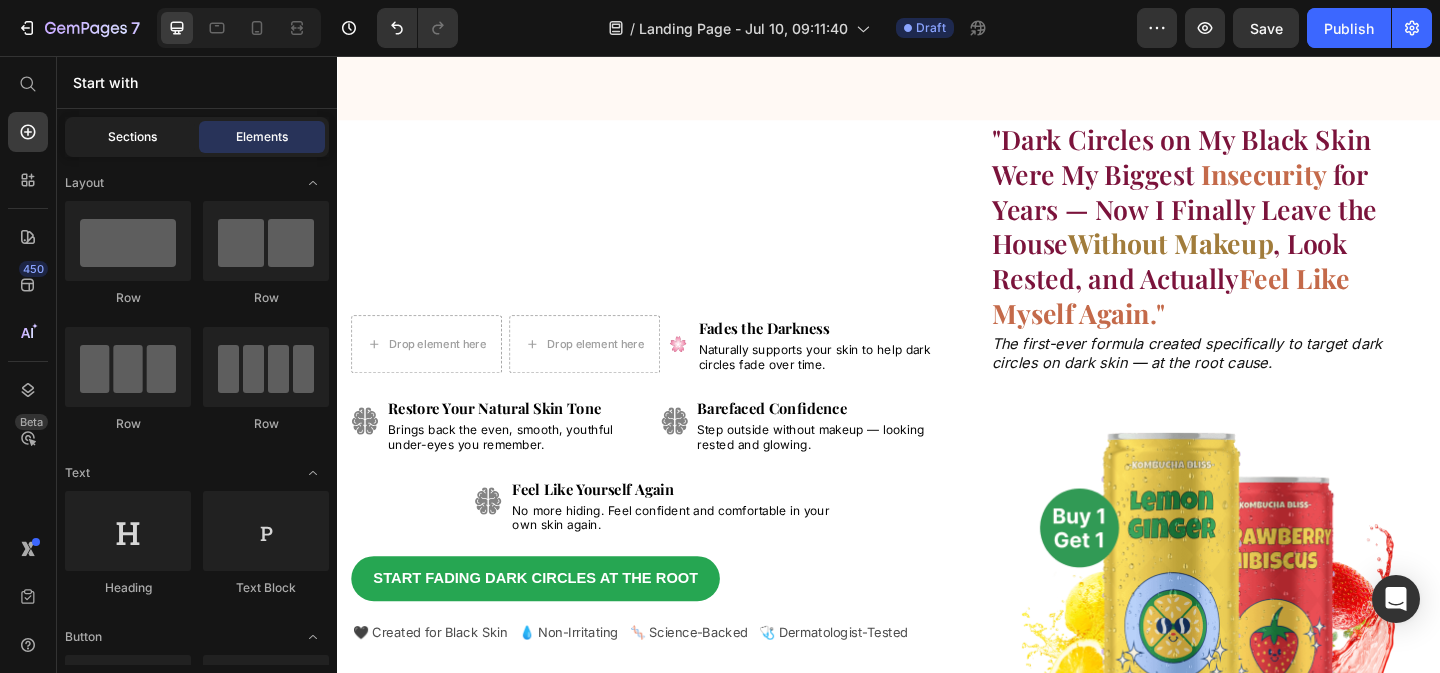 click on "Sections" at bounding box center [132, 137] 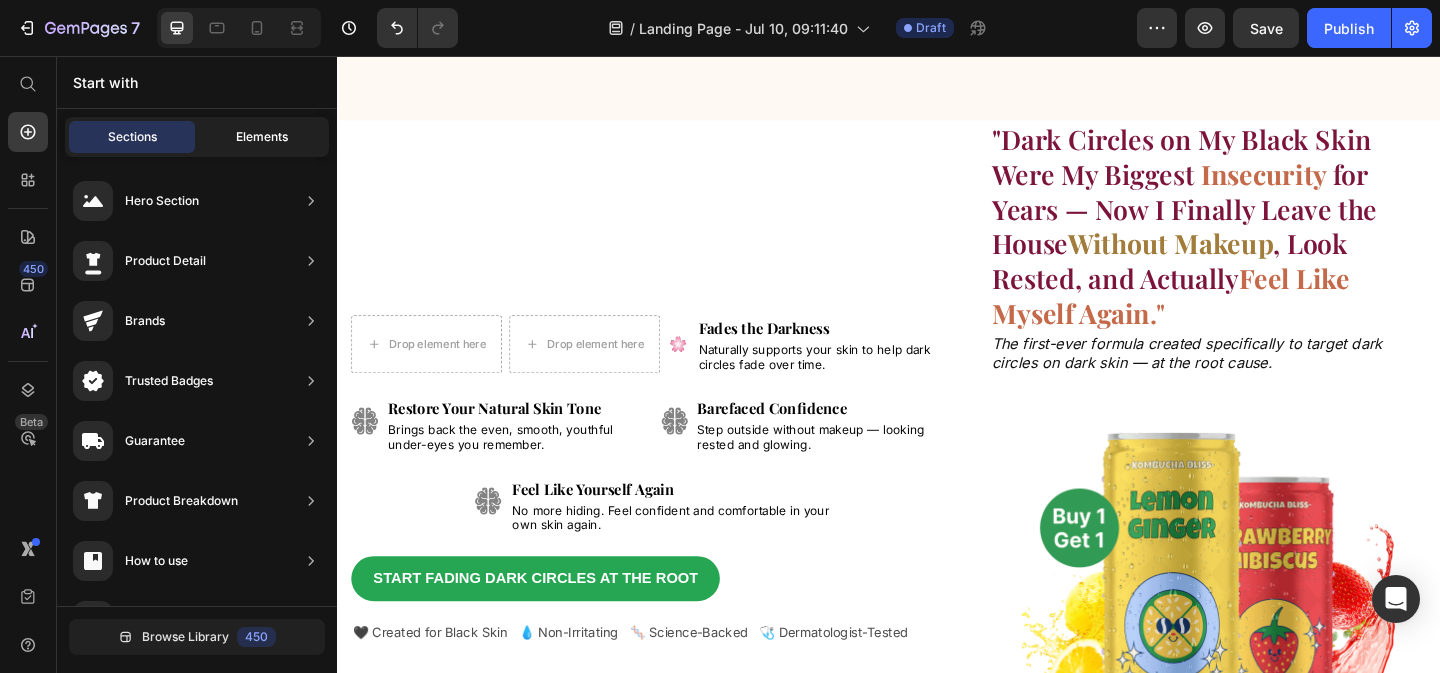 click on "Elements" 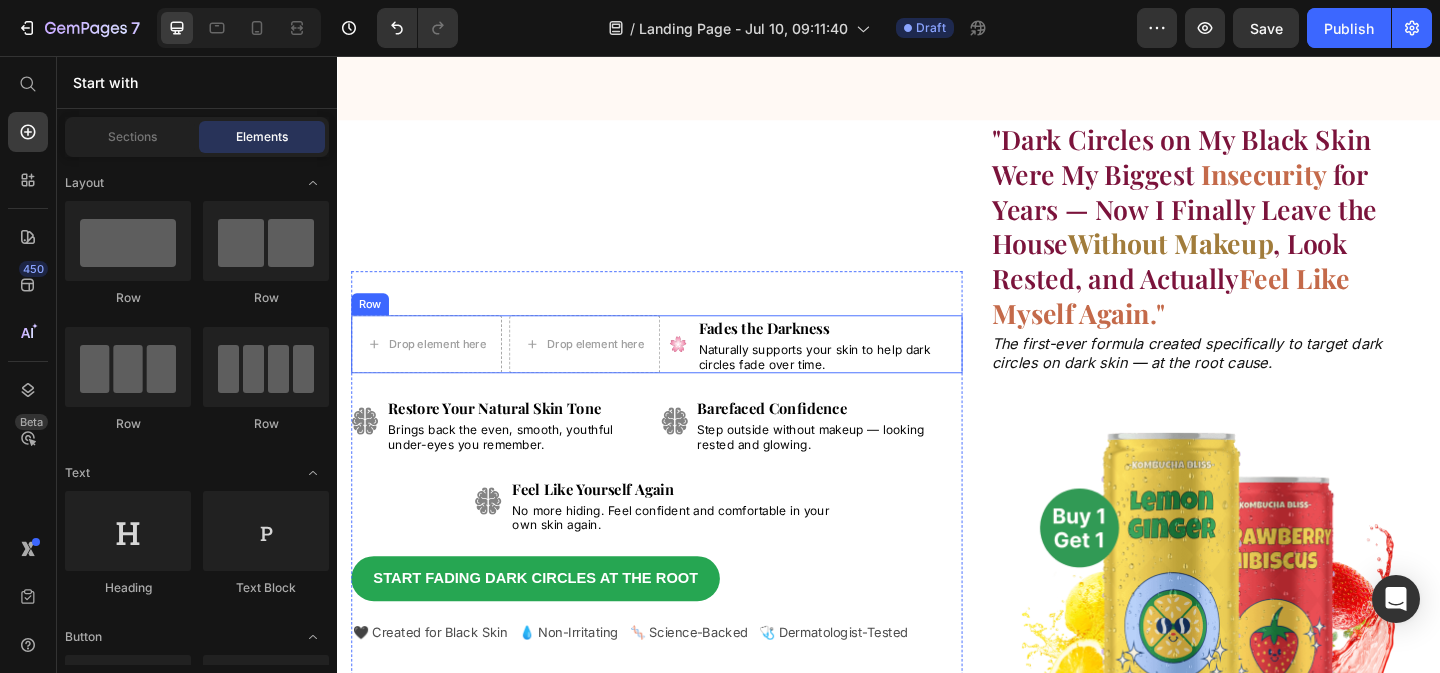 click on "🌸 Text Block" at bounding box center [708, 369] 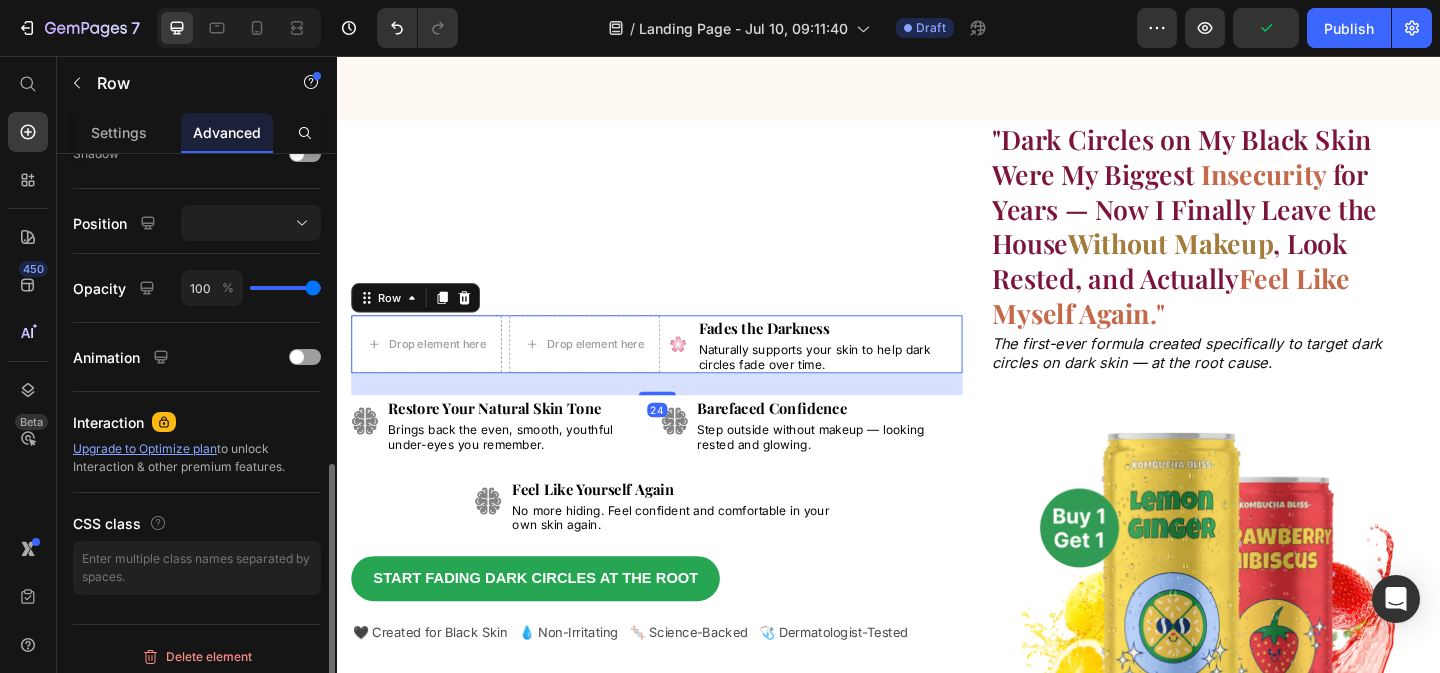 scroll, scrollTop: 693, scrollLeft: 0, axis: vertical 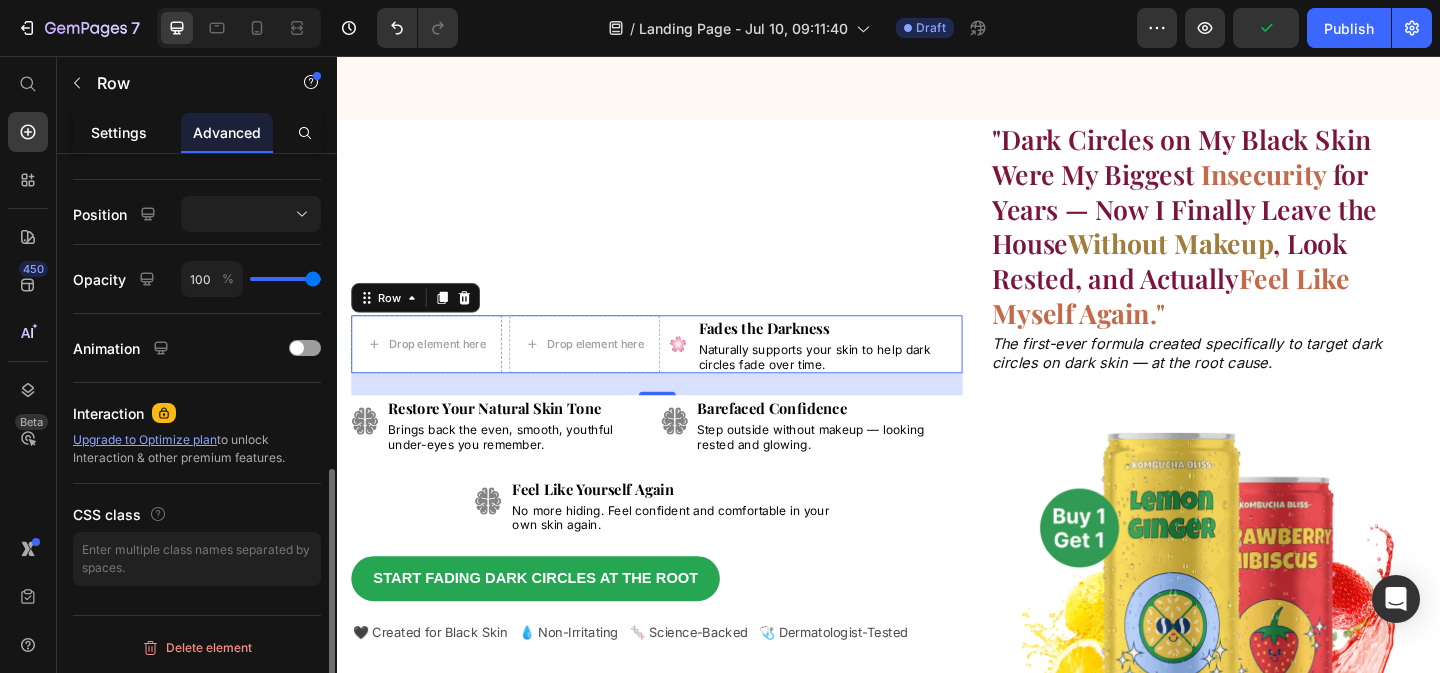 click on "Settings" at bounding box center [119, 132] 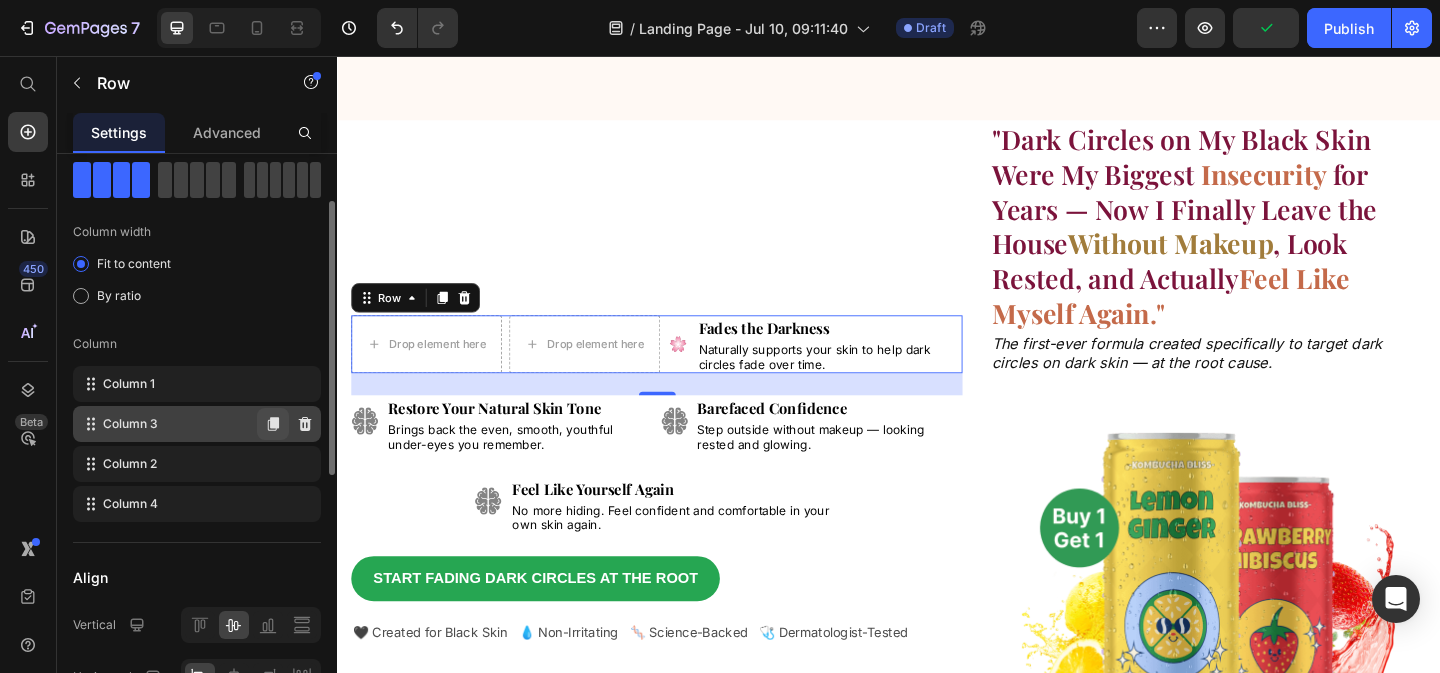 scroll, scrollTop: 129, scrollLeft: 0, axis: vertical 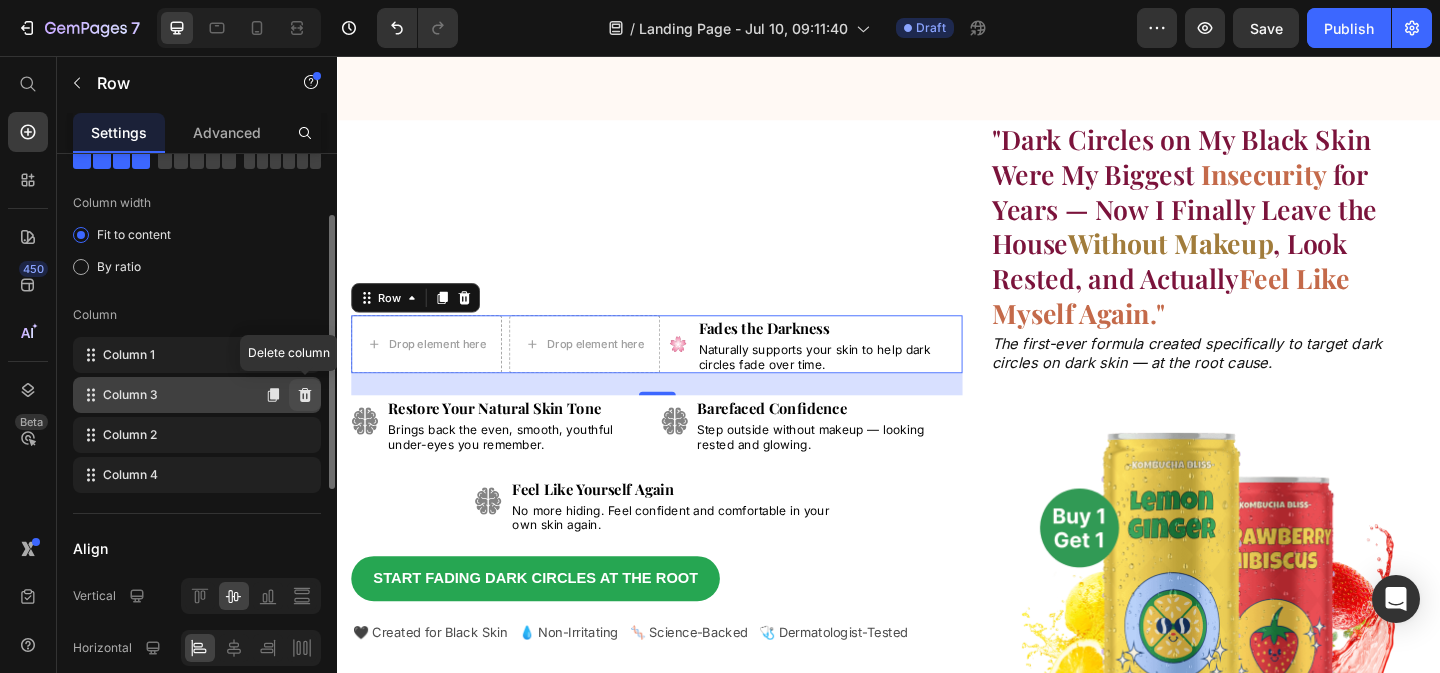 click 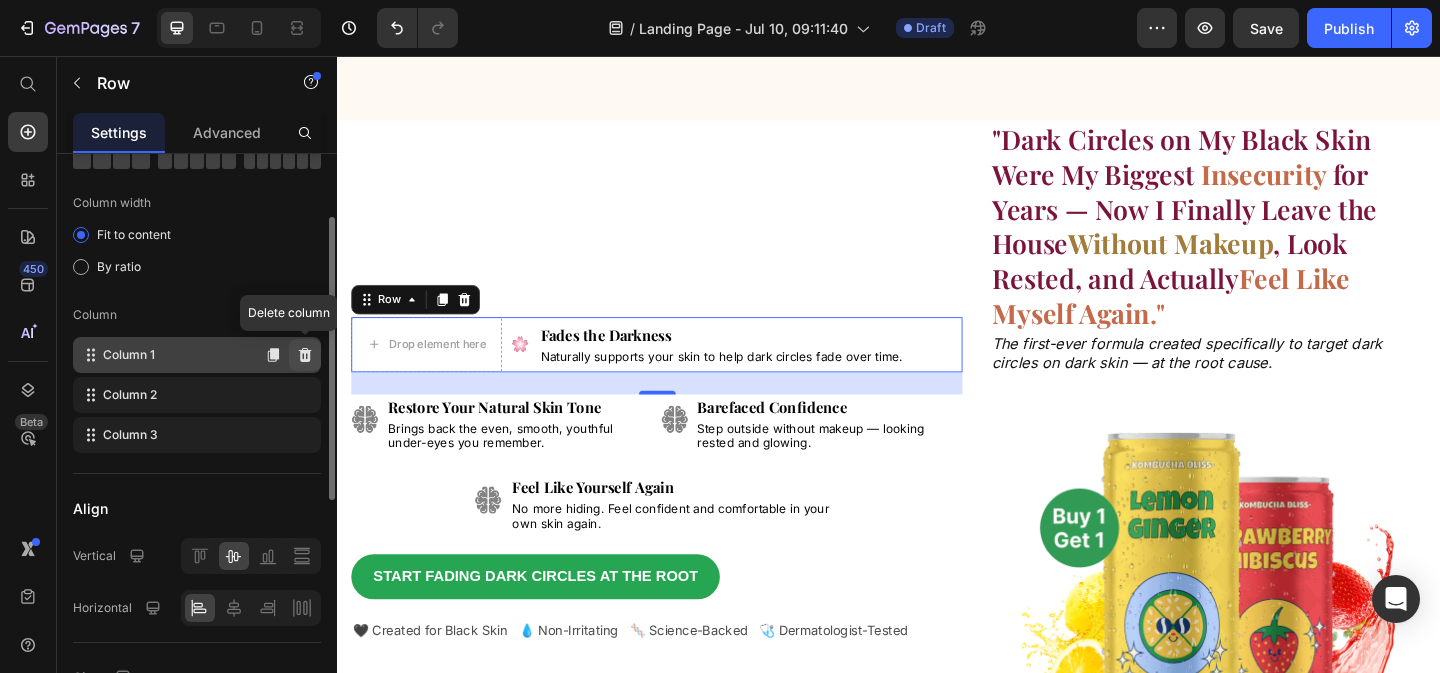 click 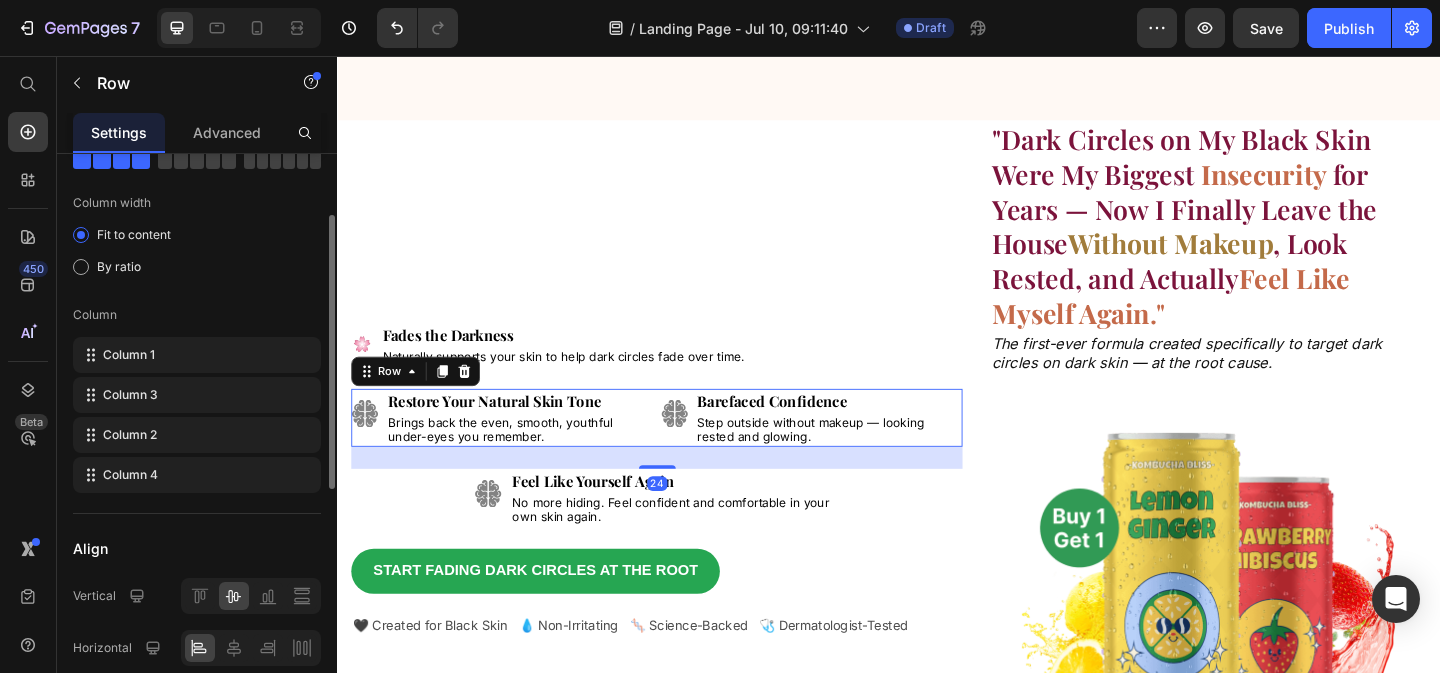 click on "Image Image Restore Your Natural Skin Tone Text Block Brings back the even, smooth, youthful under-eyes you remember. Text Block Barefaced Confidence Text Block Step outside without makeup — looking rested and glowing. Text Block Row   24" at bounding box center (684, 449) 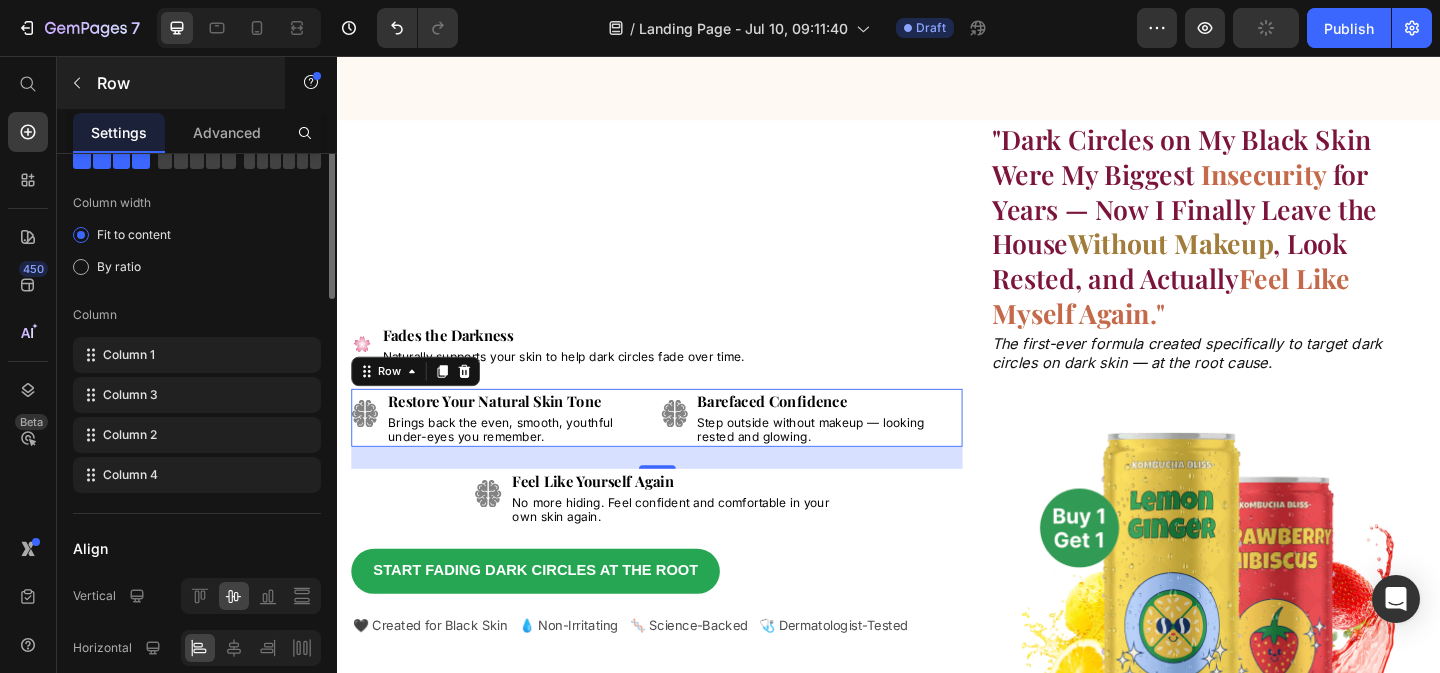 scroll, scrollTop: 0, scrollLeft: 0, axis: both 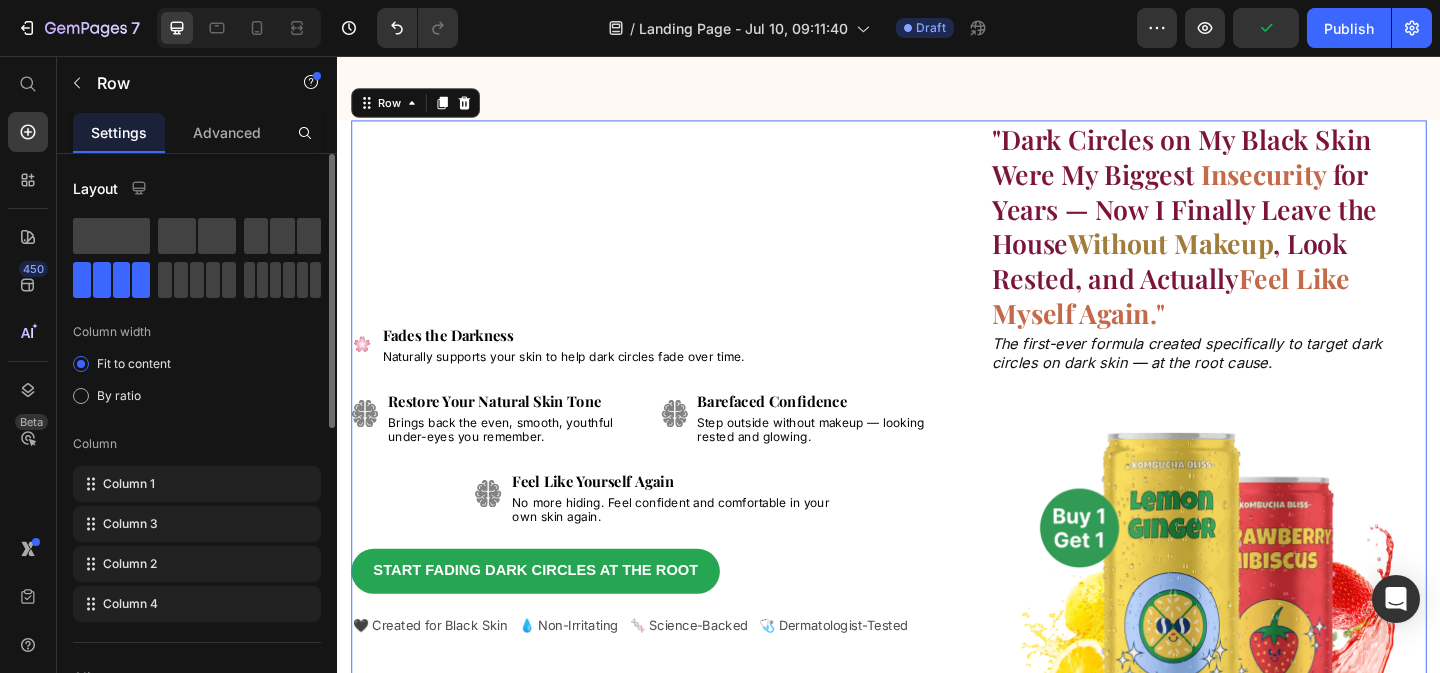 click on "🌸 Text Block Fades the Darkness Text Block Naturally supports your skin to help dark circles fade over time. Text Block Row Image Image Restore Your Natural Skin Tone Text Block Brings back the even, smooth, youthful under-eyes you remember. Text Block Barefaced Confidence Text Block Step outside without makeup — looking rested and glowing. Text Block Row Image Feel Like Yourself Again Text Block No more hiding. Feel confident and comfortable in your own skin again. Text Block Row Start Fading Dark Circles at the Root Button Start Fading Dark Circles at the Root Button 🖤 Created for Black Skin Text Block 💧 Non-Irritating Text Block 🧬 Science-Backed Text Block 🩺 Dermatologist-Tested Text Block Row Row" at bounding box center [684, 527] 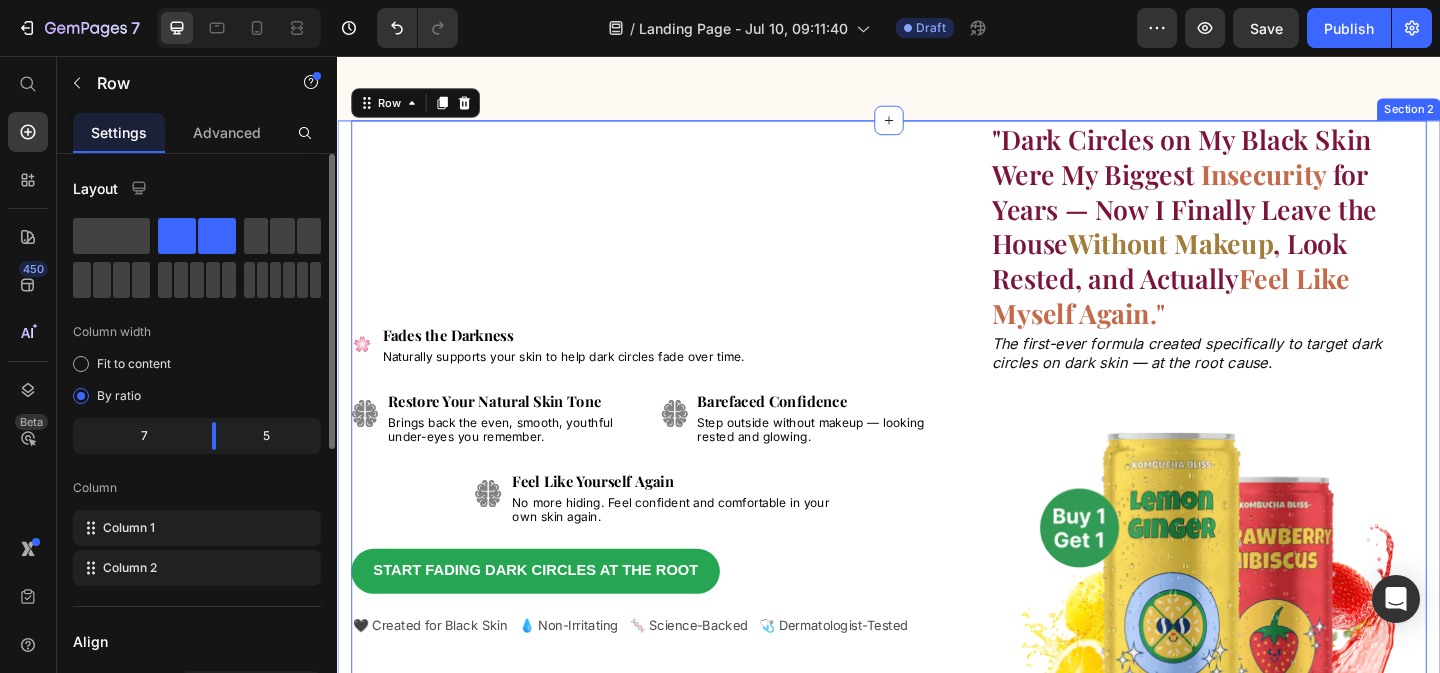click on "🌸 Text Block Fades the Darkness Text Block Naturally supports your skin to help dark circles fade over time. Text Block Row Image Image Restore Your Natural Skin Tone Text Block Brings back the even, smooth, youthful under-eyes you remember. Text Block Barefaced Confidence Text Block Step outside without makeup — looking rested and glowing. Text Block Row Image Feel Like Yourself Again Text Block No more hiding. Feel confident and comfortable in your own skin again. Text Block Row Start Fading Dark Circles at the Root Button Start Fading Dark Circles at the Root Button 🖤 Created for Black Skin Text Block 💧 Non-Irritating Text Block 🧬 Science-Backed Text Block 🩺 Dermatologist-Tested Text Block Row Row "Dark Circles on My Black Skin Were My Biggest   Insecurity   for Years — Now I Finally Leave the House  Without Makeup , Look Rested, and Actually  Feel Like Myself Again ." Heading The first-ever formula created specifically to target dark circles on dark skin — at the root cause. Row Image" at bounding box center (937, 527) 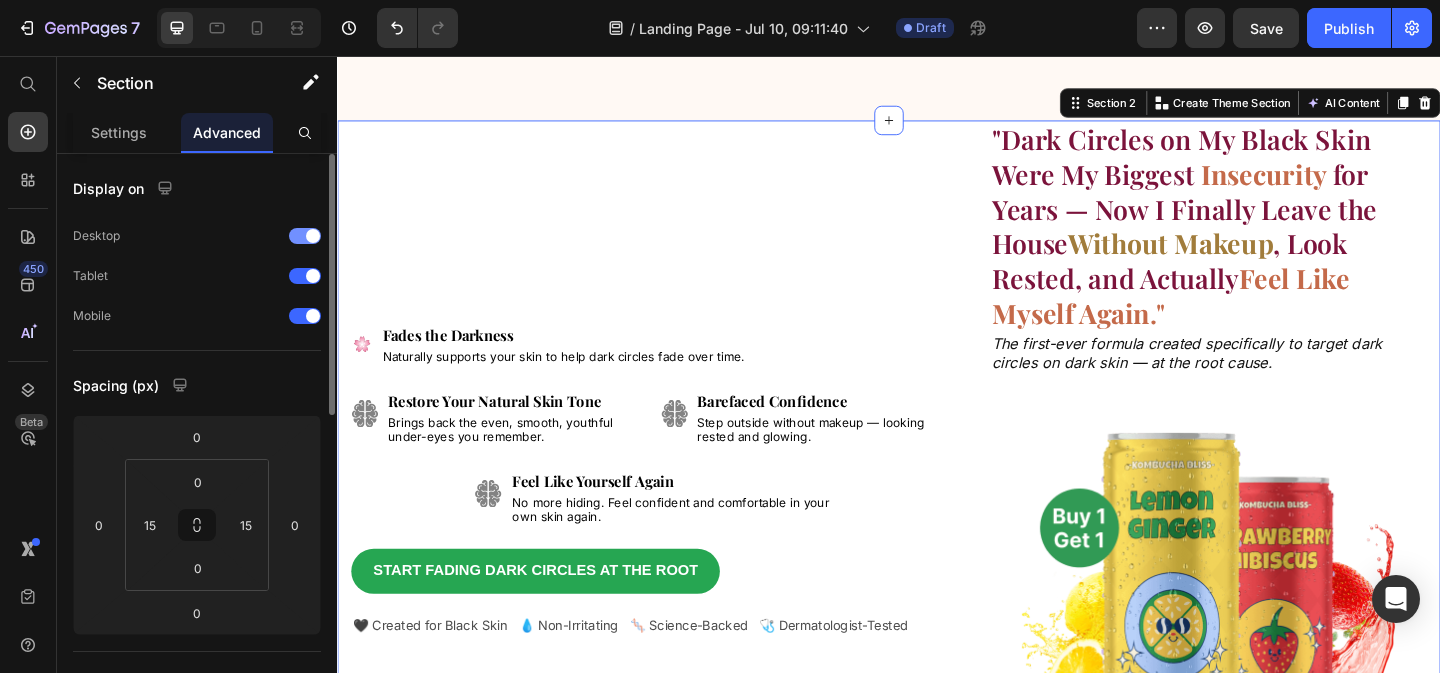 click at bounding box center (313, 236) 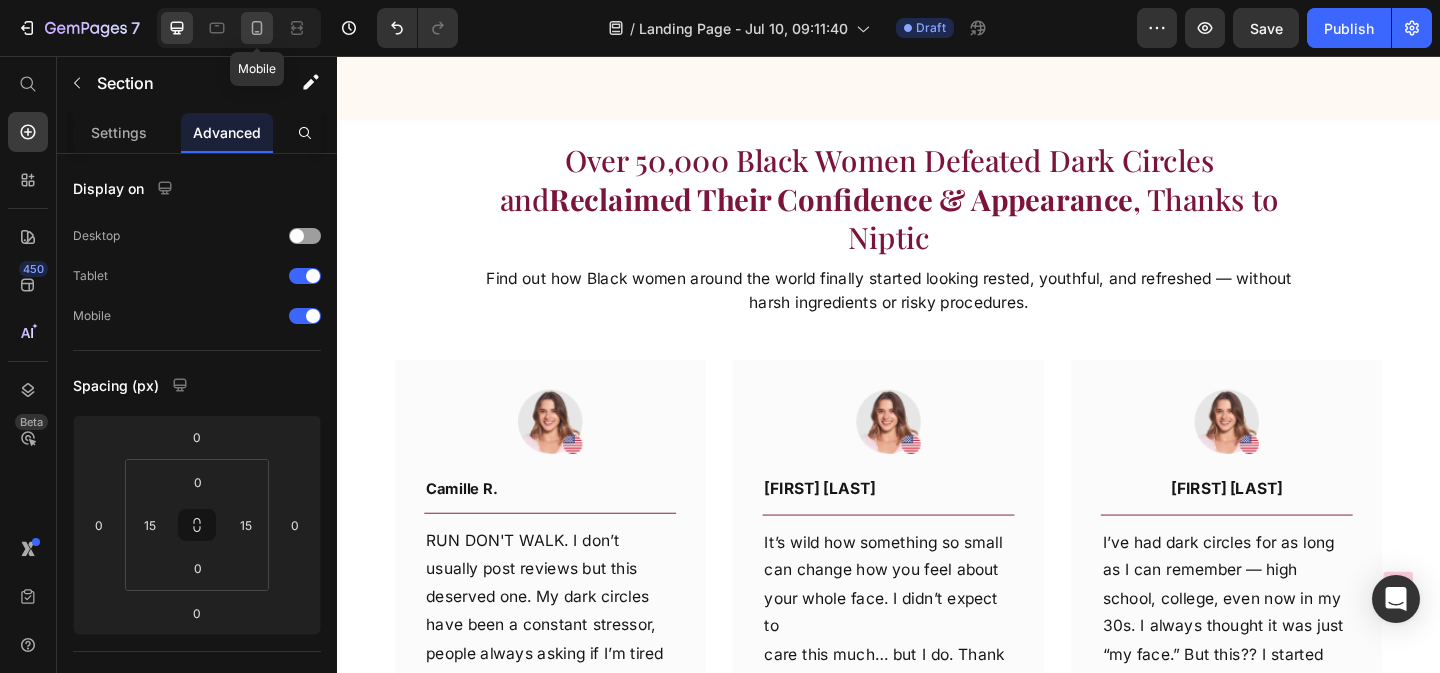 click 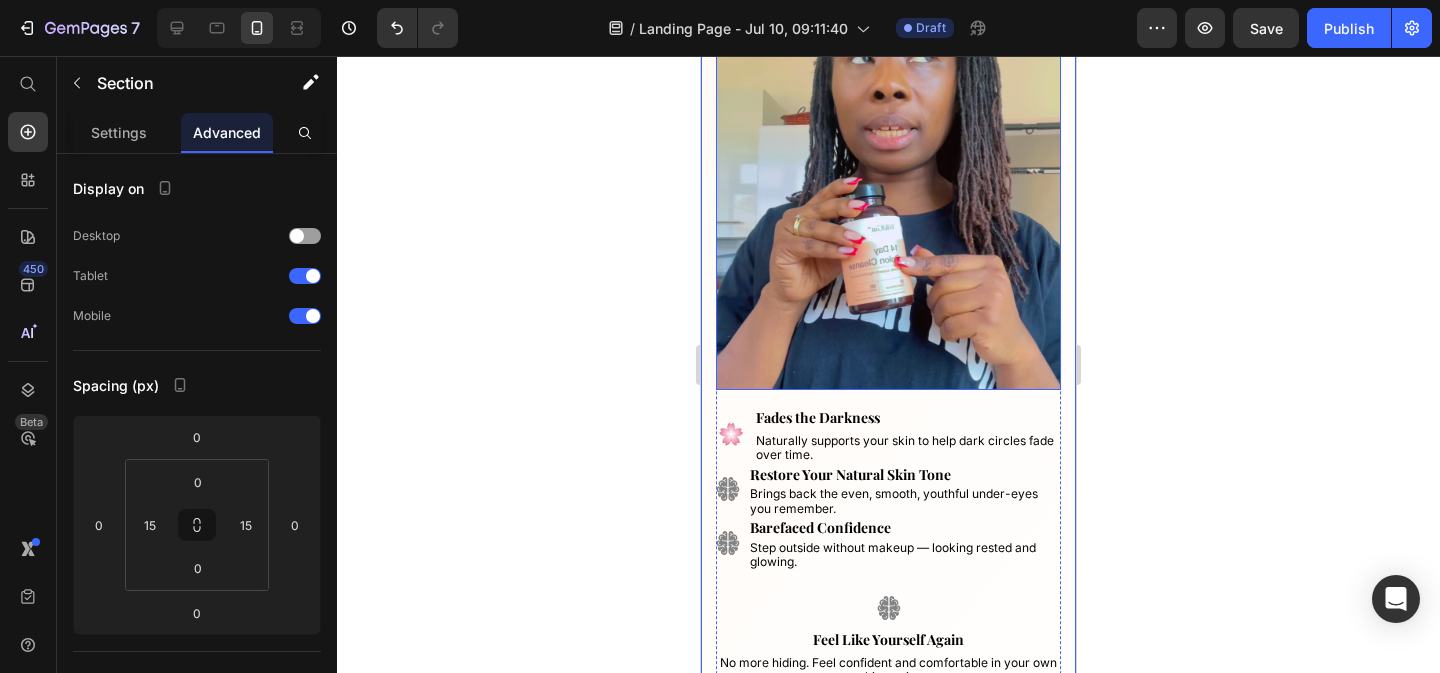 scroll, scrollTop: 456, scrollLeft: 0, axis: vertical 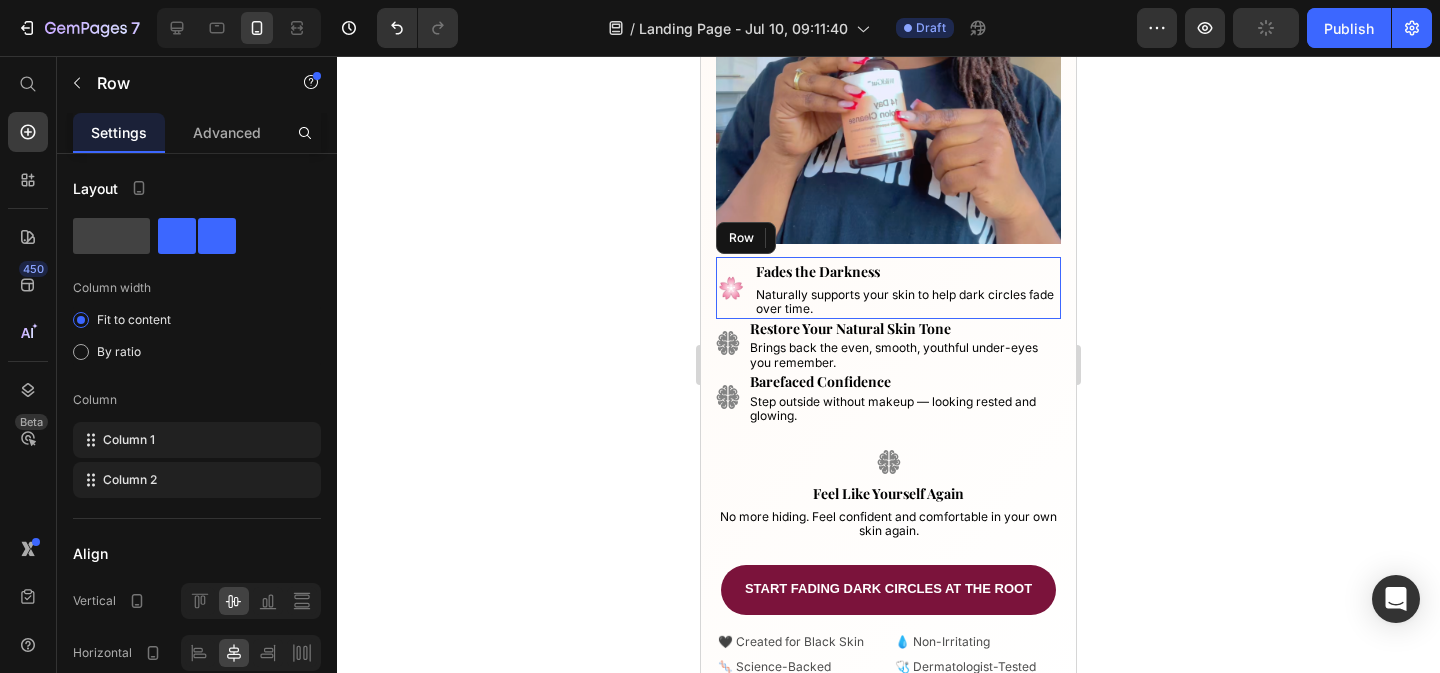 click on "🌸 Text Block Fades the Darkness Text Block Naturally supports your skin to help dark circles fade over time. Text Block Row" at bounding box center [888, 288] 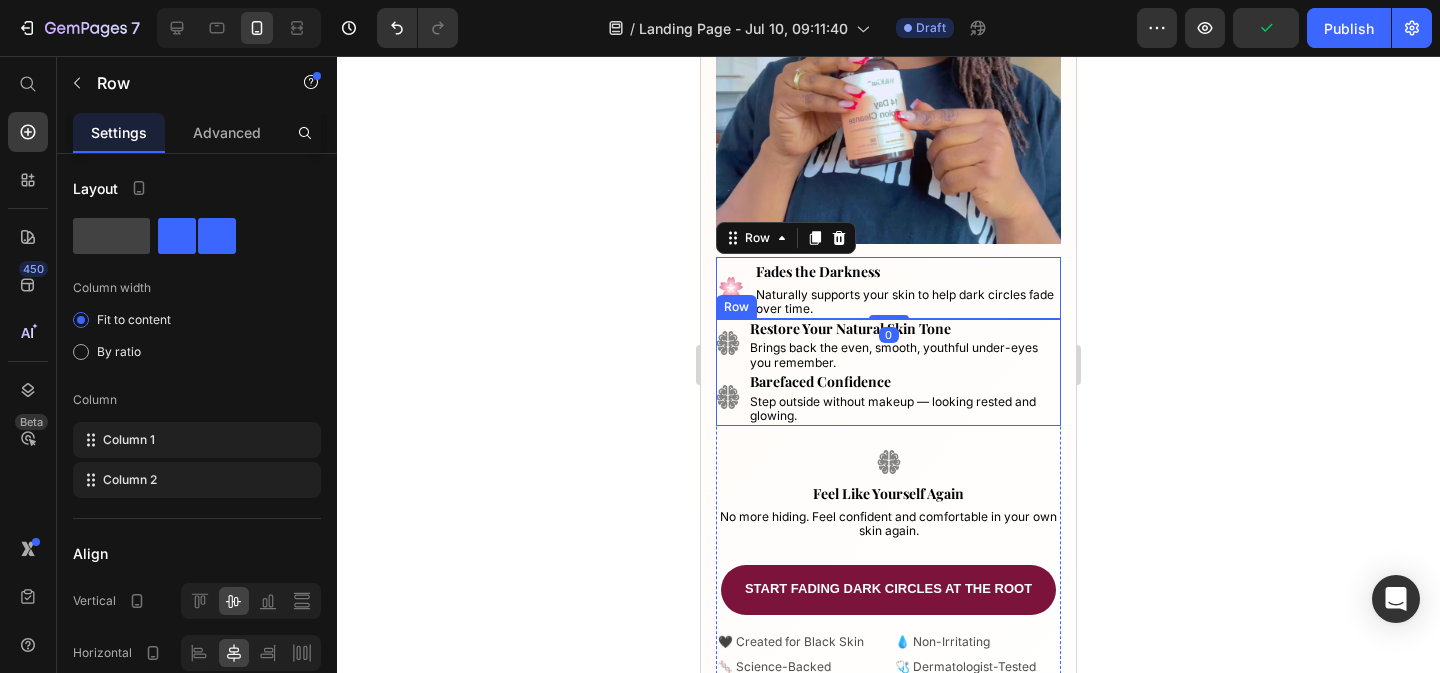 click on "Image Image Restore Your Natural Skin Tone Text Block Brings back the even, smooth, youthful under-eyes you remember. Text Block Barefaced Confidence Text Block Step outside without makeup — looking rested and glowing. Text Block Row" at bounding box center [888, 372] 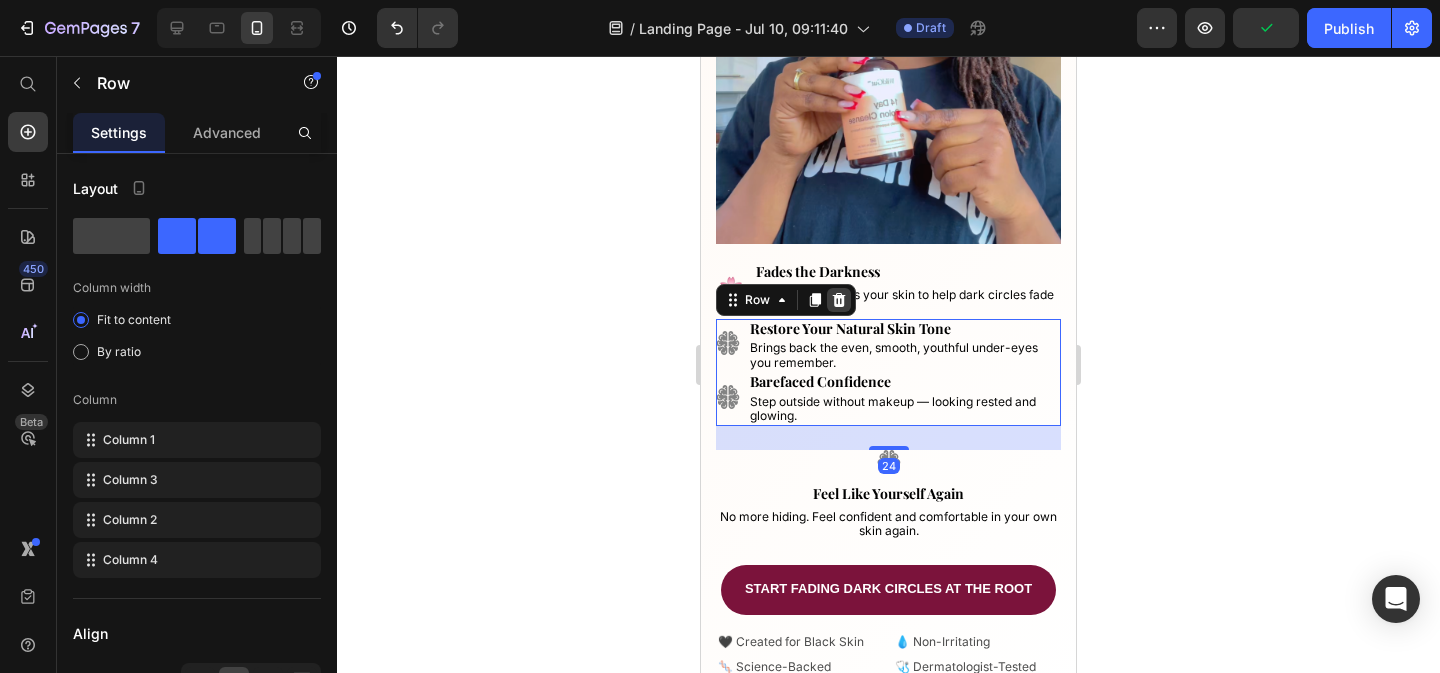 click 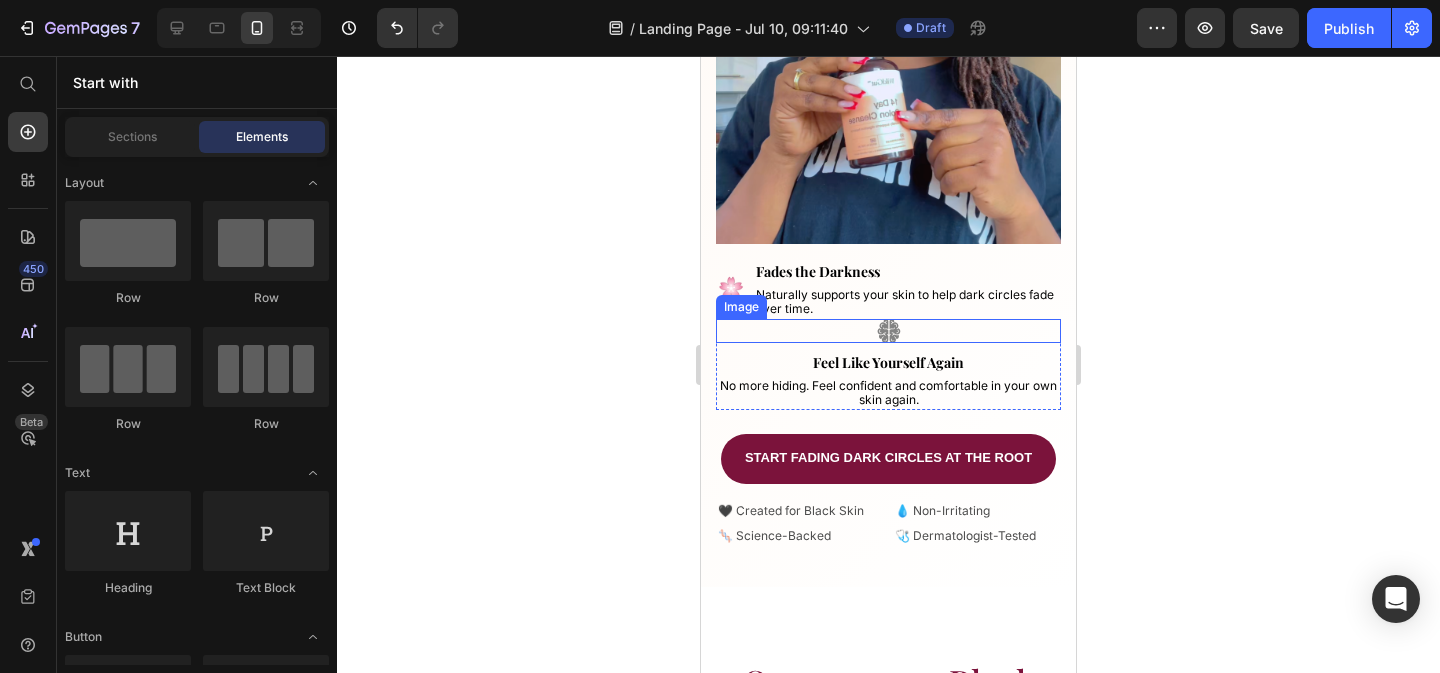 click at bounding box center [888, 331] 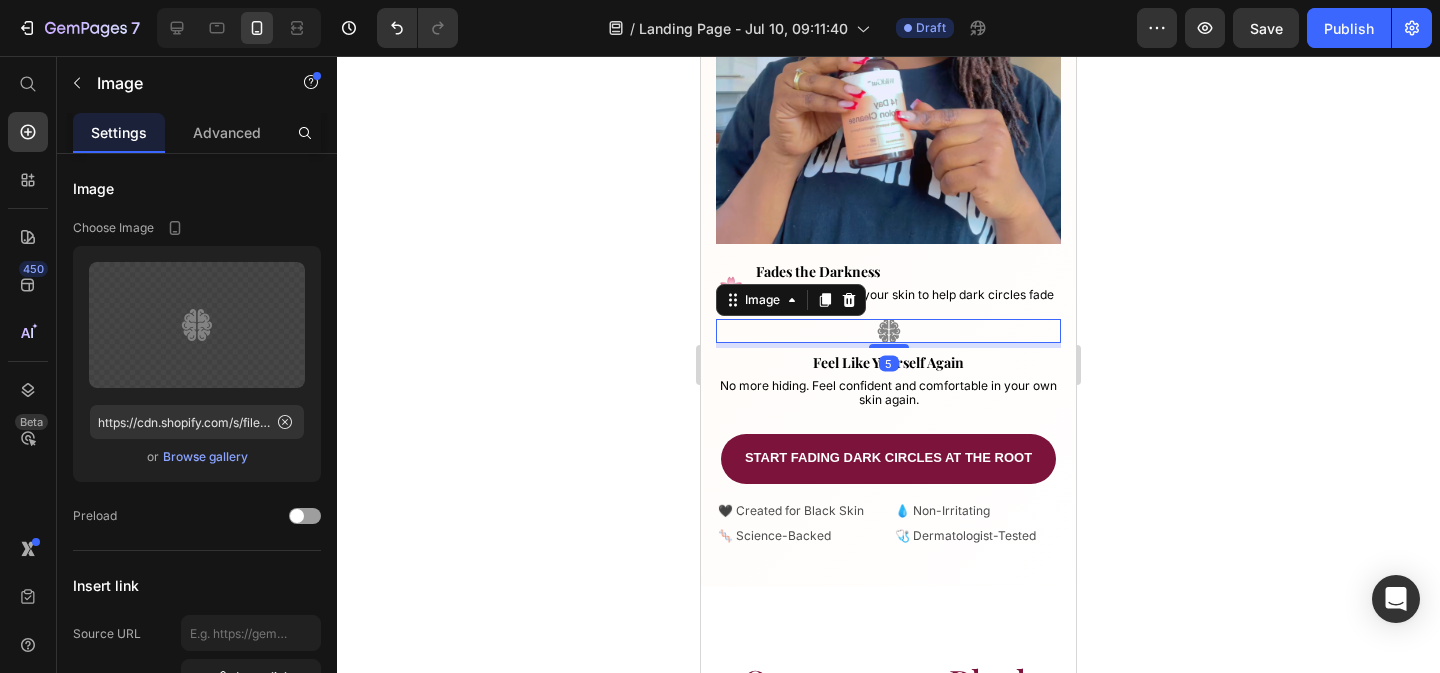click 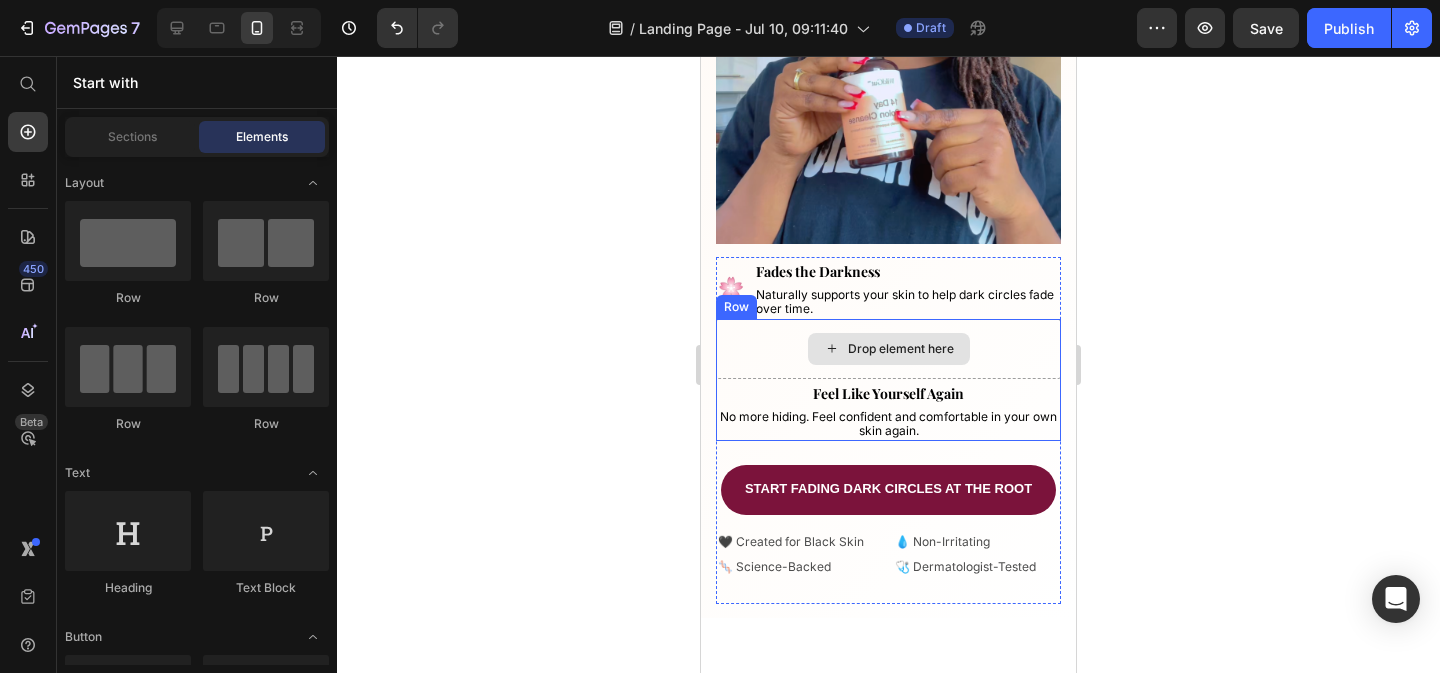 click on "Drop element here" at bounding box center [901, 349] 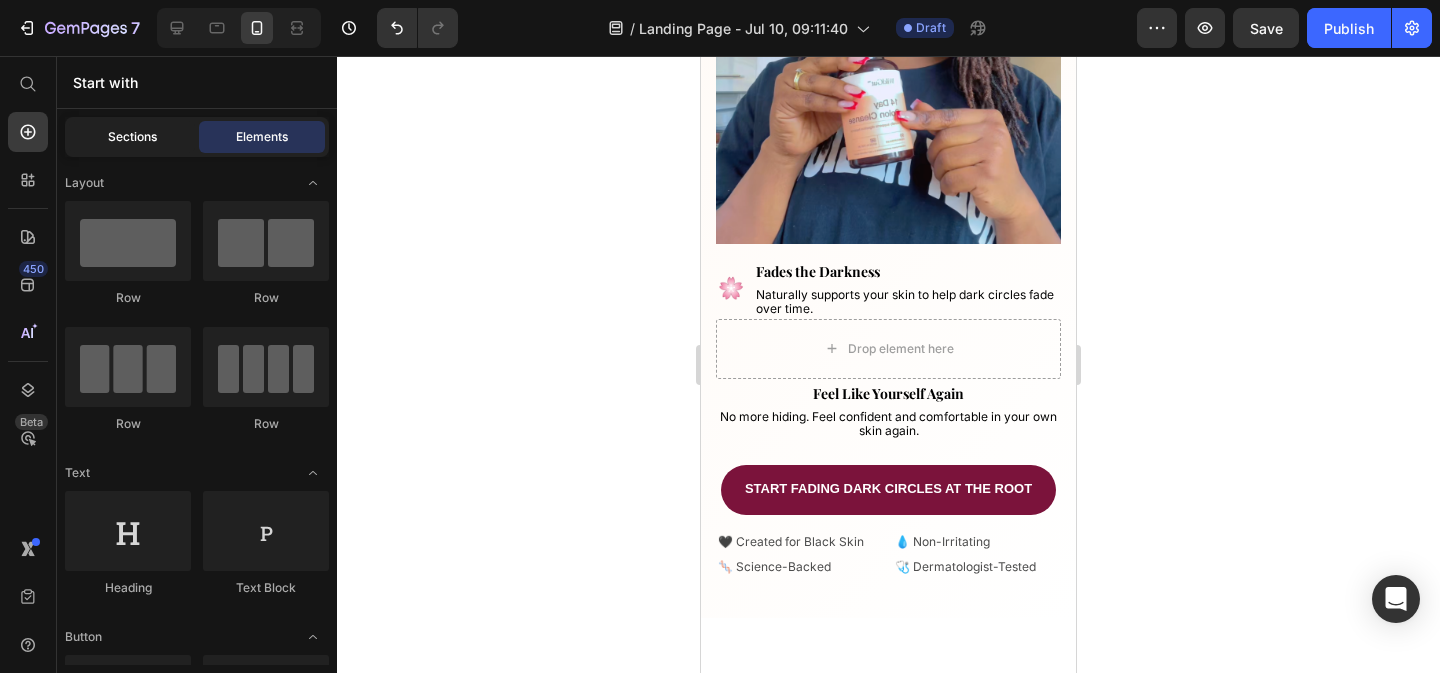 click on "Sections" 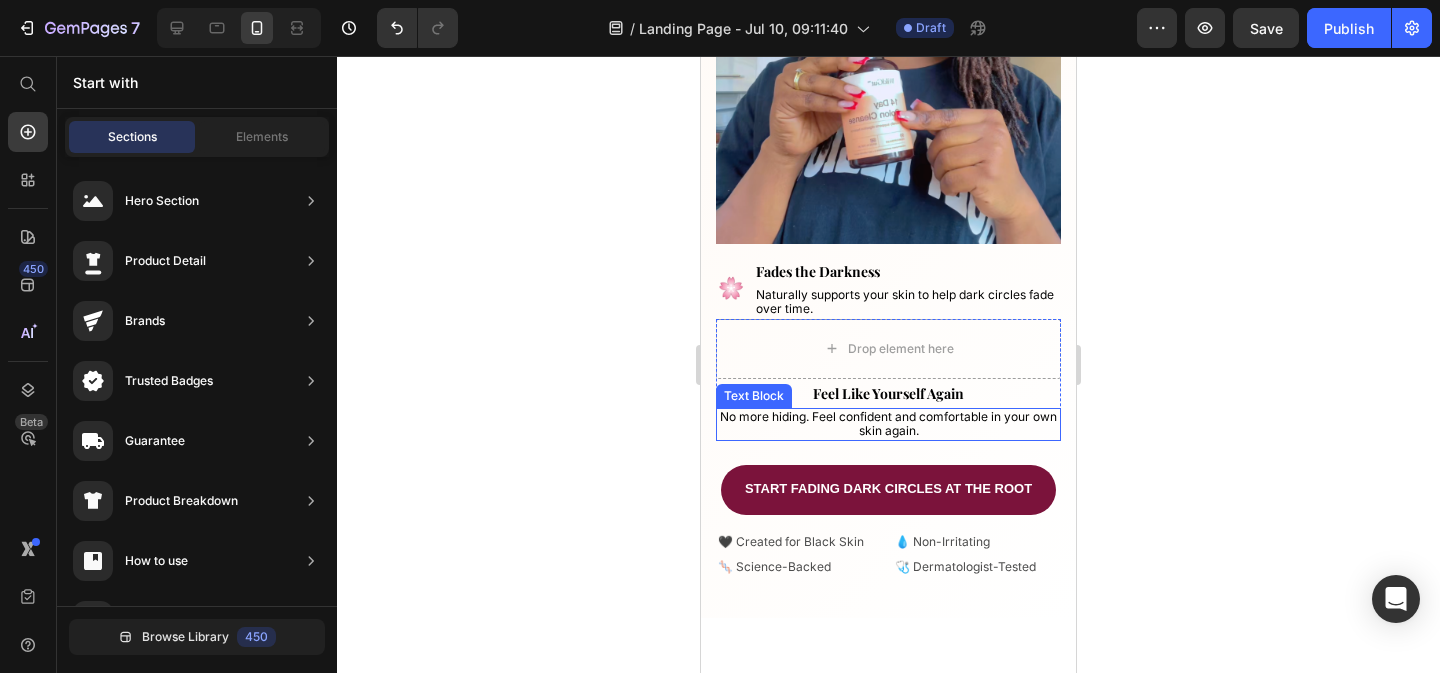click on "Feel Like Yourself Again Text Block No more hiding. Feel confident and comfortable in your own skin again. Text Block" at bounding box center (888, 410) 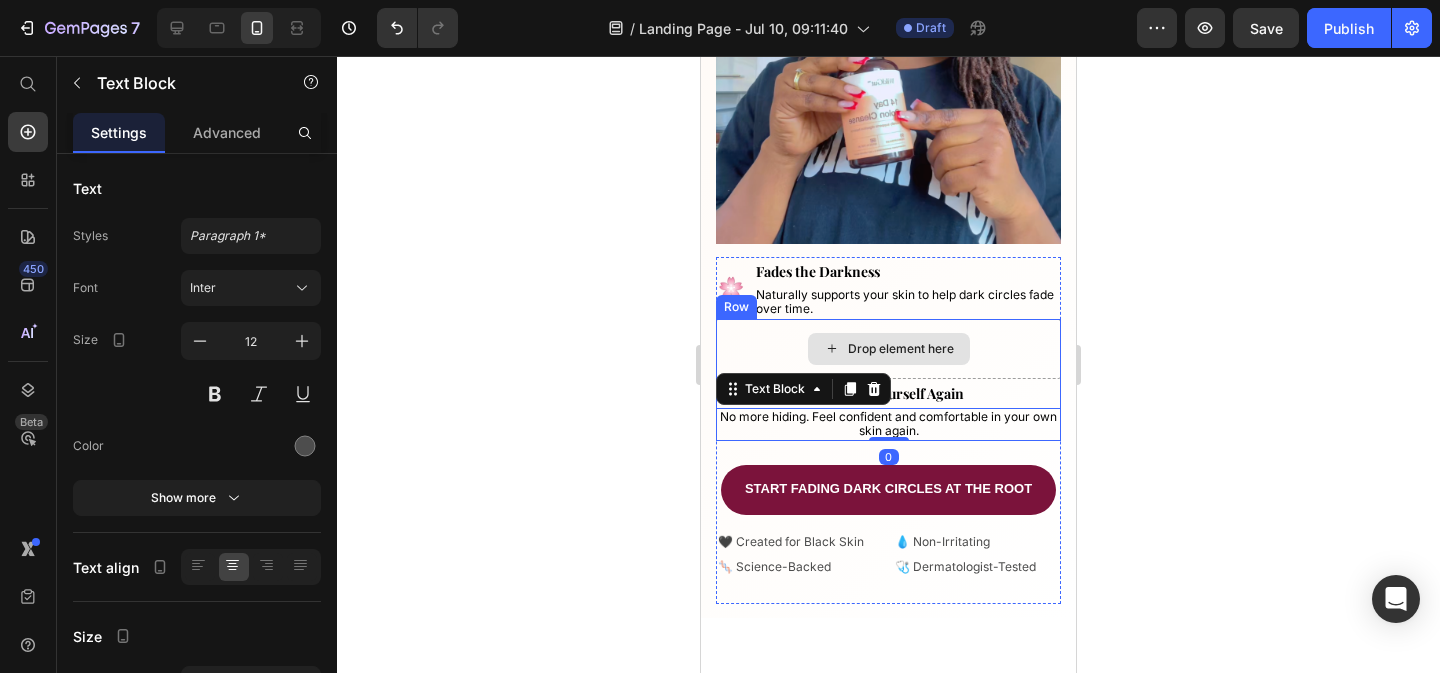 click on "Drop element here" at bounding box center [889, 349] 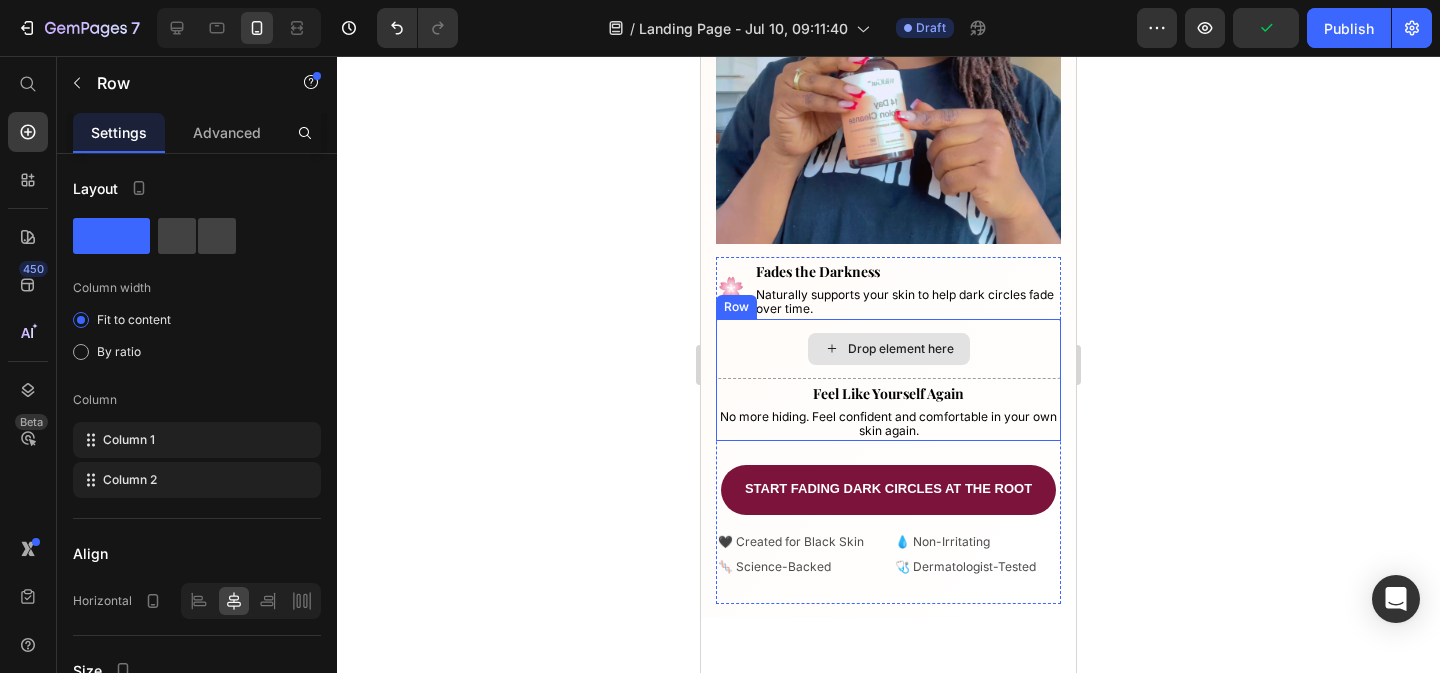 click on "Drop element here" at bounding box center [888, 349] 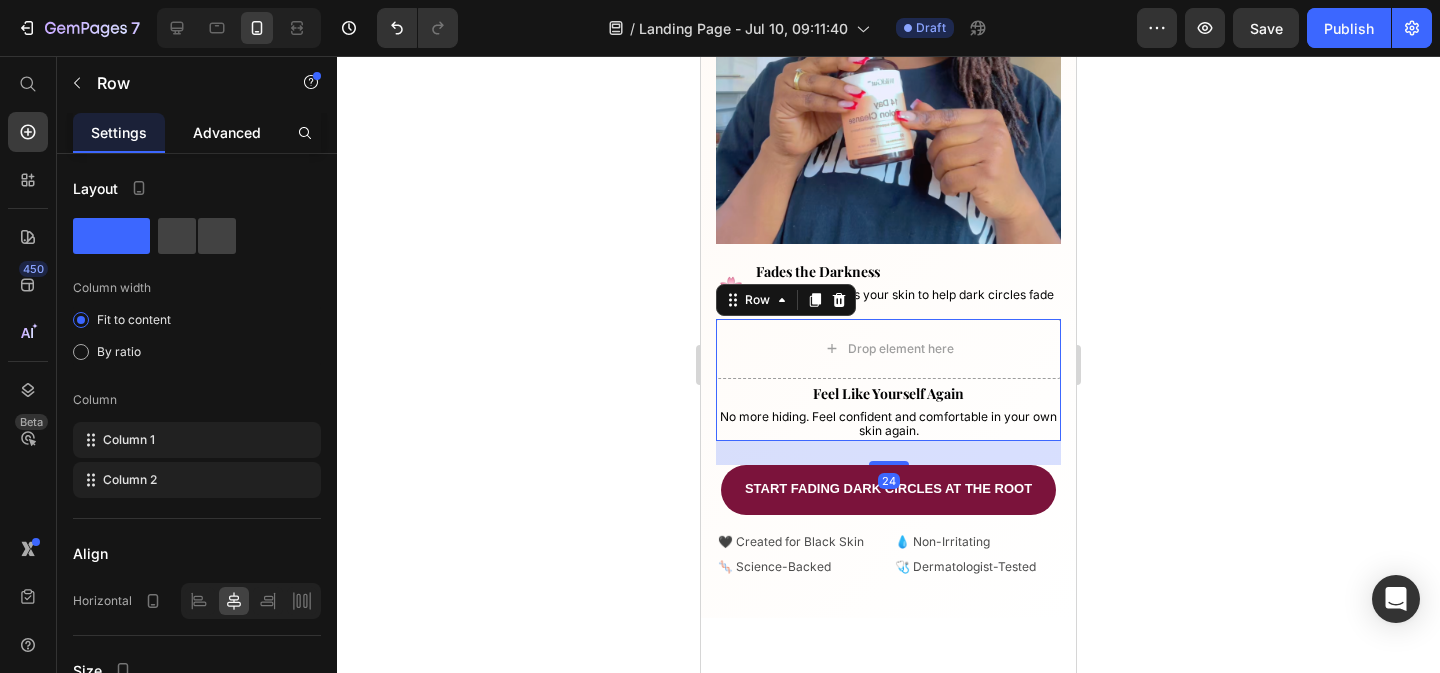 click on "Advanced" at bounding box center (227, 132) 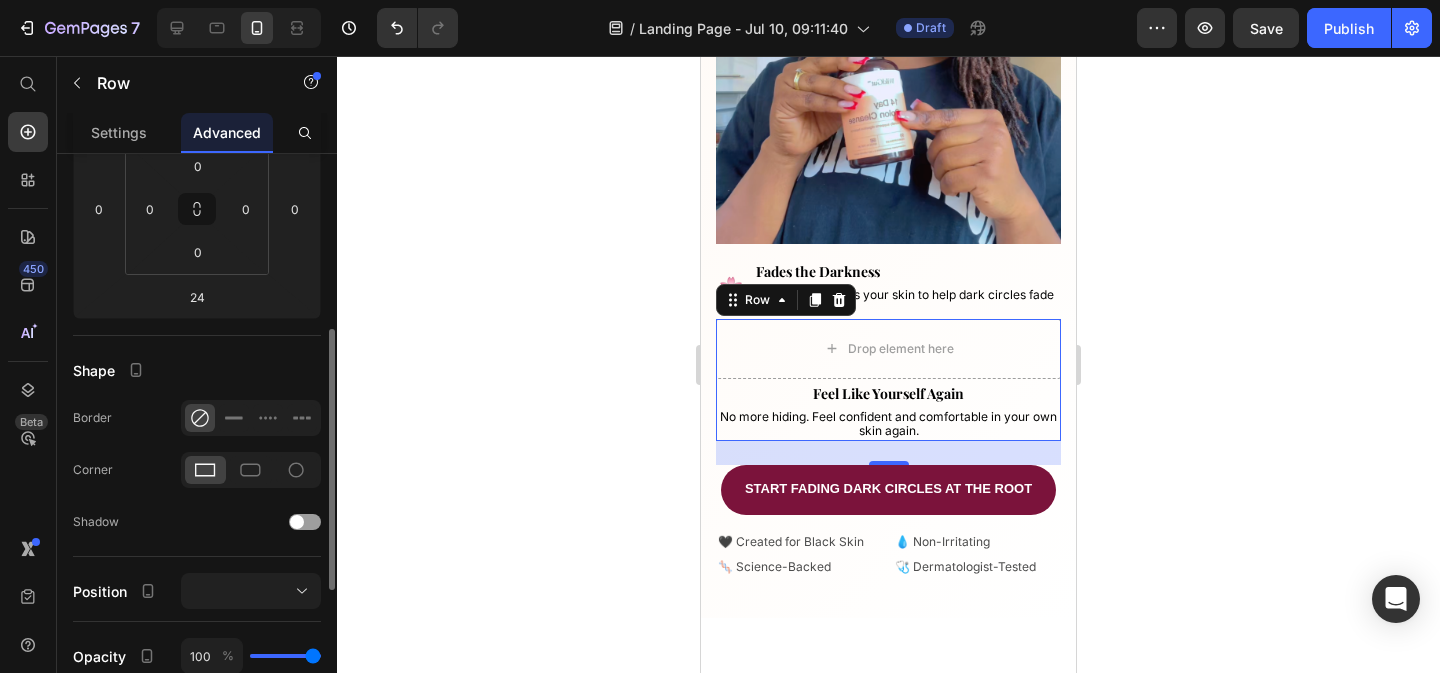 scroll, scrollTop: 341, scrollLeft: 0, axis: vertical 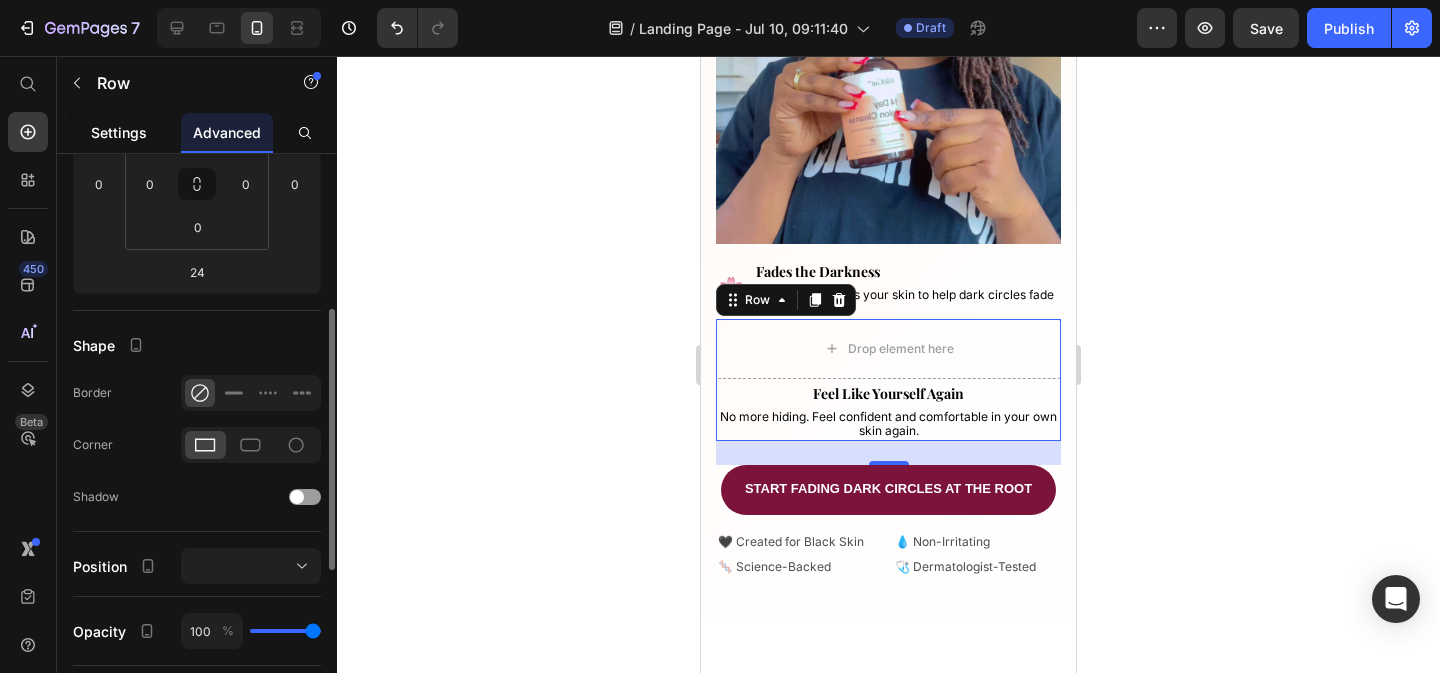 click on "Settings" at bounding box center [119, 132] 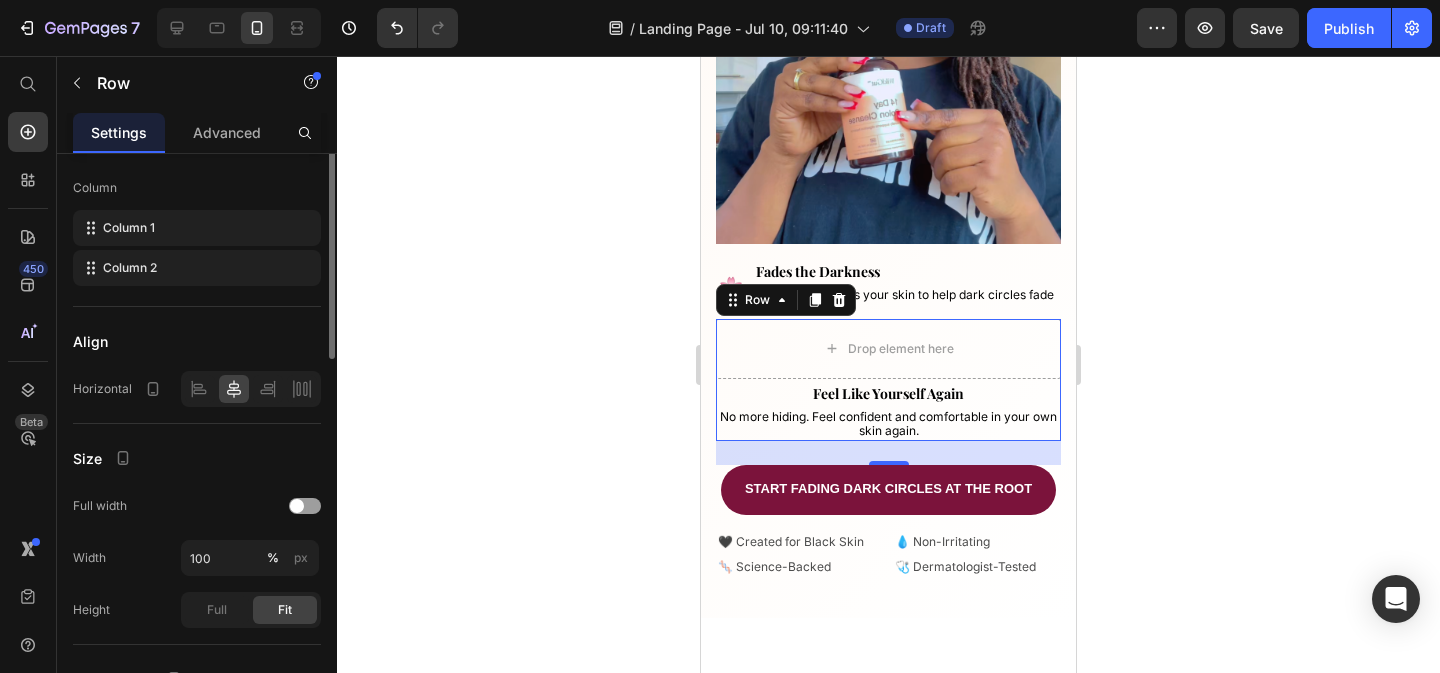 scroll, scrollTop: 0, scrollLeft: 0, axis: both 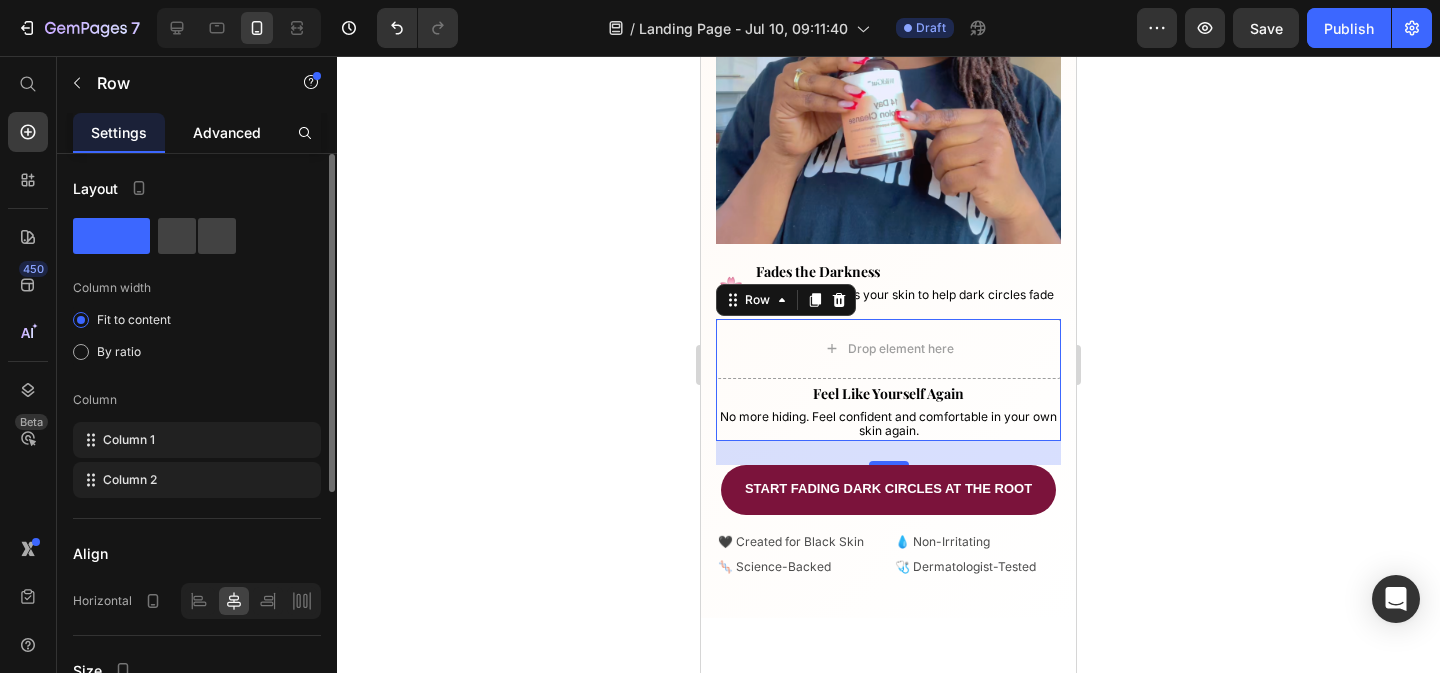 click on "Advanced" at bounding box center (227, 132) 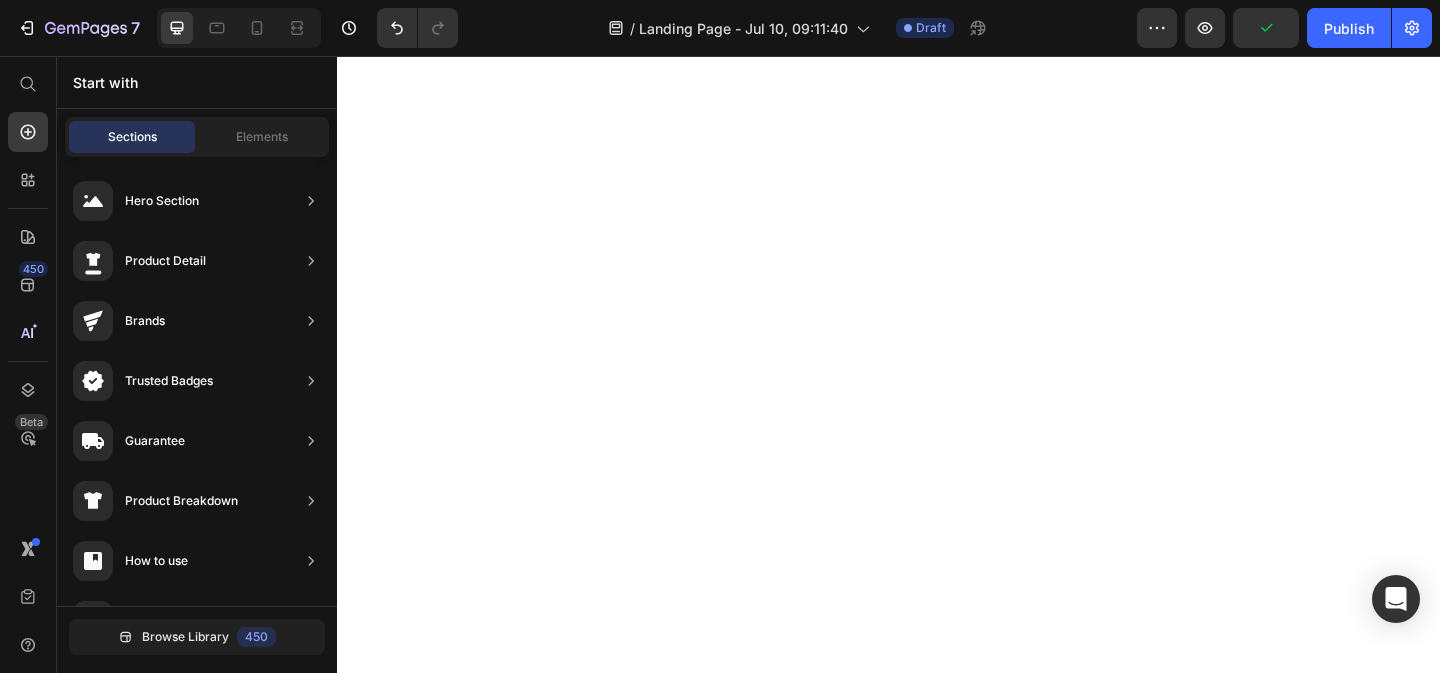 scroll, scrollTop: 0, scrollLeft: 0, axis: both 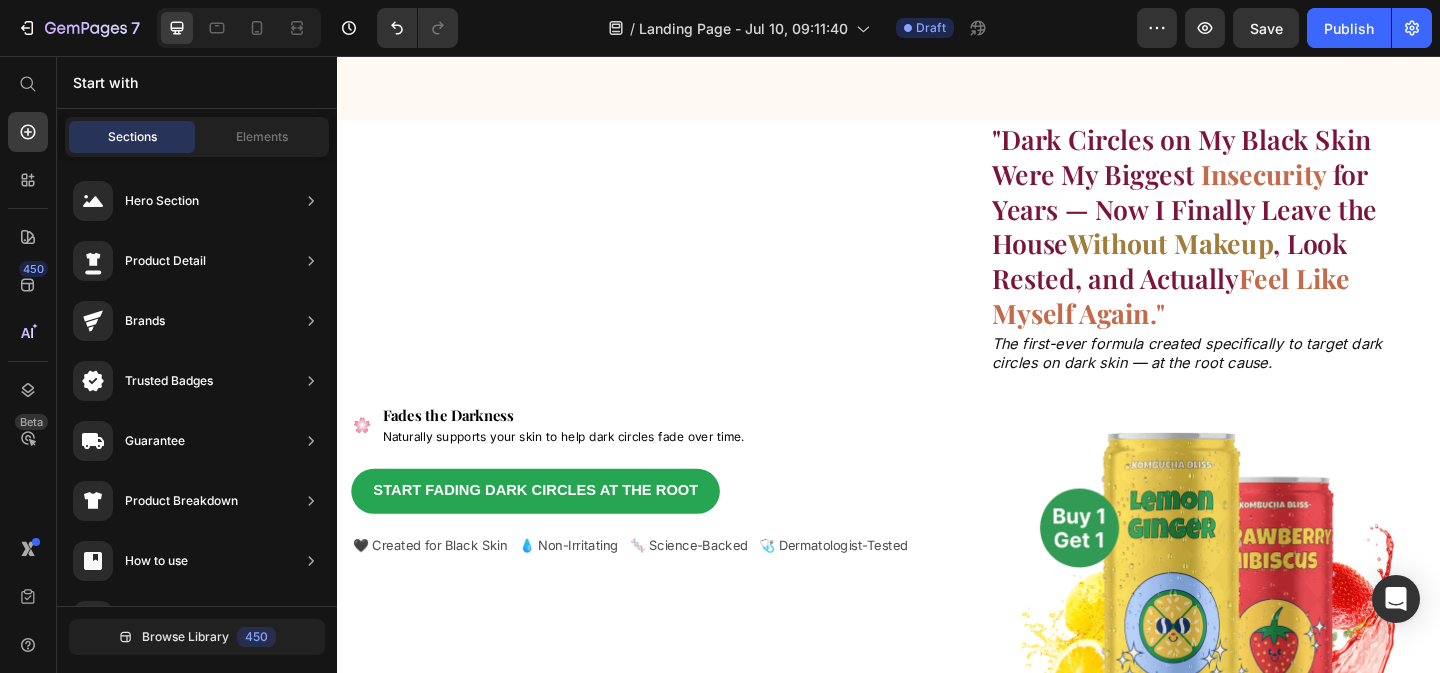 click on "Sections Elements" at bounding box center [197, 137] 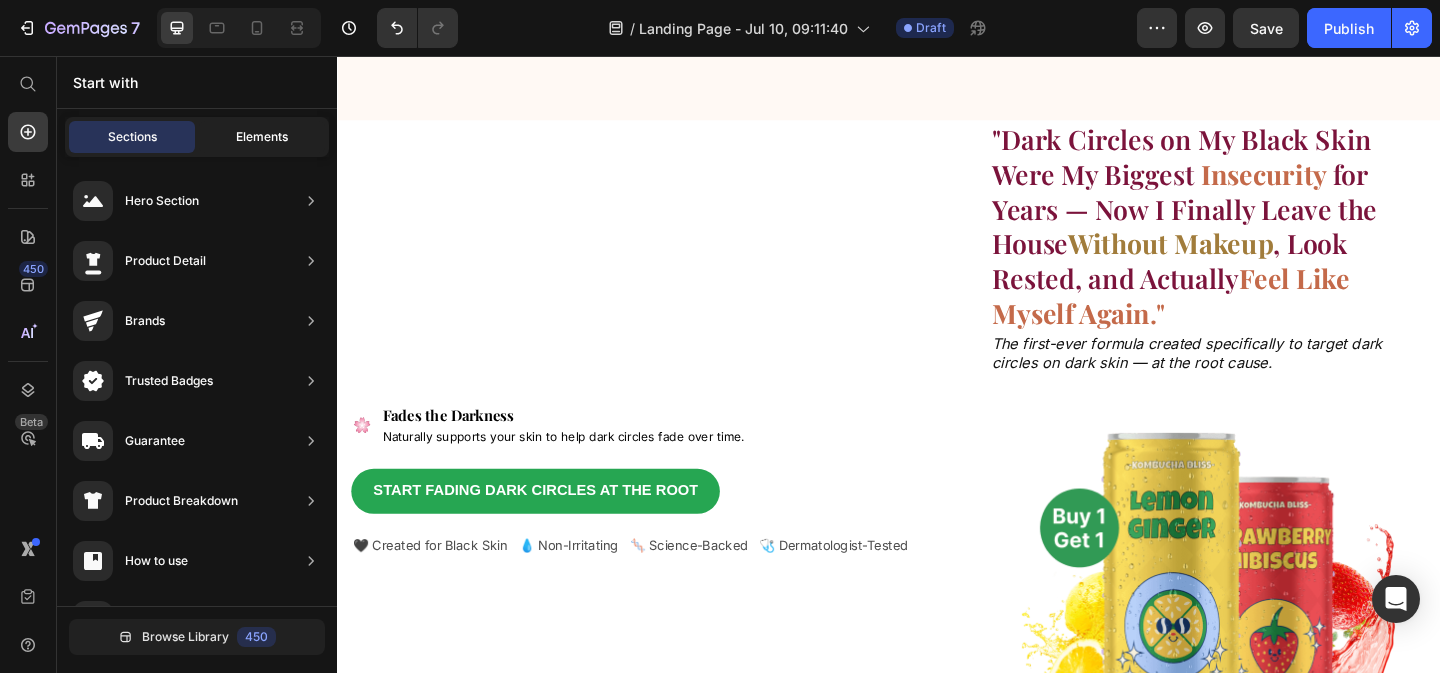click on "Elements" at bounding box center (262, 137) 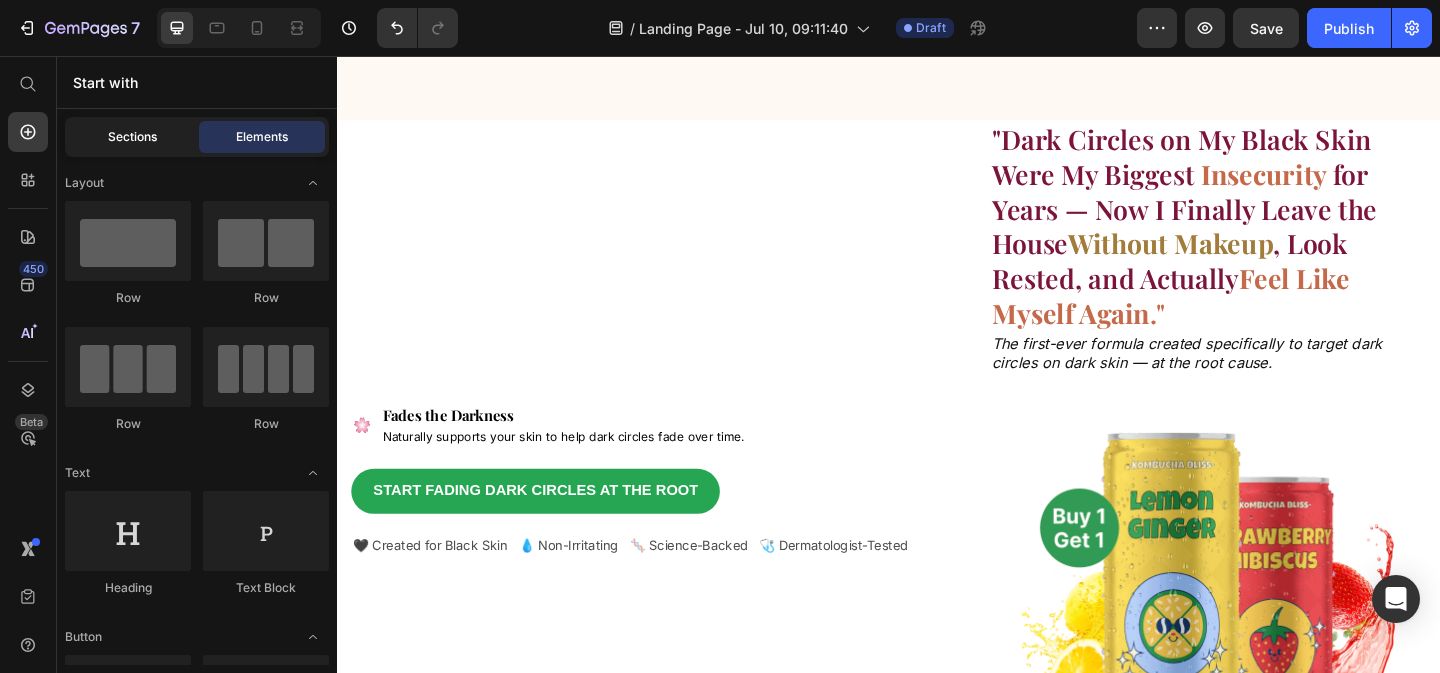 click on "Sections" 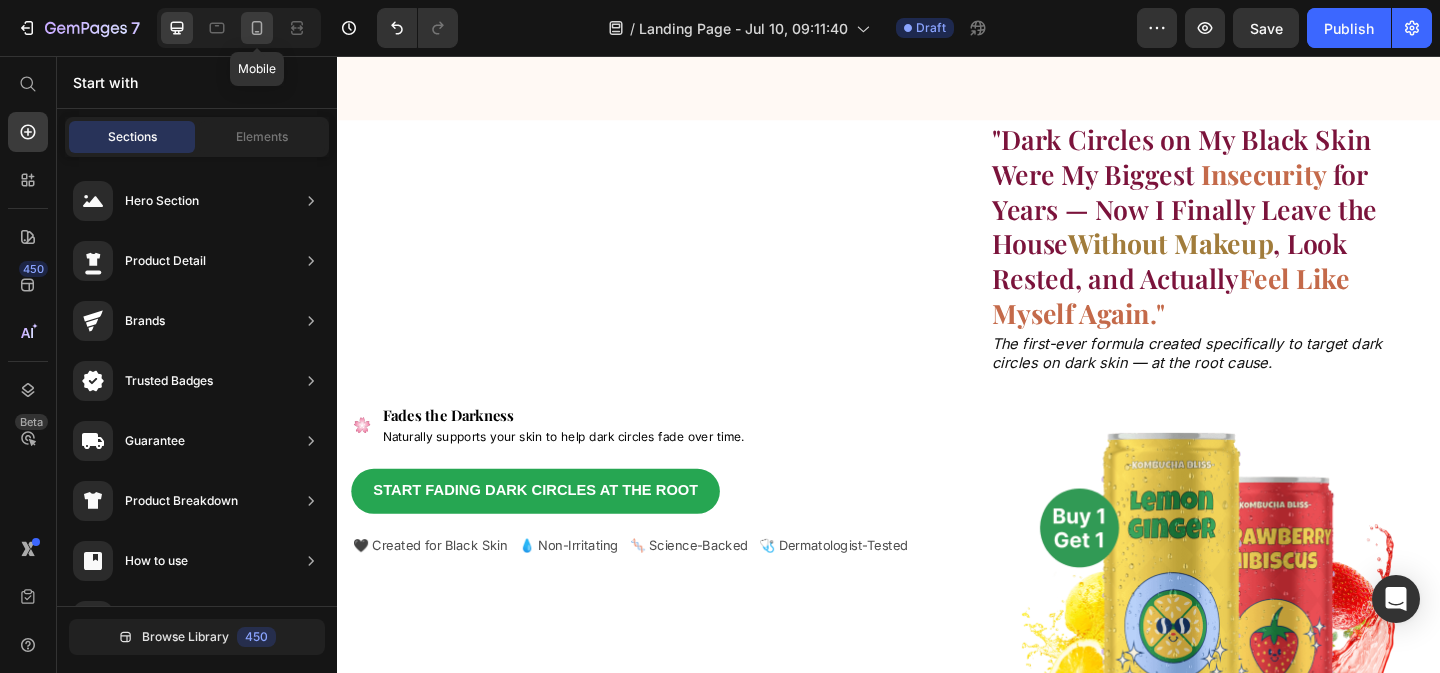 click 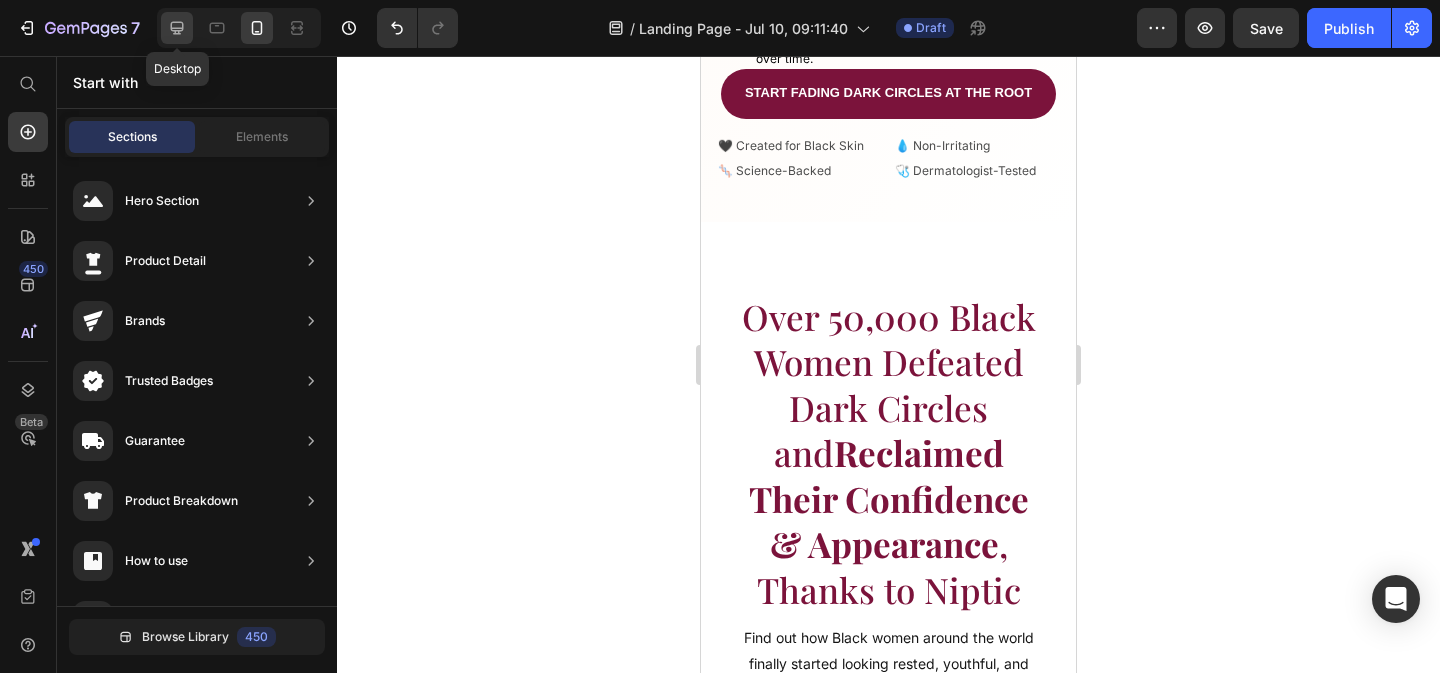 click 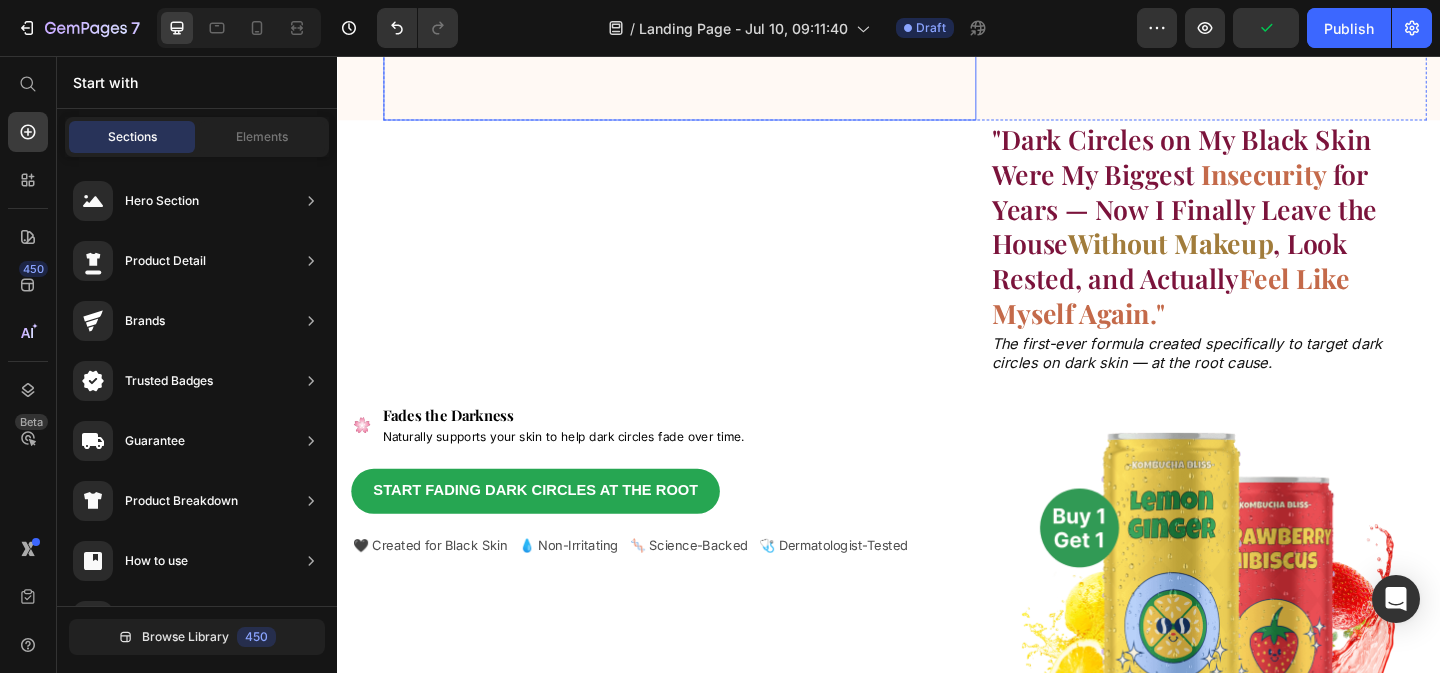 click on "Dark Circles on My Black Skin Were My Biggest  Insecurity  for Years — Now I Finally Leave the House  Without Makeup , Look Rested, and Actually  Feel Like Myself Again . Heading The first-ever formula created specifically to target dark circles on dark skin — at the root cause. Text Block 🖤 Text Block 🌸 Text Block Made Specifically for Dark Skin Text Block Targets the real cause of dark circles on deeper skin tones — not just surface-level brightening. Text Block Fades the Darkness Text Block Naturally supports your skin to help dark circles fade over time. Text Block Row 💆🏾‍♀️ Text Block Image Restore Your Natural Skin Tone Text Block Brings back the even, smooth, youthful under-eyes you remember. Text Block Barefaced Confidence Text Block Step outside without makeup — looking rested and glowing. Text Block Row Image Feel Like Yourself Again Text Block No more hiding. Feel confident and comfortable in your own skin again. Text Block Row Start Fading Dark Circles at the Root Button" at bounding box center [709, -242] 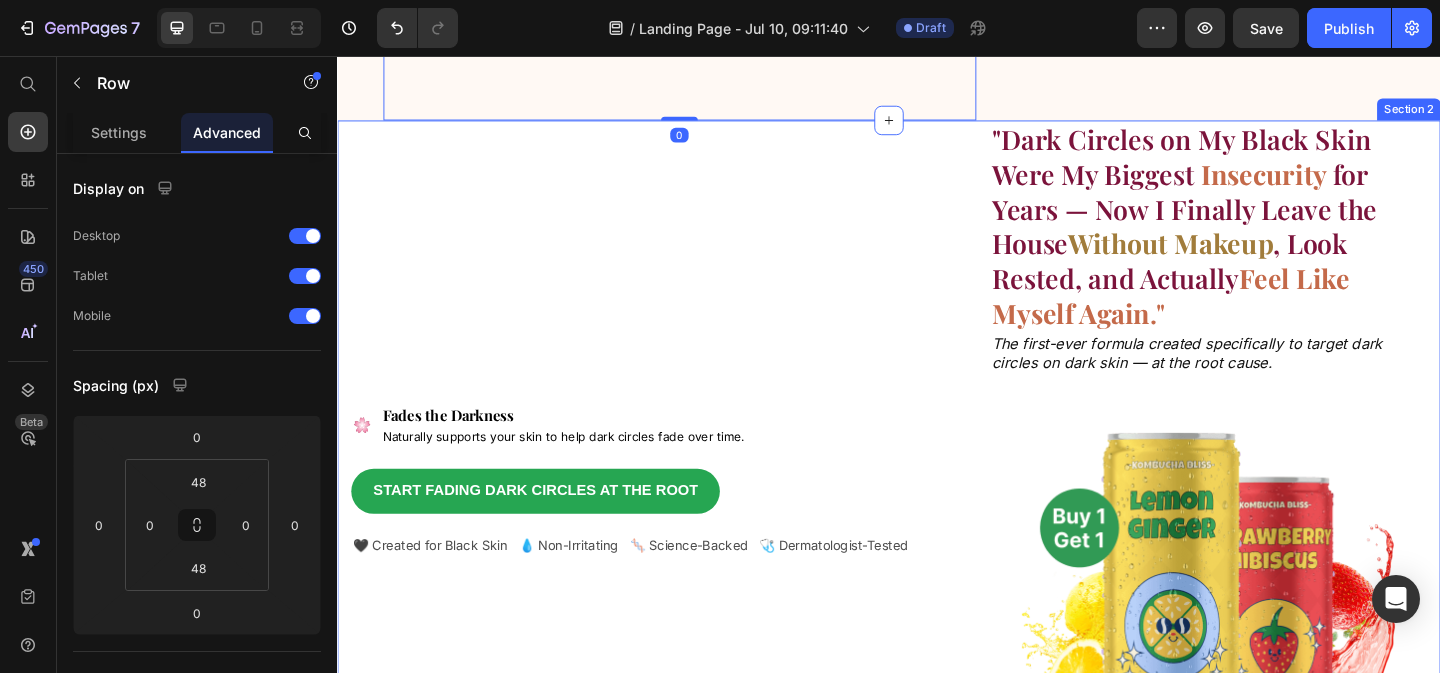 click on "🌸 Text Block Fades the Darkness Text Block Naturally supports your skin to help dark circles fade over time. Text Block Row Start Fading Dark Circles at the Root Button Start Fading Dark Circles at the Root Button 🖤 Created for Black Skin Text Block 💧 Non-Irritating Text Block 🧬 Science-Backed Text Block 🩺 Dermatologist-Tested Text Block Row Row "Dark Circles on My Black Skin Were My Biggest   Insecurity   for Years — Now I Finally Leave the House  Without Makeup , Look Rested, and Actually  Feel Like Myself Again ." Heading The first-ever formula created specifically to target dark circles on dark skin — at the root cause. Text Block Row Image Row Section 2" at bounding box center [937, 527] 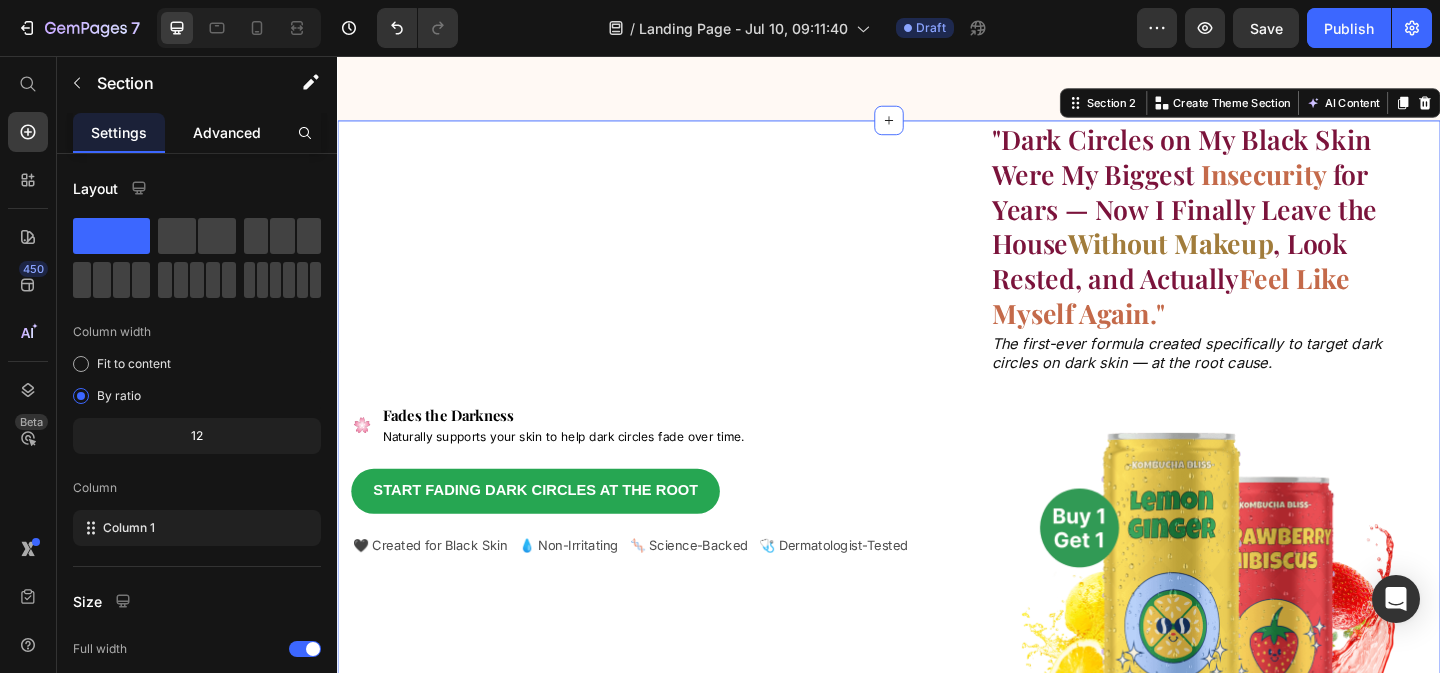 click on "Advanced" at bounding box center (227, 132) 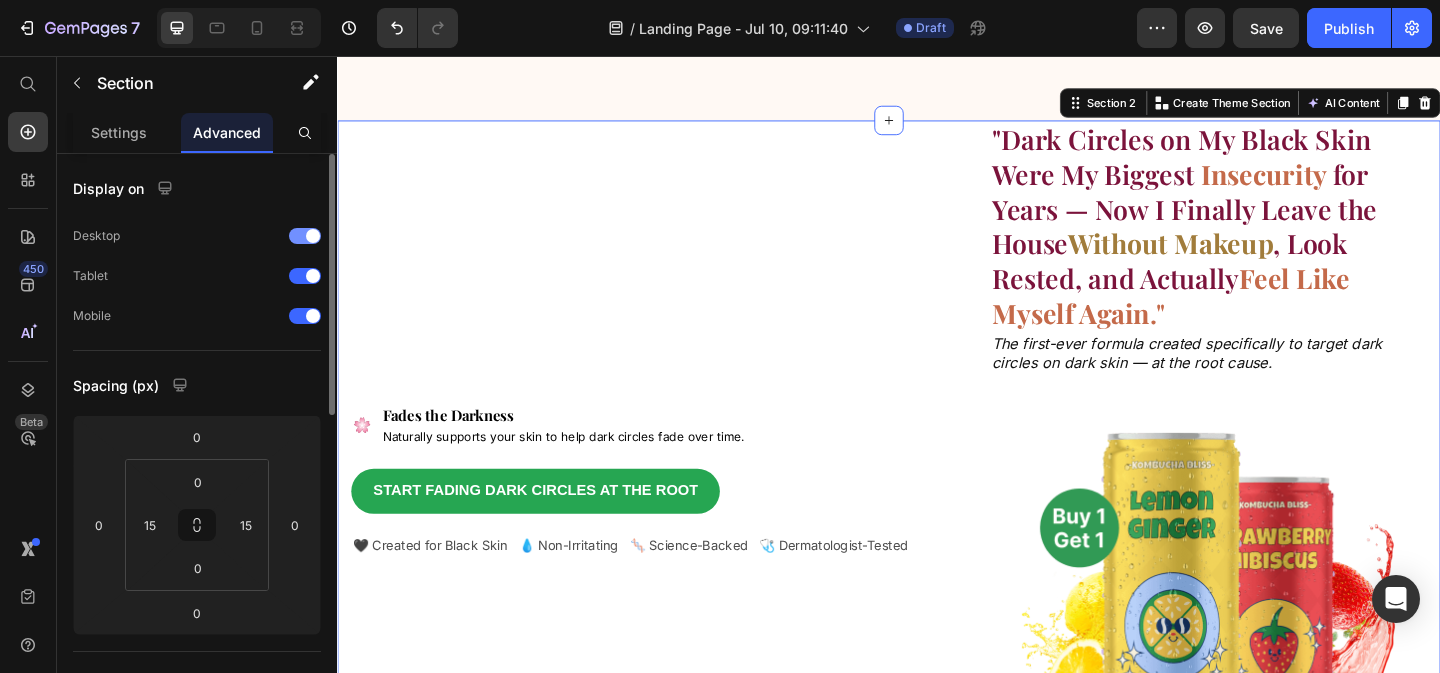 click at bounding box center (305, 236) 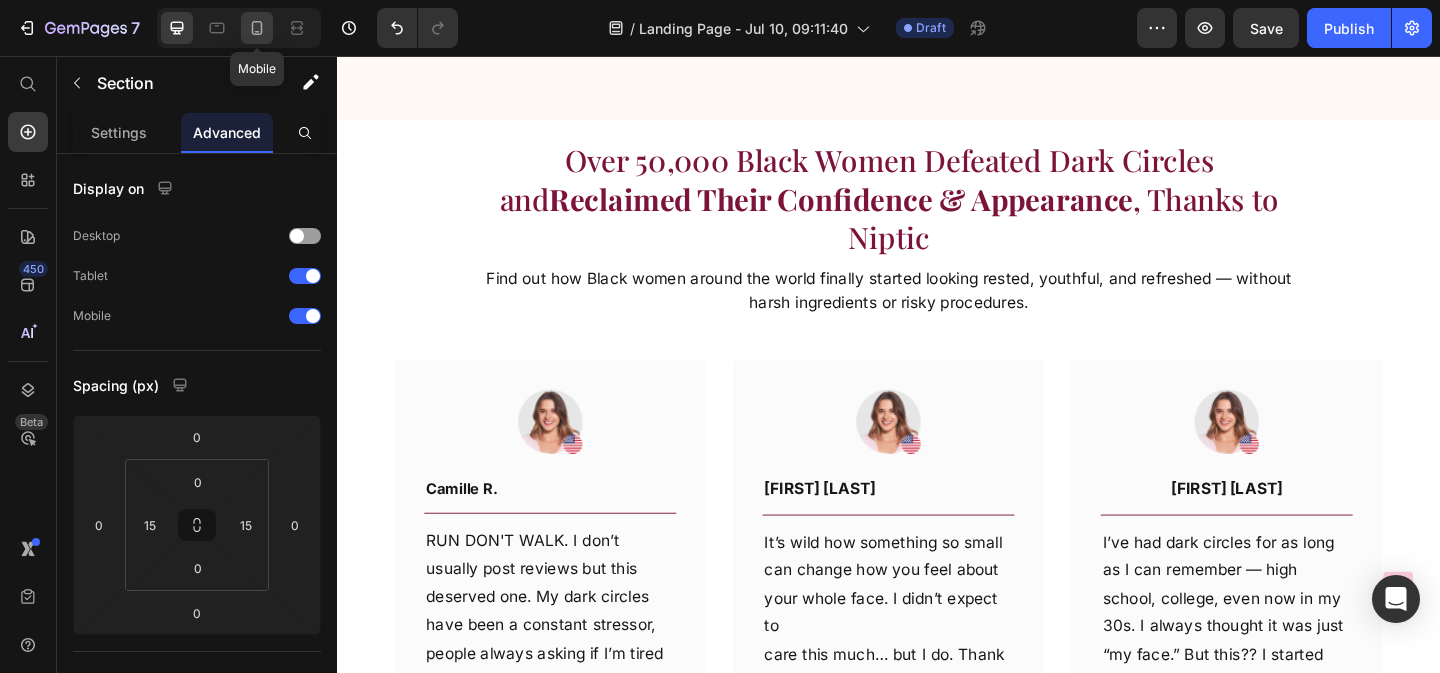 drag, startPoint x: 254, startPoint y: 26, endPoint x: 54, endPoint y: 95, distance: 211.56796 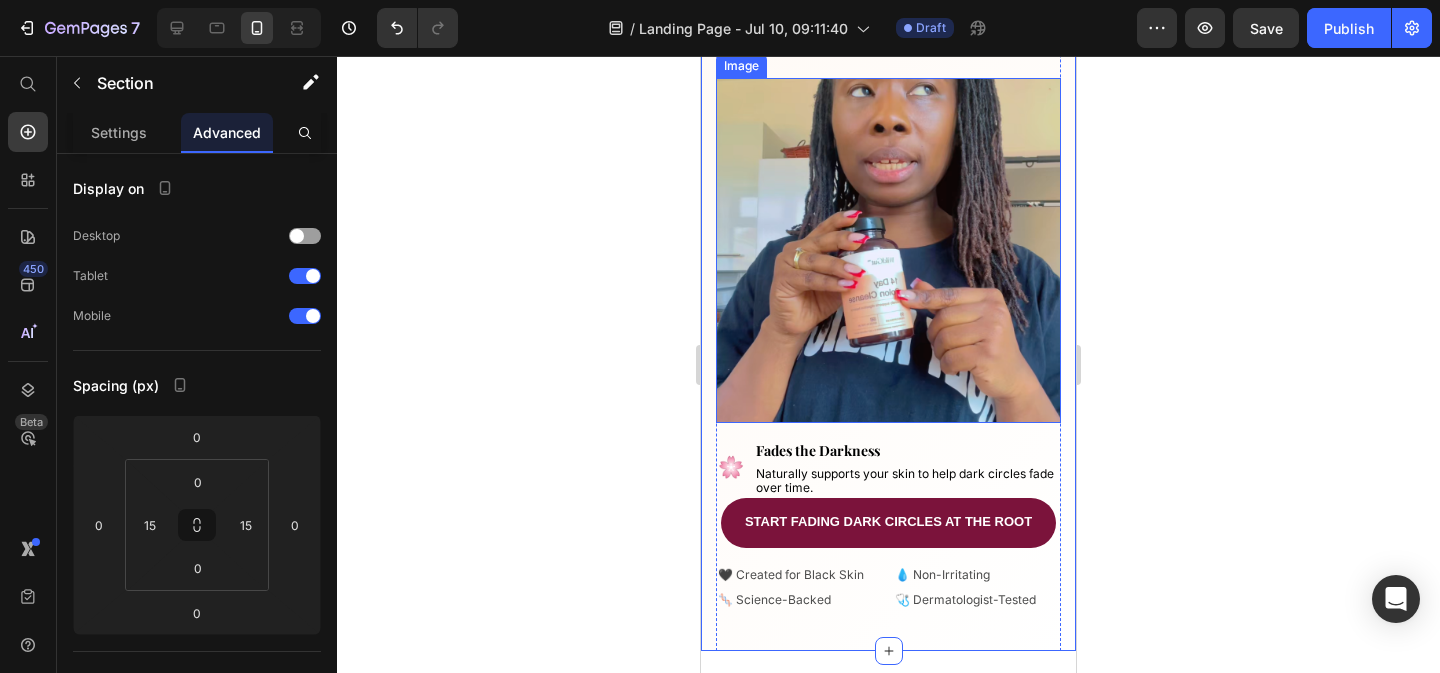 scroll, scrollTop: 421, scrollLeft: 0, axis: vertical 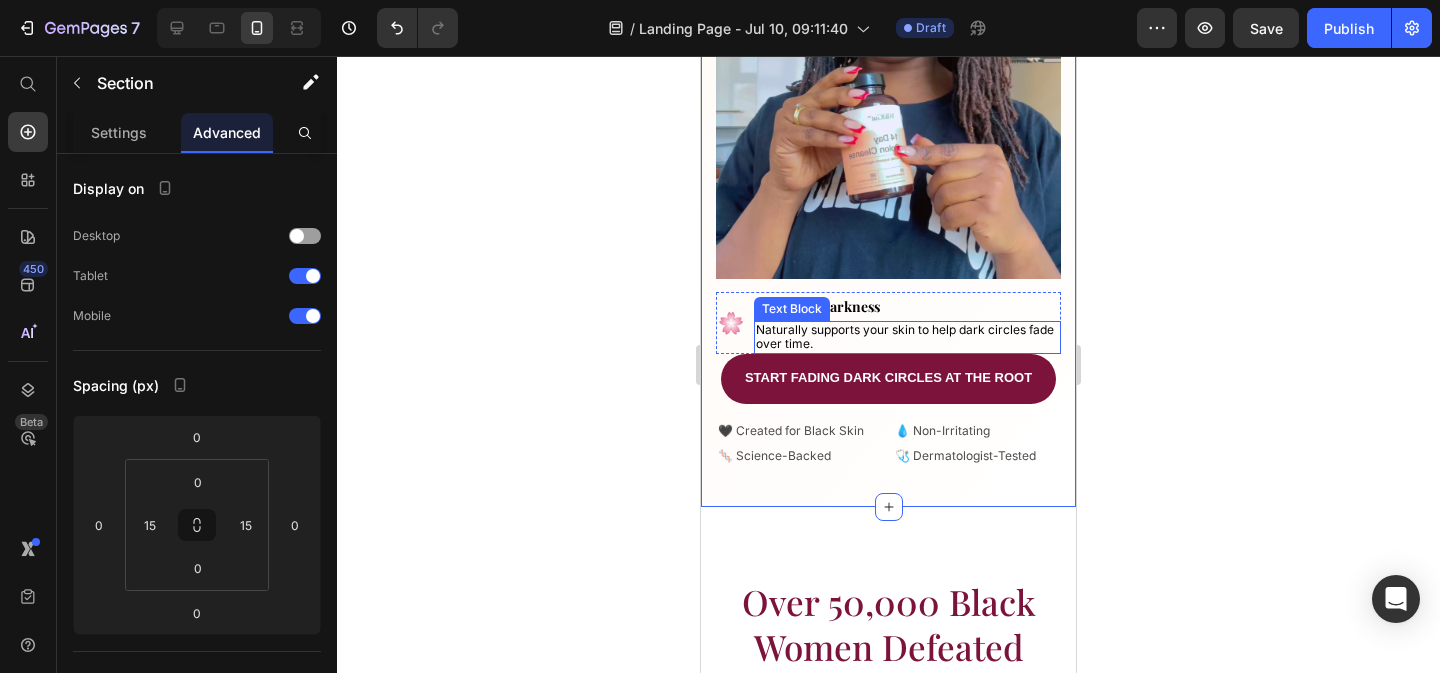click on "Naturally supports your skin to help dark circles fade over time." at bounding box center (907, 337) 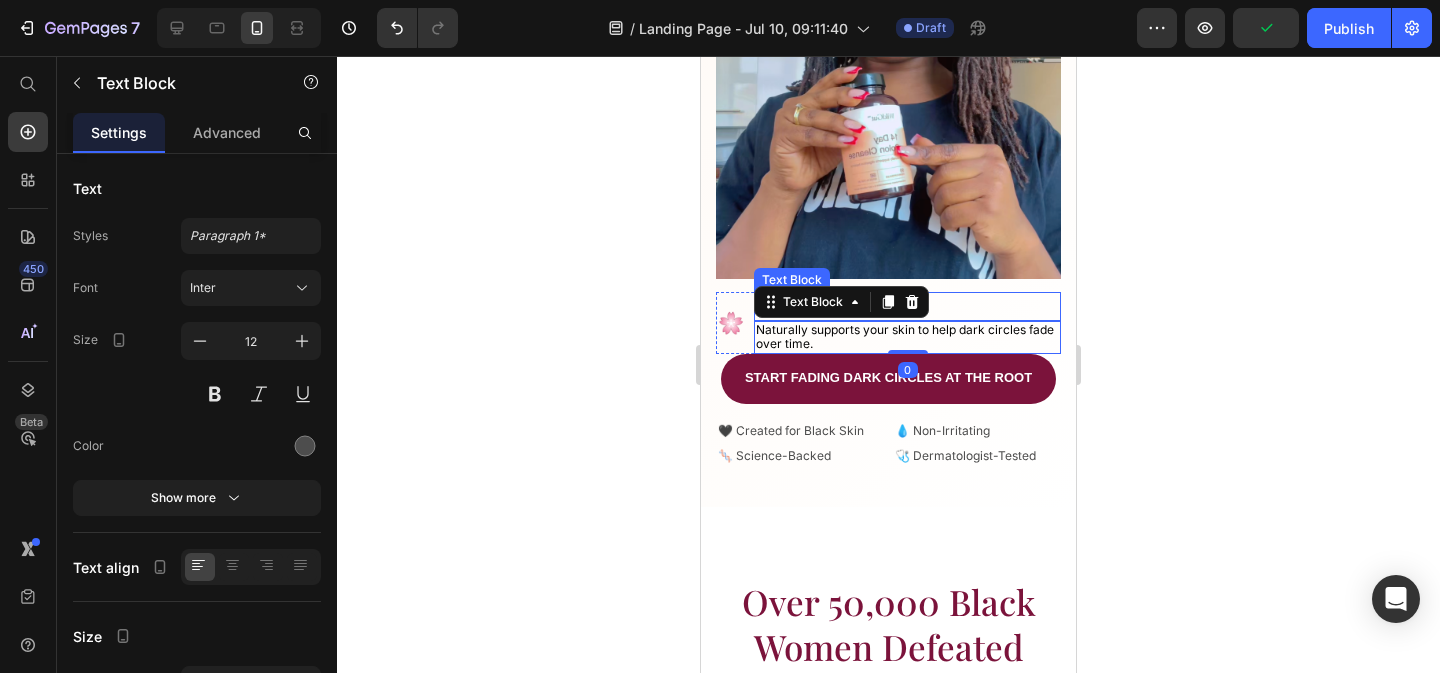 click on "Fades the Darkness" at bounding box center [907, 306] 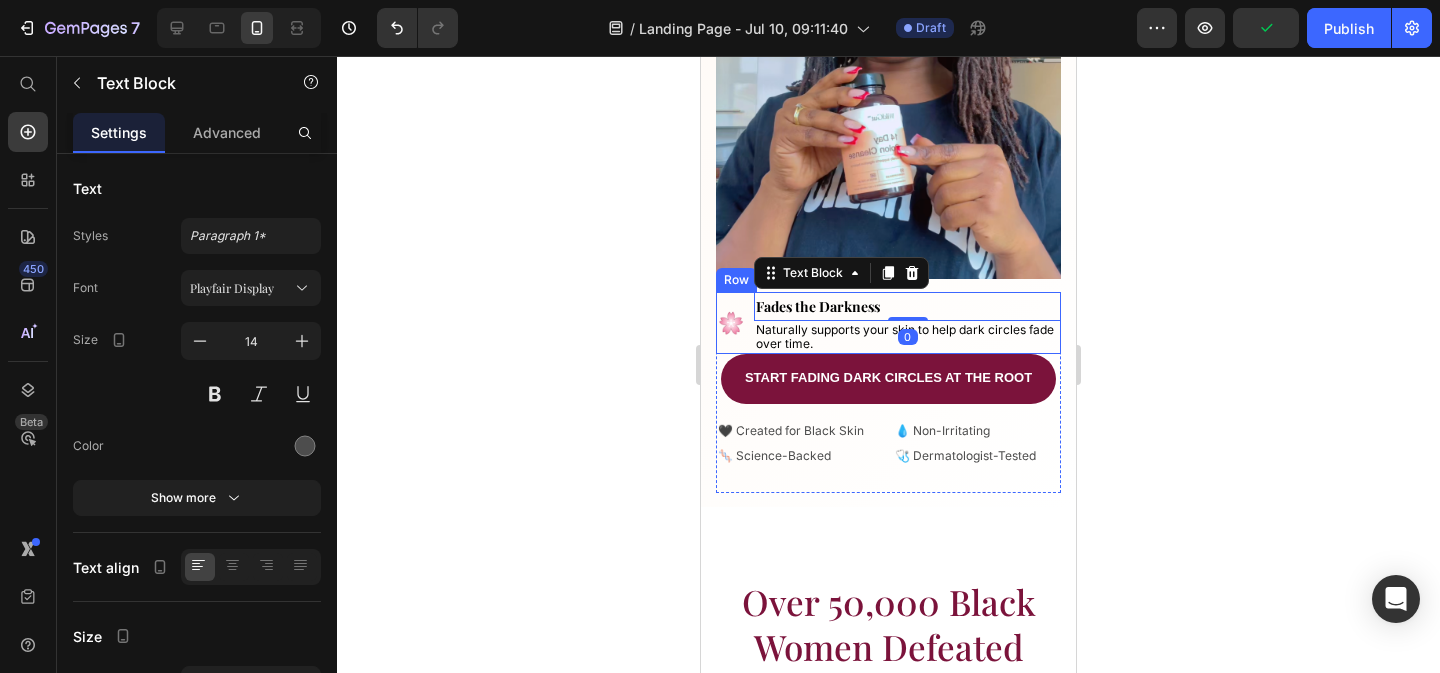 click on "🌸 Text Block Fades the Darkness Text Block   0 Naturally supports your skin to help dark circles fade over time. Text Block Row" at bounding box center [888, 323] 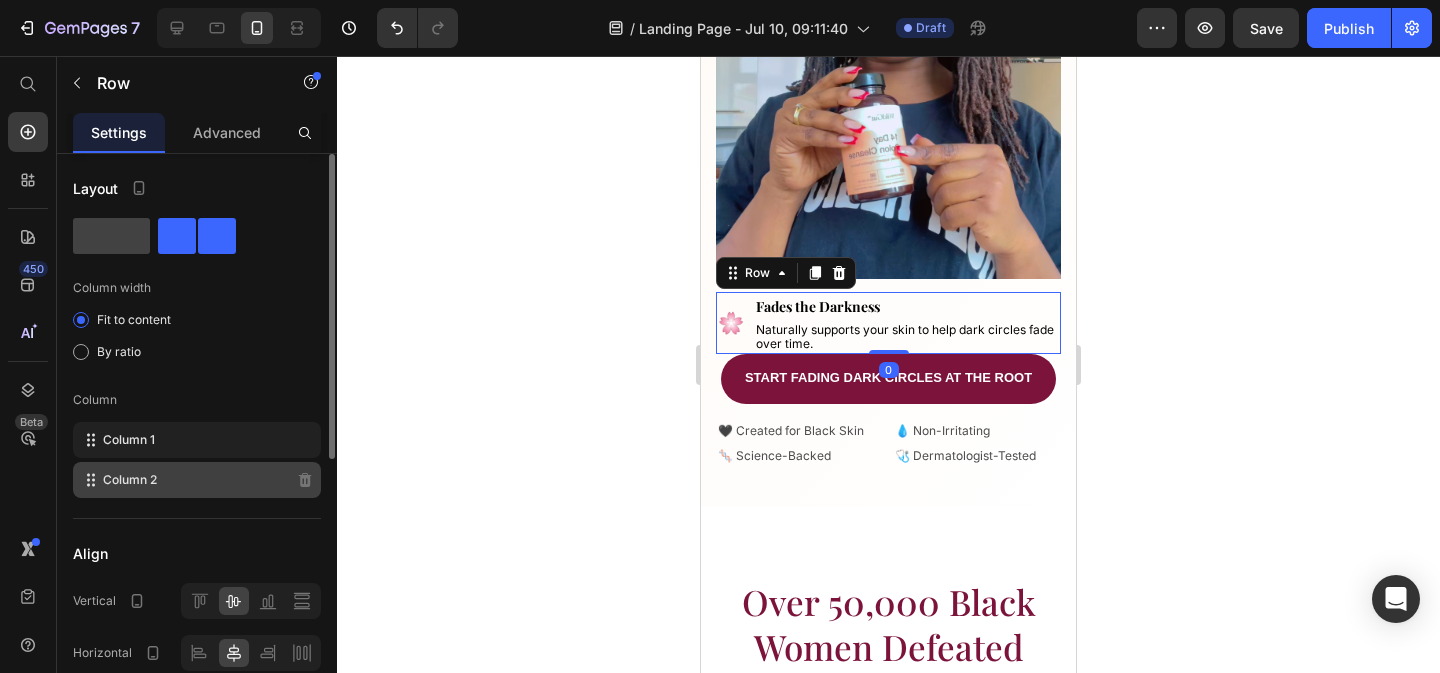 click on "Column 2" 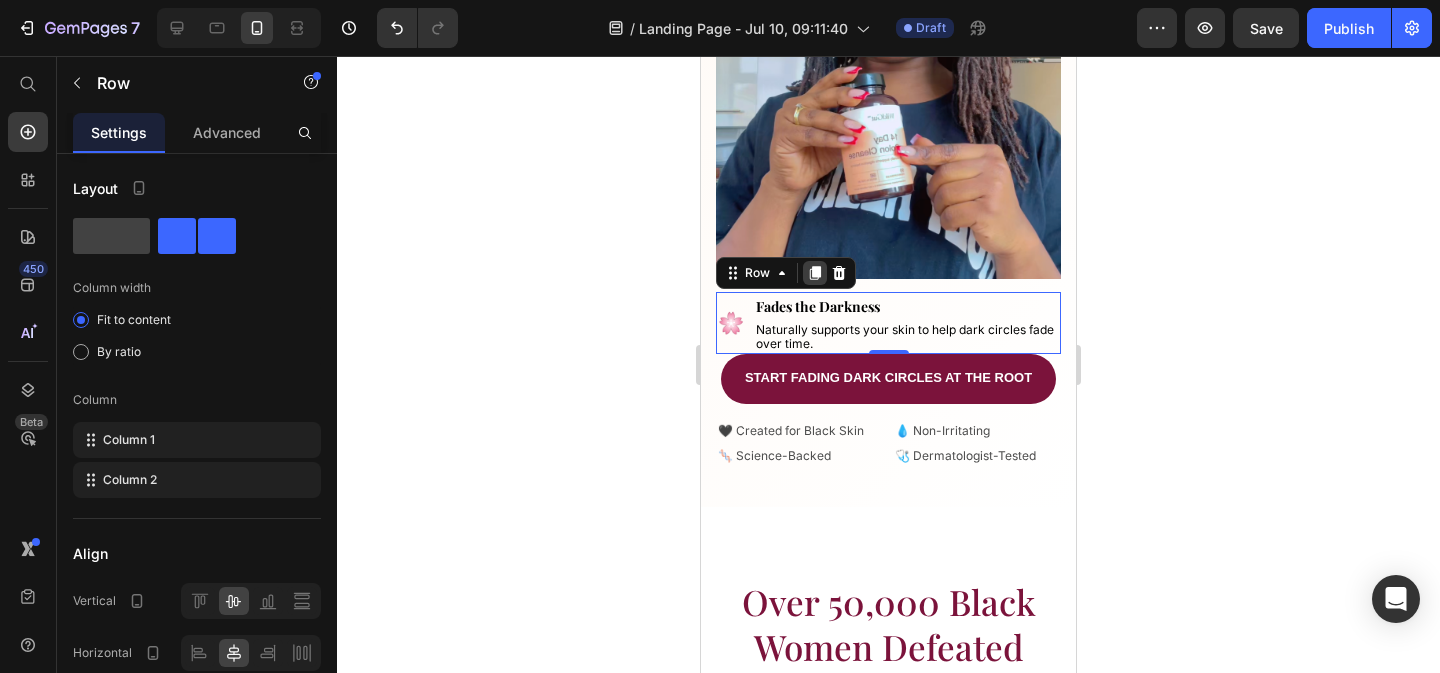 click 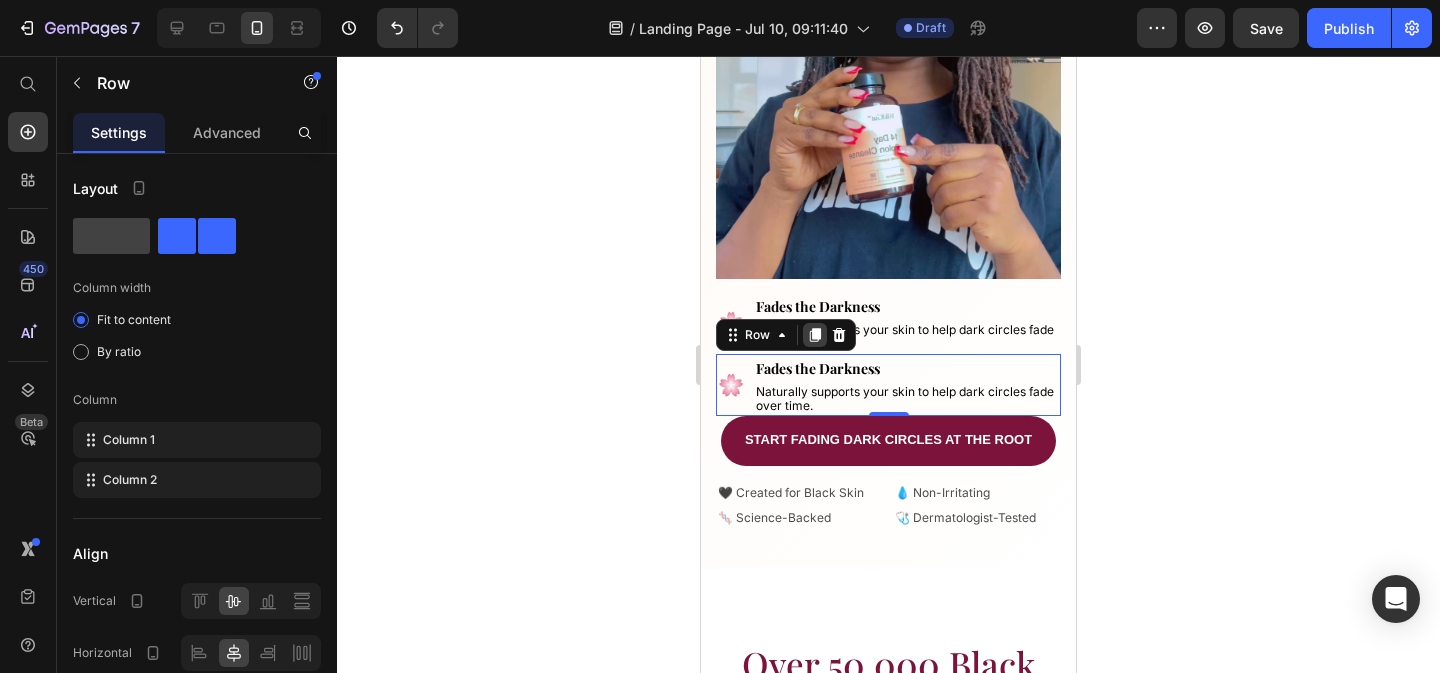click 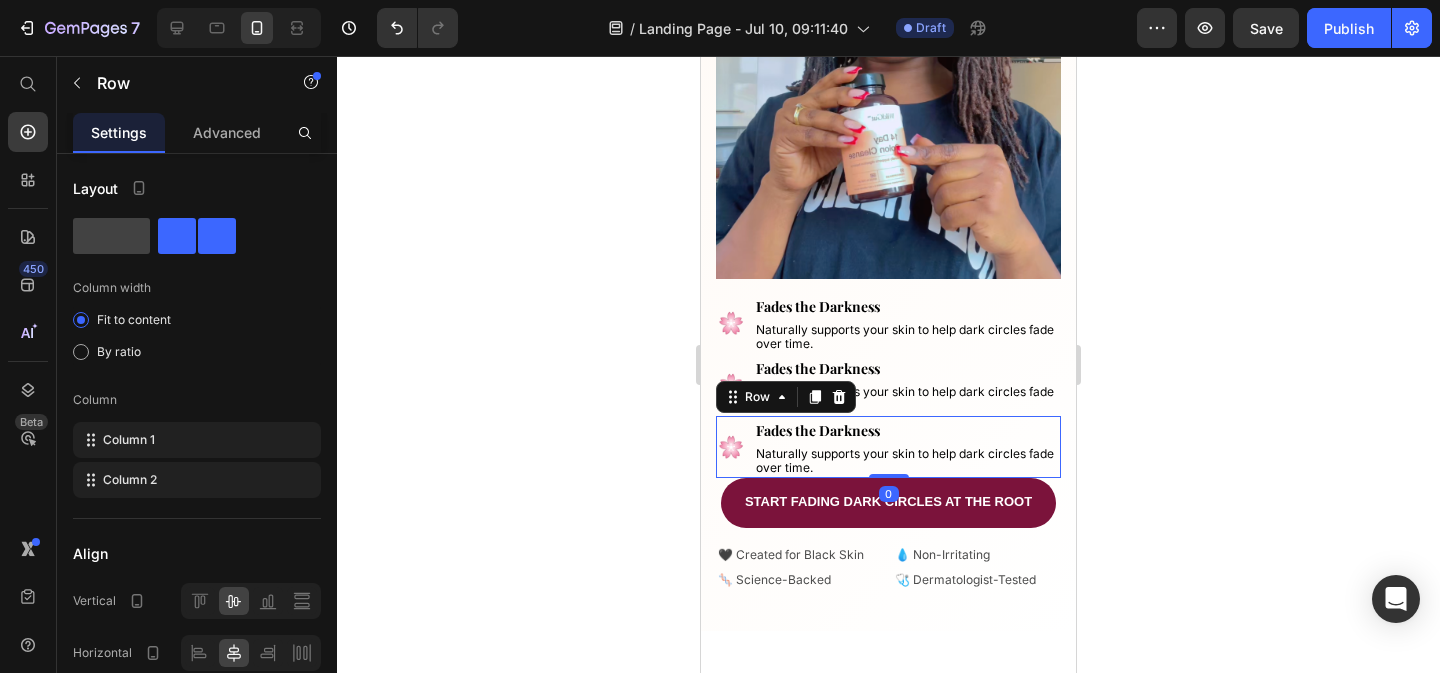 click on "Naturally supports your skin to help dark circles fade over time." at bounding box center (905, 336) 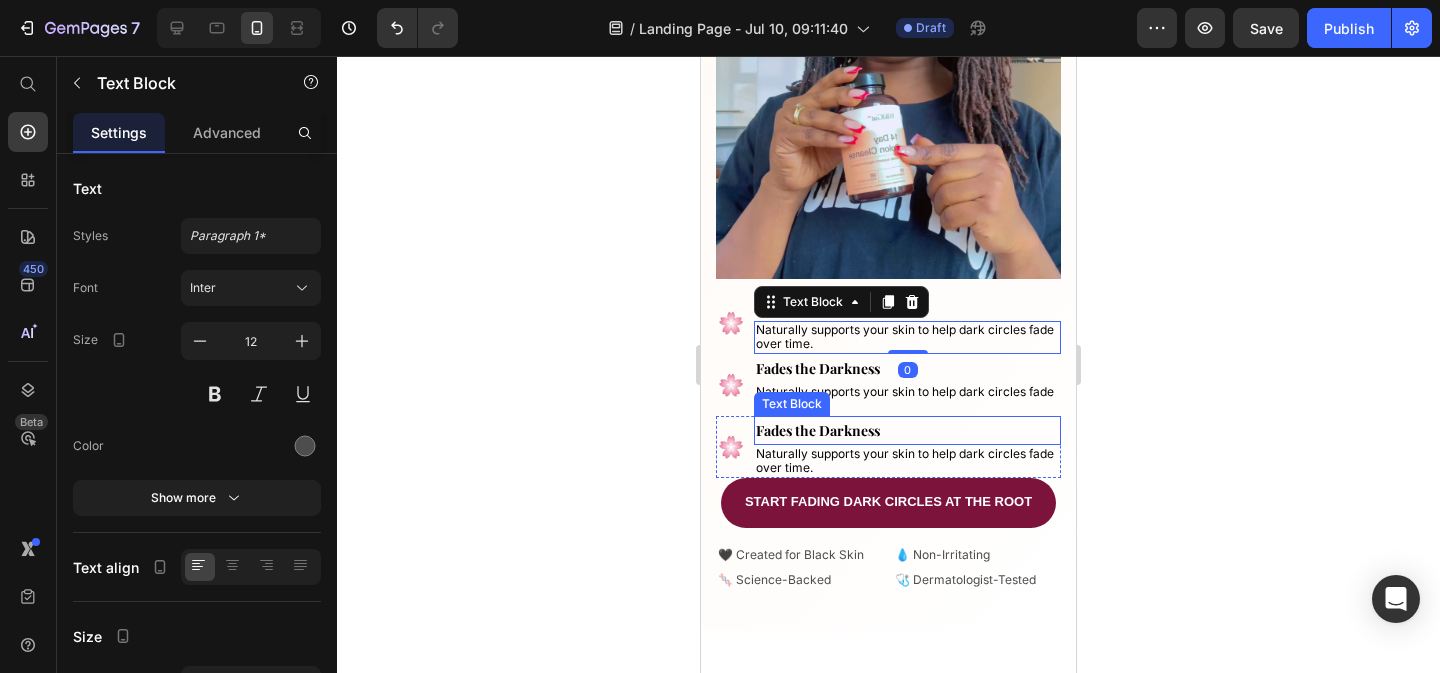 click on "Fades the Darkness" at bounding box center (907, 430) 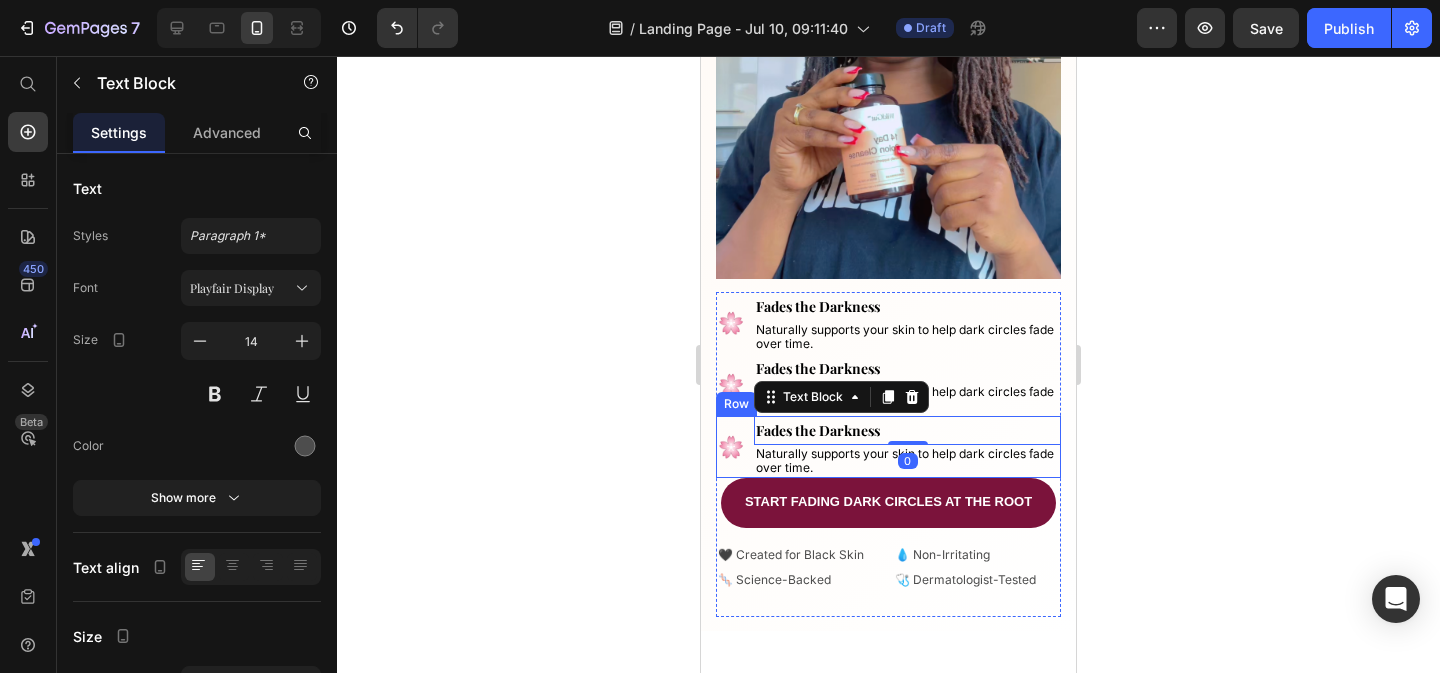click on "🌸 Text Block Fades the Darkness Text Block   0 Naturally supports your skin to help dark circles fade over time. Text Block Row" at bounding box center (888, 447) 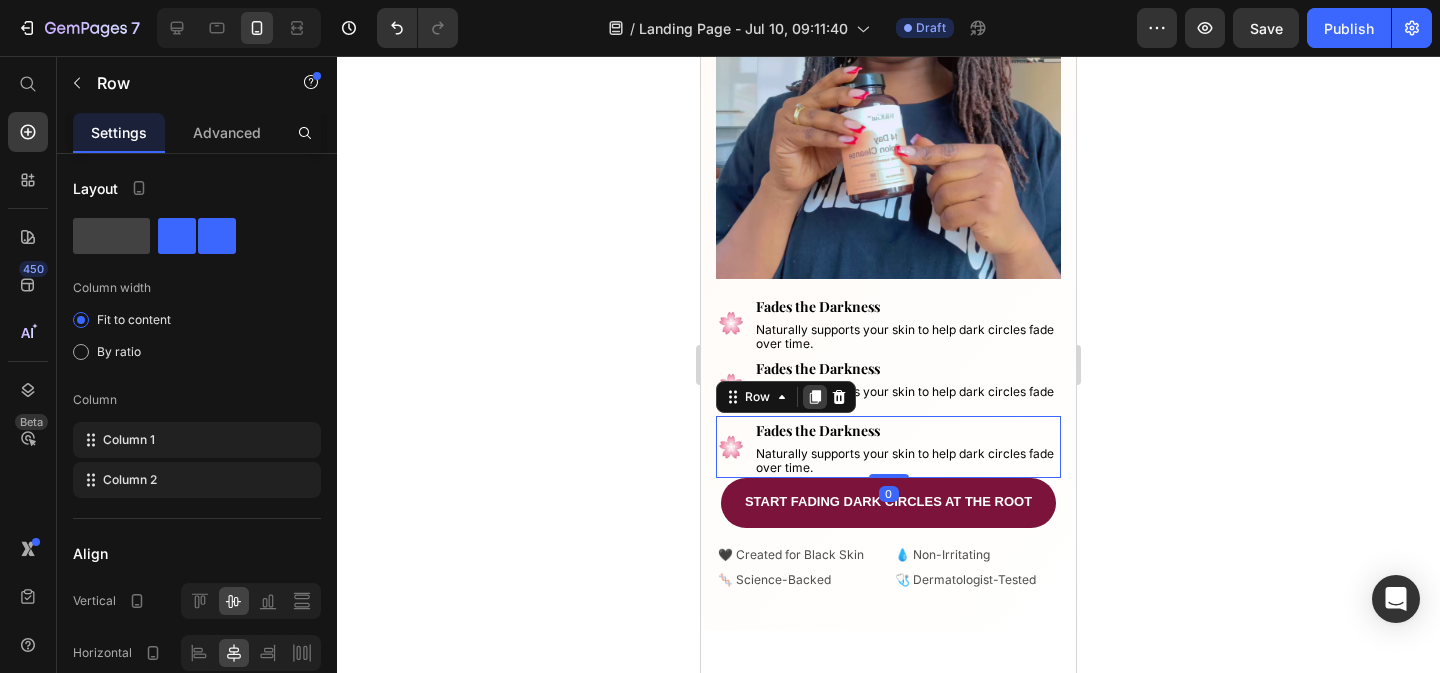 click 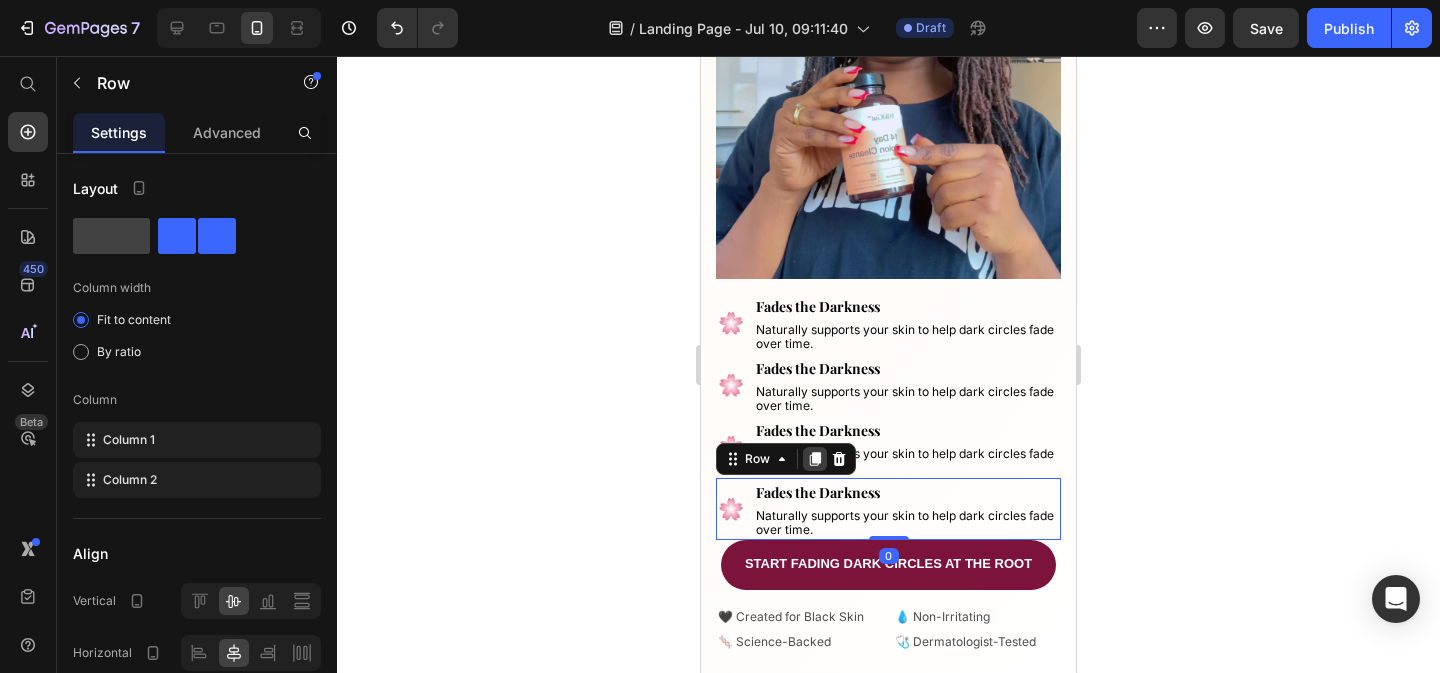 click 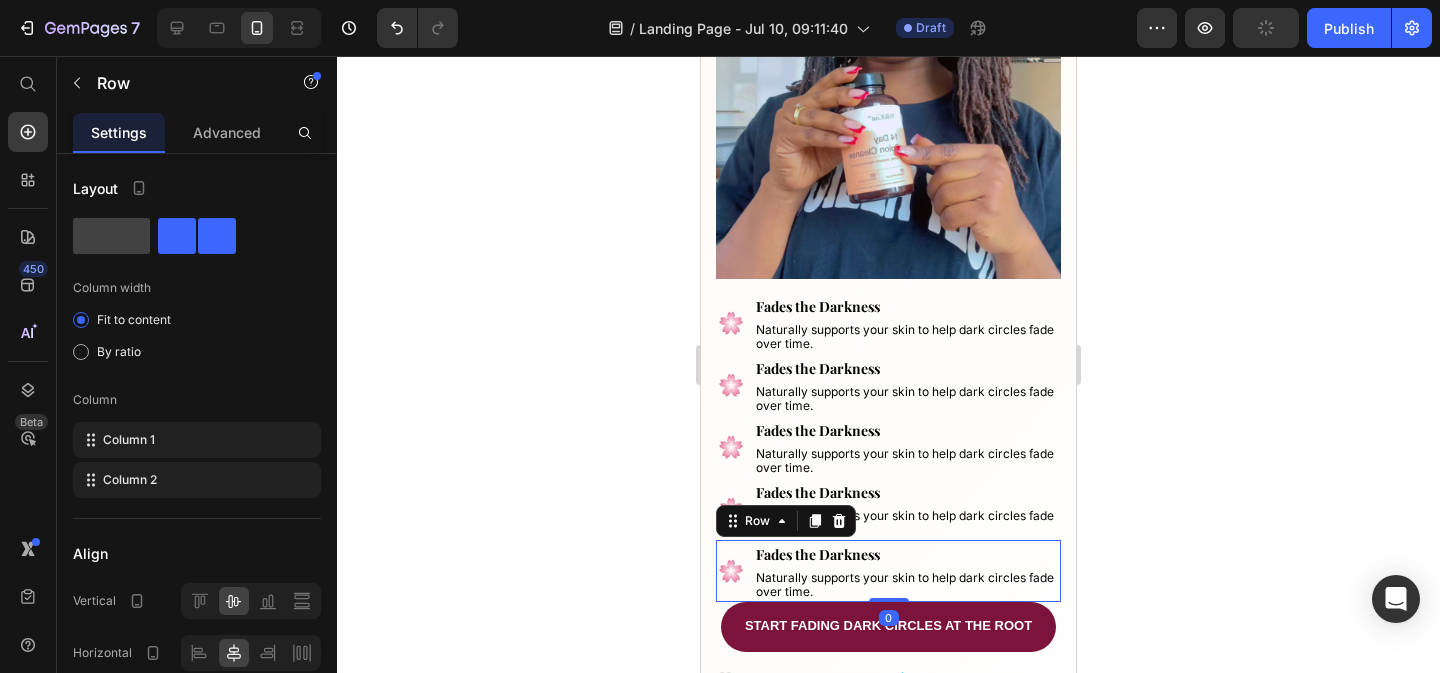 scroll, scrollTop: 537, scrollLeft: 0, axis: vertical 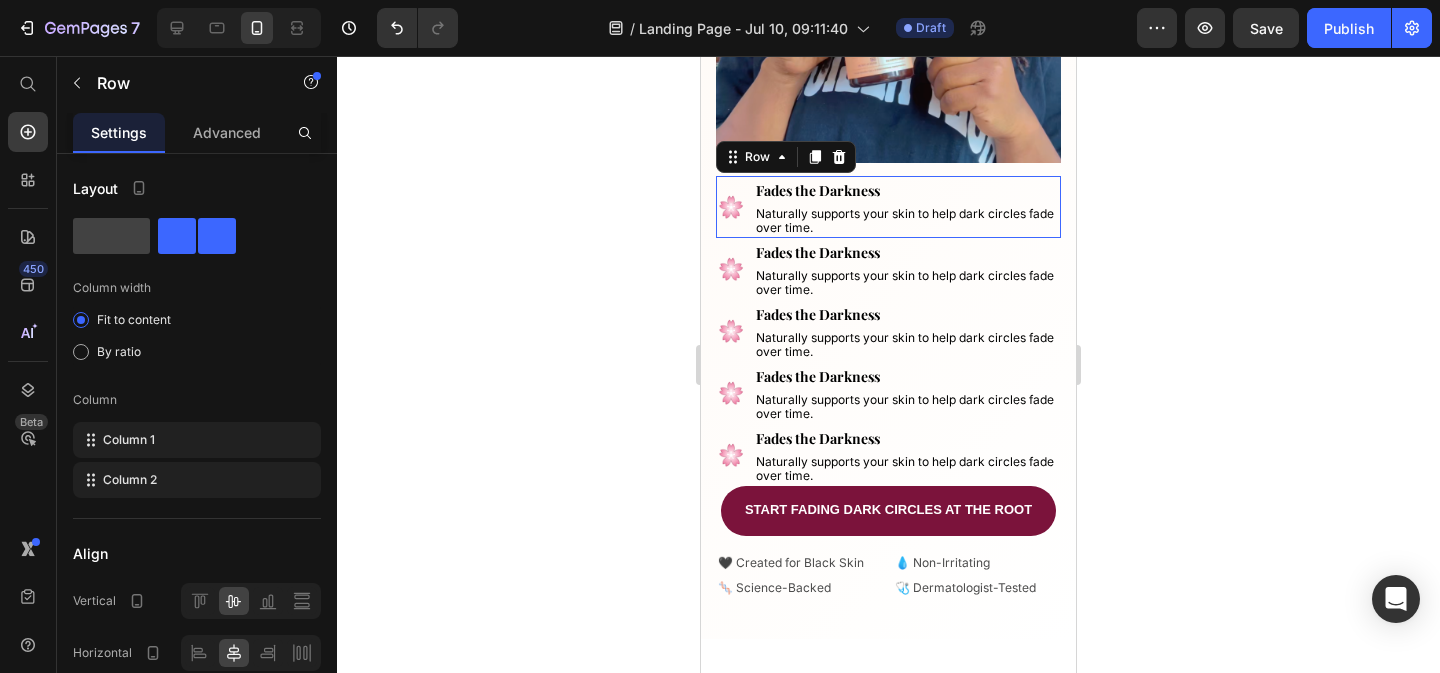 click on "🌸 Text Block" at bounding box center [731, 207] 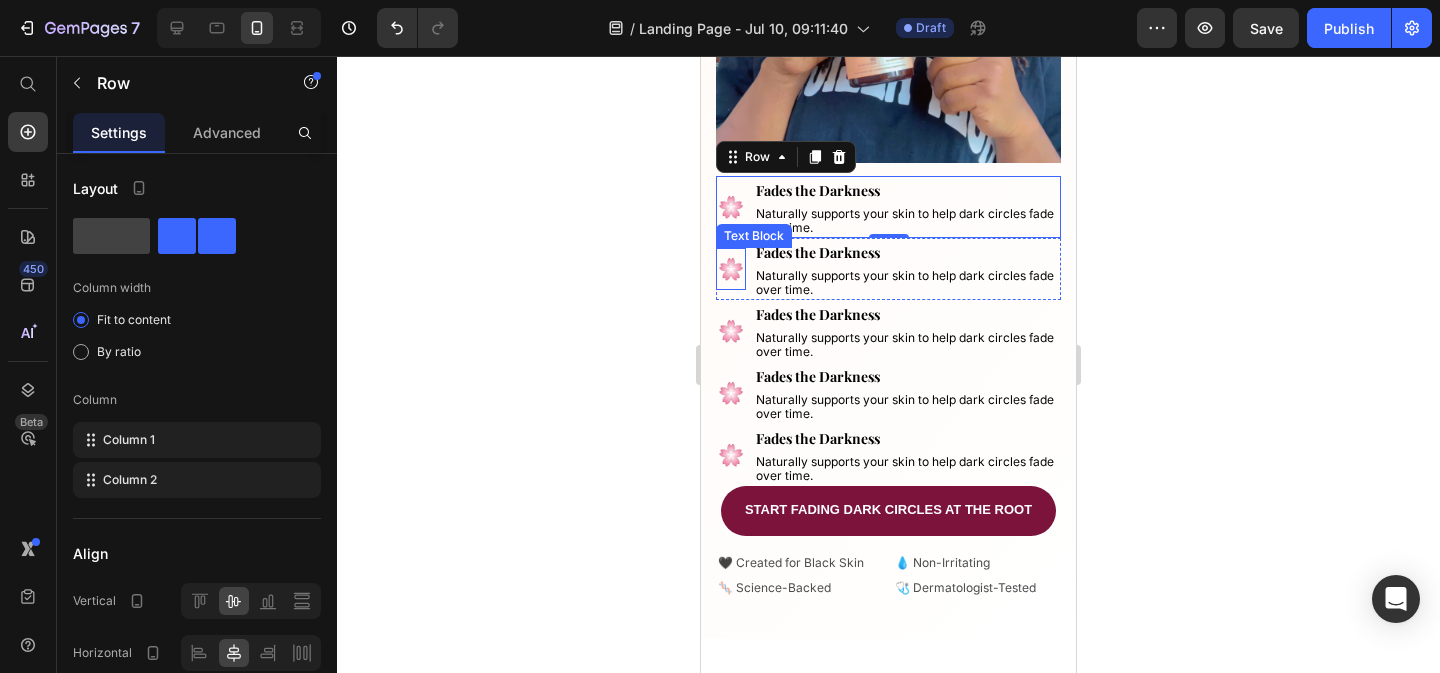 click on "🌸" at bounding box center [731, 269] 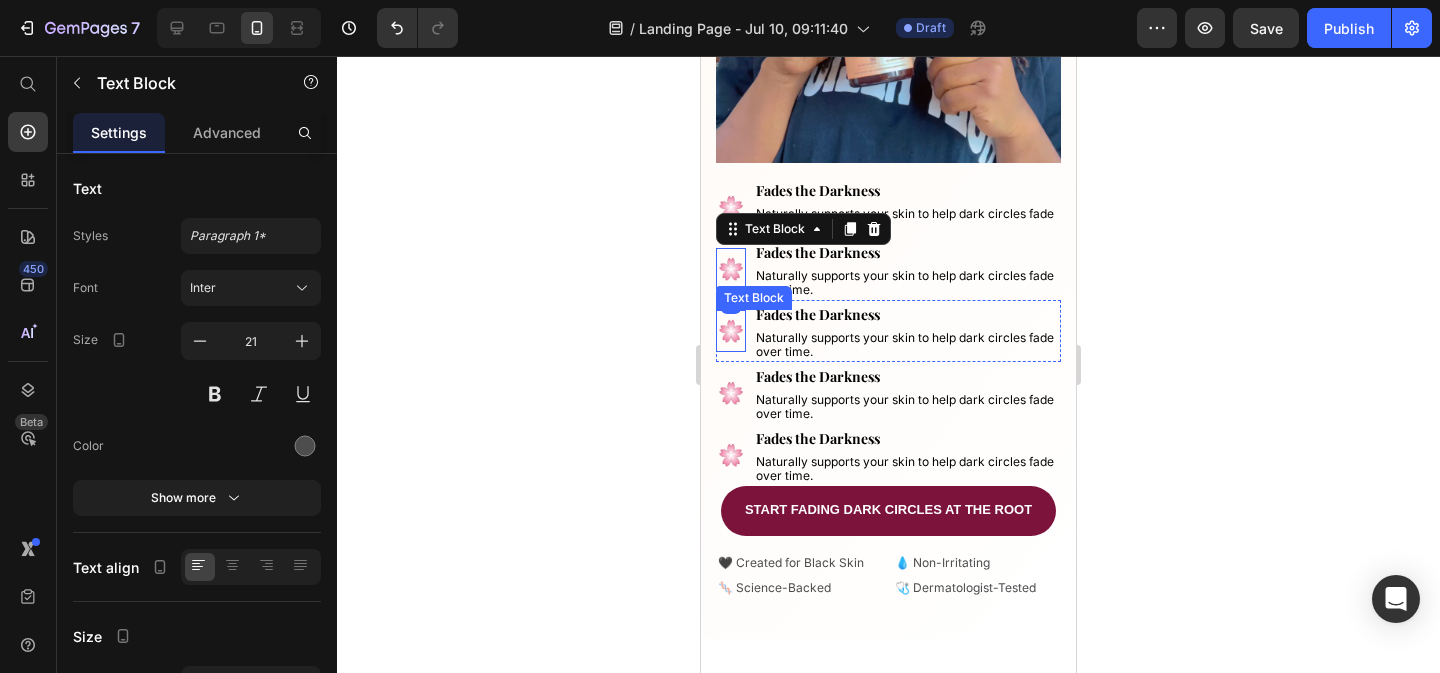 click on "🌸" at bounding box center [731, 331] 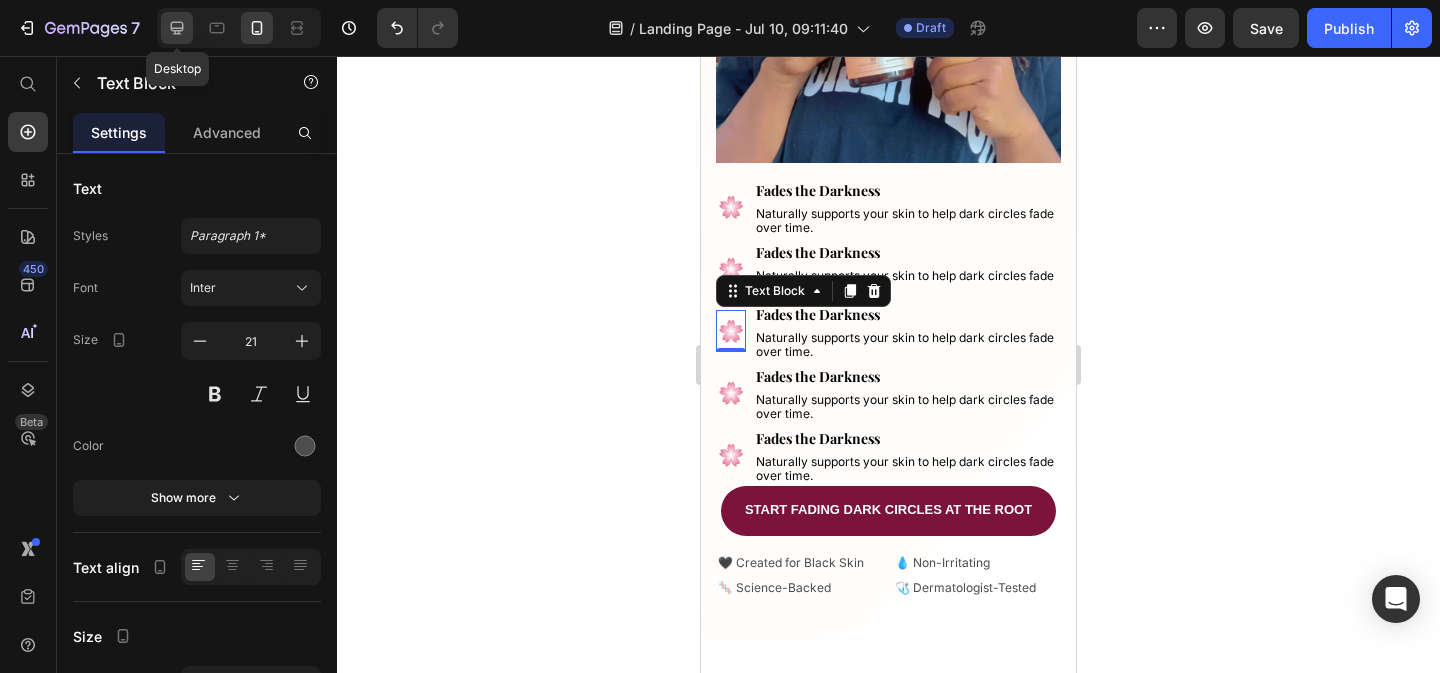 click 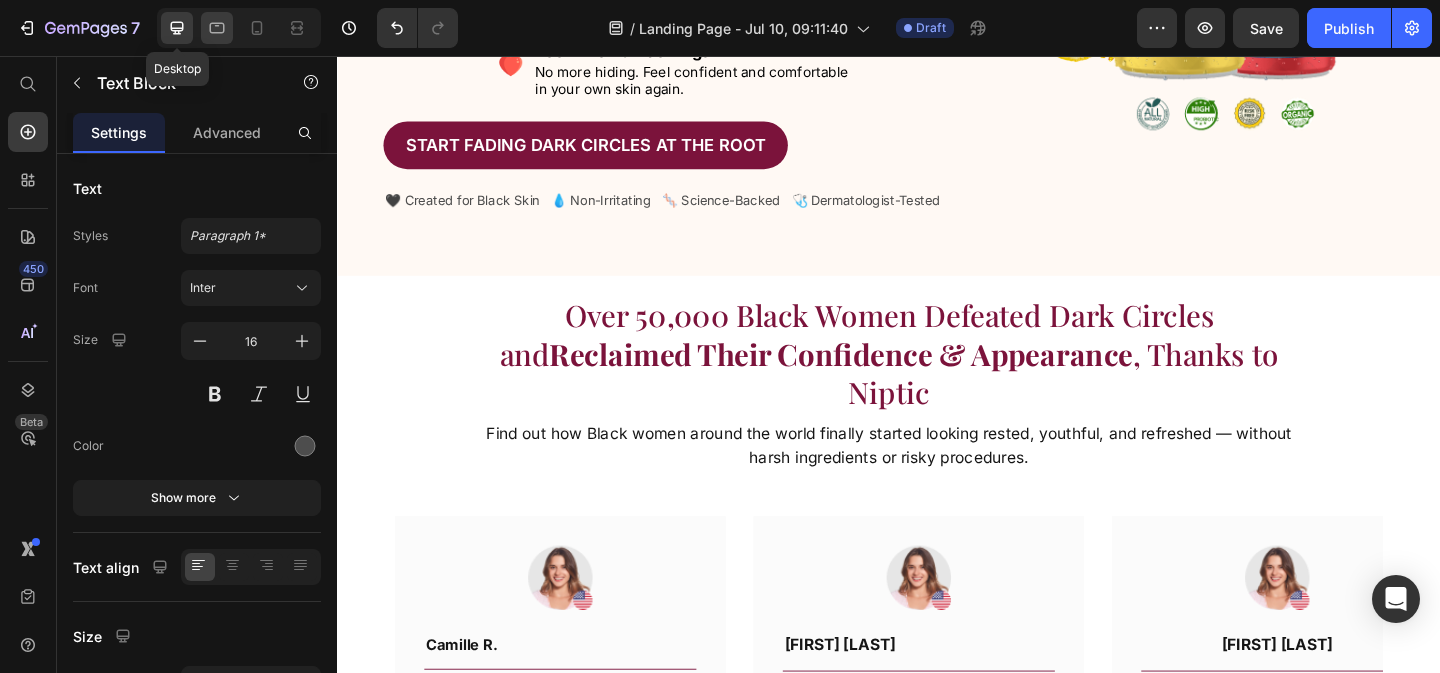 scroll, scrollTop: 0, scrollLeft: 0, axis: both 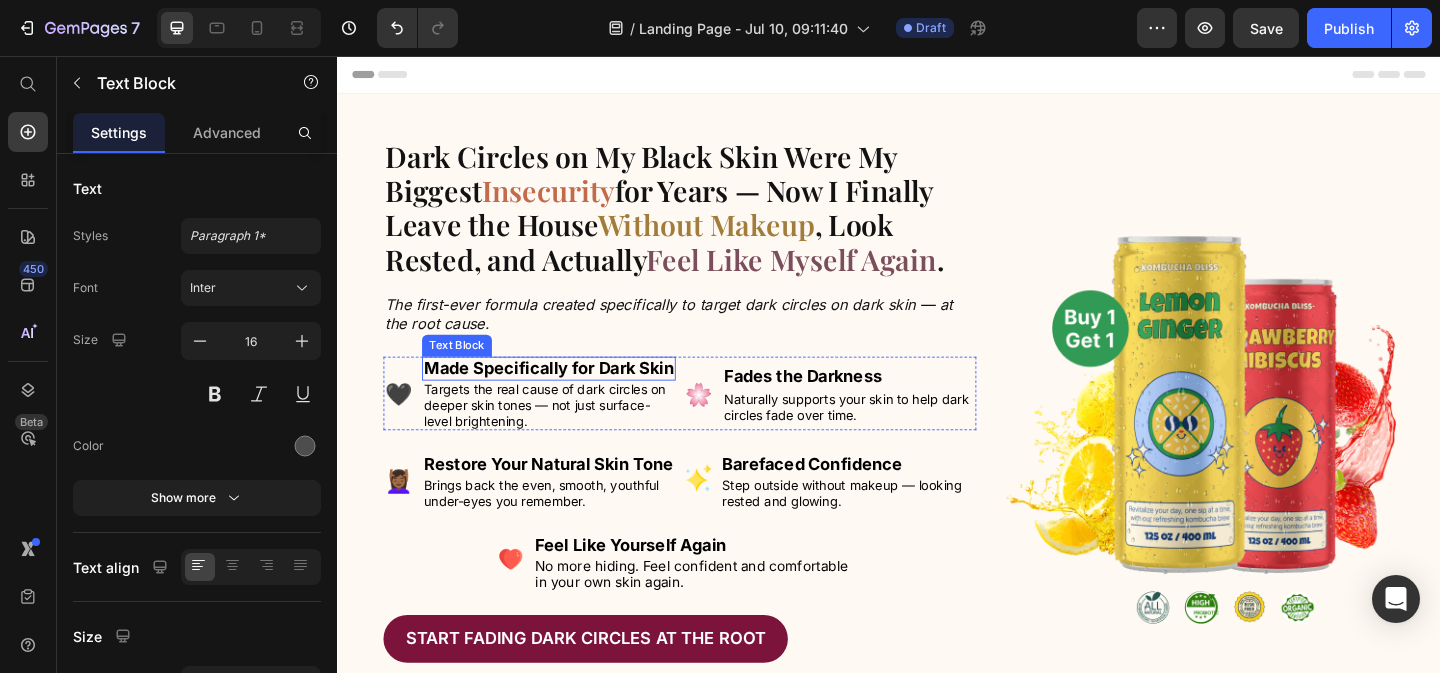 click on "Made Specifically for Dark Skin" at bounding box center (567, 395) 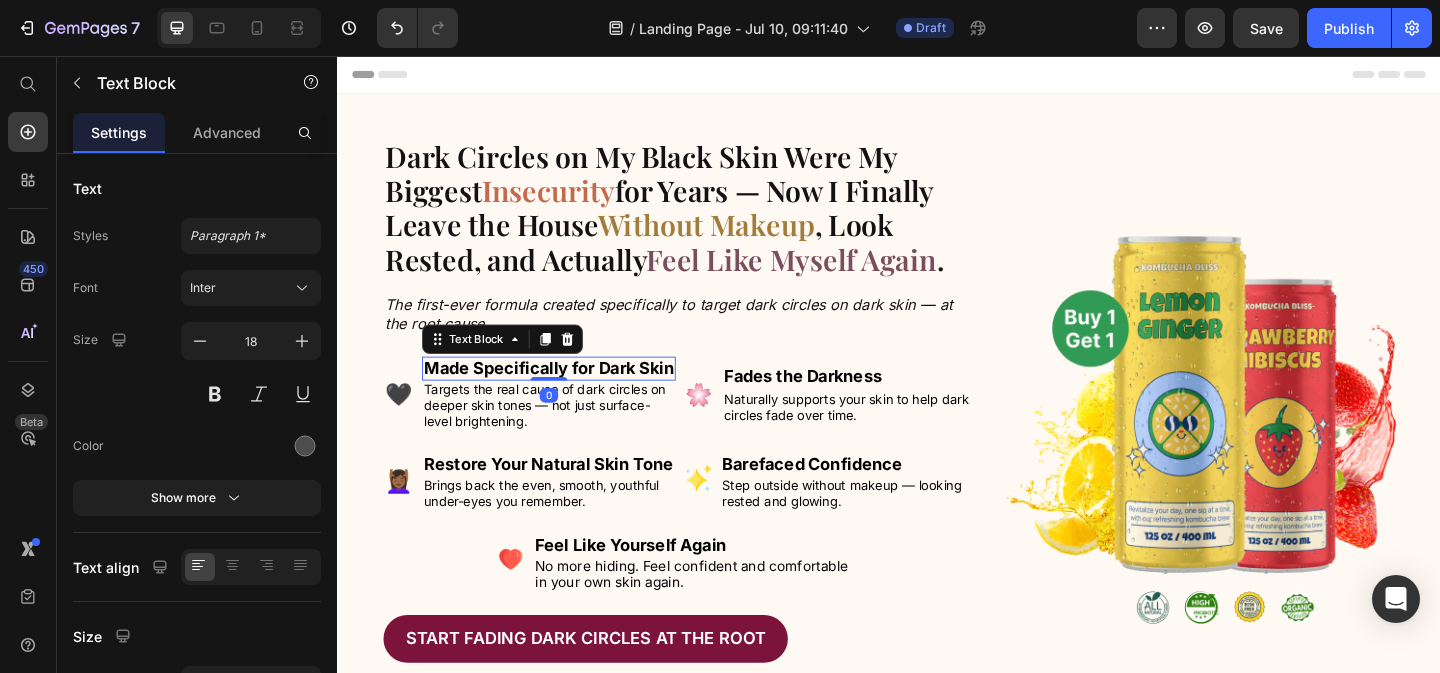 click on "Made Specifically for Dark Skin" at bounding box center [567, 395] 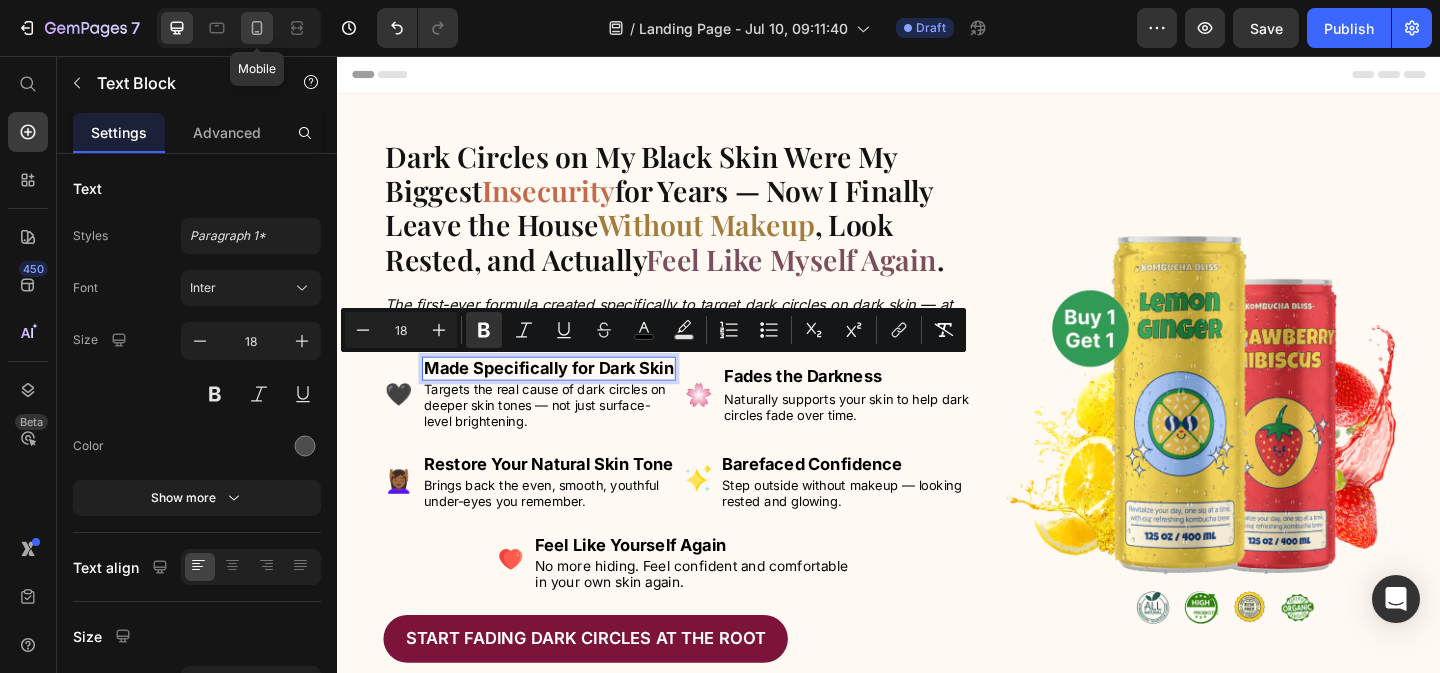 click 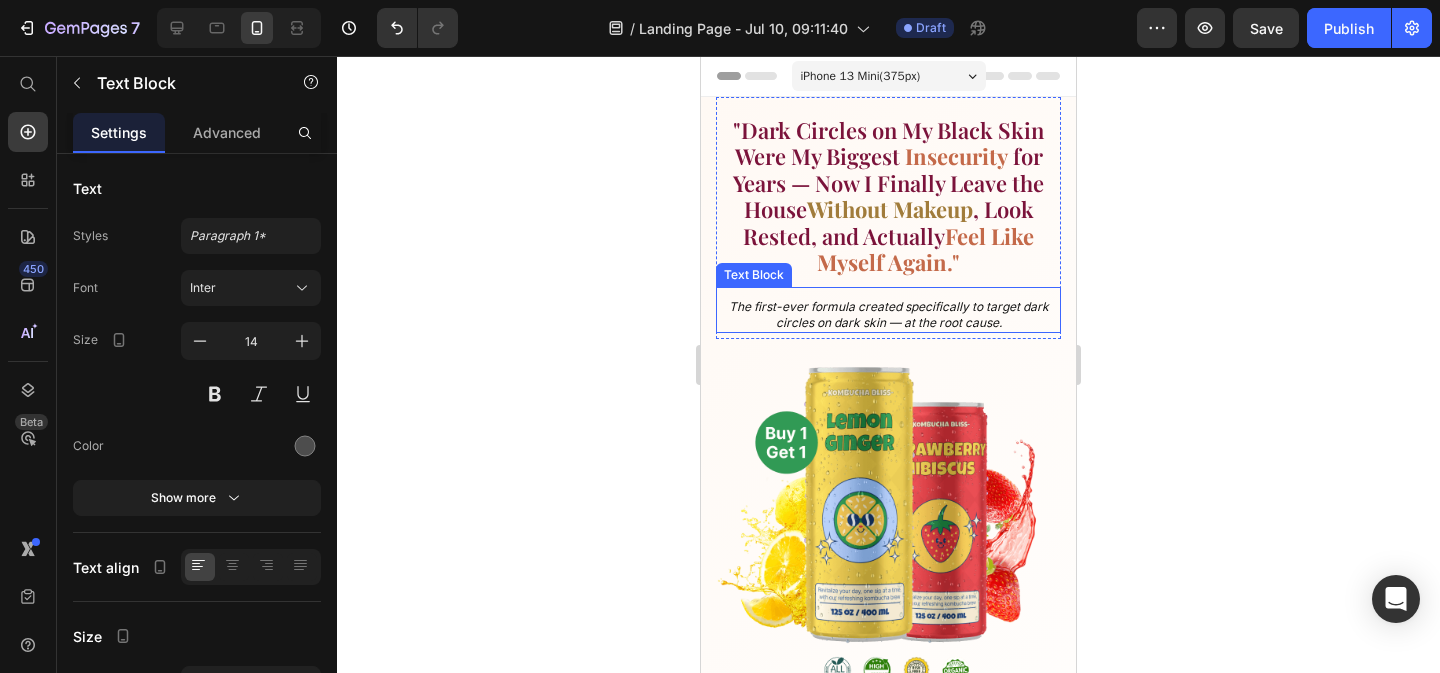 click at bounding box center (888, 527) 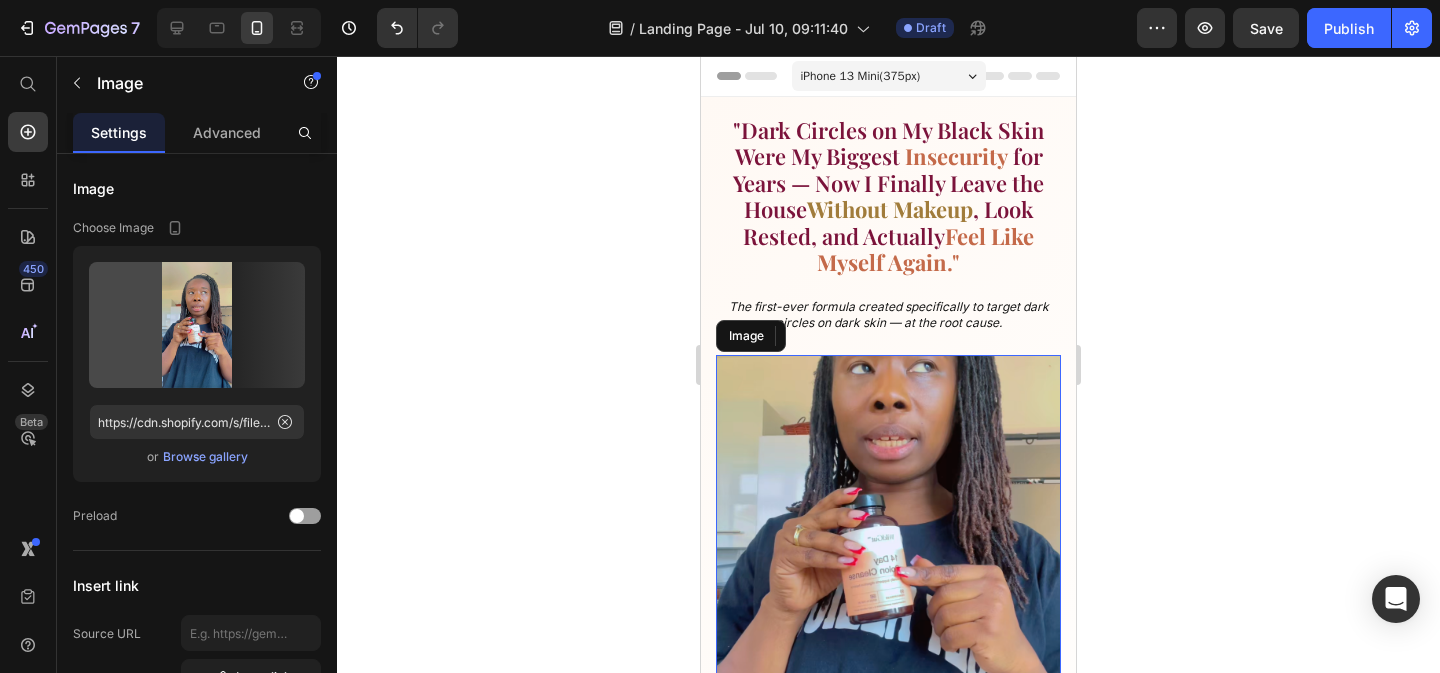 click at bounding box center (888, 527) 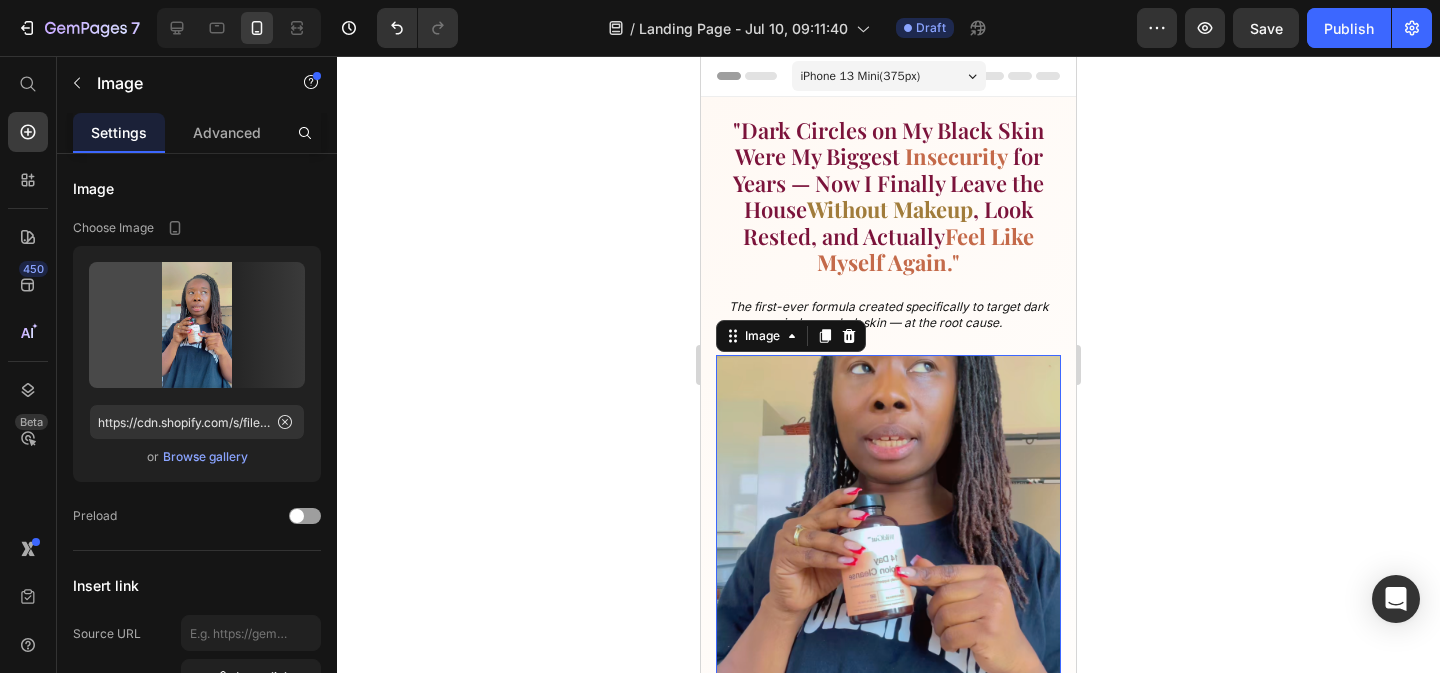 scroll, scrollTop: 474, scrollLeft: 0, axis: vertical 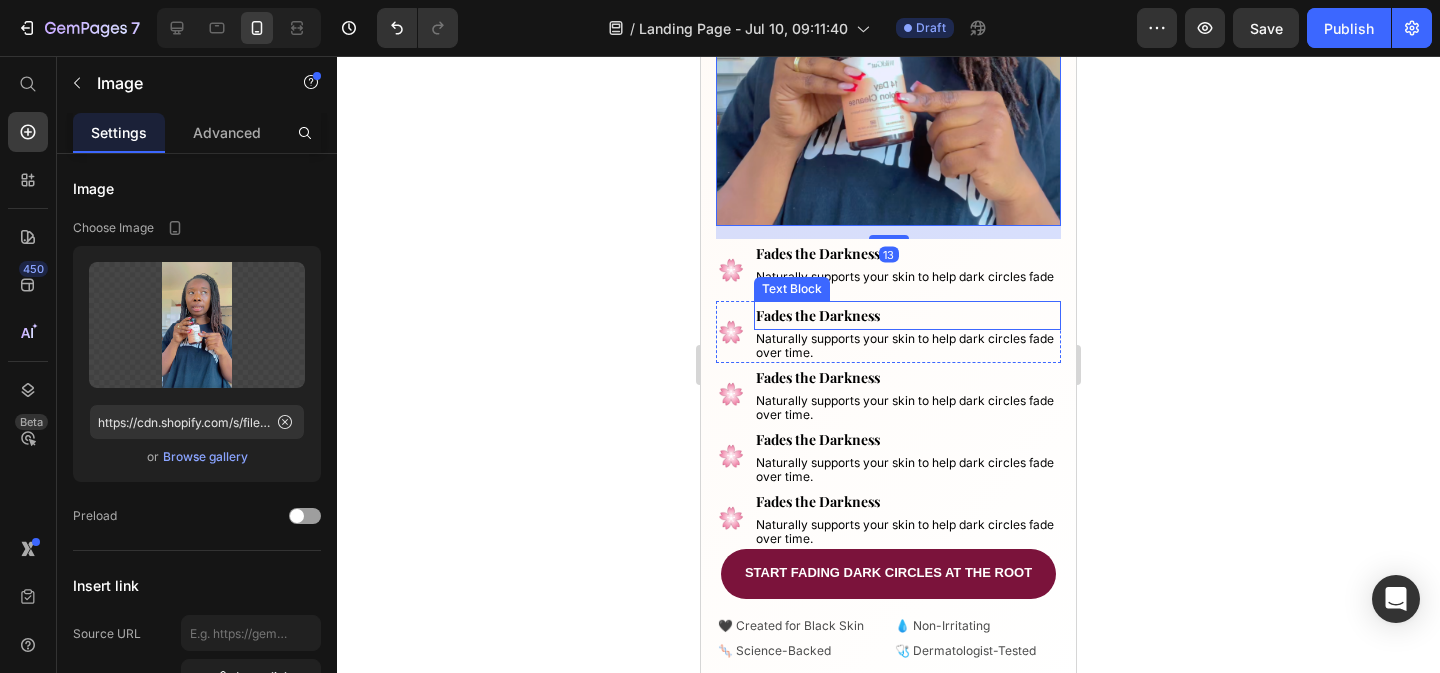 click on "Fades the Darkness" at bounding box center (818, 315) 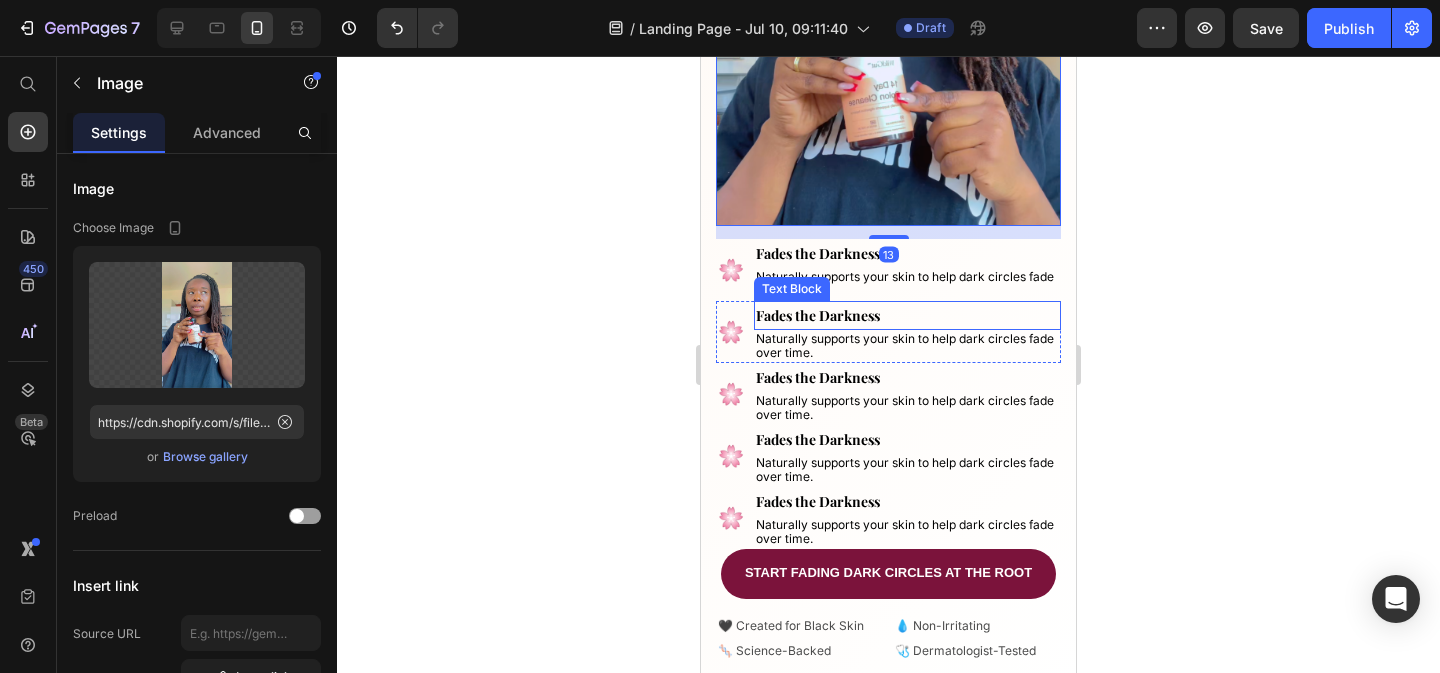 click on "Fades the Darkness" at bounding box center [818, 315] 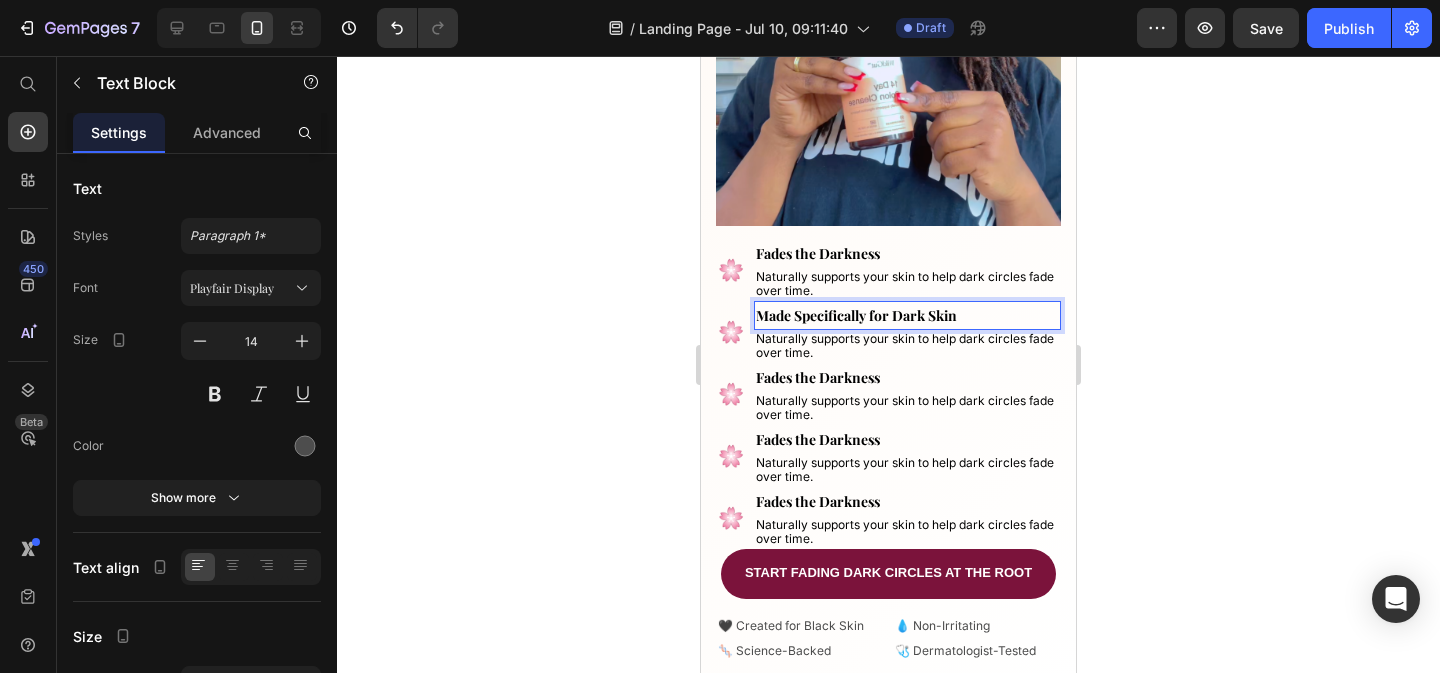 click 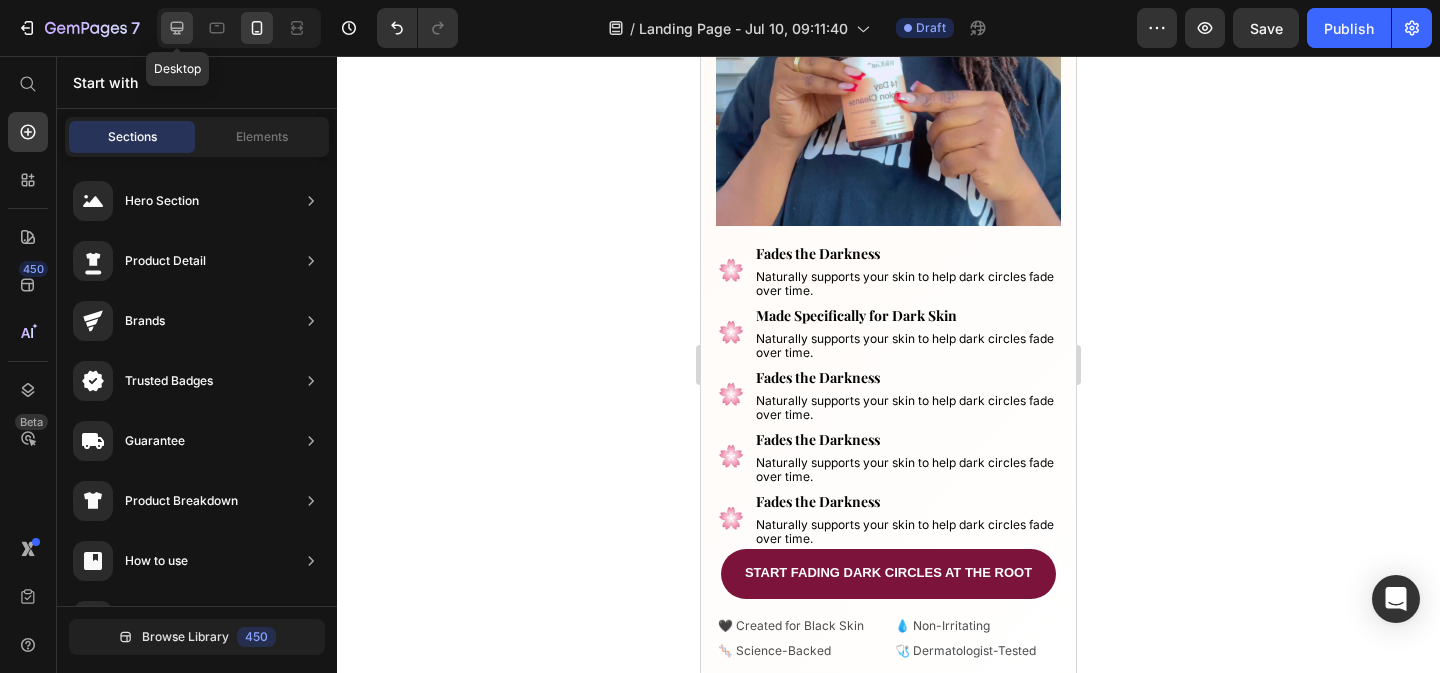 click 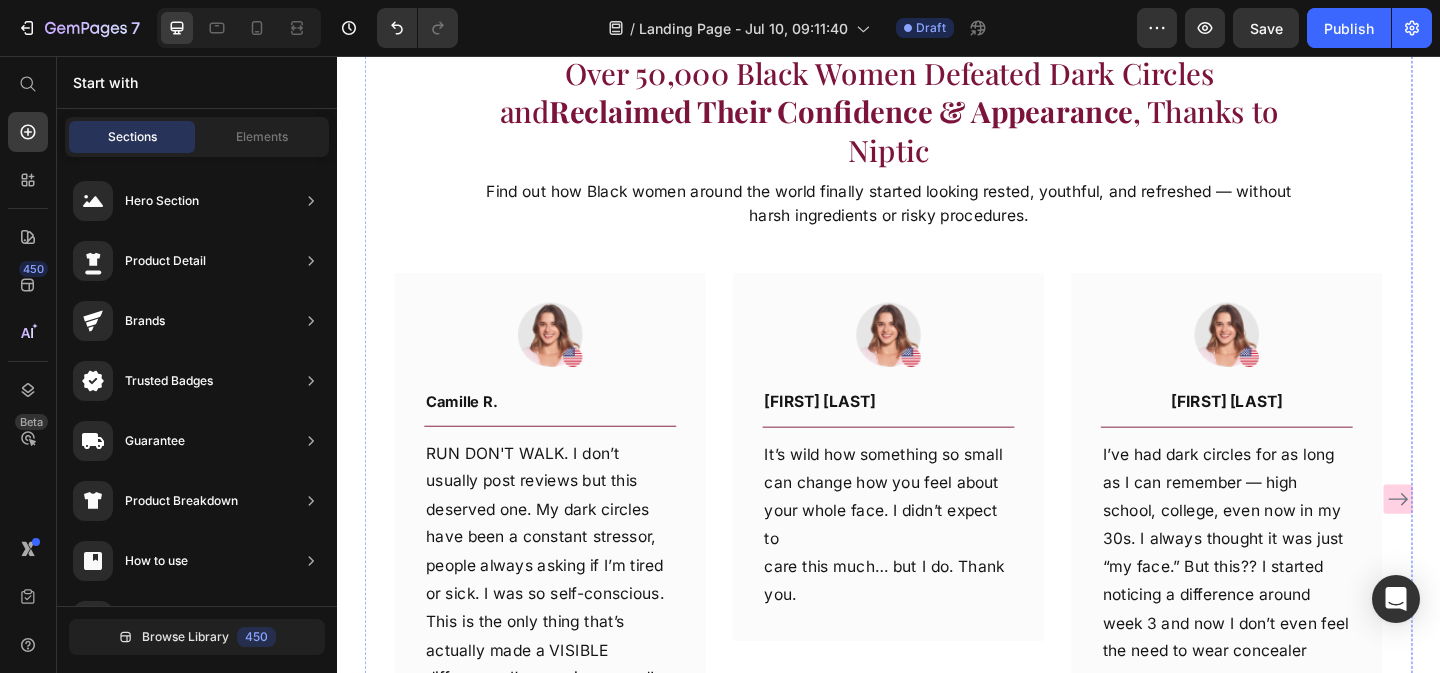 scroll, scrollTop: 0, scrollLeft: 0, axis: both 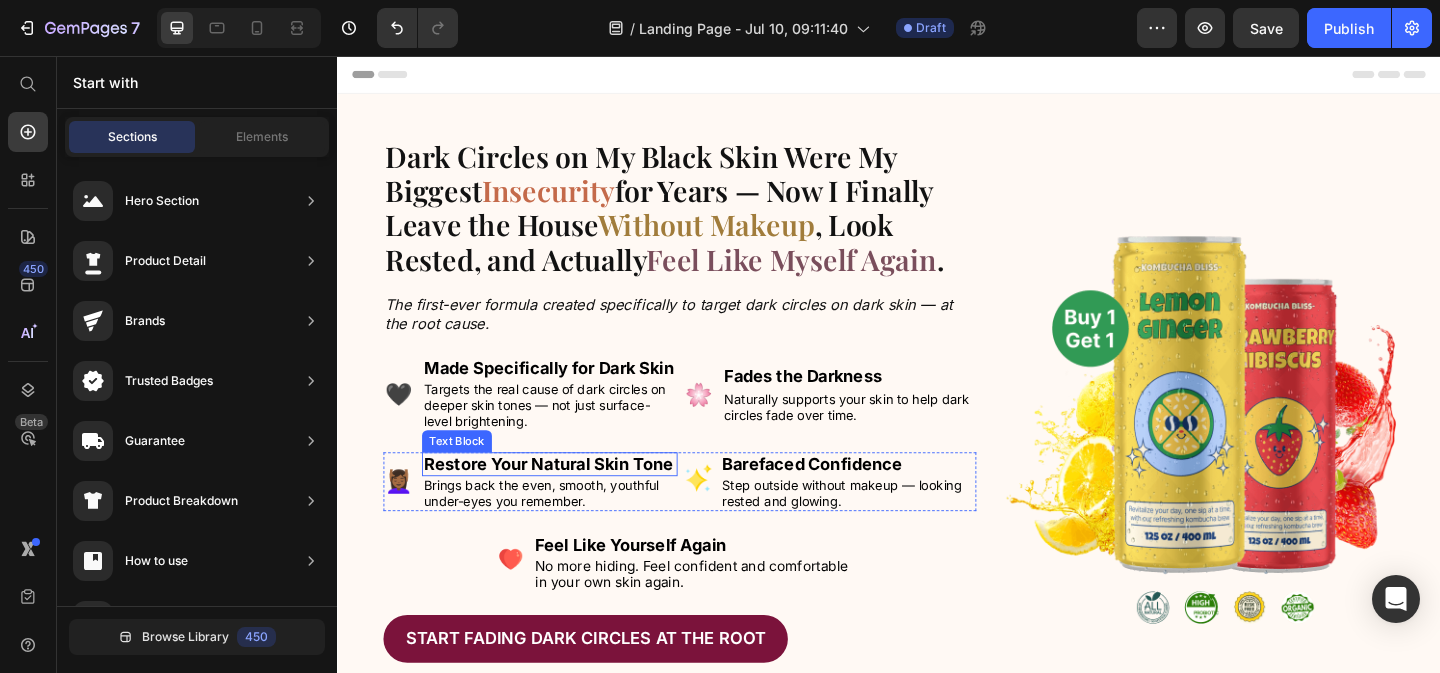 click on "Restore Your Natural Skin Tone" at bounding box center [566, 499] 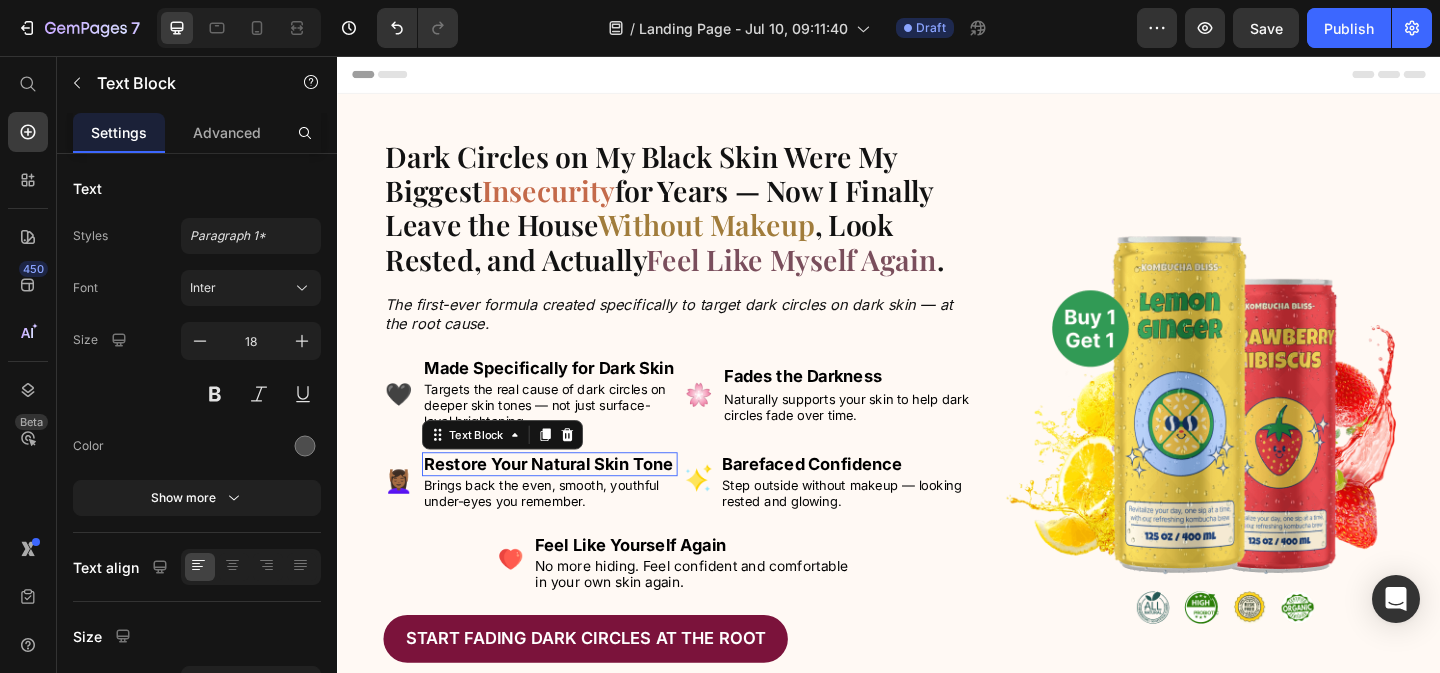 click on "Restore Your Natural Skin Tone" at bounding box center (566, 499) 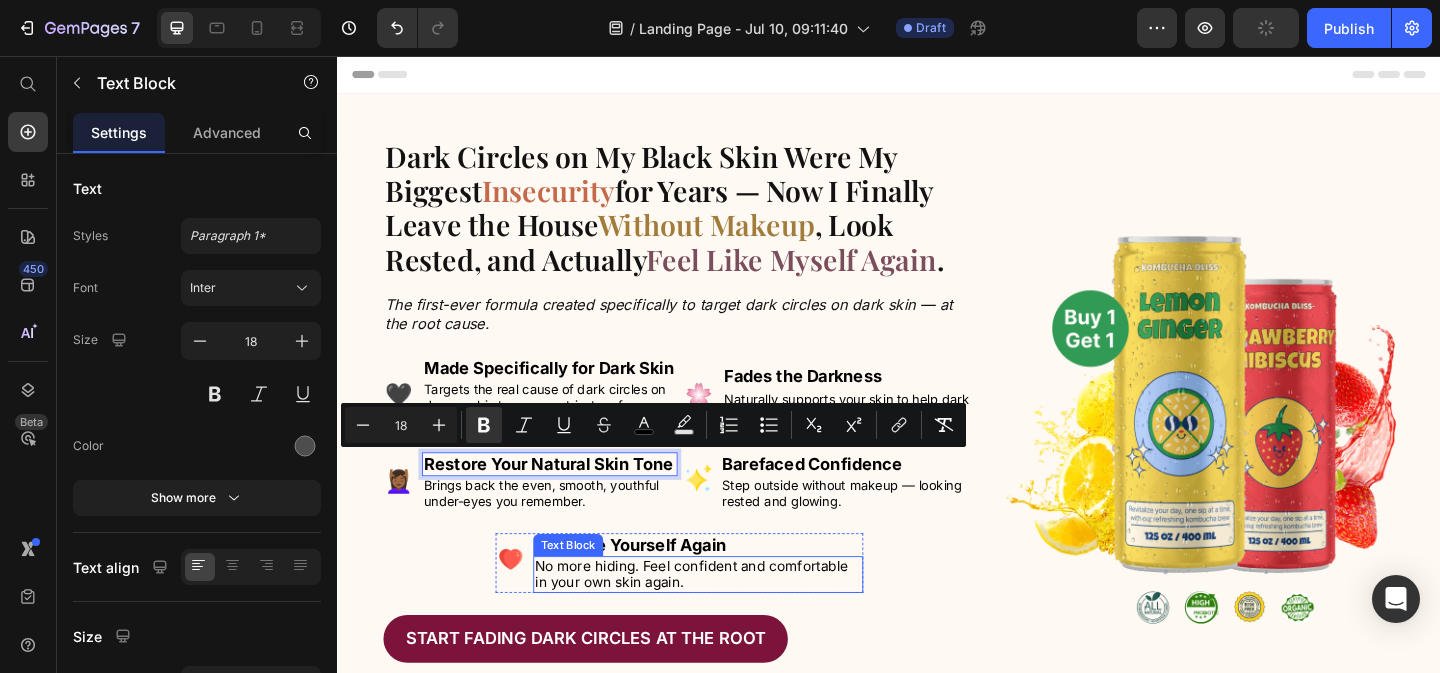click on "Brings back the even, smooth, youthful under-eyes you remember." at bounding box center (568, 532) 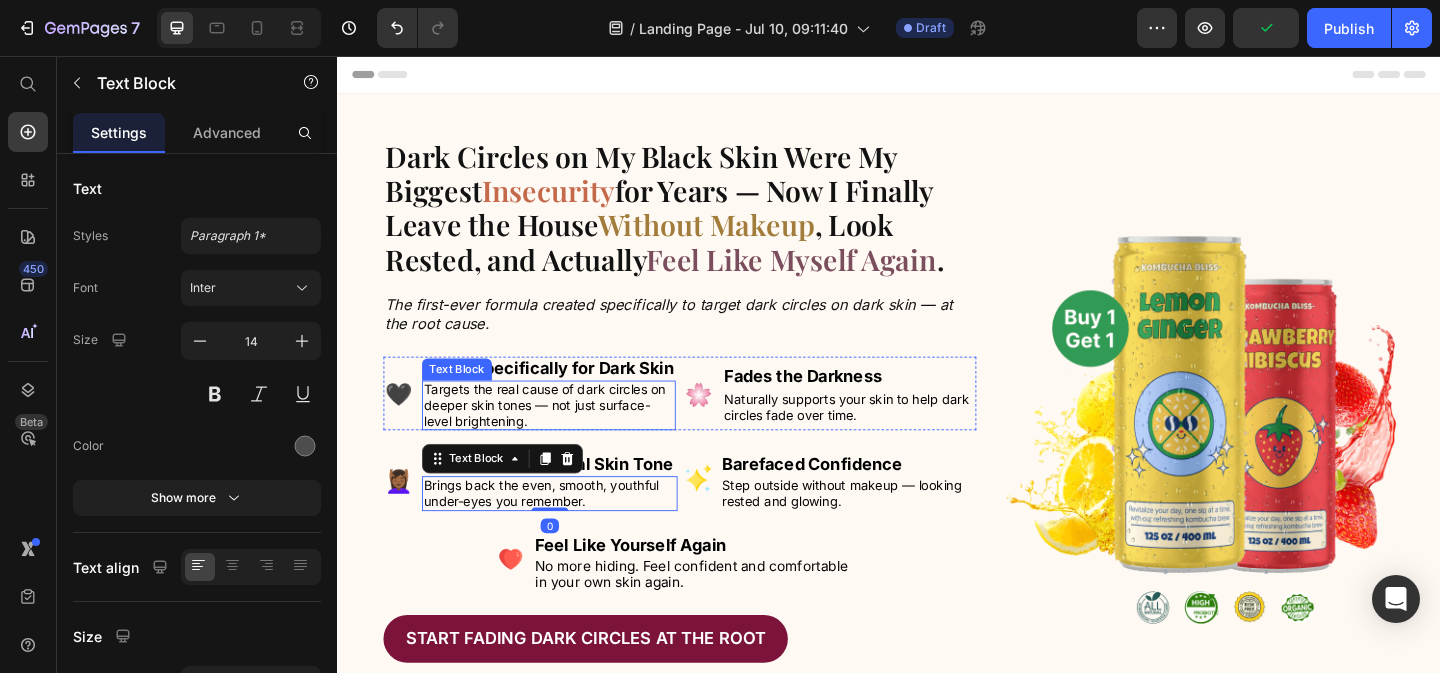 click on "Targets the real cause of dark circles on deeper skin tones — not just surface-level brightening." at bounding box center [562, 435] 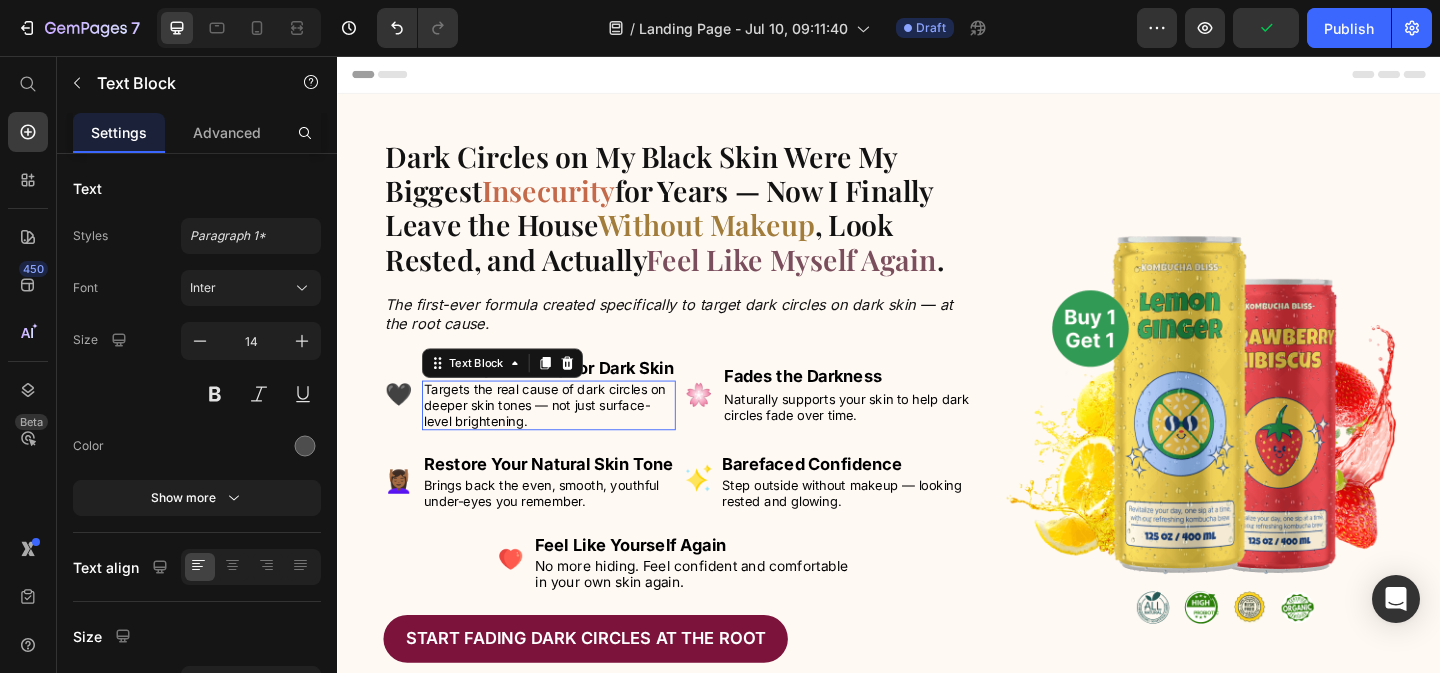 click on "Targets the real cause of dark circles on deeper skin tones — not just surface-level brightening." at bounding box center (562, 435) 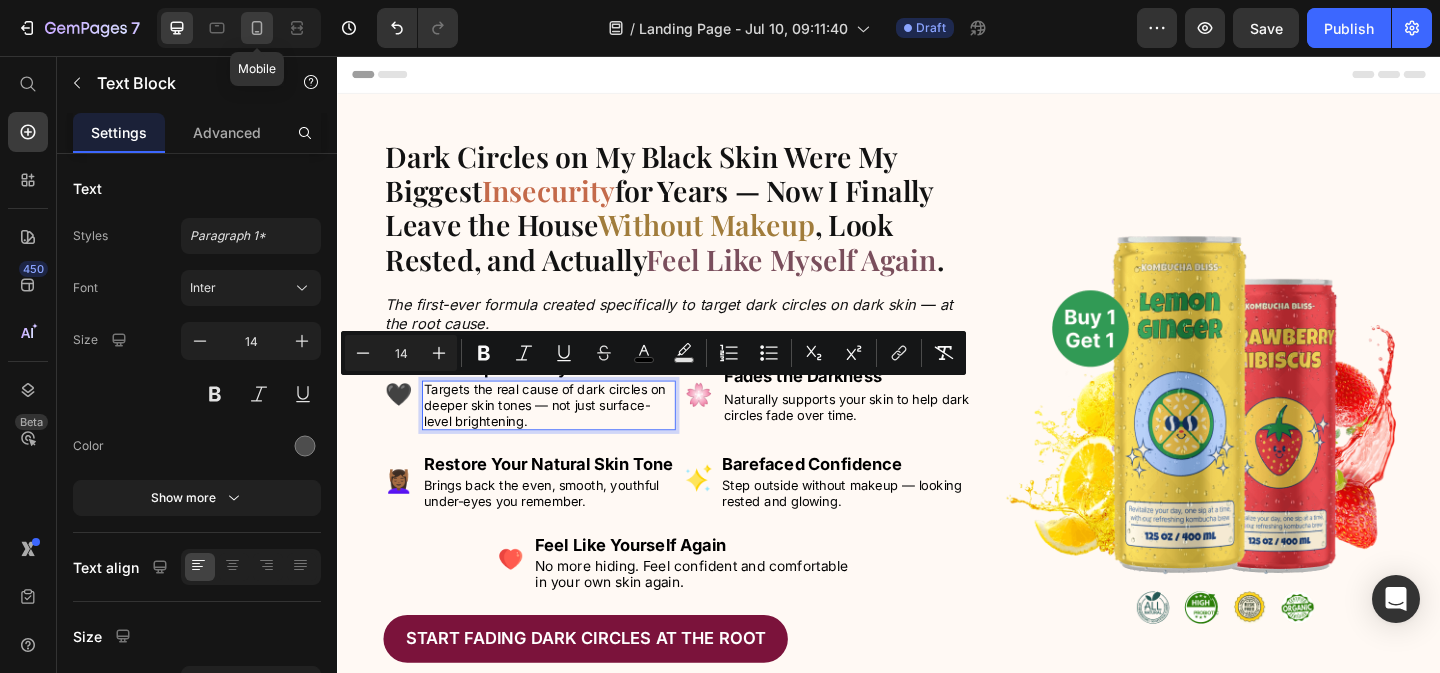 click 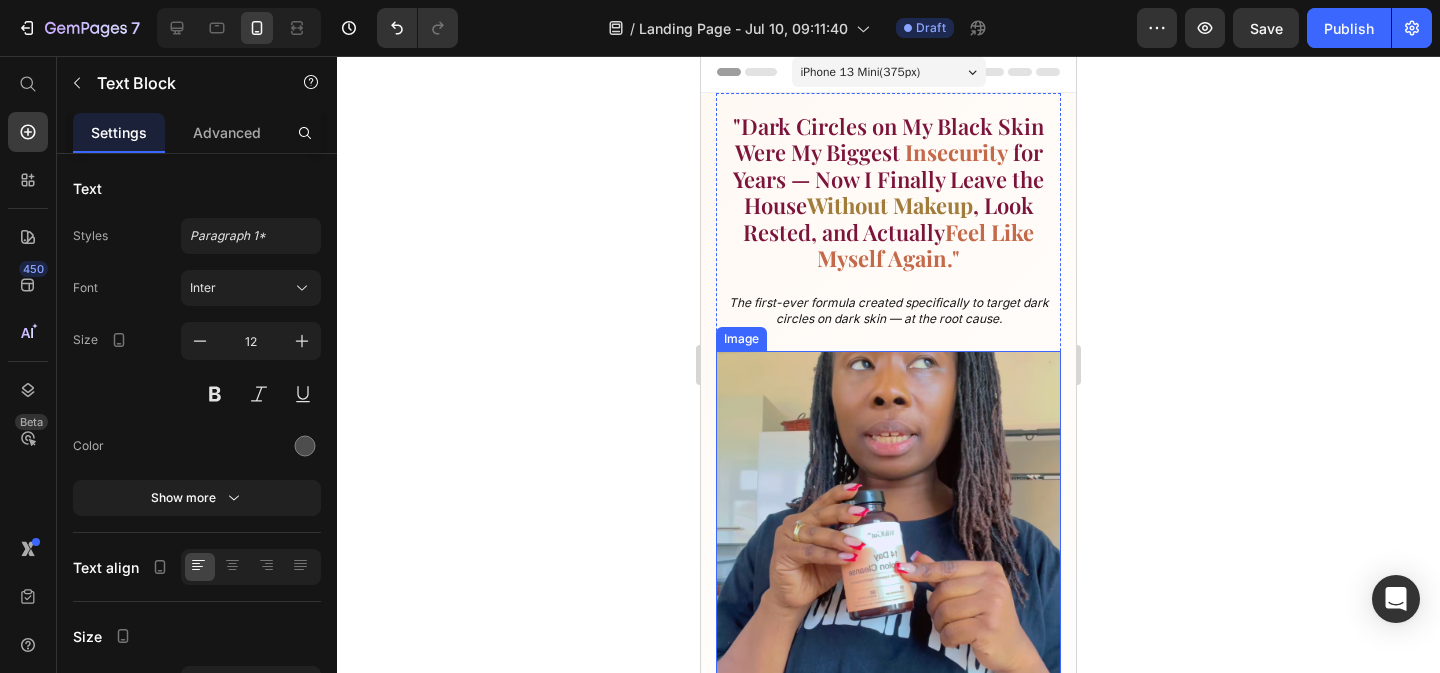 scroll, scrollTop: 507, scrollLeft: 0, axis: vertical 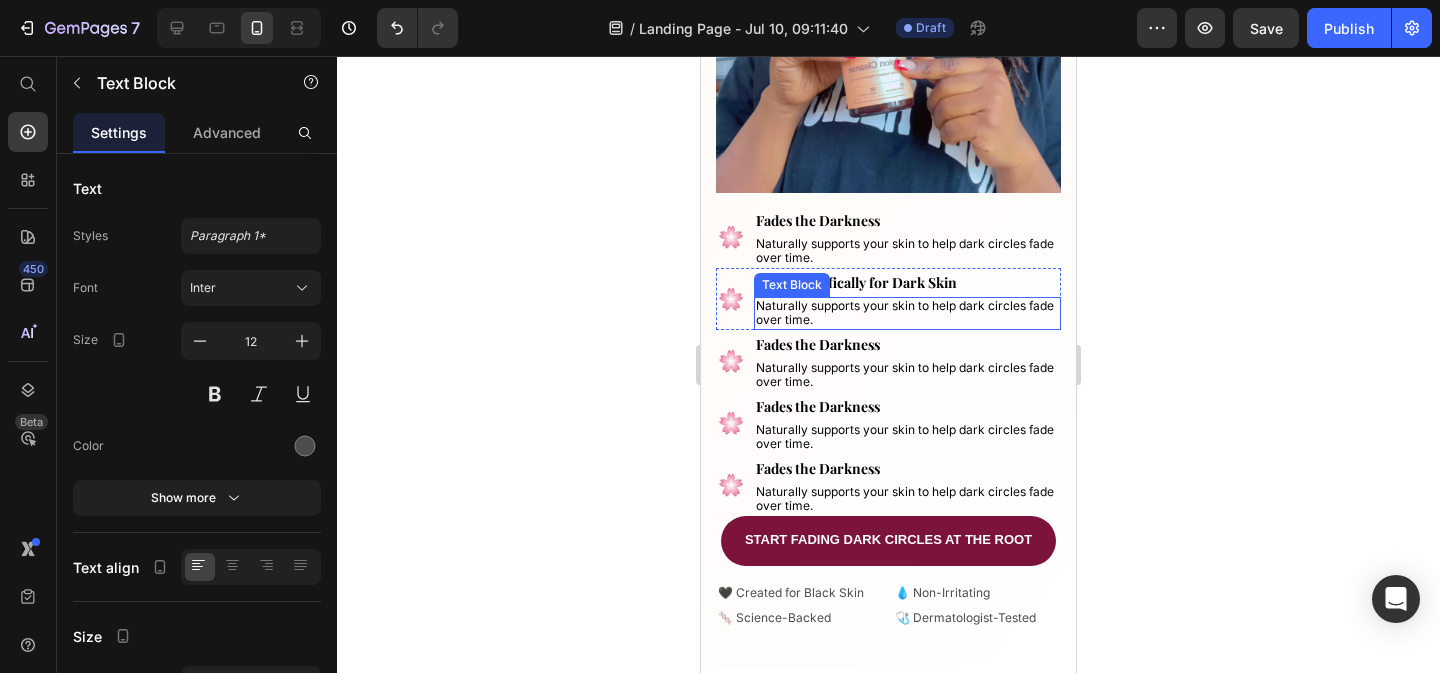 click on "Naturally supports your skin to help dark circles fade over time." at bounding box center (907, 313) 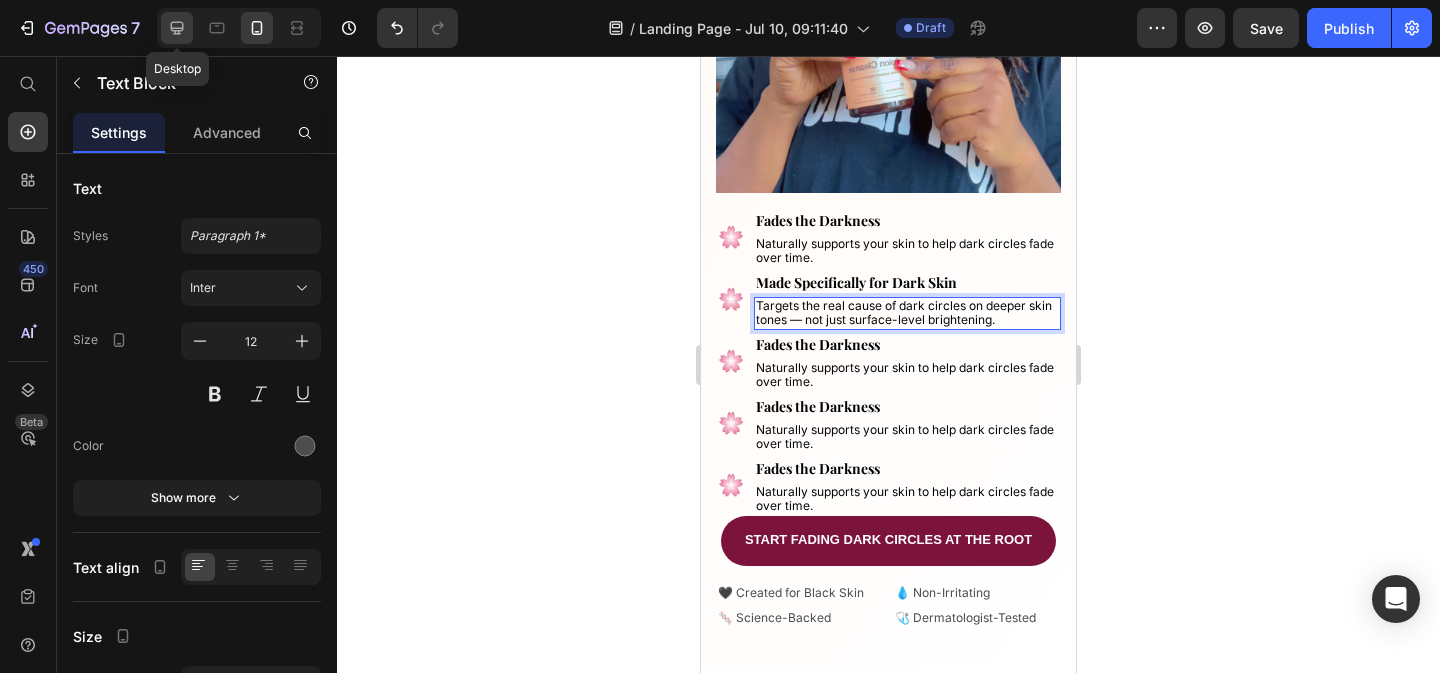 click 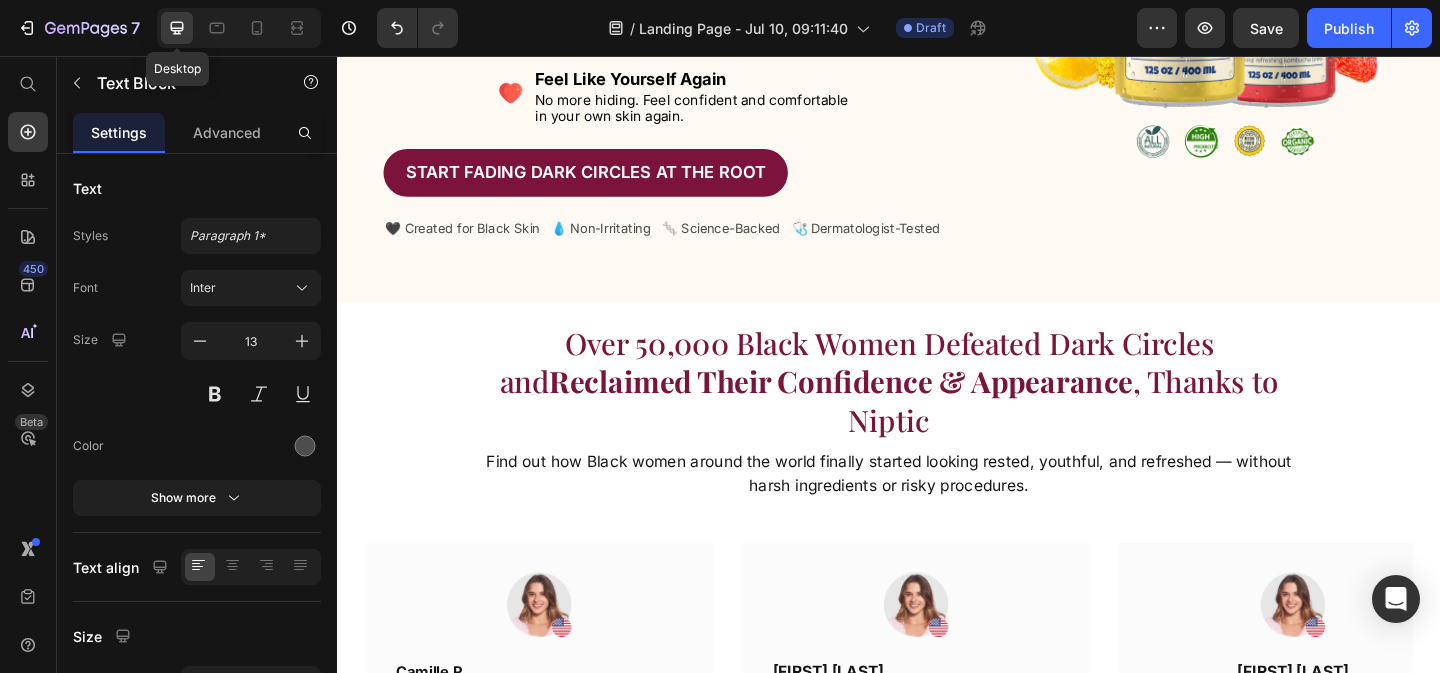 scroll, scrollTop: 0, scrollLeft: 0, axis: both 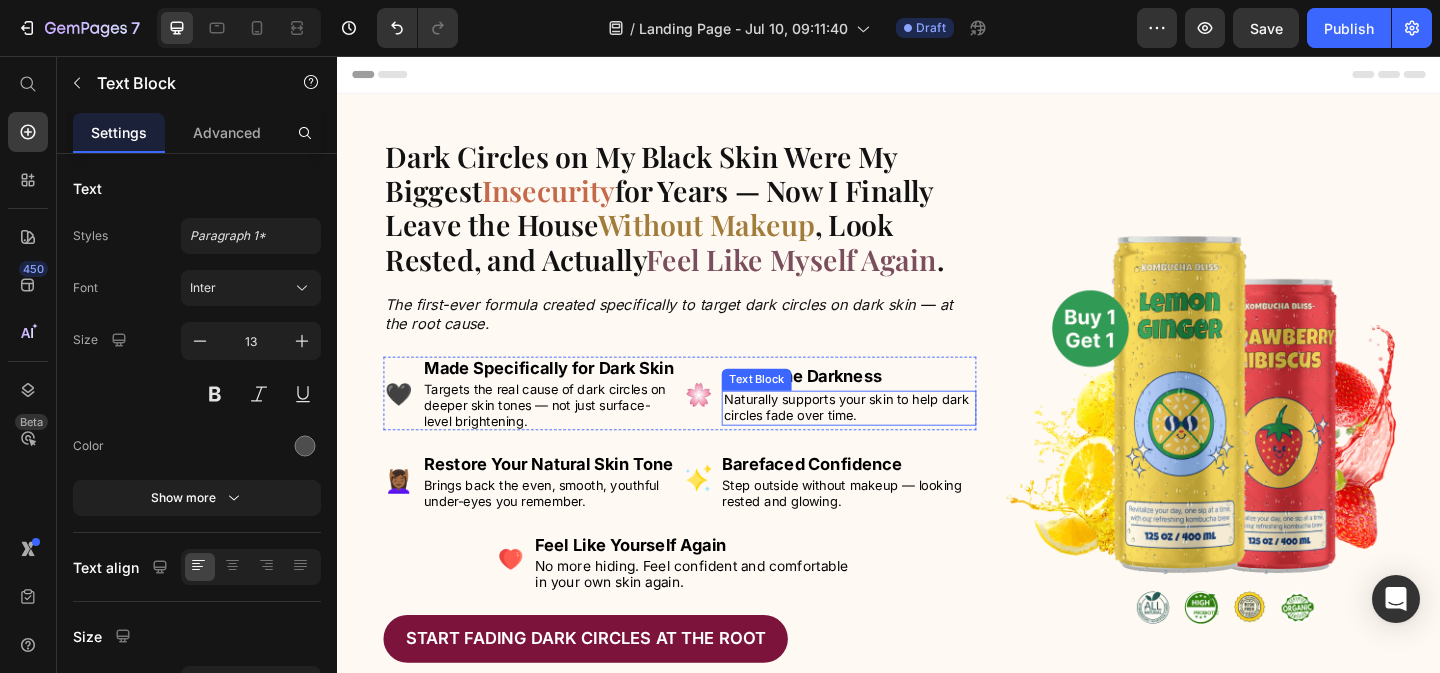 click on "Naturally supports your skin to help dark circles fade over time." at bounding box center [890, 438] 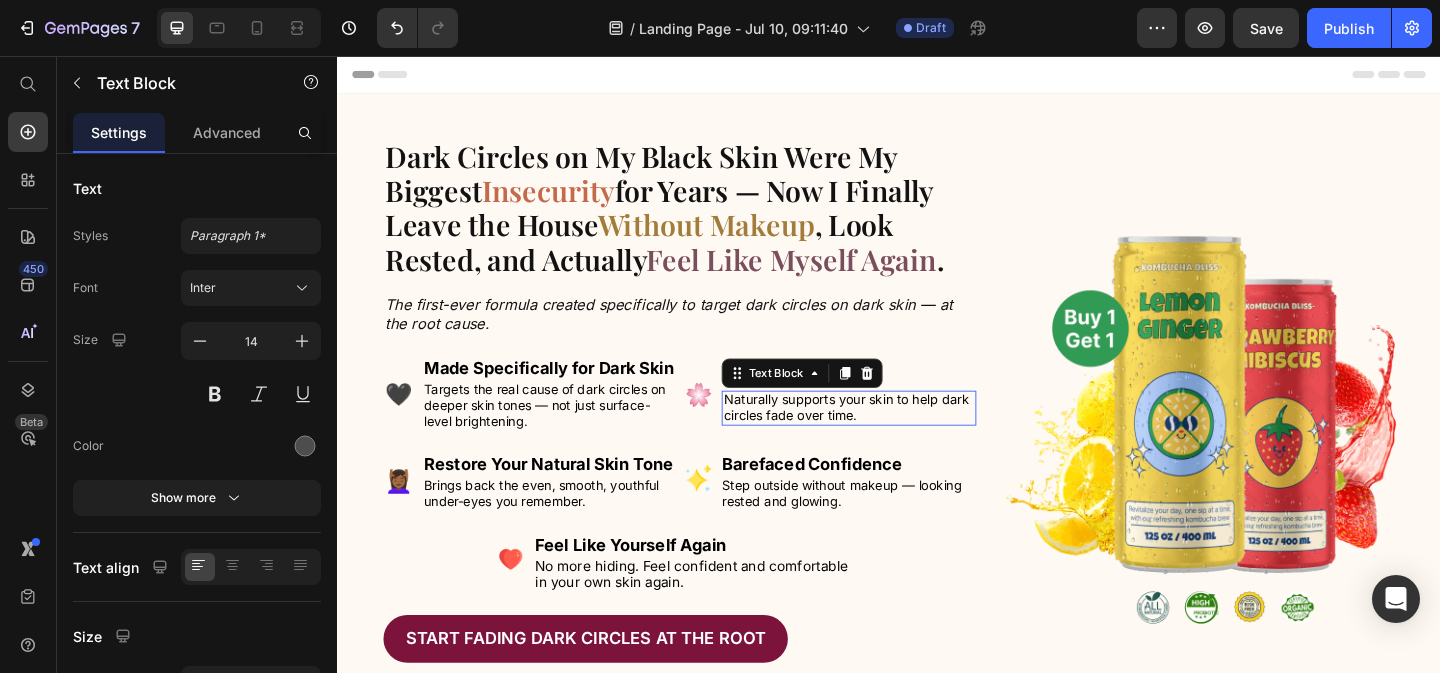click on "Naturally supports your skin to help dark circles fade over time." at bounding box center [890, 438] 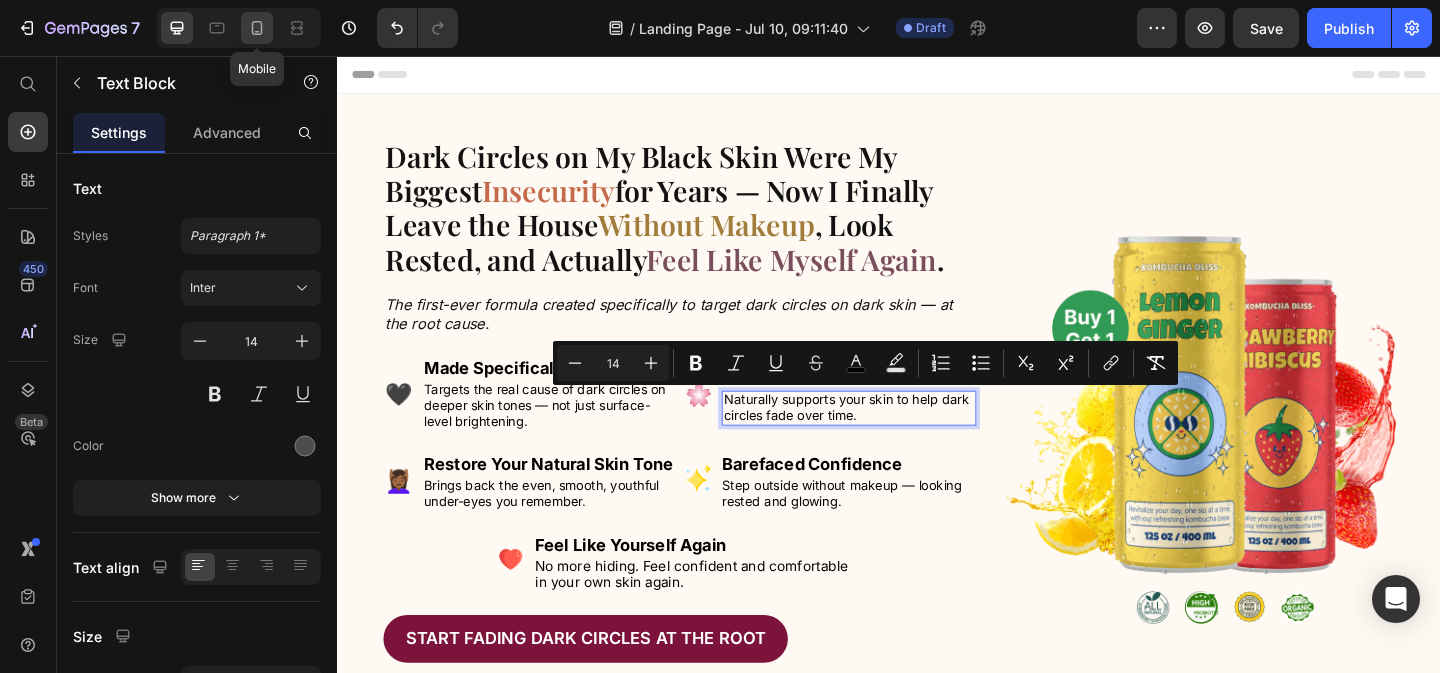 click 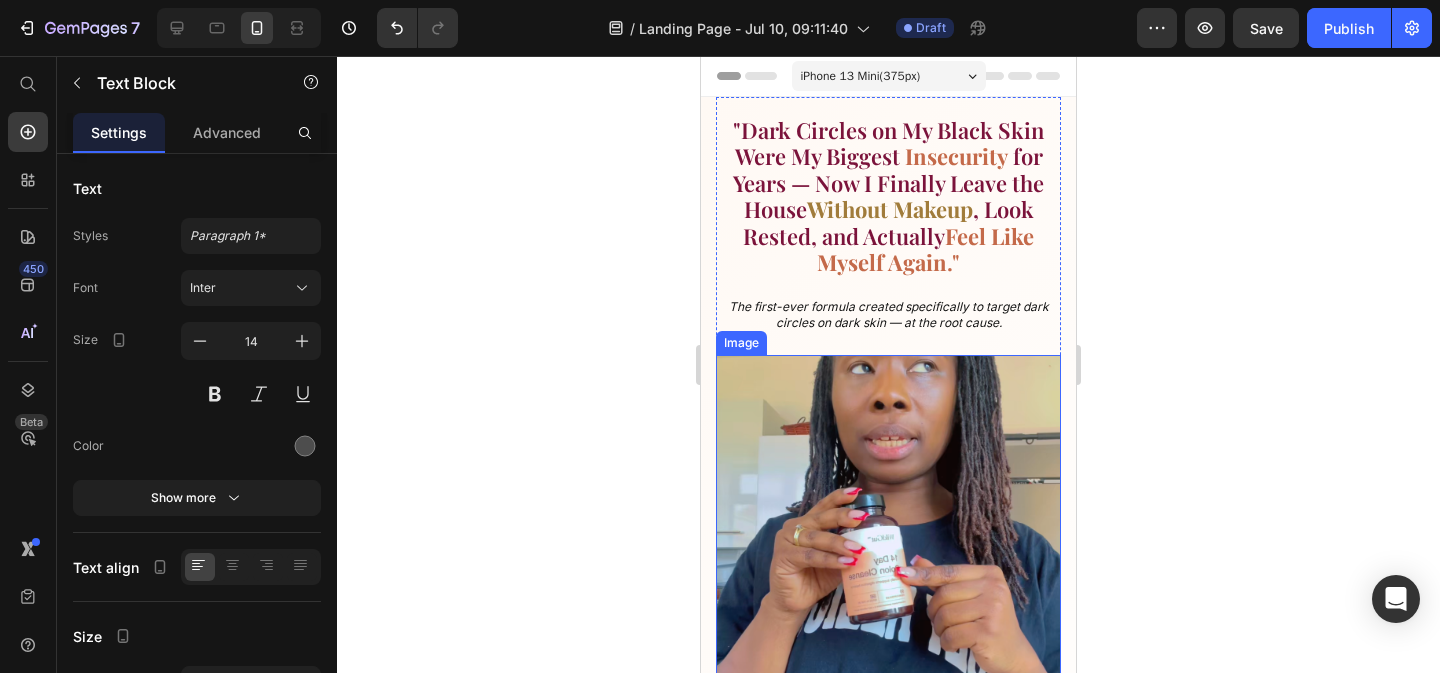 scroll, scrollTop: 397, scrollLeft: 0, axis: vertical 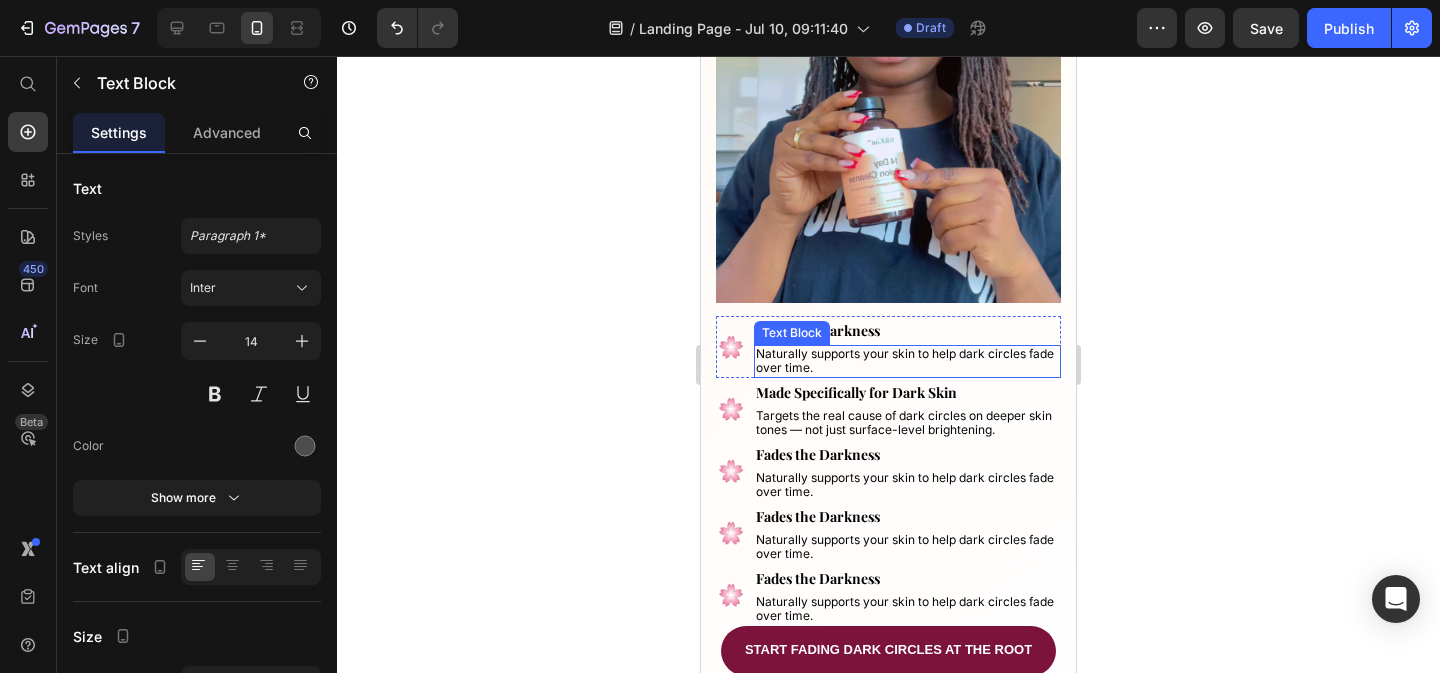 click on "Naturally supports your skin to help dark circles fade over time." at bounding box center [905, 360] 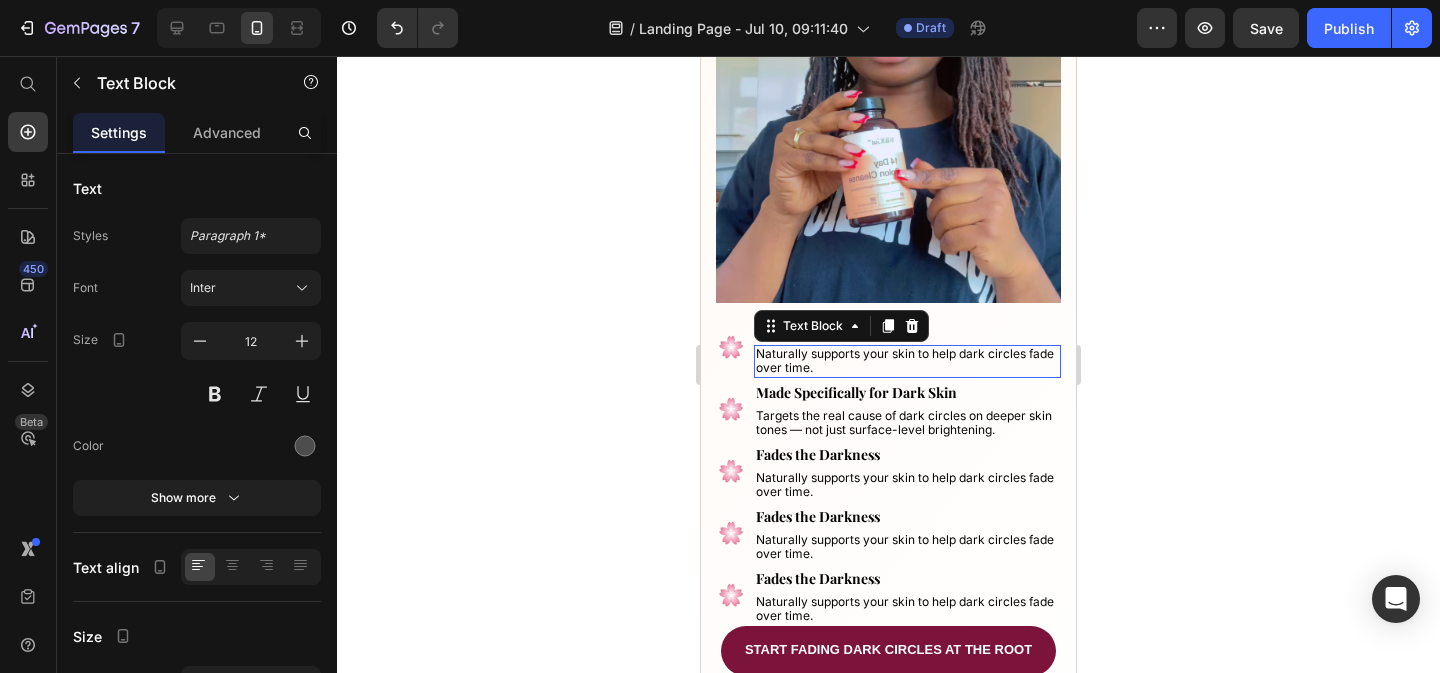 click on "Naturally supports your skin to help dark circles fade over time." at bounding box center (905, 360) 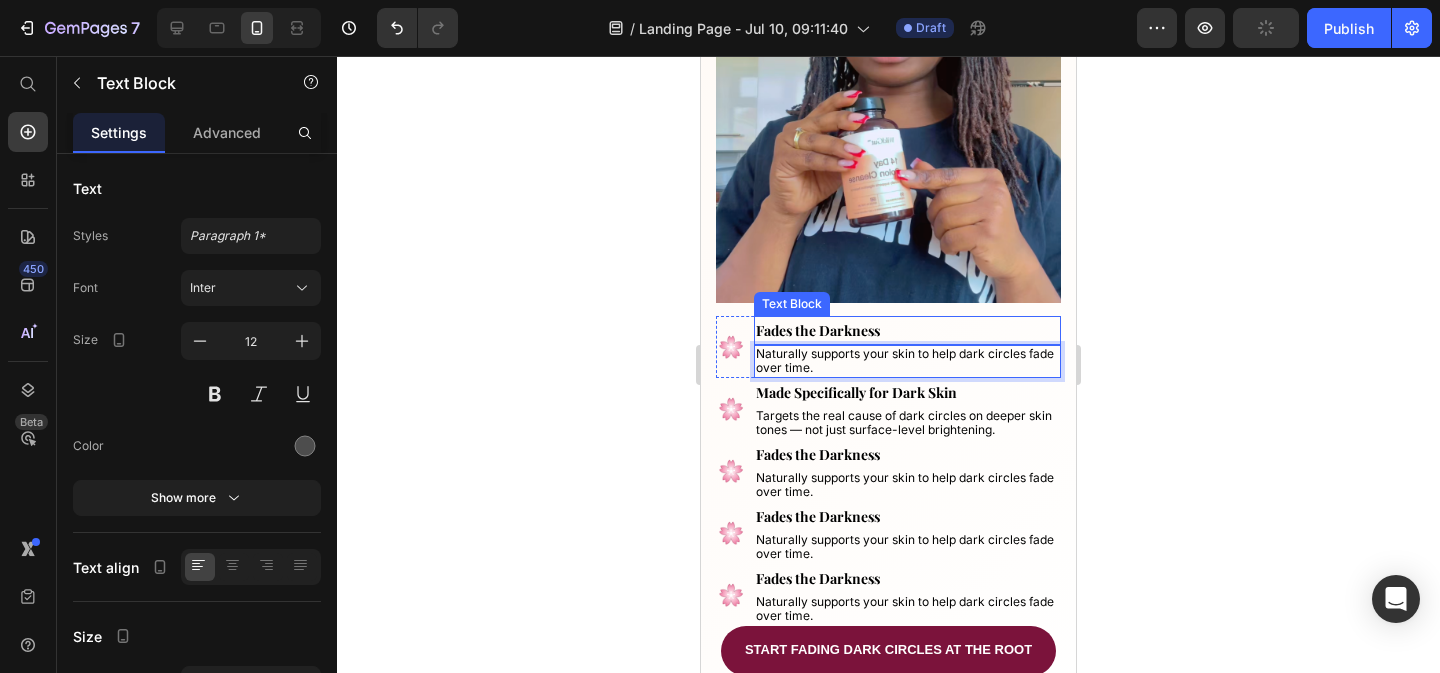 click on "Fades the Darkness" at bounding box center (818, 330) 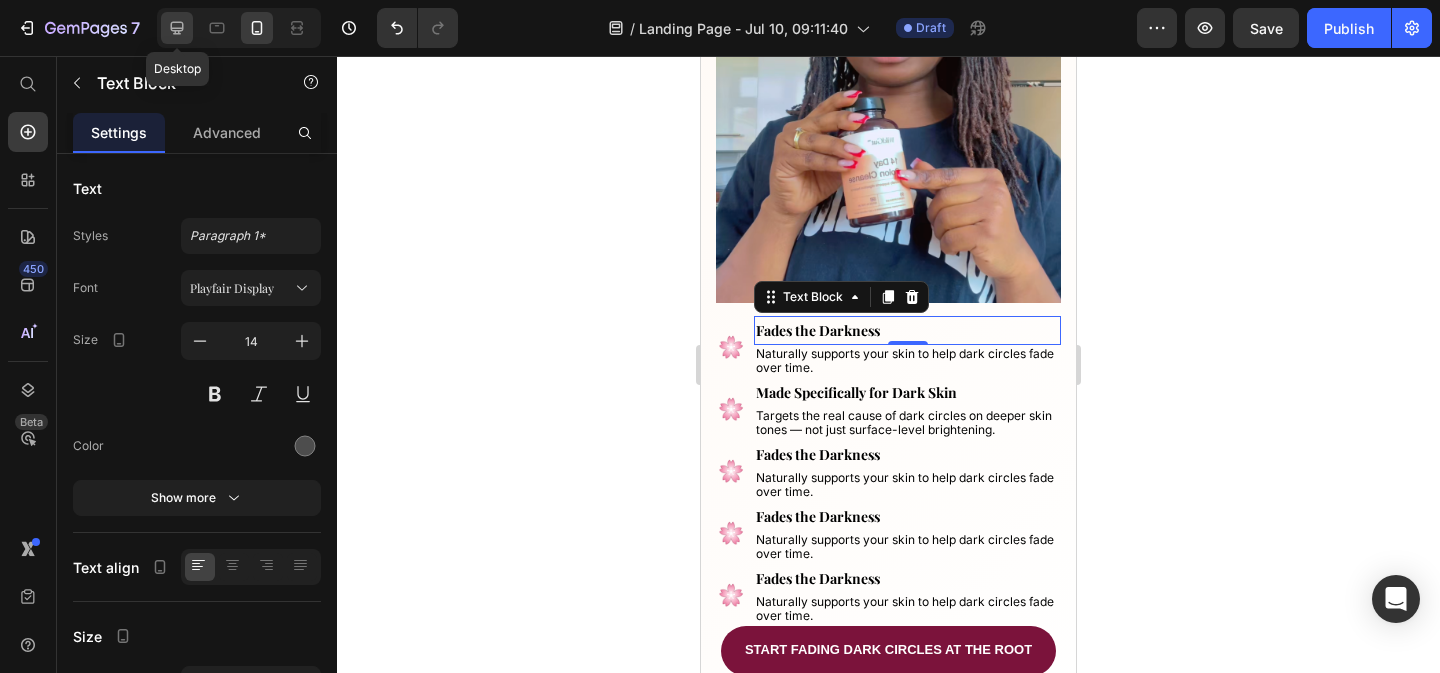 click 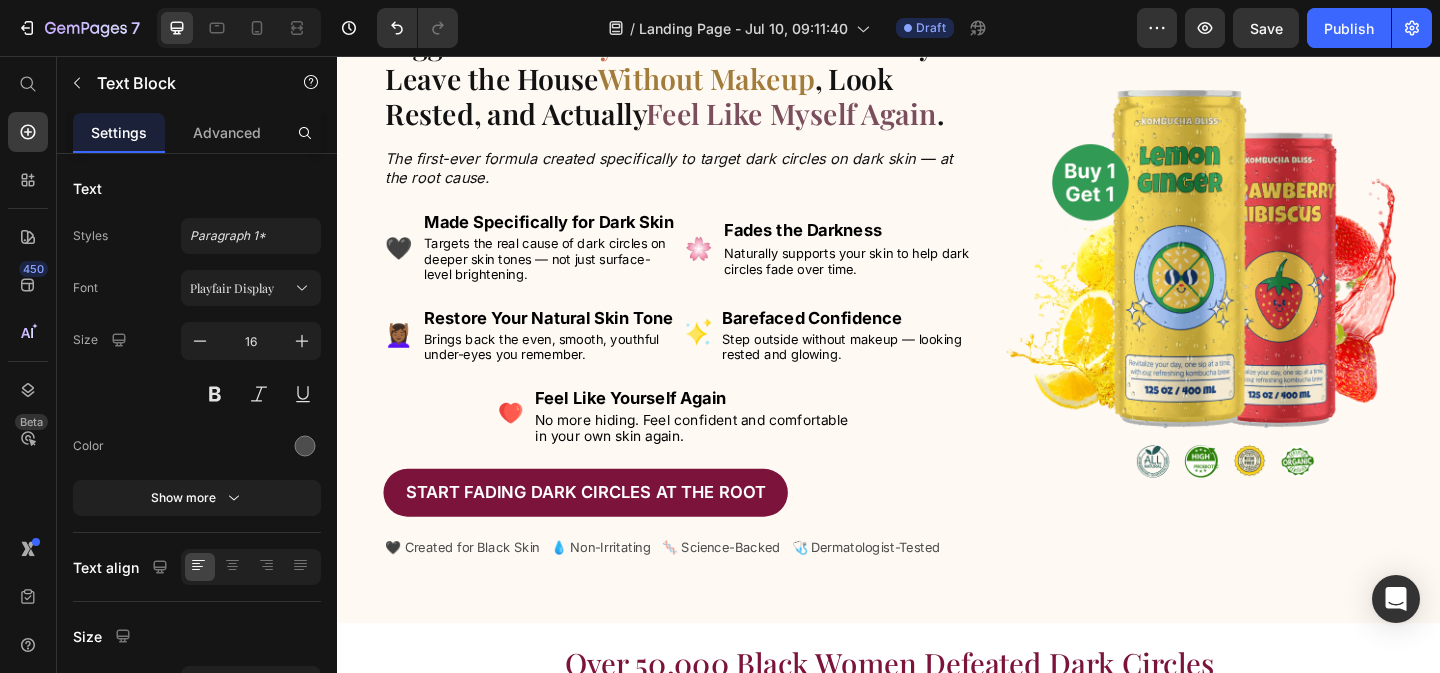 scroll, scrollTop: 146, scrollLeft: 0, axis: vertical 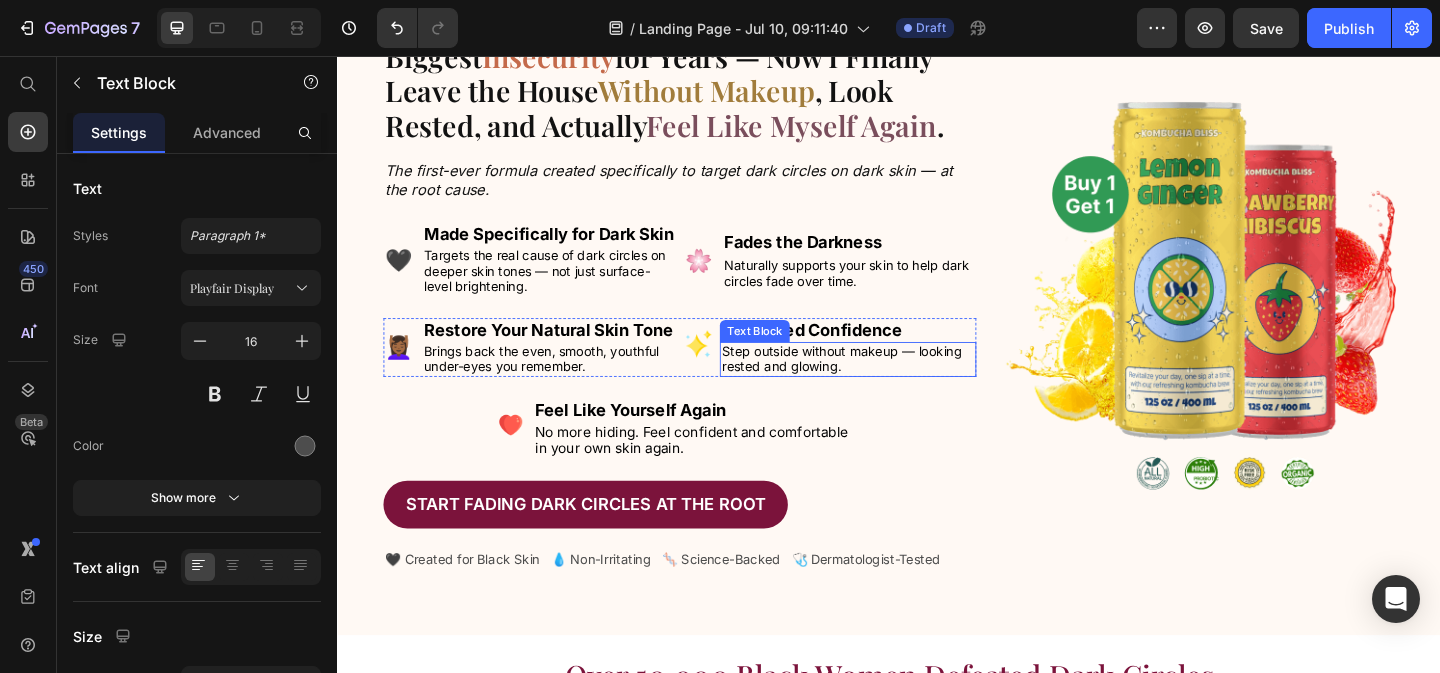 click on "Step outside without makeup — looking rested and glowing." at bounding box center (885, 385) 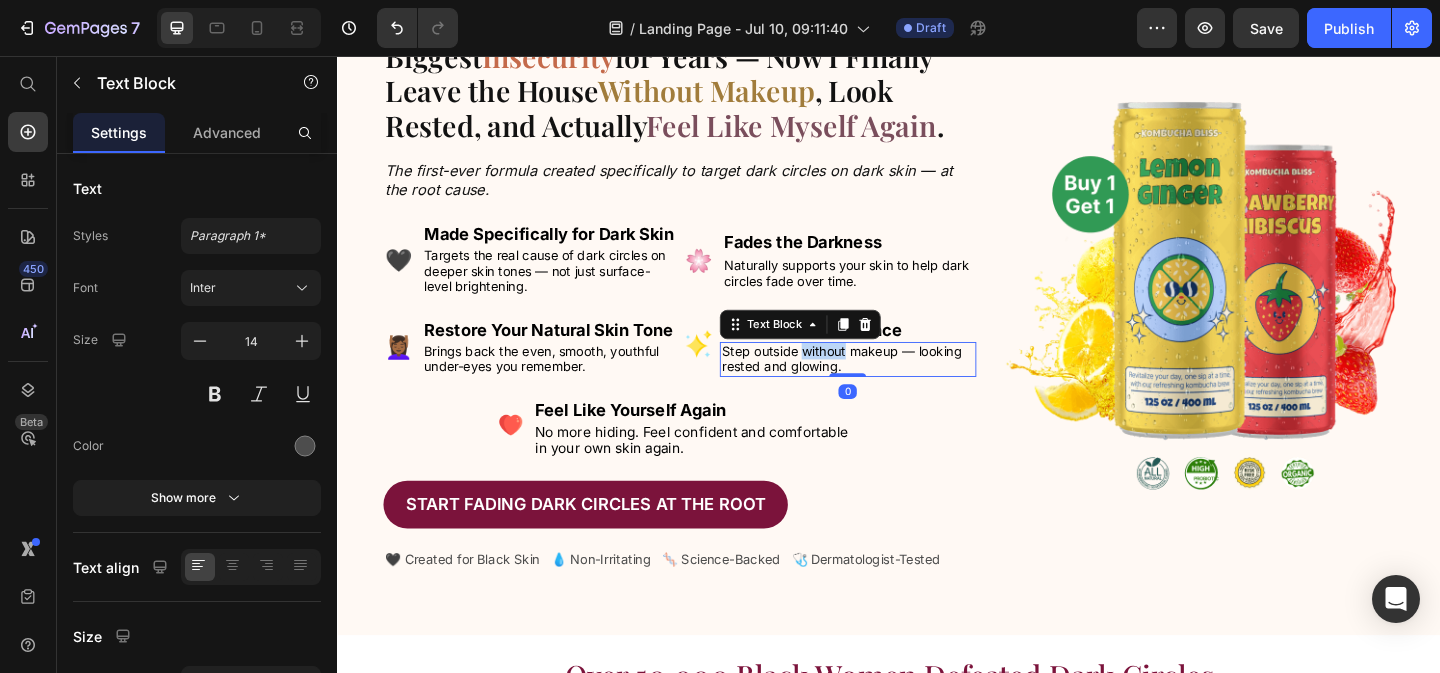click on "Step outside without makeup — looking rested and glowing." at bounding box center (885, 385) 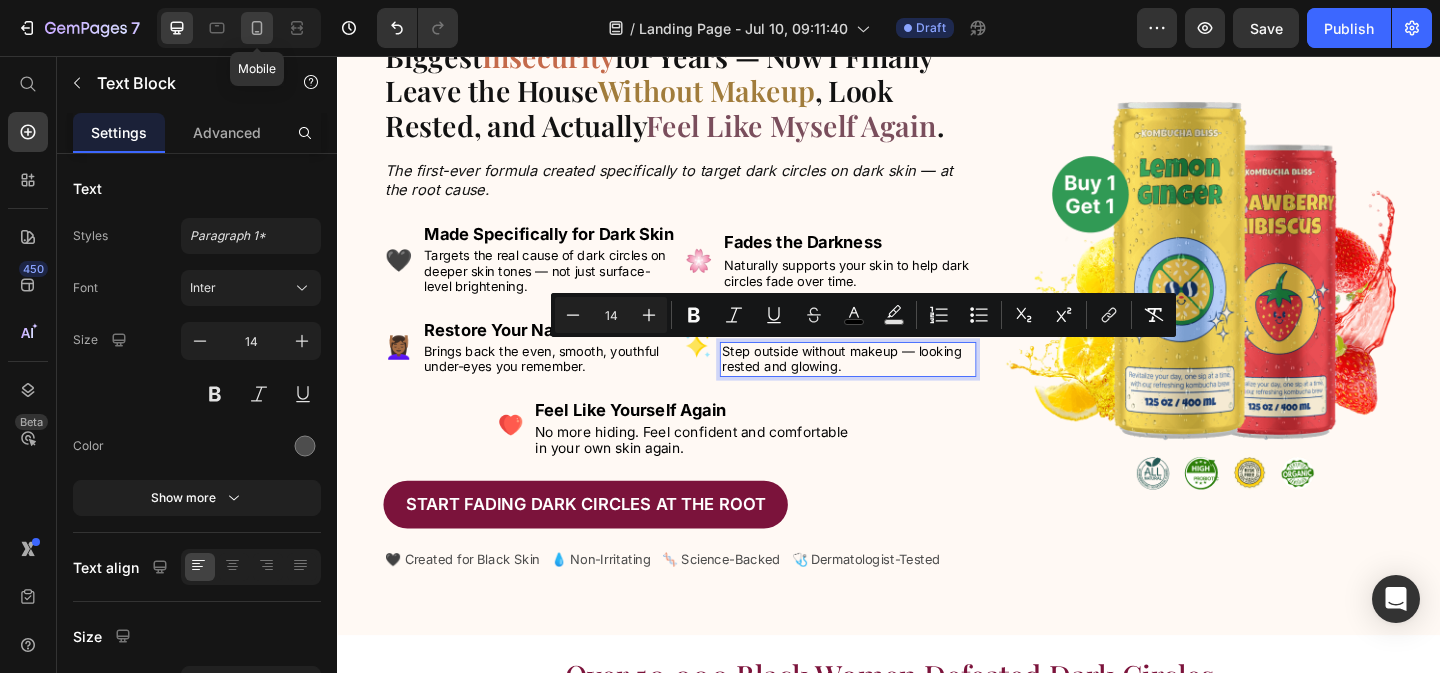 click 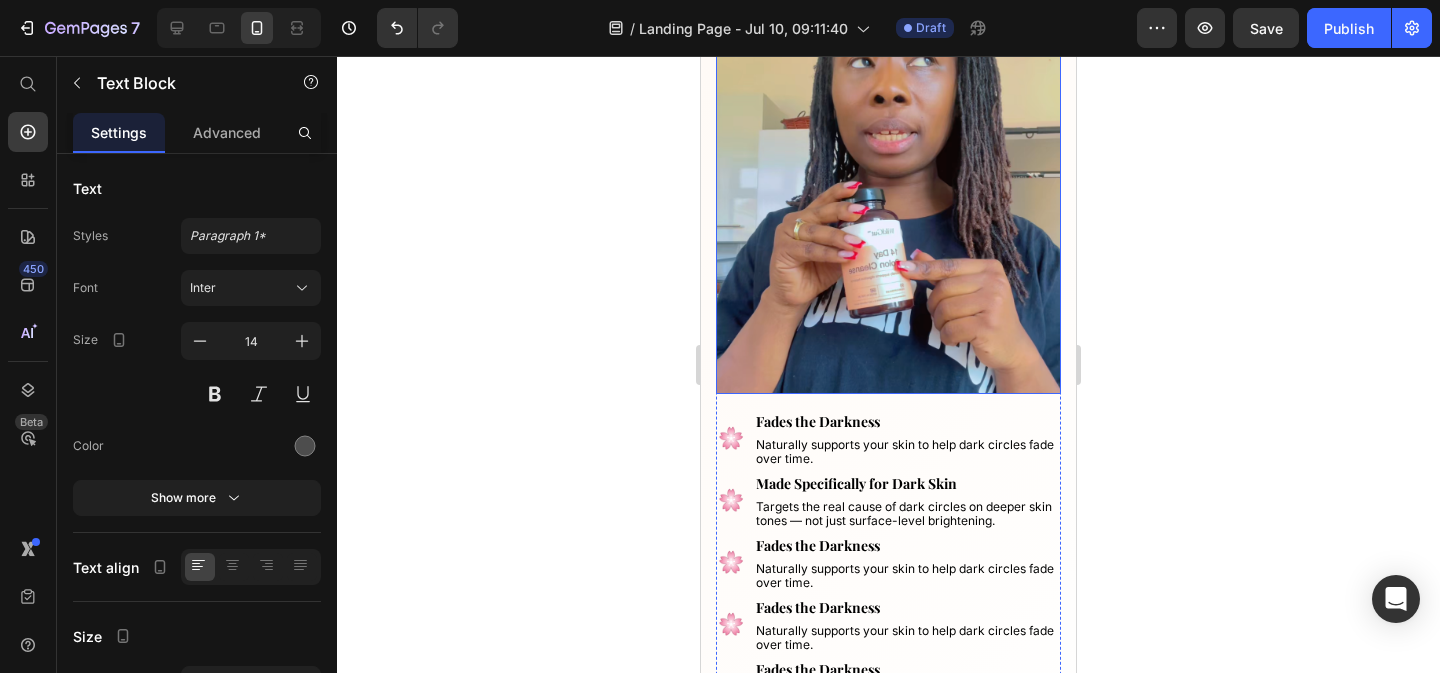 scroll, scrollTop: 375, scrollLeft: 0, axis: vertical 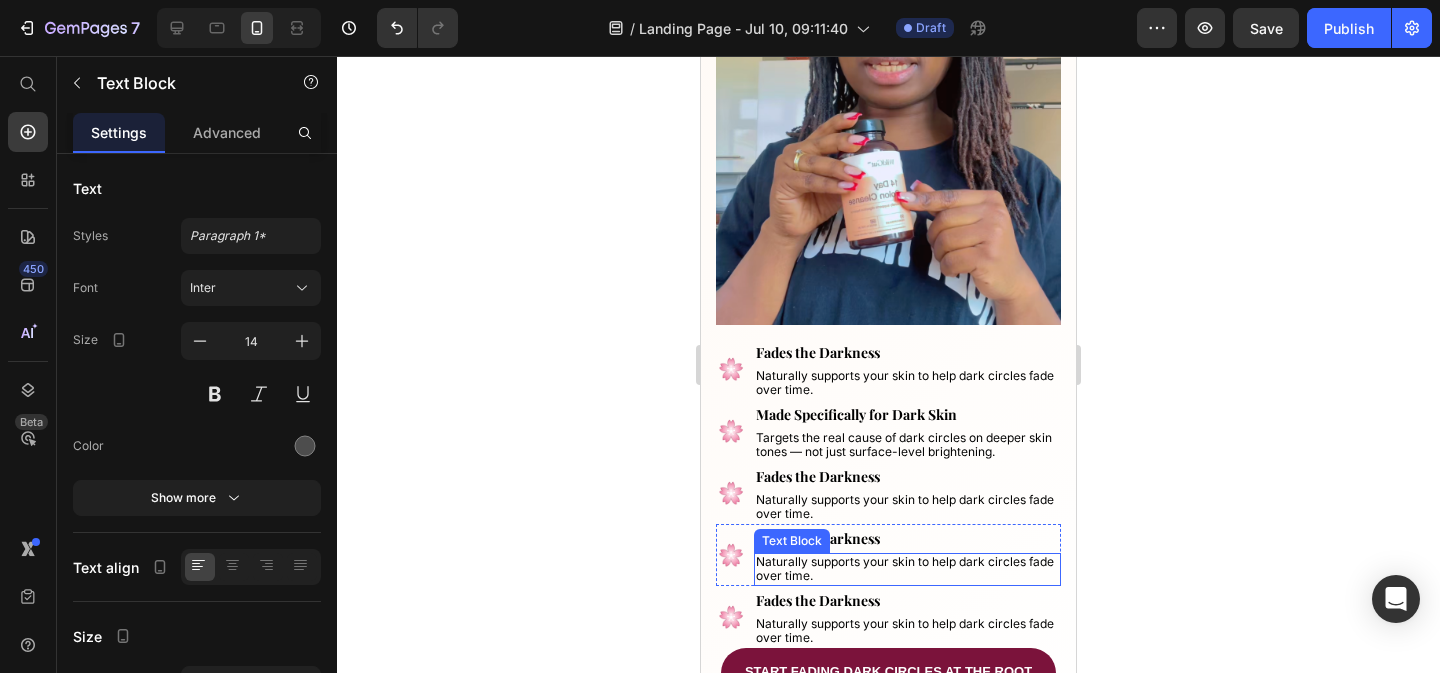click on "Naturally supports your skin to help dark circles fade over time." at bounding box center [905, 568] 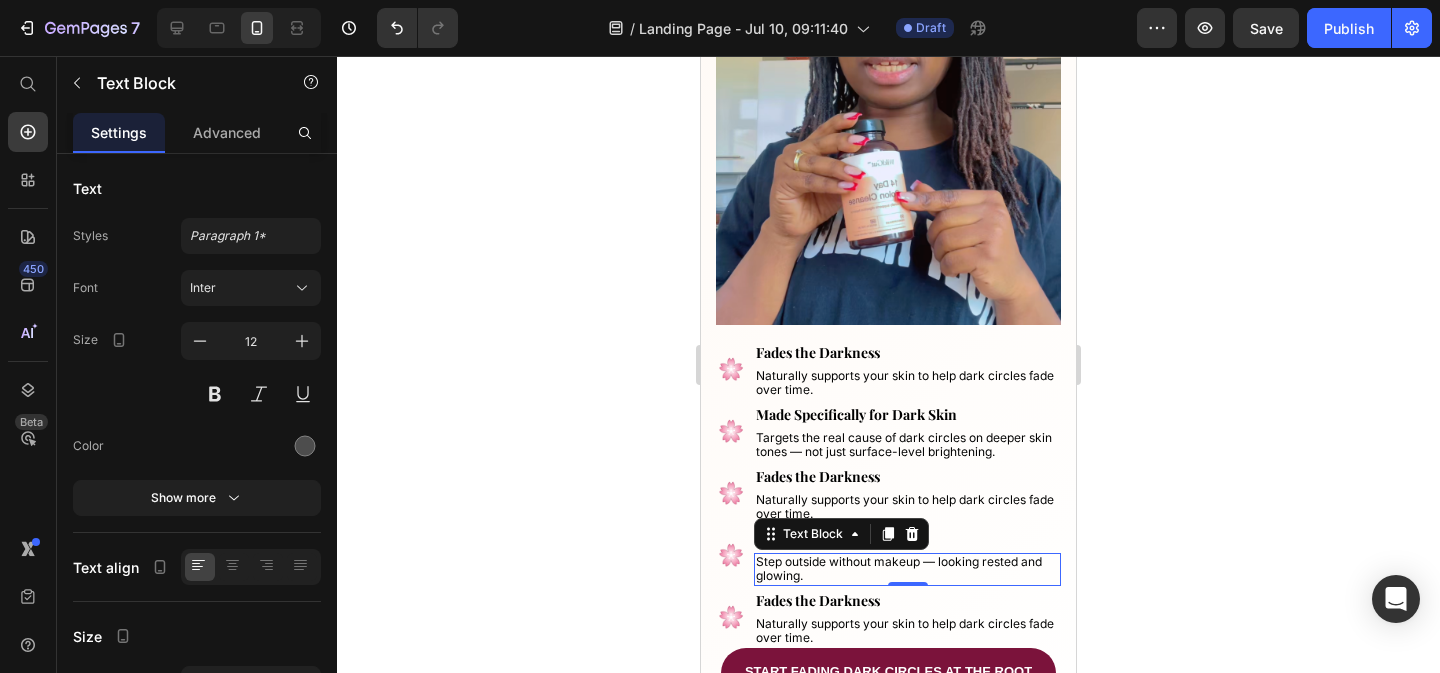 click at bounding box center (239, 28) 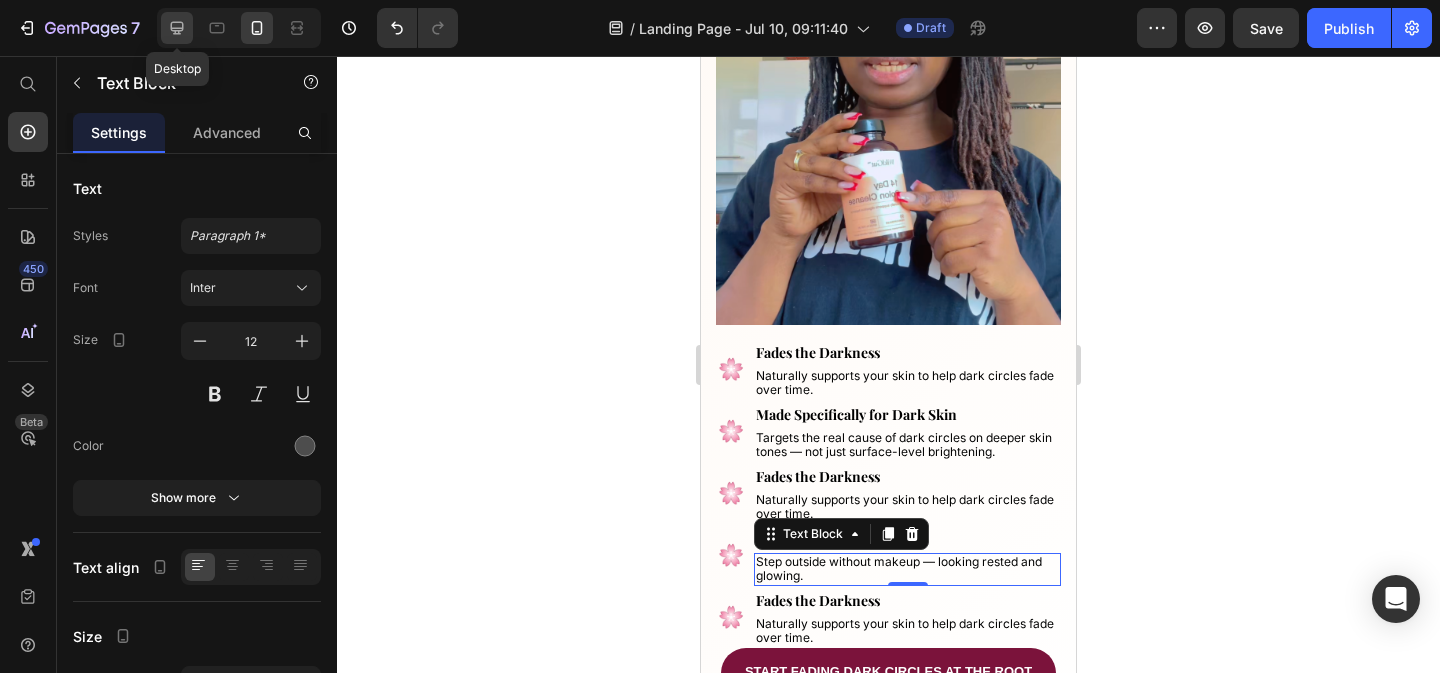 click 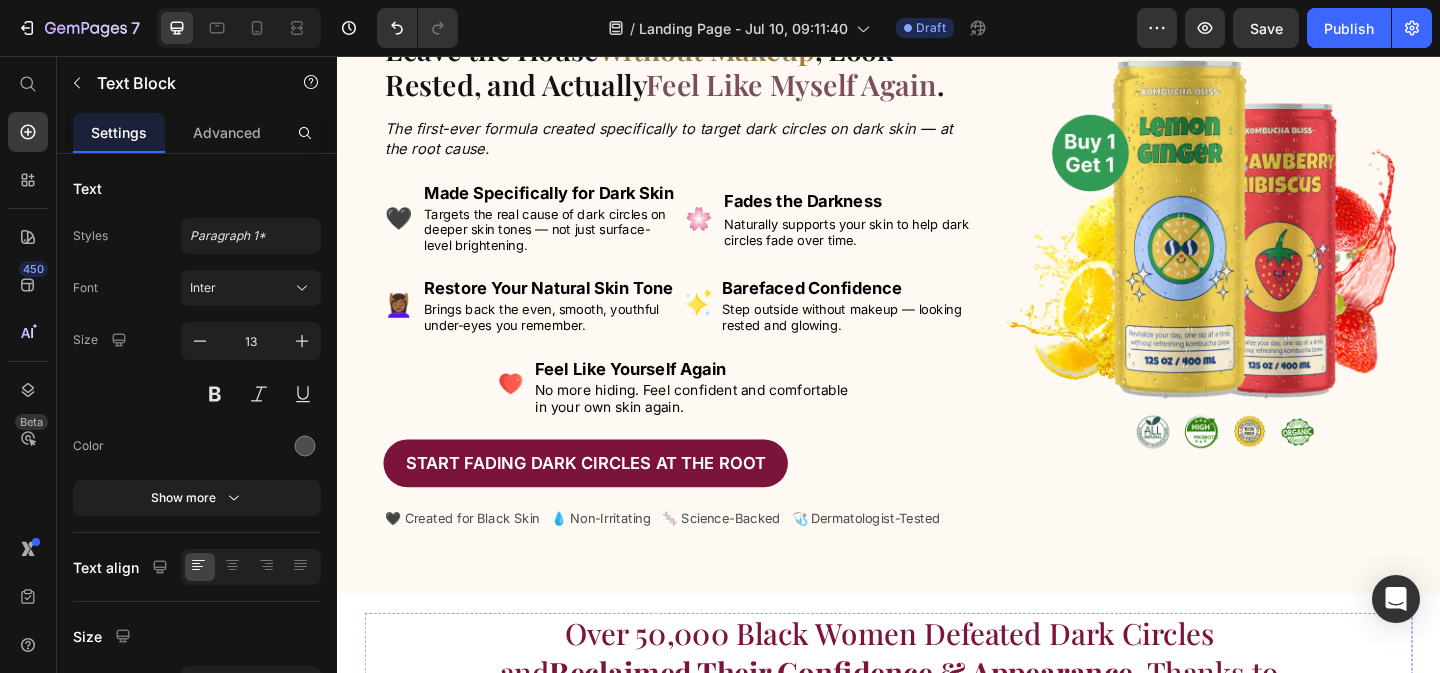 scroll, scrollTop: 153, scrollLeft: 0, axis: vertical 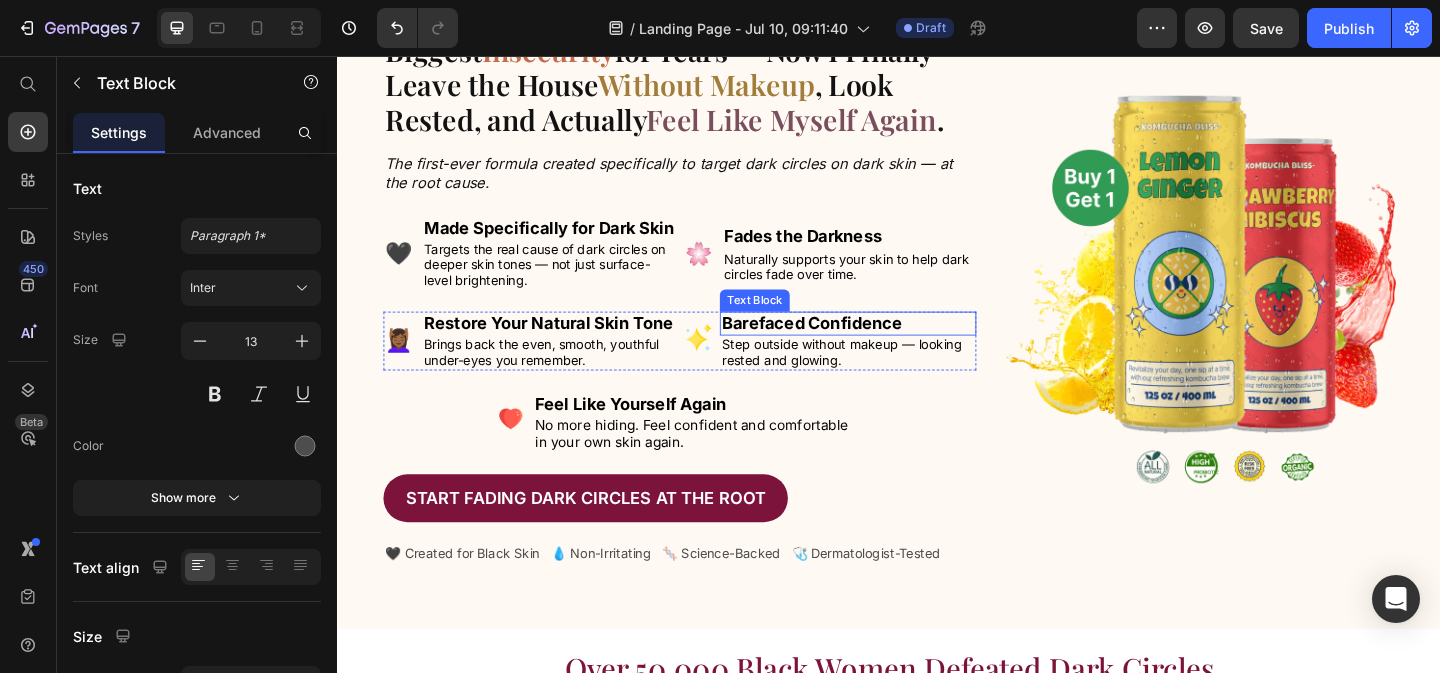click on "Barefaced Confidence" at bounding box center (853, 346) 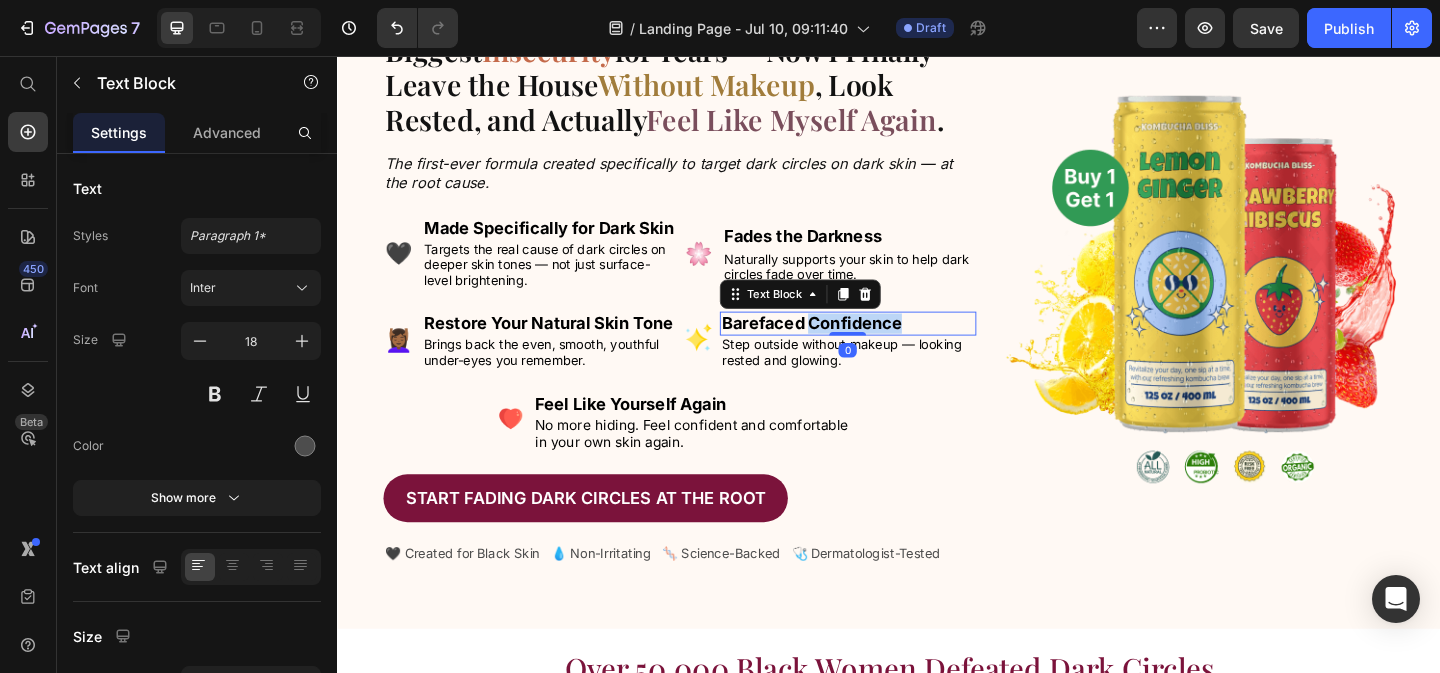 click on "Barefaced Confidence" at bounding box center (853, 346) 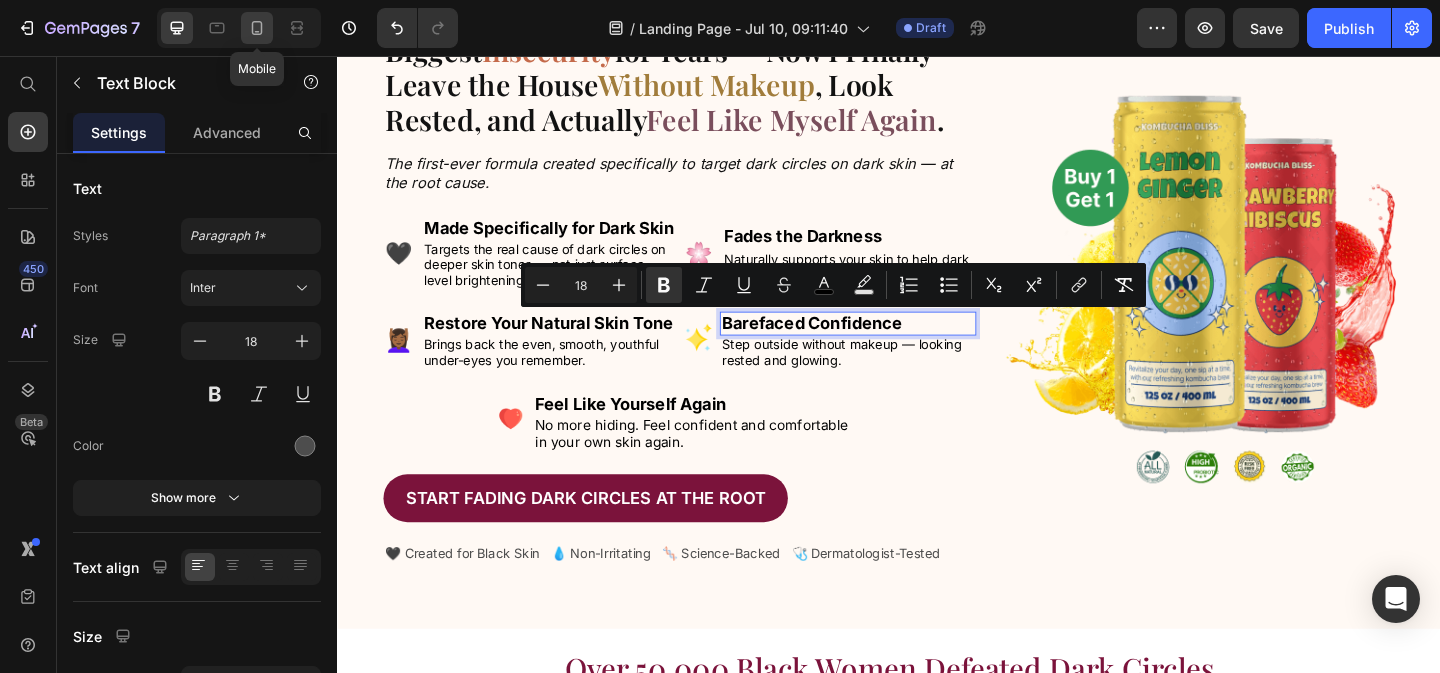 click 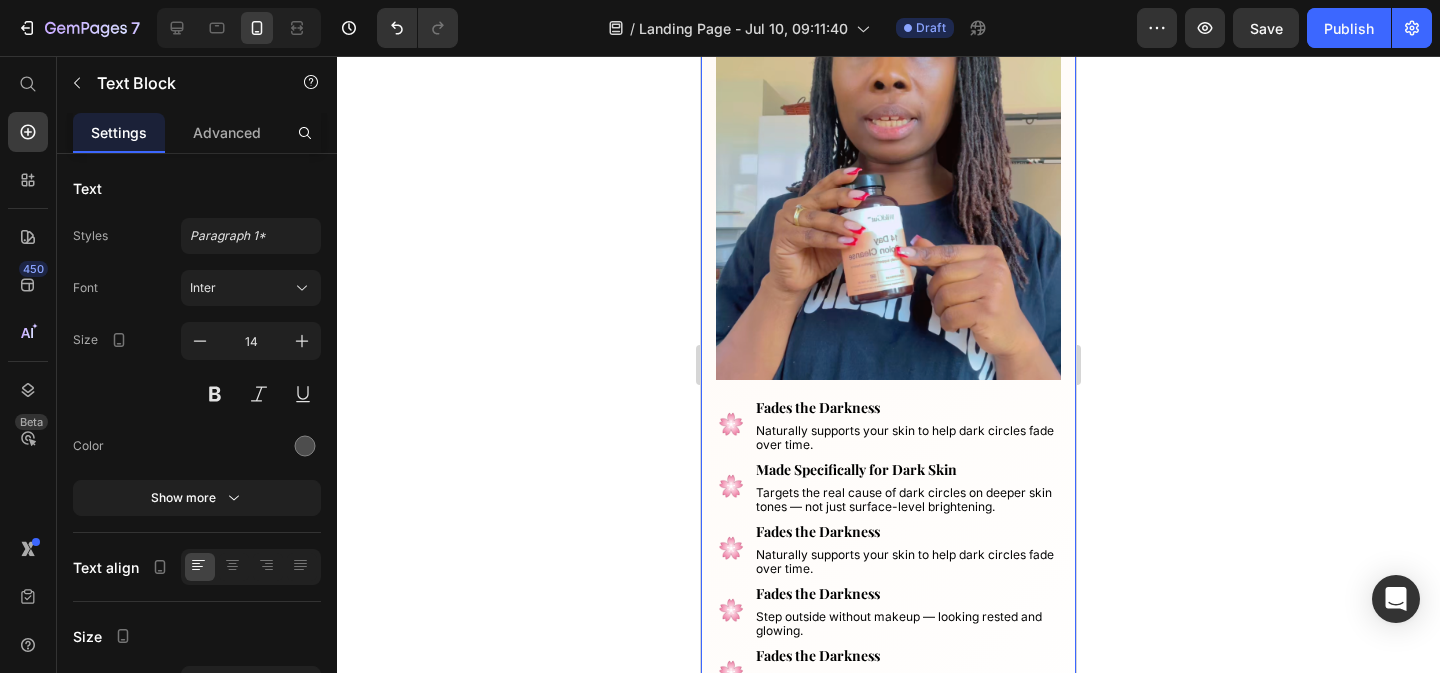 scroll, scrollTop: 425, scrollLeft: 0, axis: vertical 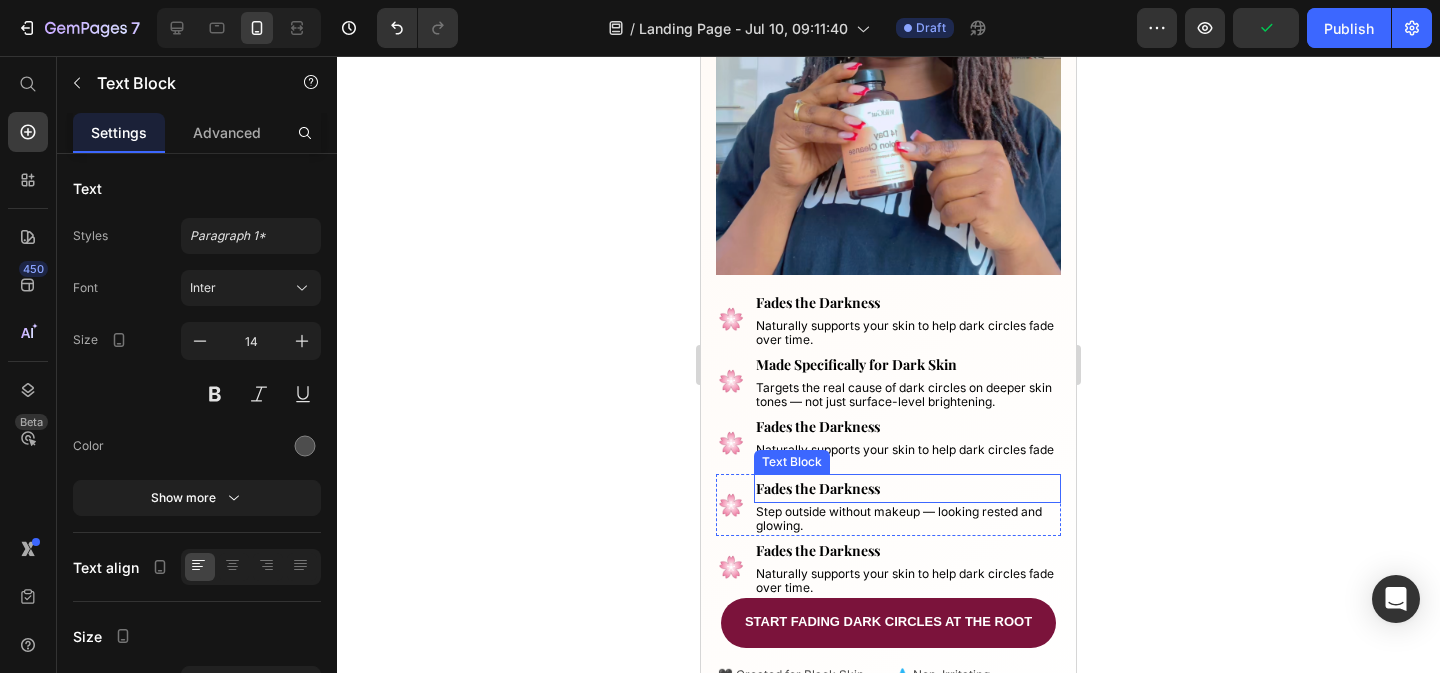 click on "Fades the Darkness" at bounding box center (818, 488) 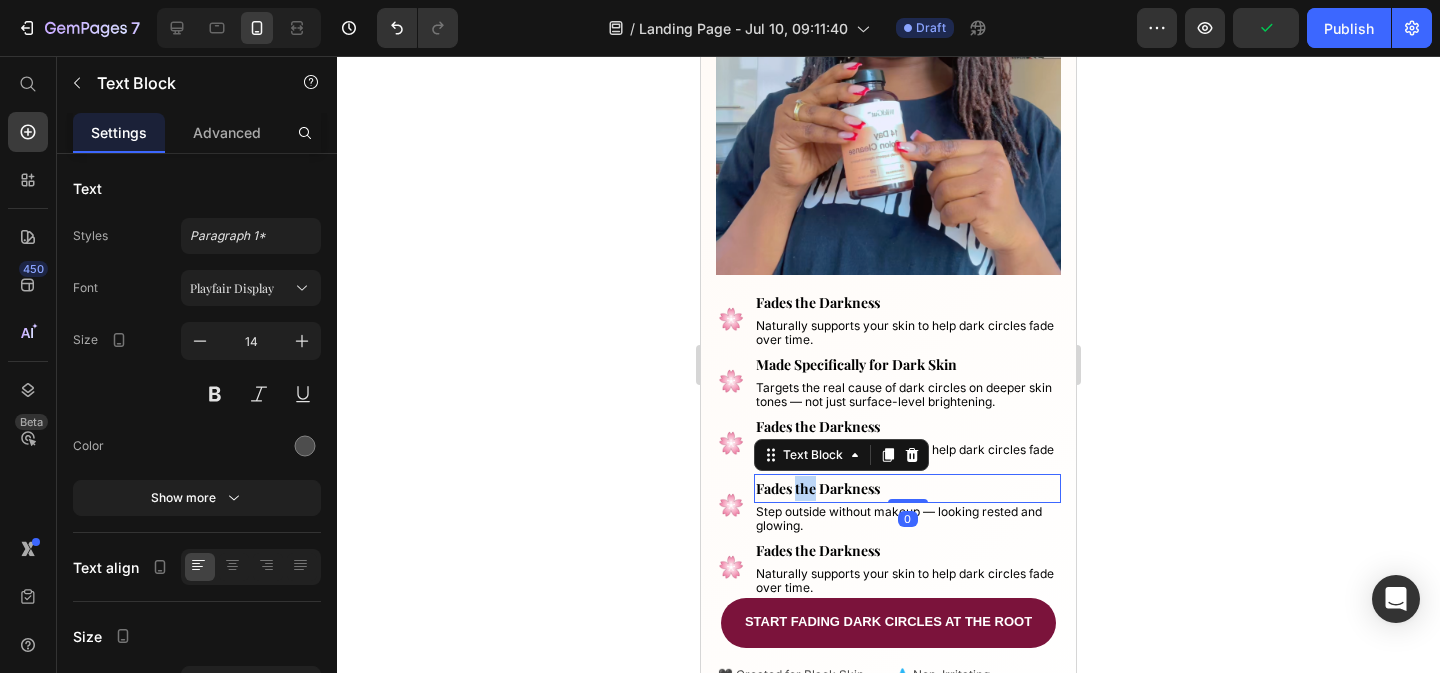 click on "Fades the Darkness" at bounding box center [818, 488] 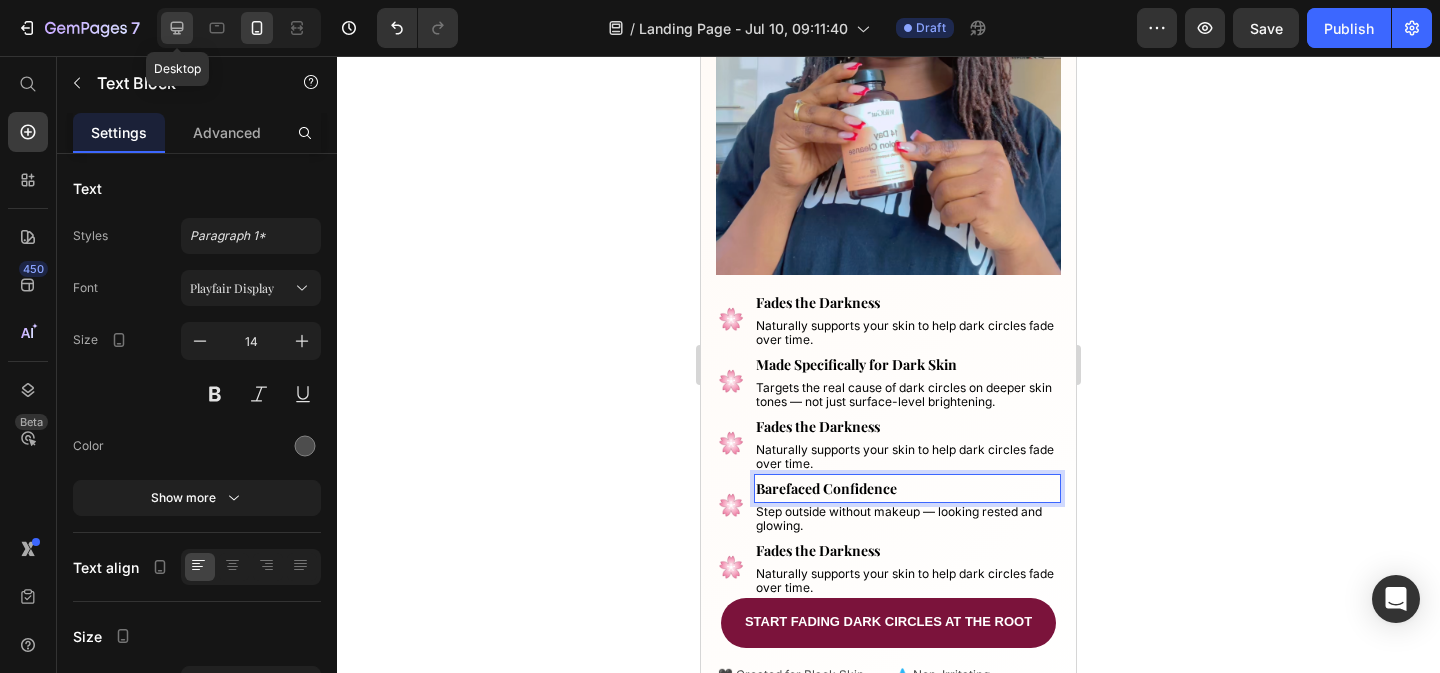 click 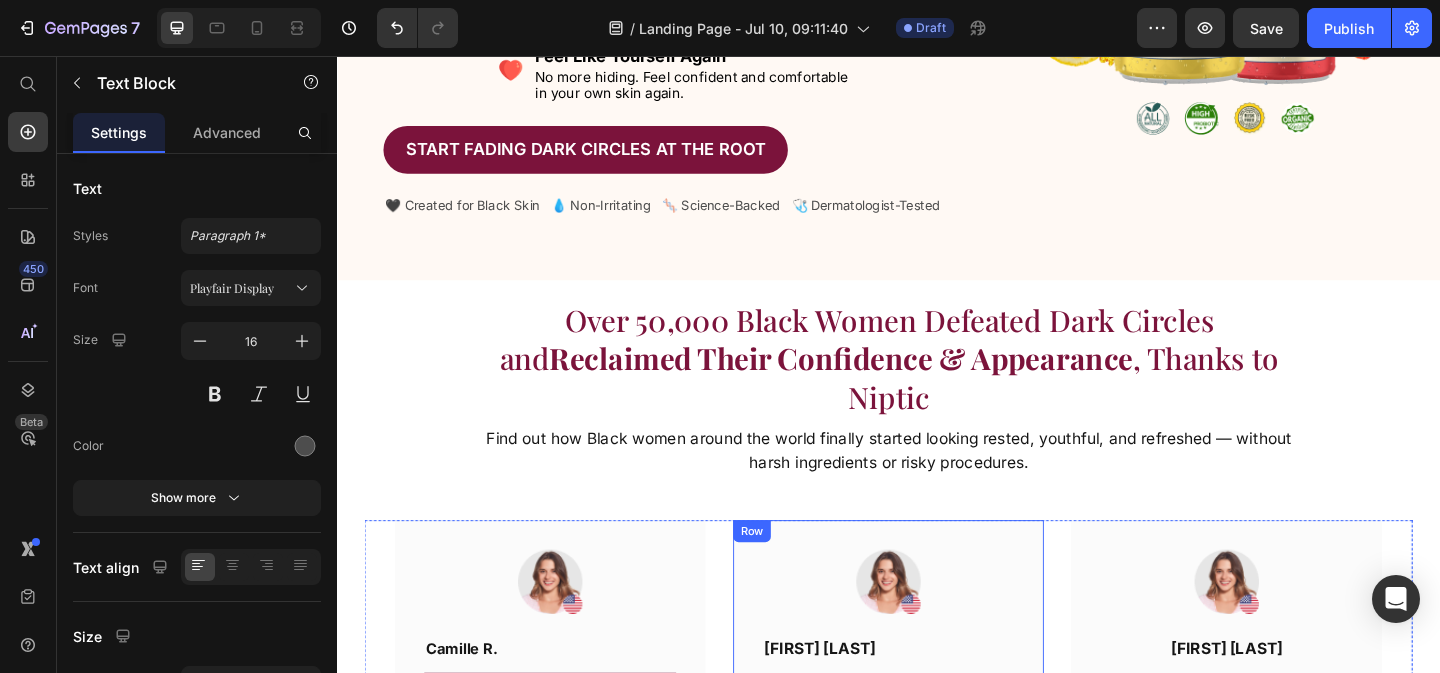 scroll, scrollTop: 0, scrollLeft: 0, axis: both 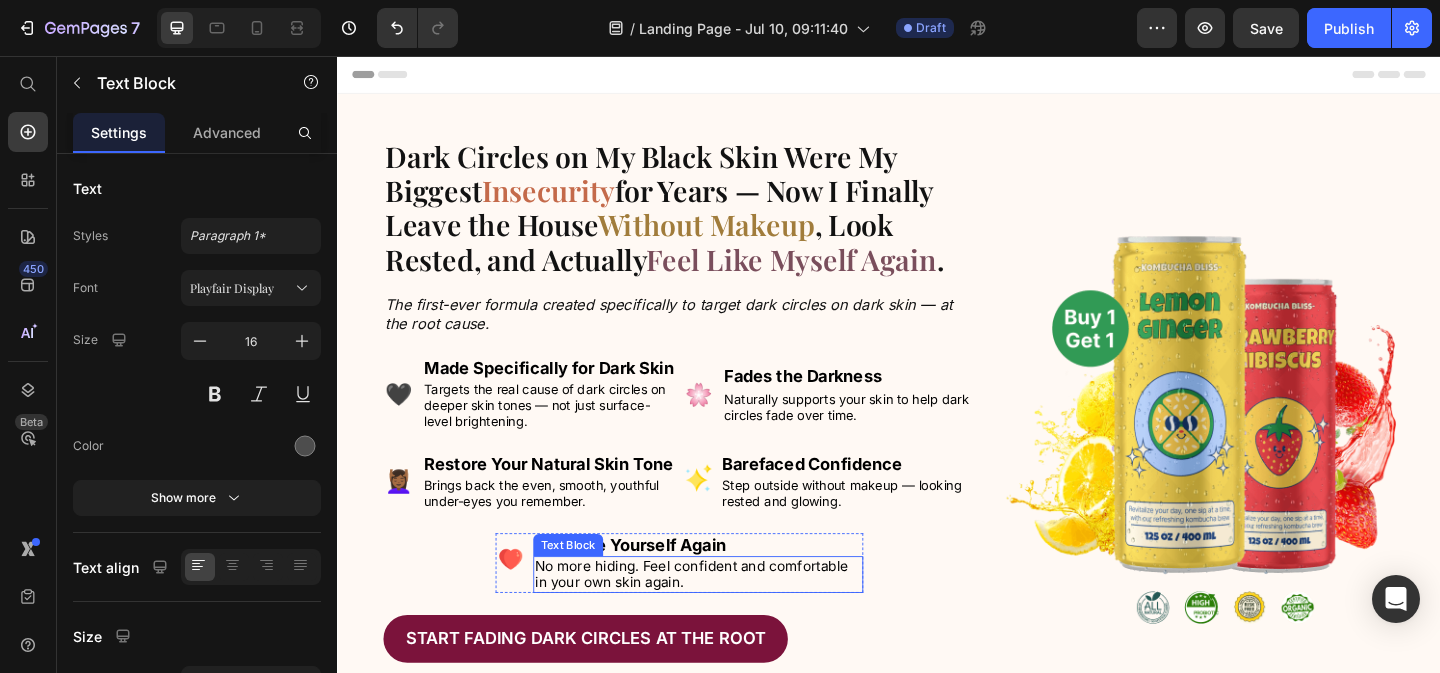 click on "No more hiding. Feel confident and comfortable in your own skin again." at bounding box center (722, 619) 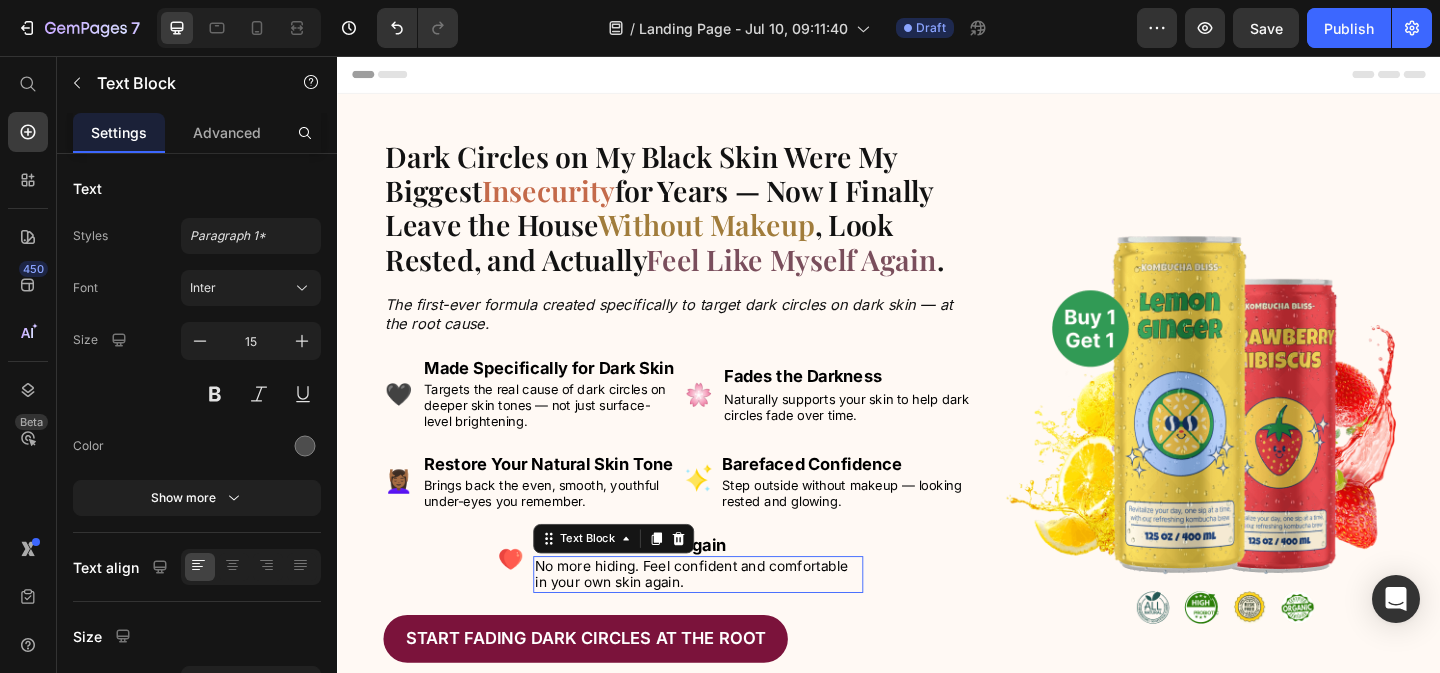 click on "No more hiding. Feel confident and comfortable in your own skin again." at bounding box center [722, 619] 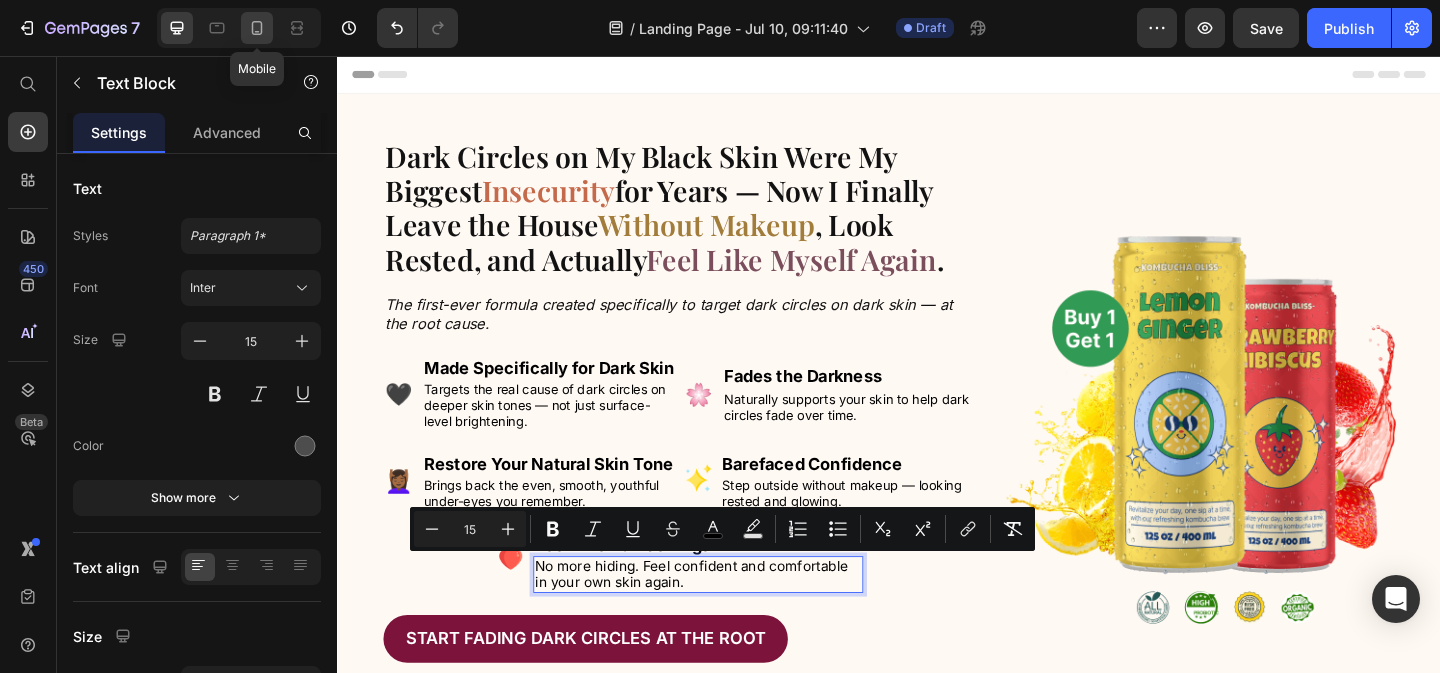 click 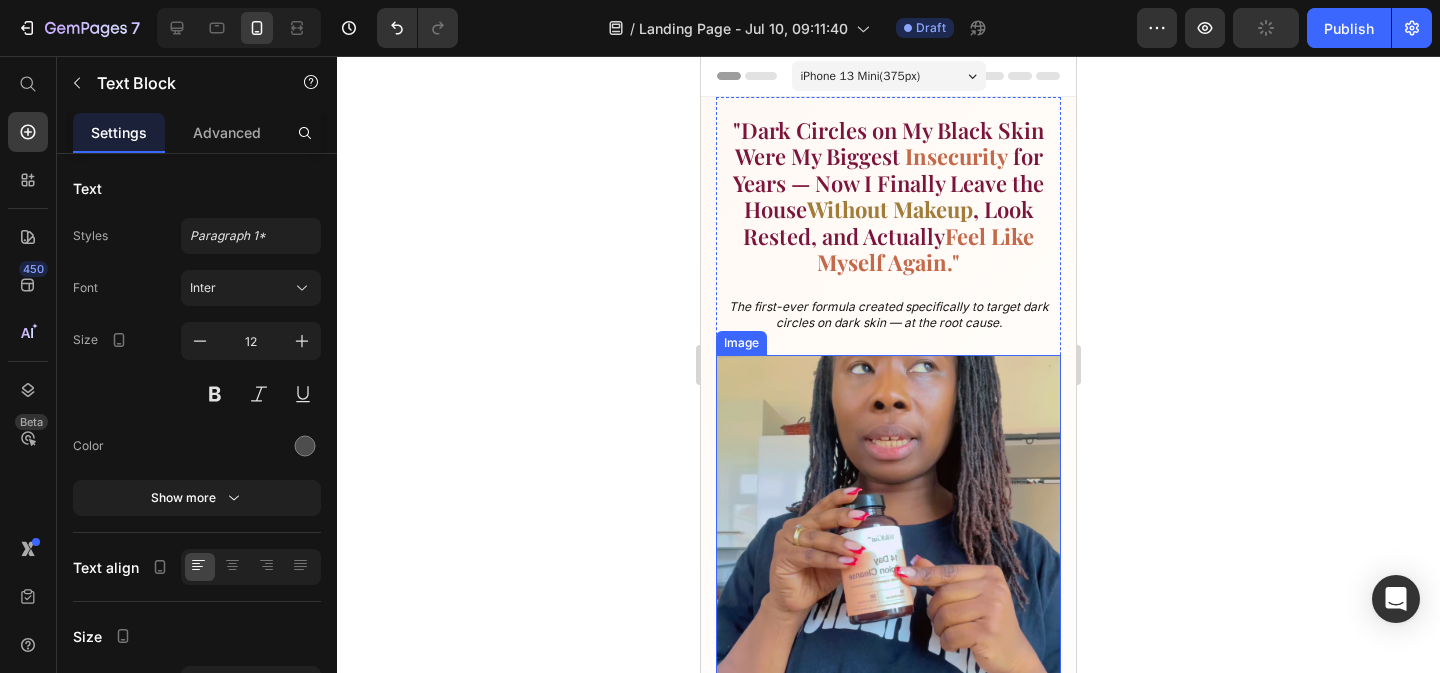 click on "Naturally supports your skin to help dark circles fade over time." at bounding box center [905, 1005] 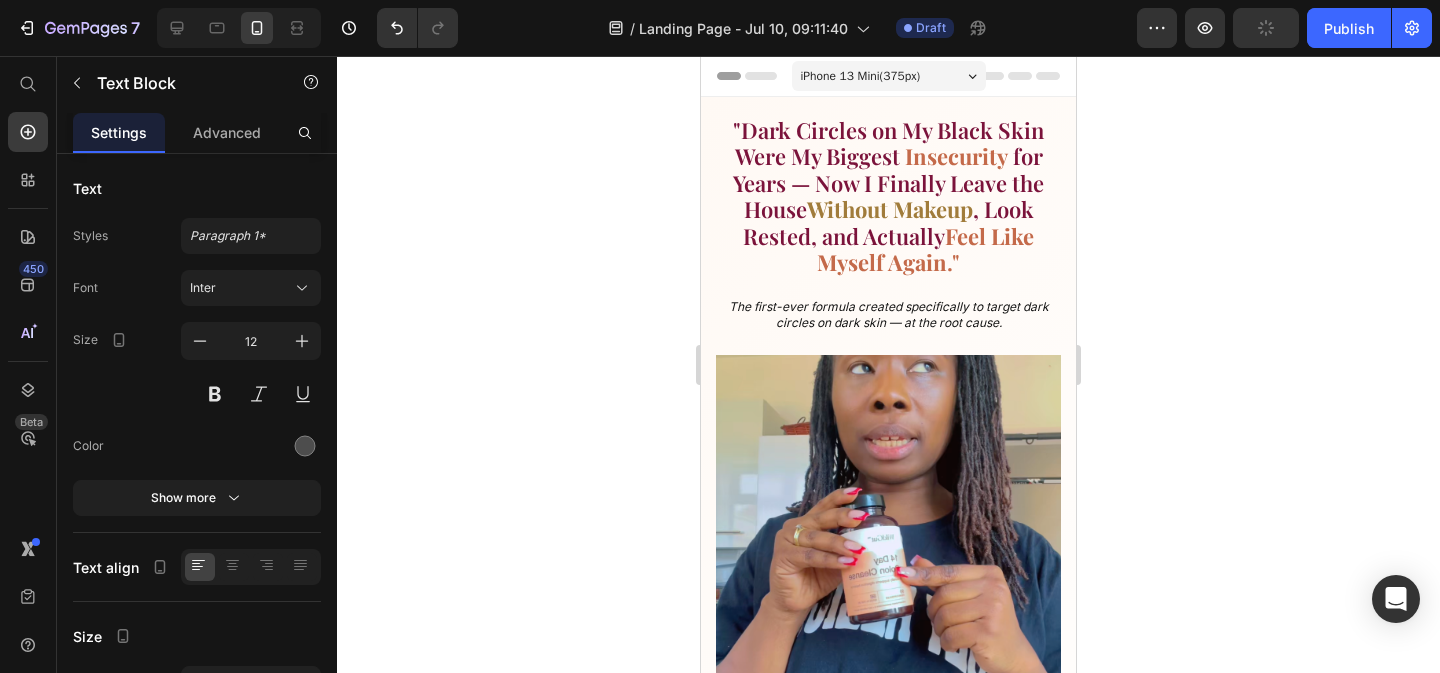 scroll, scrollTop: 506, scrollLeft: 0, axis: vertical 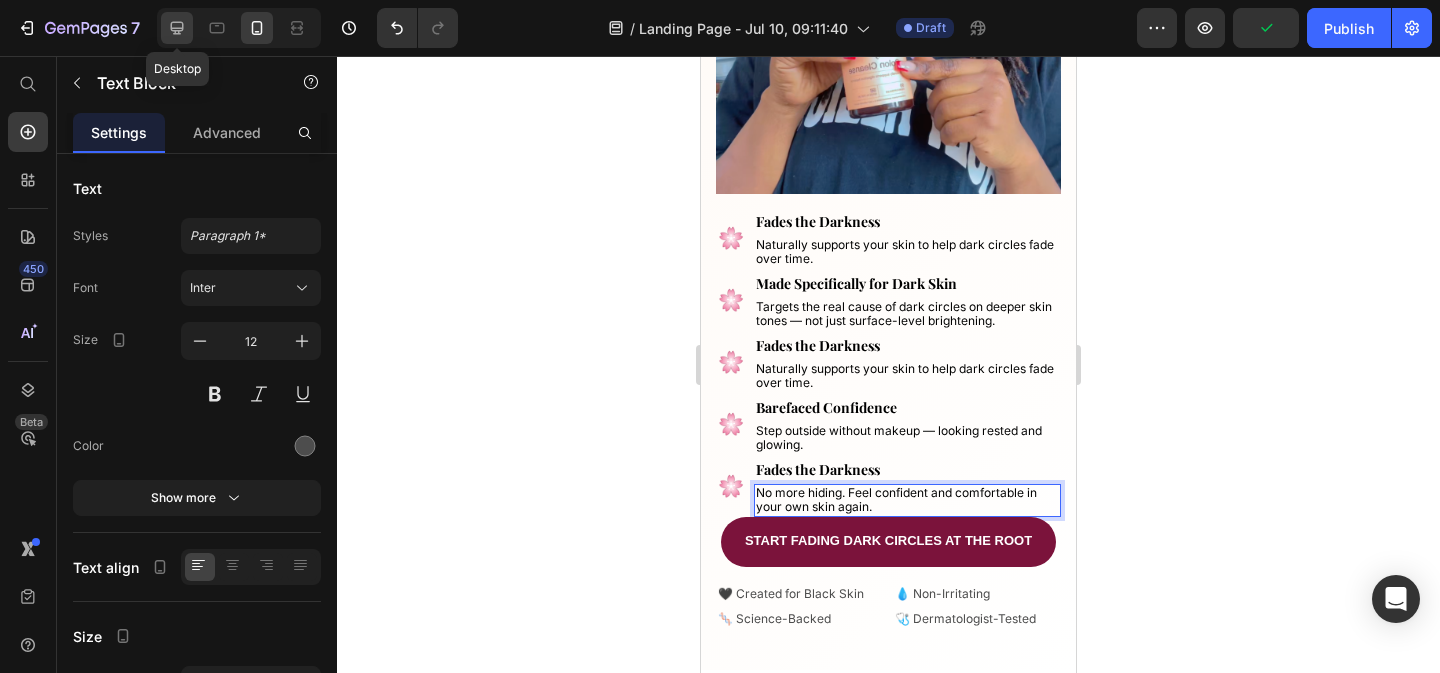 click 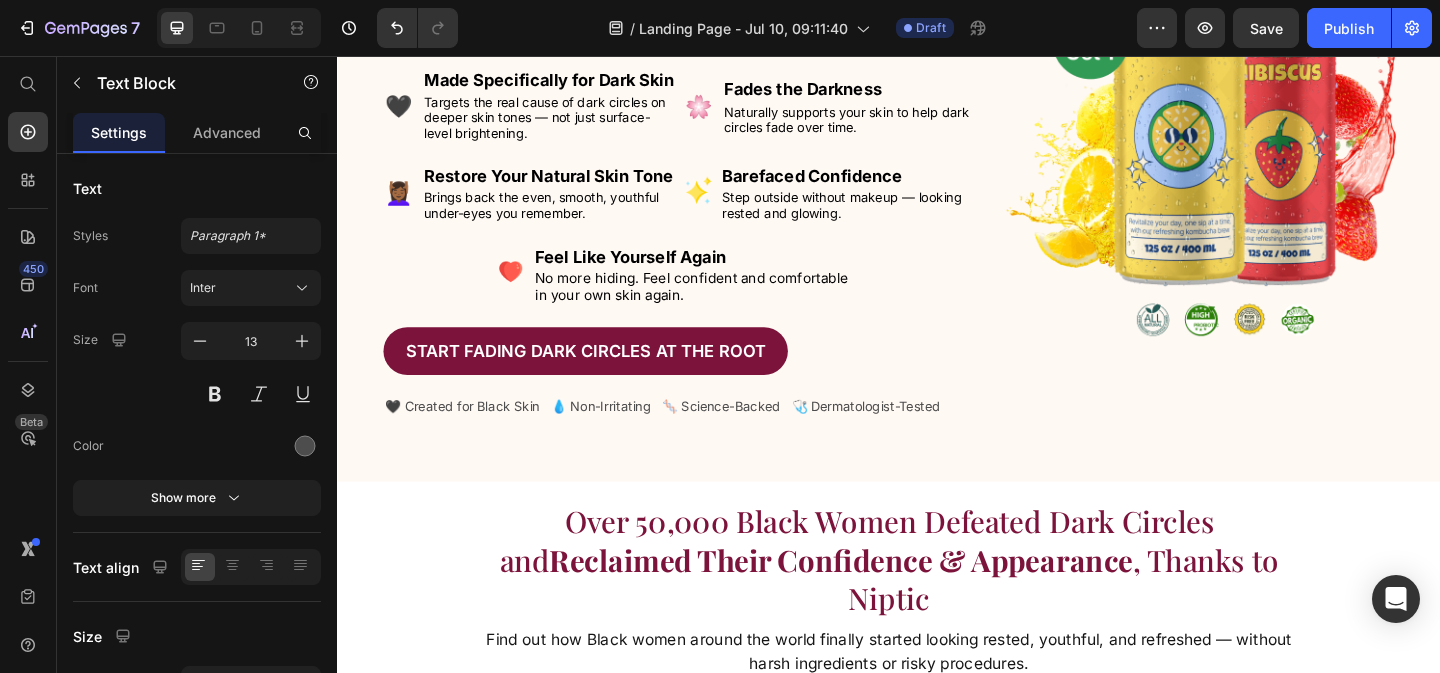 scroll, scrollTop: 296, scrollLeft: 0, axis: vertical 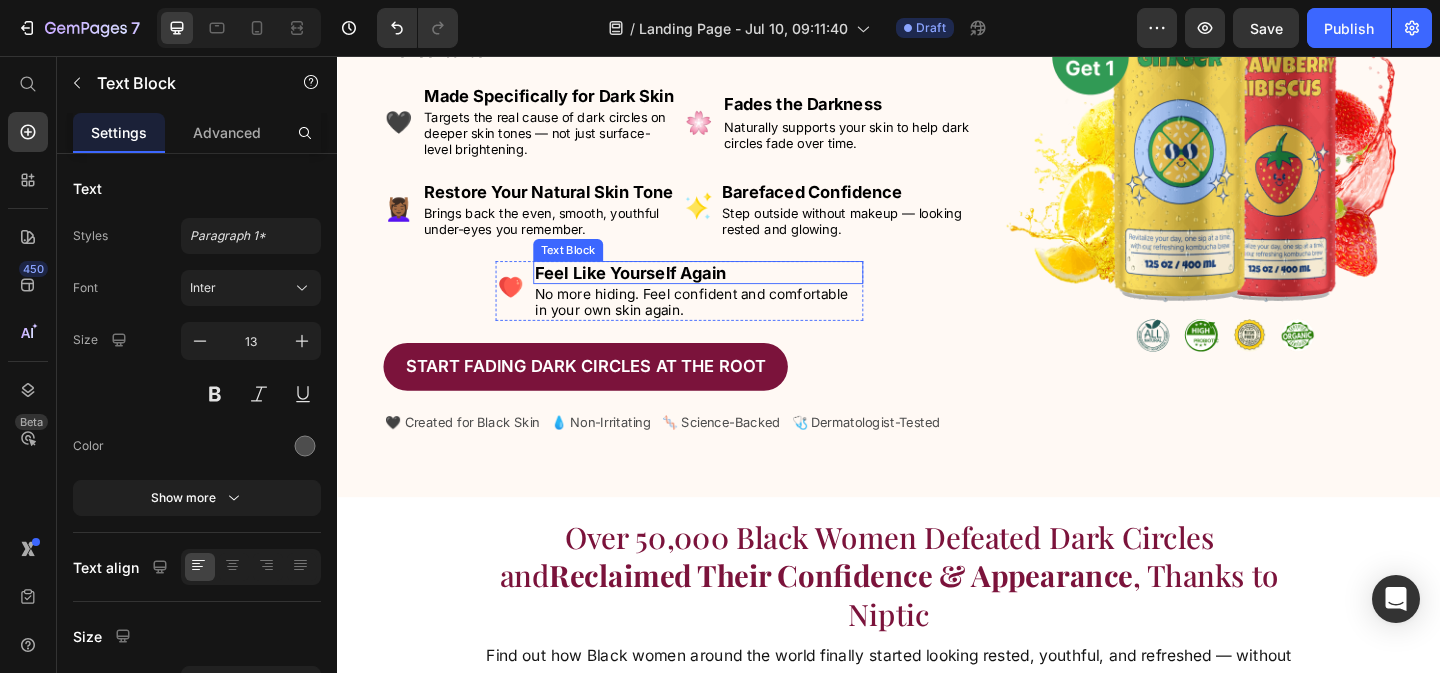 click on "Feel Like Yourself Again" at bounding box center (656, 291) 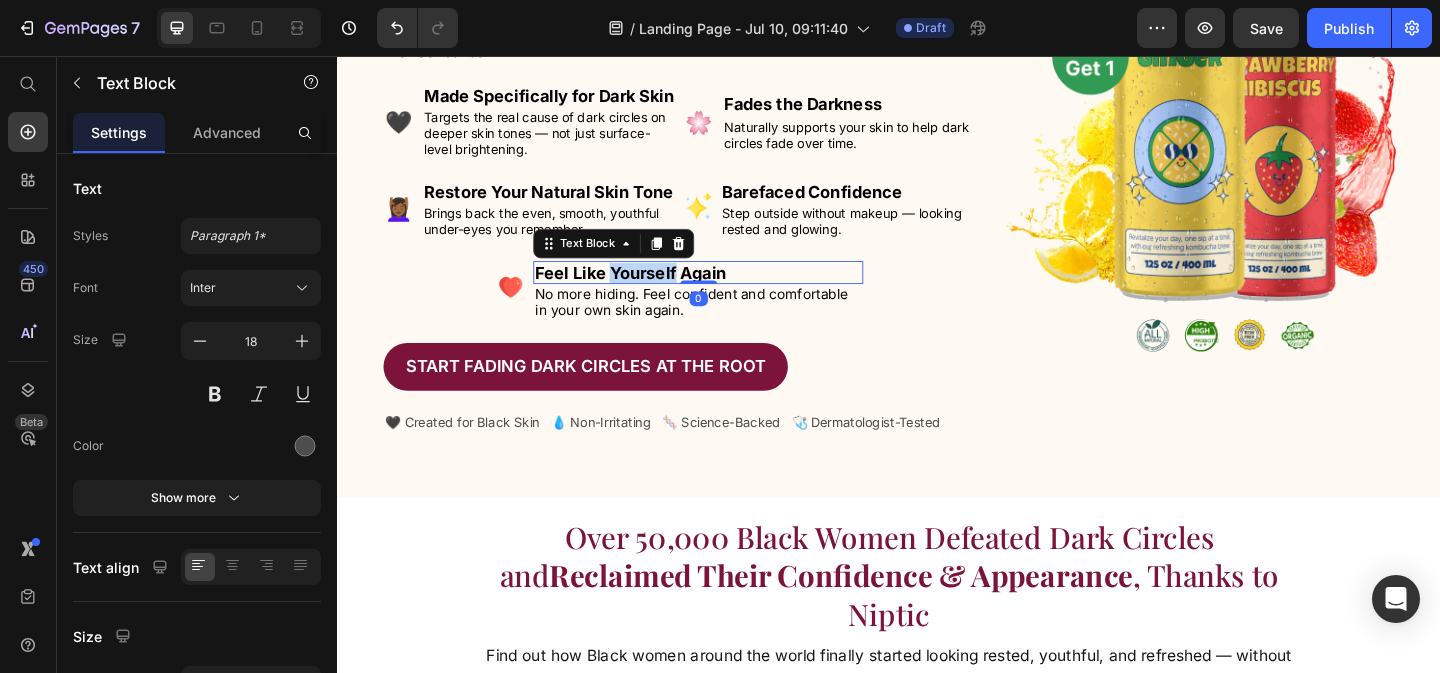 click on "Feel Like Yourself Again" at bounding box center (656, 291) 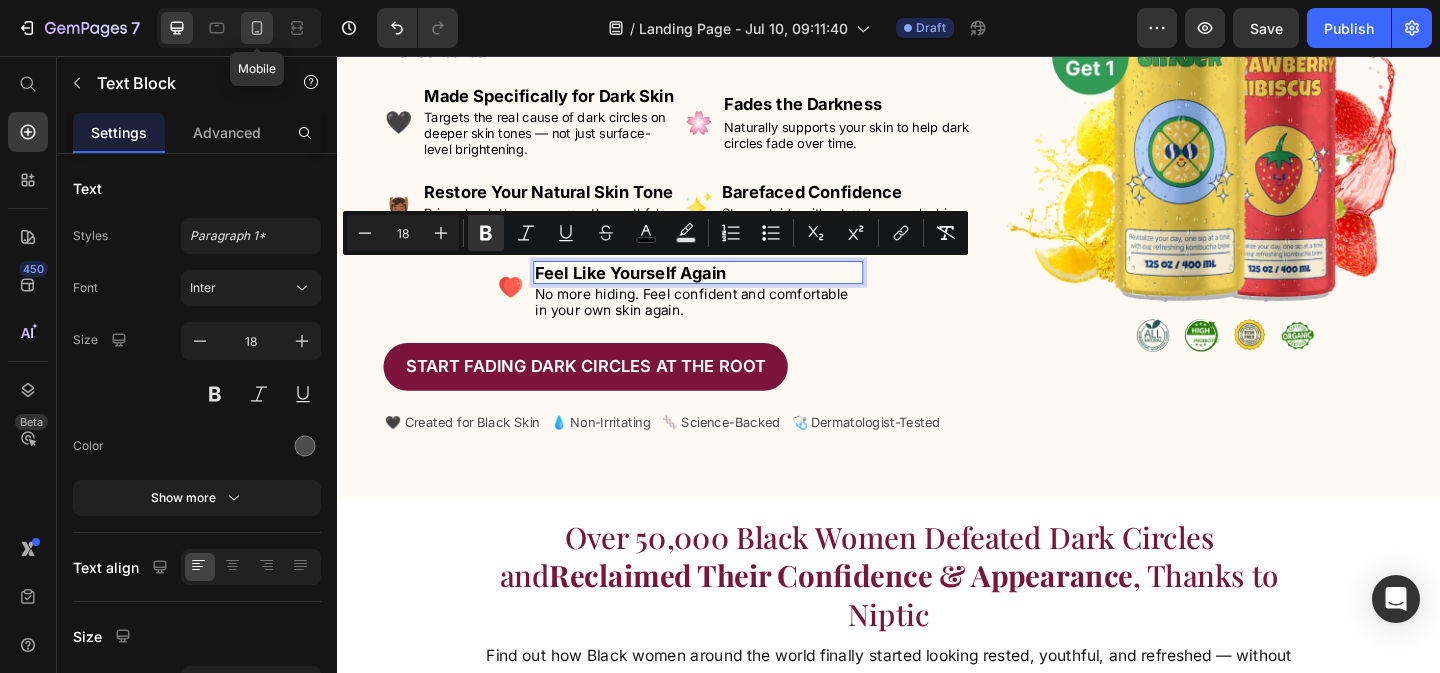 click 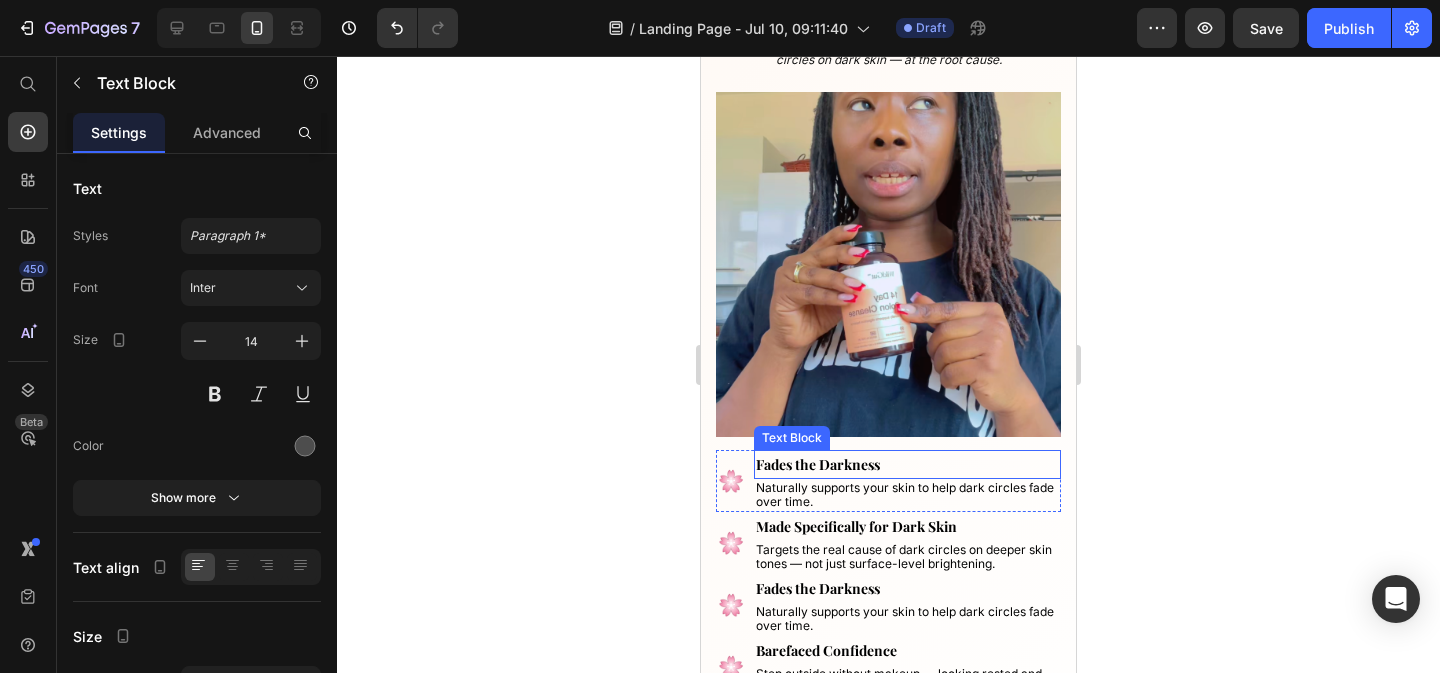 scroll, scrollTop: 464, scrollLeft: 0, axis: vertical 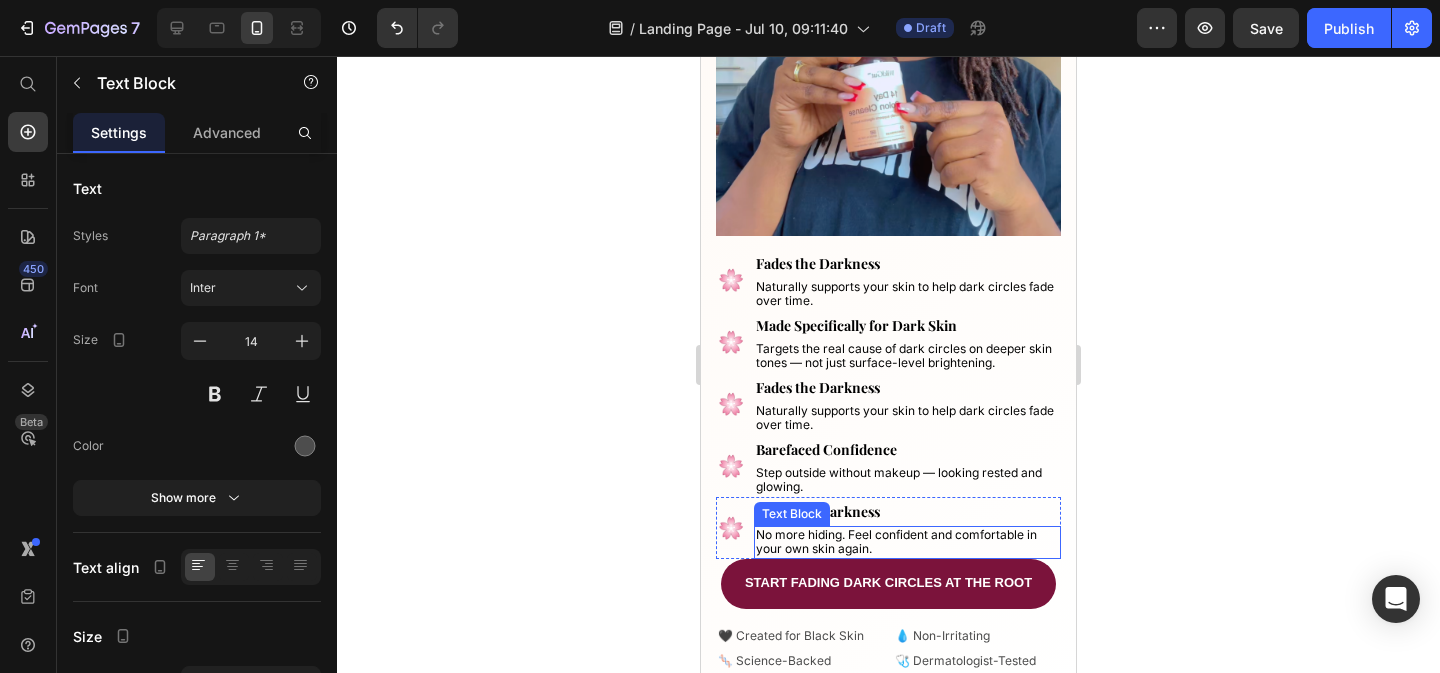 click on "No more hiding. Feel confident and comfortable in your own skin again." at bounding box center (896, 541) 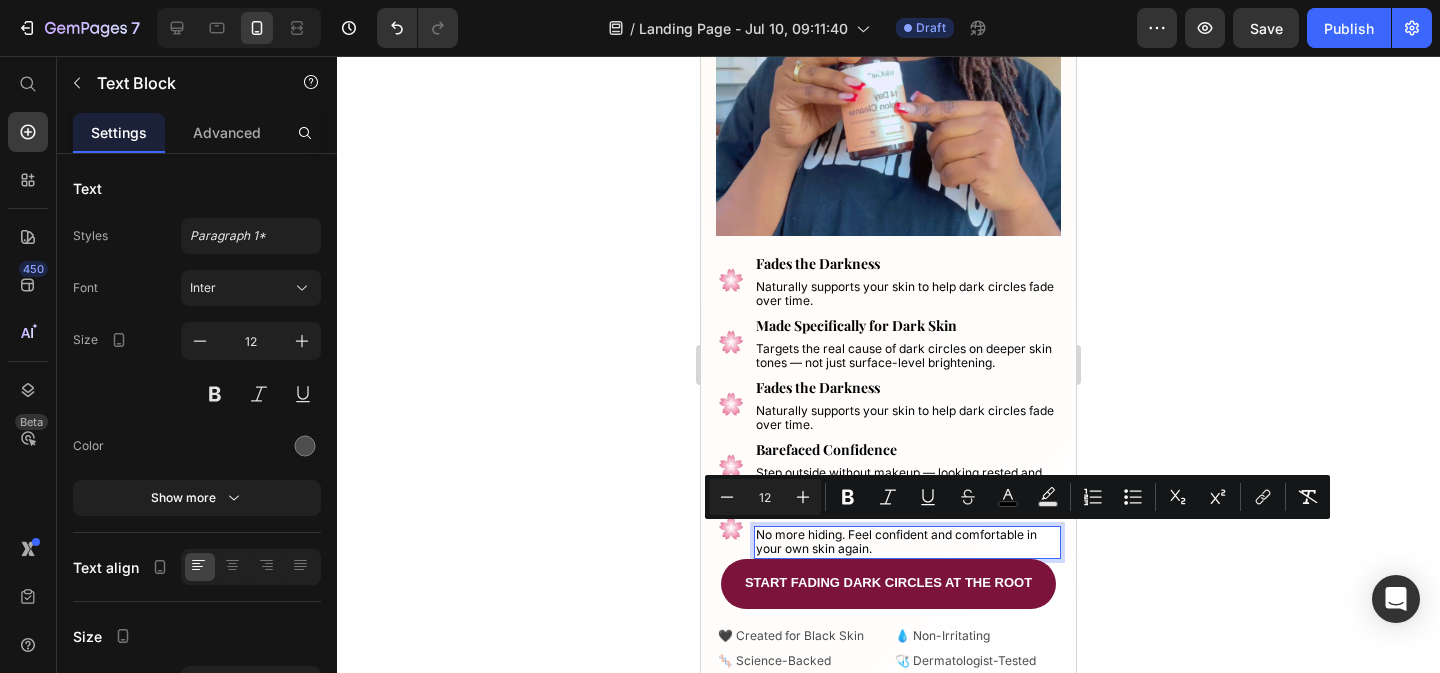 click 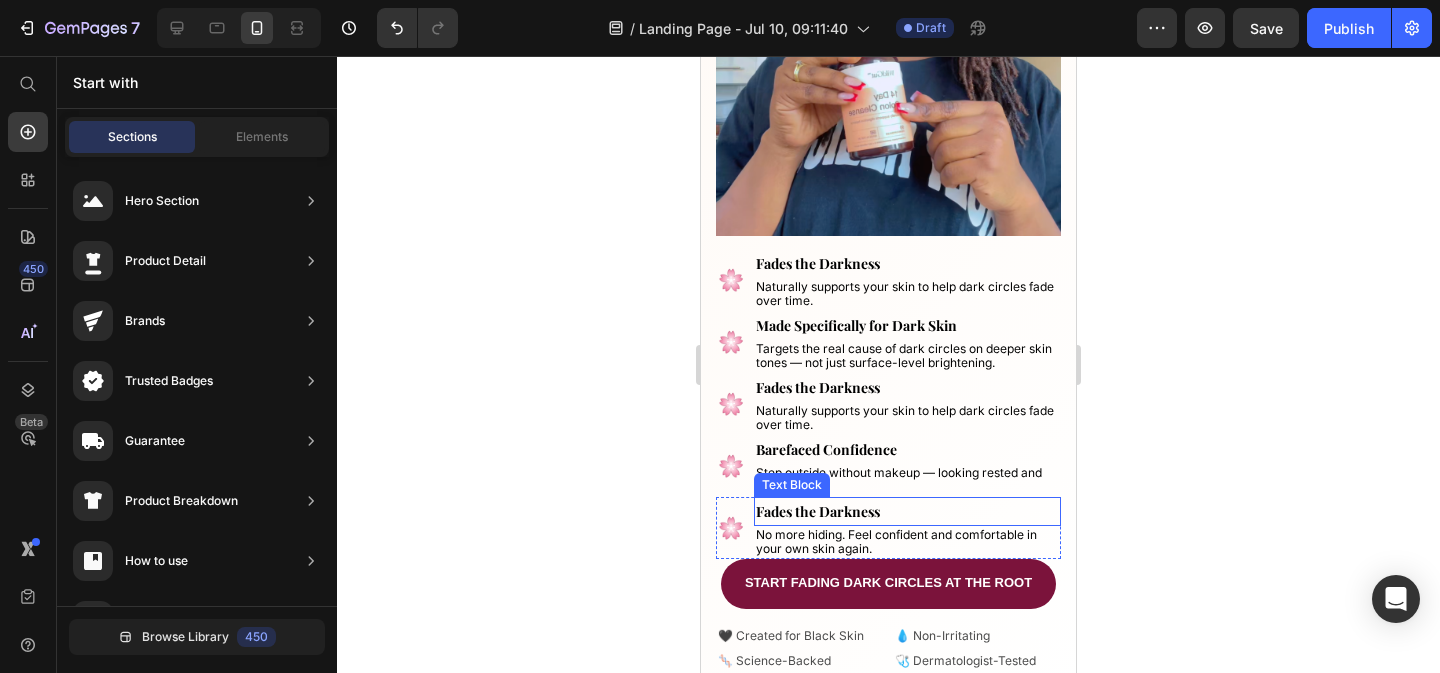 click on "Fades the Darkness" at bounding box center (818, 511) 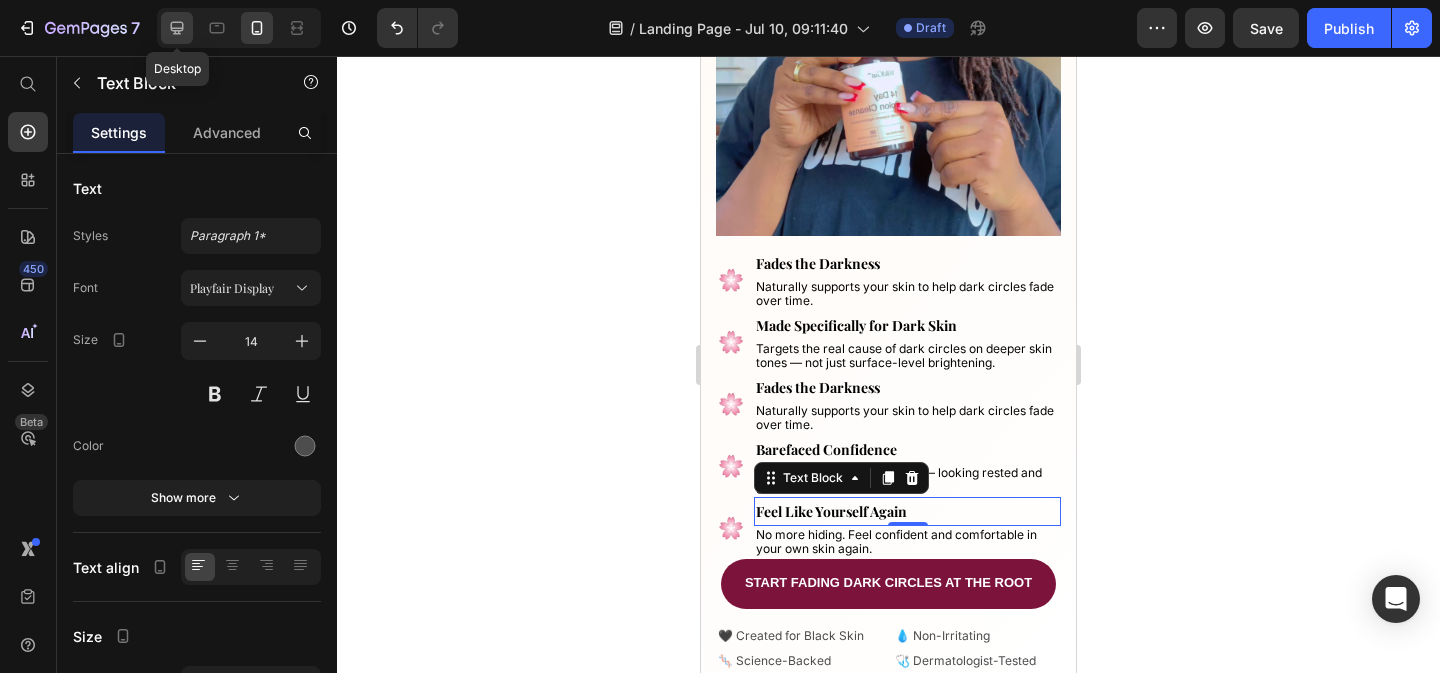 click 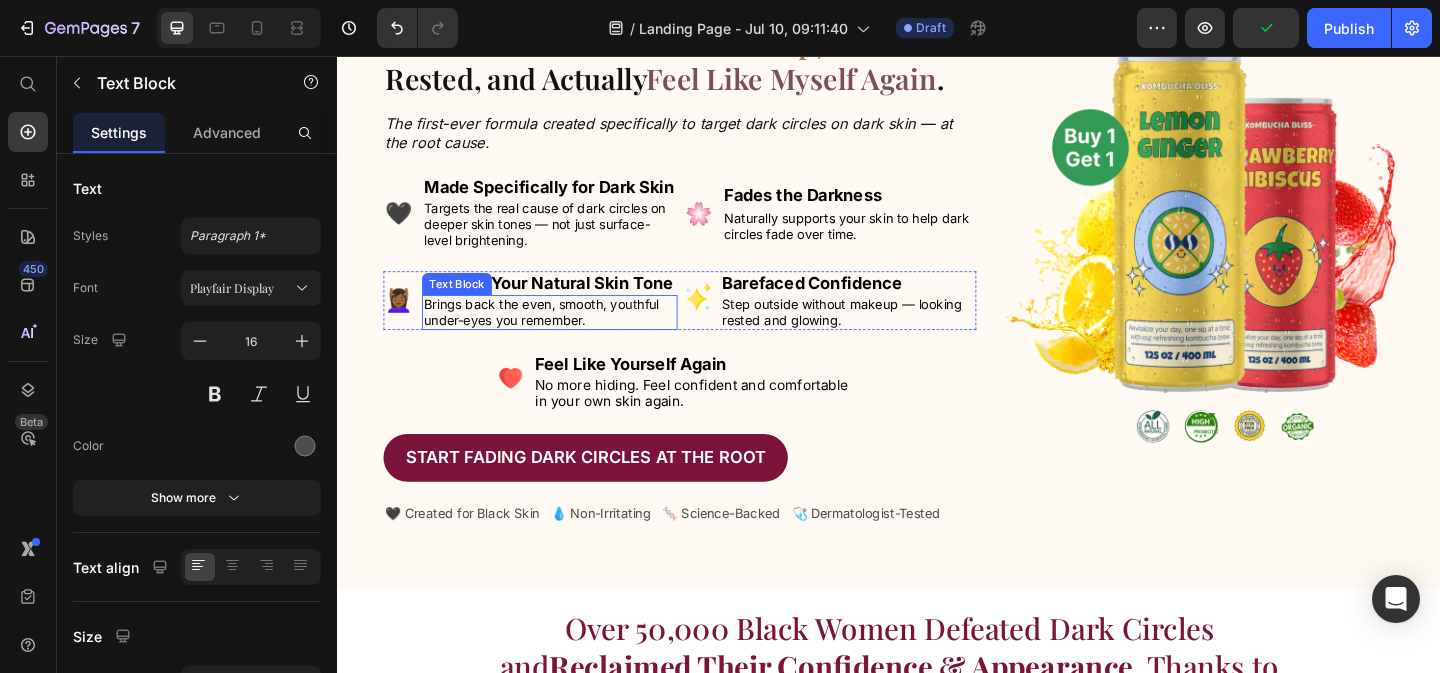 scroll, scrollTop: 198, scrollLeft: 0, axis: vertical 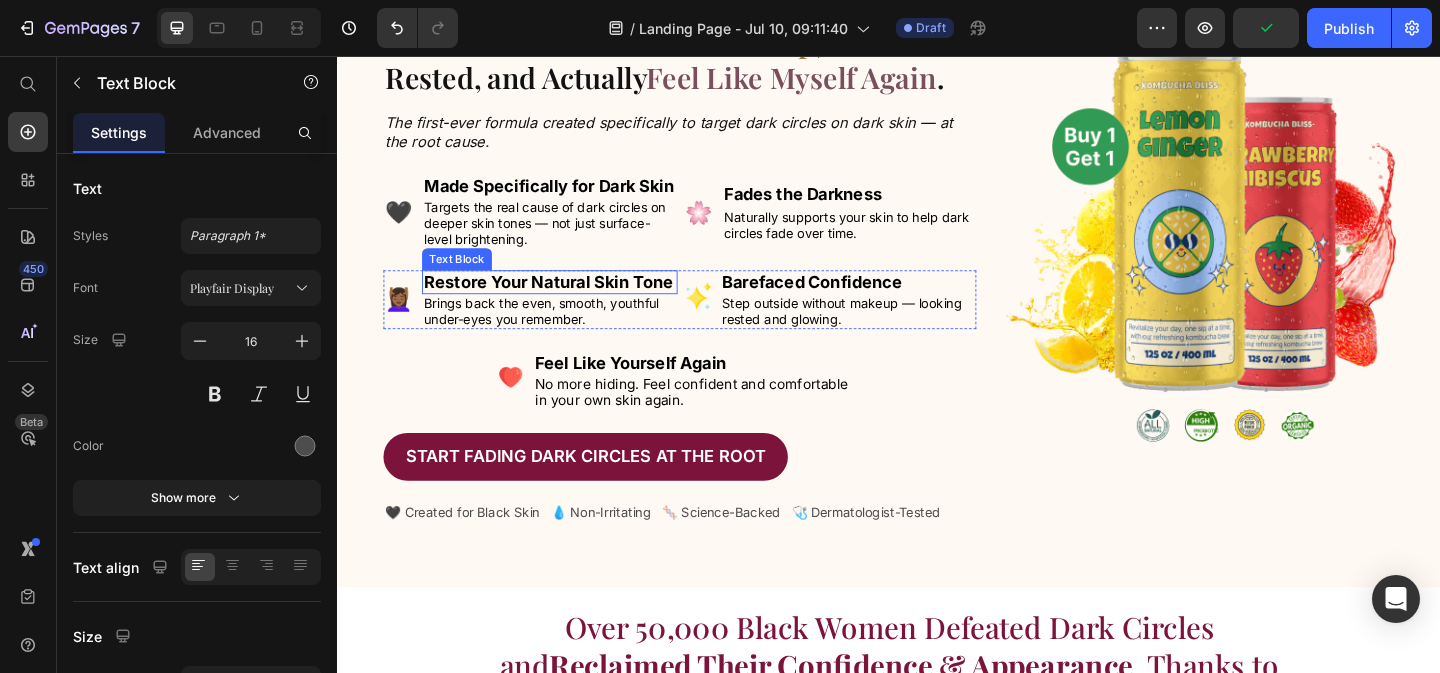 click on "Restore Your Natural Skin Tone" at bounding box center [566, 301] 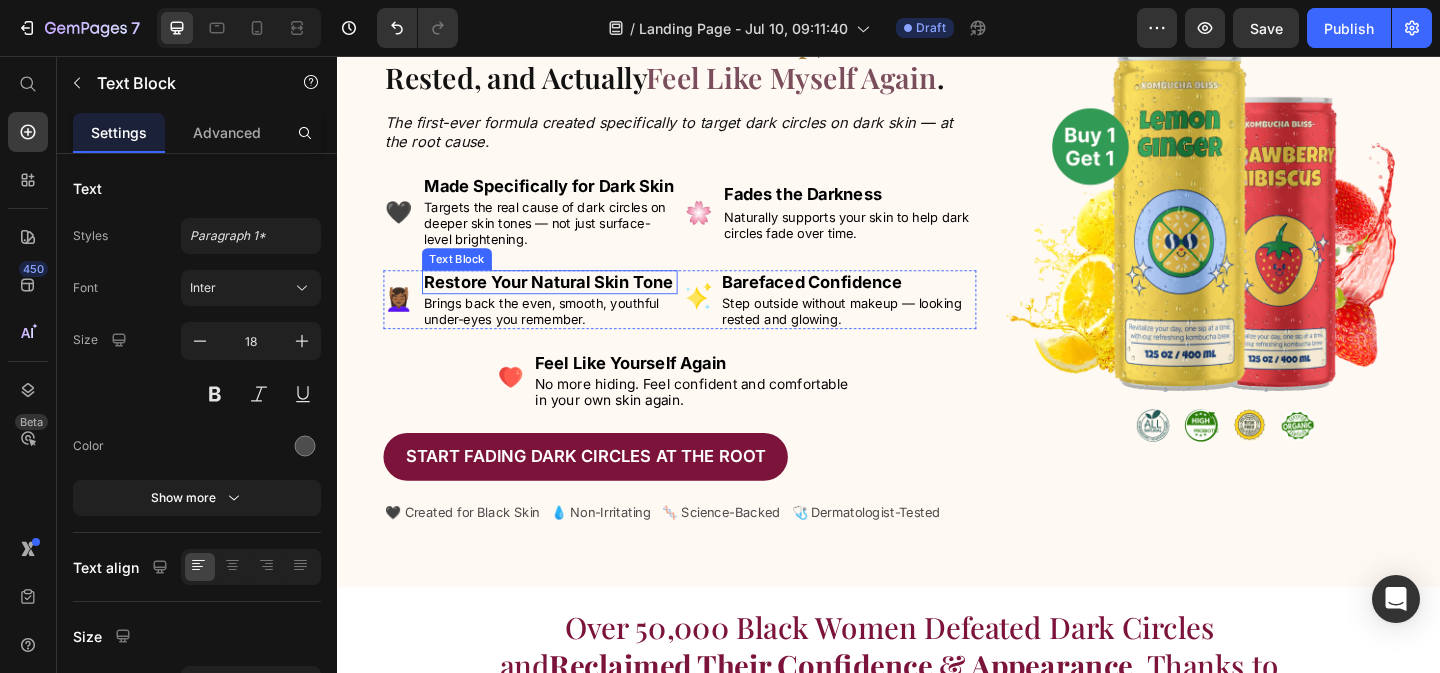 click on "Restore Your Natural Skin Tone" at bounding box center [566, 301] 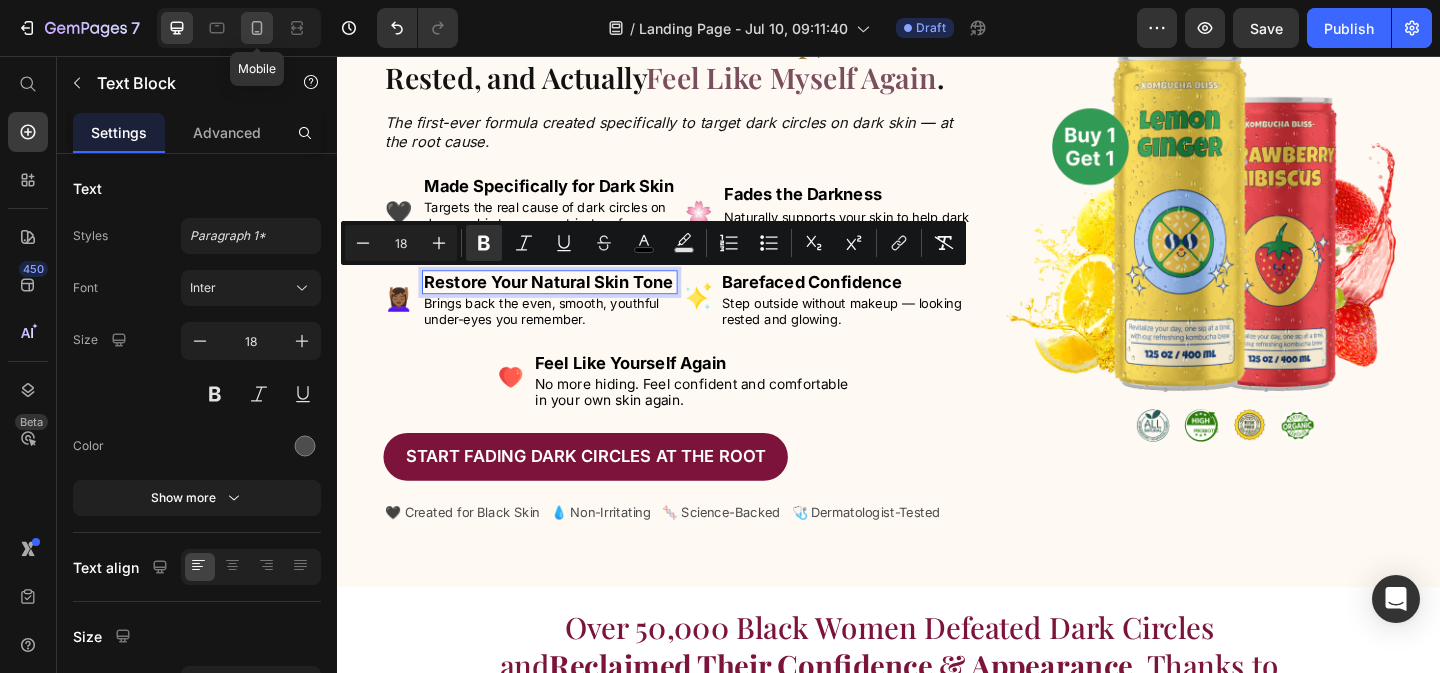 click 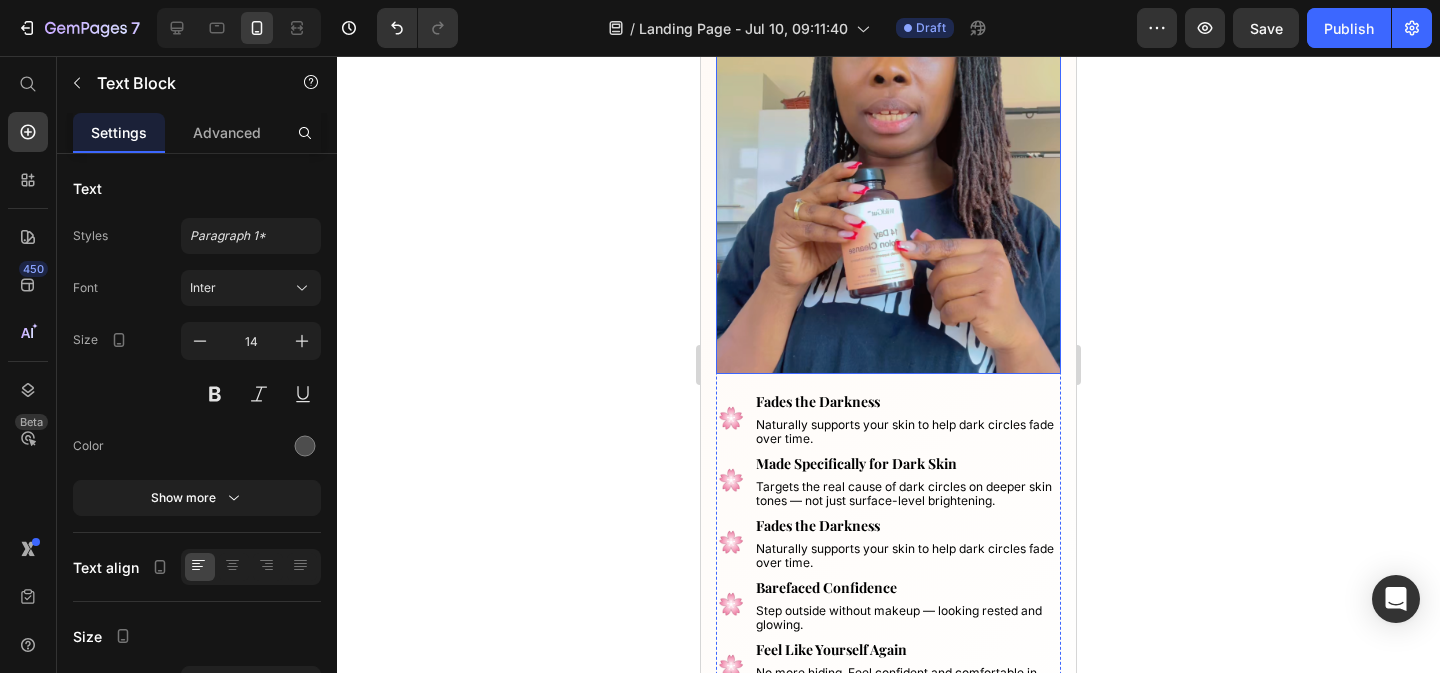 scroll, scrollTop: 333, scrollLeft: 0, axis: vertical 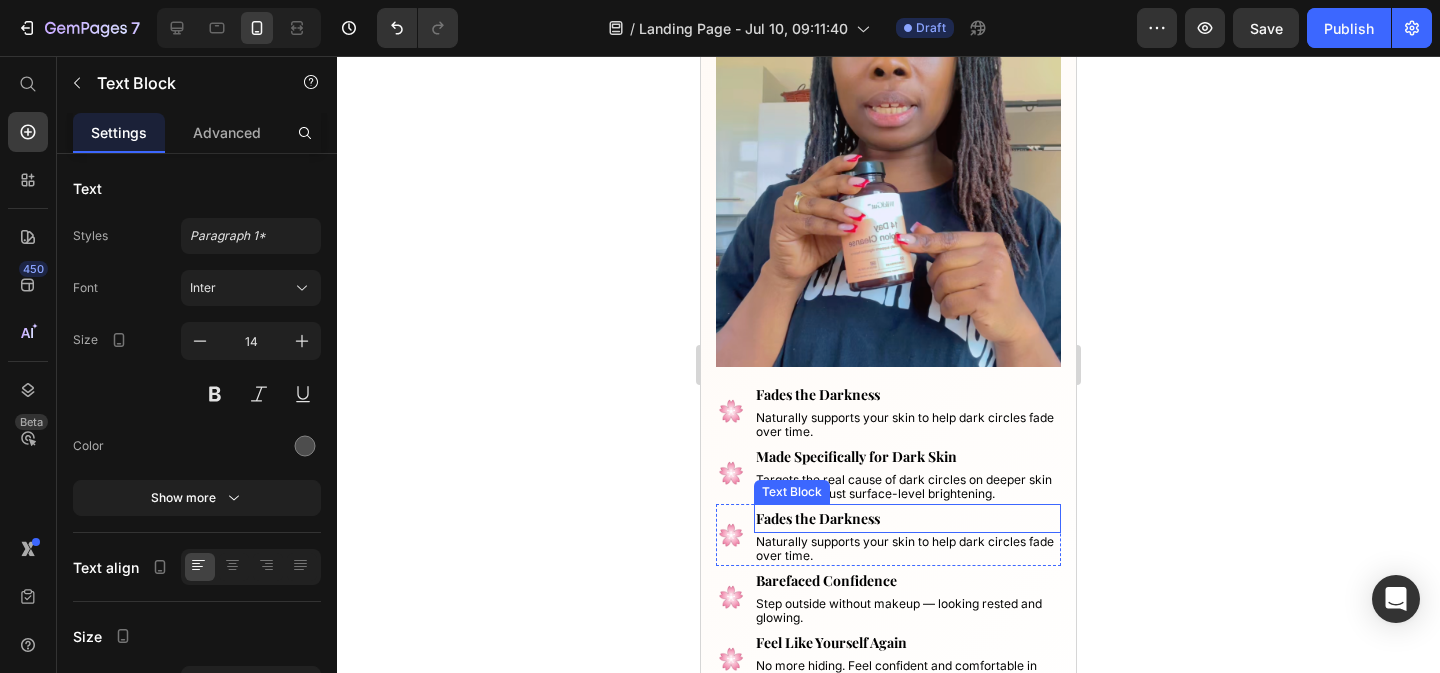 click on "Fades the Darkness" at bounding box center [818, 518] 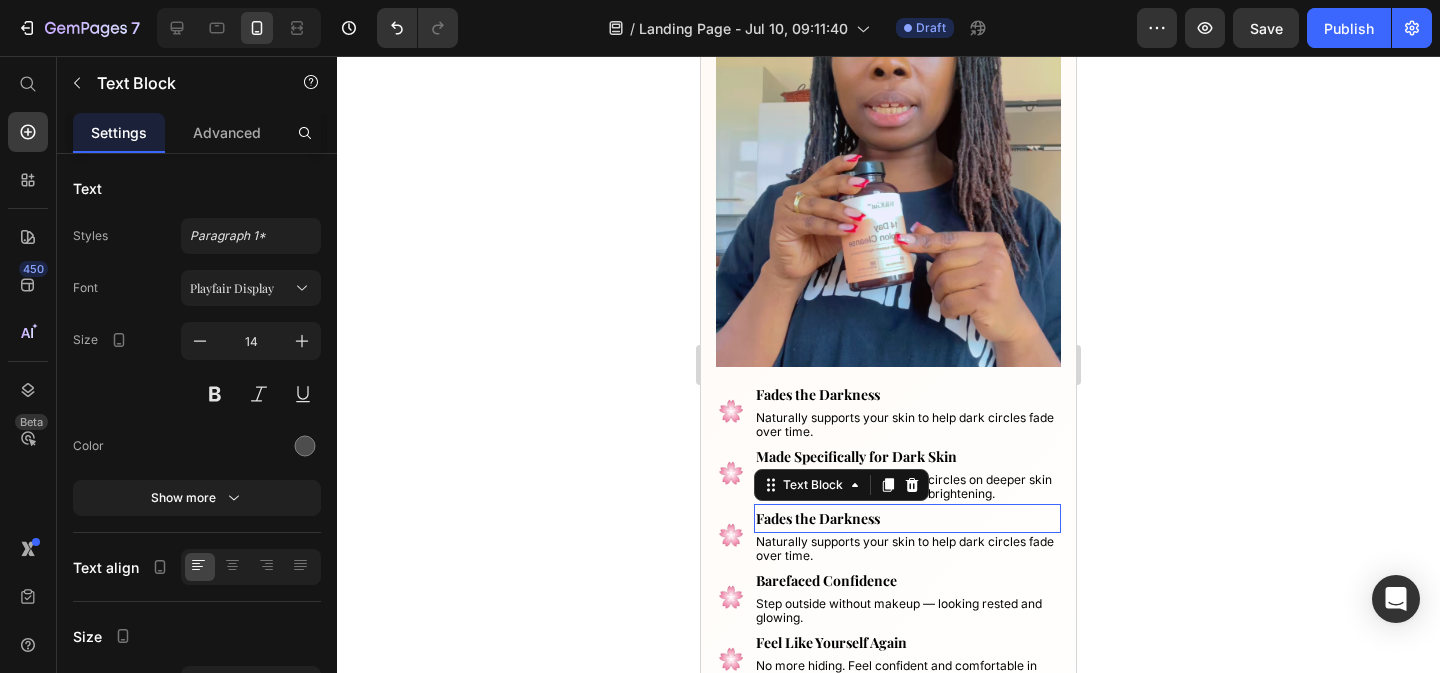 click on "Fades the Darkness" at bounding box center (818, 518) 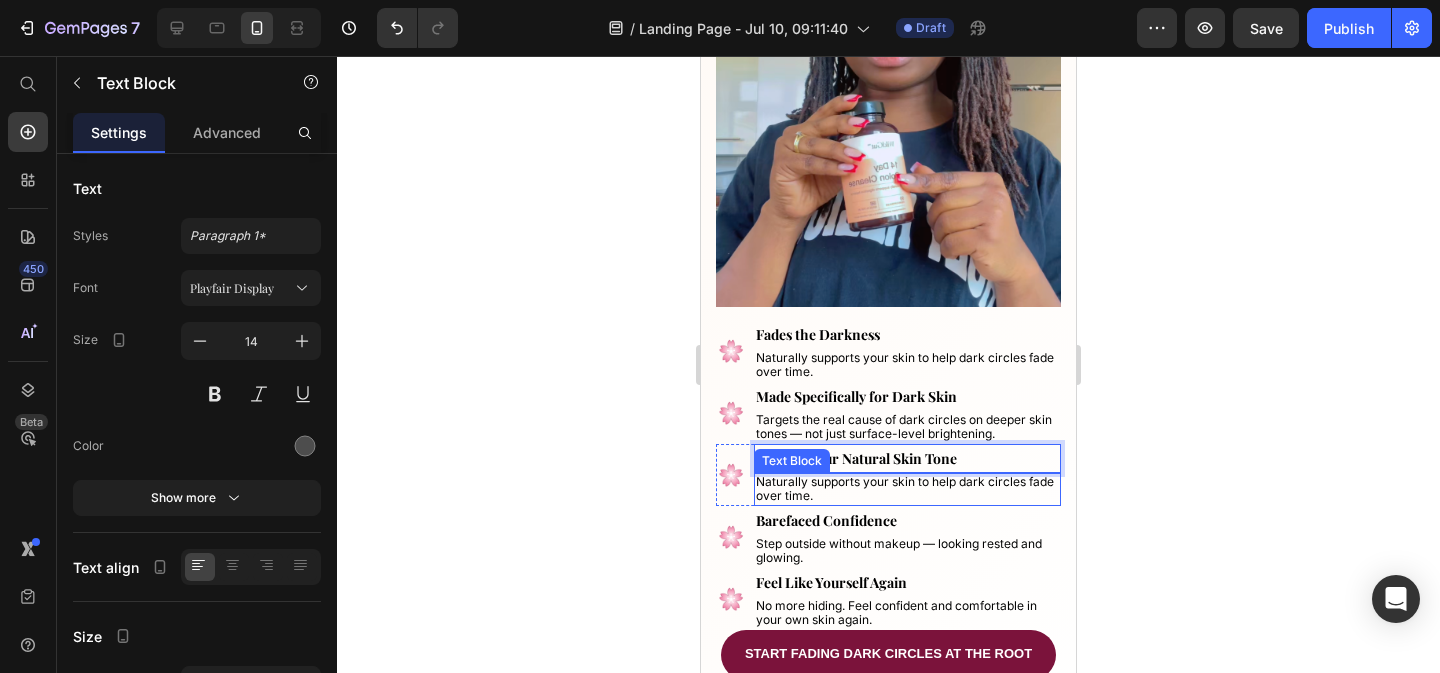 scroll, scrollTop: 397, scrollLeft: 0, axis: vertical 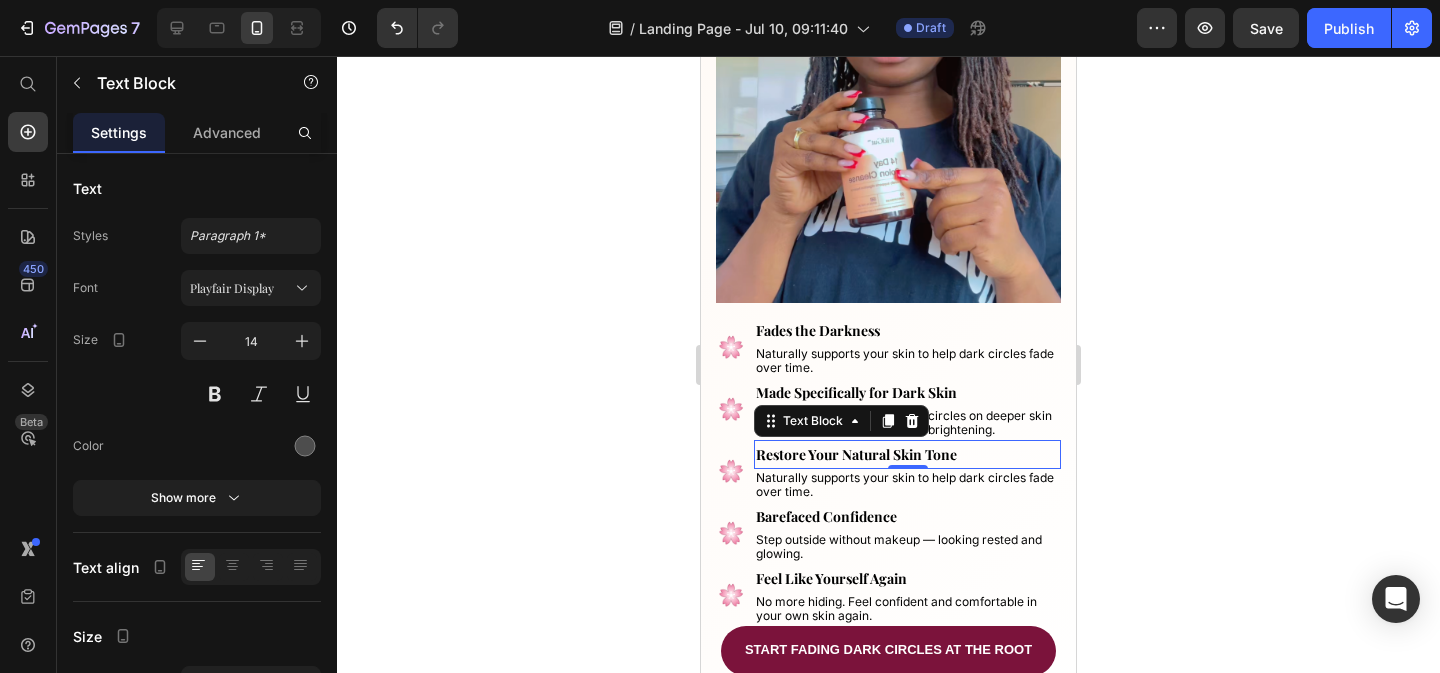 click 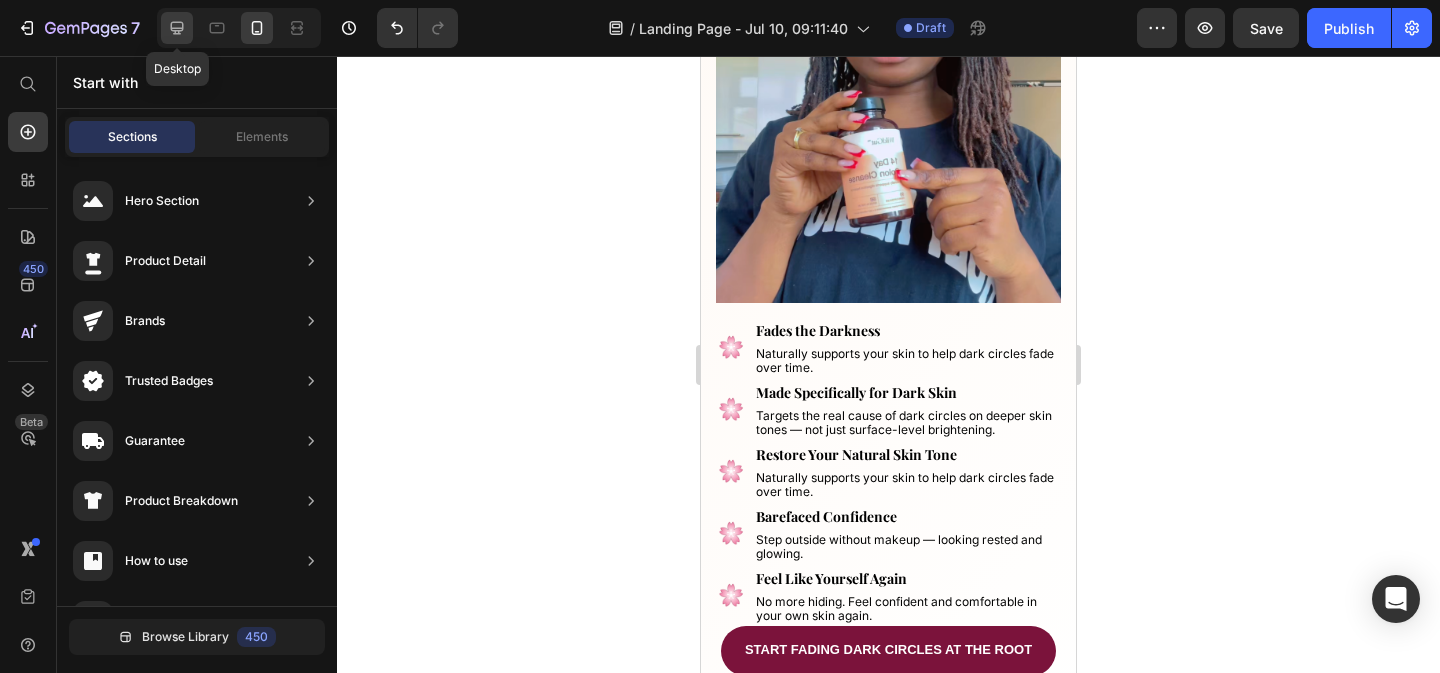 click 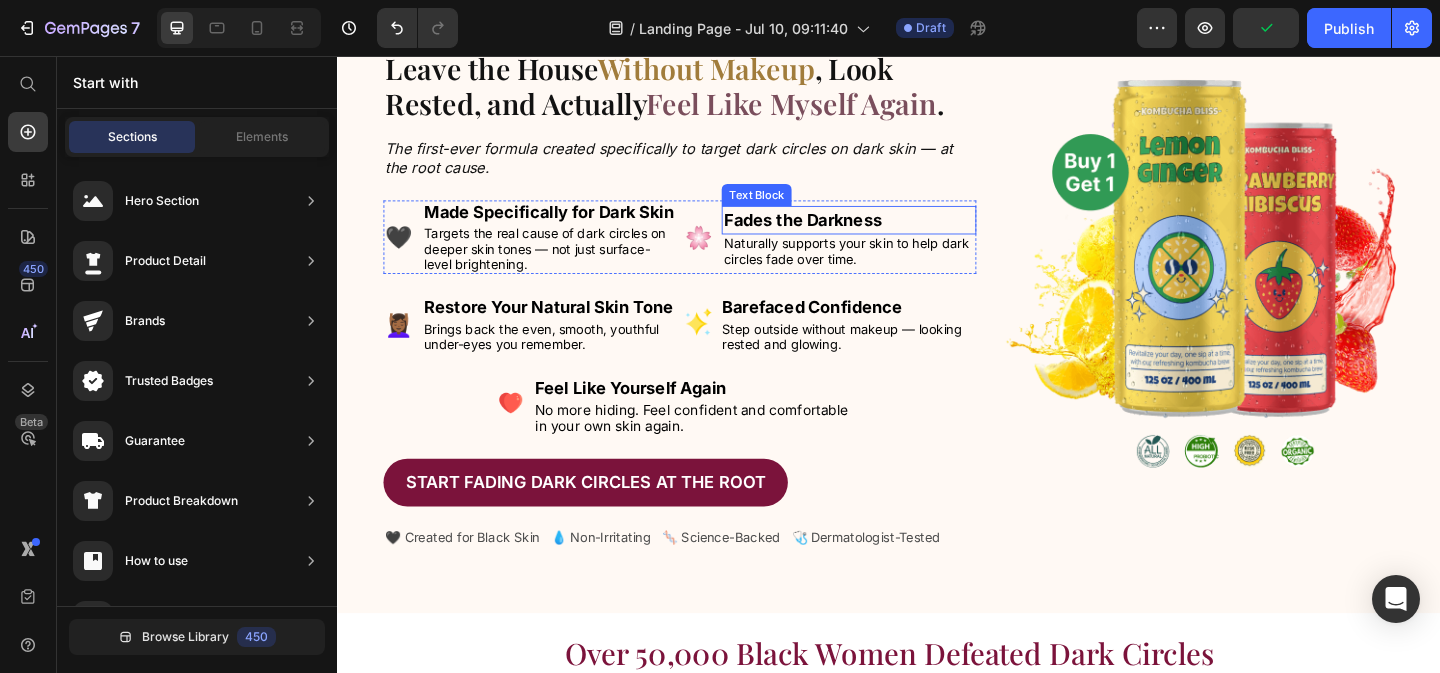 scroll, scrollTop: 164, scrollLeft: 0, axis: vertical 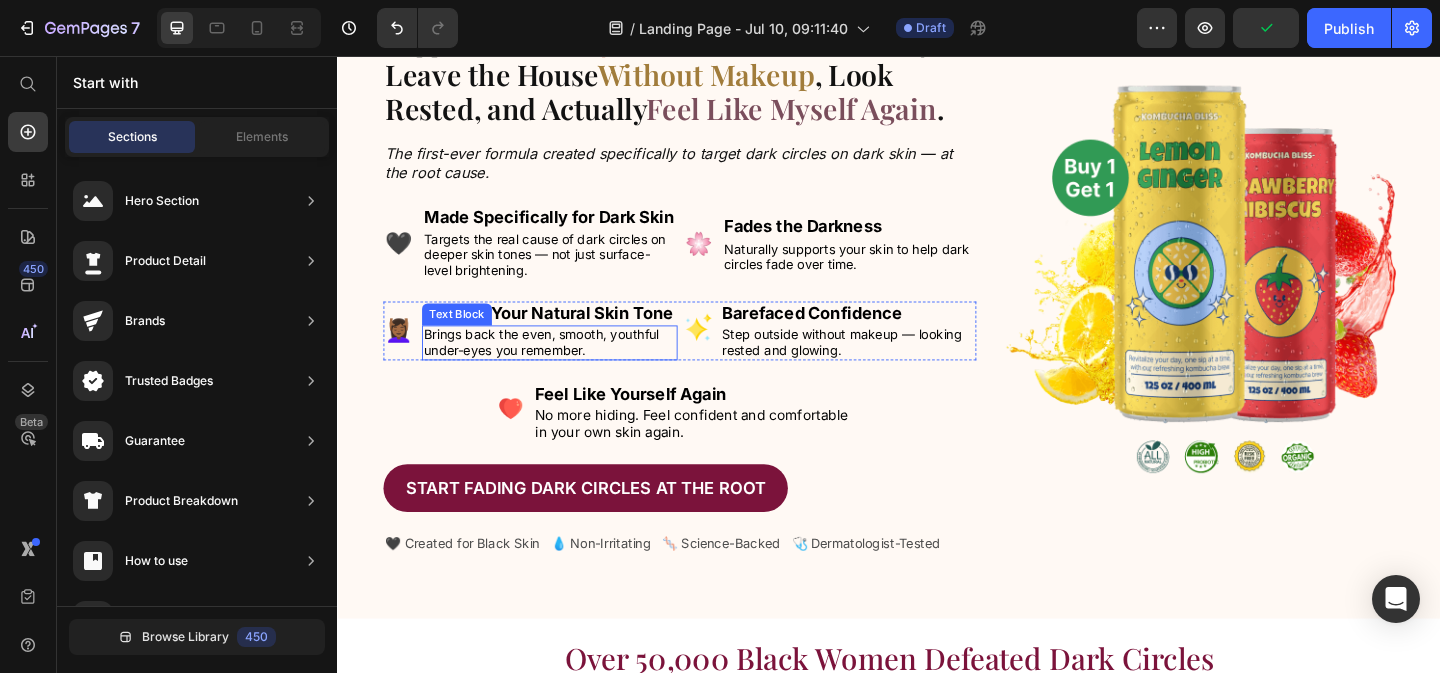 click on "Brings back the even, smooth, youthful under-eyes you remember." at bounding box center (559, 367) 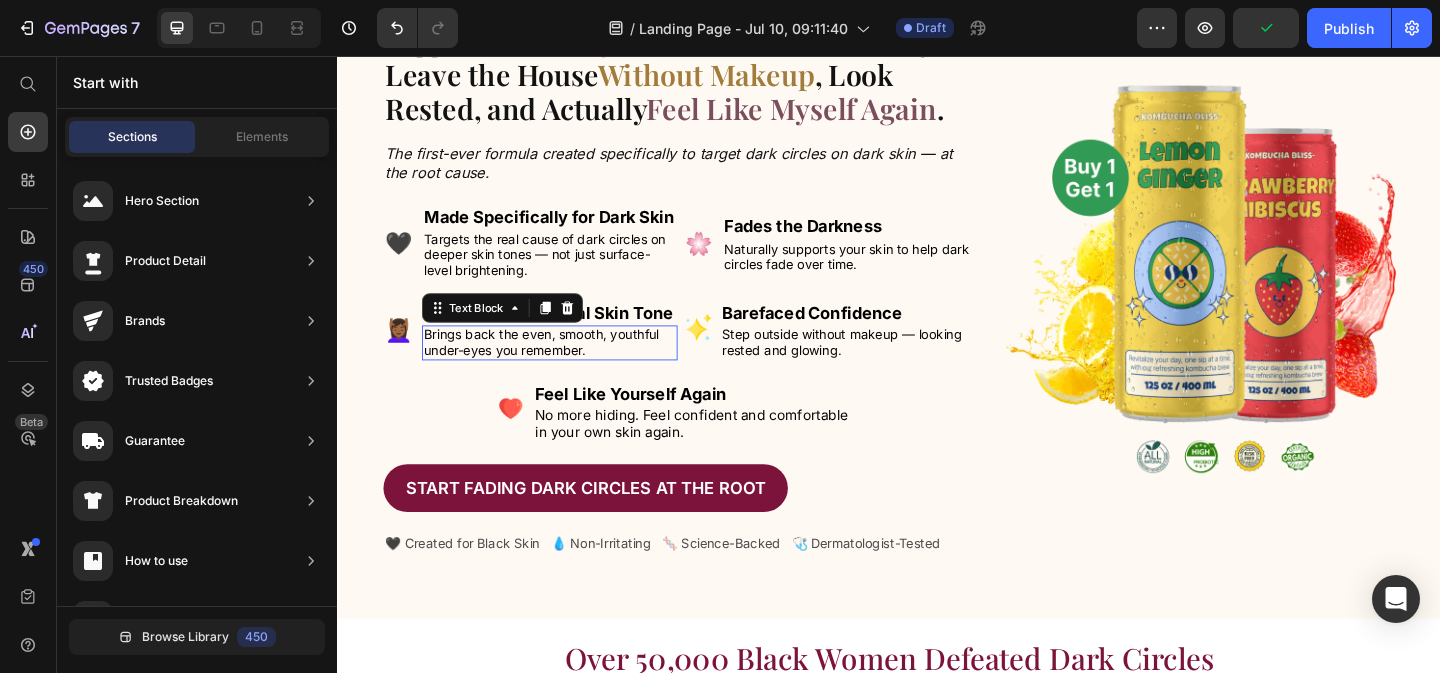 click on "Brings back the even, smooth, youthful under-eyes you remember." at bounding box center [559, 367] 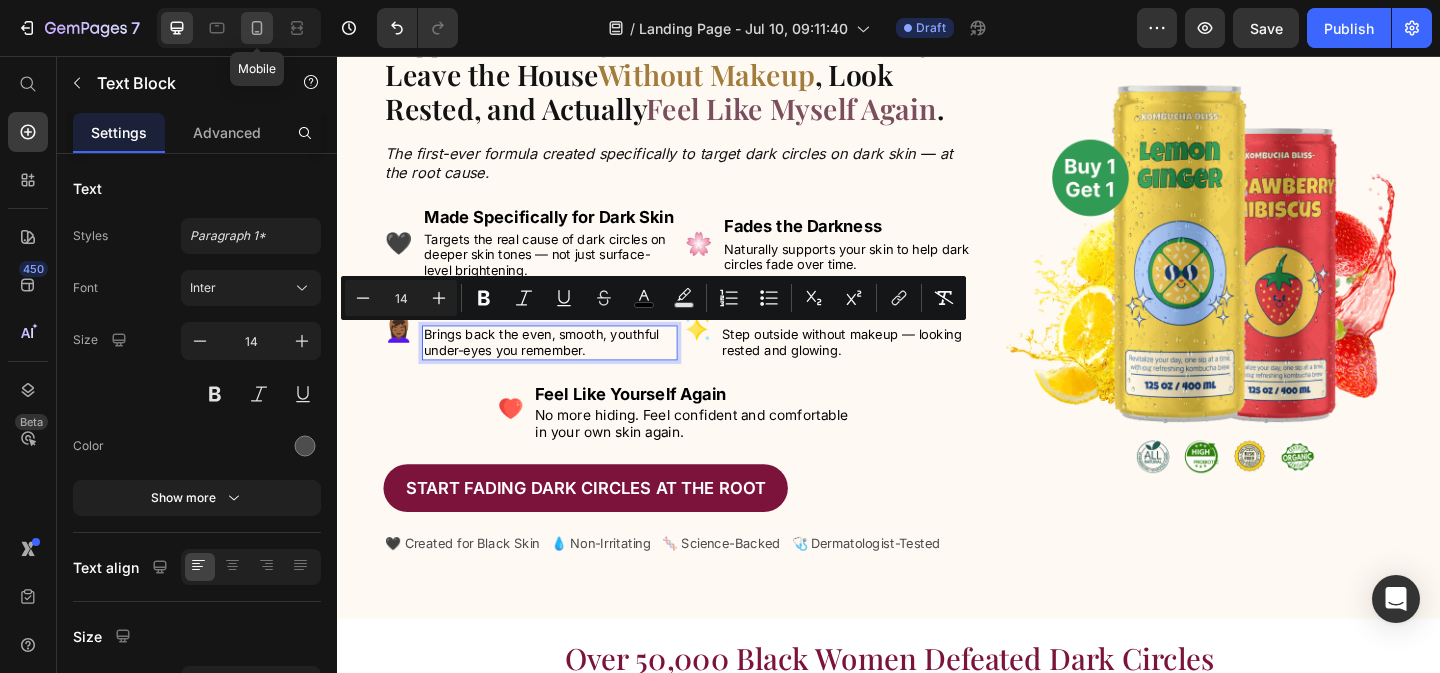click 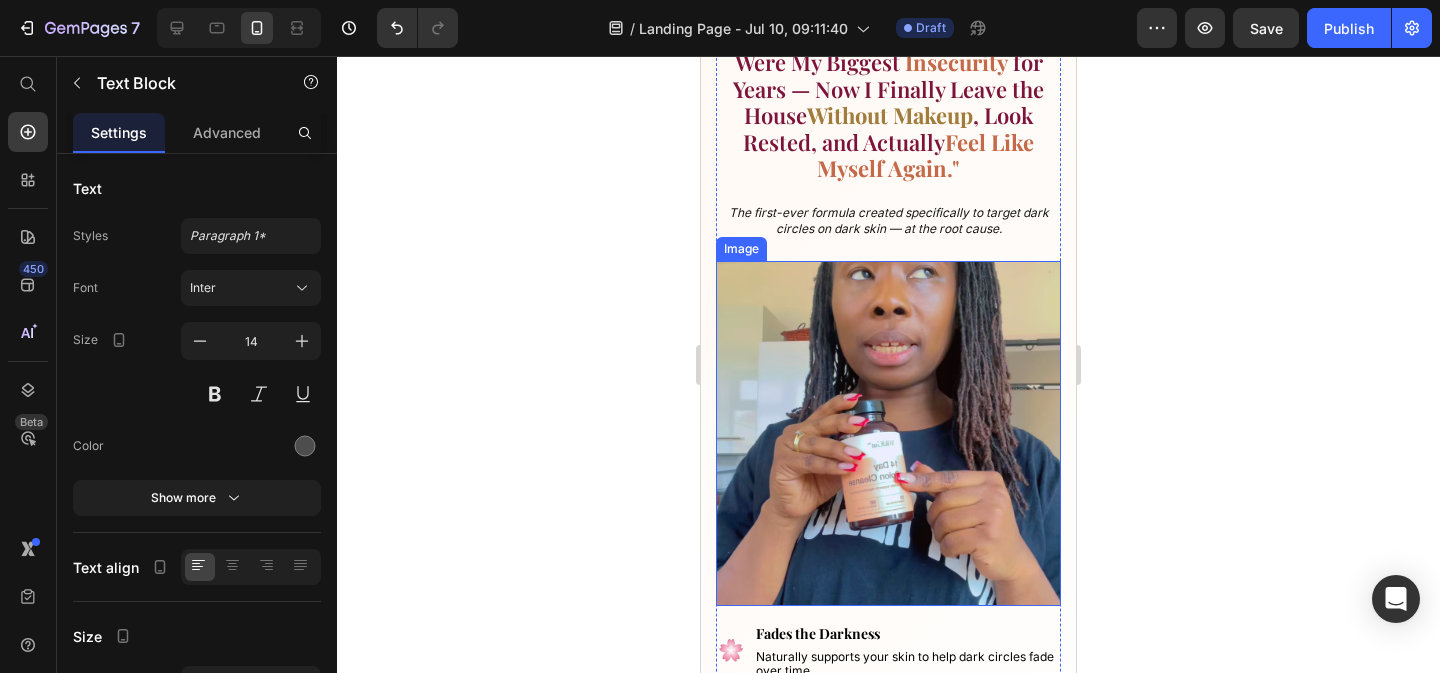 scroll, scrollTop: 365, scrollLeft: 0, axis: vertical 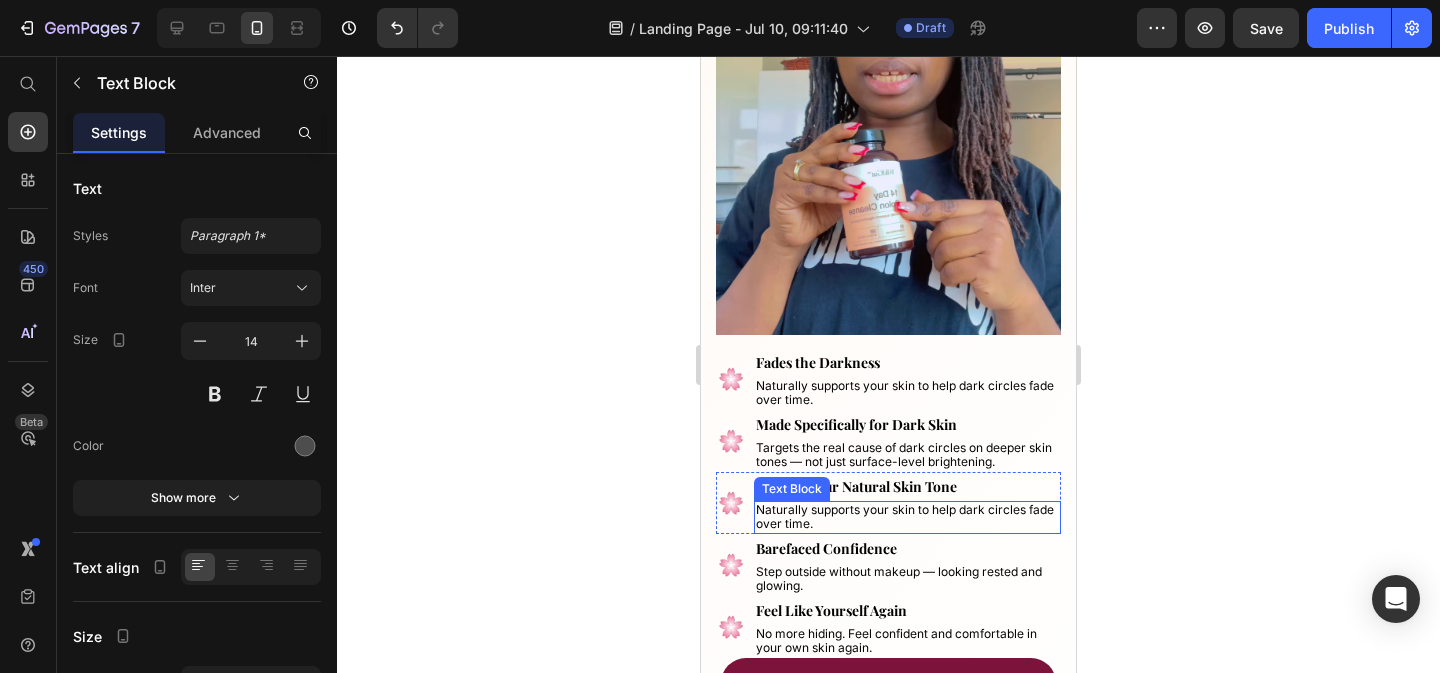 click on "Naturally supports your skin to help dark circles fade over time." at bounding box center (905, 516) 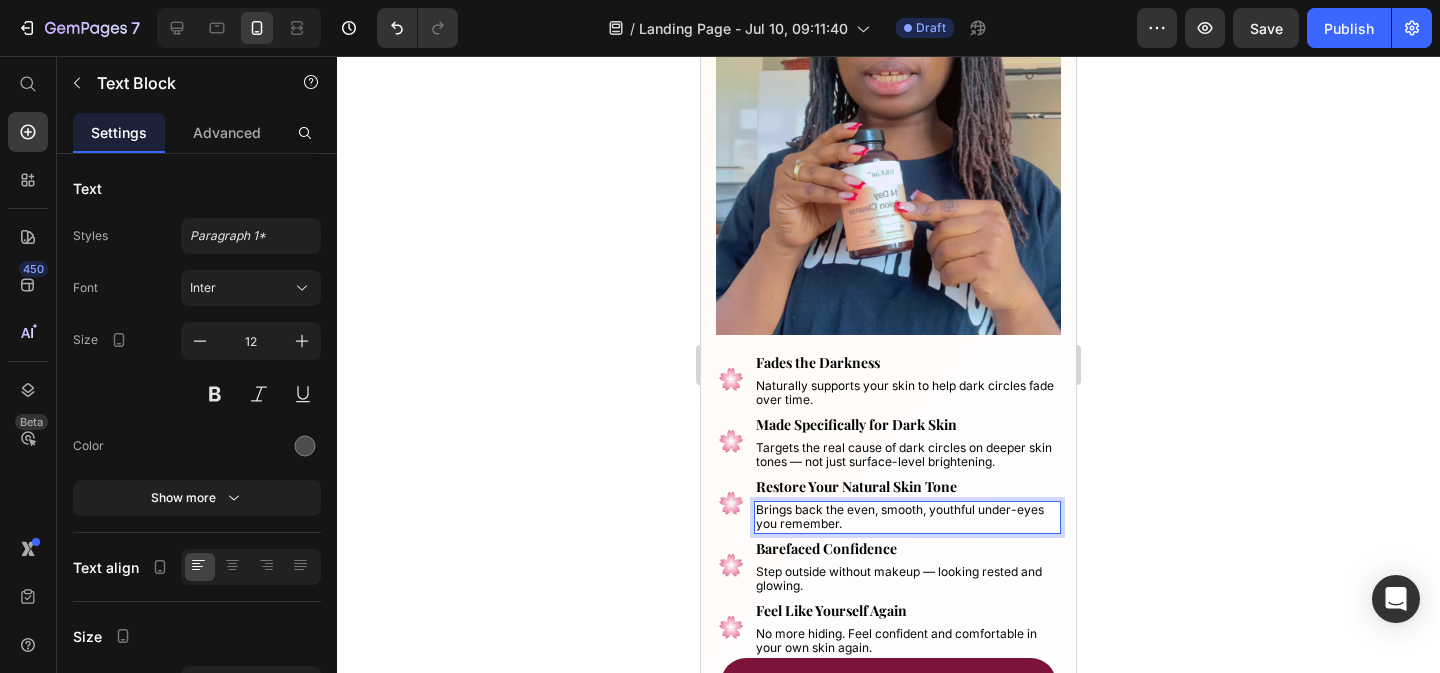 click 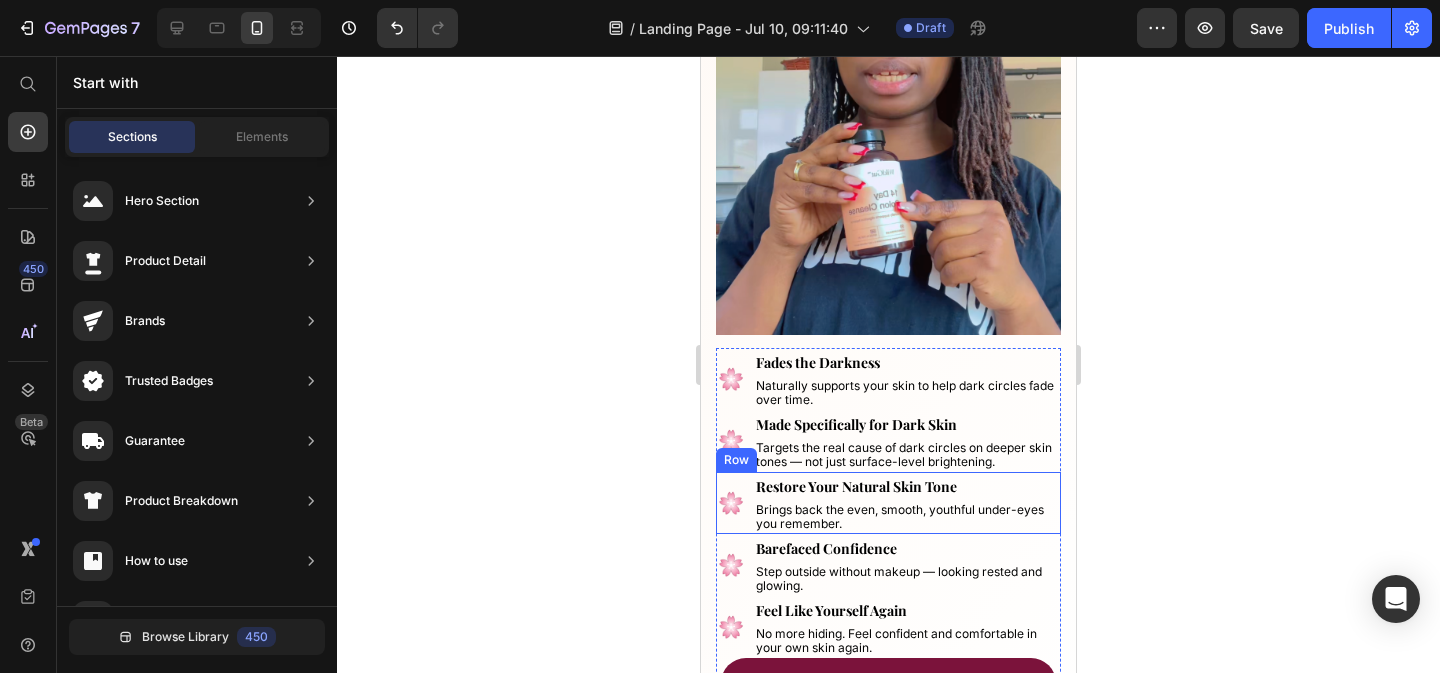 click on "🌸 Text Block Restore Your Natural Skin Tone Text Block Brings back the even, smooth, youthful under-eyes you remember. Text Block Row" at bounding box center [888, 503] 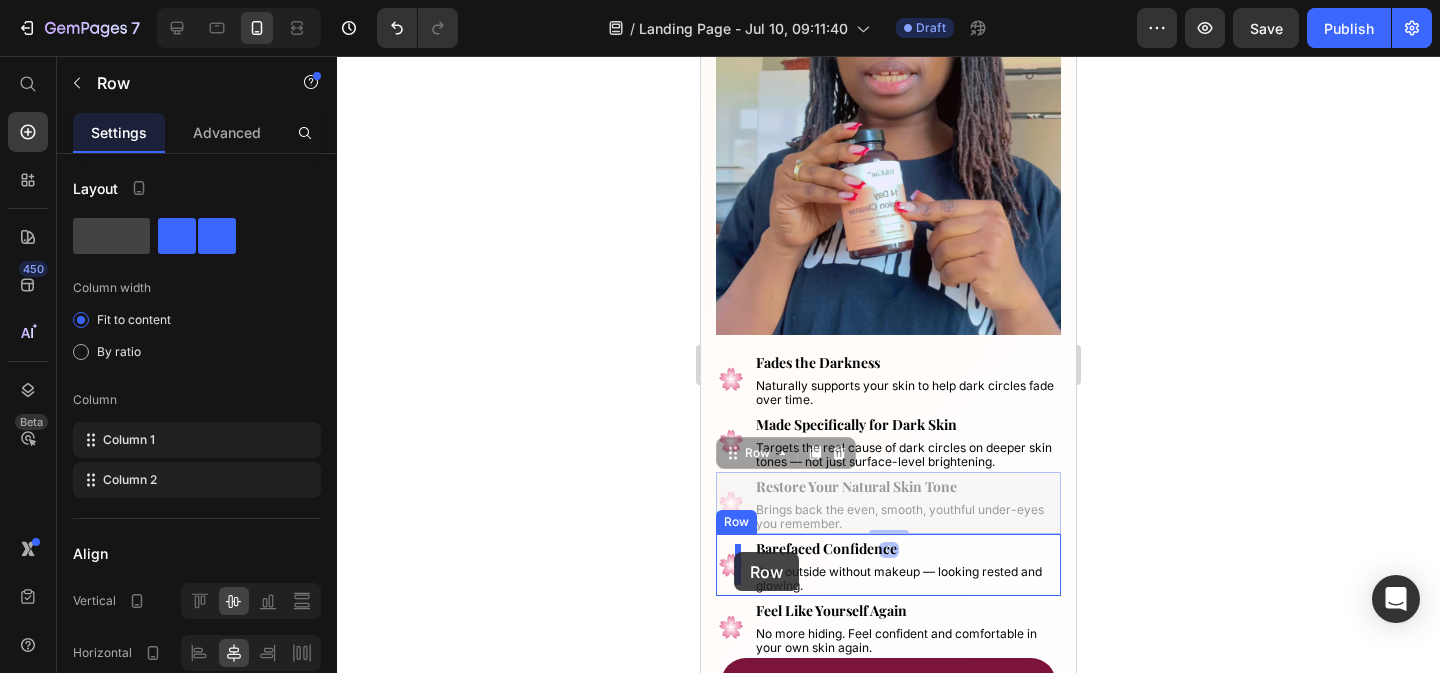 drag, startPoint x: 734, startPoint y: 457, endPoint x: 735, endPoint y: 497, distance: 40.012497 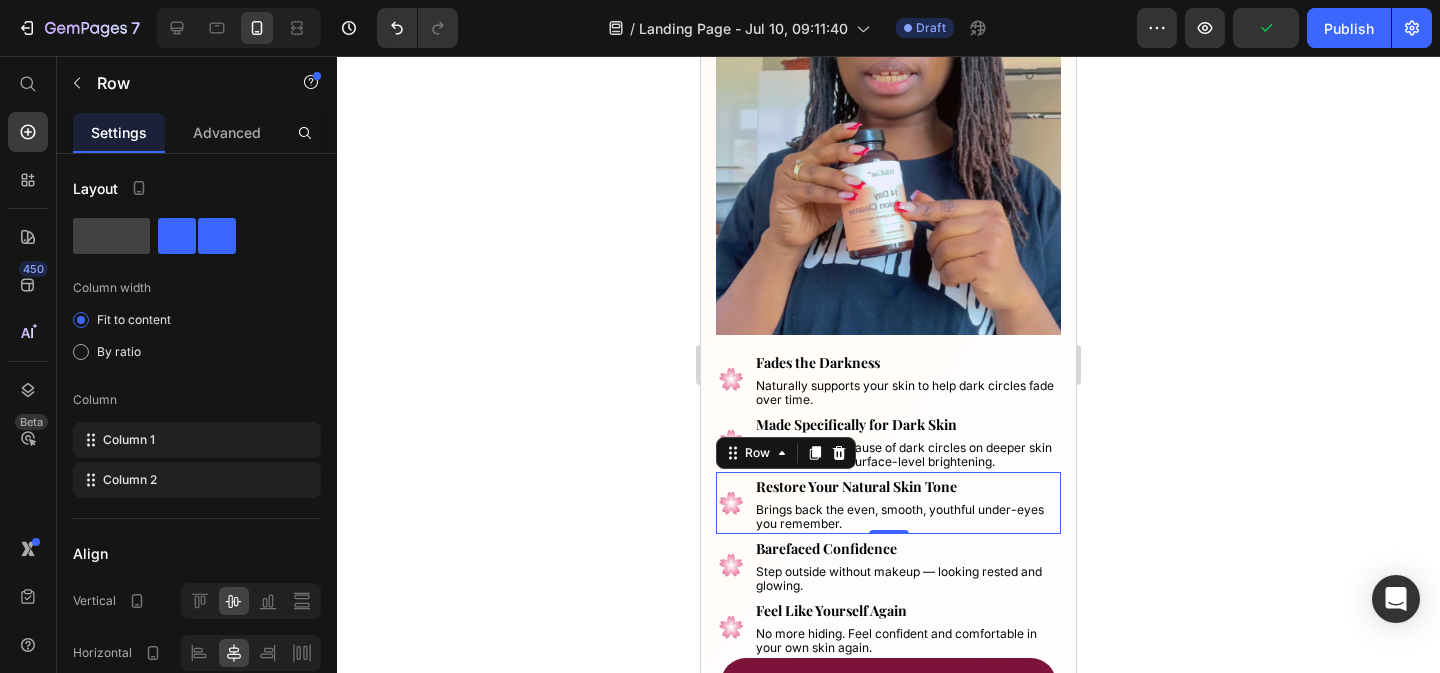 click 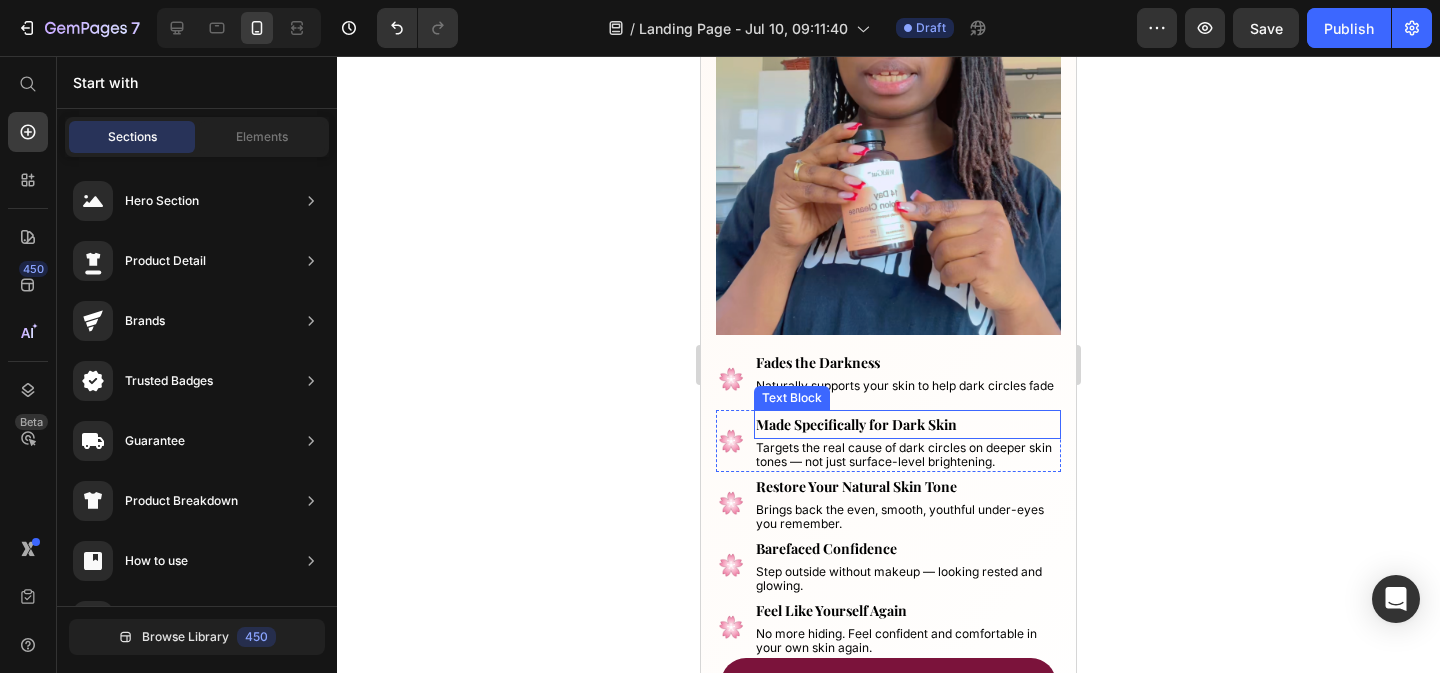 click on "Made Specifically for Dark Skin" at bounding box center (907, 424) 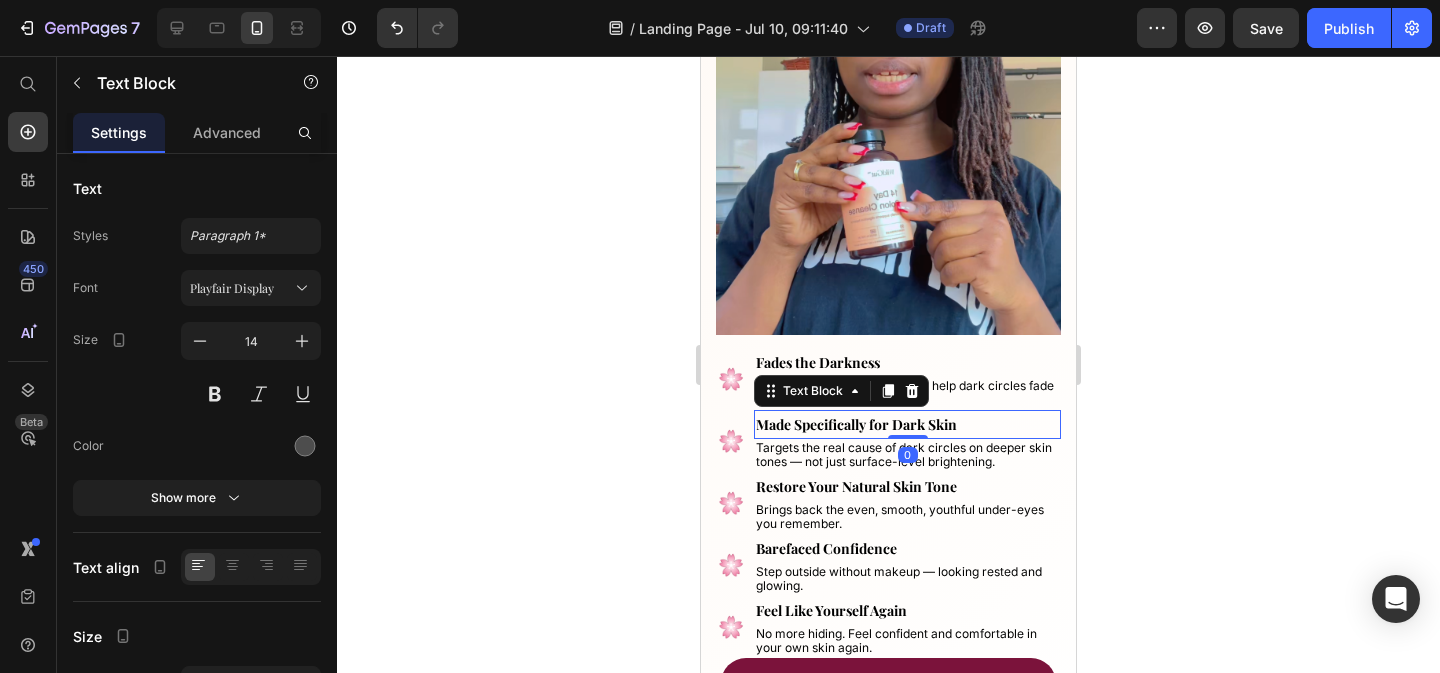 click on "Targets the real cause of dark circles on deeper skin tones — not just surface-level brightening." at bounding box center [907, 455] 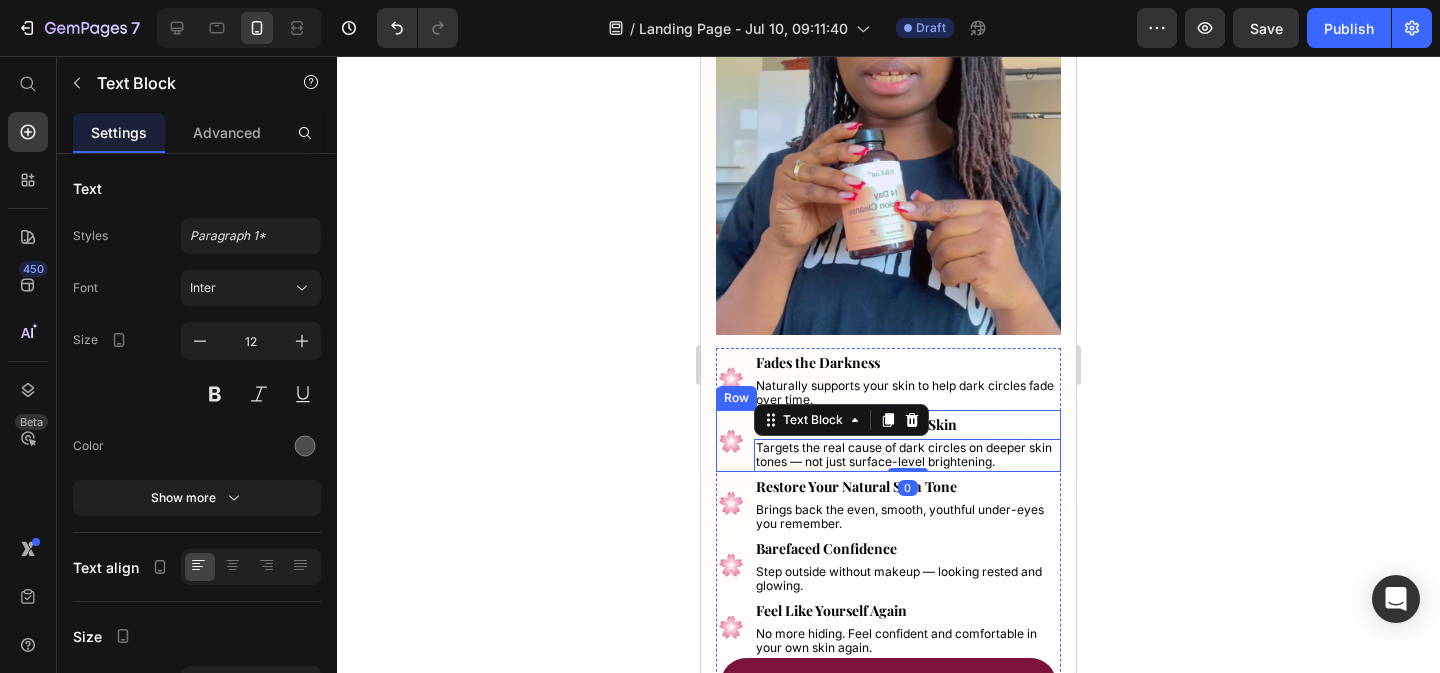 click on "🌸 Text Block" at bounding box center [731, 441] 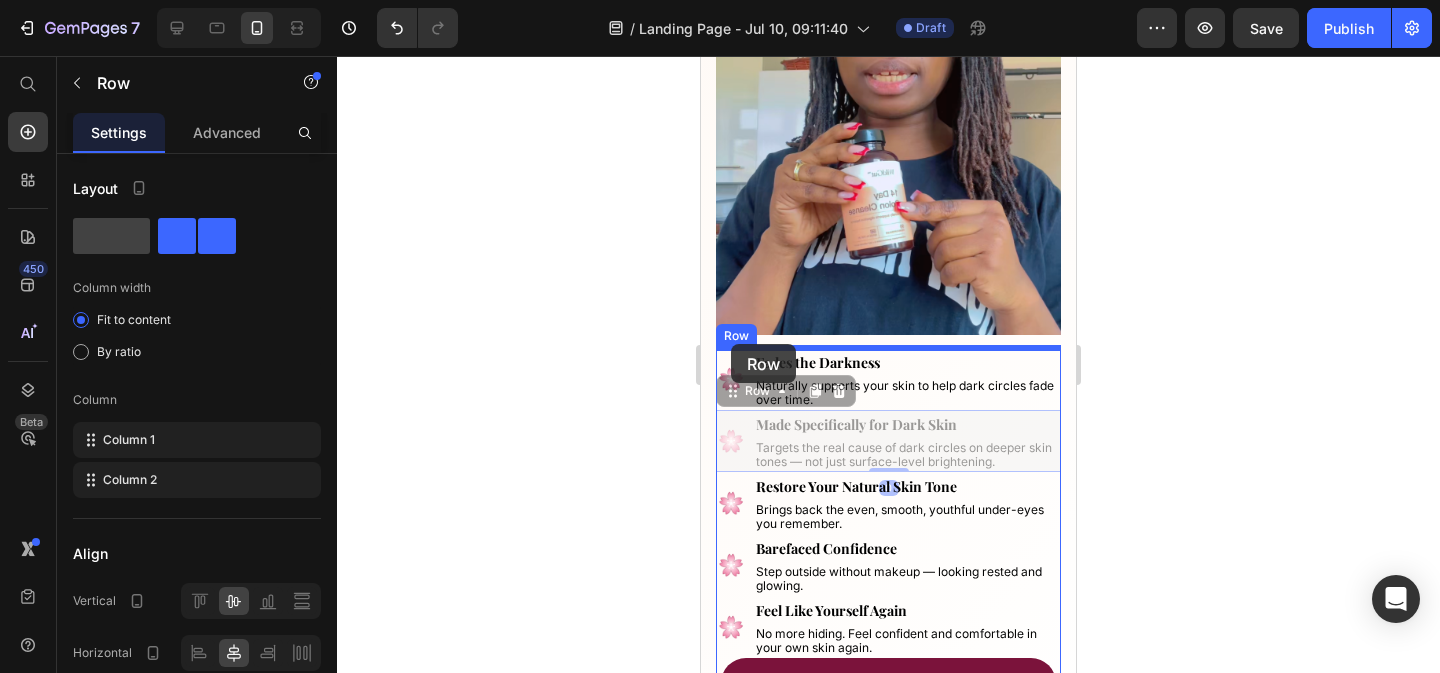 drag, startPoint x: 730, startPoint y: 399, endPoint x: 731, endPoint y: 346, distance: 53.009434 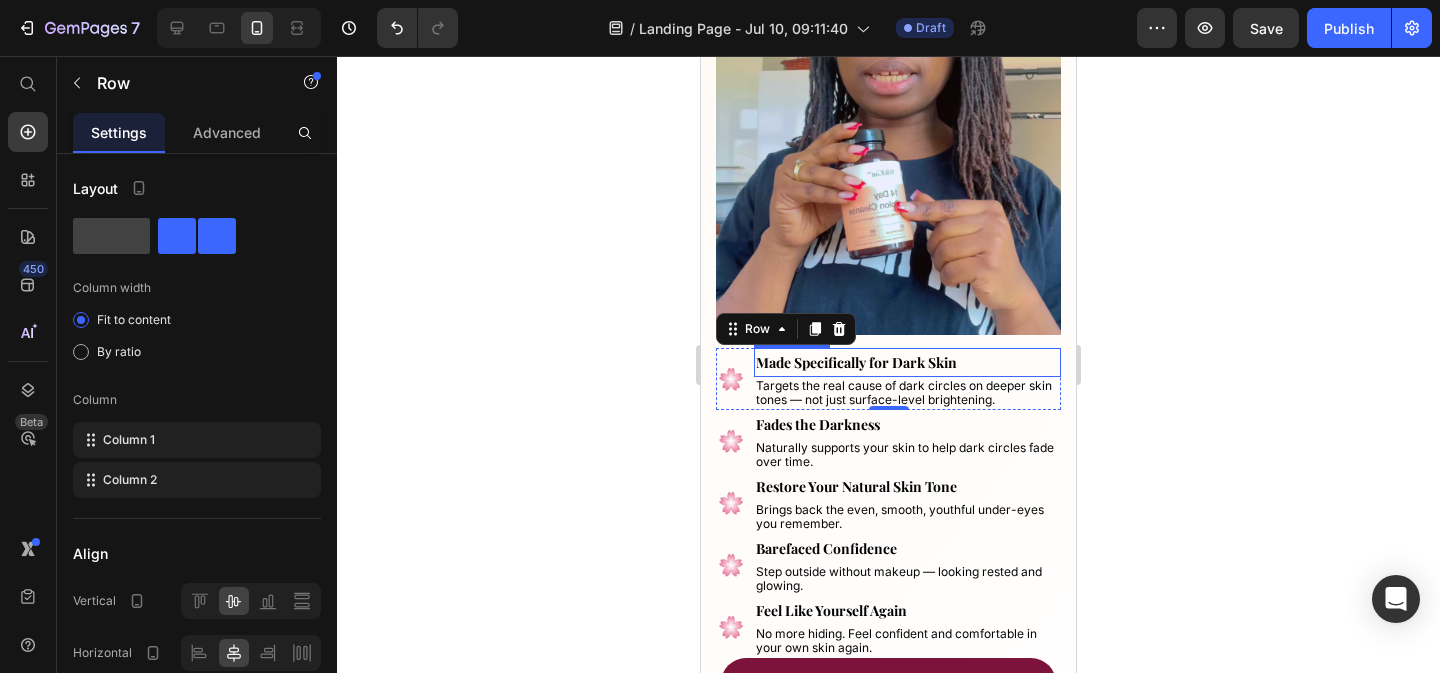 click 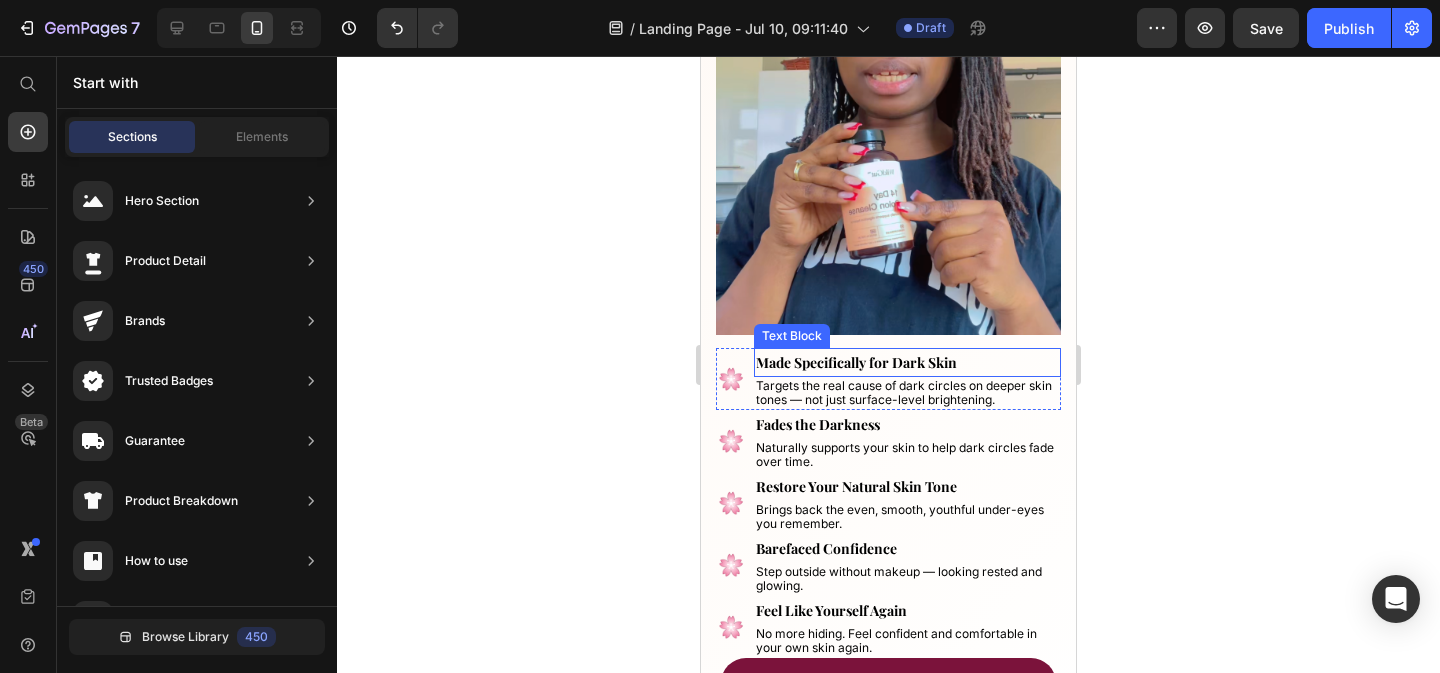 click on "Made Specifically for Dark Skin" at bounding box center (907, 362) 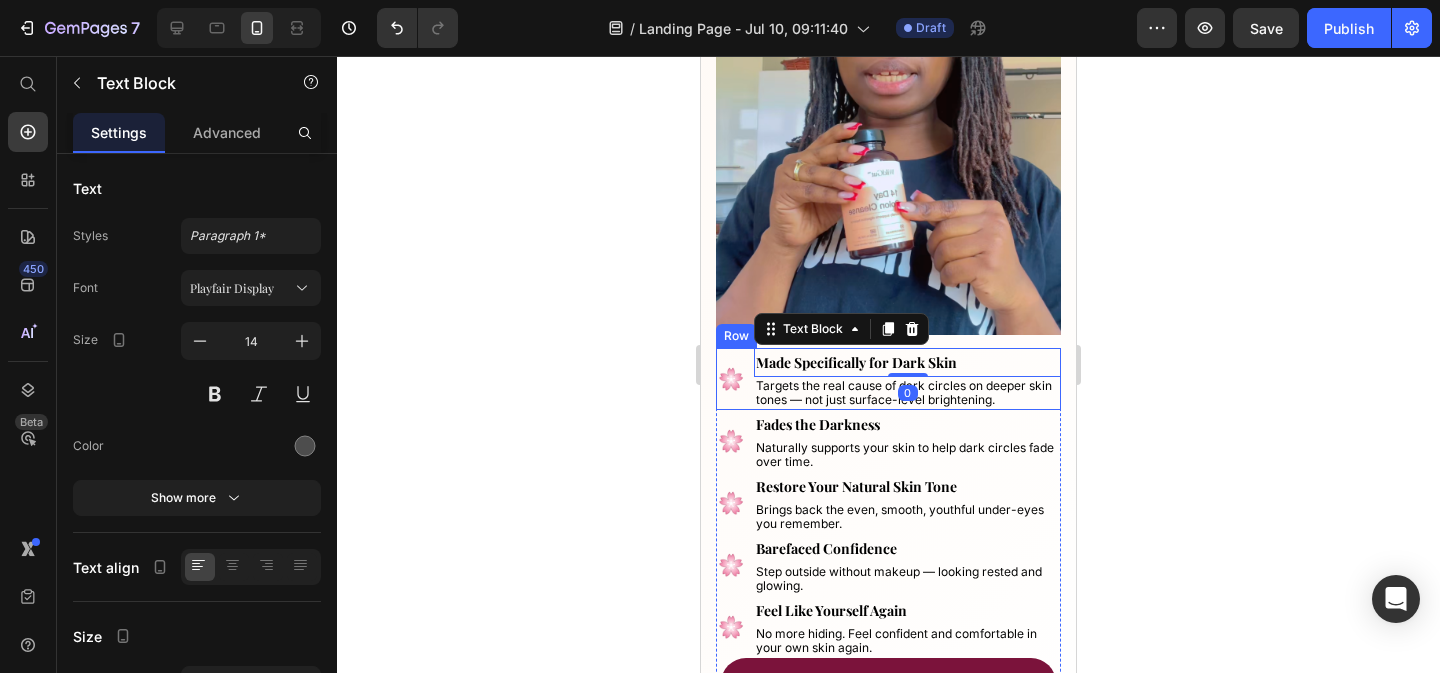 click on "🌸 Text Block" at bounding box center [731, 379] 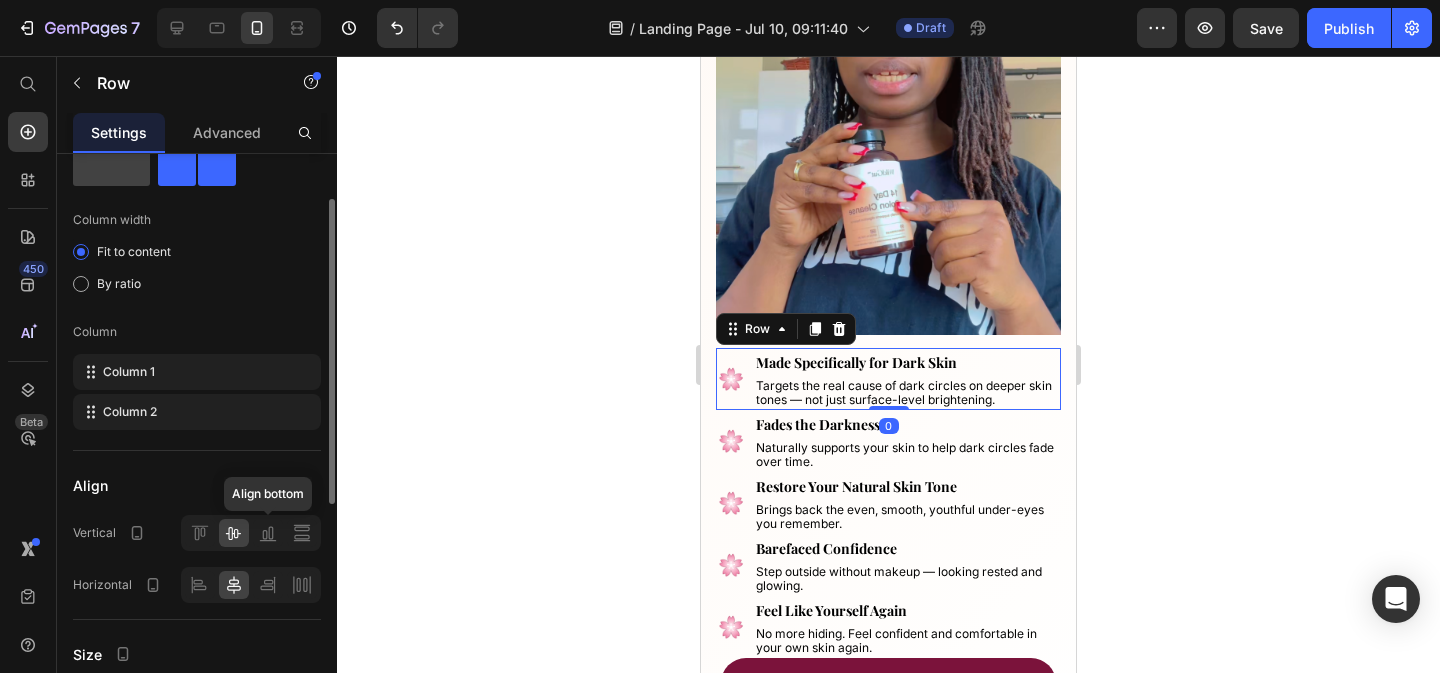 scroll, scrollTop: 74, scrollLeft: 0, axis: vertical 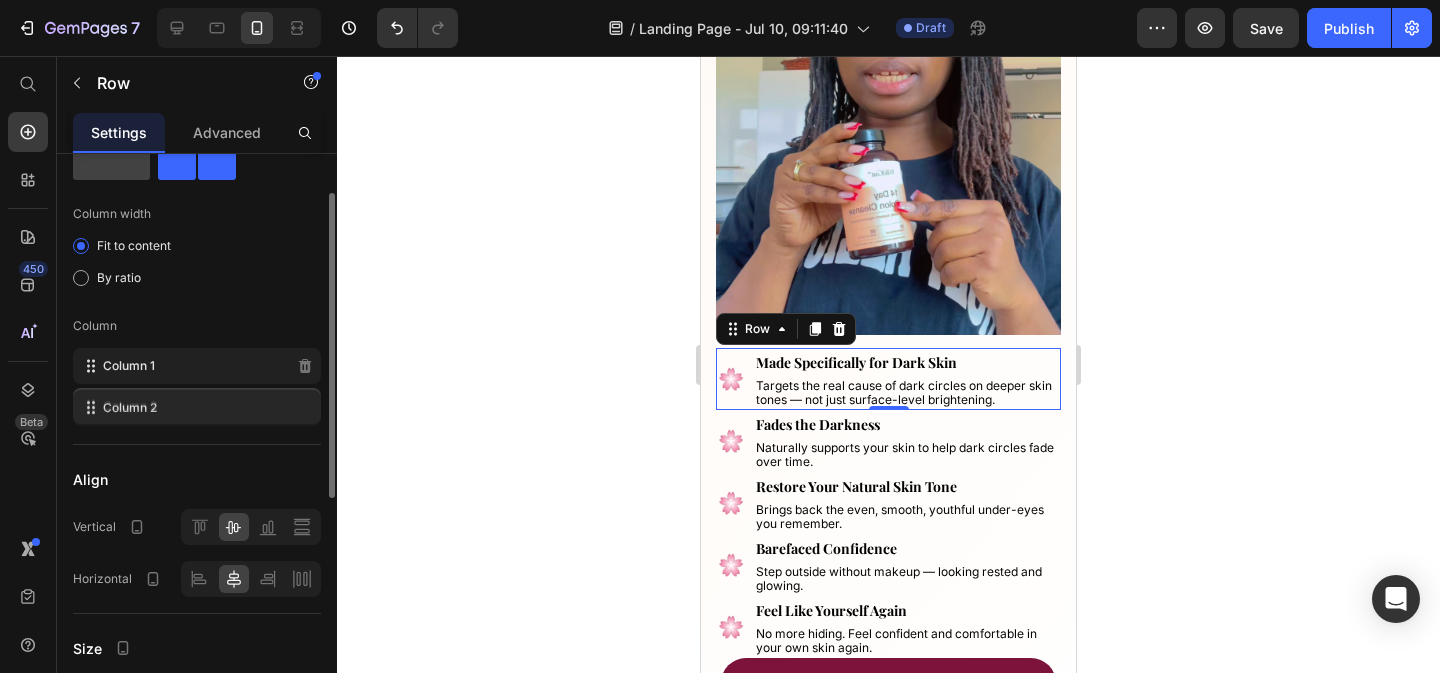 type 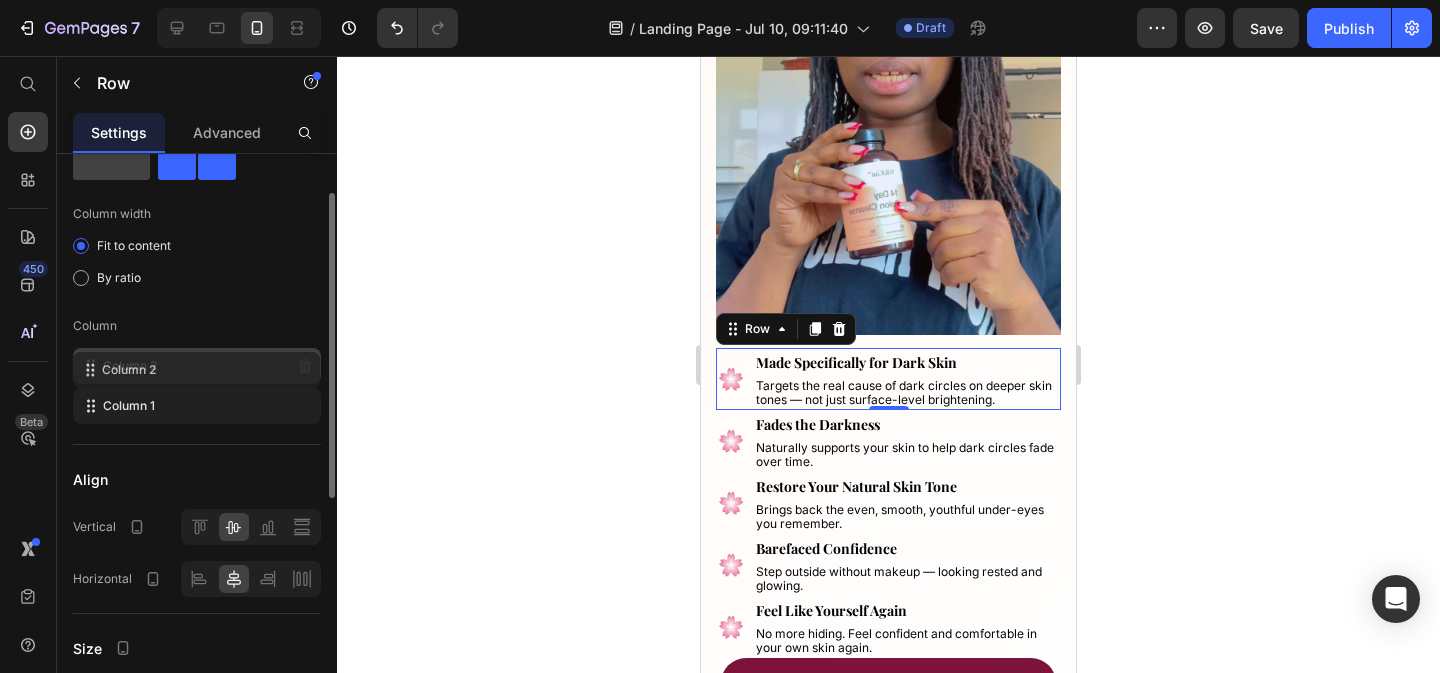 drag, startPoint x: 93, startPoint y: 406, endPoint x: 91, endPoint y: 365, distance: 41.04875 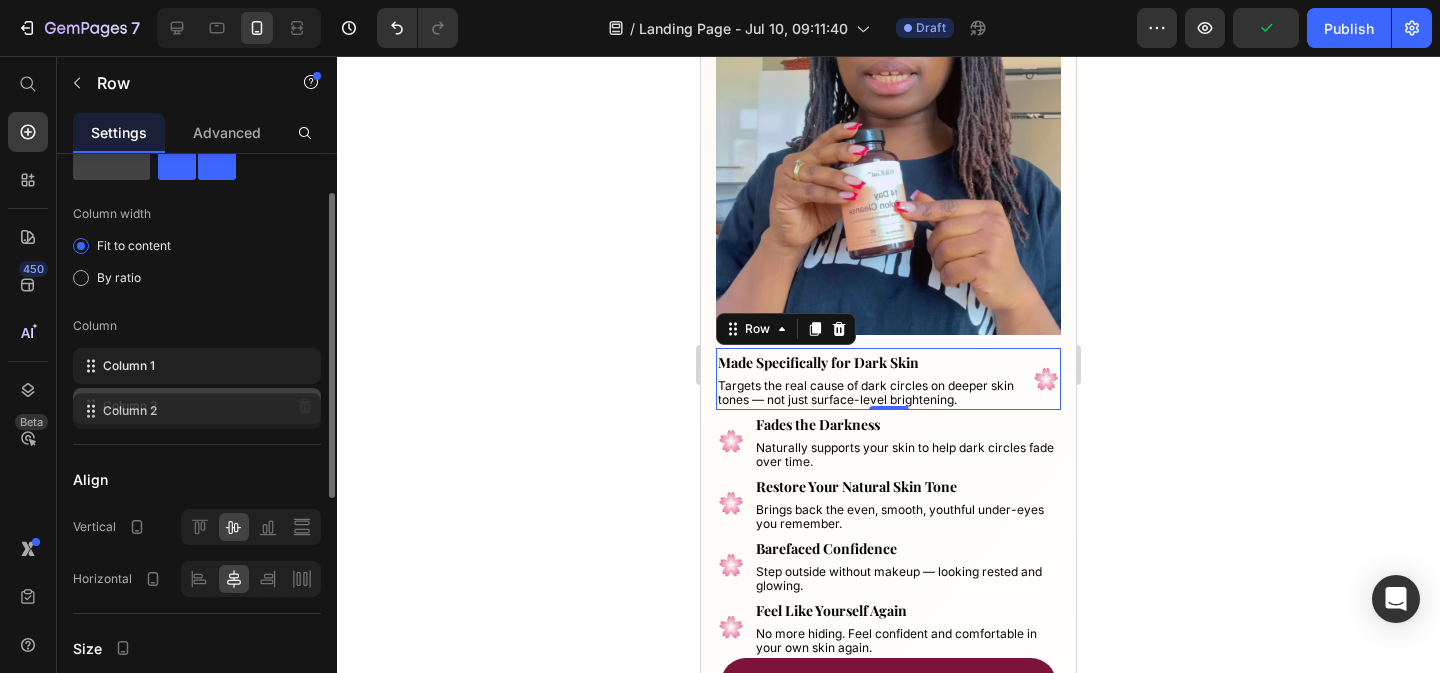 drag, startPoint x: 91, startPoint y: 364, endPoint x: 91, endPoint y: 406, distance: 42 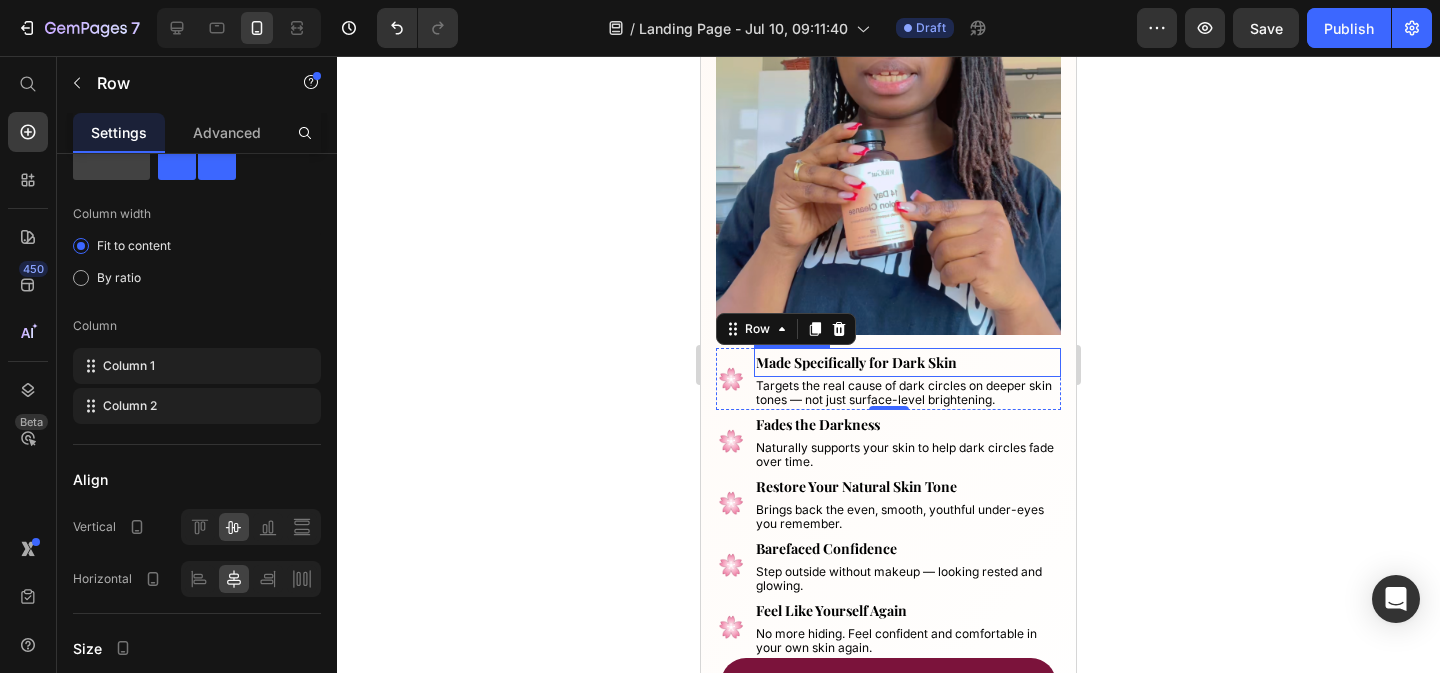 click on "Made Specifically for Dark Skin" at bounding box center [856, 362] 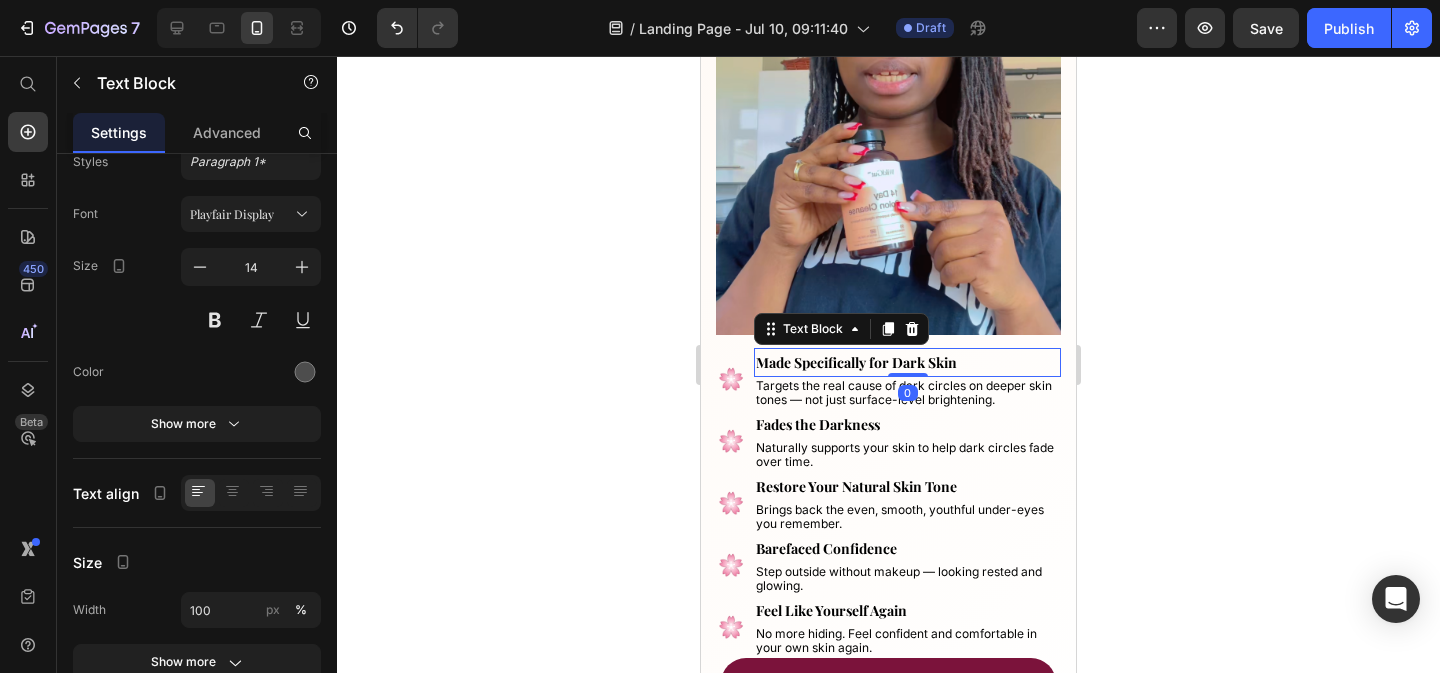 scroll, scrollTop: 0, scrollLeft: 0, axis: both 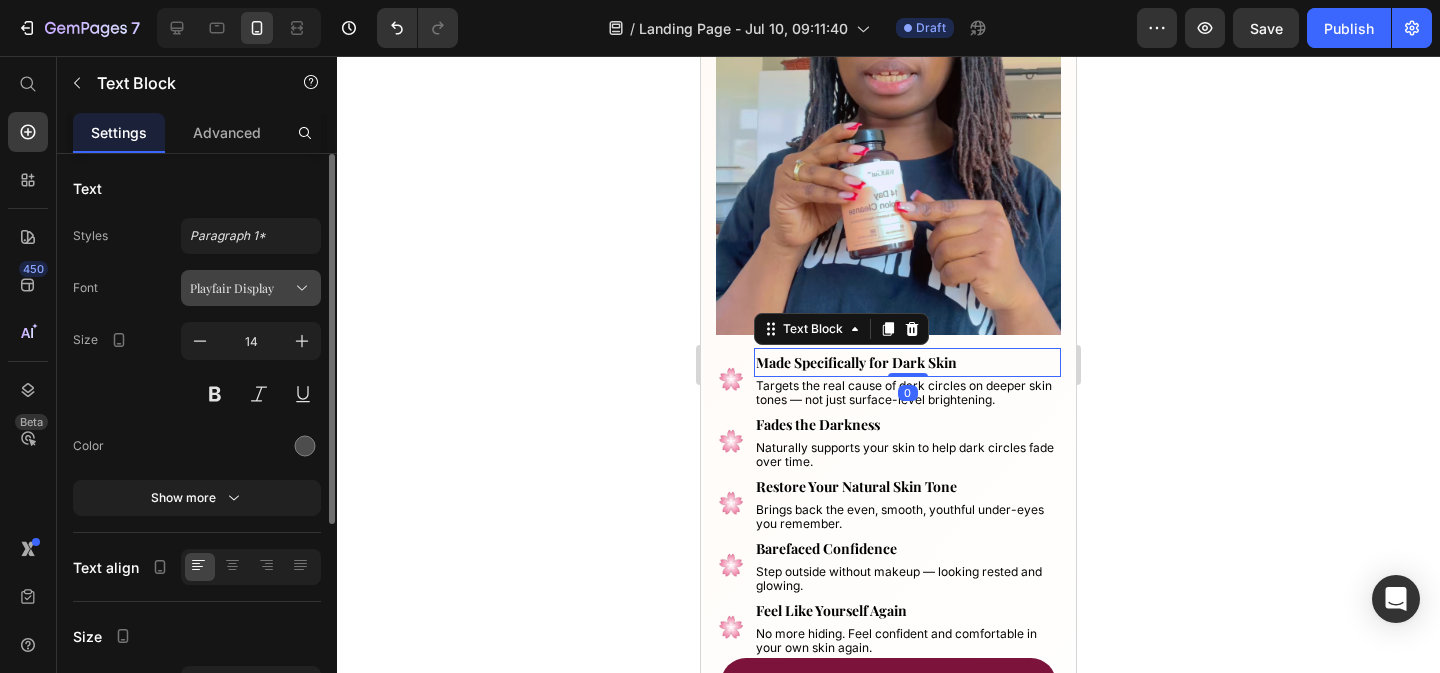 click on "Playfair Display" at bounding box center (251, 288) 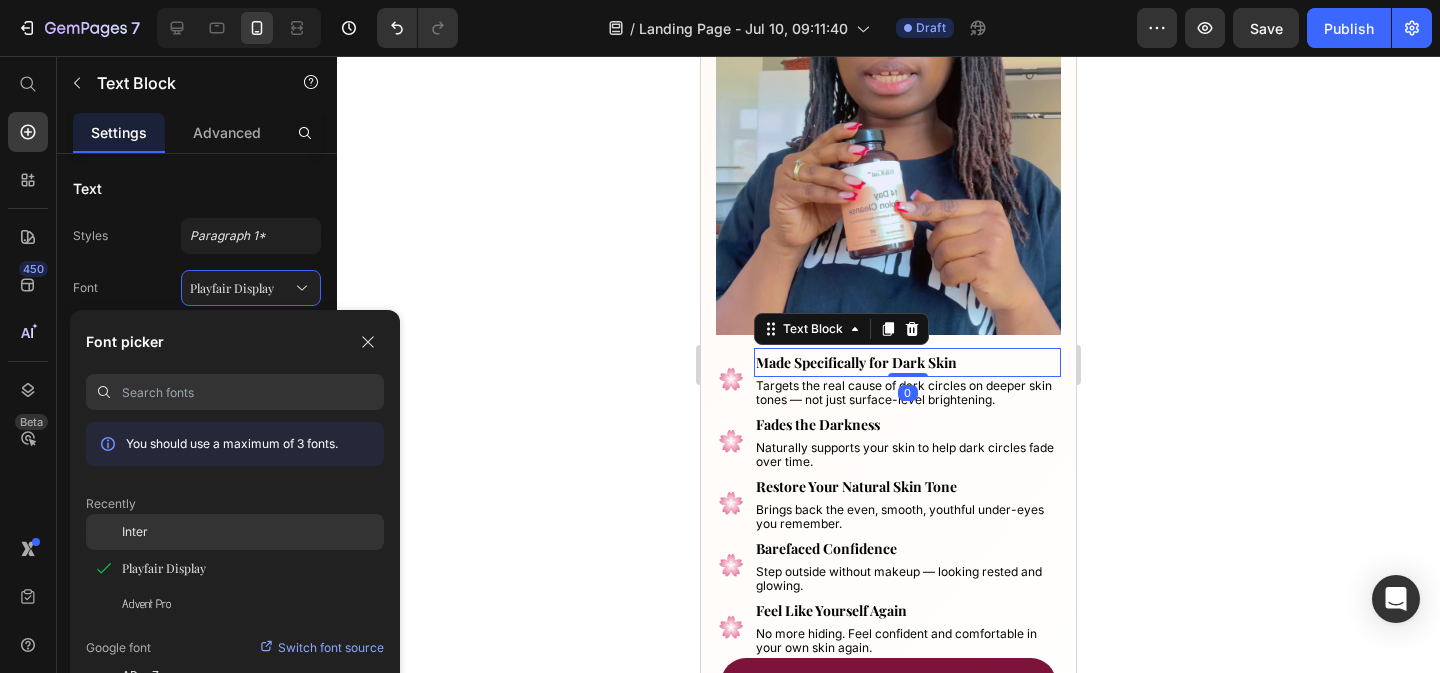 click on "Inter" 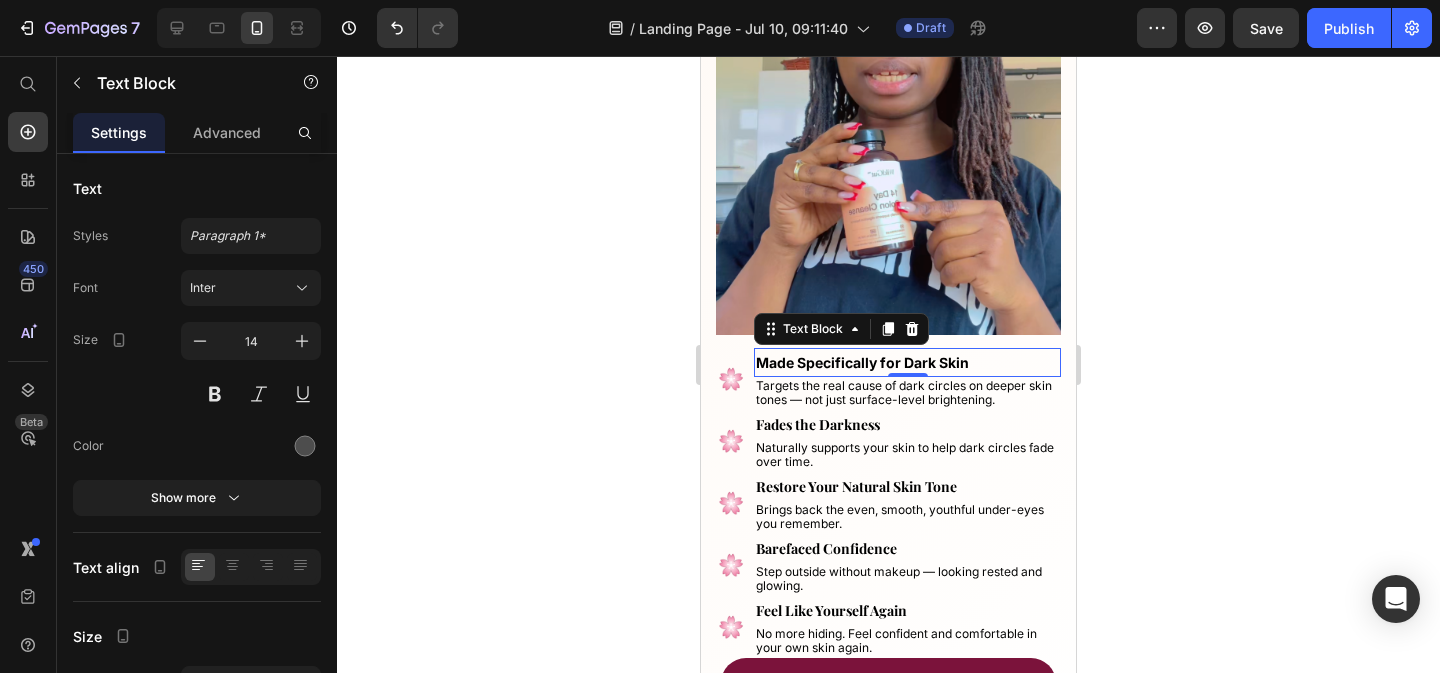 click 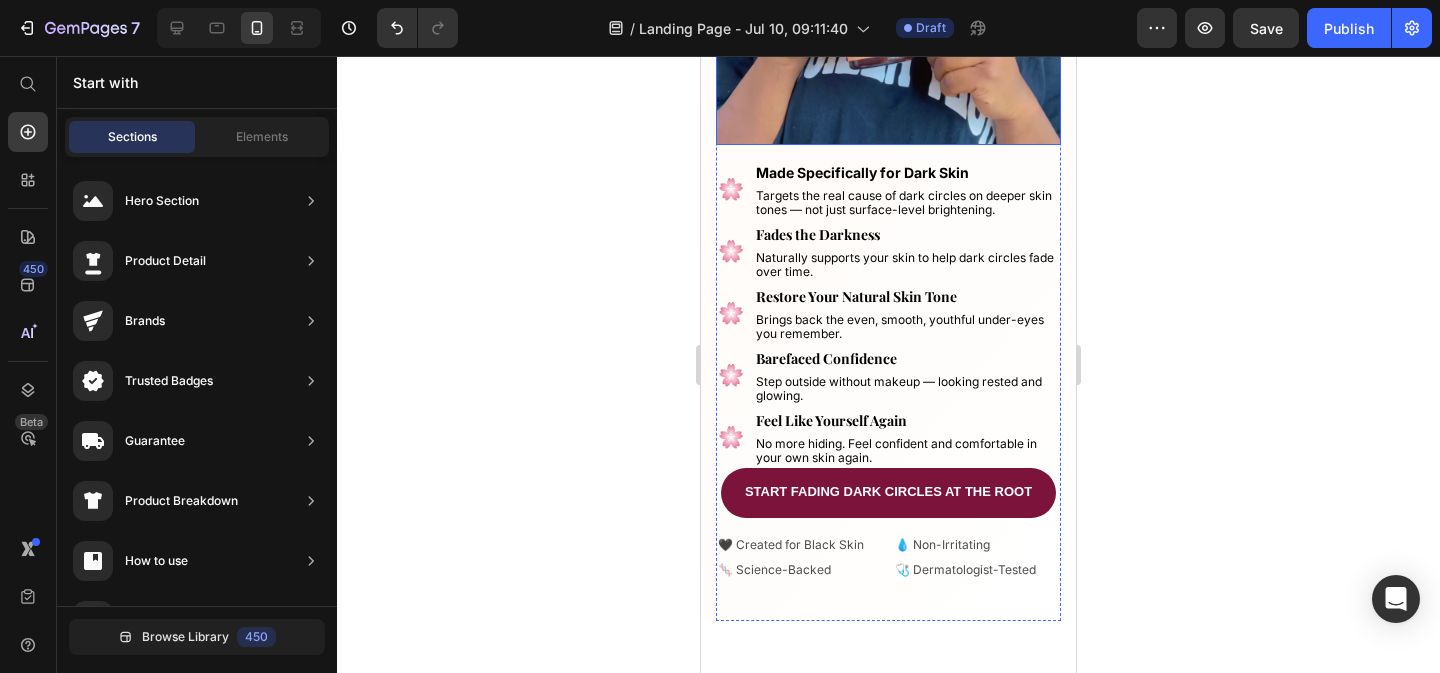 scroll, scrollTop: 552, scrollLeft: 0, axis: vertical 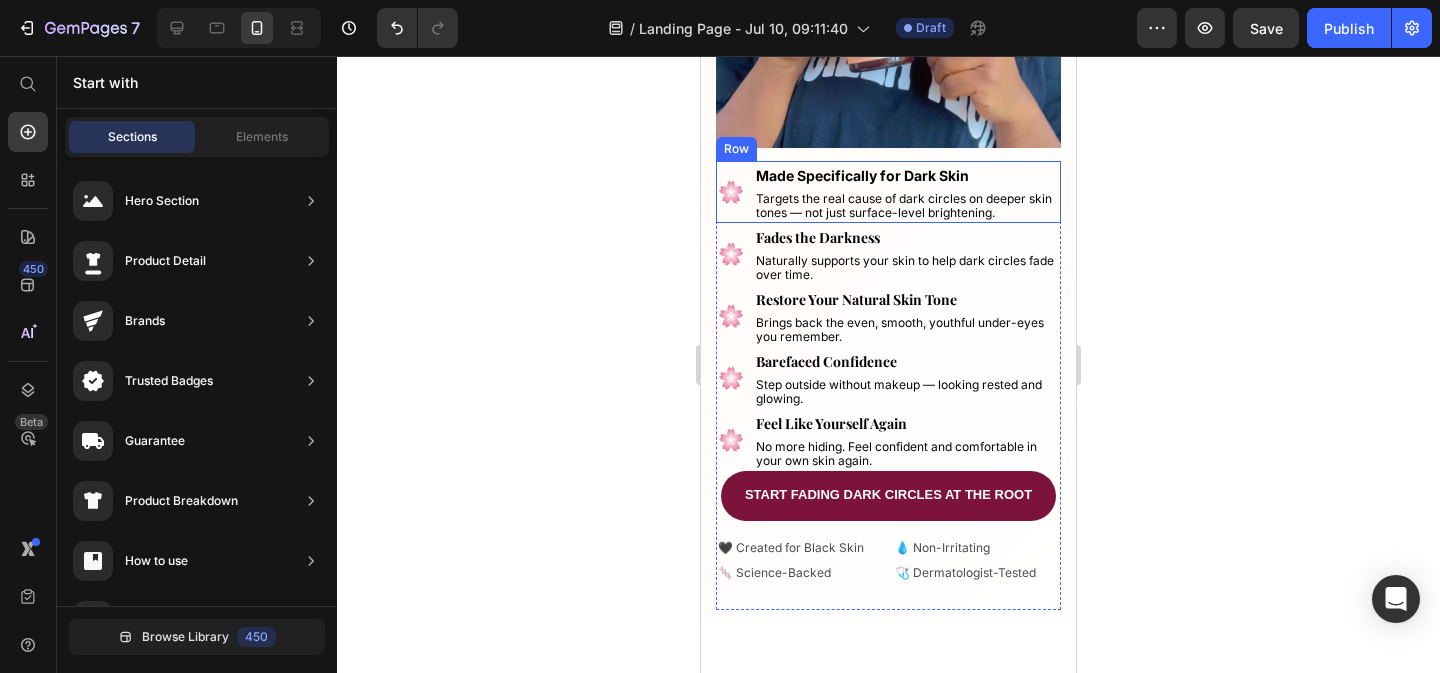 click on "🌸 Text Block Made Specifically for Dark Skin Text Block Targets the real cause of dark circles on deeper skin tones — not just surface-level brightening. Text Block Row" at bounding box center [888, 192] 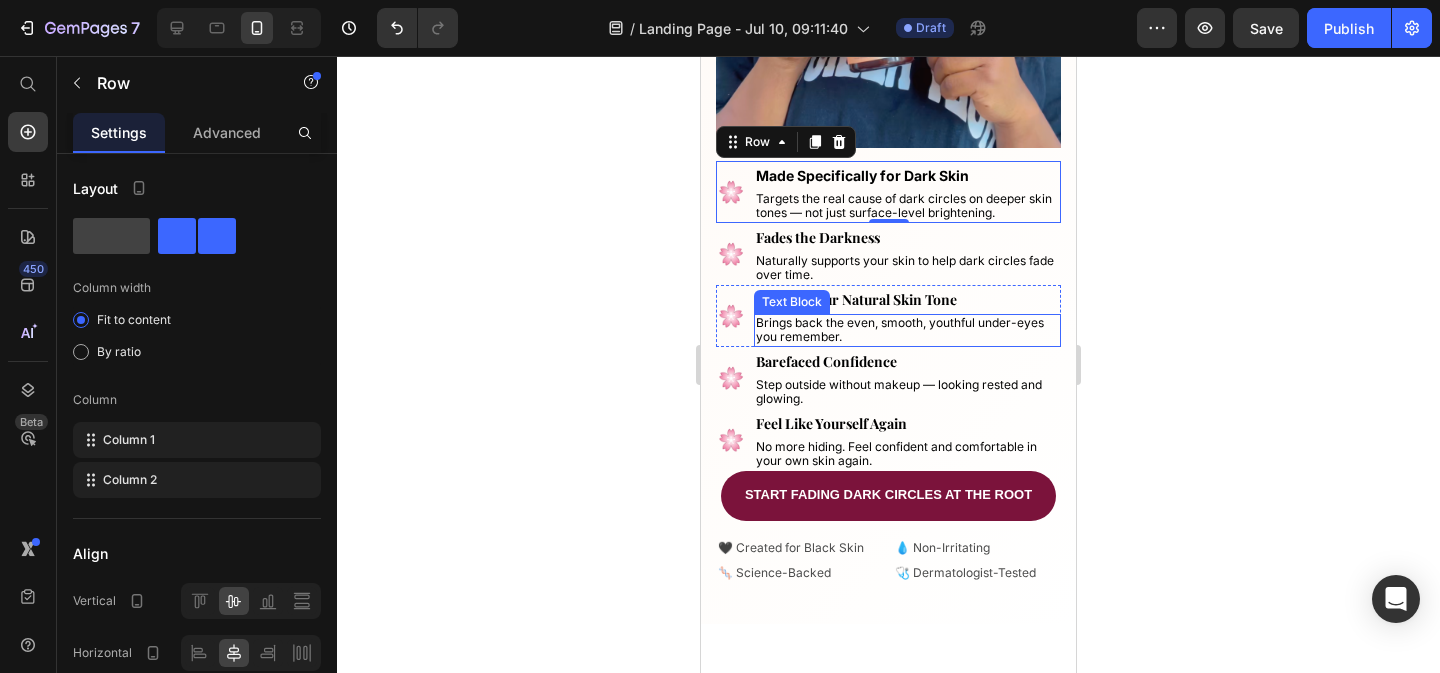 click 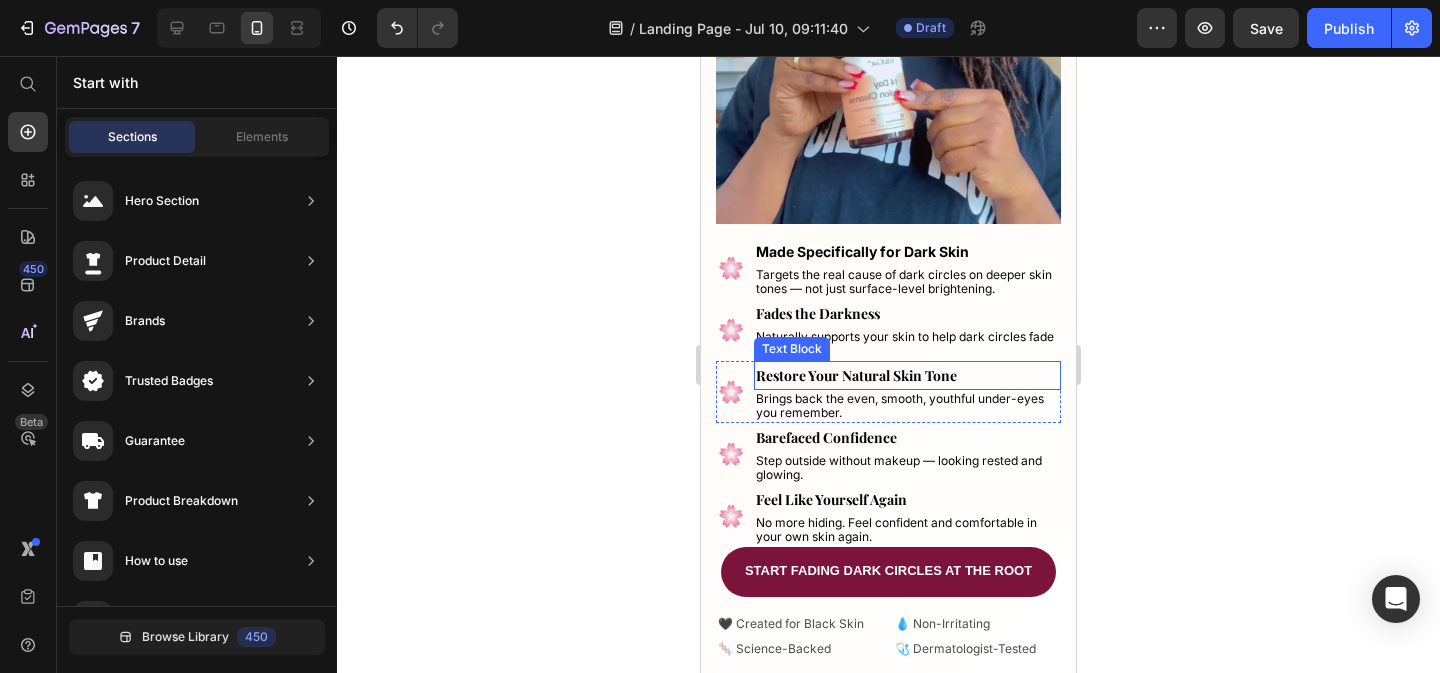 scroll, scrollTop: 619, scrollLeft: 0, axis: vertical 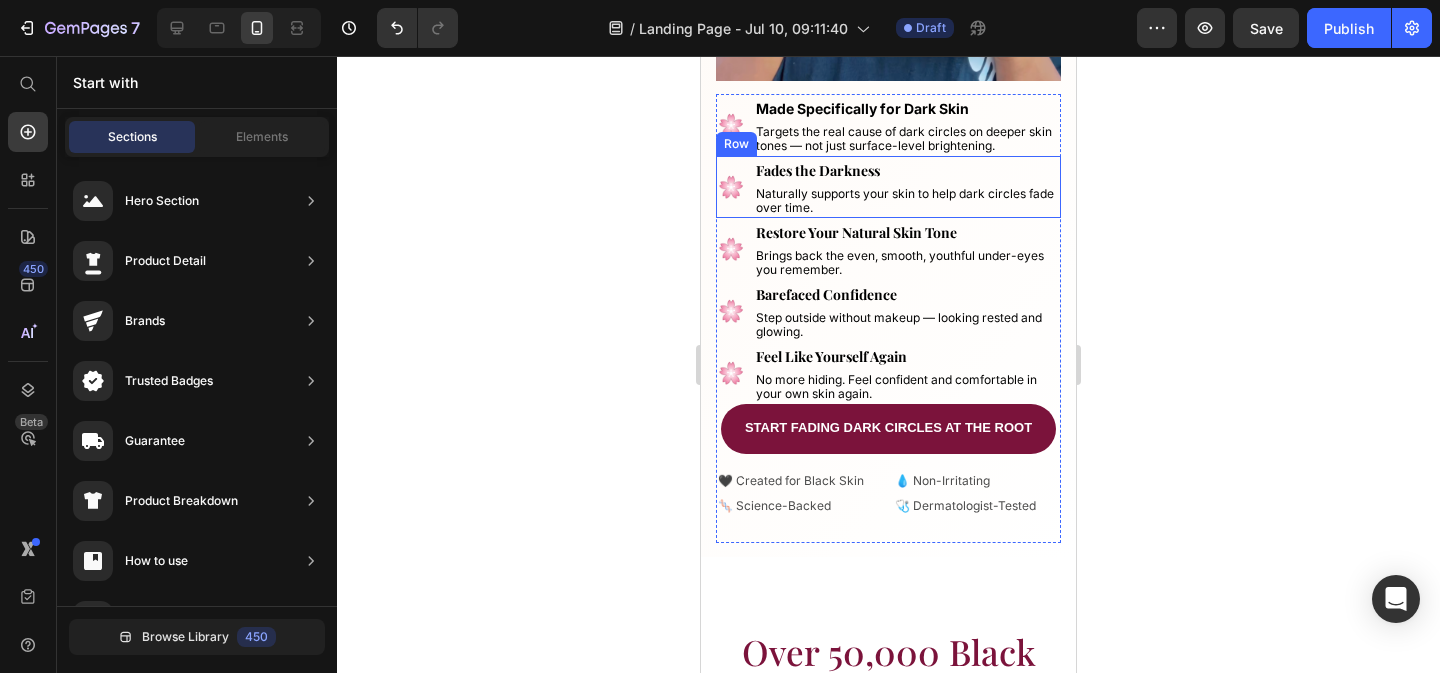 click on "🌸 Text Block" at bounding box center (731, 187) 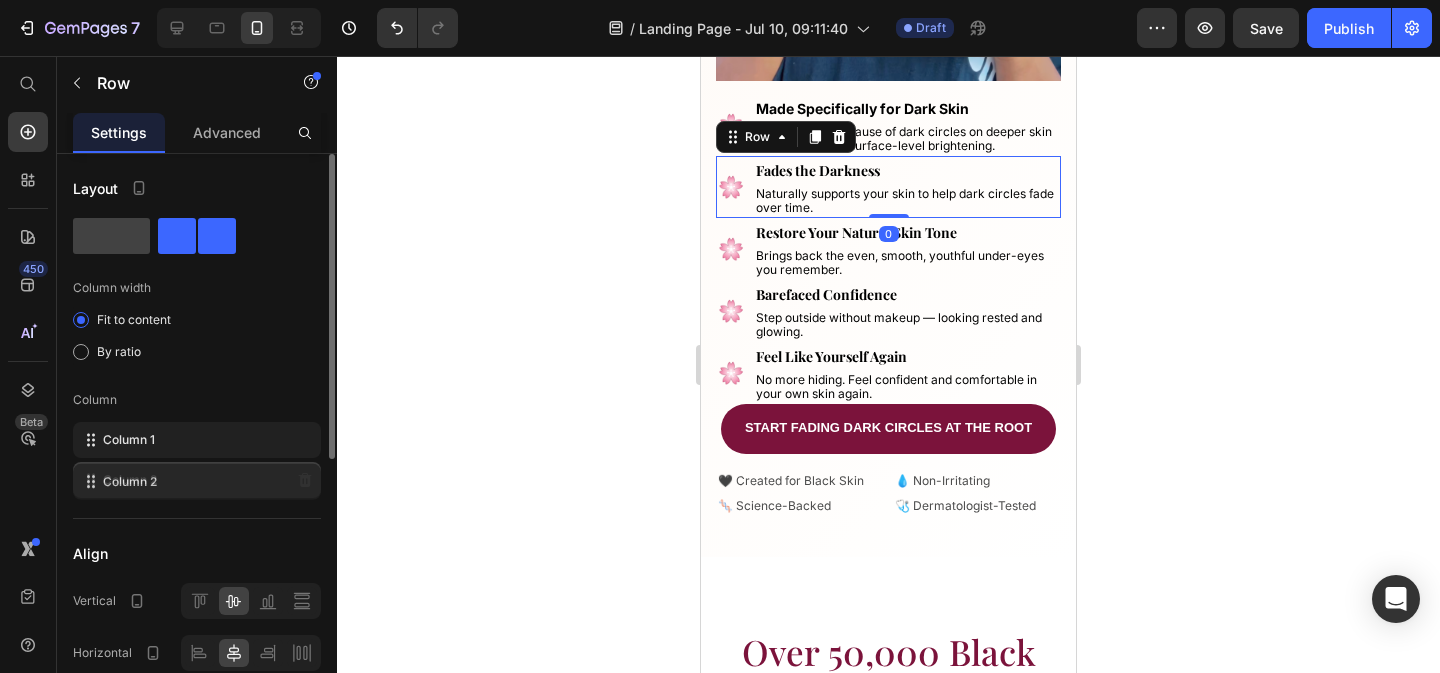 type 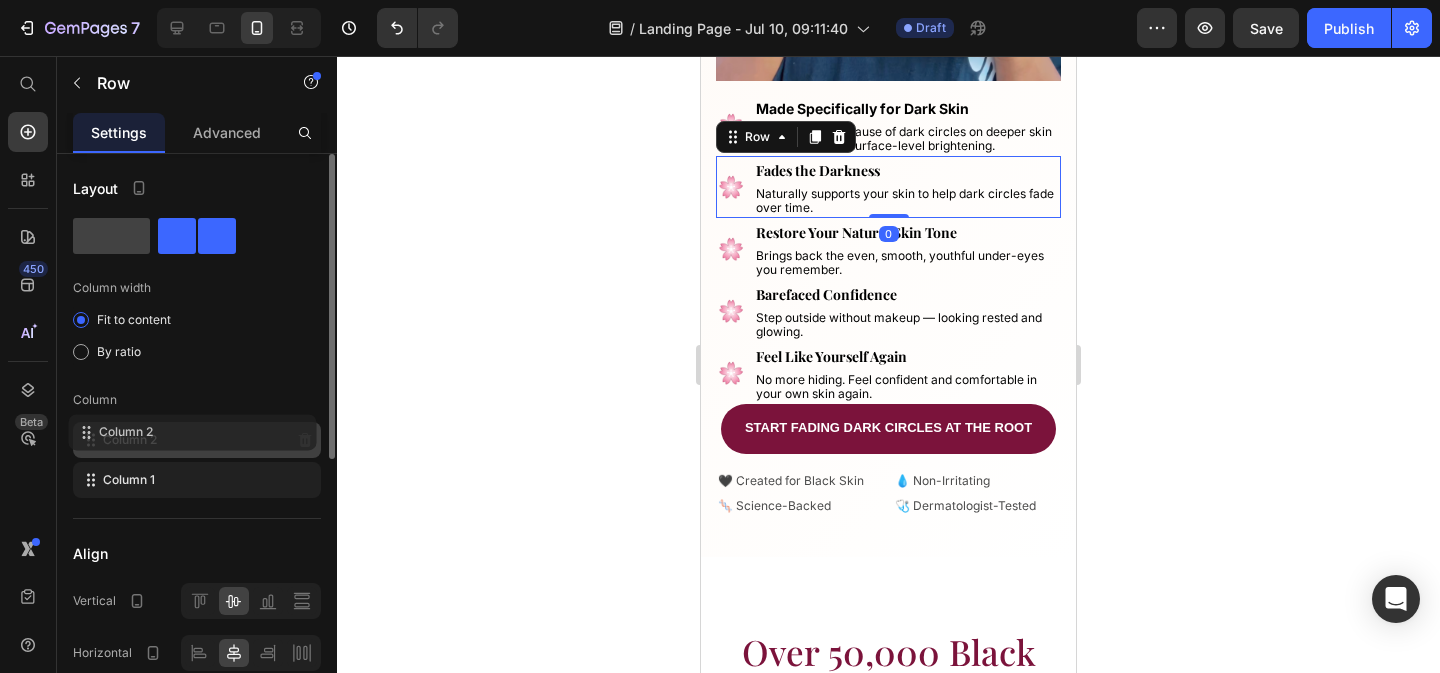 drag, startPoint x: 180, startPoint y: 491, endPoint x: 173, endPoint y: 436, distance: 55.443665 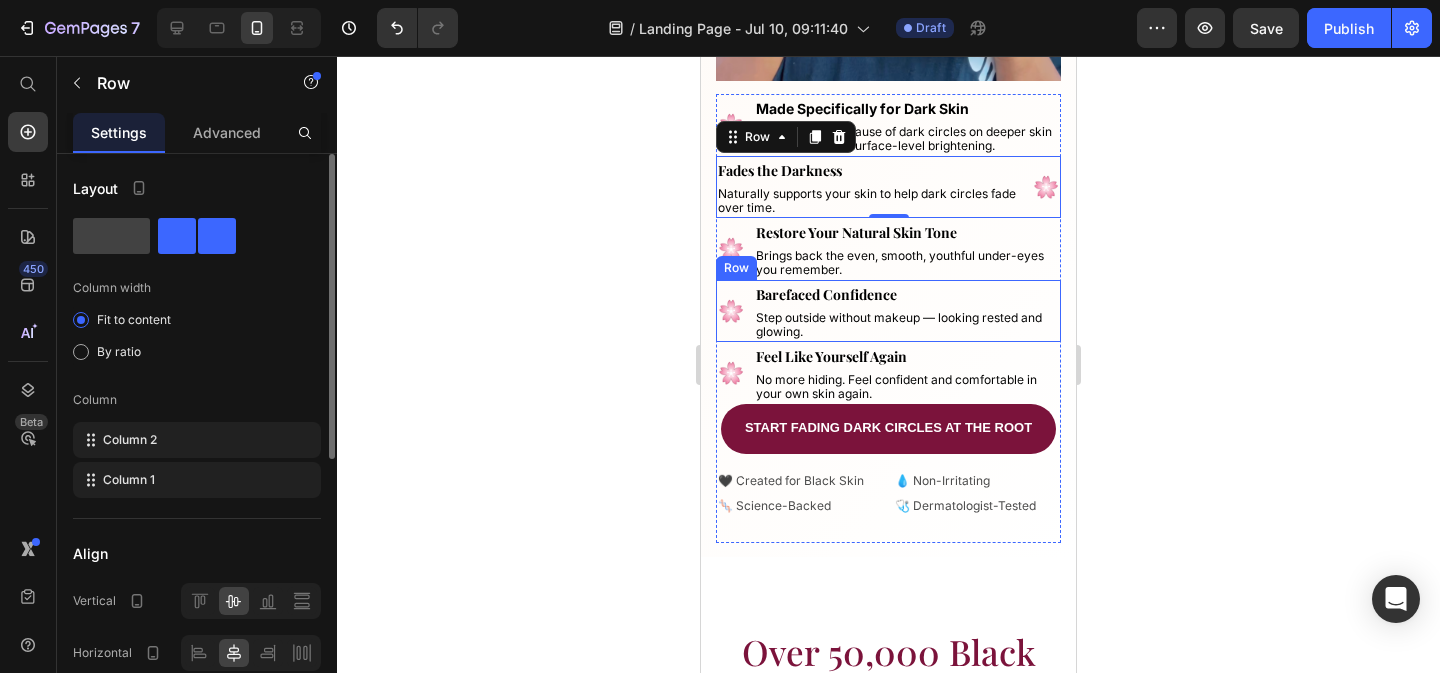 click on "🌸 Text Block Barefaced Confidence Text Block Step outside without makeup — looking rested and glowing. Text Block Row" at bounding box center [888, 311] 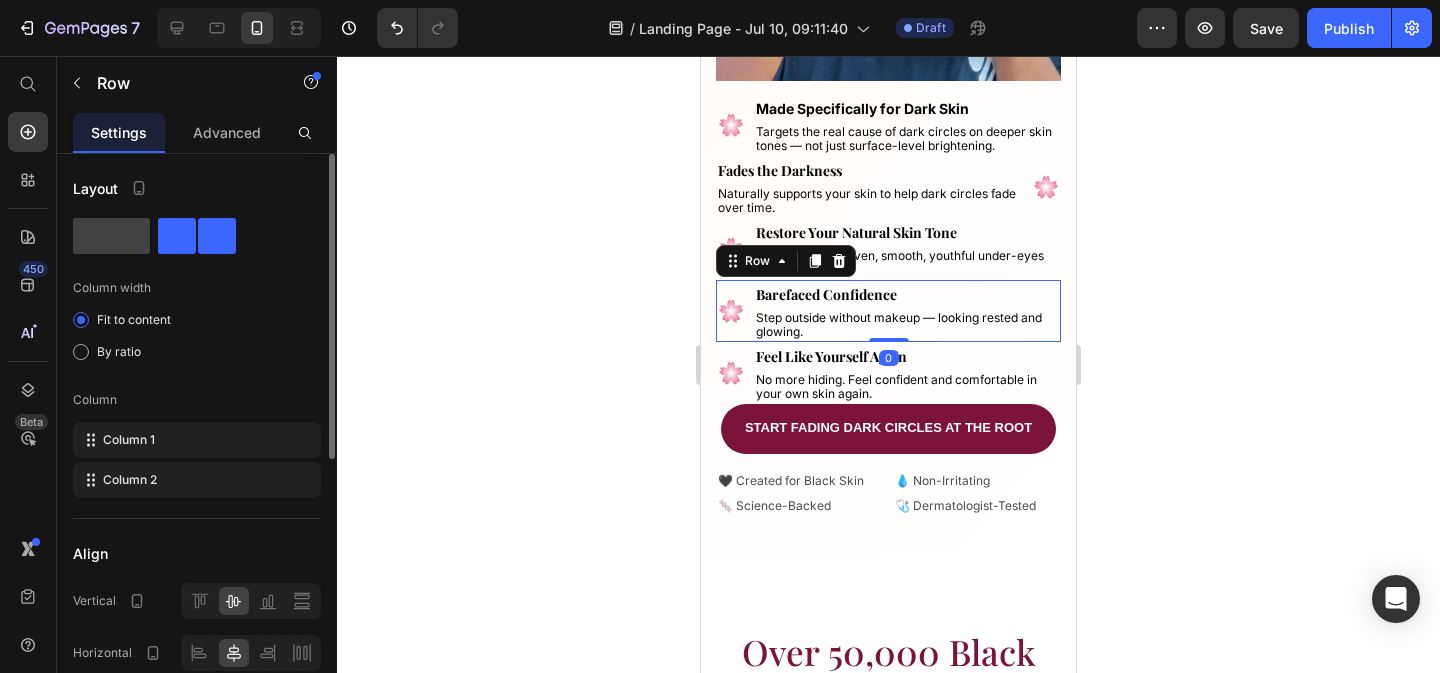 type 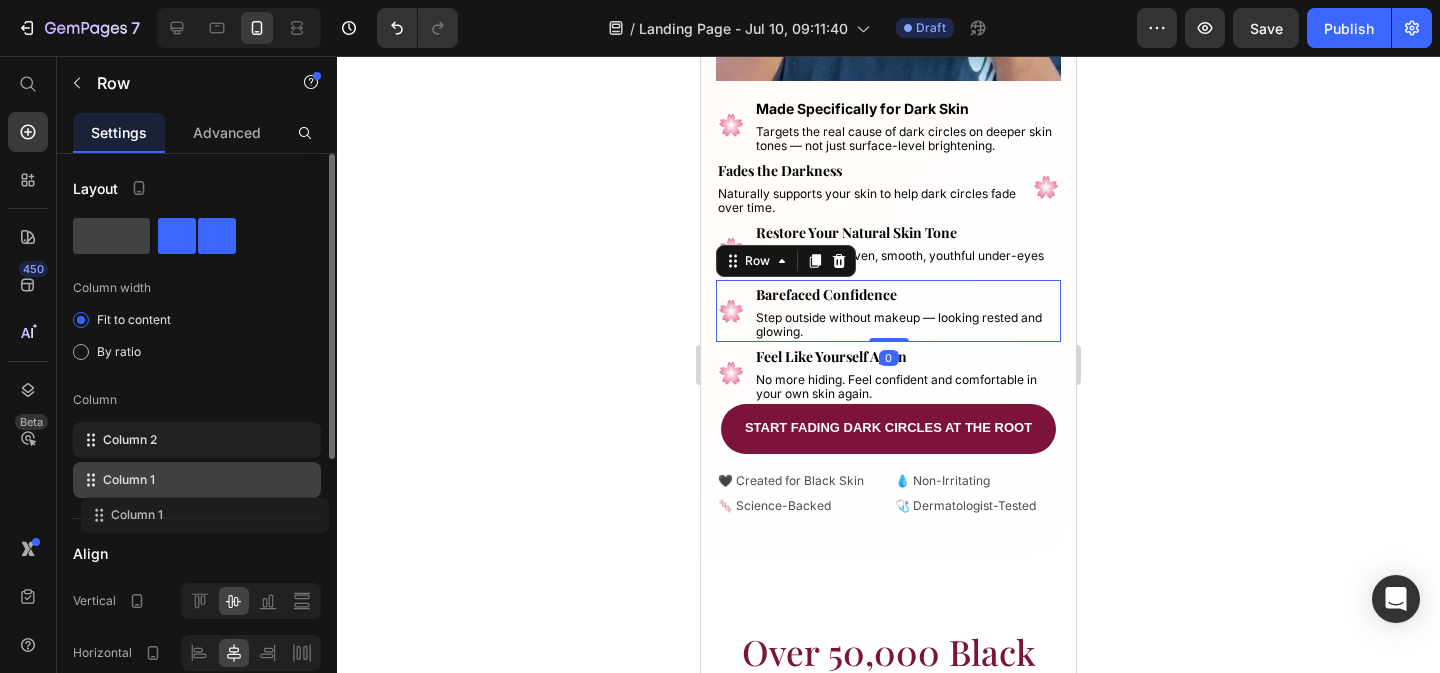 drag, startPoint x: 171, startPoint y: 449, endPoint x: 179, endPoint y: 520, distance: 71.44928 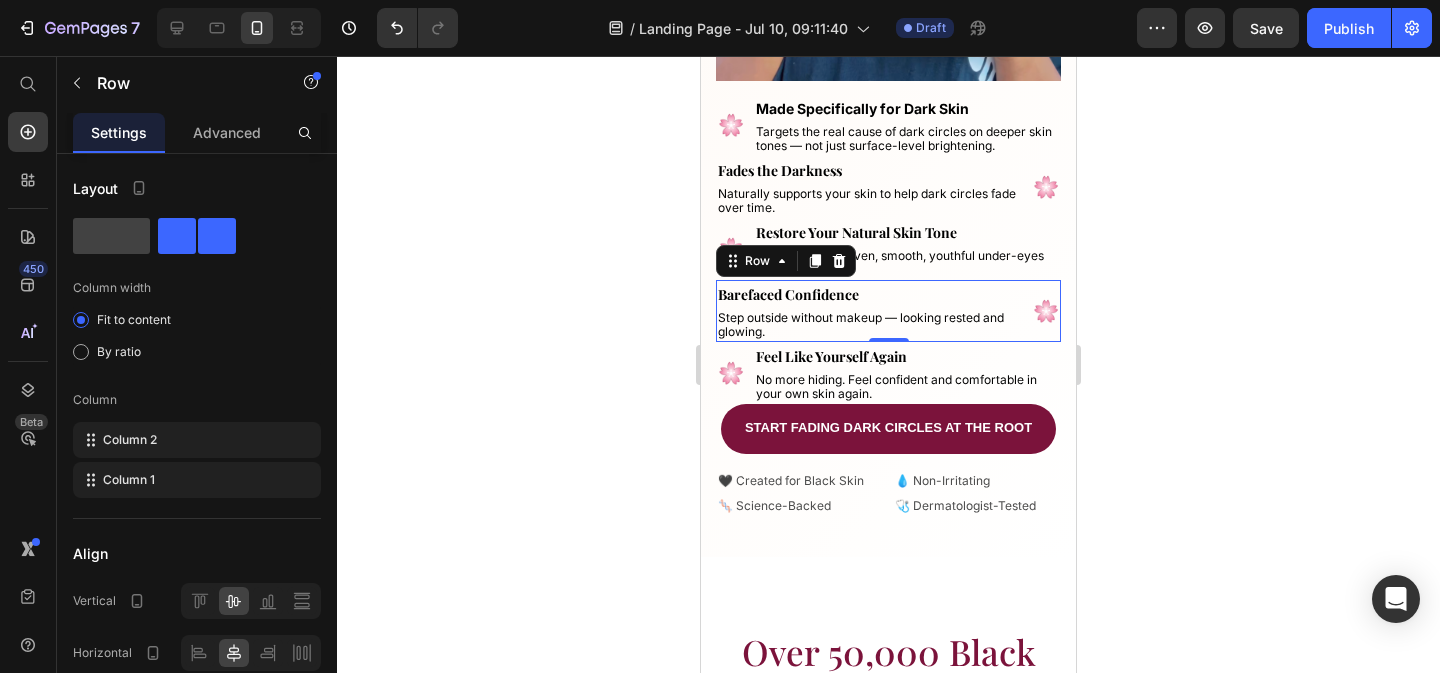 click 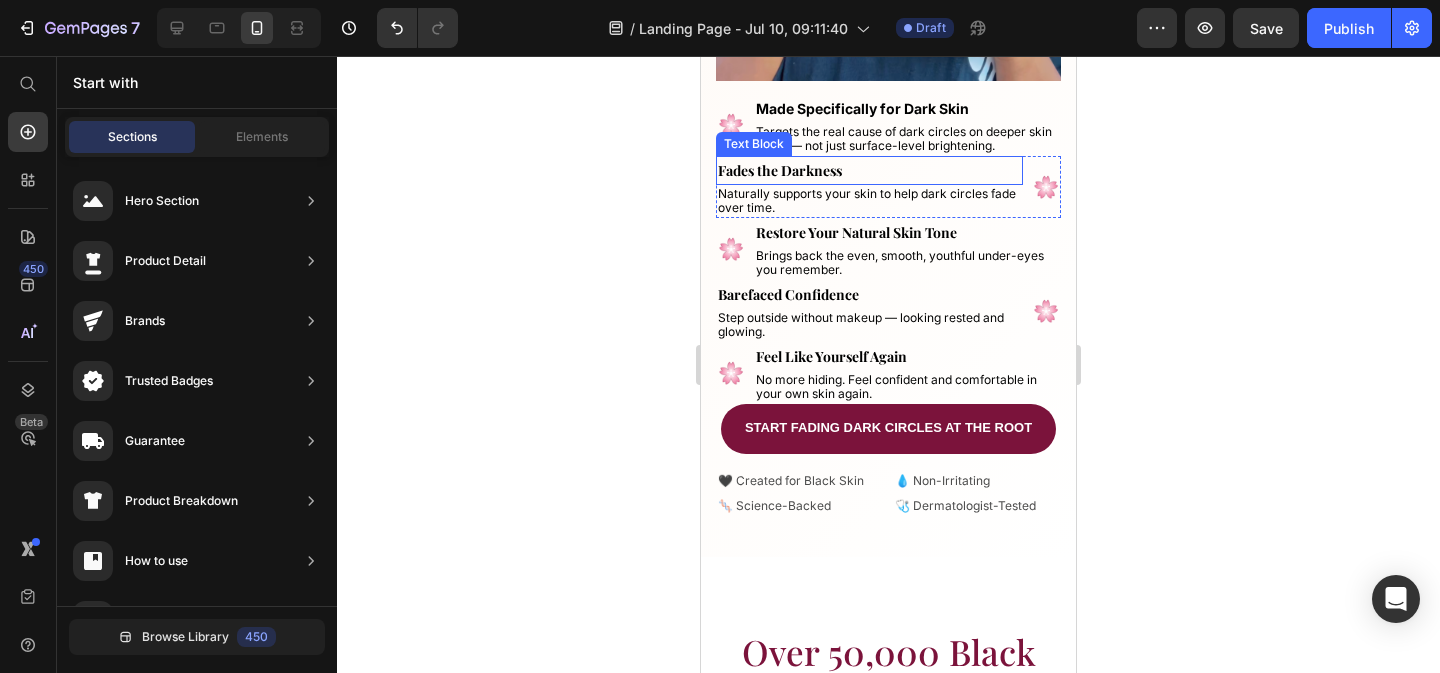 click on "Fades the Darkness" at bounding box center [869, 170] 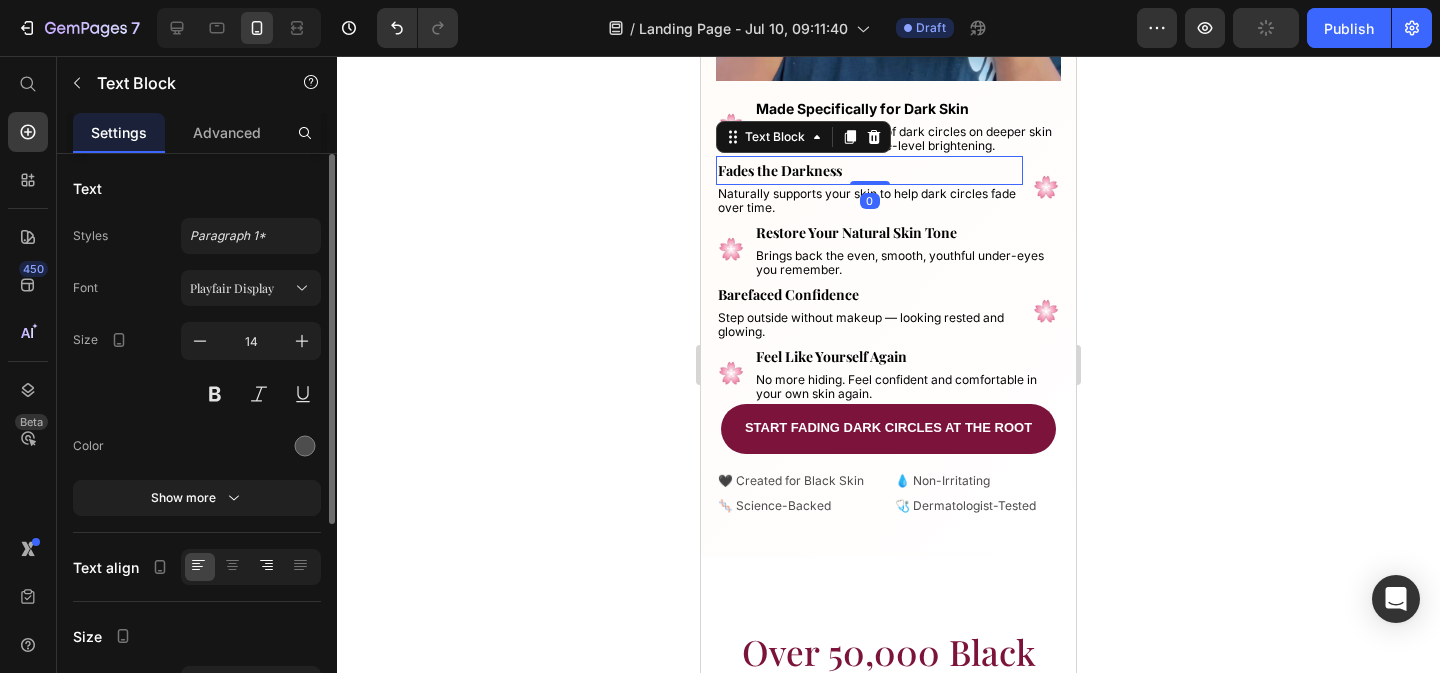 click 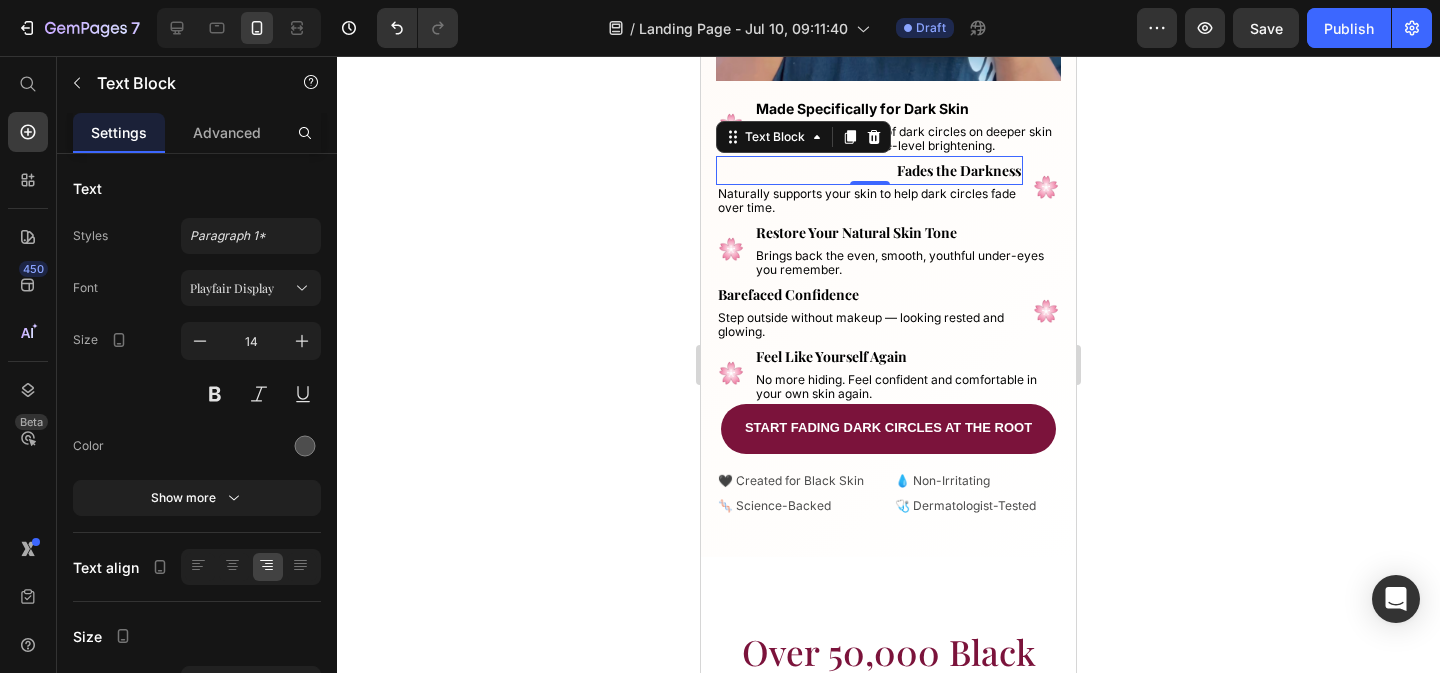 click on "0" at bounding box center [870, 201] 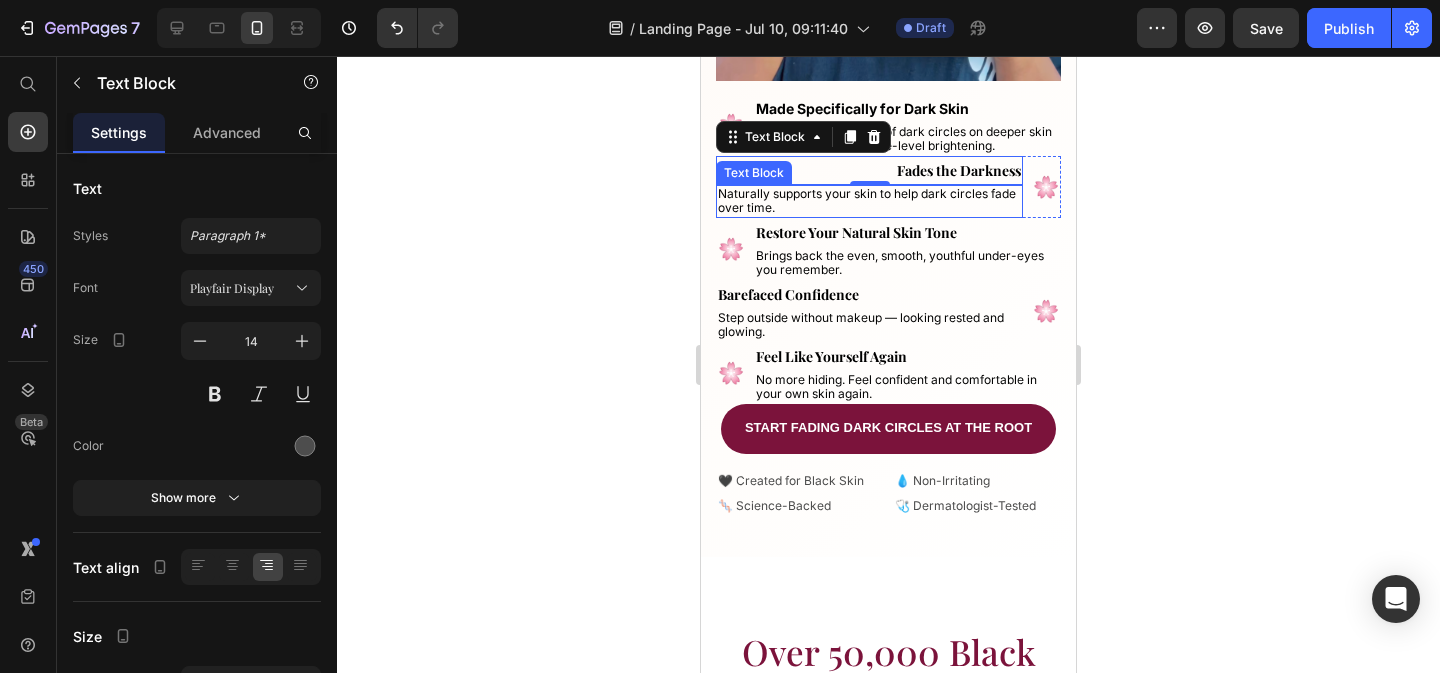 click on "Naturally supports your skin to help dark circles fade over time." at bounding box center [867, 200] 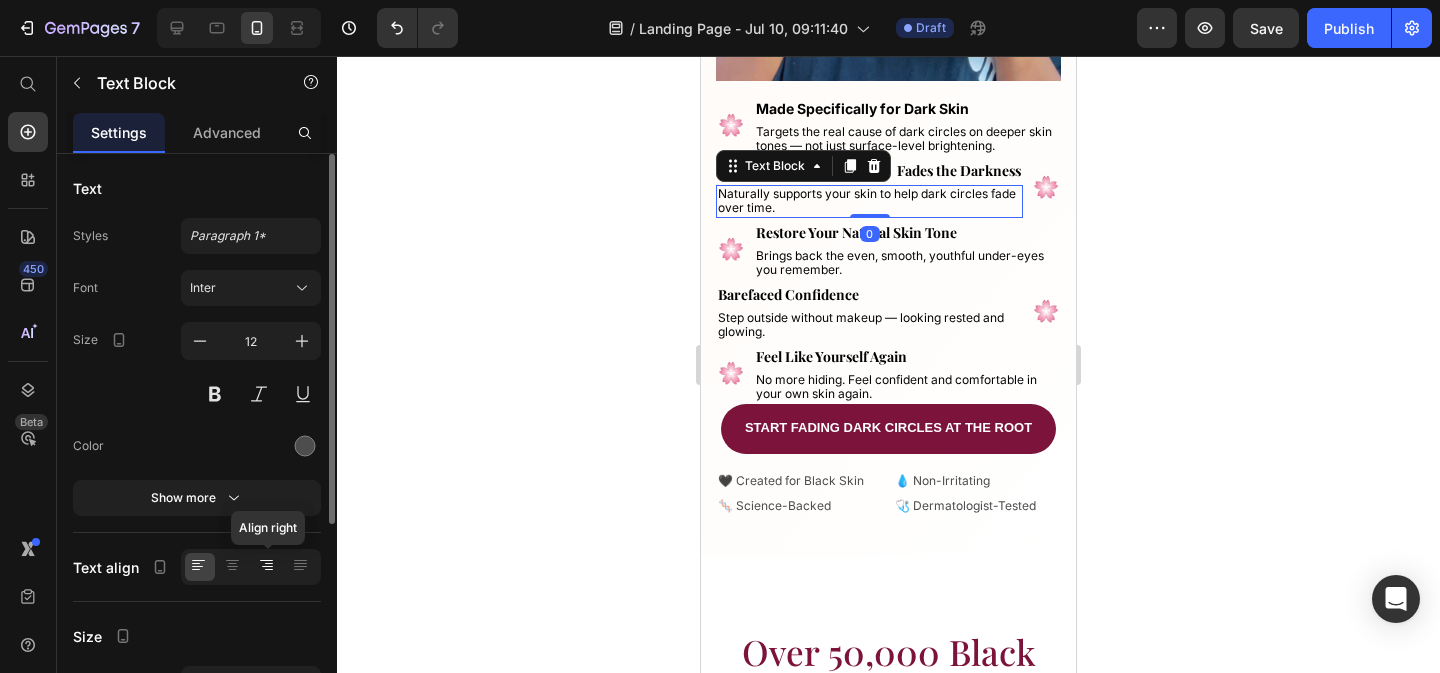 click 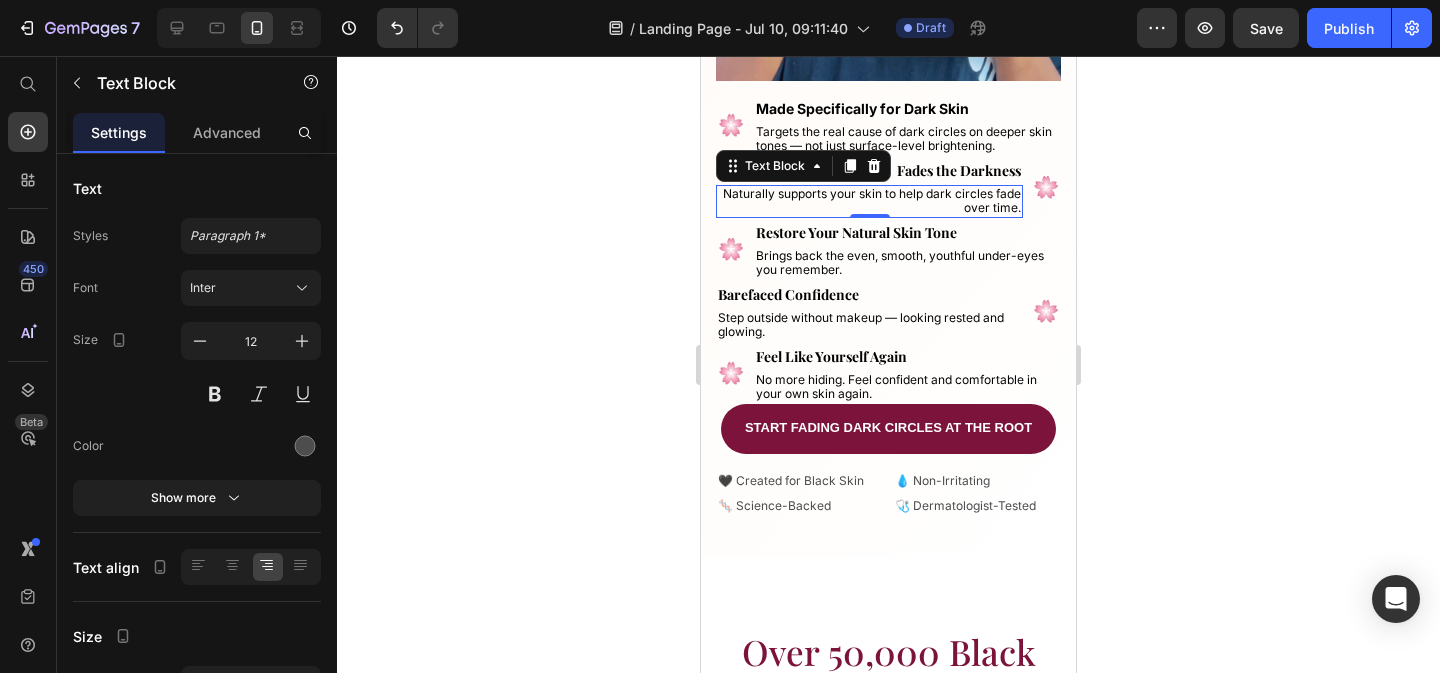 click 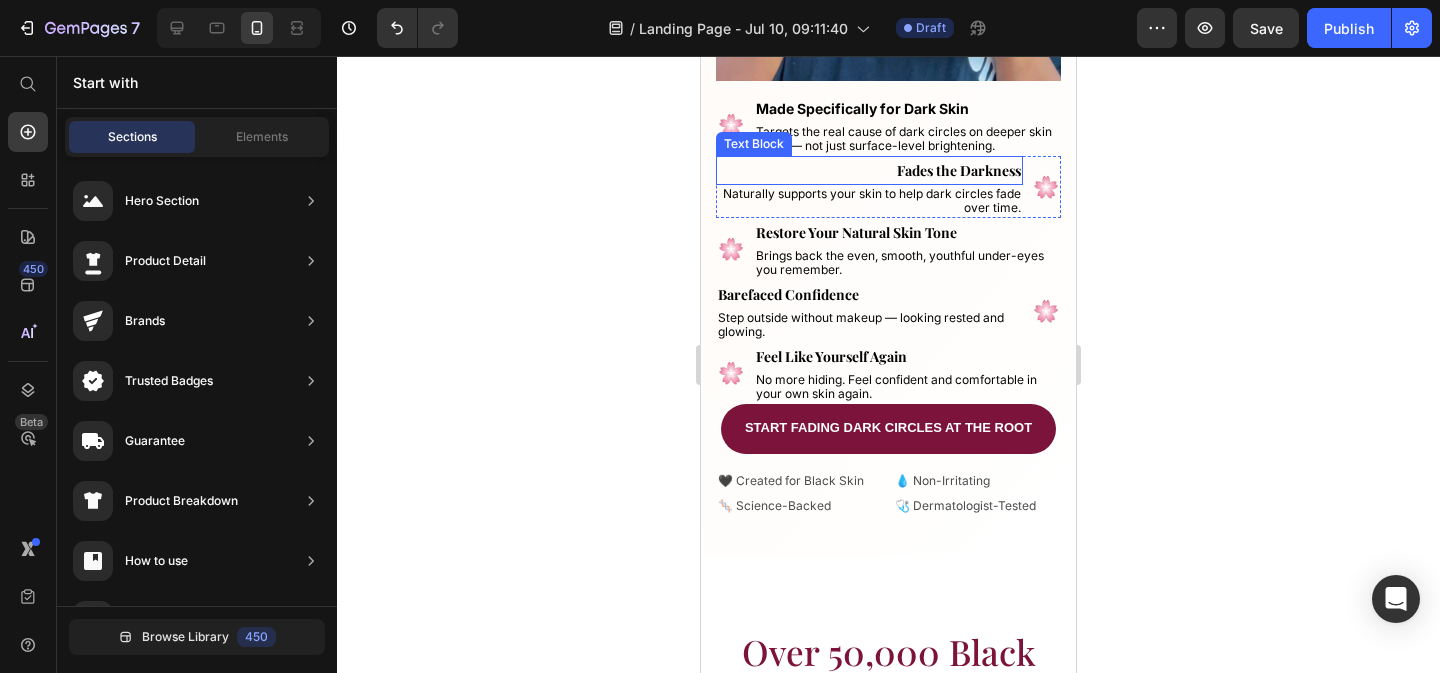 click on "Fades the Darkness" at bounding box center [959, 170] 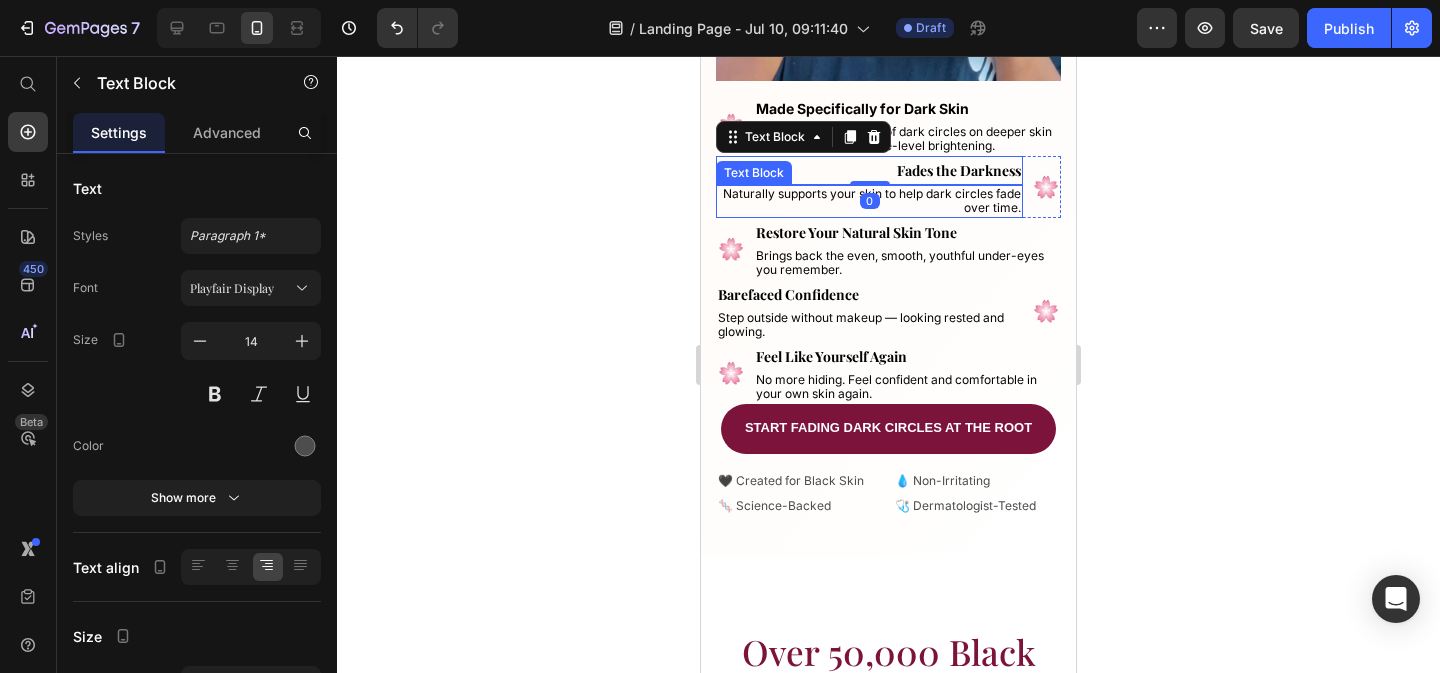 click on "Naturally supports your skin to help dark circles fade over time." at bounding box center (869, 201) 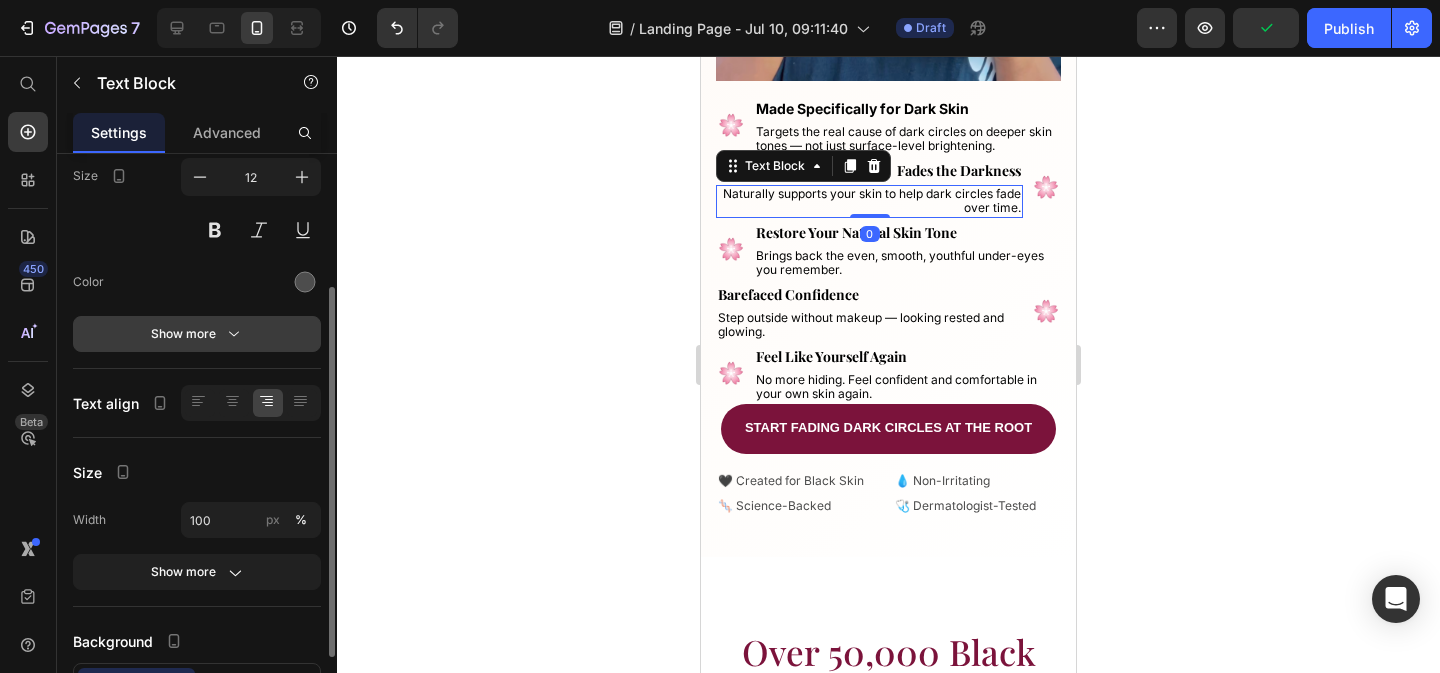 scroll, scrollTop: 181, scrollLeft: 0, axis: vertical 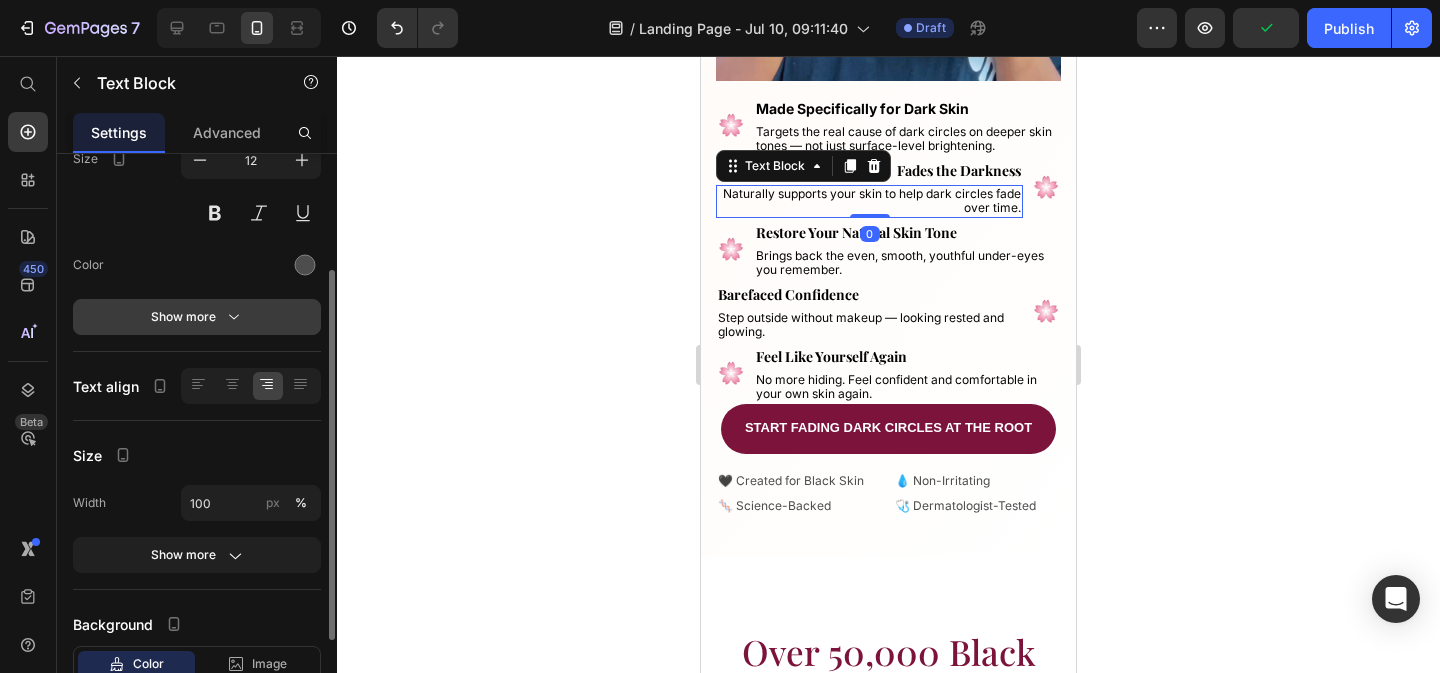 click 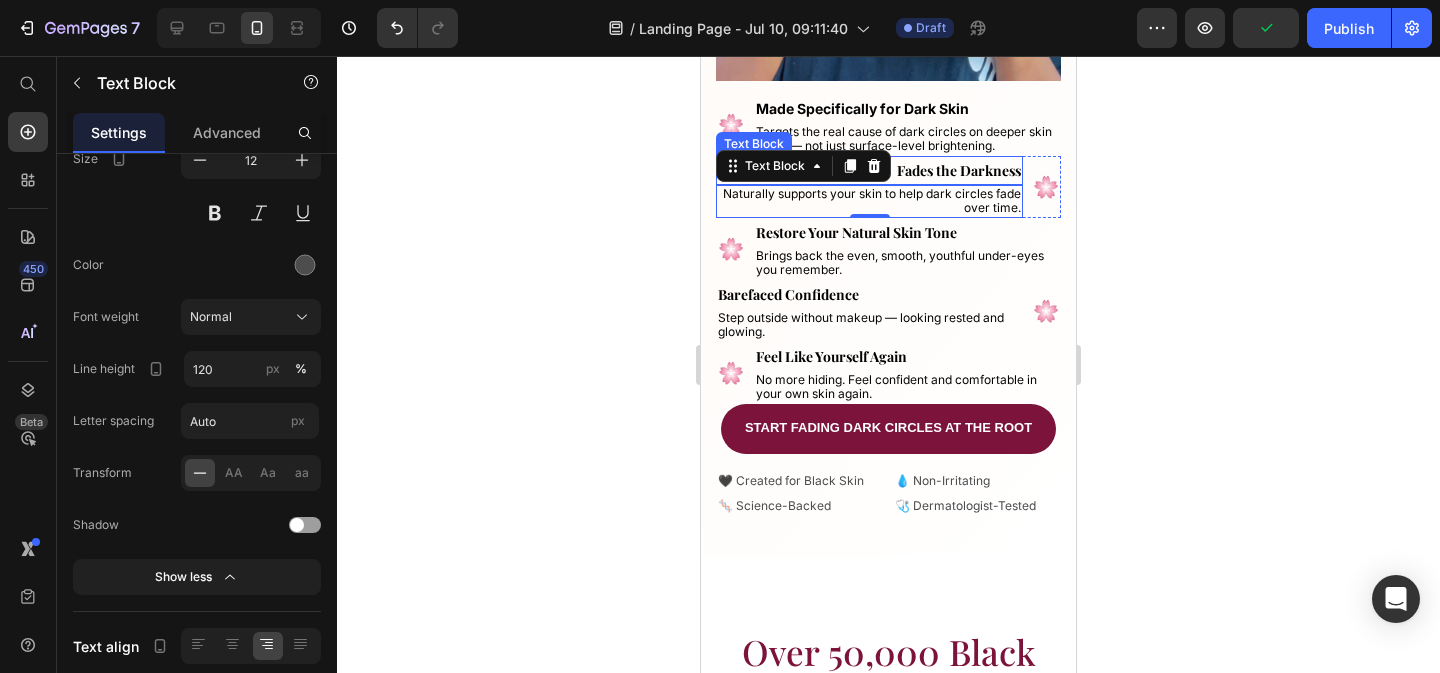 click on "Fades the Darkness" at bounding box center [959, 170] 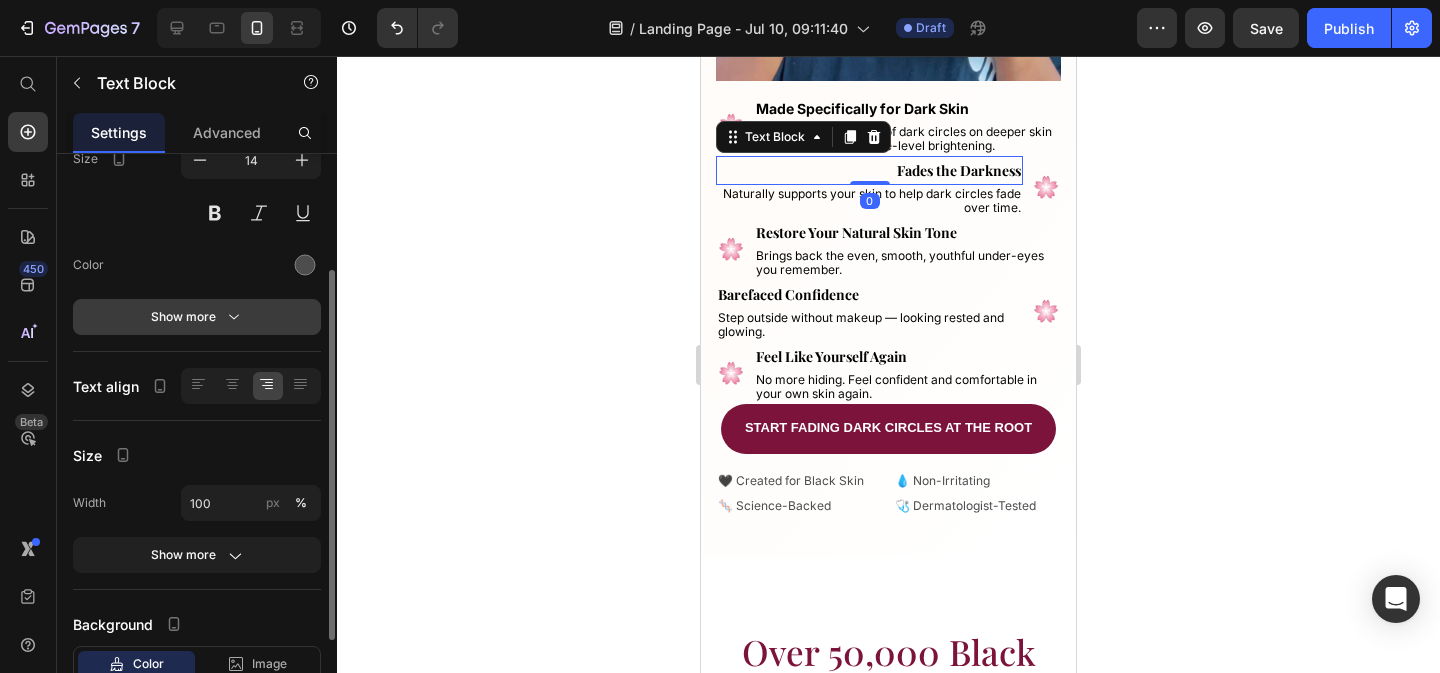 click on "Show more" at bounding box center [197, 317] 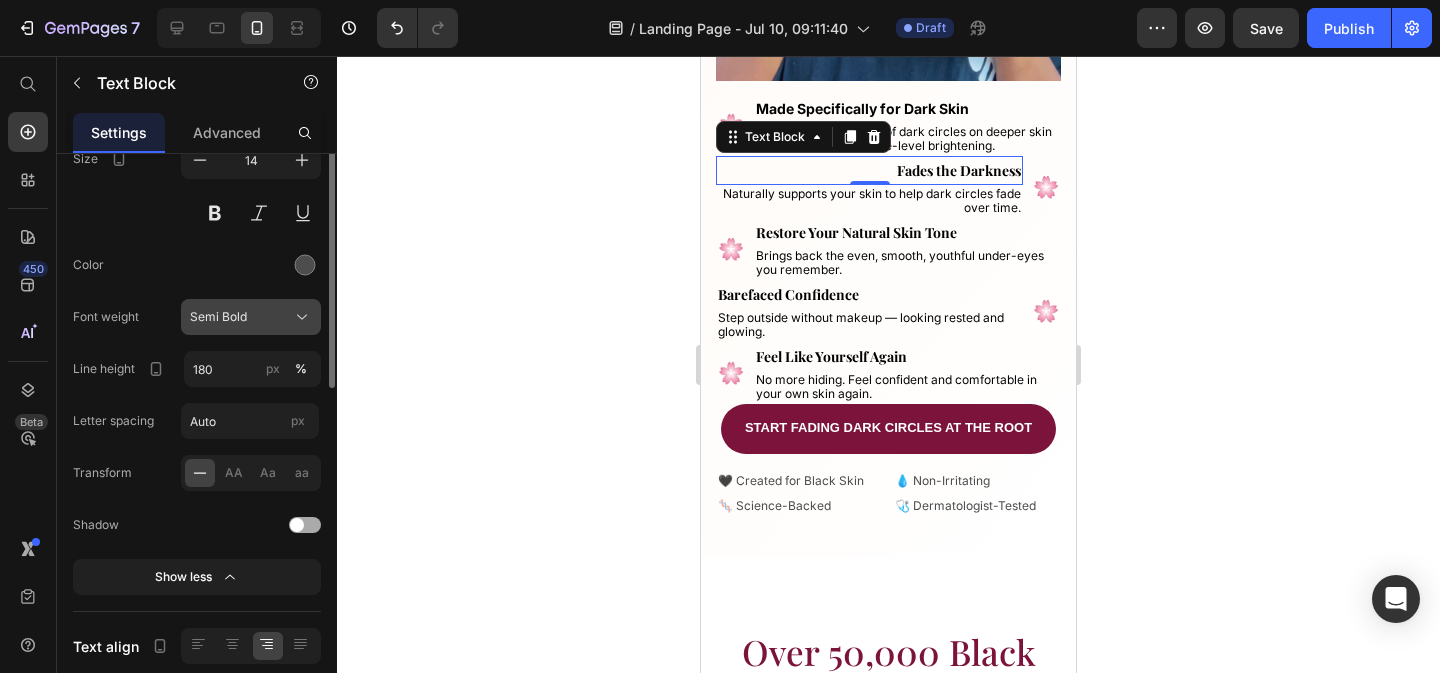 scroll, scrollTop: 0, scrollLeft: 0, axis: both 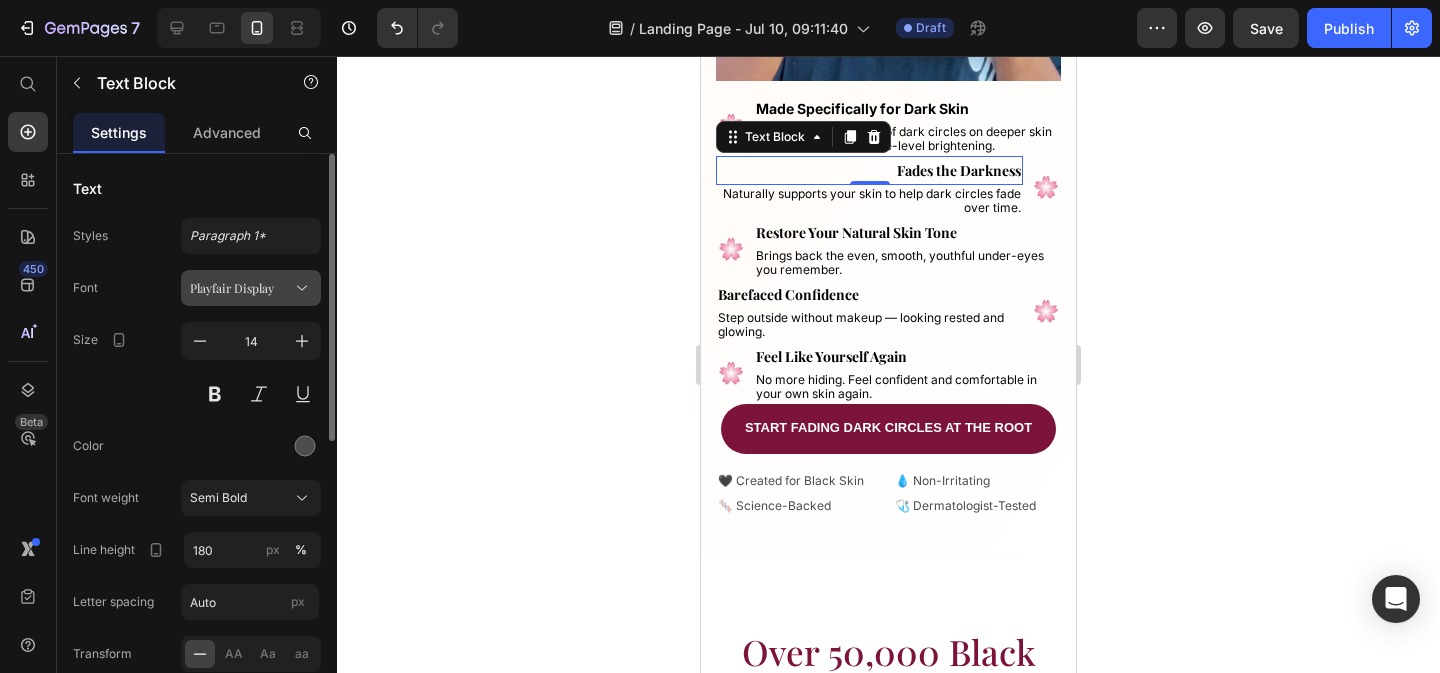 click on "Playfair Display" at bounding box center [241, 288] 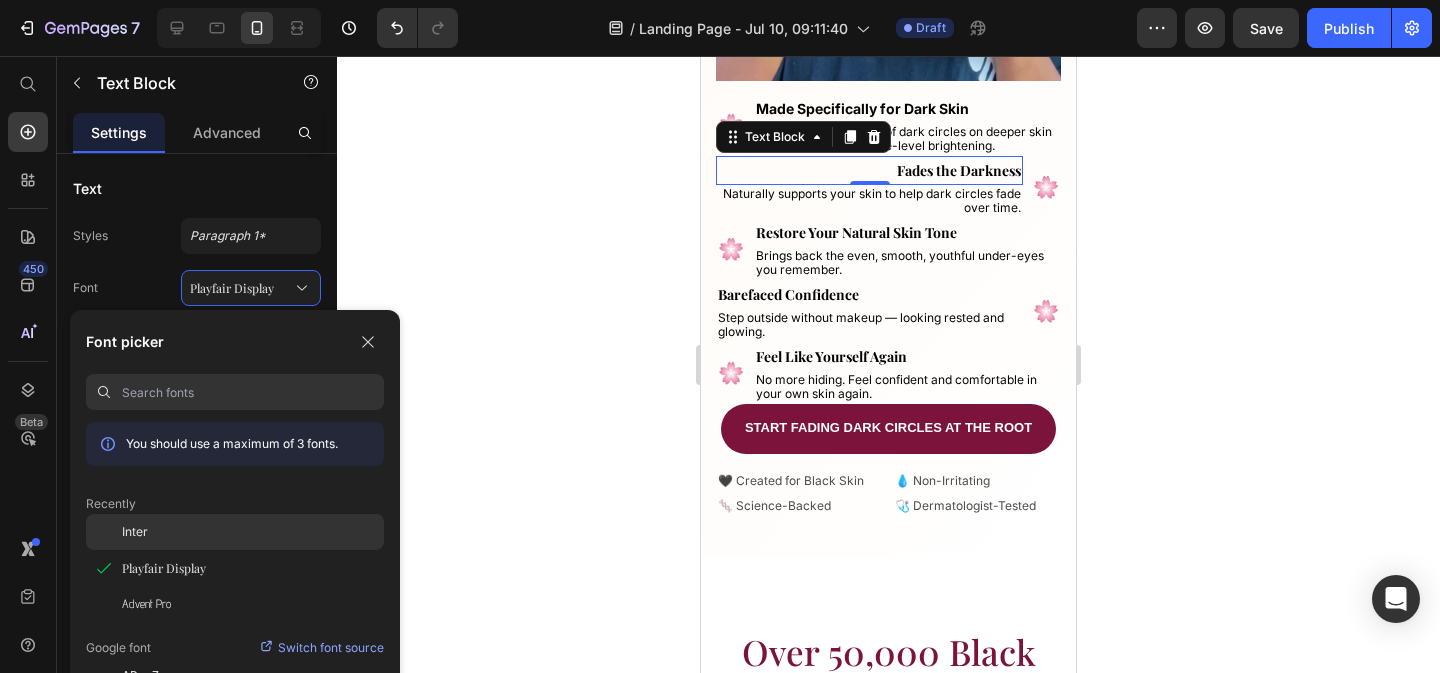 click on "Inter" 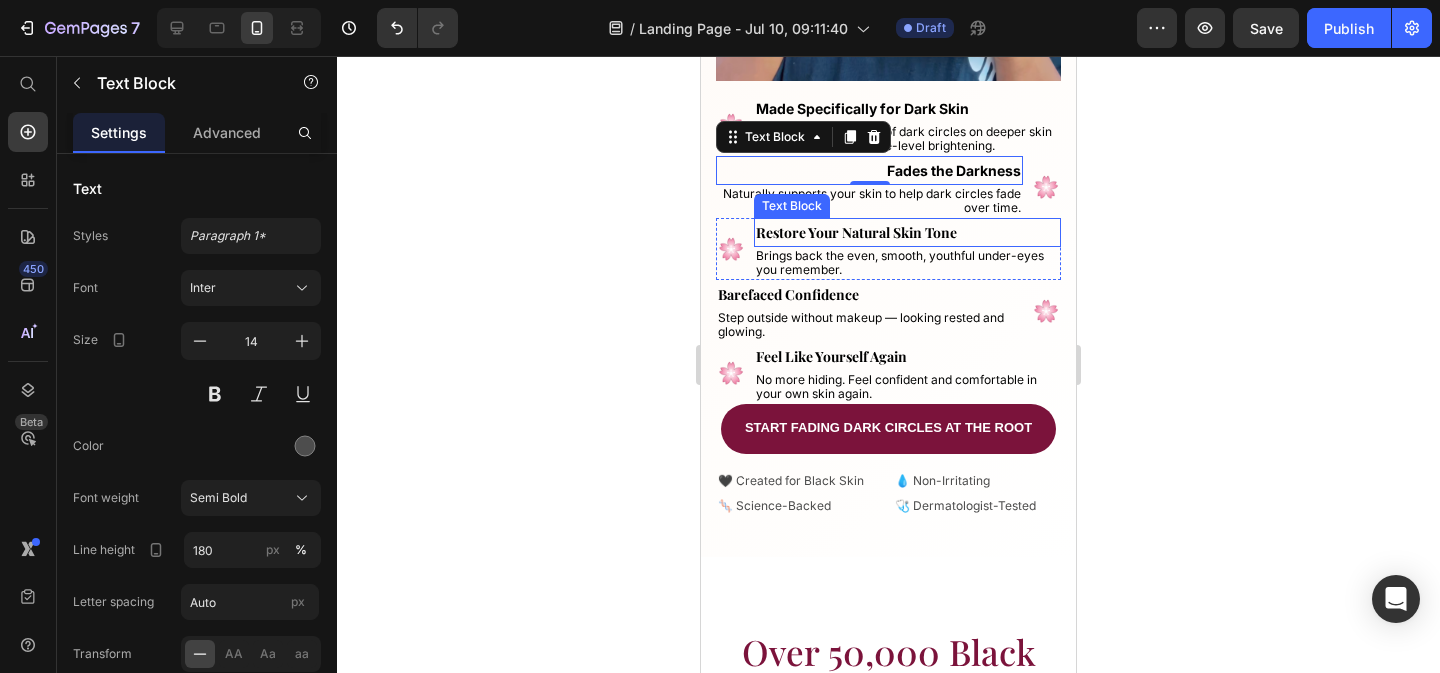click on "Restore Your Natural Skin Tone" at bounding box center [856, 232] 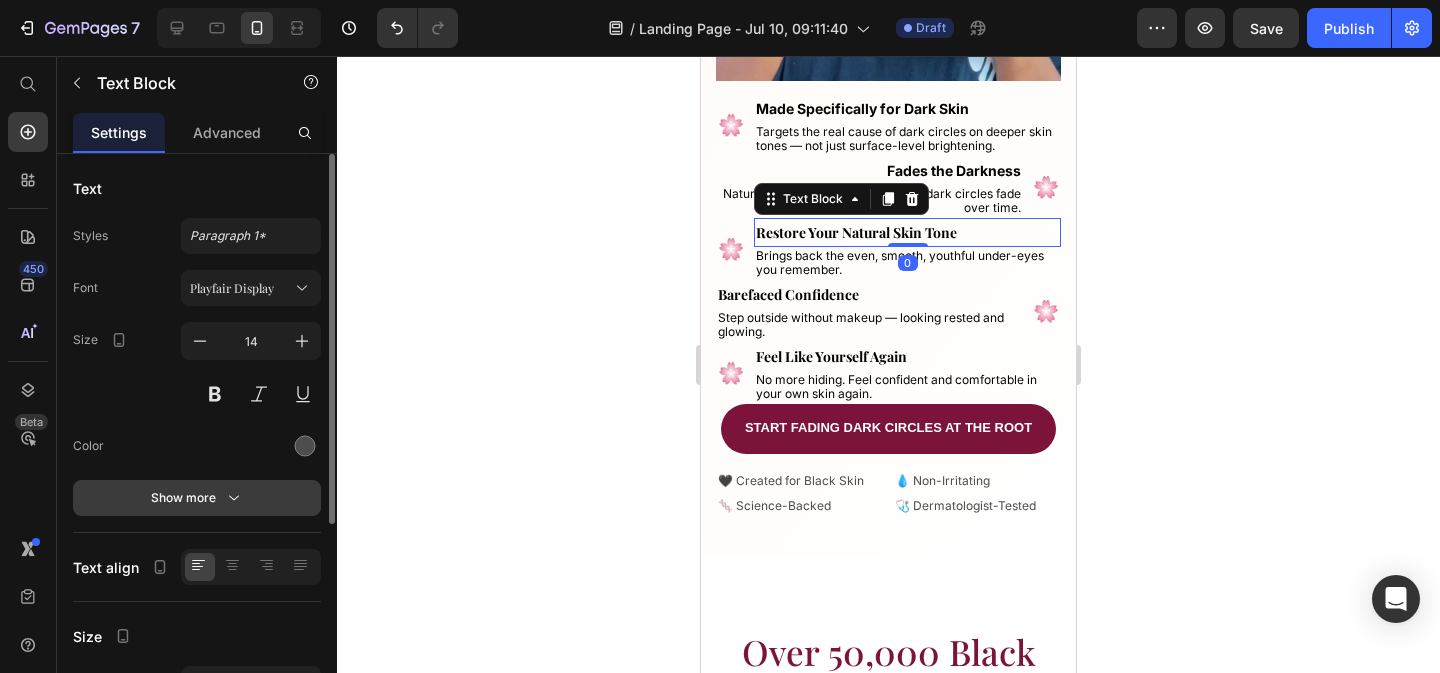 click on "Show more" at bounding box center (197, 498) 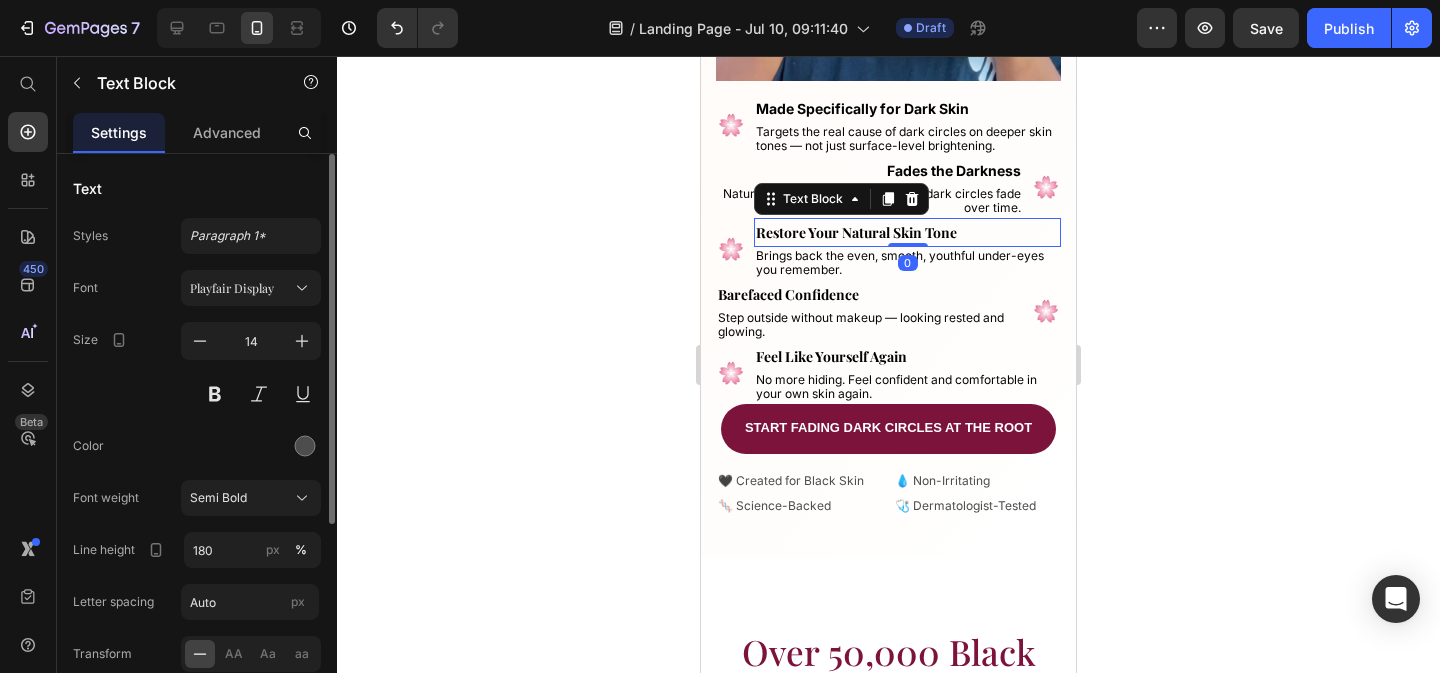 click on "Styles Paragraph 1* Font Playfair Display Size 14 Color Font weight Semi Bold Line height 180 px % Letter spacing Auto px Transform
AA Aa aa Shadow Show less" 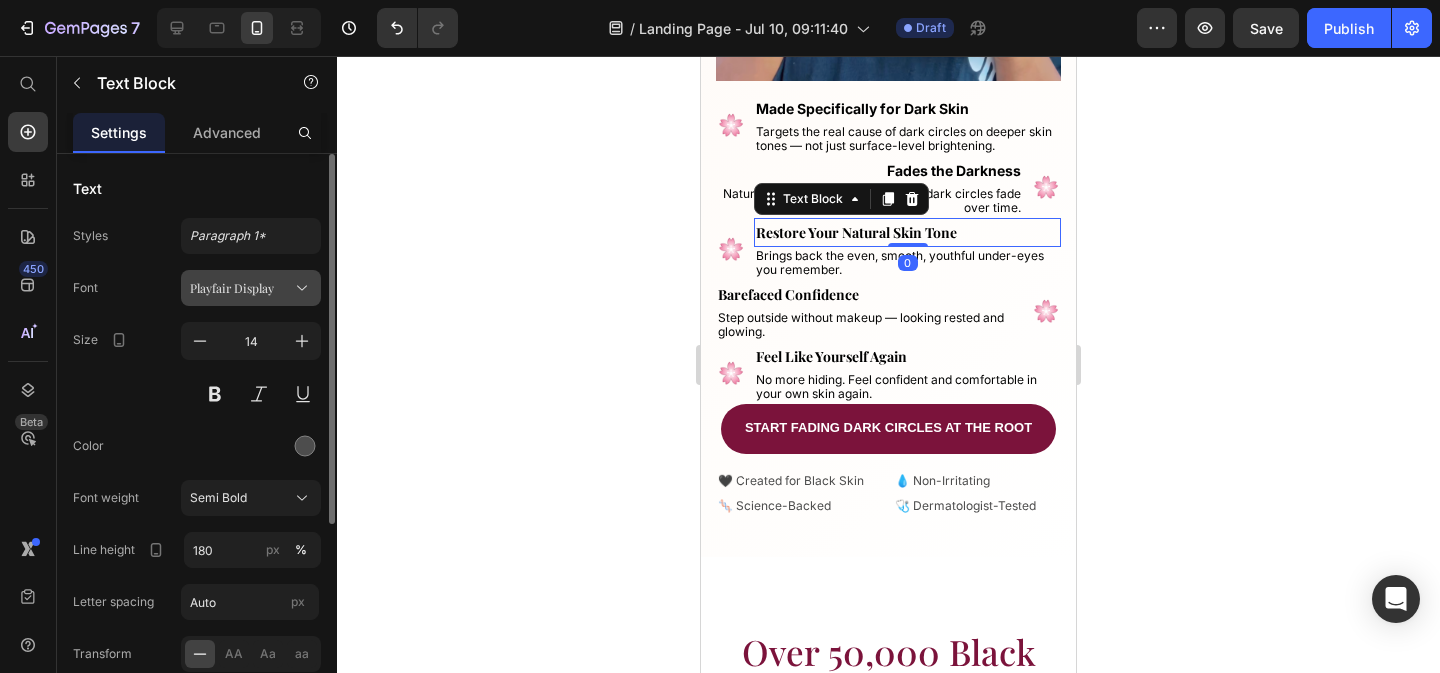 click on "Playfair Display" at bounding box center (241, 288) 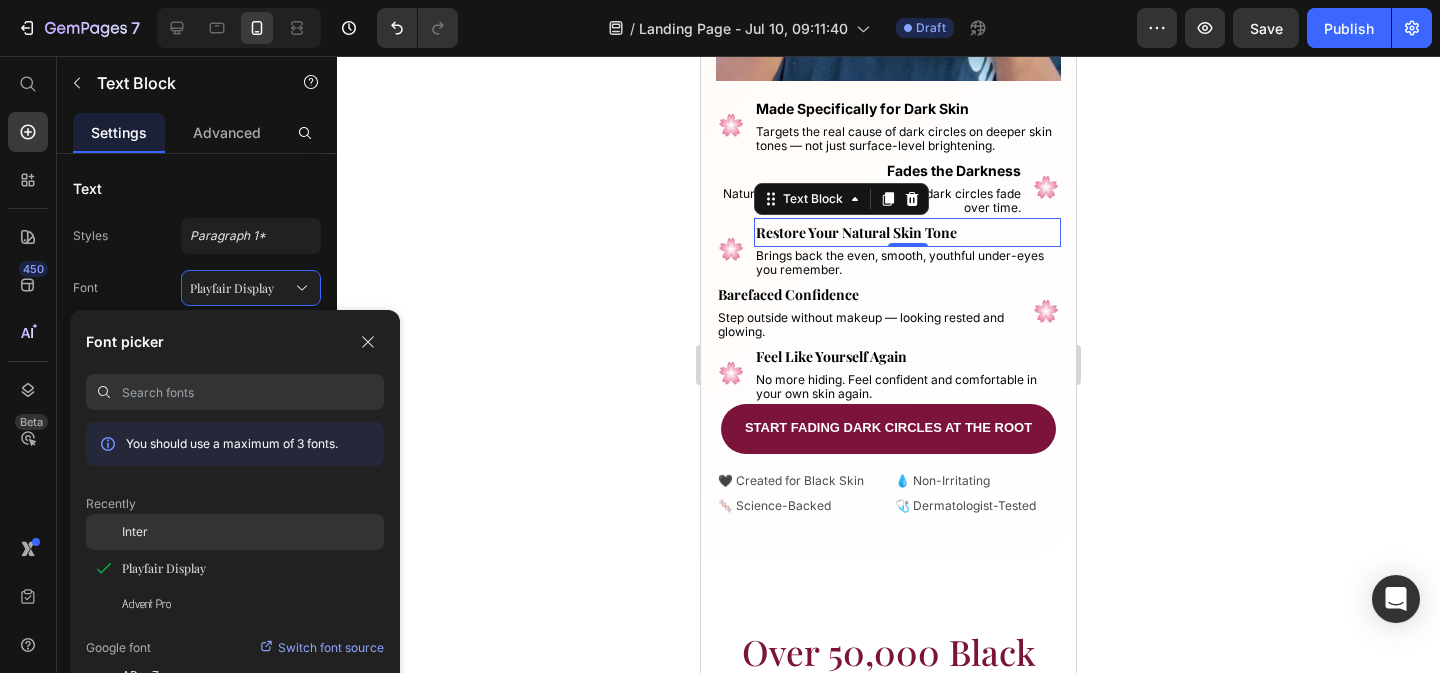 click on "Inter" 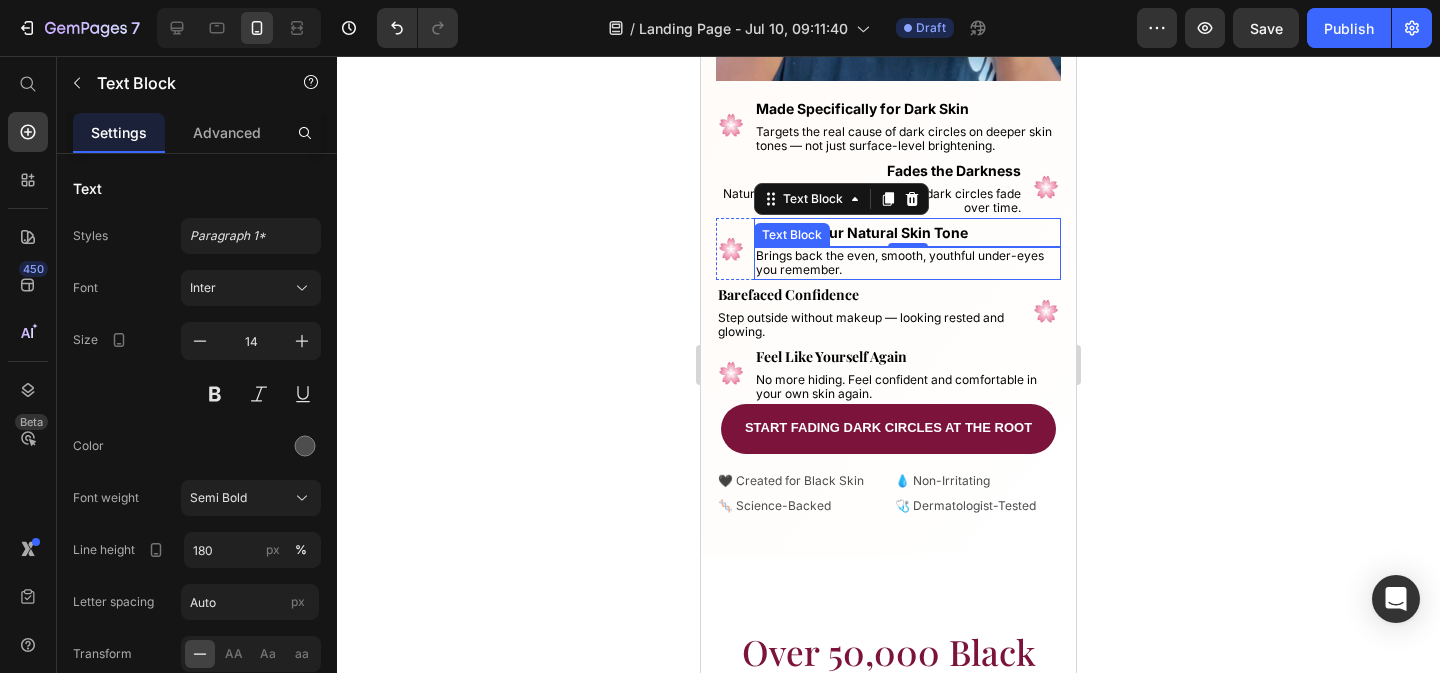 click on "Brings back the even, smooth, youthful under-eyes you remember." at bounding box center (907, 263) 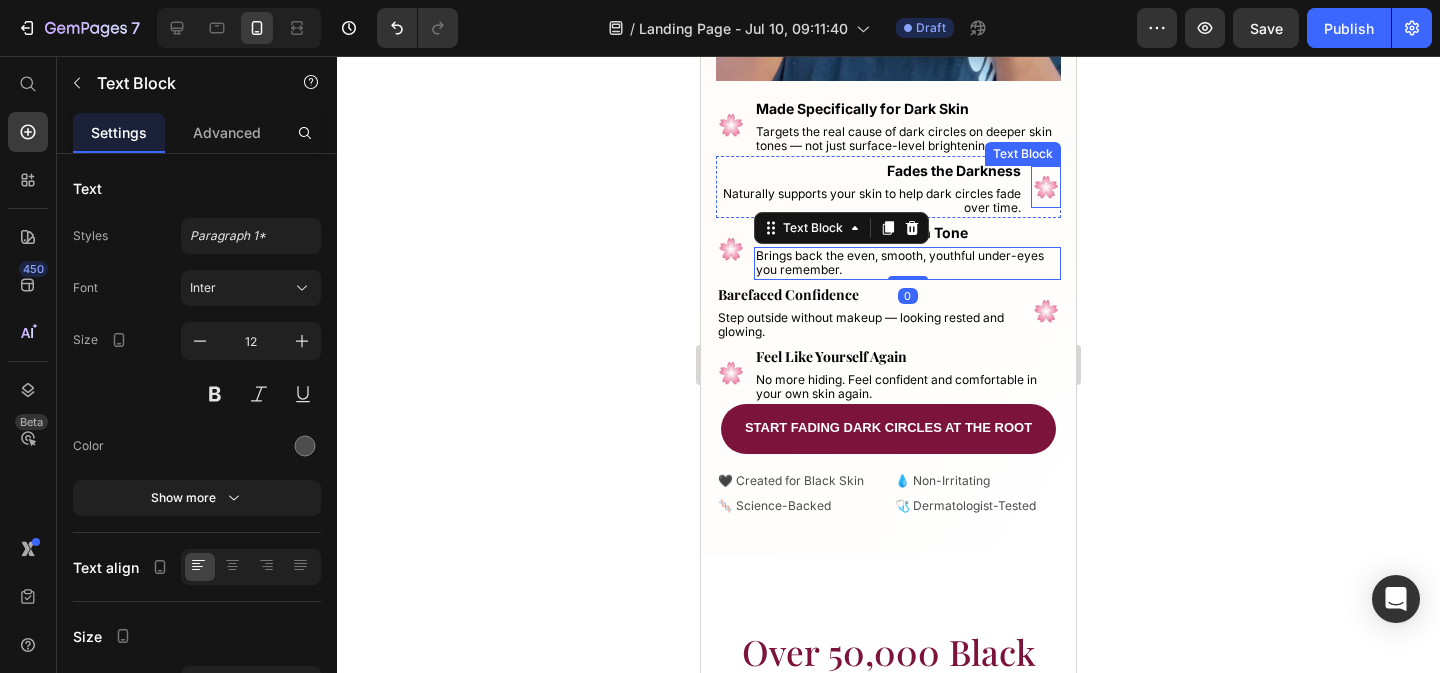 click 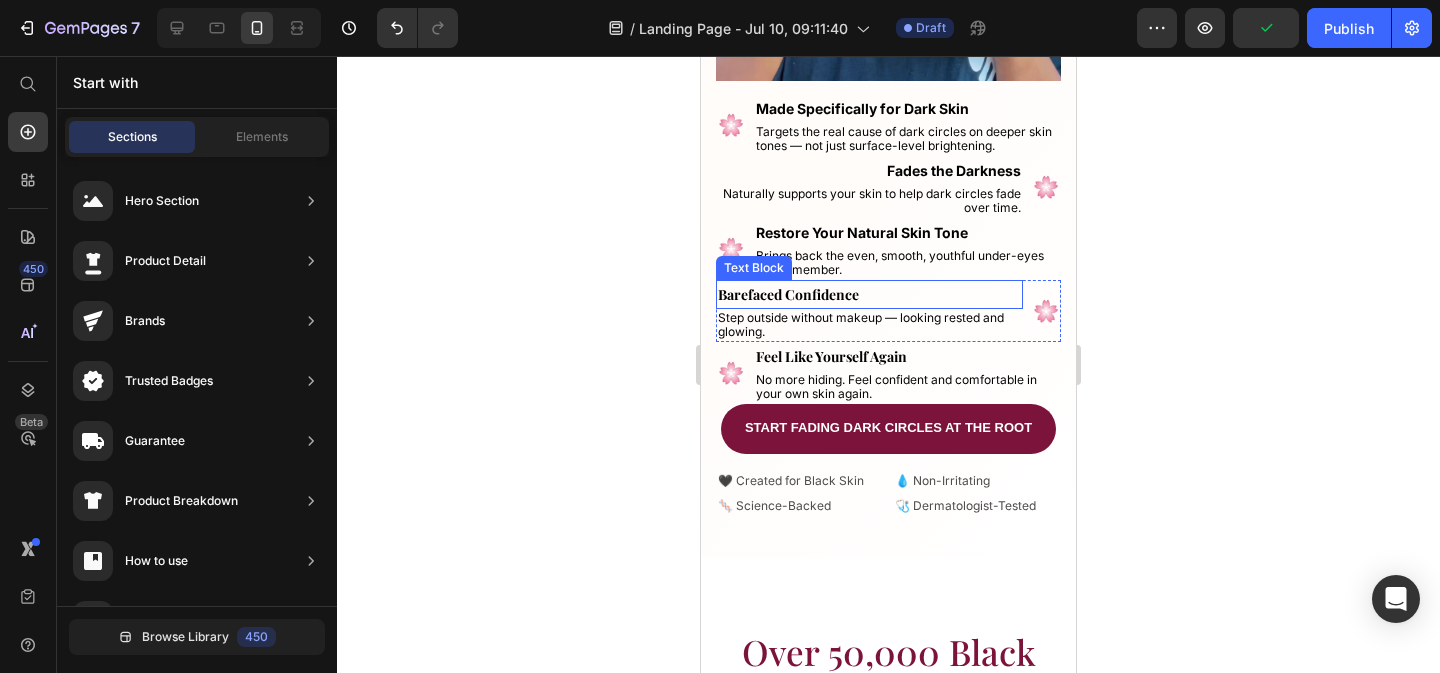 click on "Barefaced Confidence" at bounding box center [788, 294] 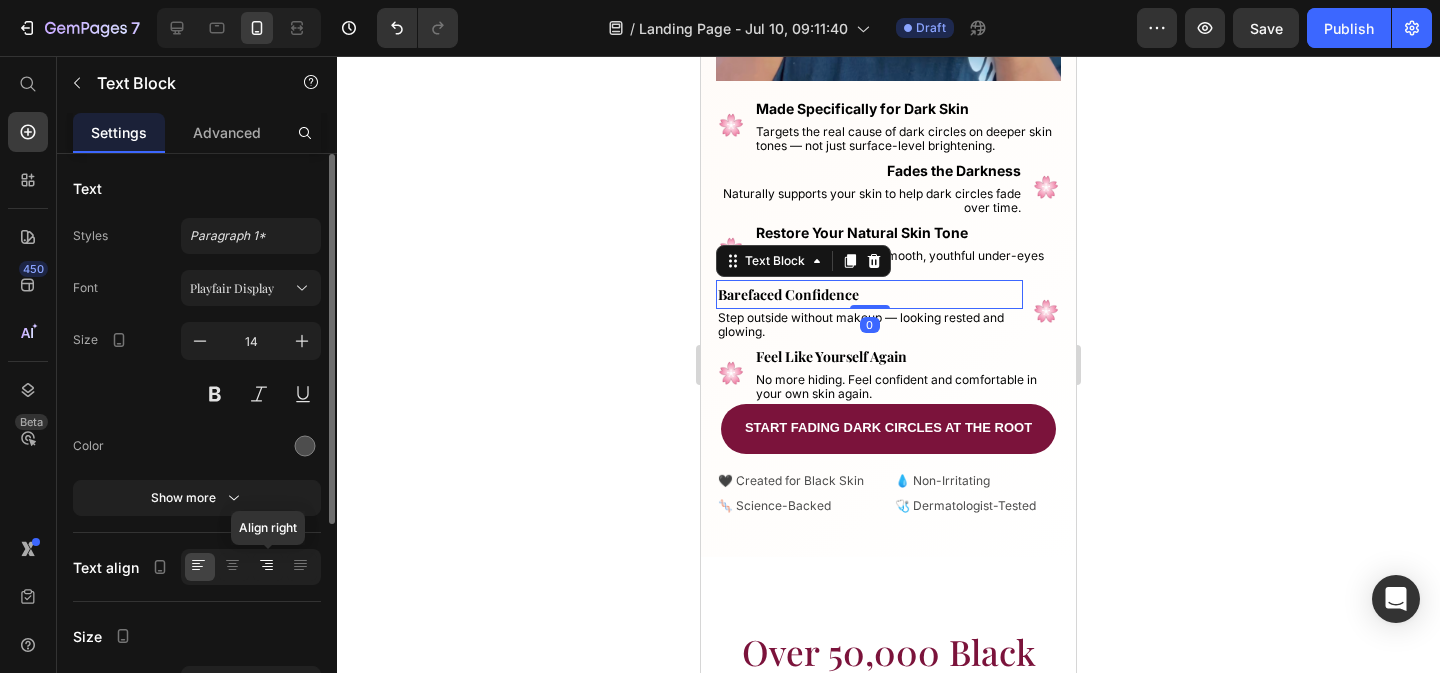 click 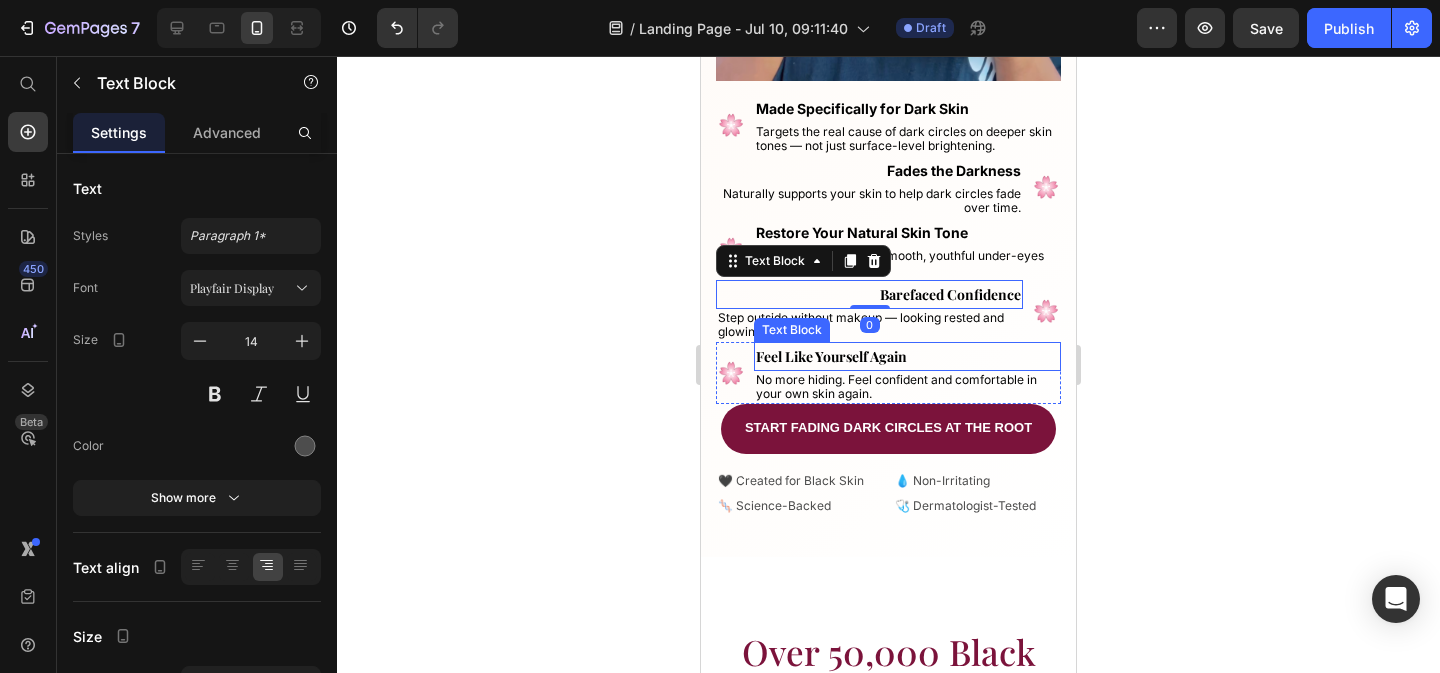 click on "Text Block" at bounding box center [792, 330] 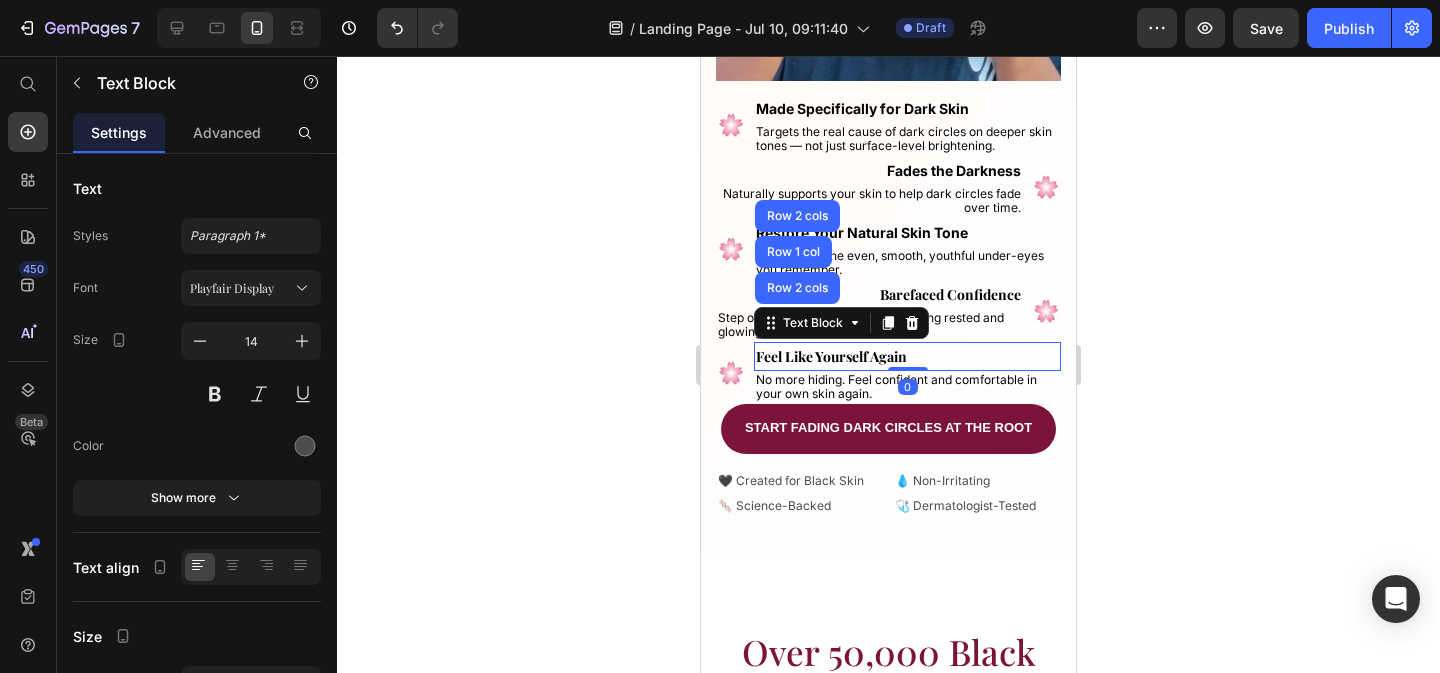 click on "Step outside without makeup — looking rested and glowing." at bounding box center (861, 324) 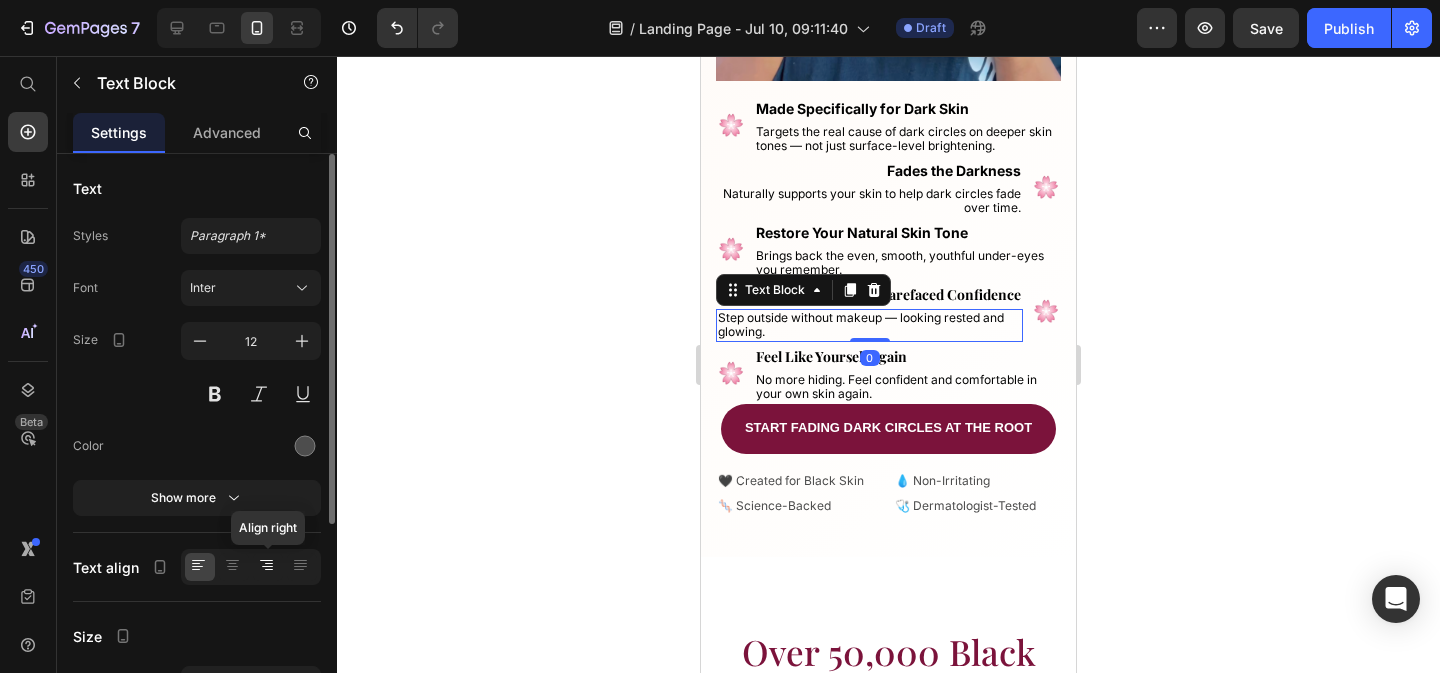 click 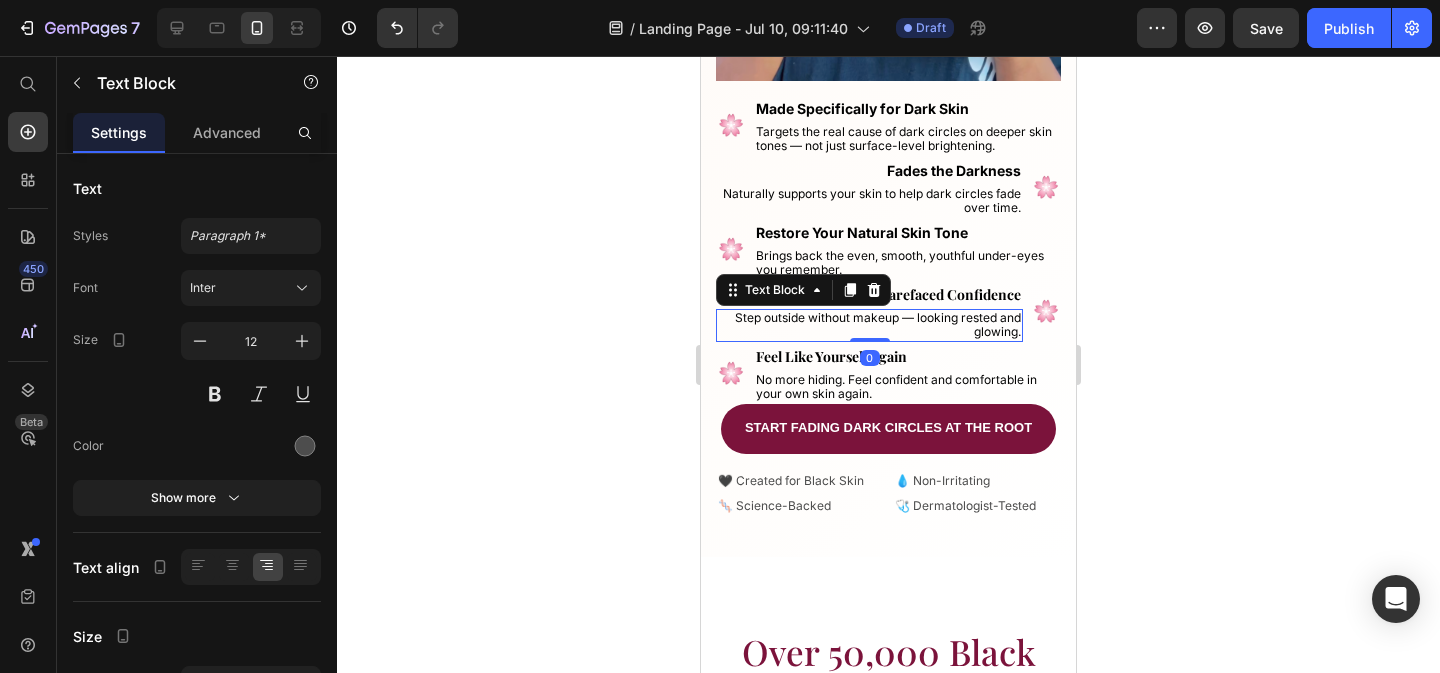 click 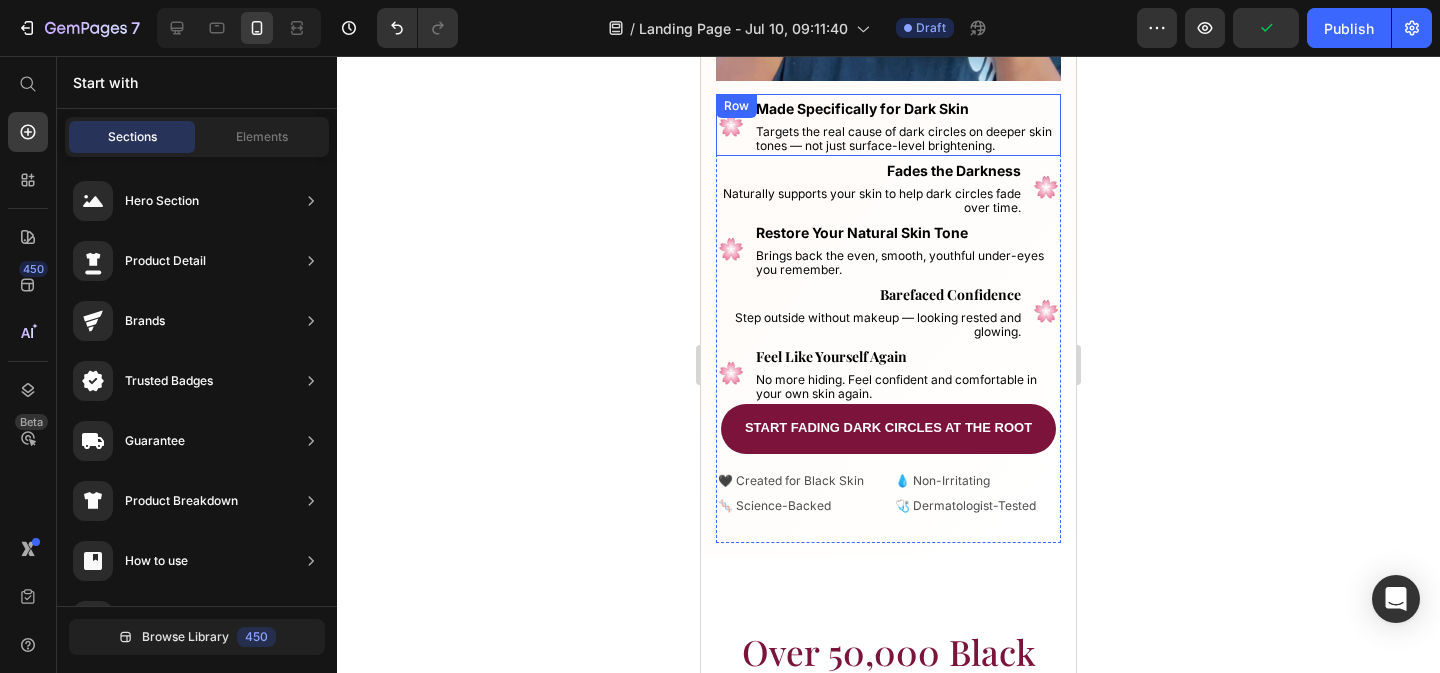 click on "🌸 Text Block Made Specifically for Dark Skin Text Block Targets the real cause of dark circles on deeper skin tones — not just surface-level brightening. Text Block Row" at bounding box center (888, 125) 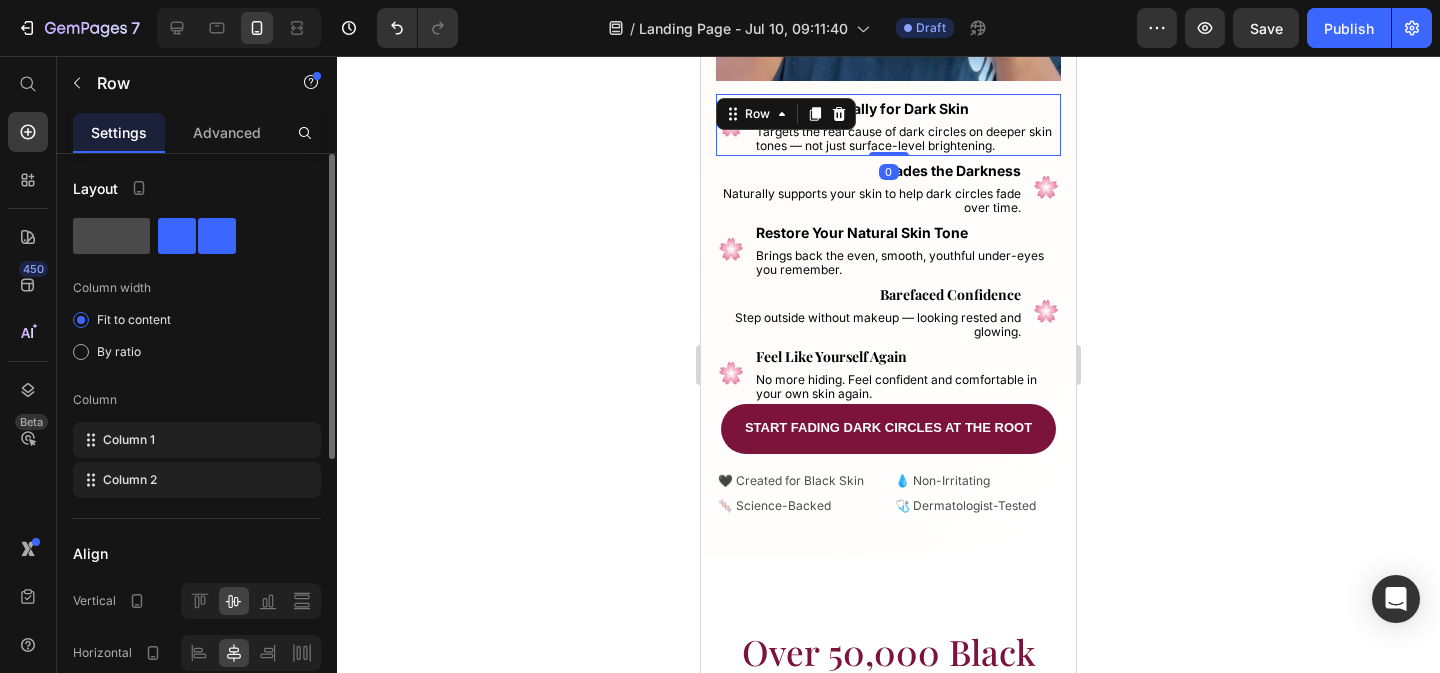 click 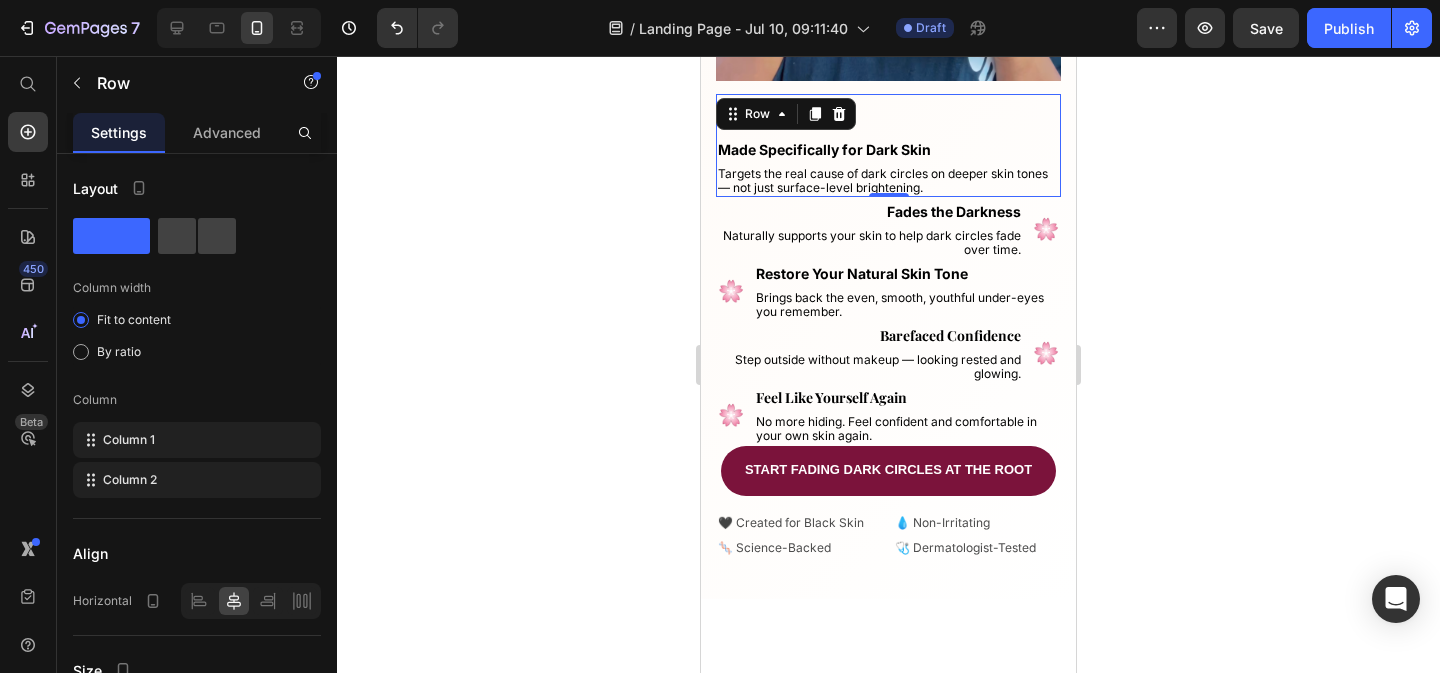 click 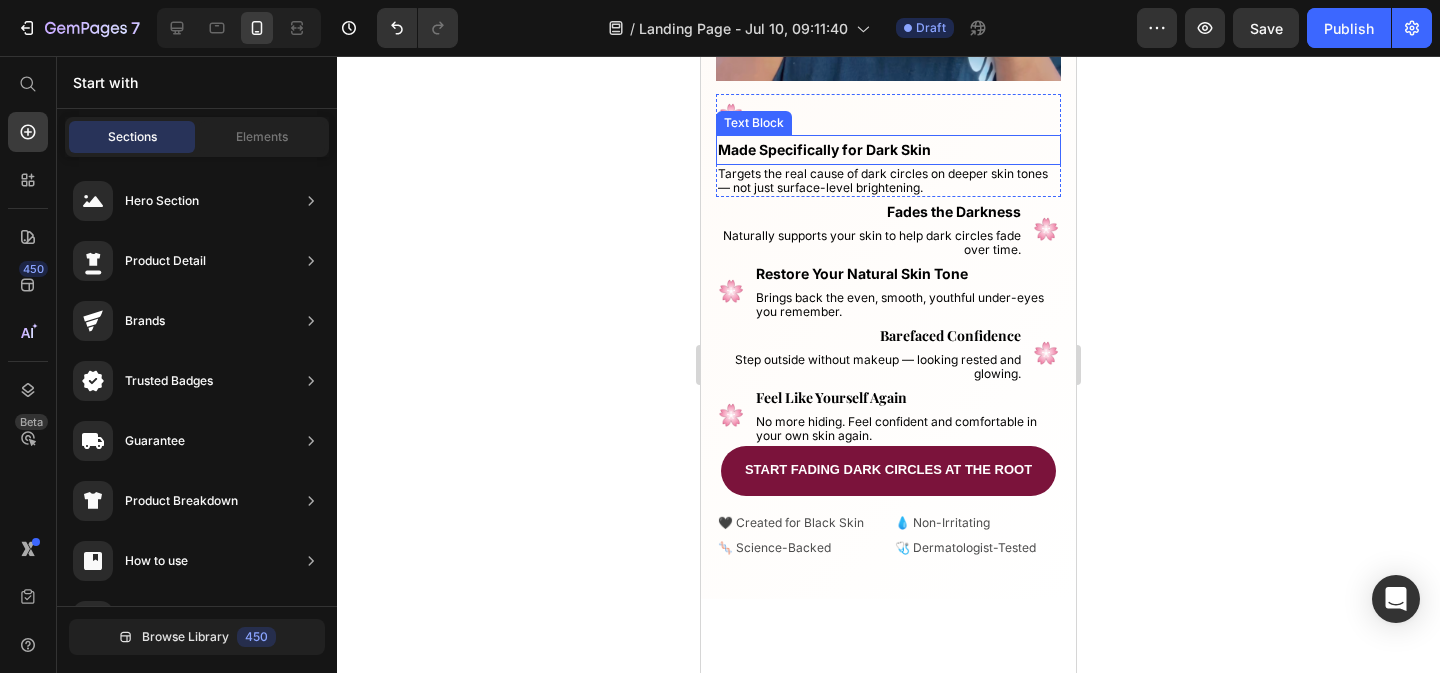 click on "Made Specifically for Dark Skin" at bounding box center (824, 149) 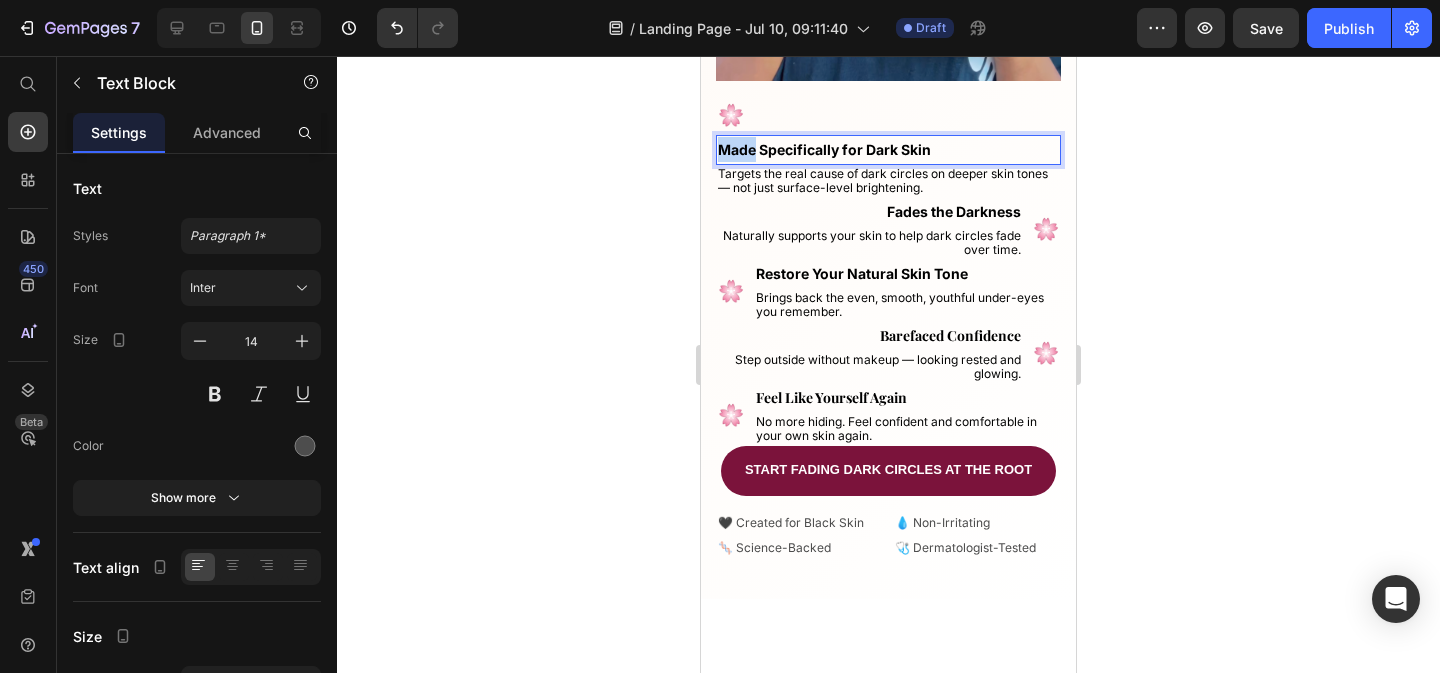 click on "Made Specifically for Dark Skin" at bounding box center [824, 149] 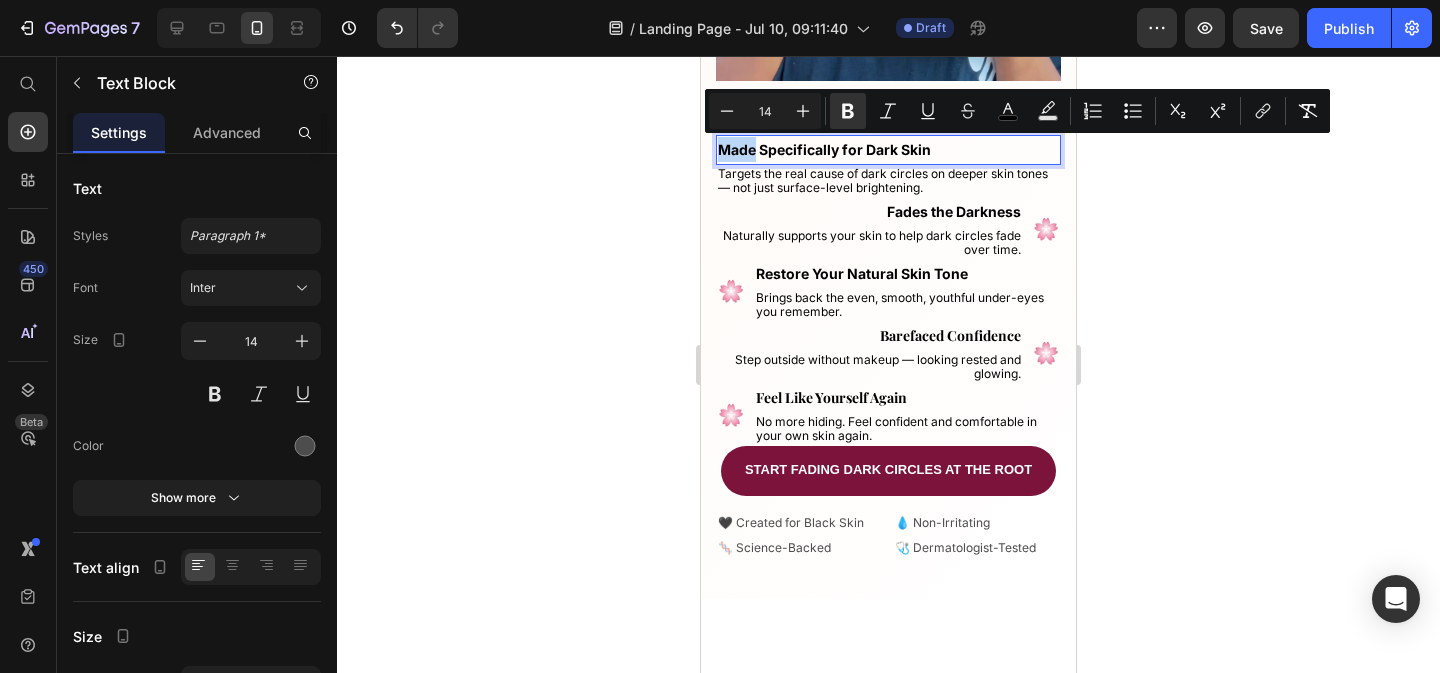 click on "Made Specifically for Dark Skin" at bounding box center (824, 149) 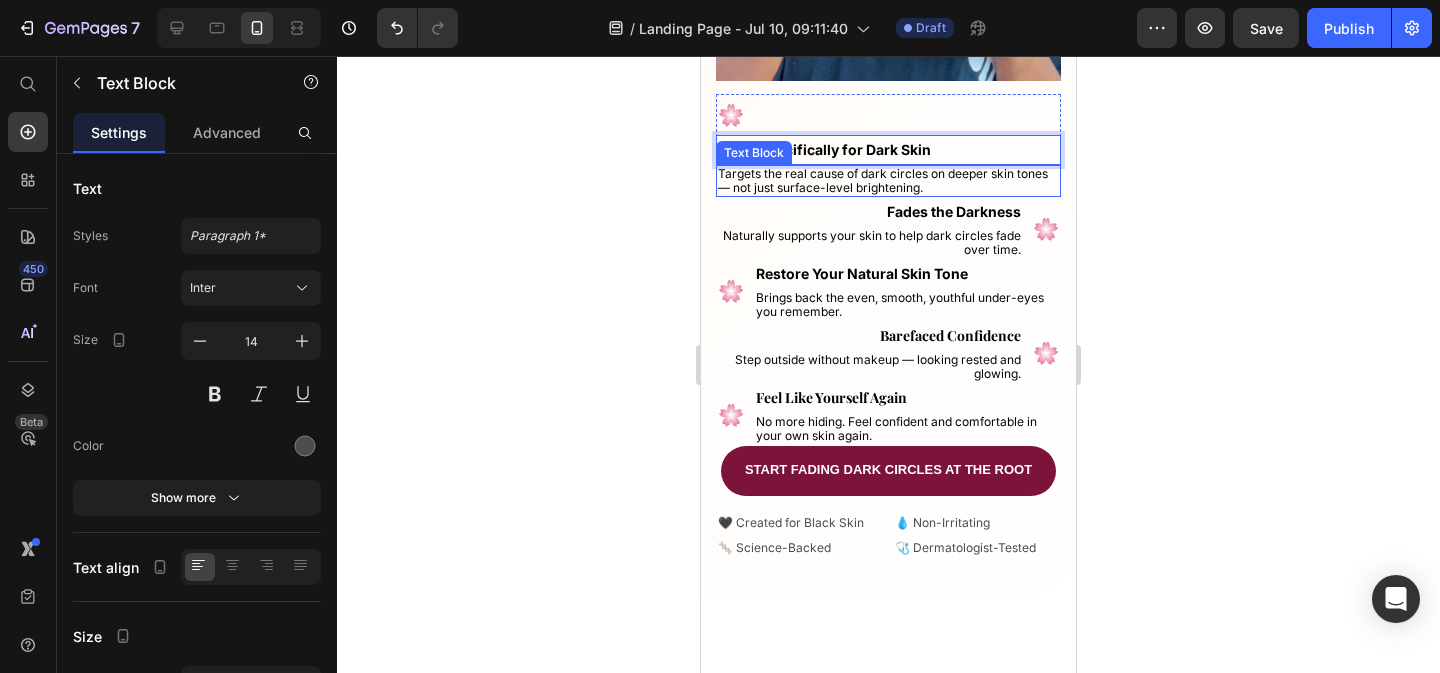 click on "Targets the real cause of dark circles on deeper skin tones — not just surface-level brightening." at bounding box center [883, 180] 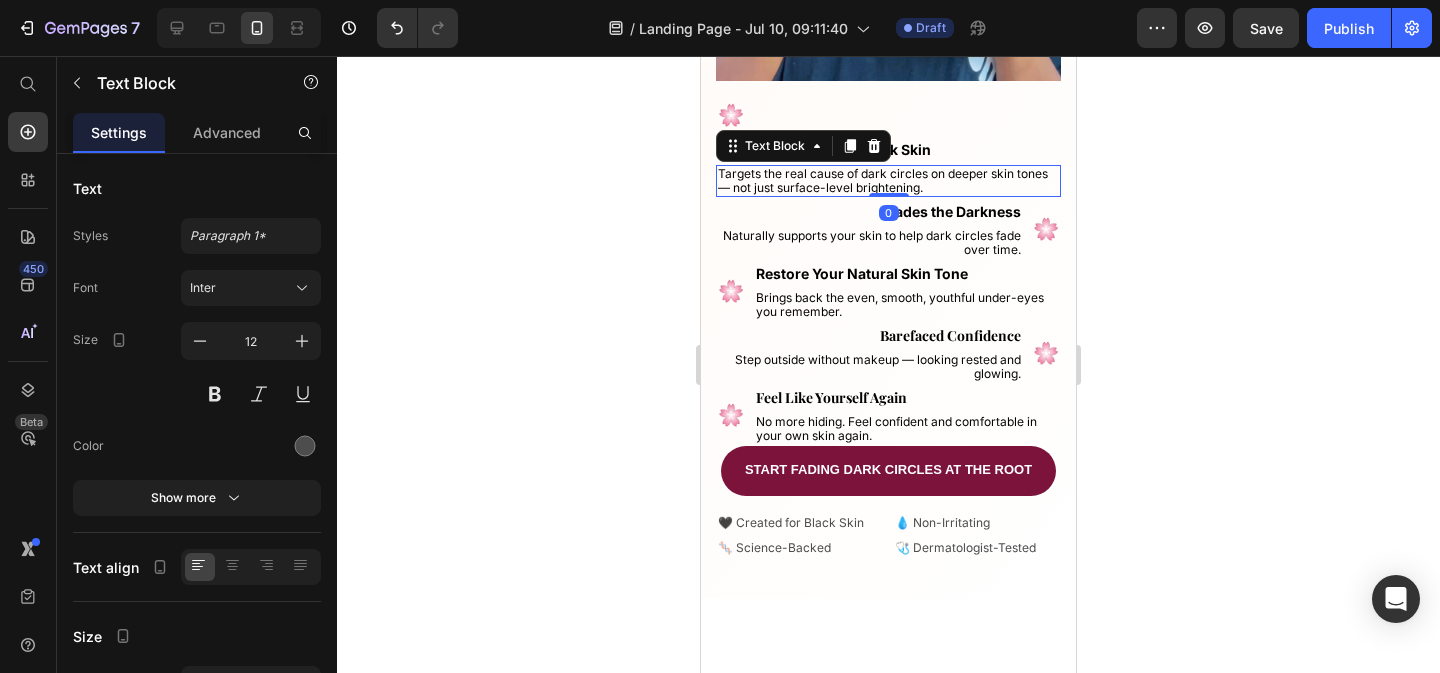 drag, startPoint x: 1229, startPoint y: 175, endPoint x: 177, endPoint y: 87, distance: 1055.6742 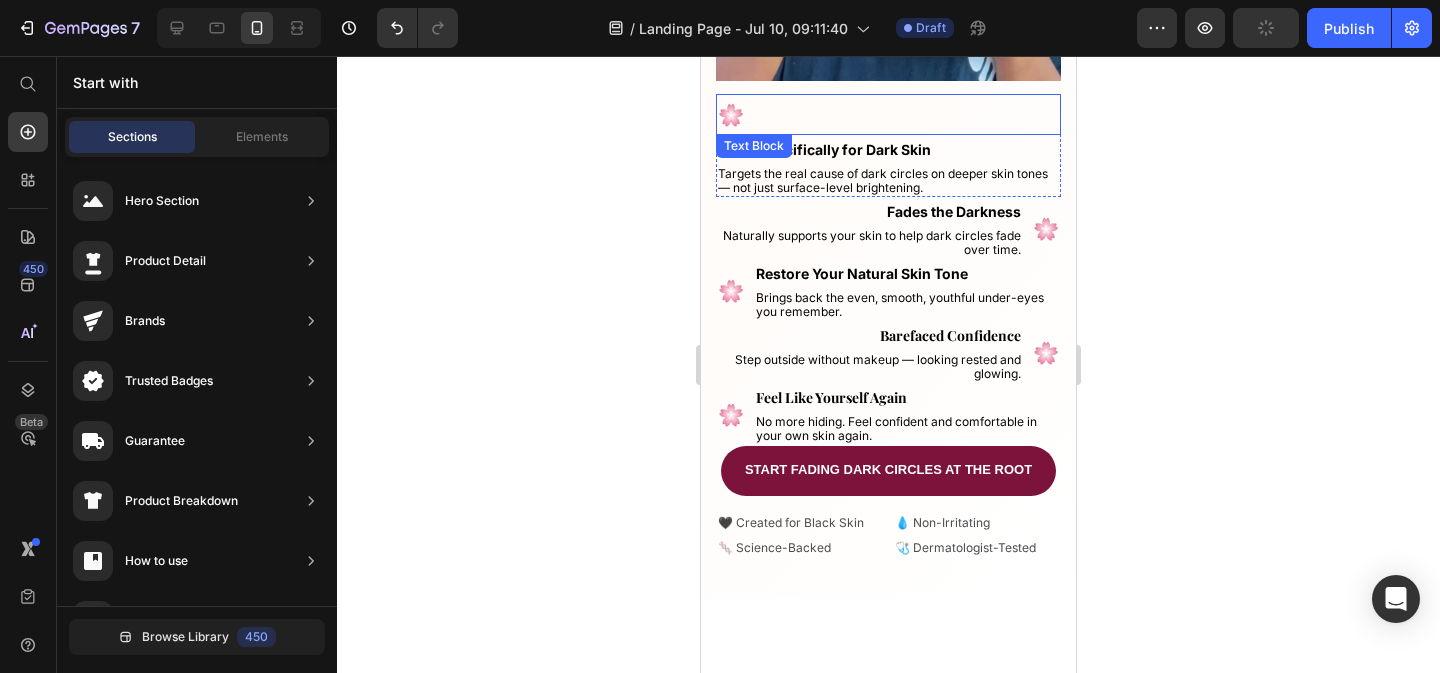 click on "🌸" at bounding box center (888, 115) 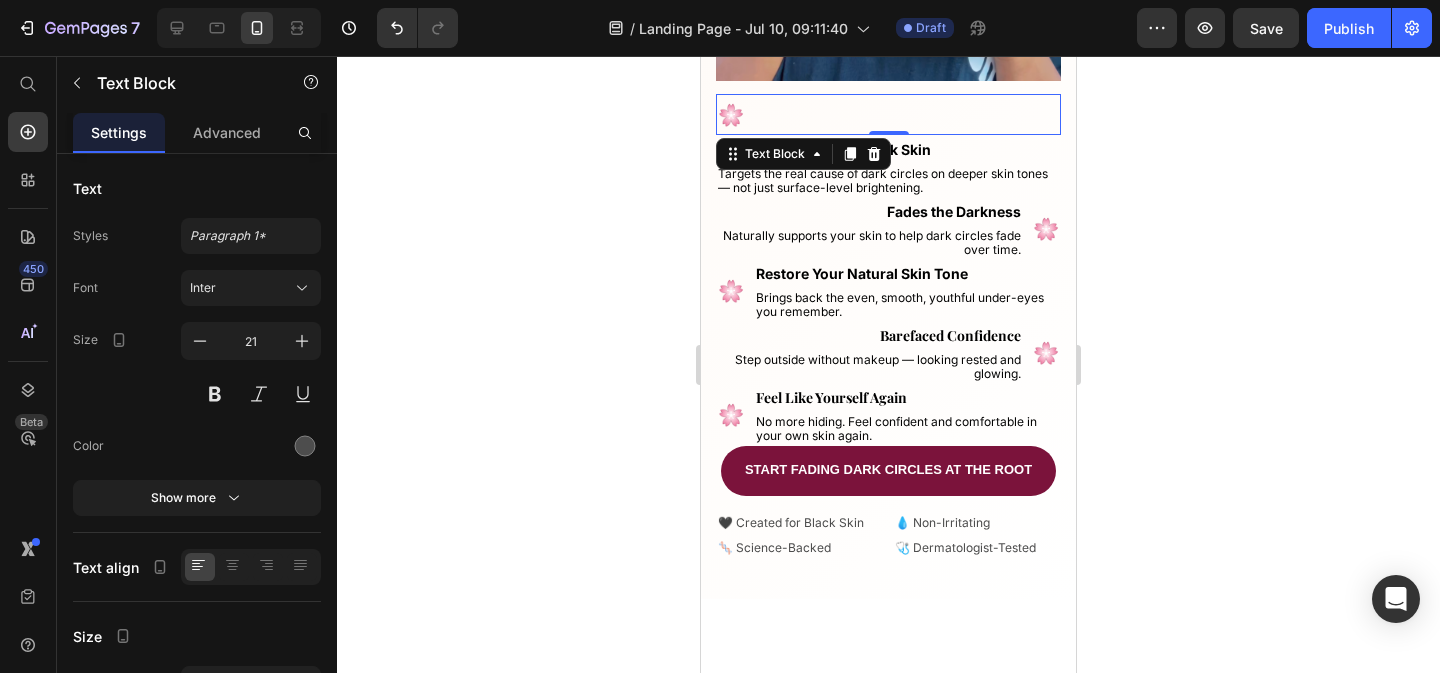 click 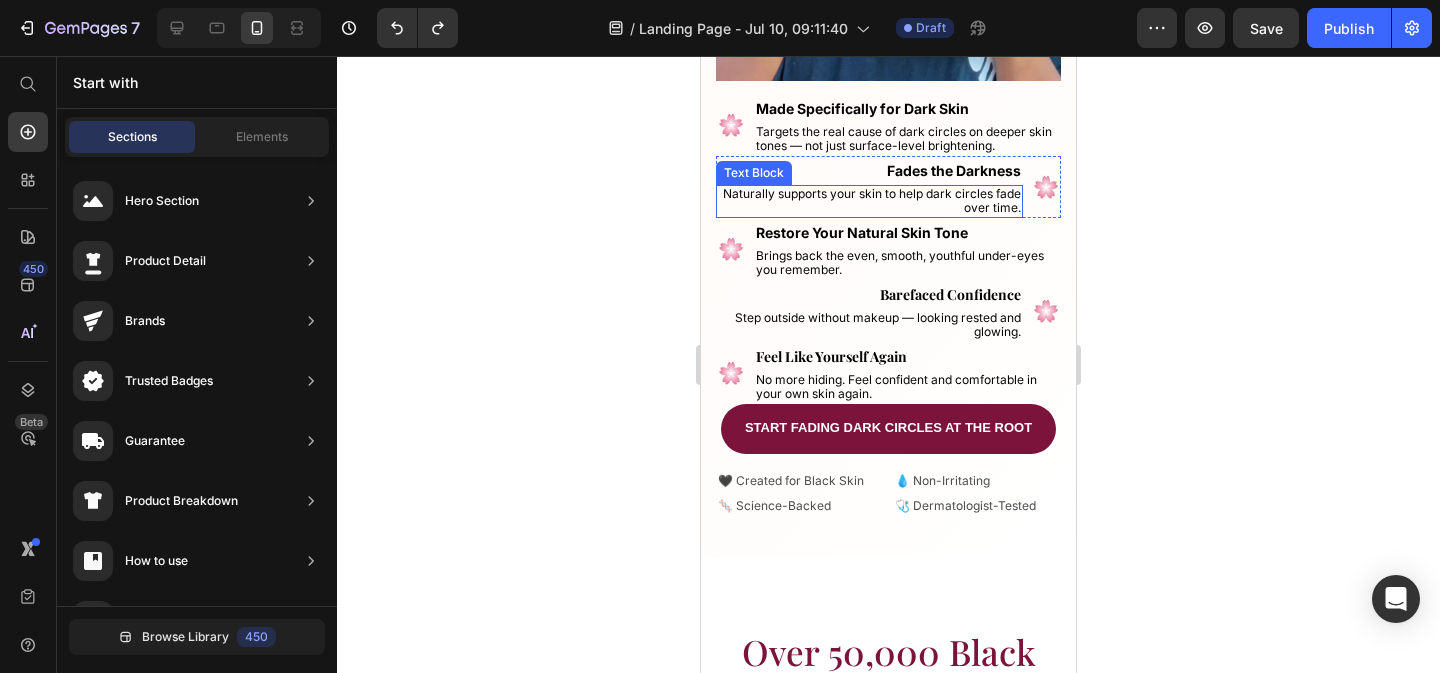 scroll, scrollTop: 0, scrollLeft: 0, axis: both 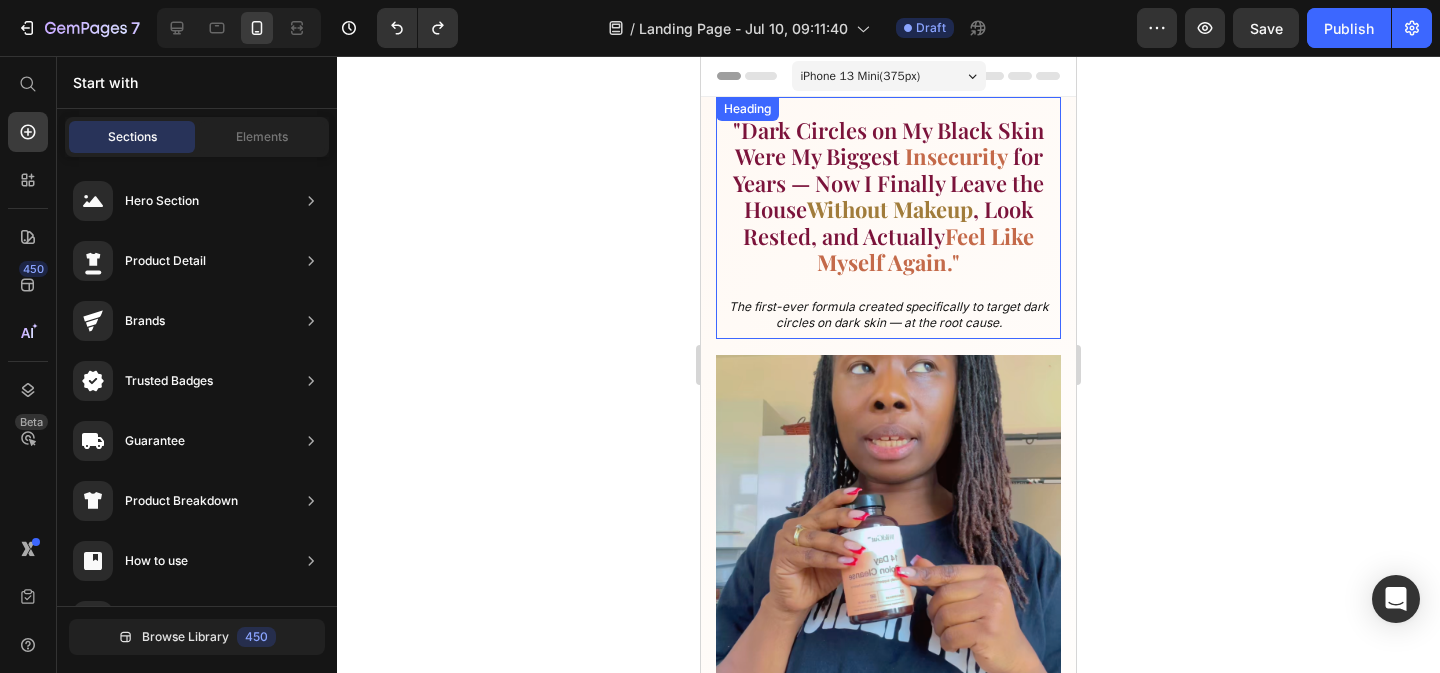 click on ""Dark Circles on My Black Skin Were My Biggest" at bounding box center [888, 143] 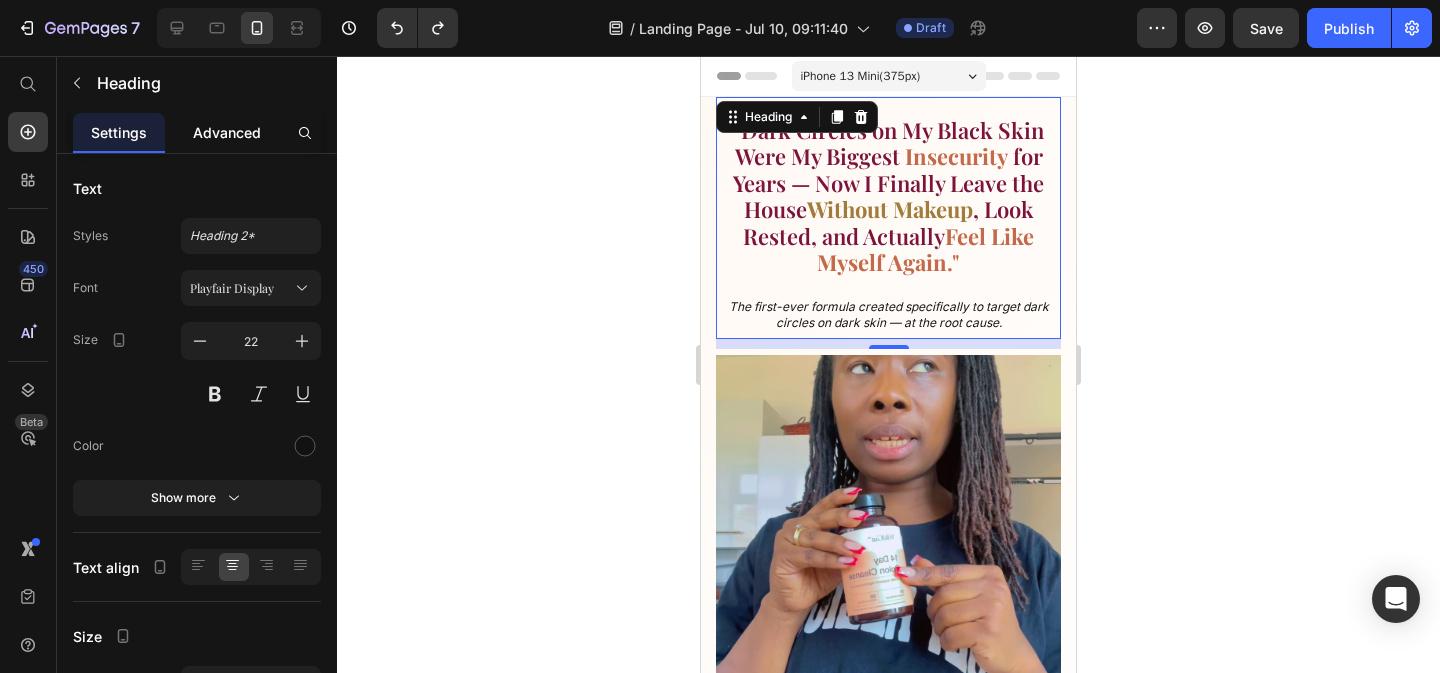 click on "Advanced" at bounding box center [227, 132] 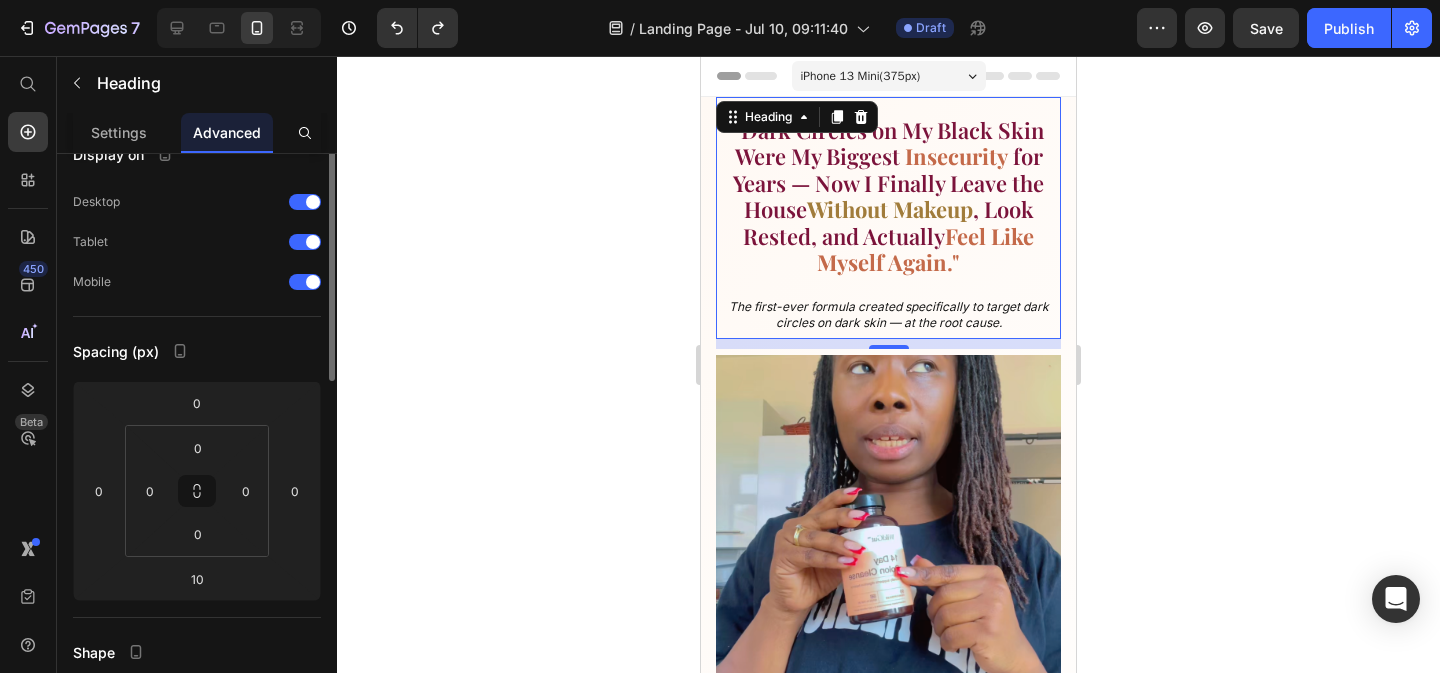 scroll, scrollTop: 0, scrollLeft: 0, axis: both 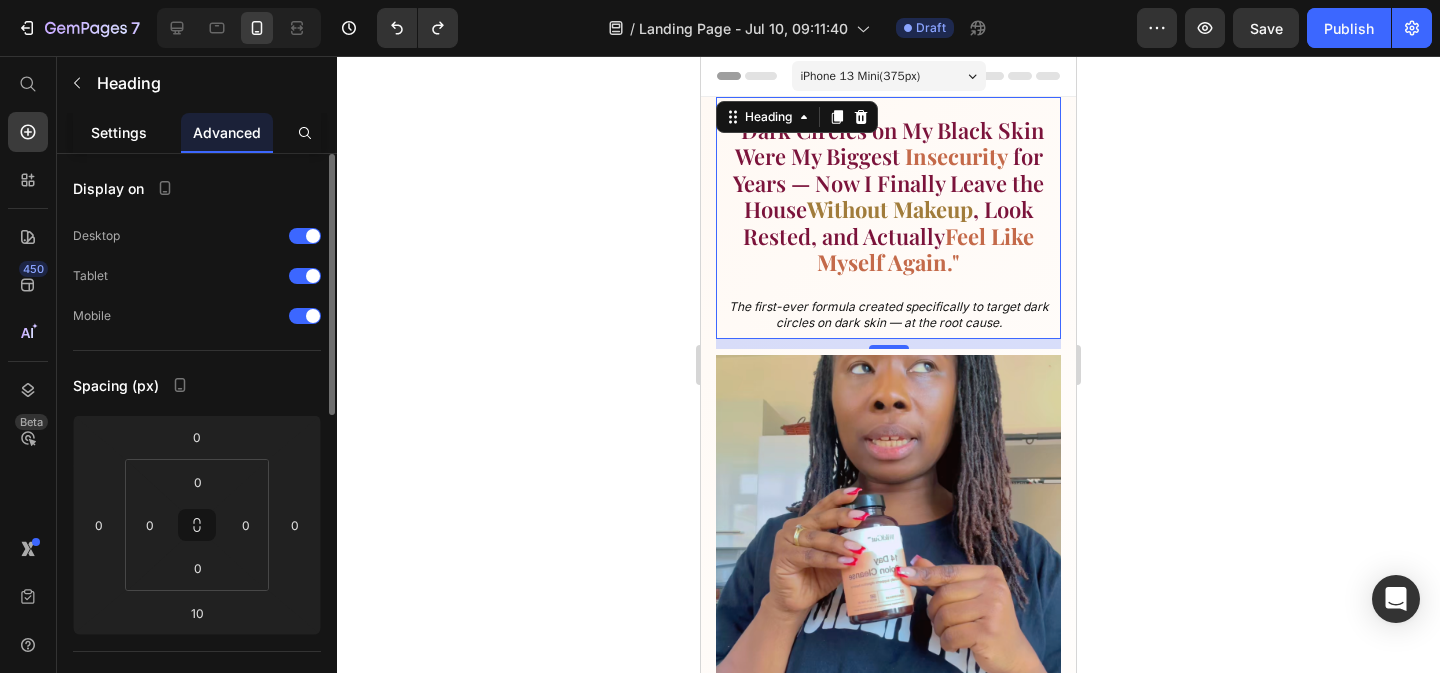 click on "Settings" at bounding box center (119, 132) 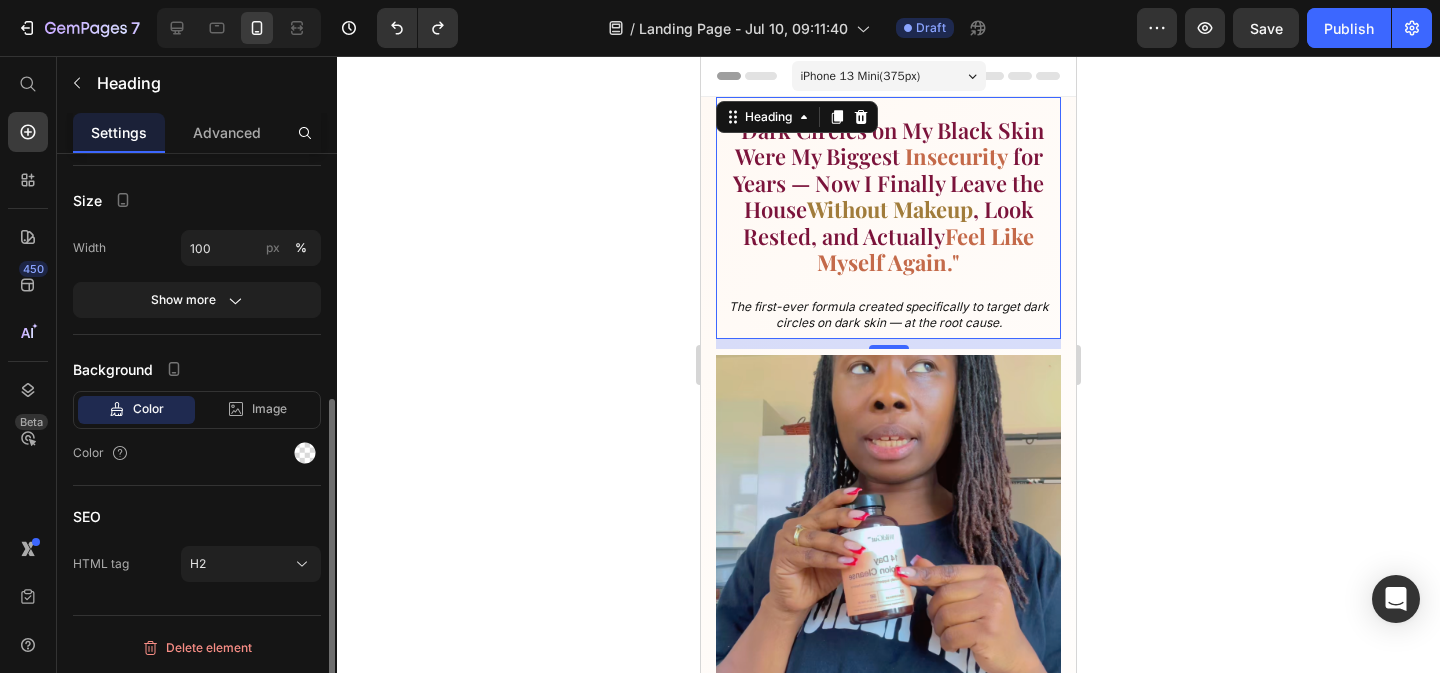 scroll, scrollTop: 434, scrollLeft: 0, axis: vertical 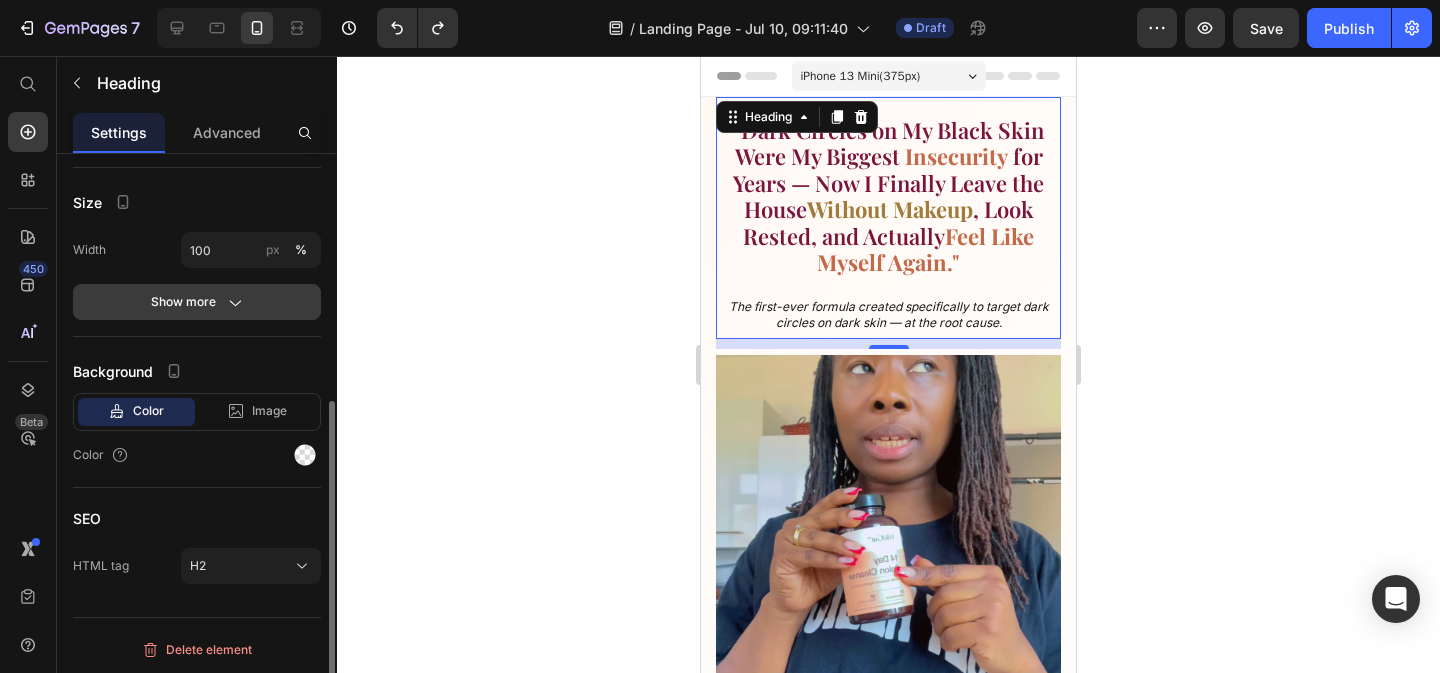 click on "Show more" at bounding box center (197, 302) 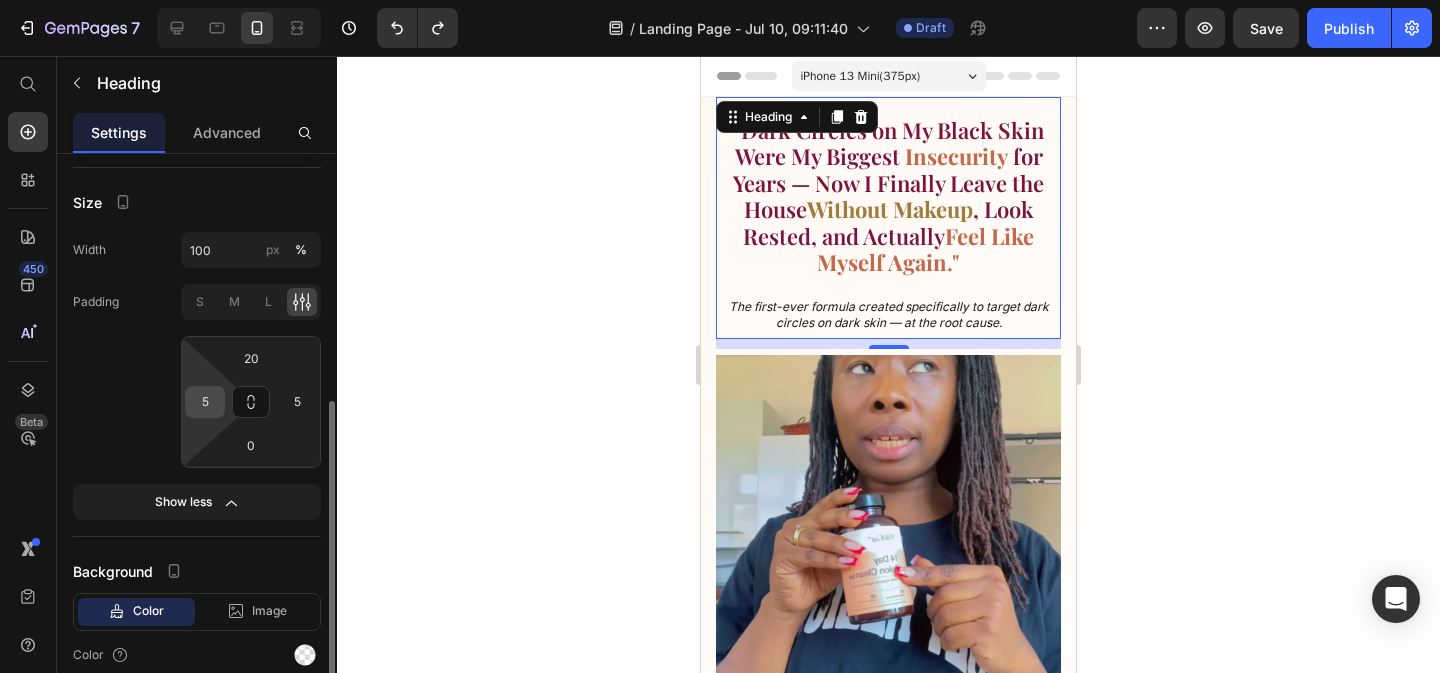 click on "5" at bounding box center (205, 402) 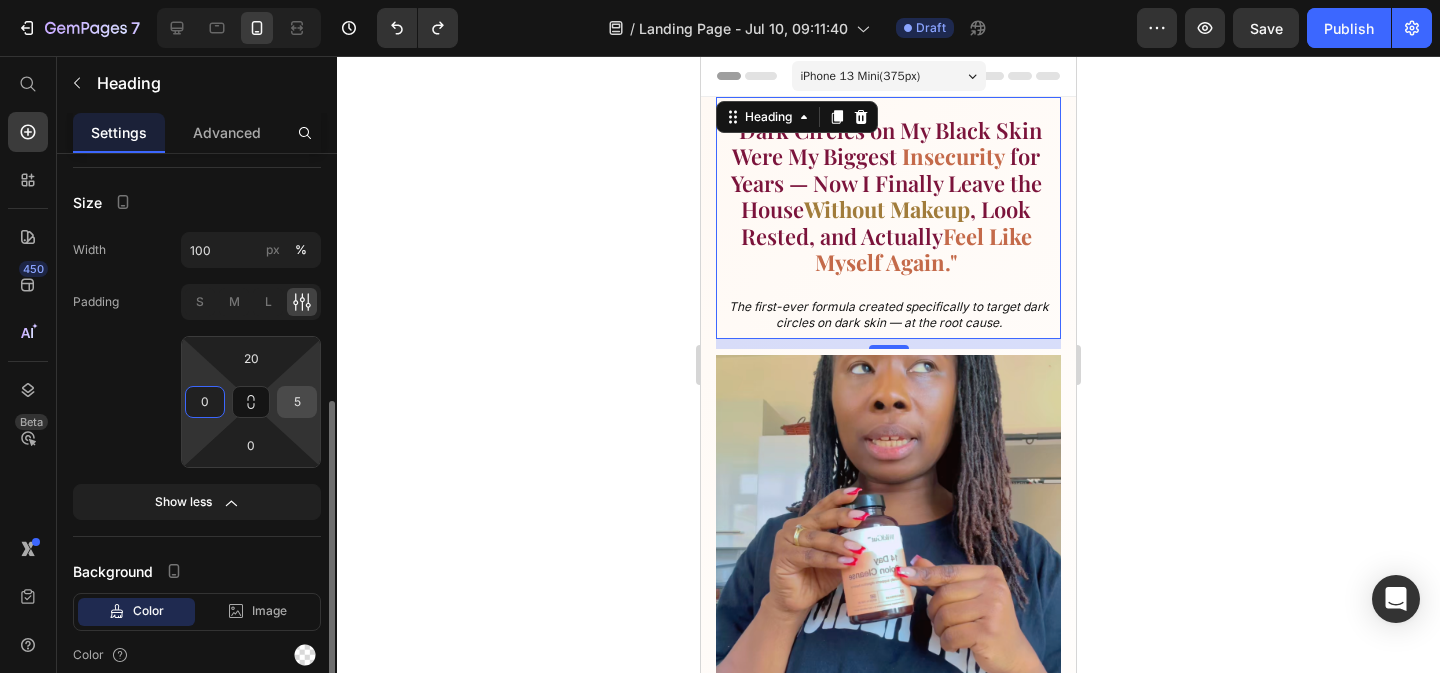 type on "0" 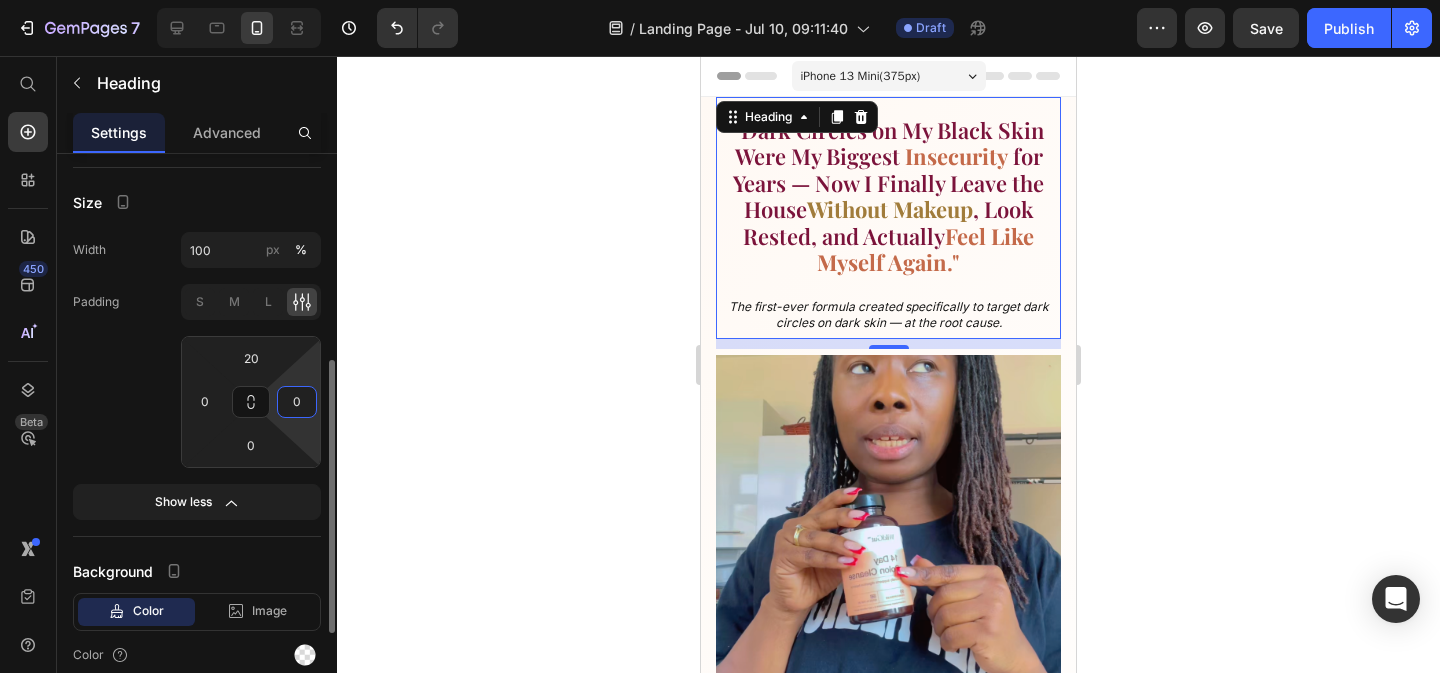 type on "0" 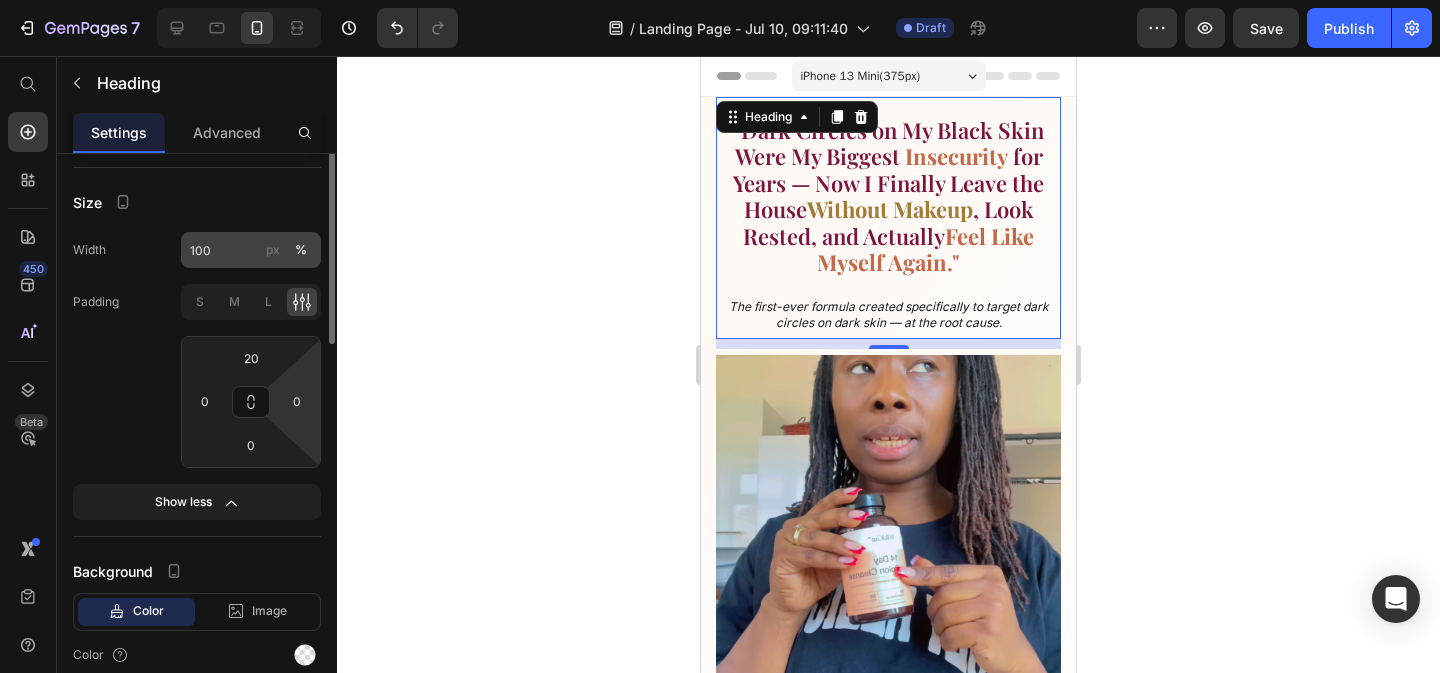 scroll, scrollTop: 0, scrollLeft: 0, axis: both 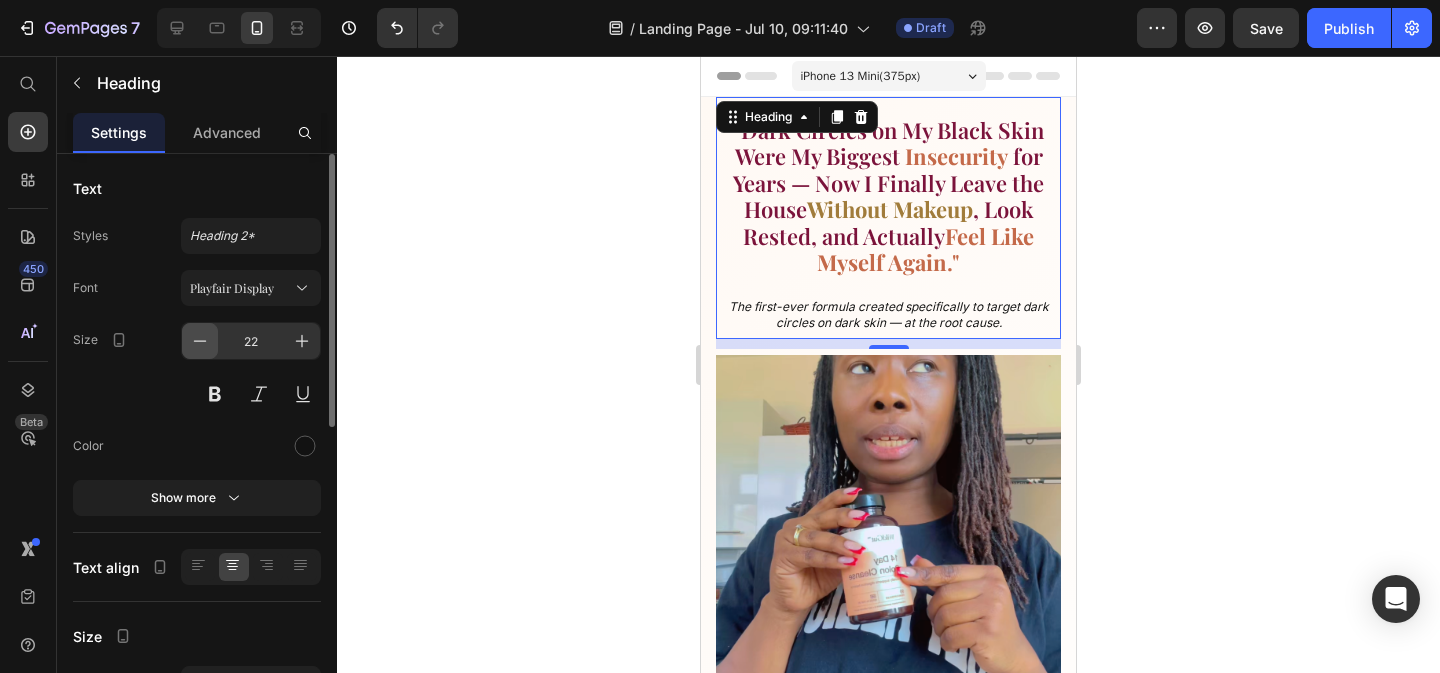 click 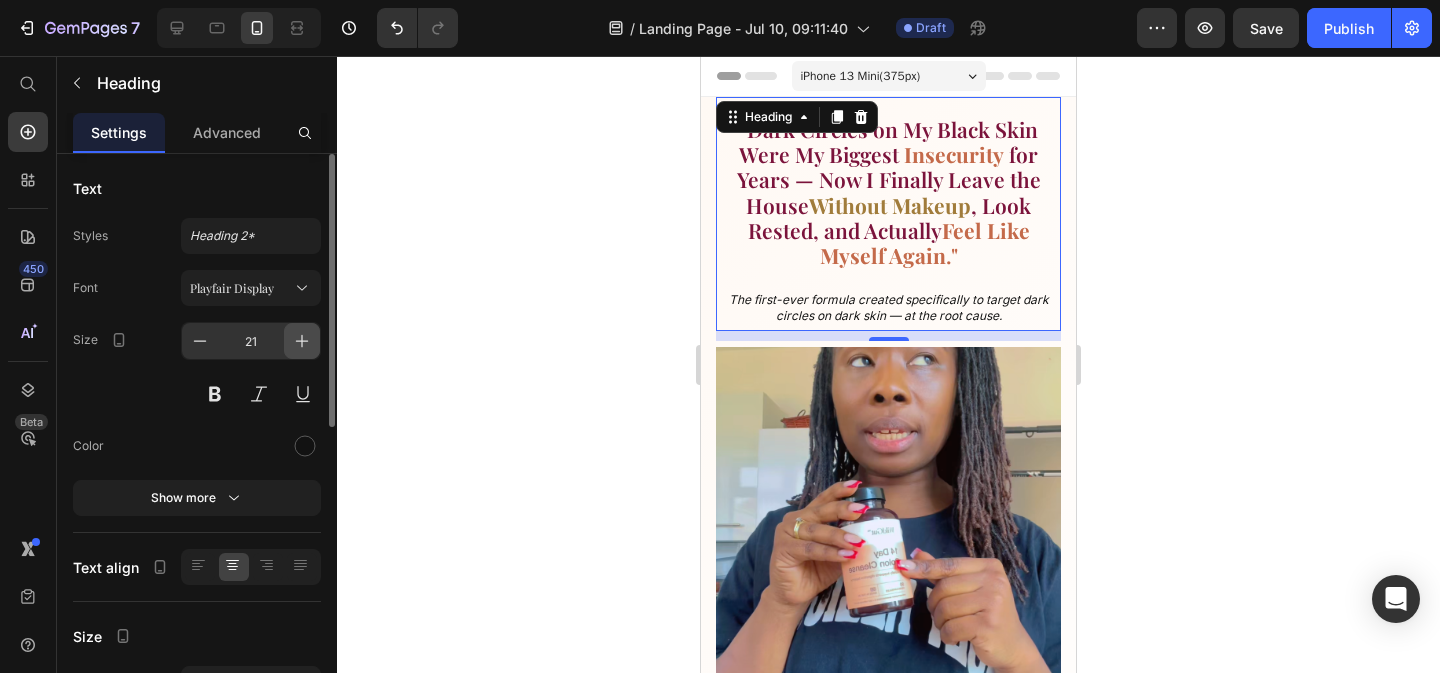 click 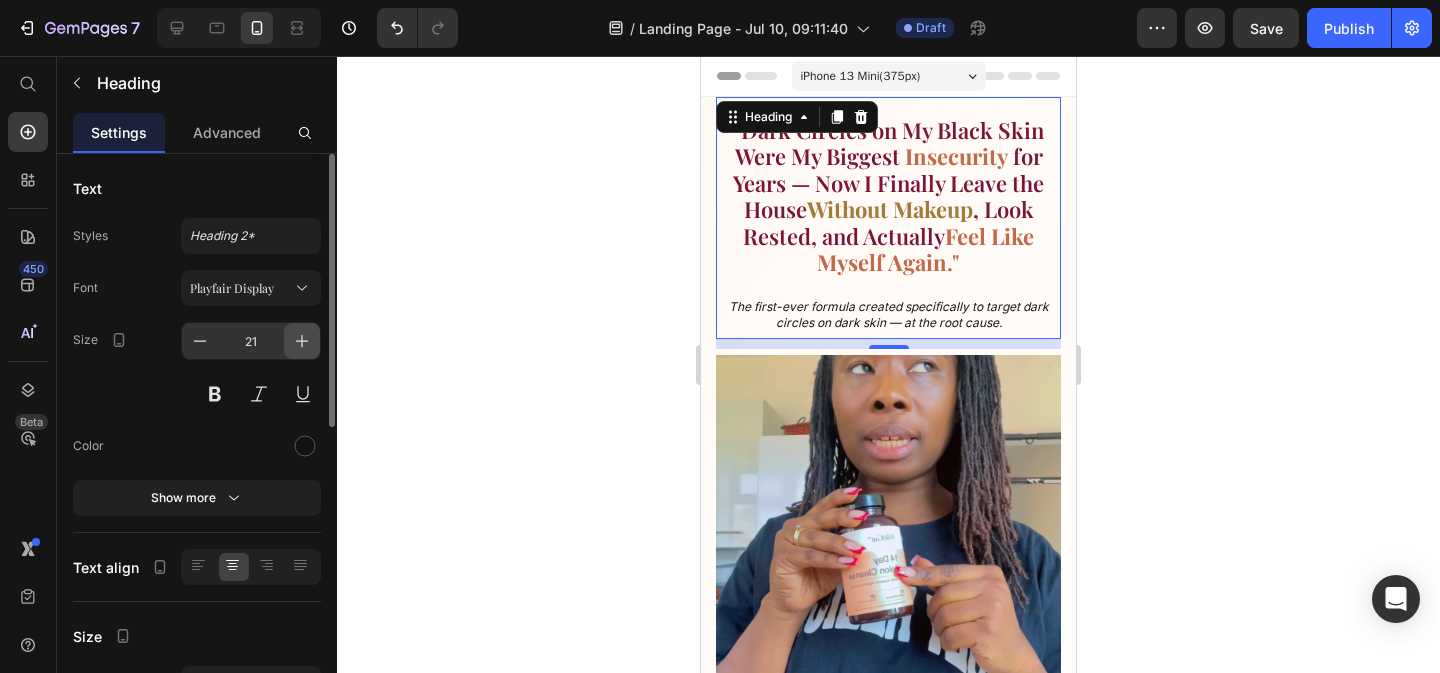 type on "22" 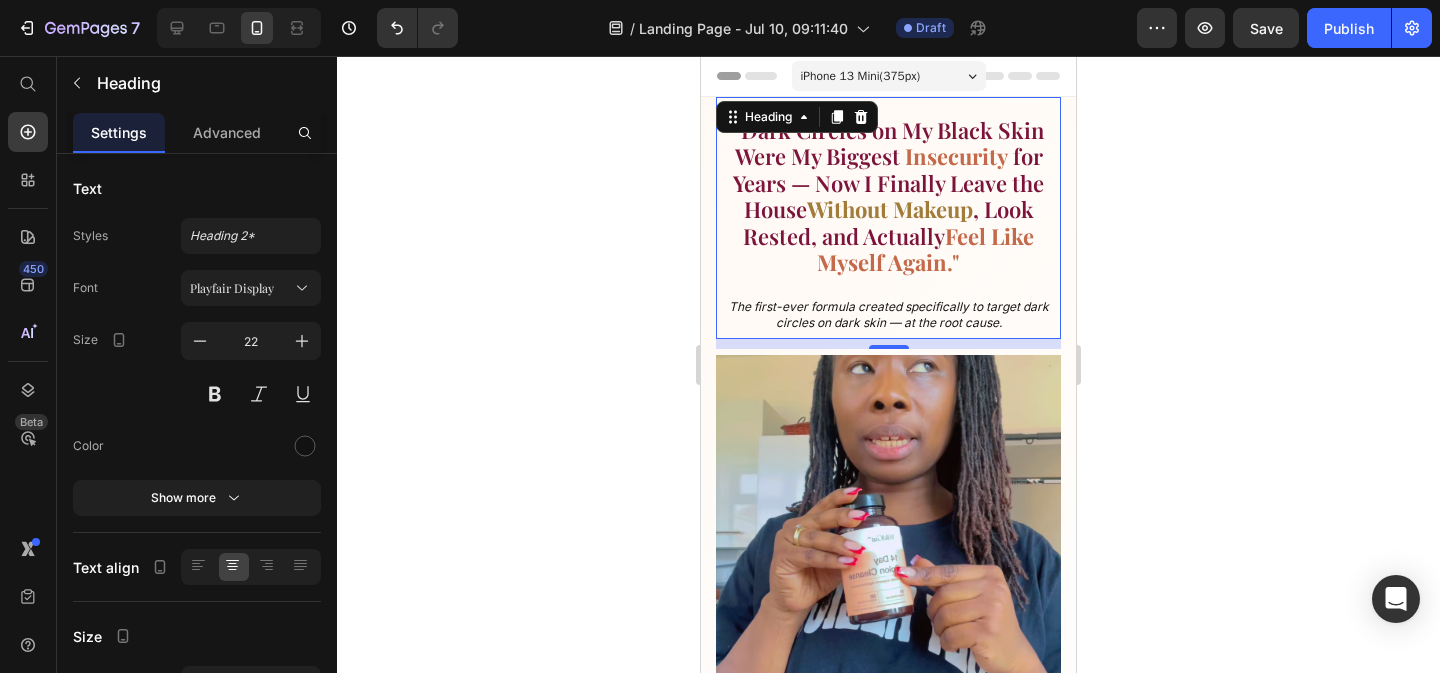 click 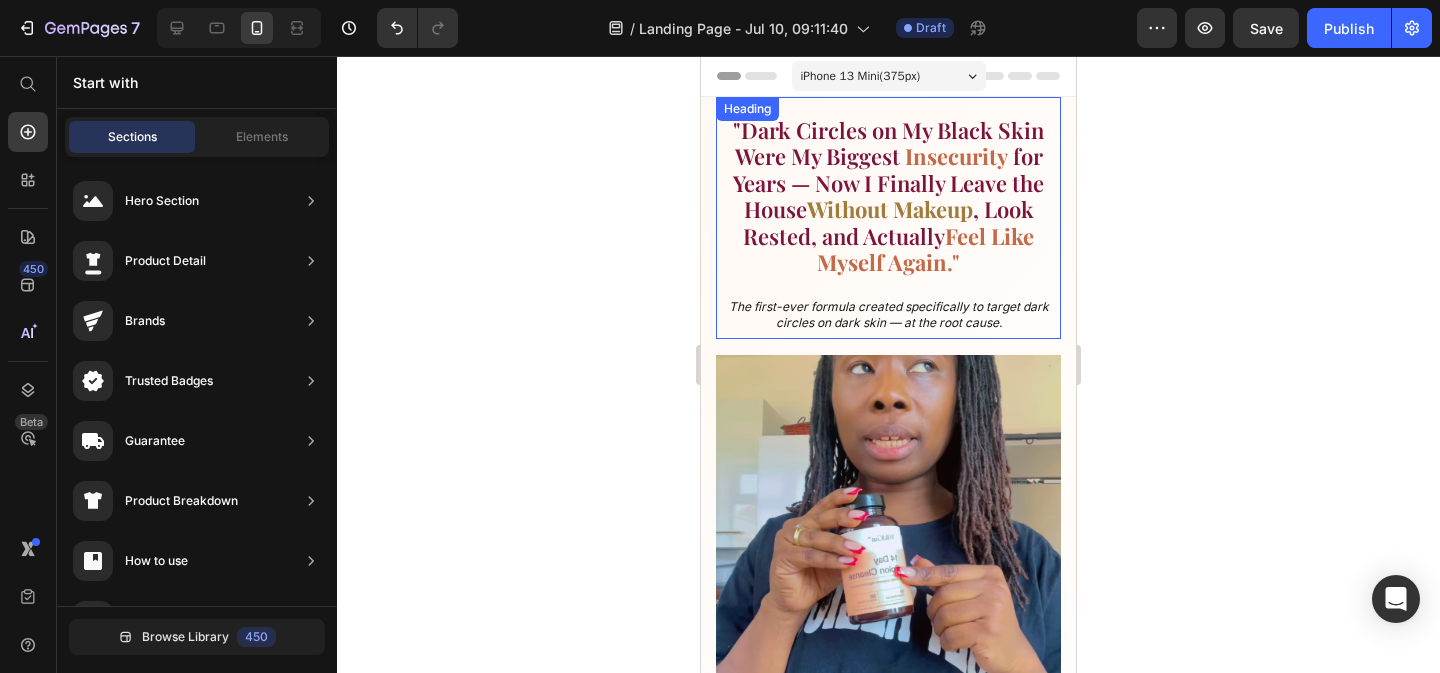 click on "for Years — Now I Finally Leave the House" at bounding box center (888, 182) 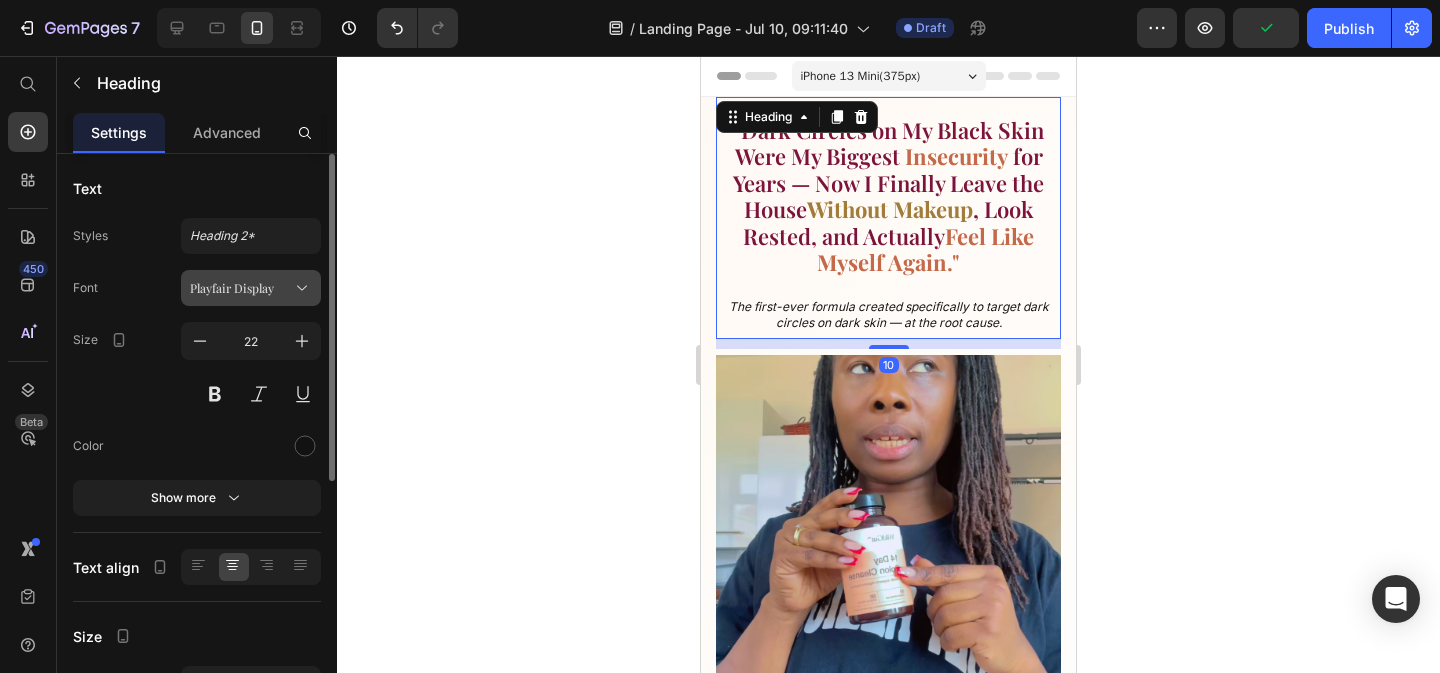 click on "Playfair Display" at bounding box center (241, 288) 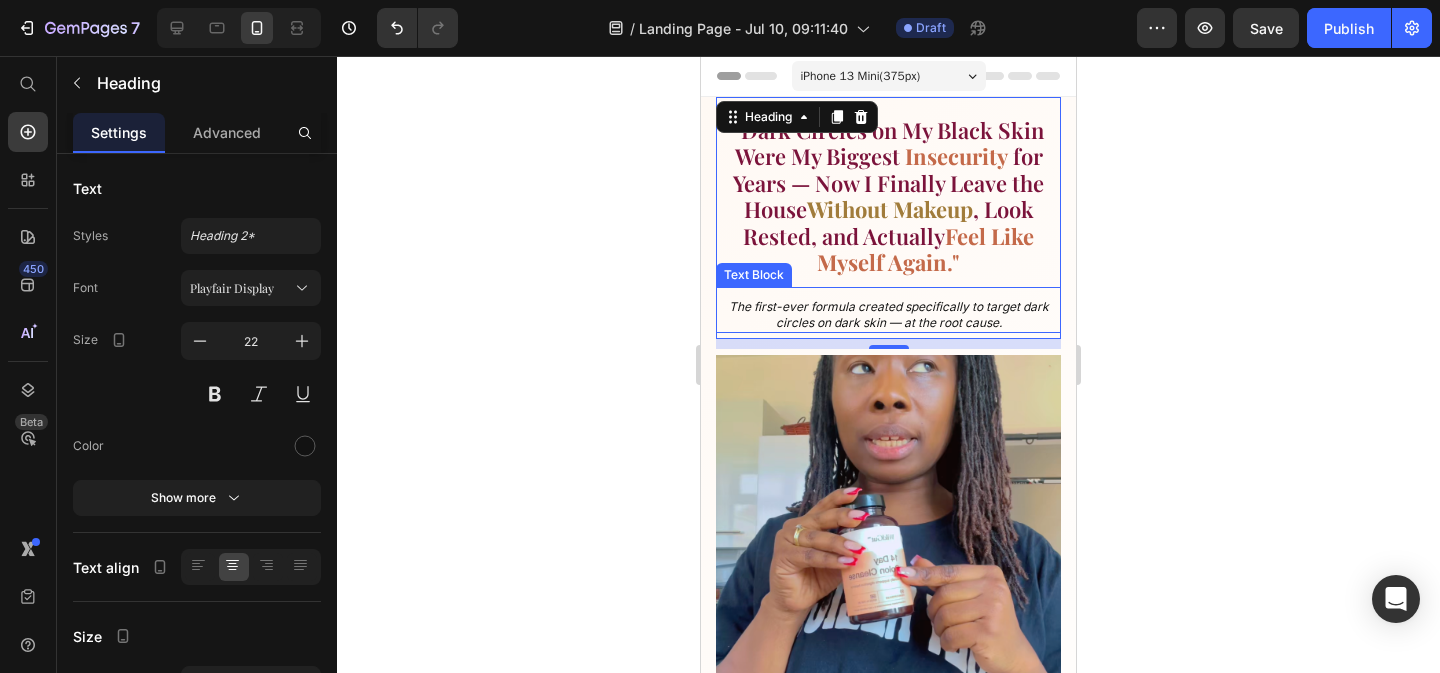 click 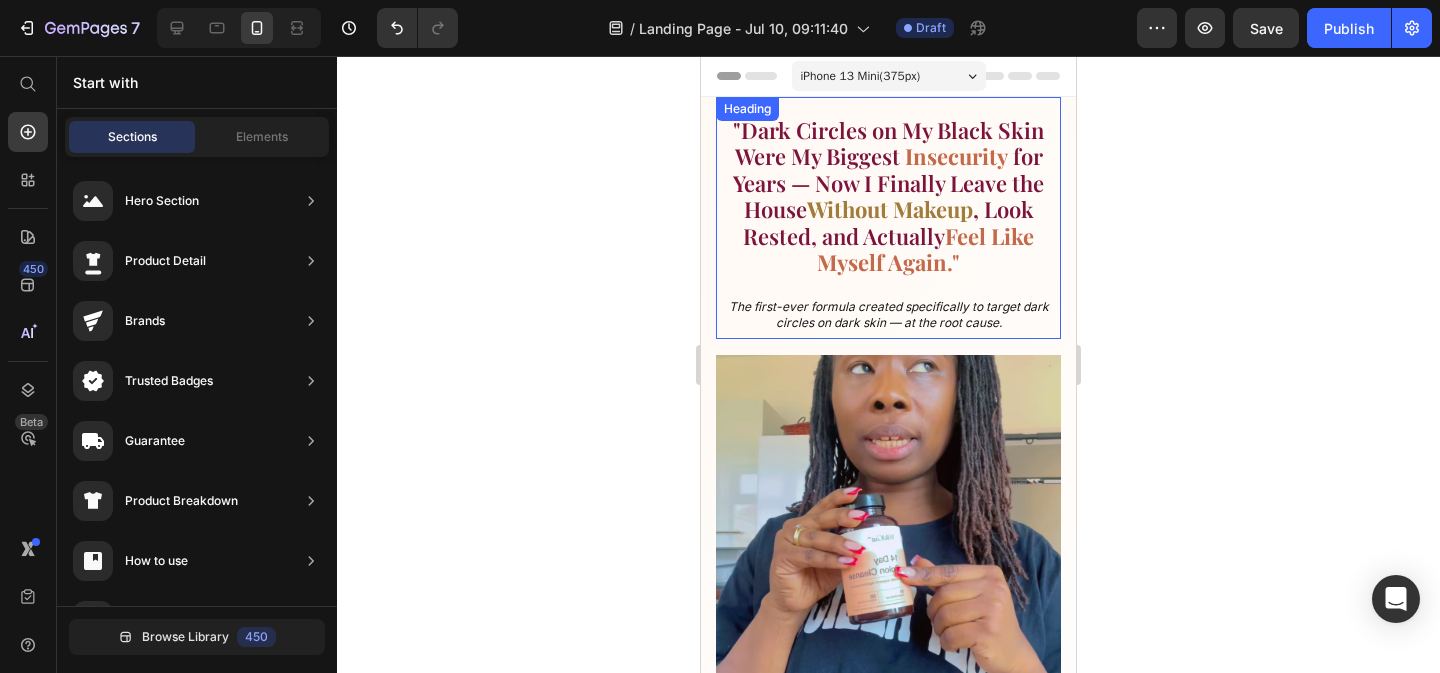 click on "Without Makeup" at bounding box center (890, 209) 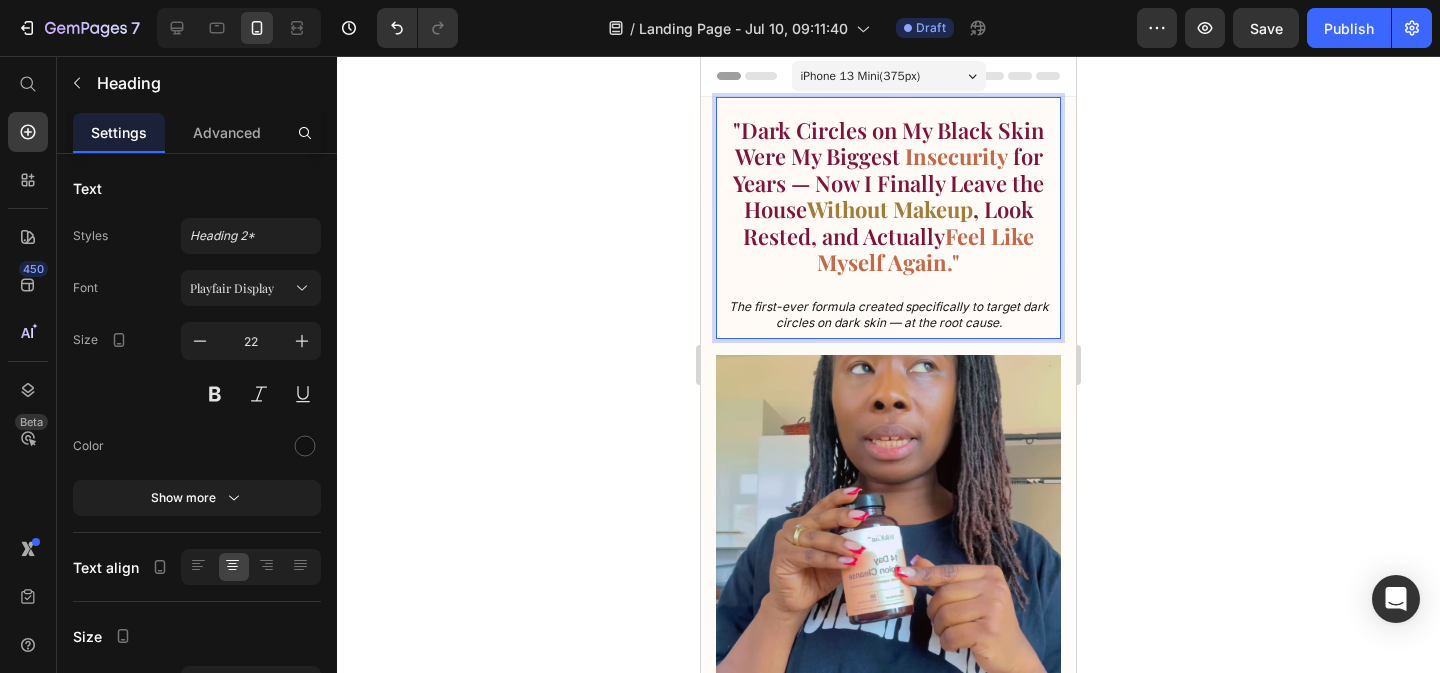 click on "Without Makeup" at bounding box center [890, 209] 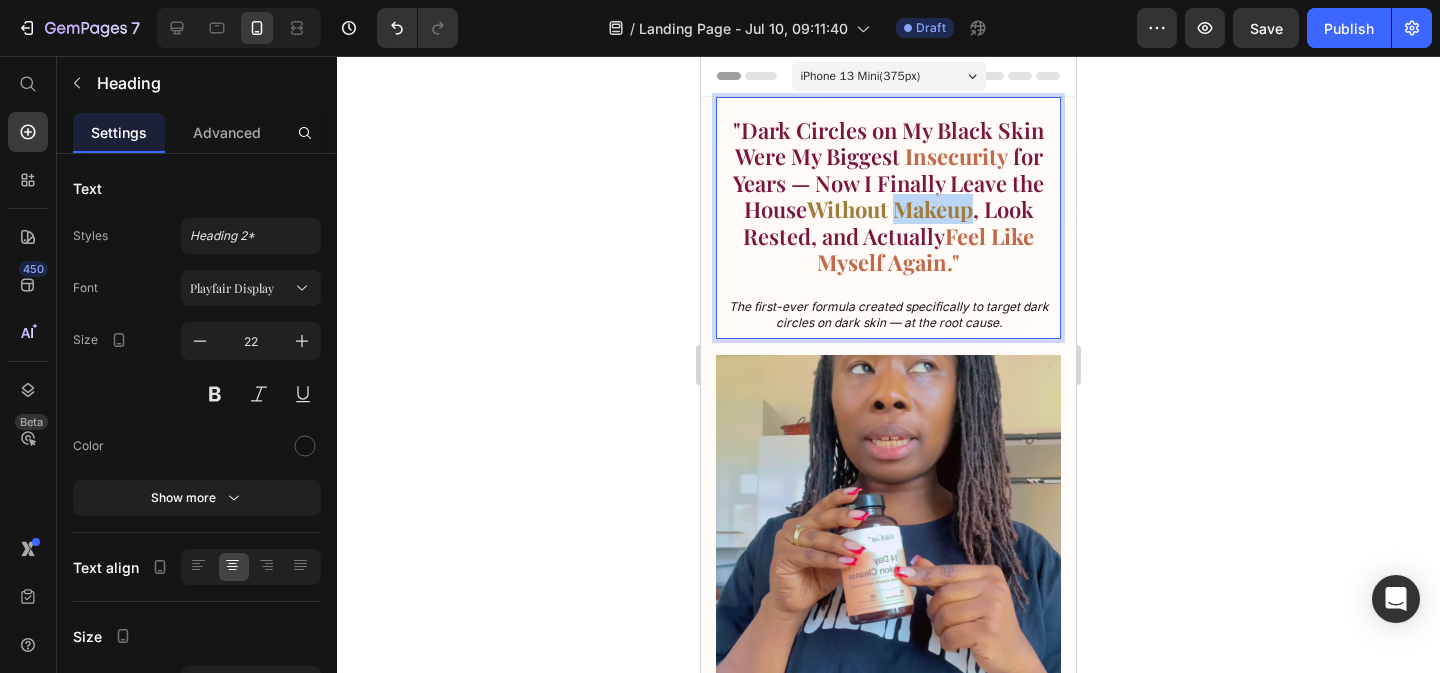 click on "Without Makeup" at bounding box center (890, 209) 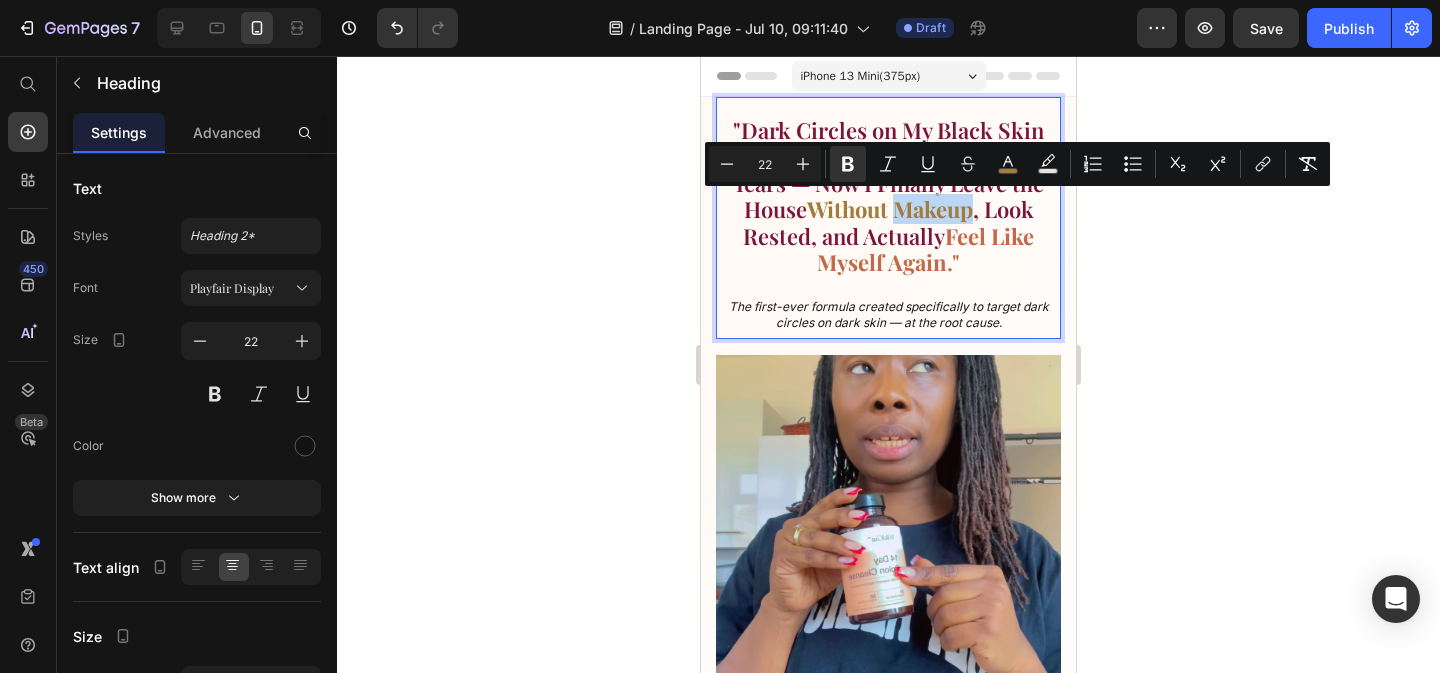 click on "Without Makeup" at bounding box center [890, 209] 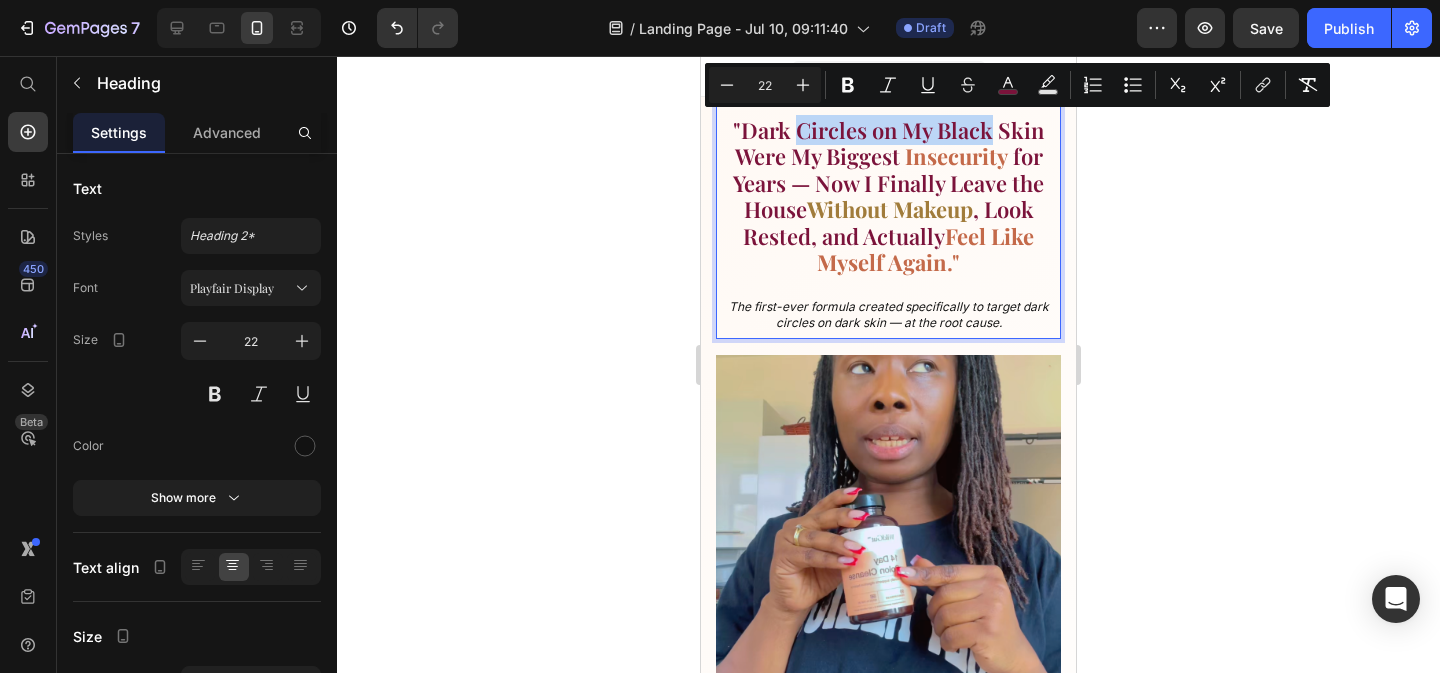 drag, startPoint x: 795, startPoint y: 133, endPoint x: 994, endPoint y: 140, distance: 199.12308 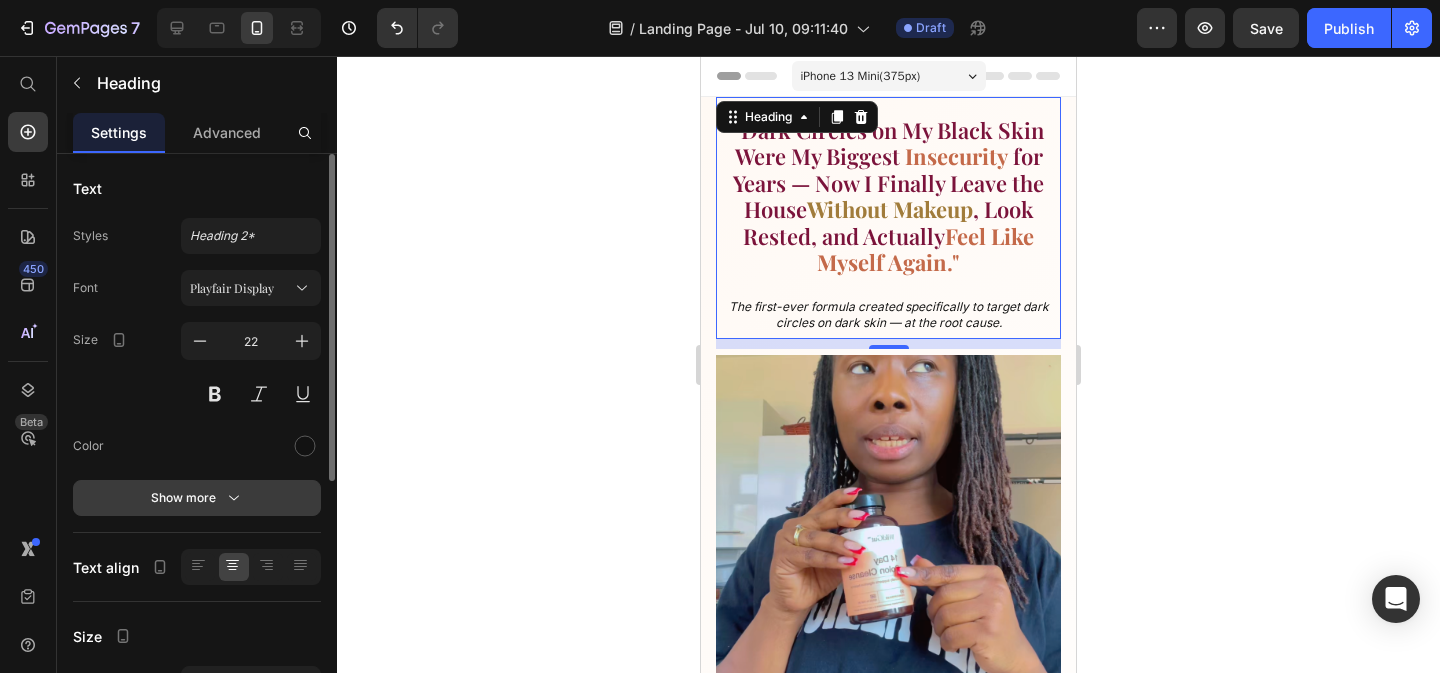 click on "Show more" at bounding box center [197, 498] 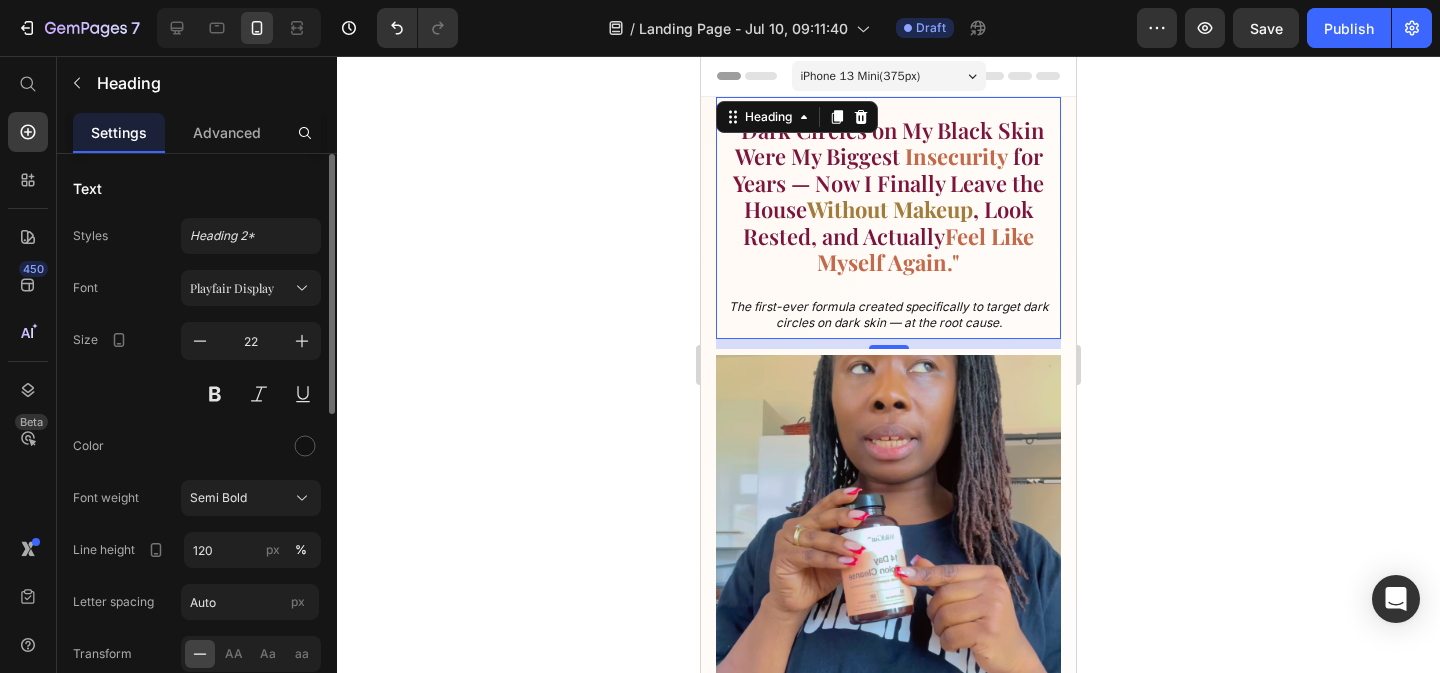 click on "Semi Bold" at bounding box center (251, 498) 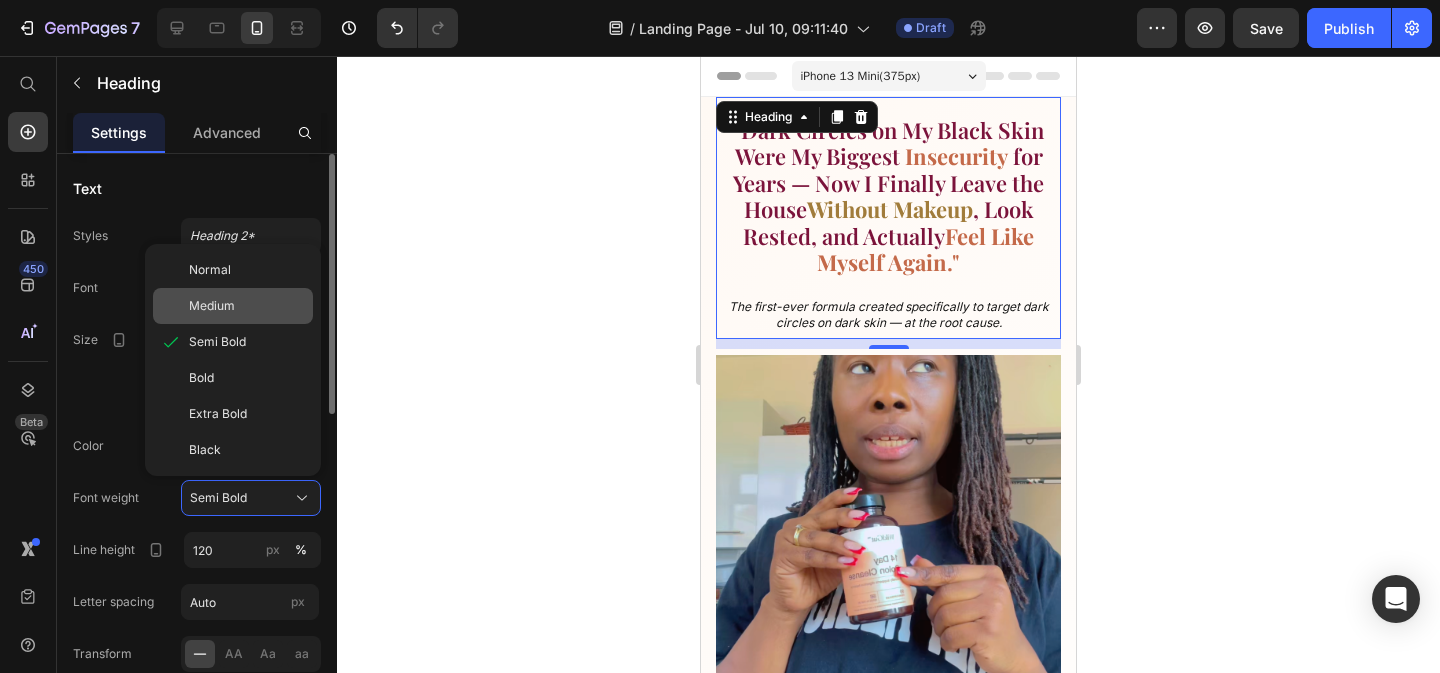 click on "Medium" at bounding box center [212, 306] 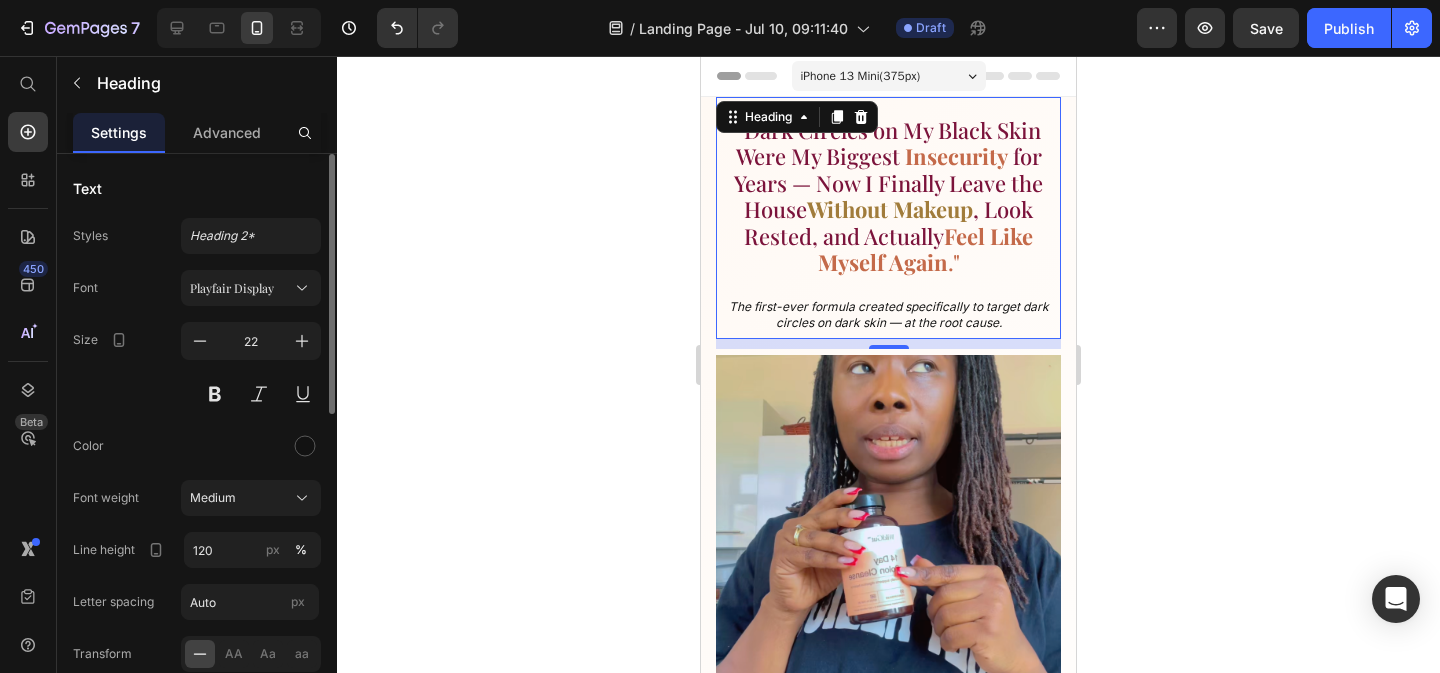 click 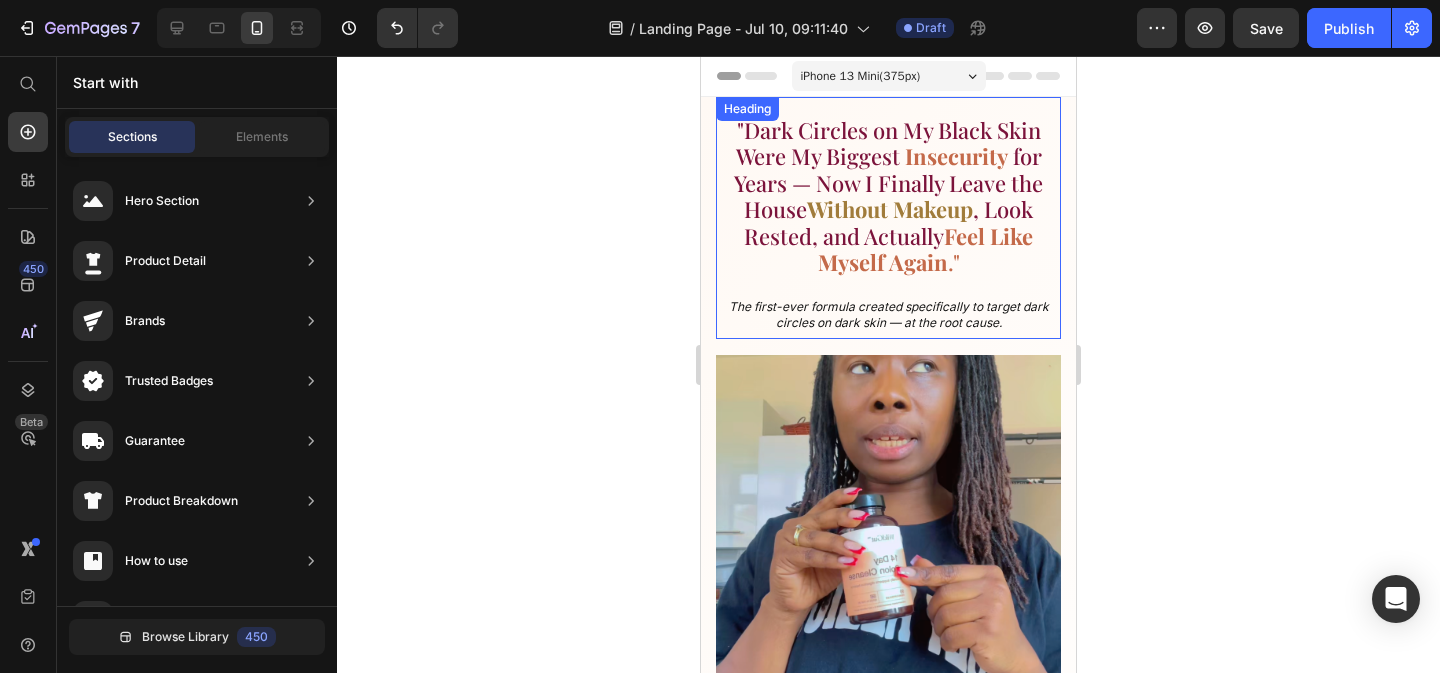 click on ", Look Rested, and Actually" at bounding box center [888, 222] 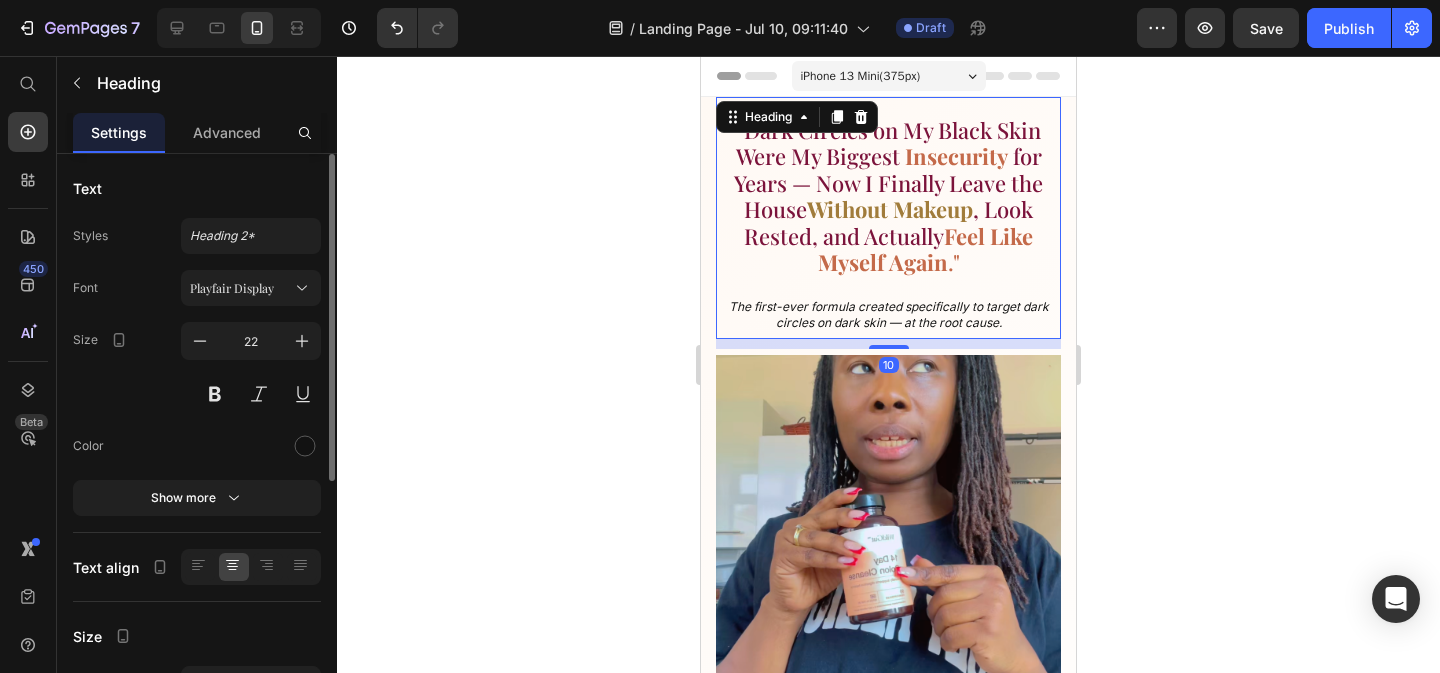 click 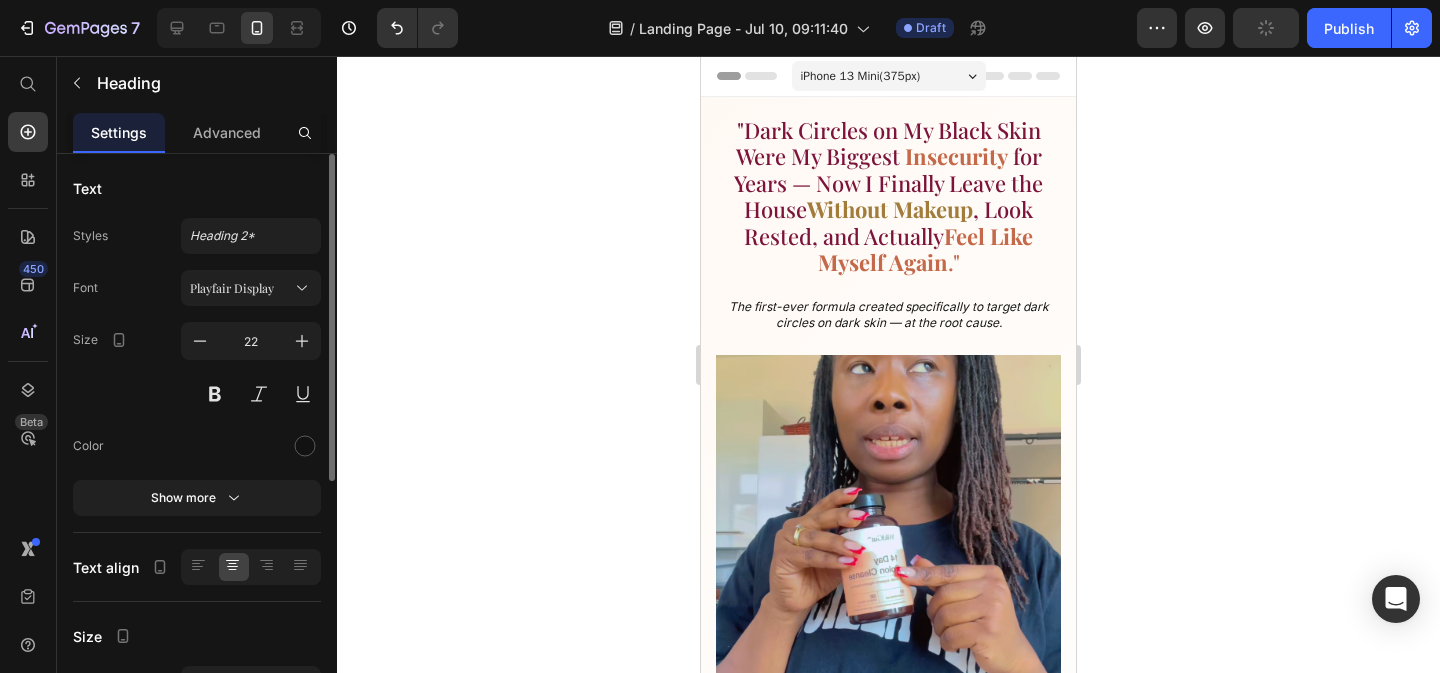 click on "Without Makeup" at bounding box center (890, 209) 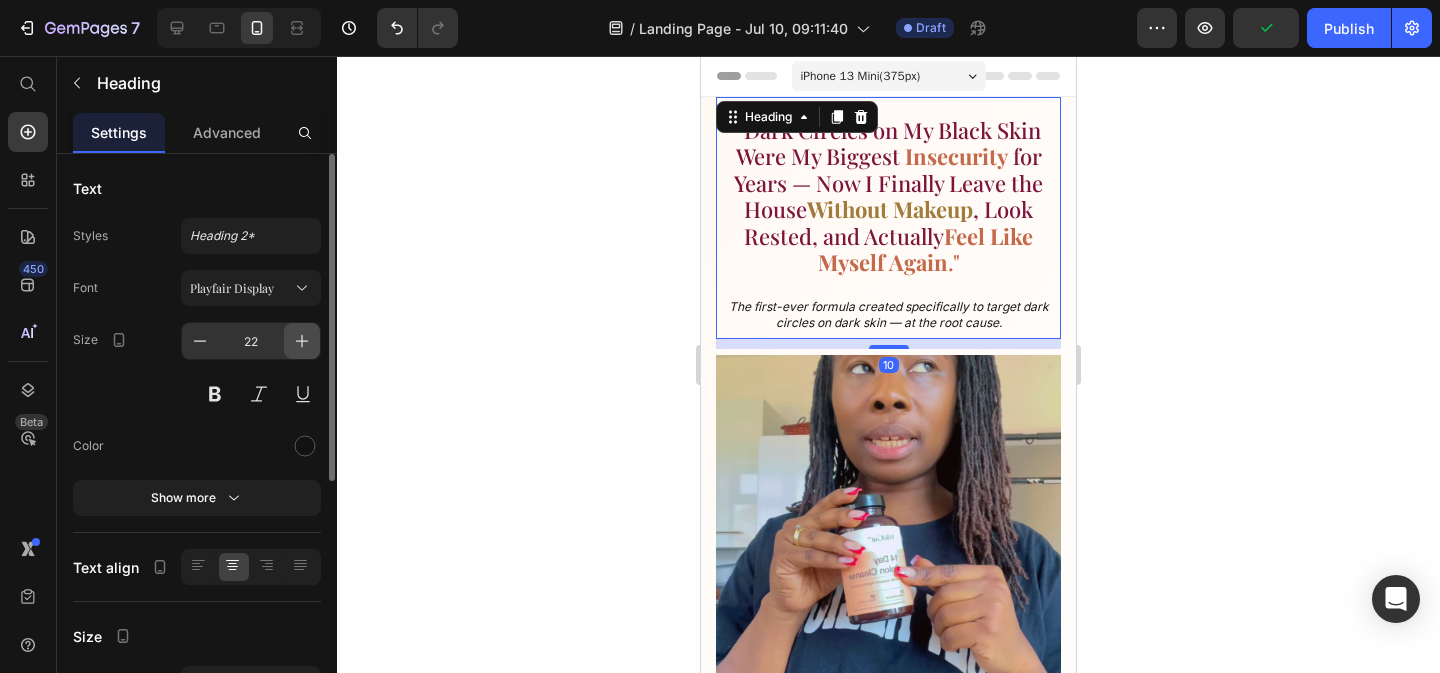 click at bounding box center (302, 341) 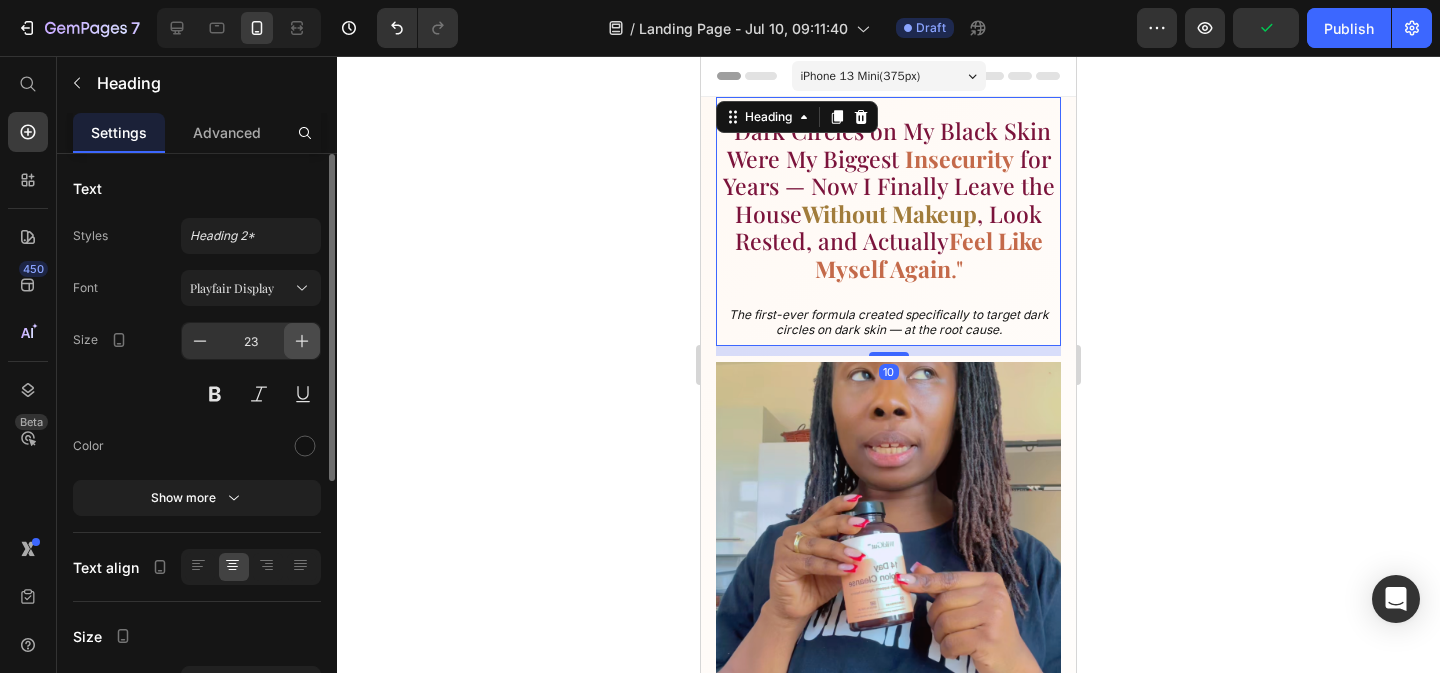 click 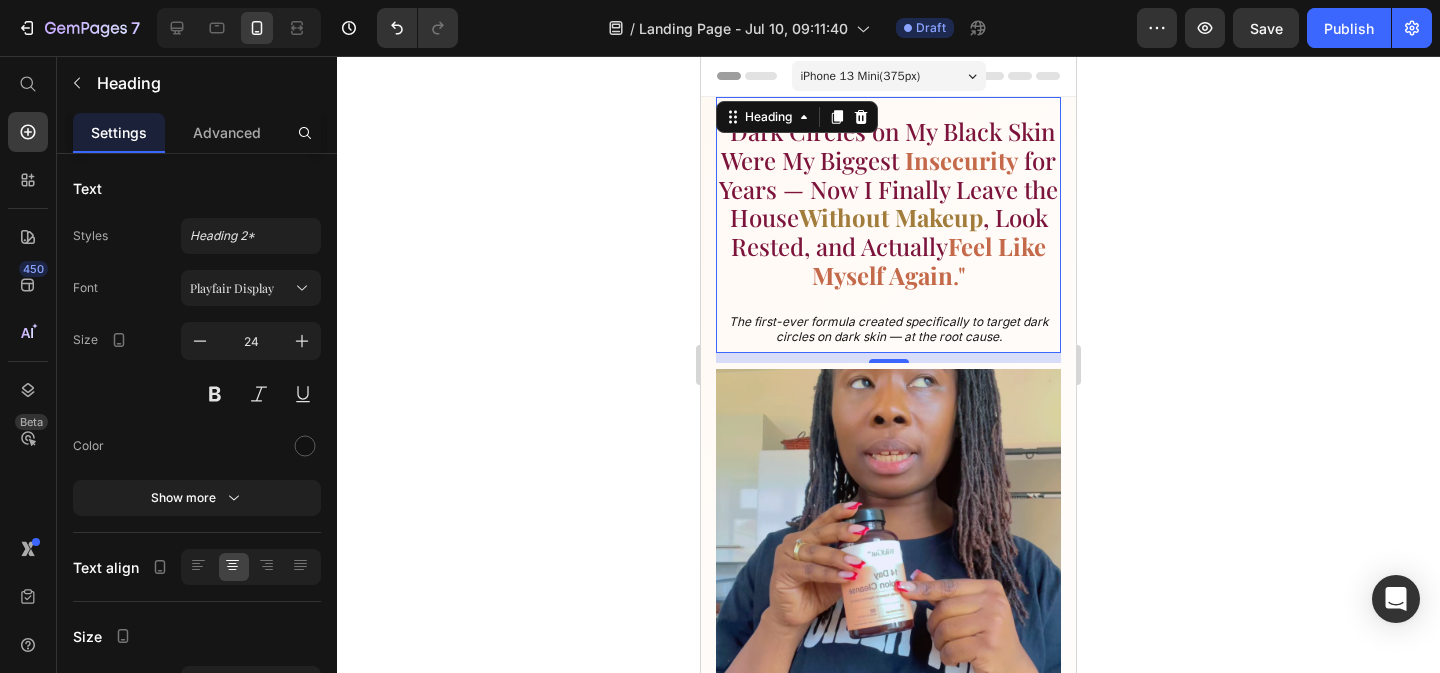 click 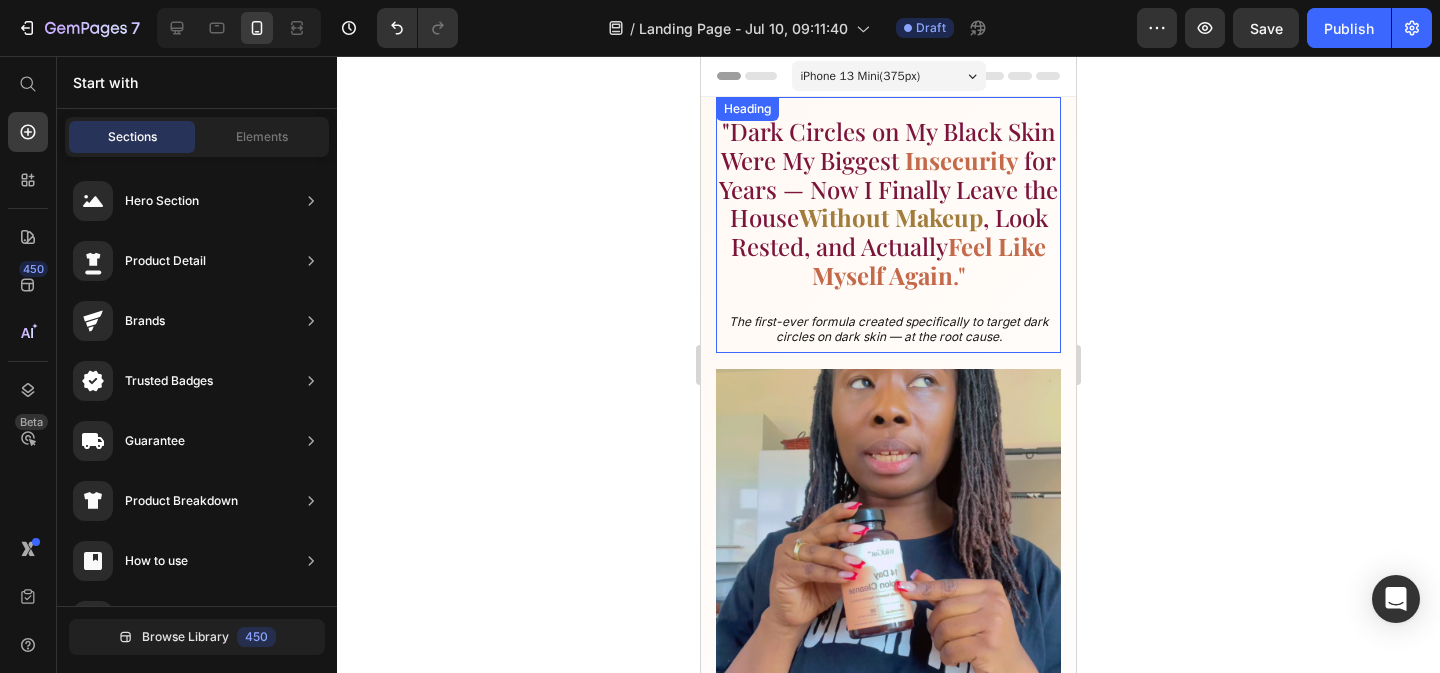 click 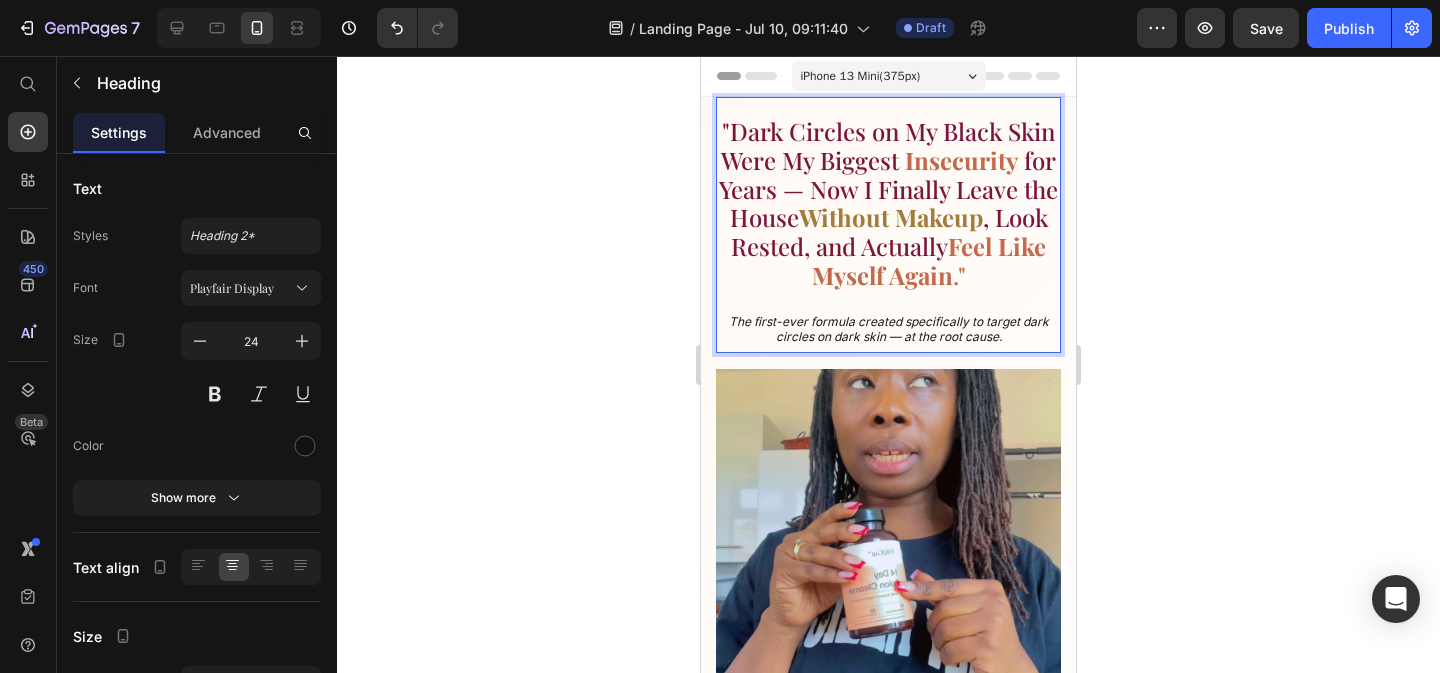 click on ""Dark Circles on My Black Skin Were My Biggest" at bounding box center (888, 145) 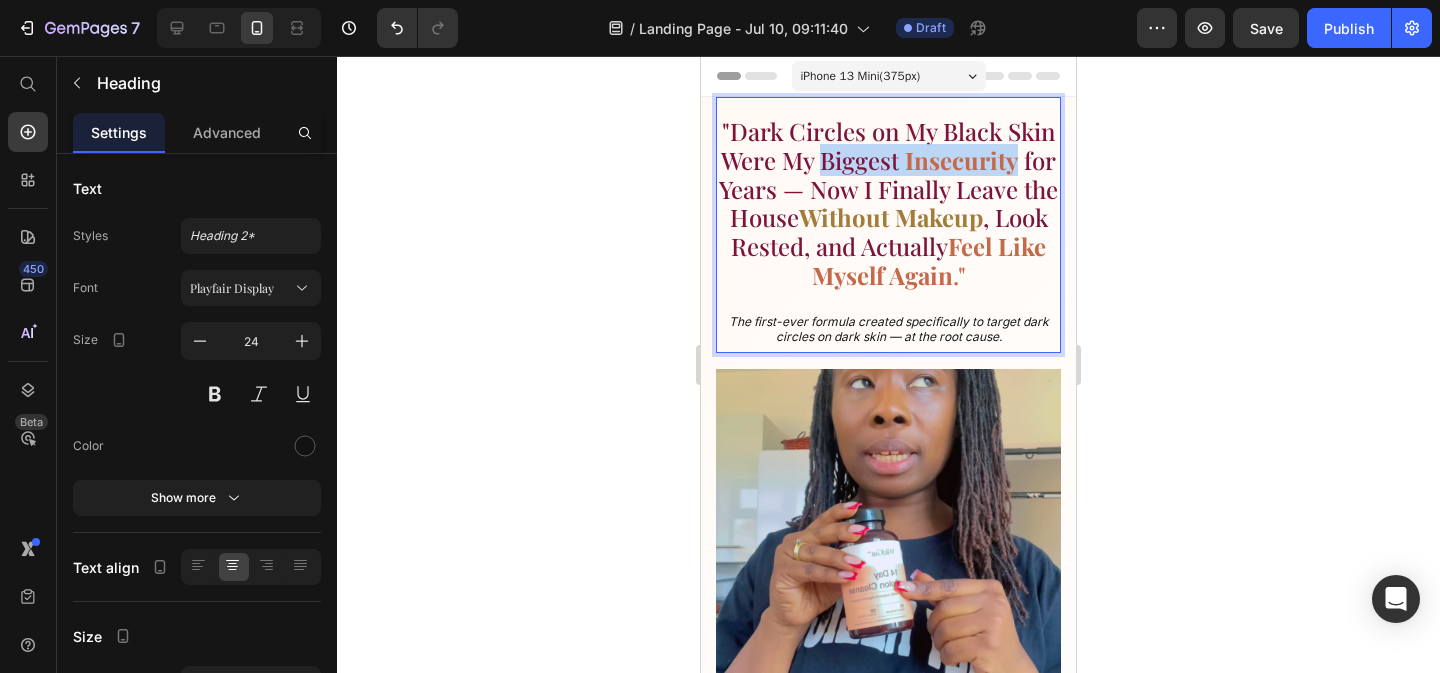 drag, startPoint x: 824, startPoint y: 164, endPoint x: 1013, endPoint y: 164, distance: 189 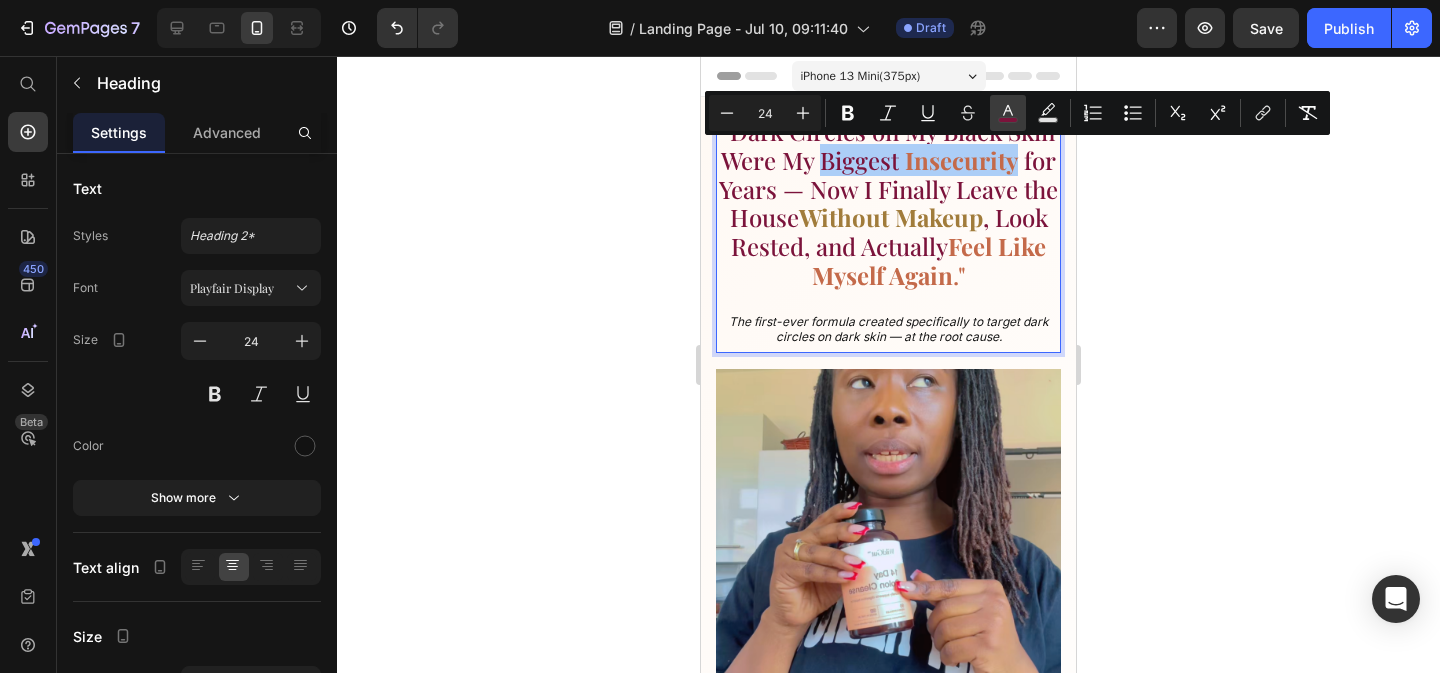 click 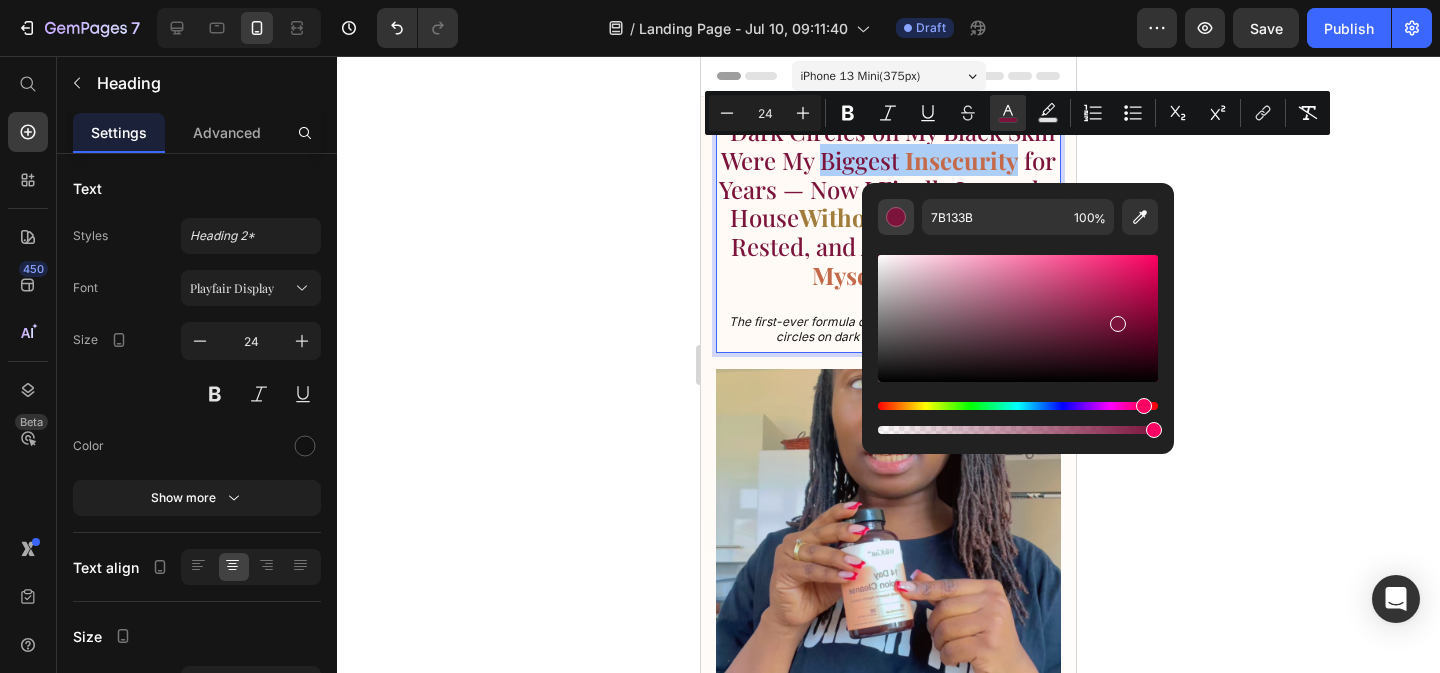 click at bounding box center [896, 217] 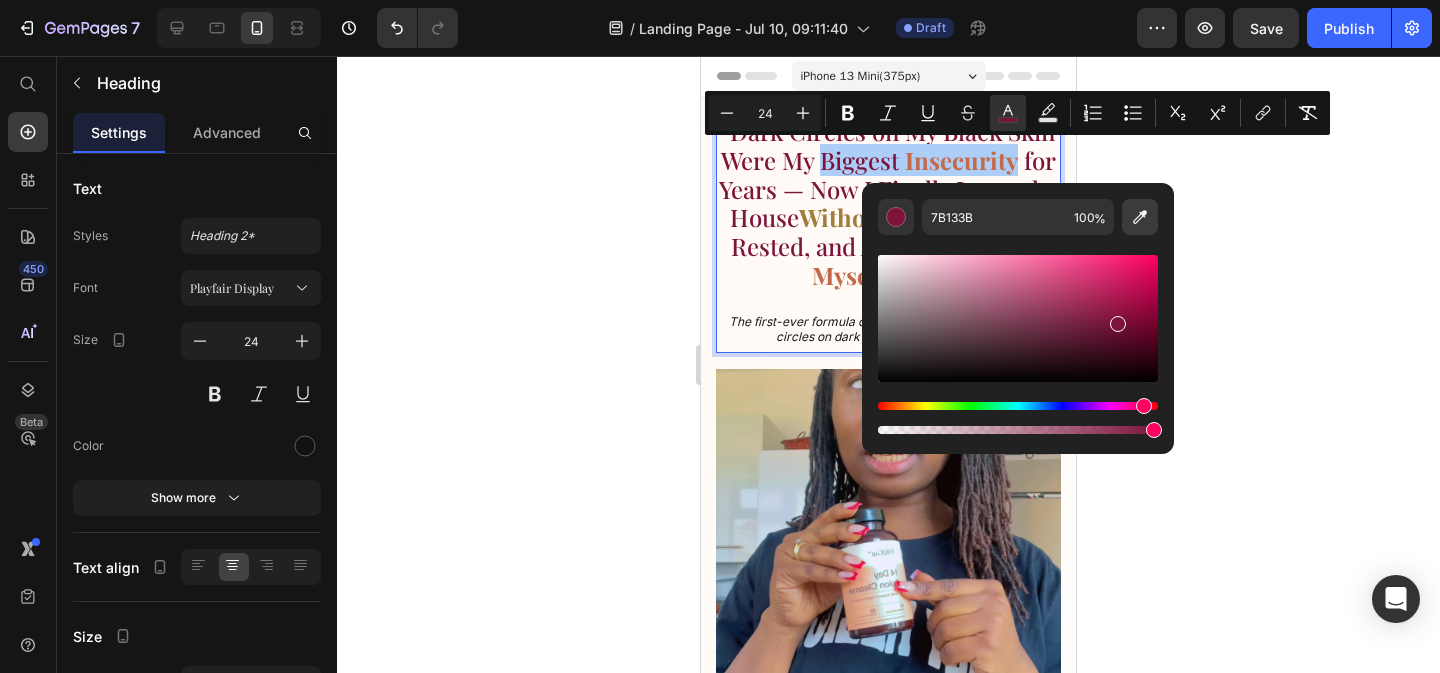 click at bounding box center (1140, 217) 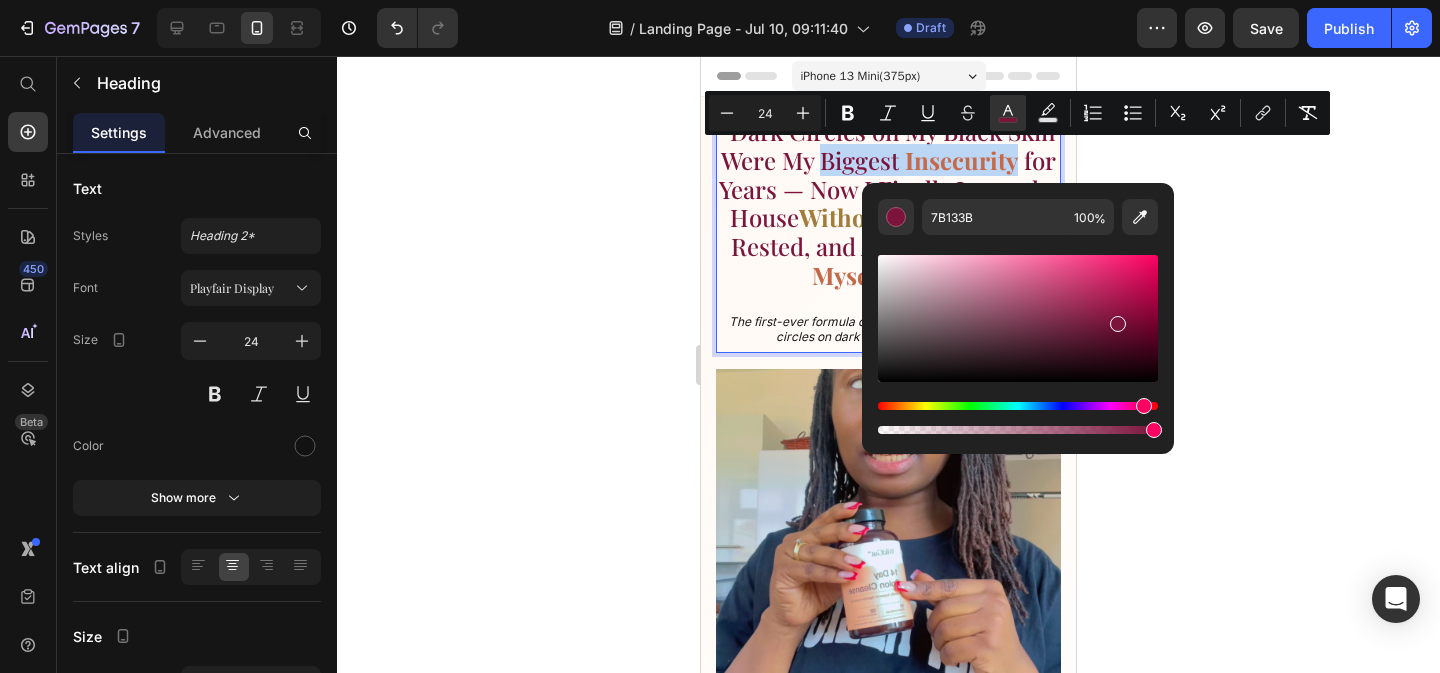 type on "7C133B" 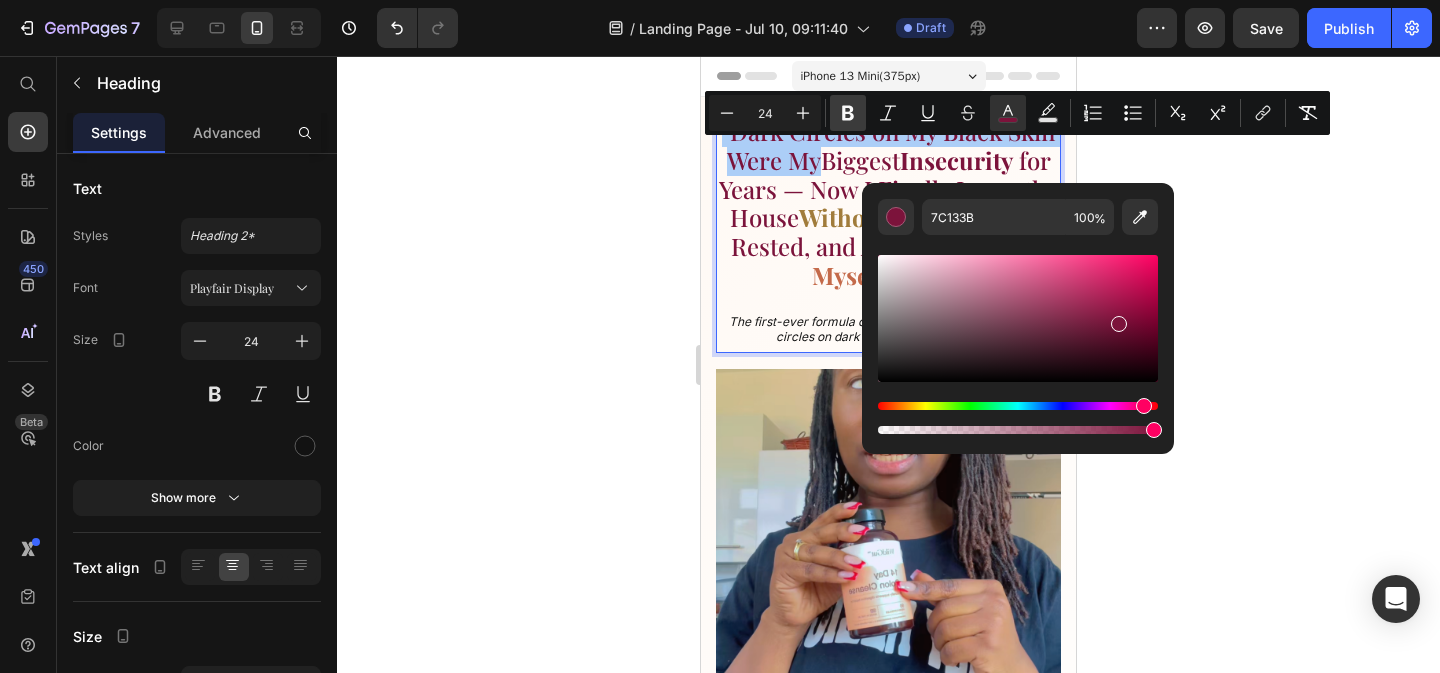 click 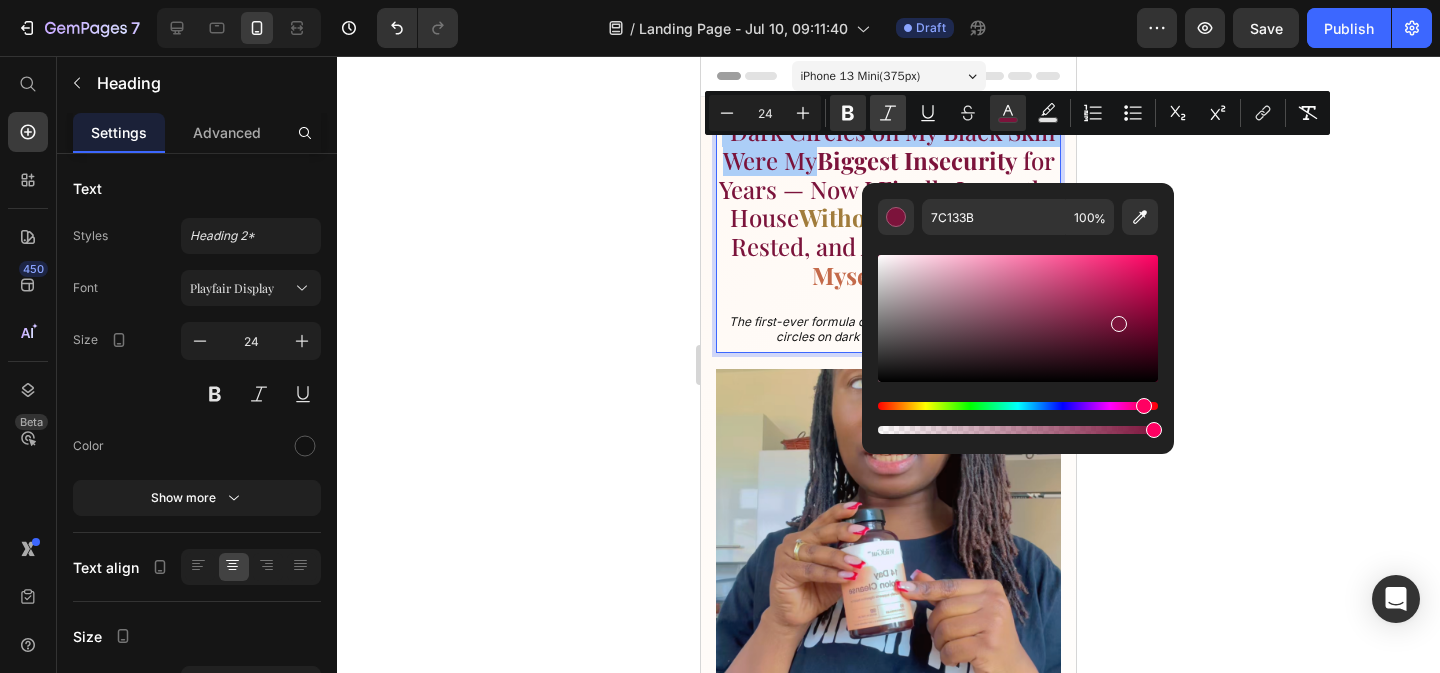click 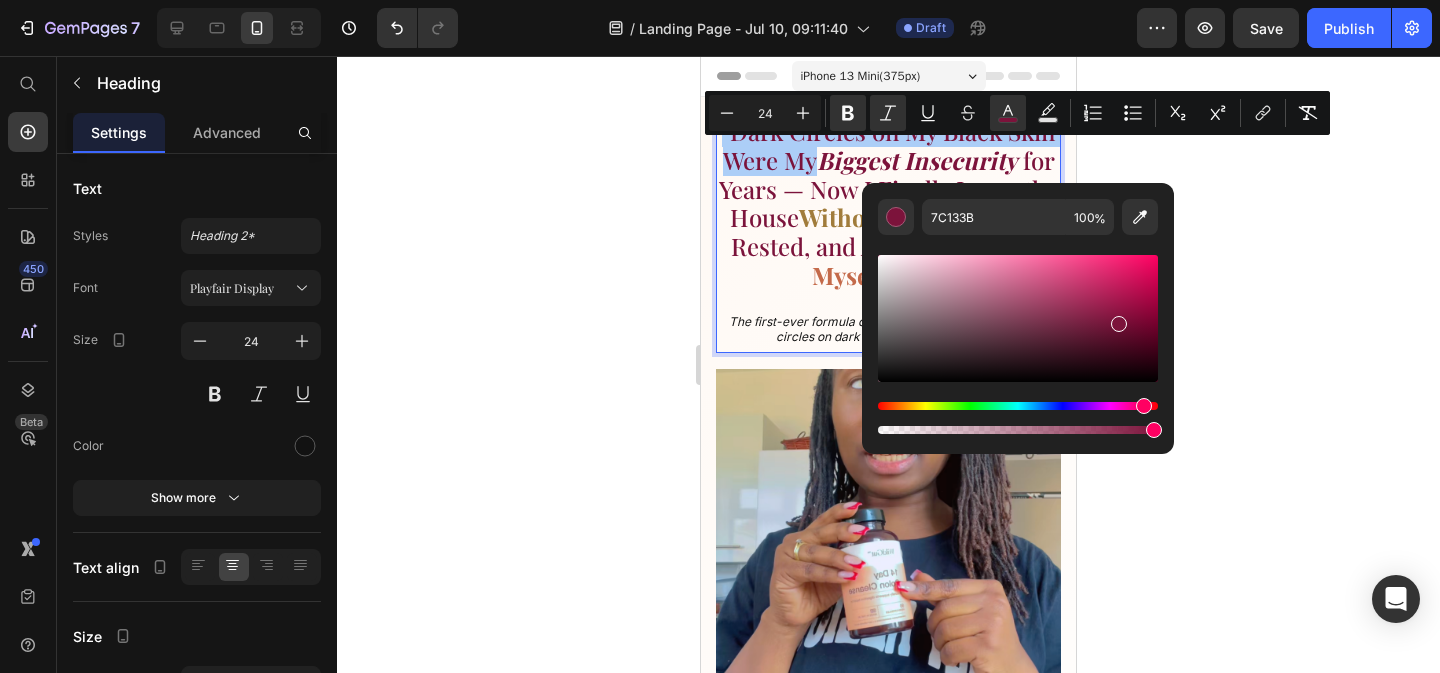 click 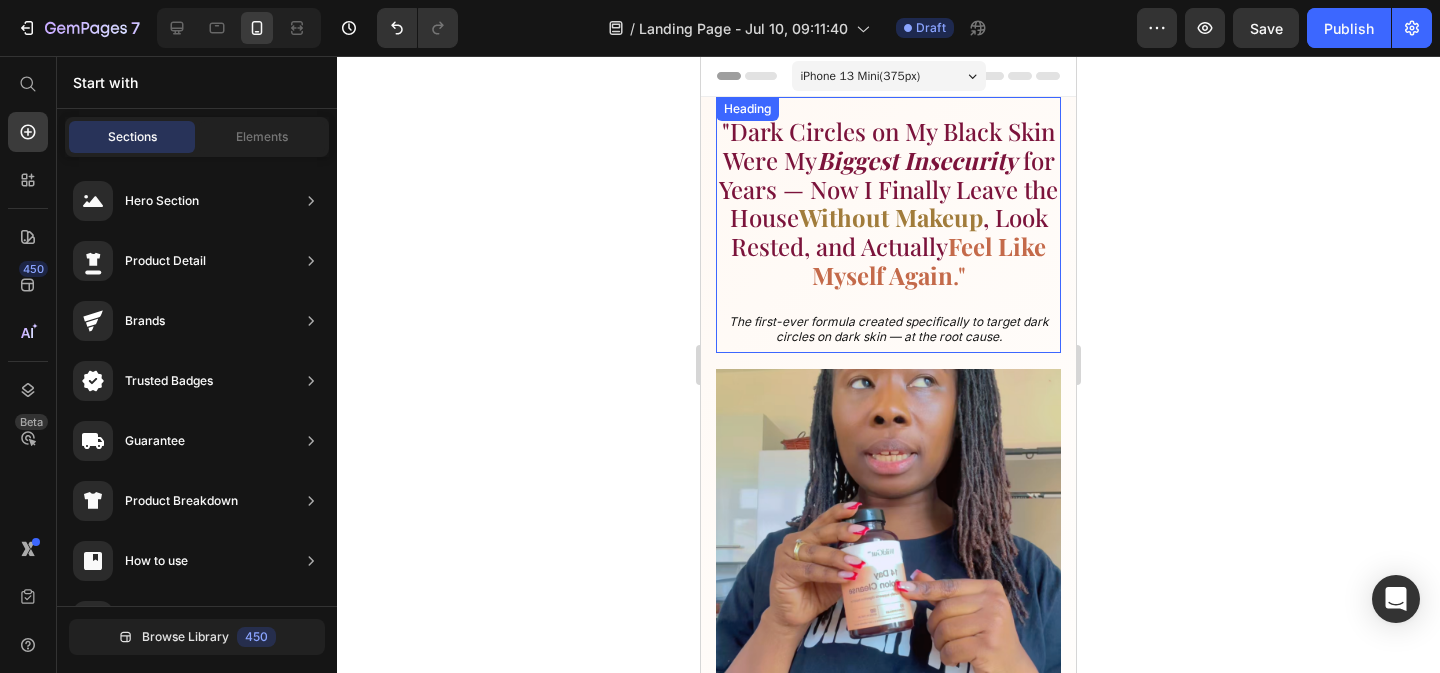 click on "Without Makeup" at bounding box center (891, 217) 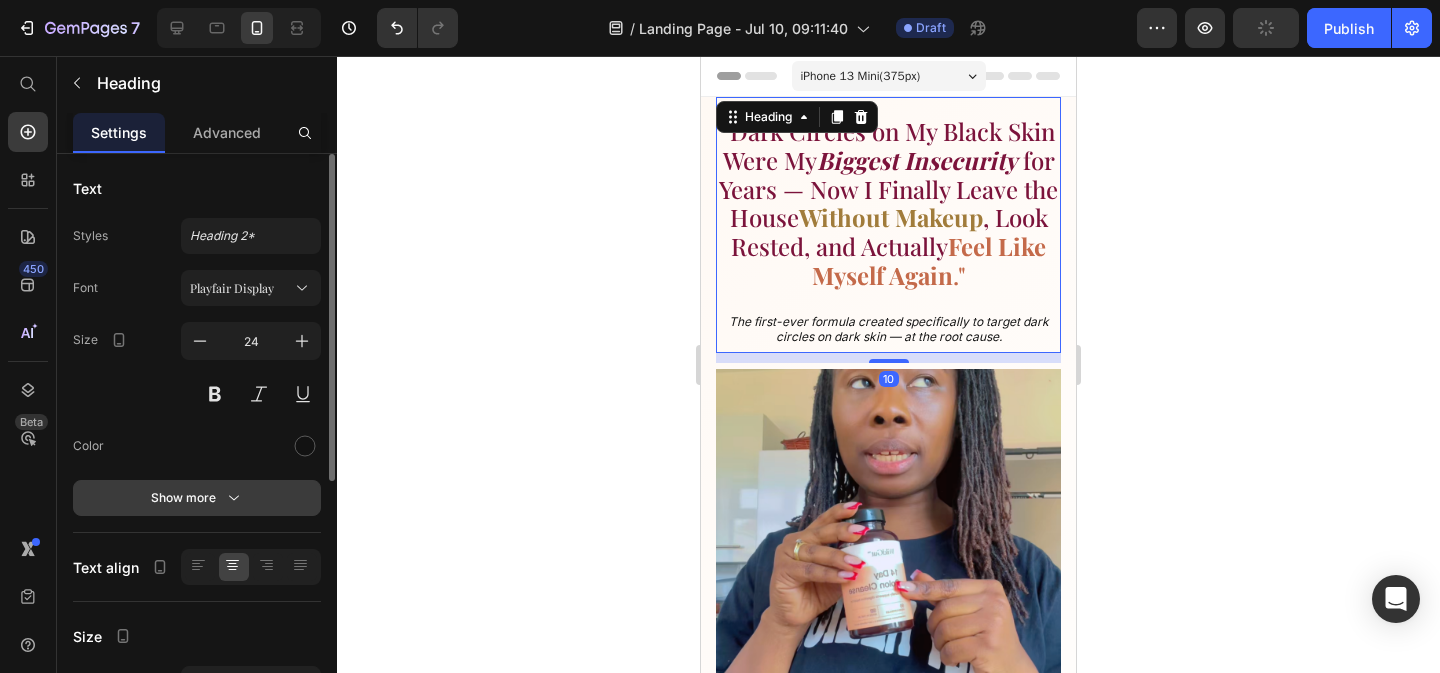 click on "Show more" at bounding box center [197, 498] 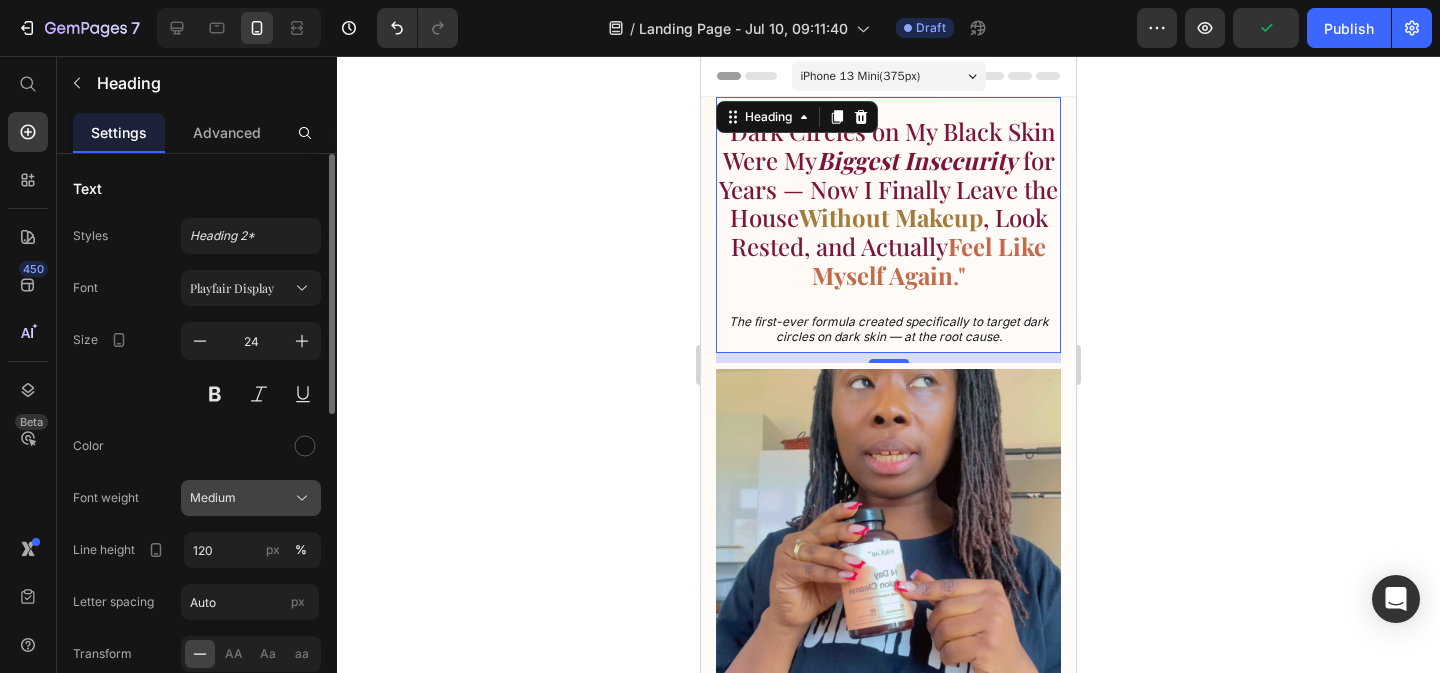 click on "Medium" at bounding box center [213, 498] 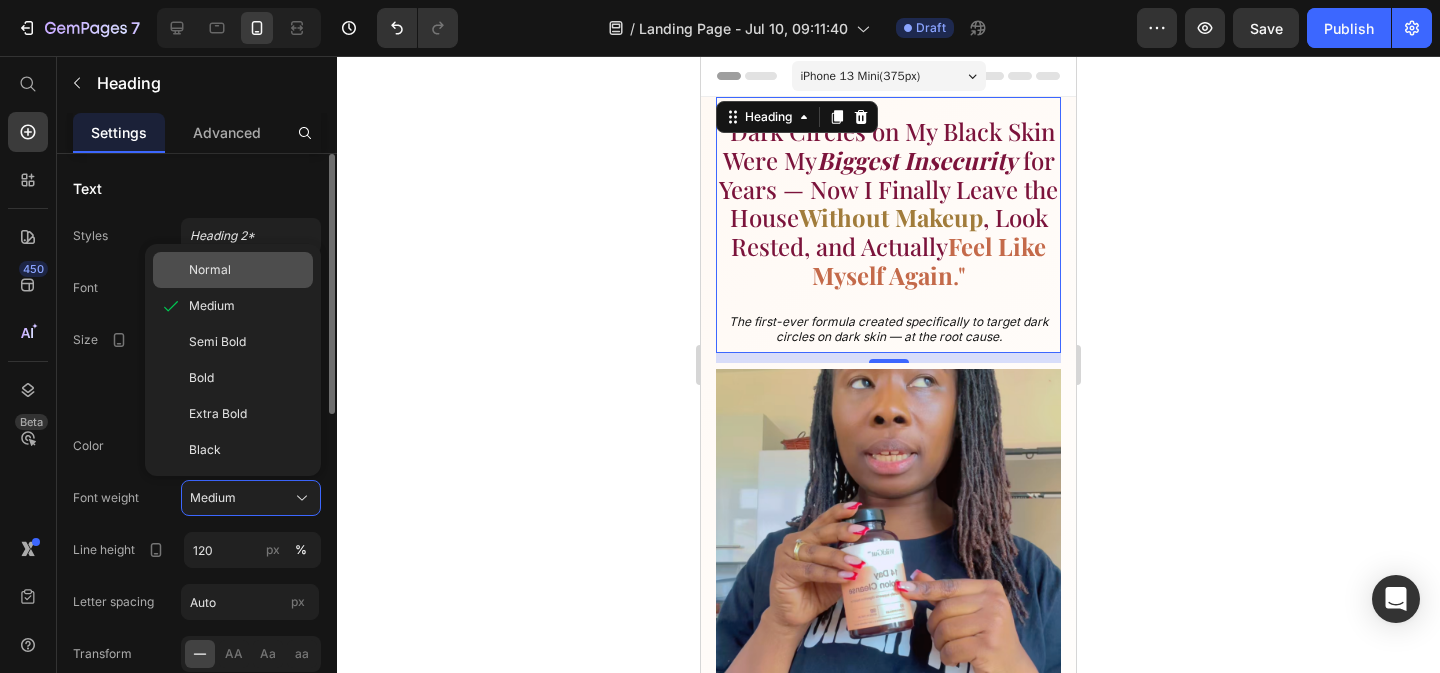 click on "Normal" at bounding box center [210, 270] 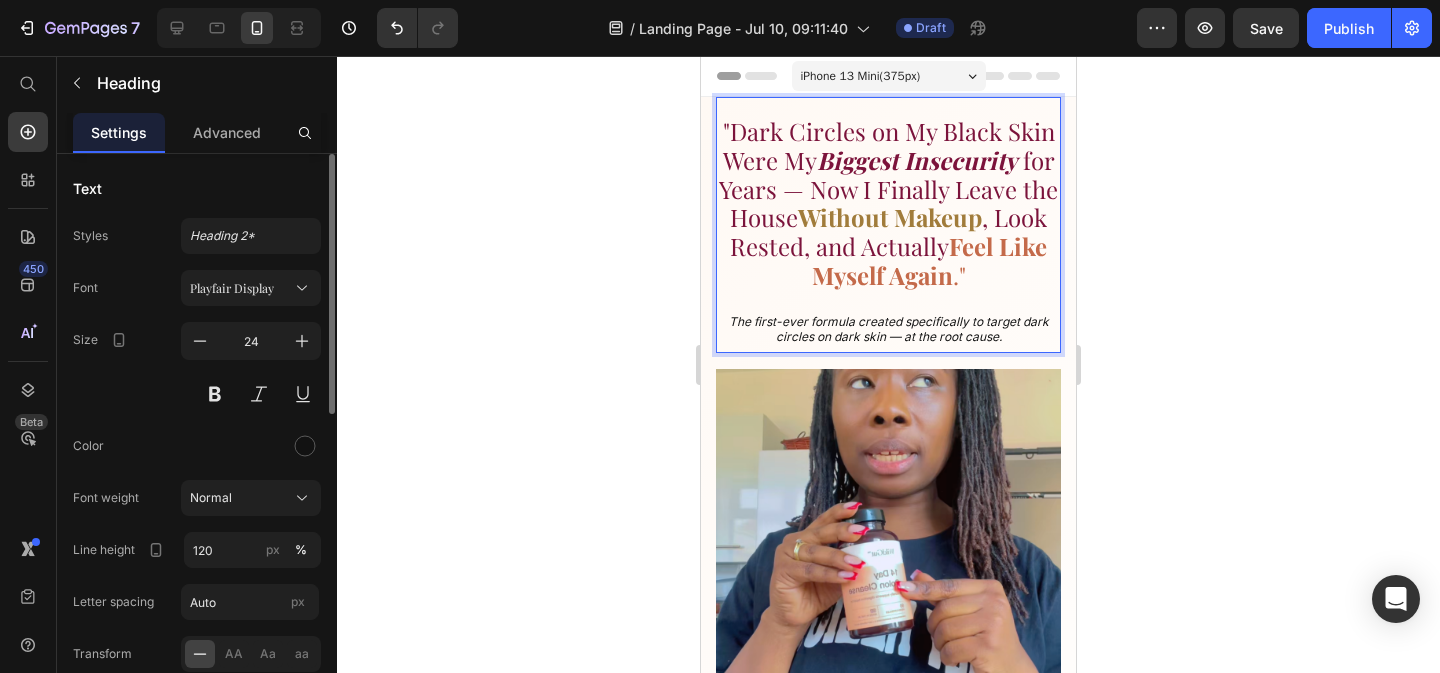 click on "Without Makeup" at bounding box center [890, 217] 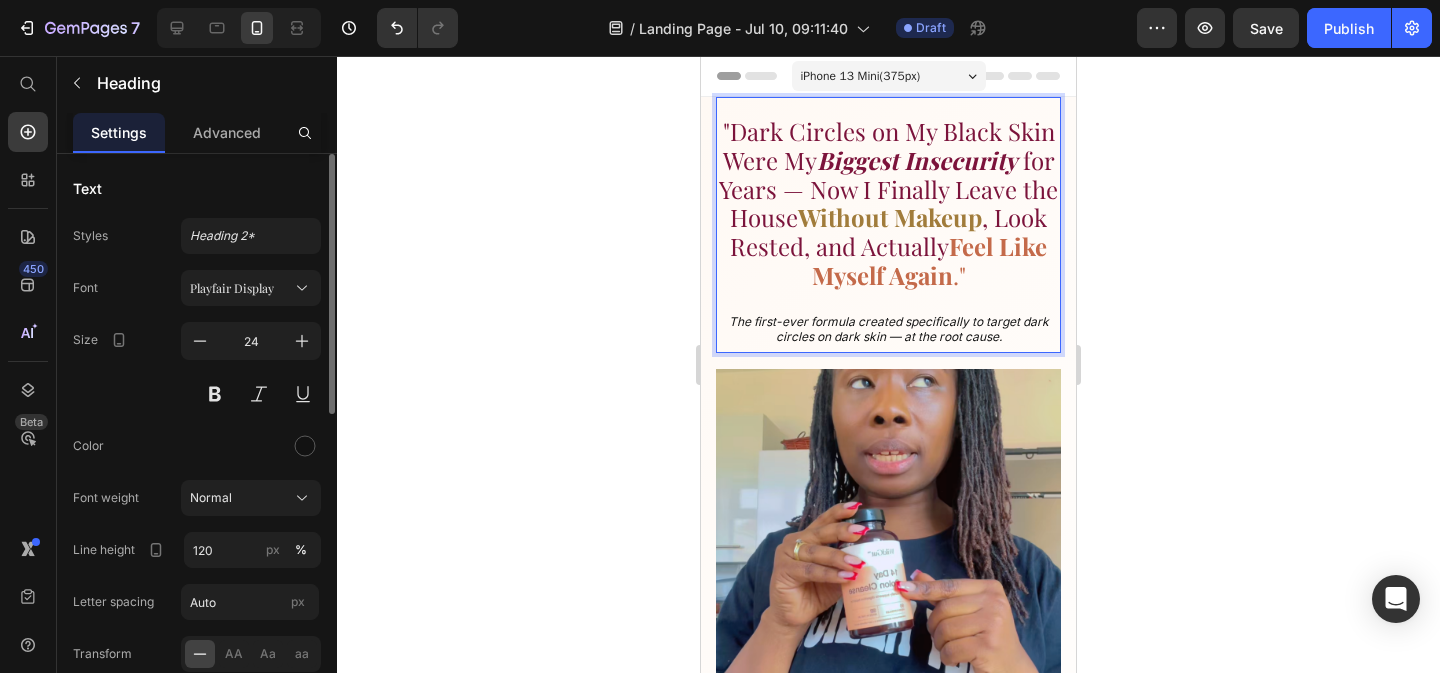 click 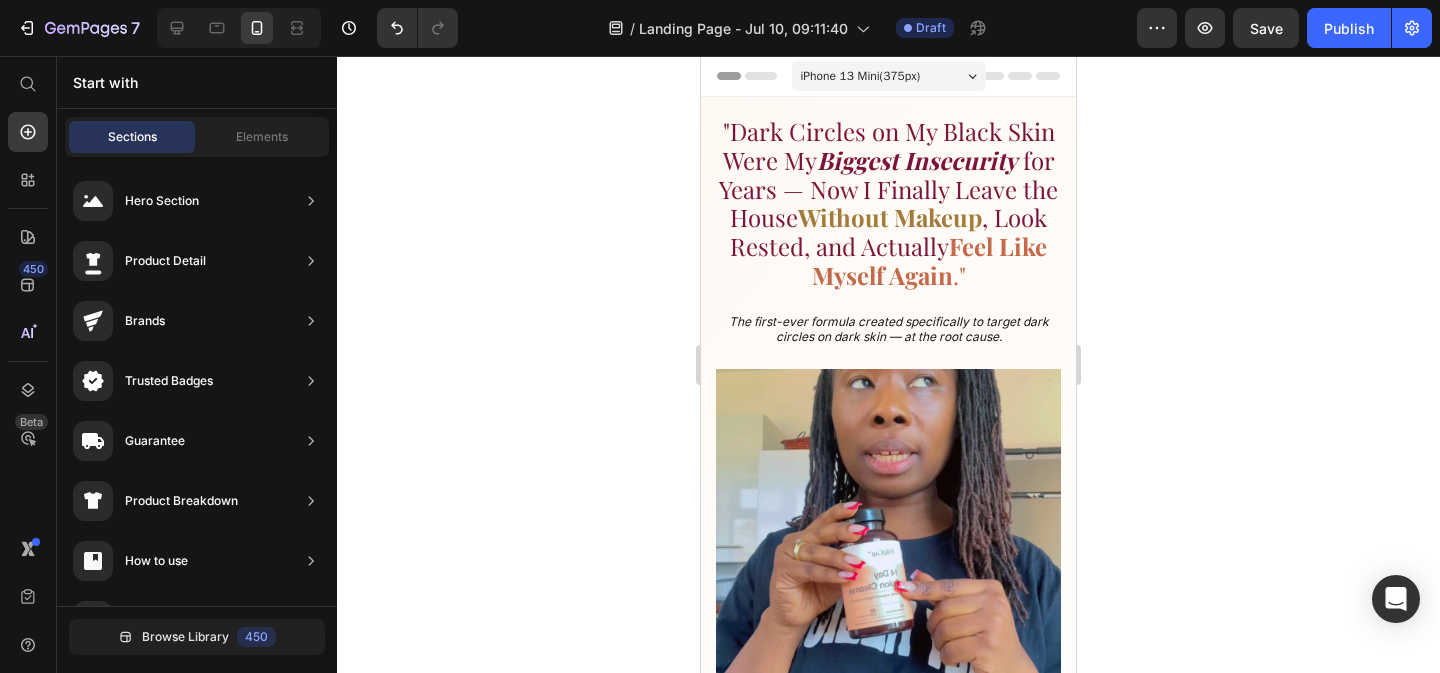 click 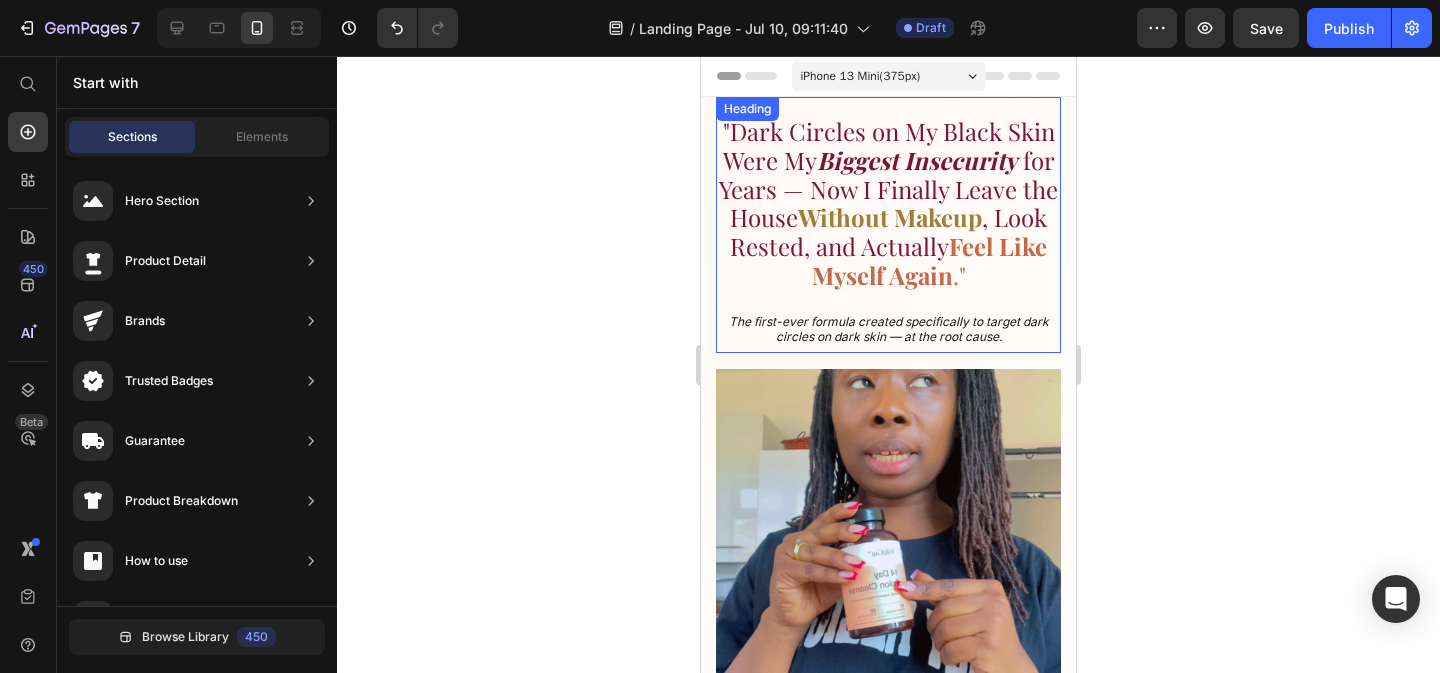 click on ", Look Rested, and Actually" at bounding box center [888, 231] 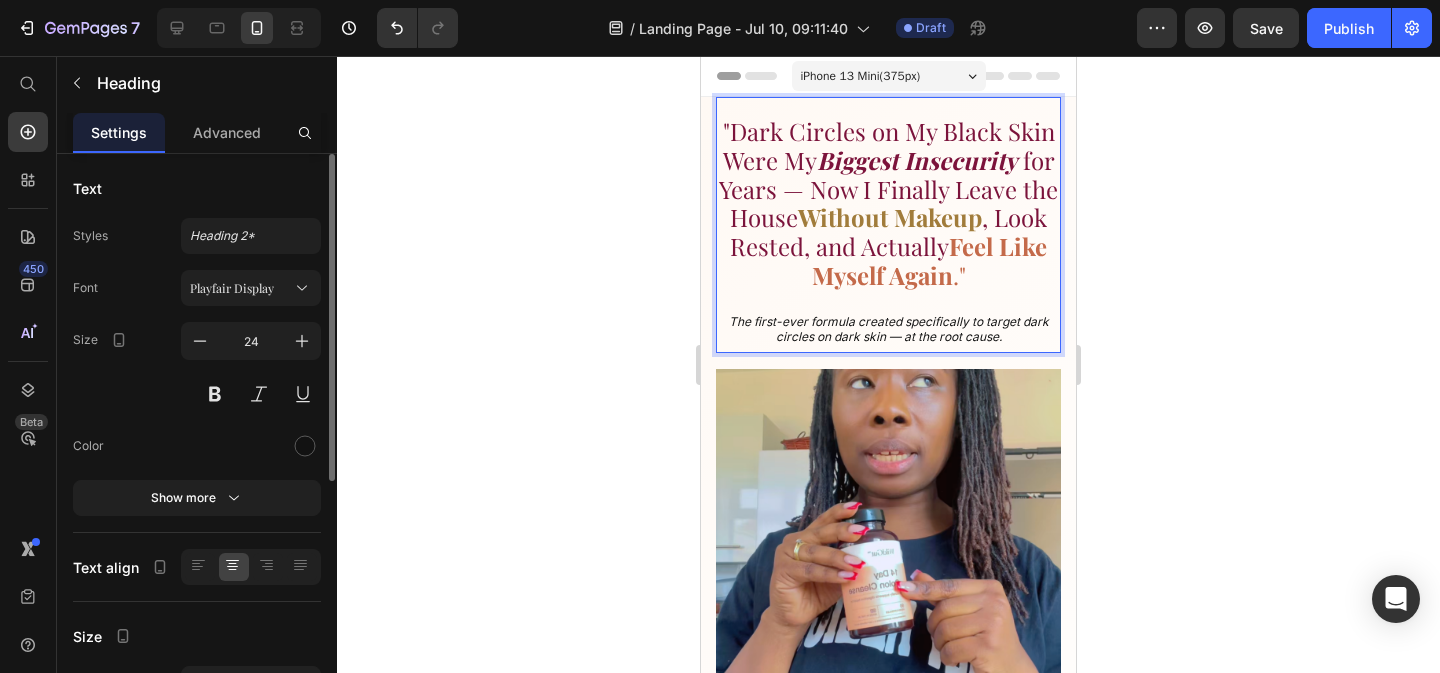 click on ", Look Rested, and Actually" at bounding box center (888, 231) 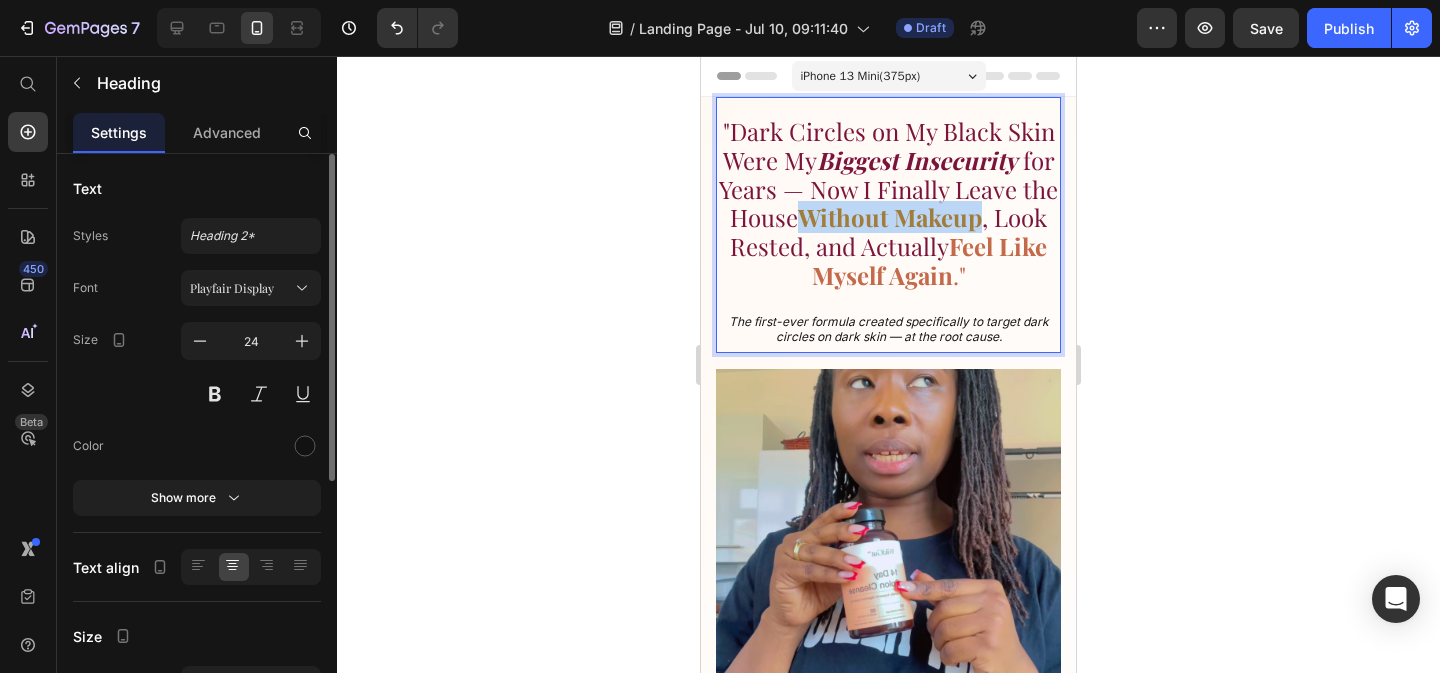 drag, startPoint x: 807, startPoint y: 219, endPoint x: 981, endPoint y: 221, distance: 174.01149 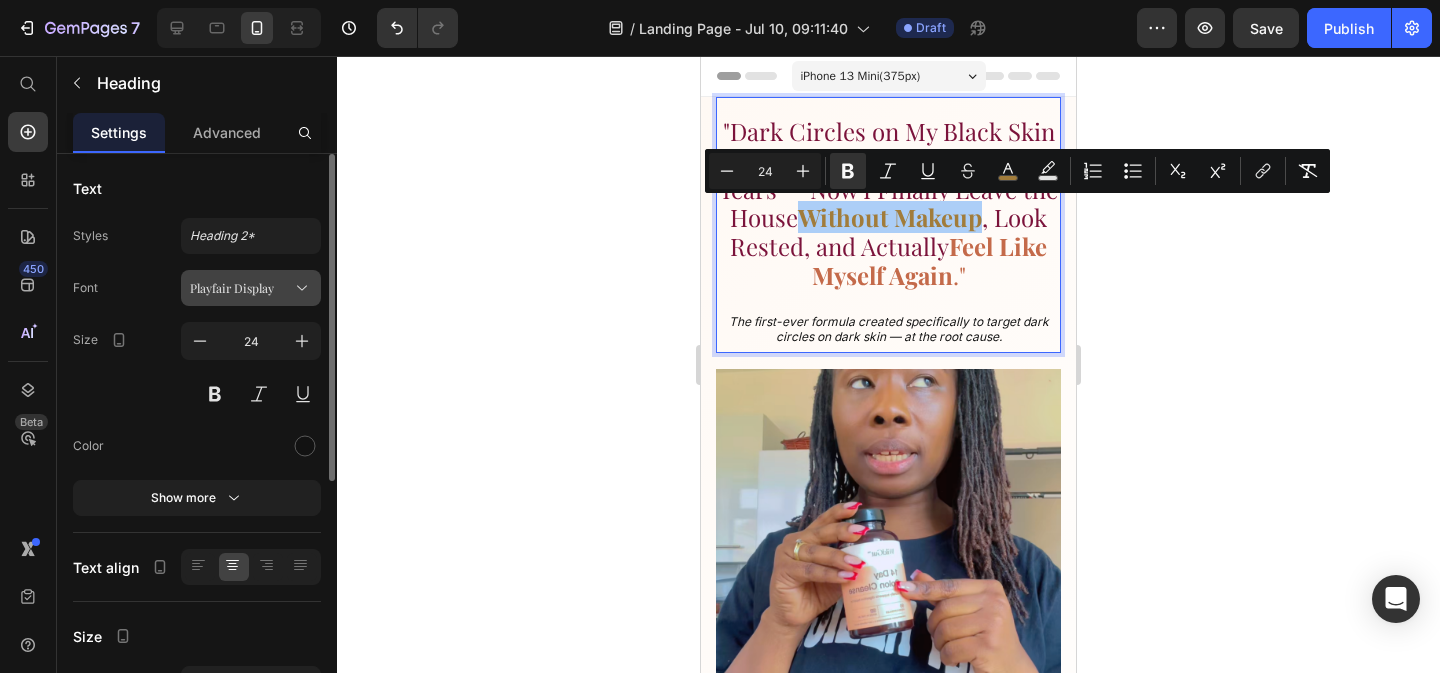 click on "Playfair Display" at bounding box center [251, 288] 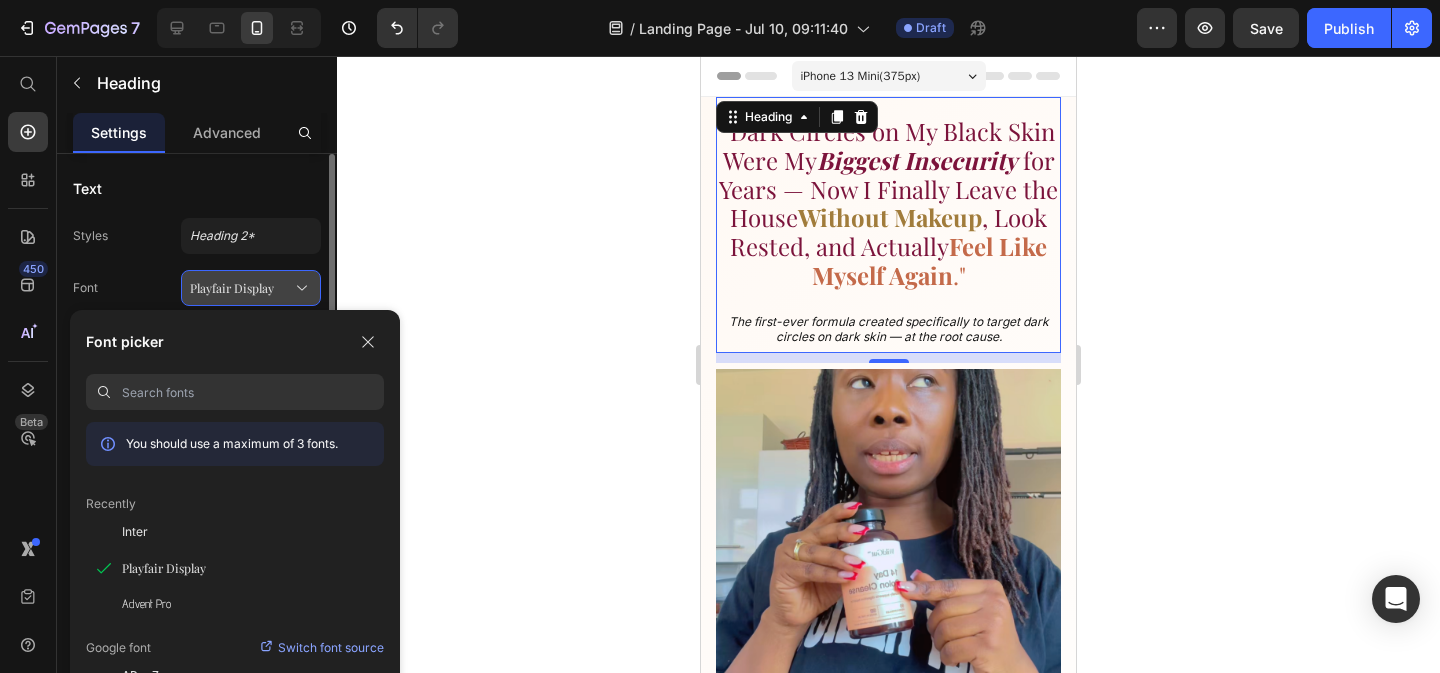 click on "Playfair Display" at bounding box center [251, 288] 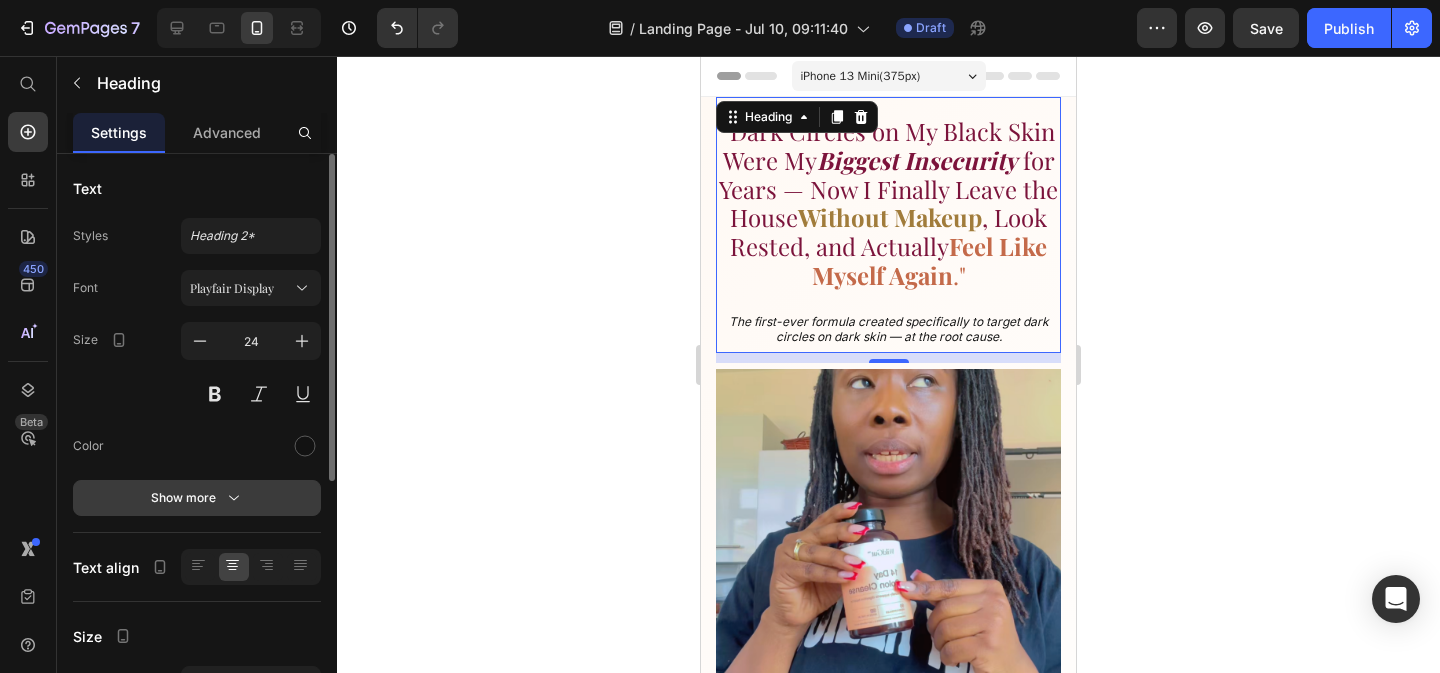 click on "Show more" at bounding box center [197, 498] 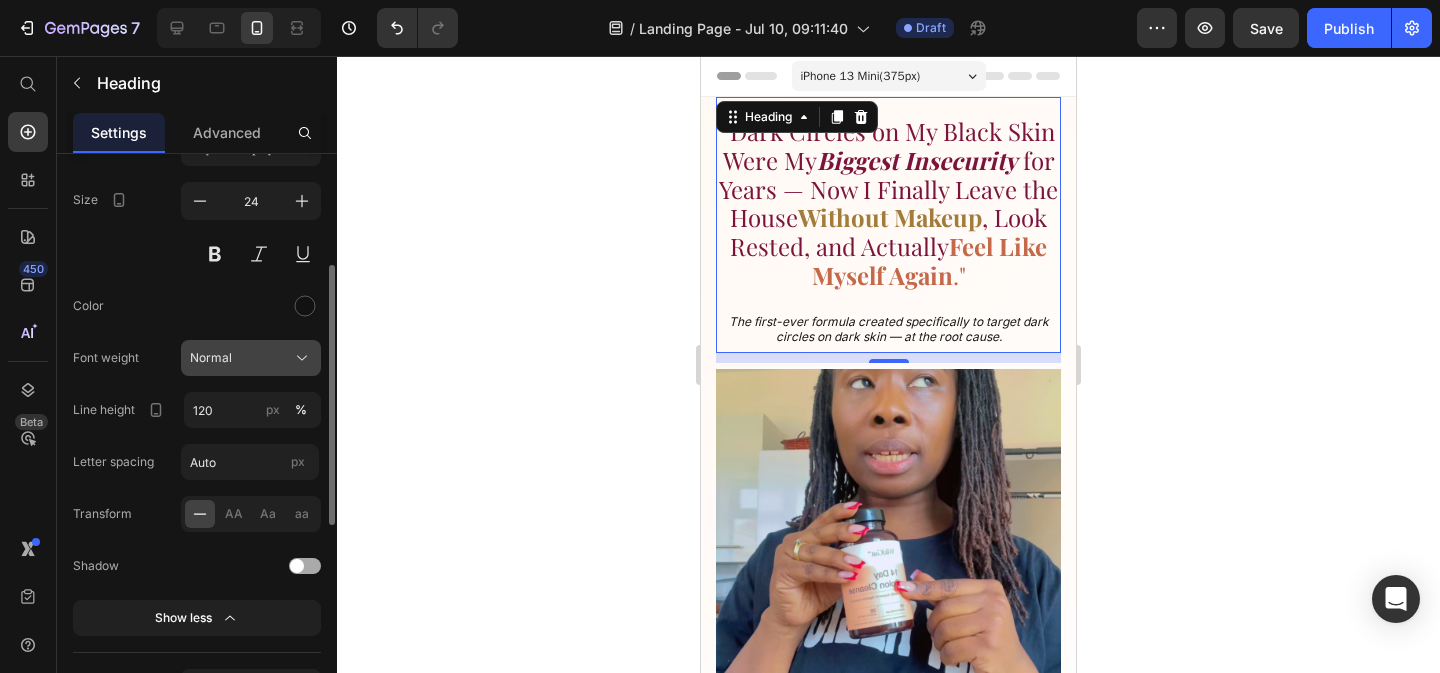 scroll, scrollTop: 173, scrollLeft: 0, axis: vertical 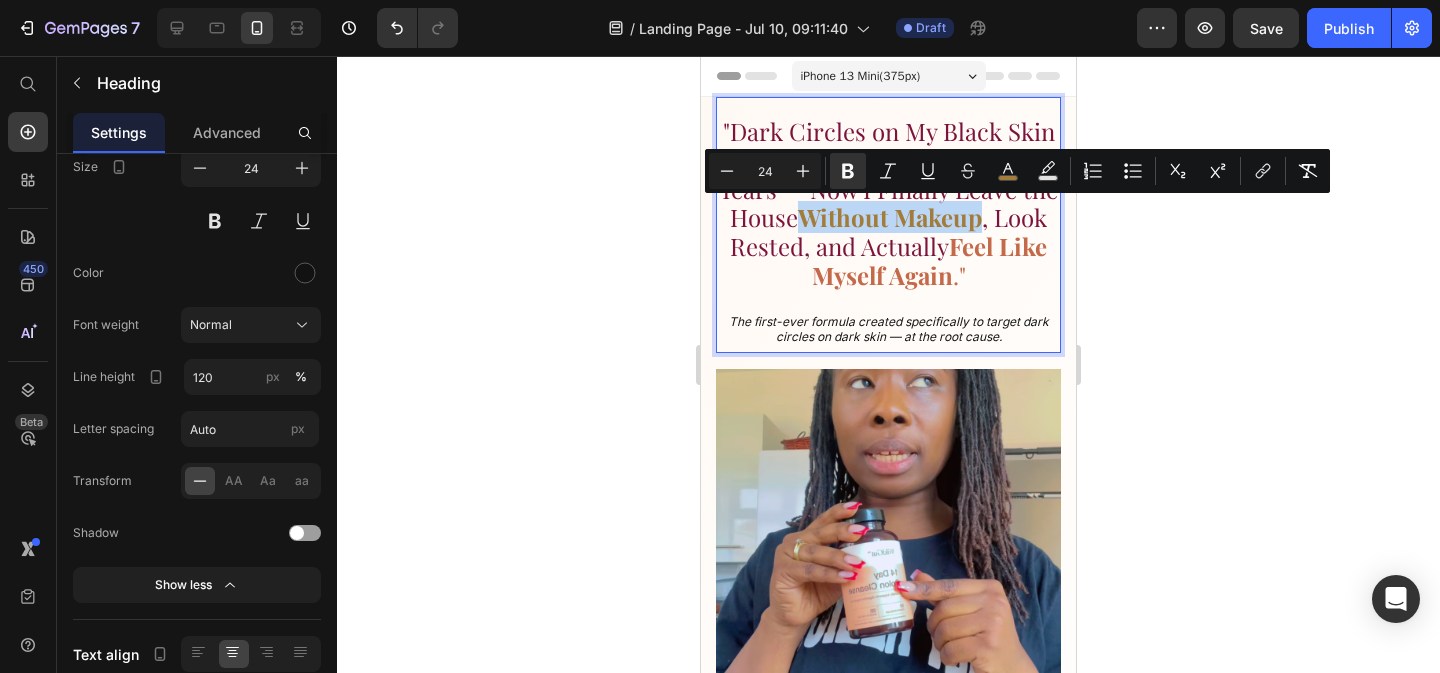 drag, startPoint x: 806, startPoint y: 216, endPoint x: 981, endPoint y: 226, distance: 175.28548 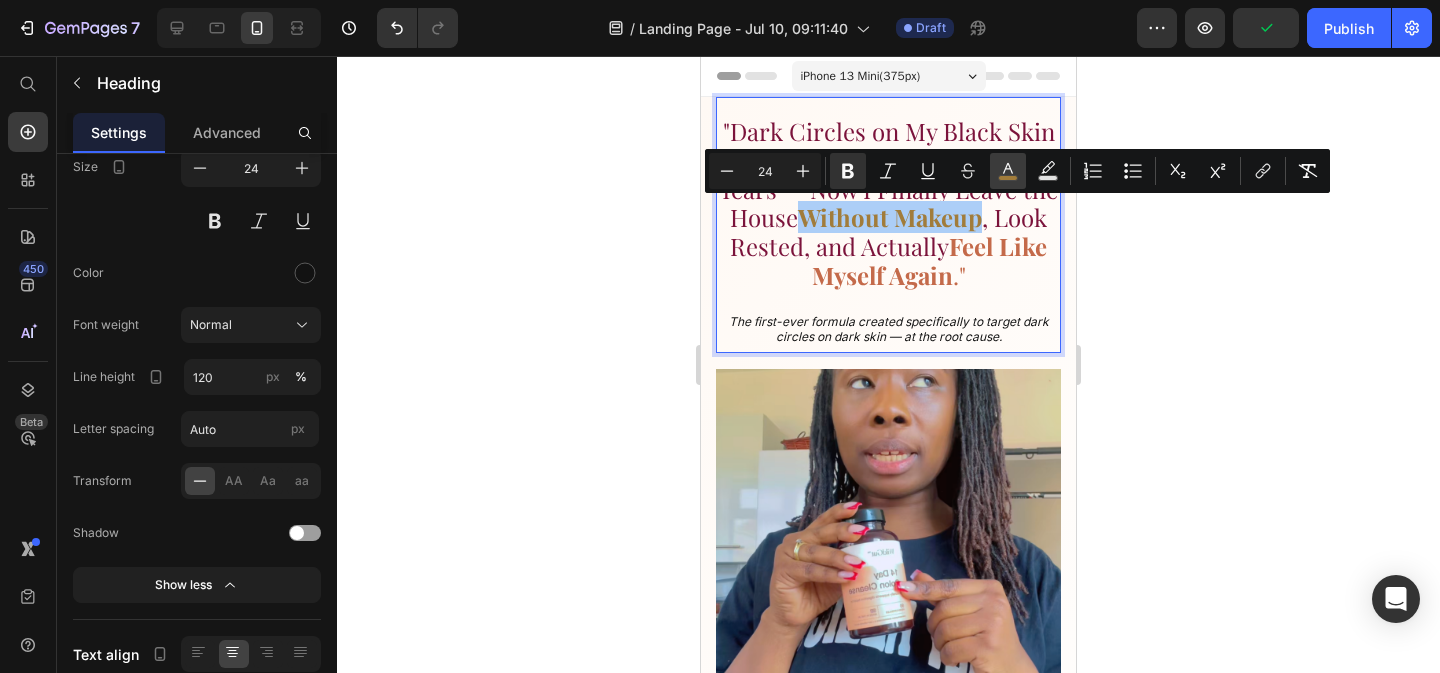 click 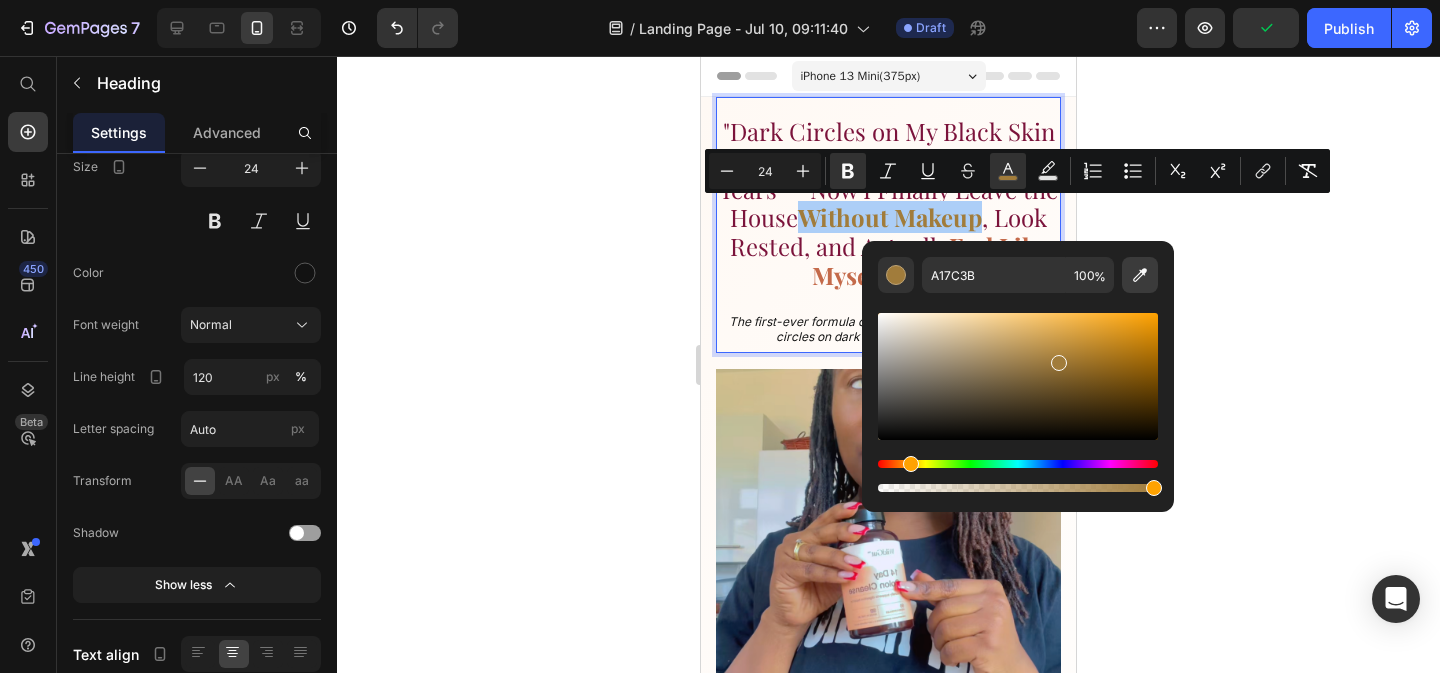 click at bounding box center (1140, 275) 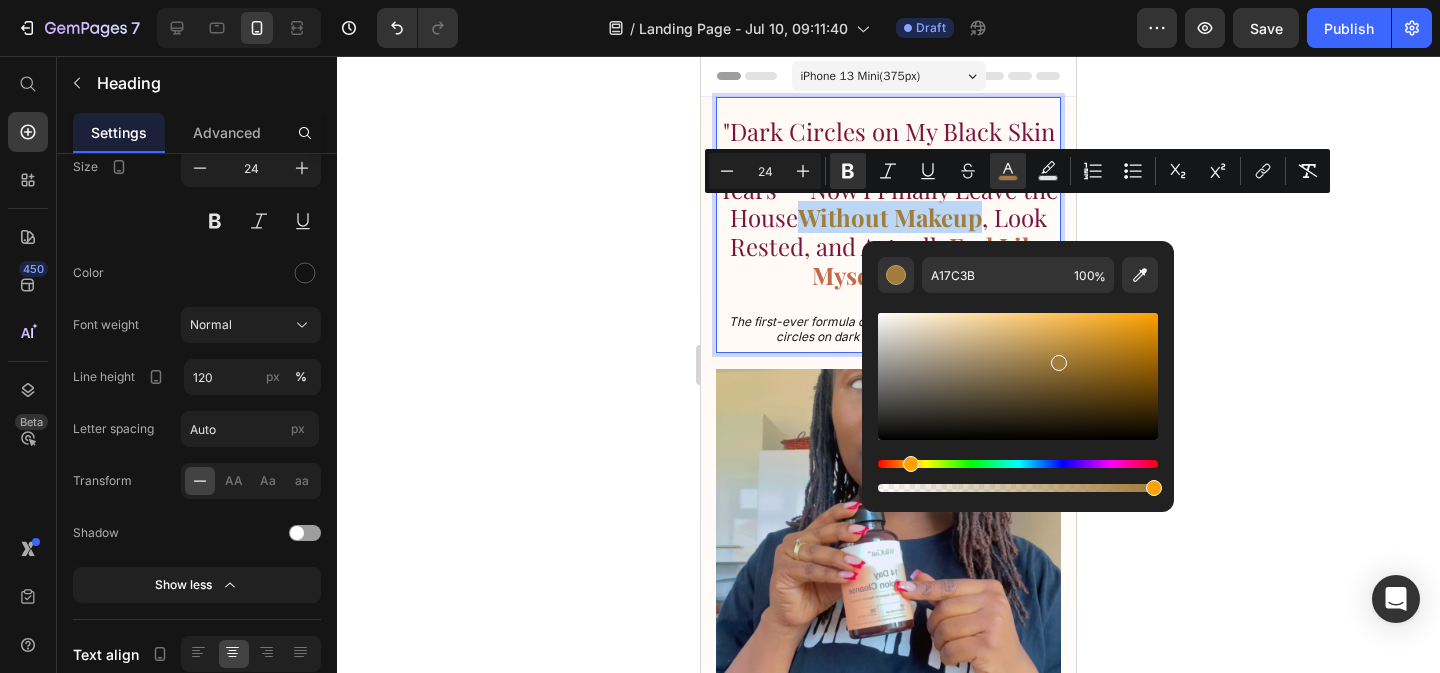 type on "7C133B" 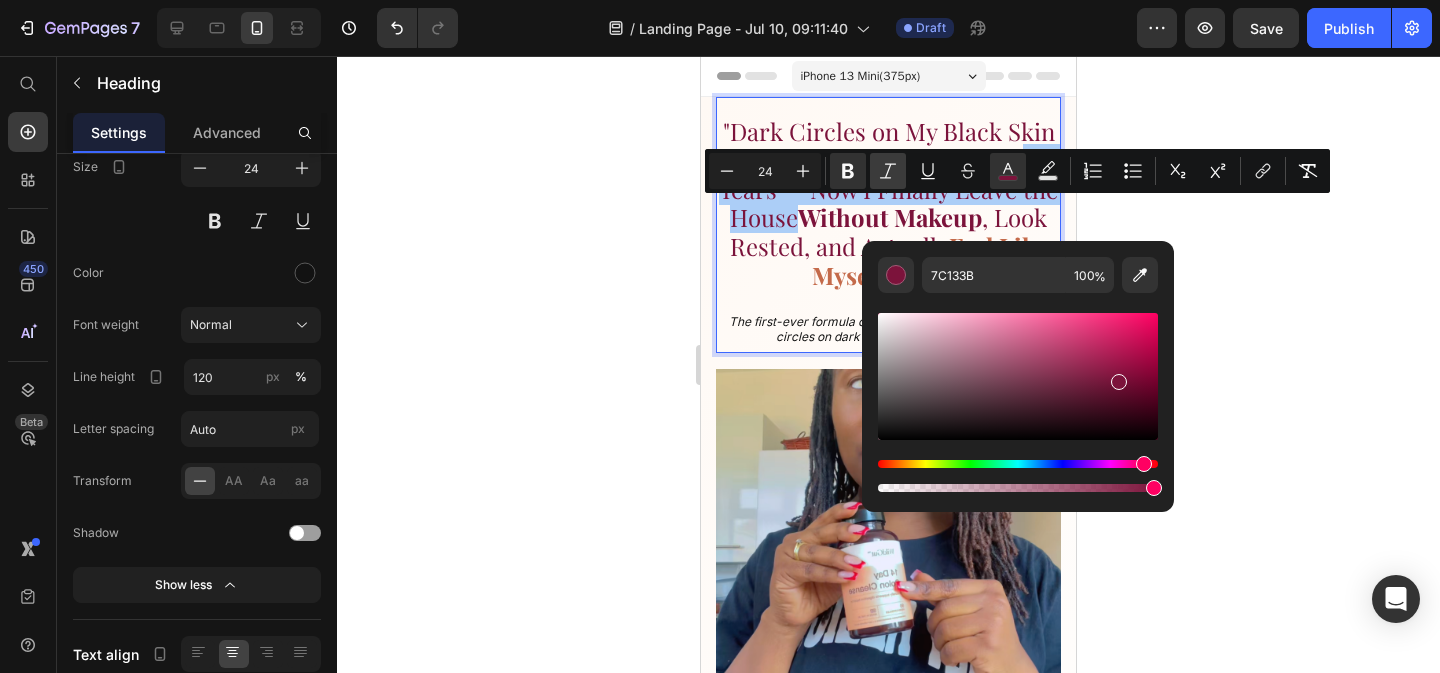 click 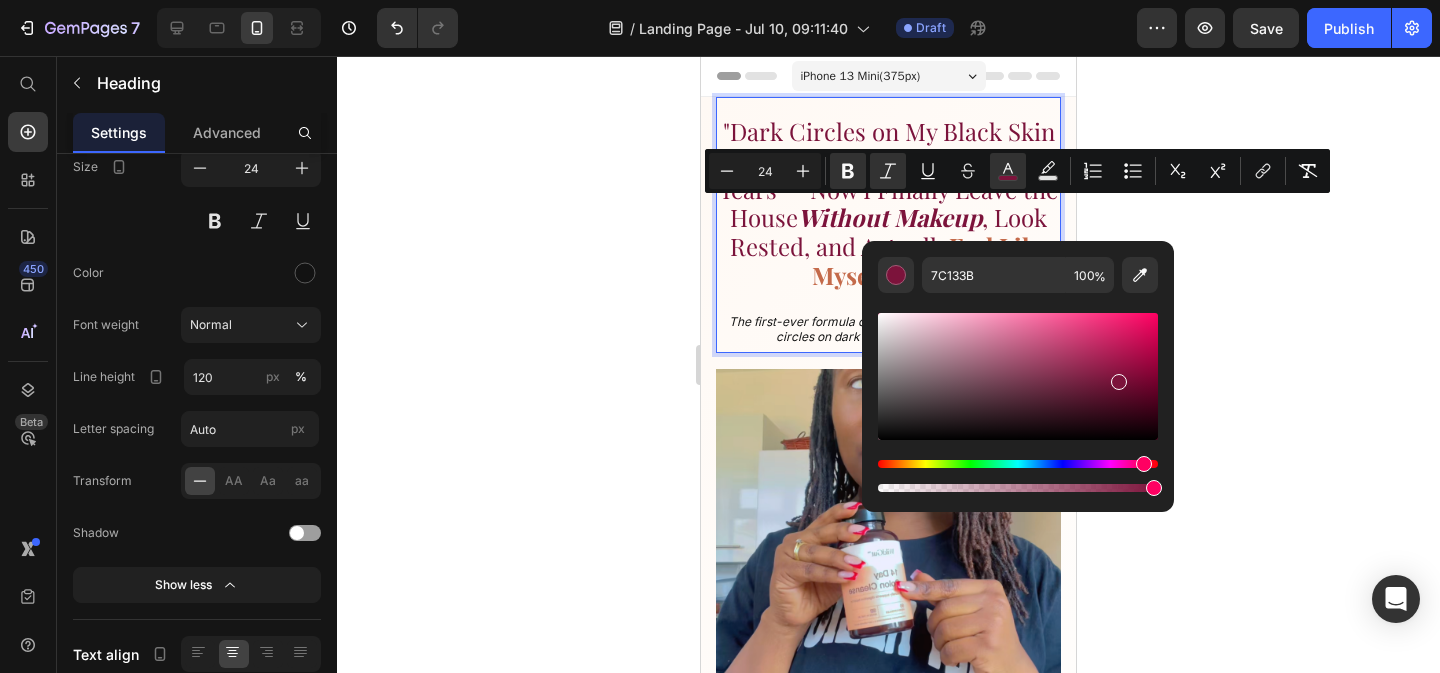 click 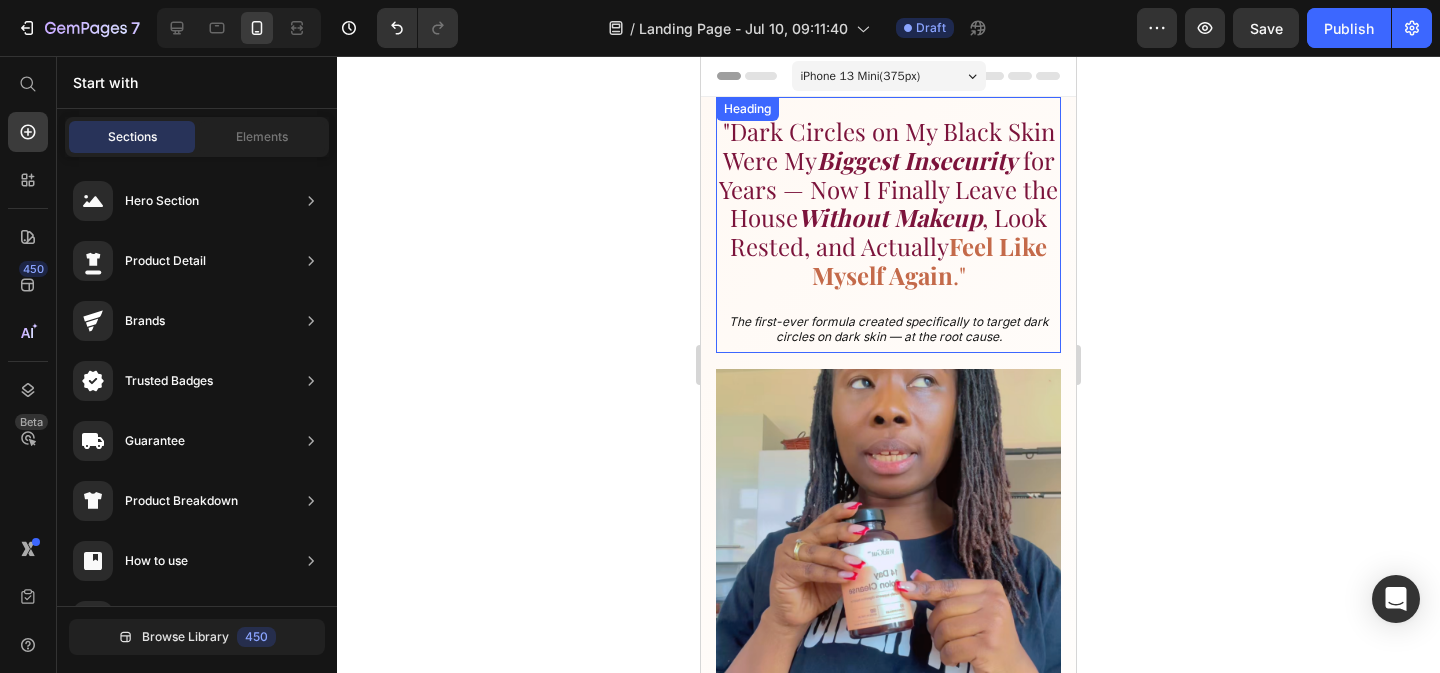 click on "Without Makeup" at bounding box center (890, 217) 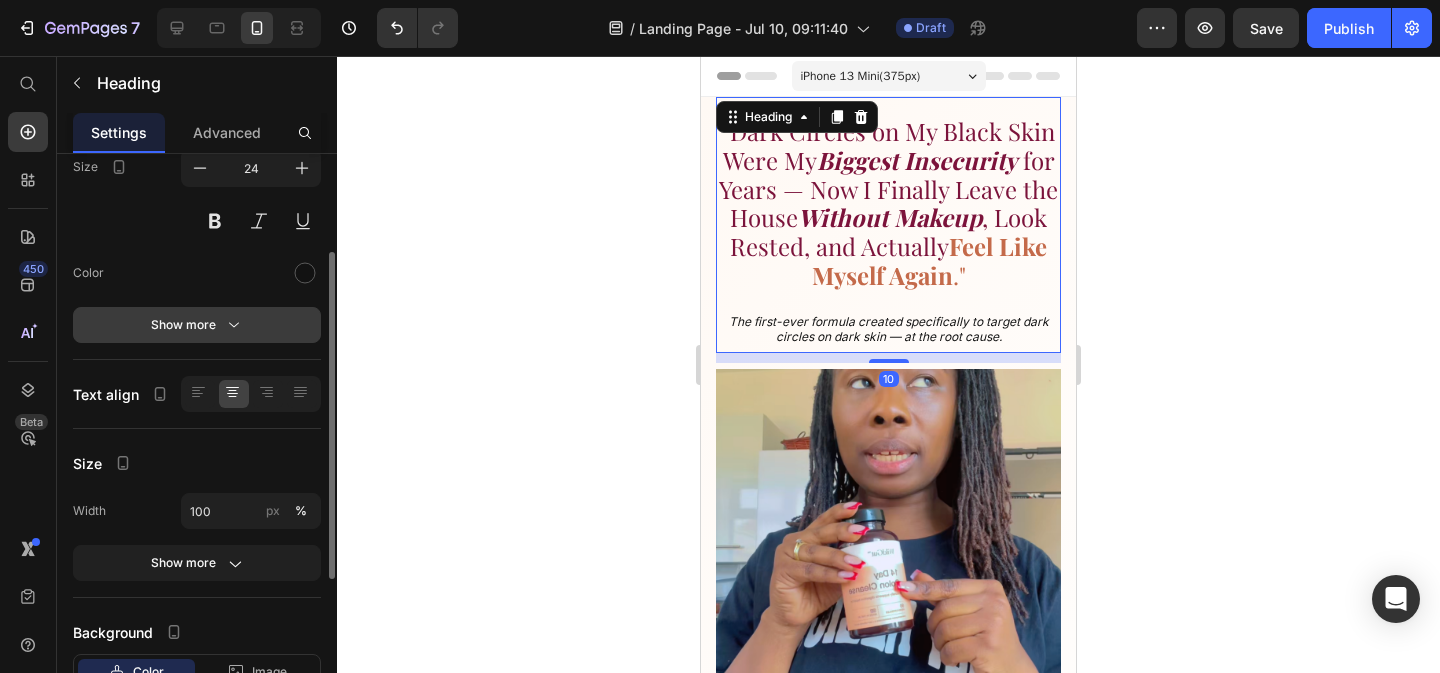 click 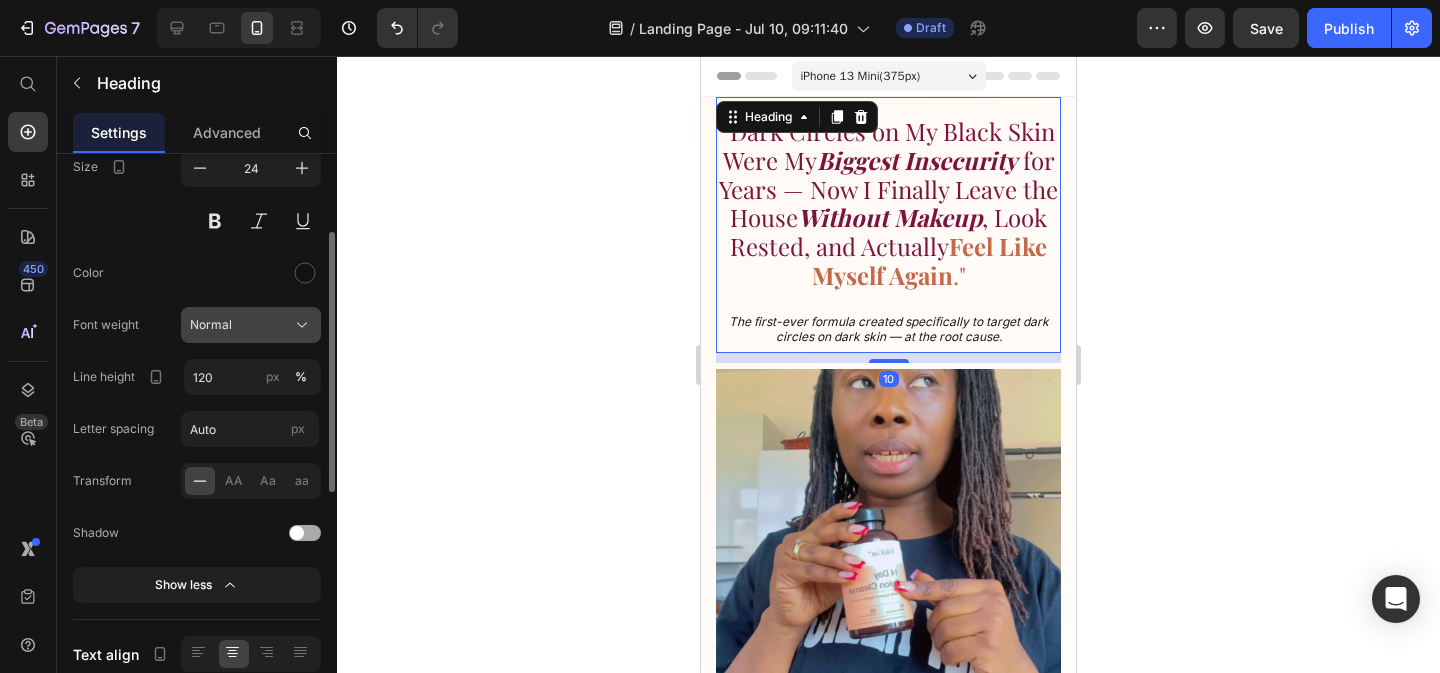 click on "Normal" at bounding box center (251, 325) 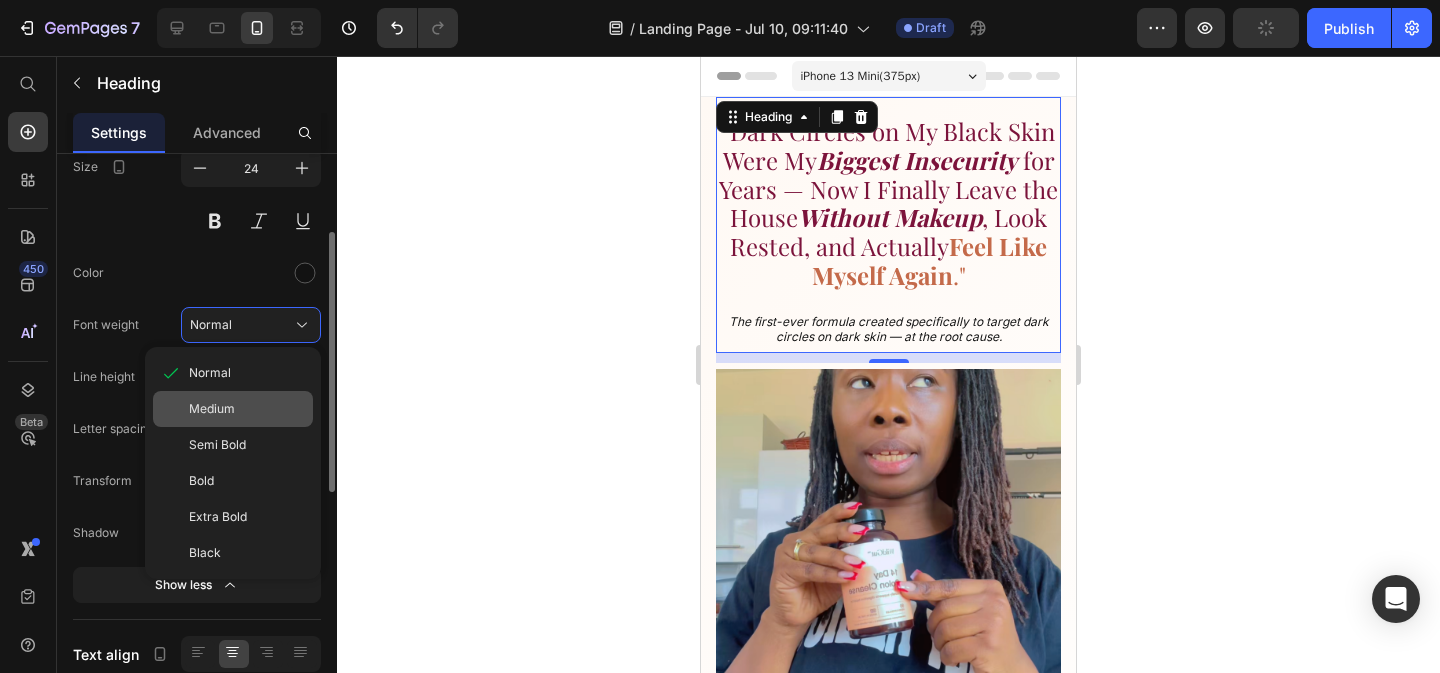 click on "Medium" at bounding box center [212, 409] 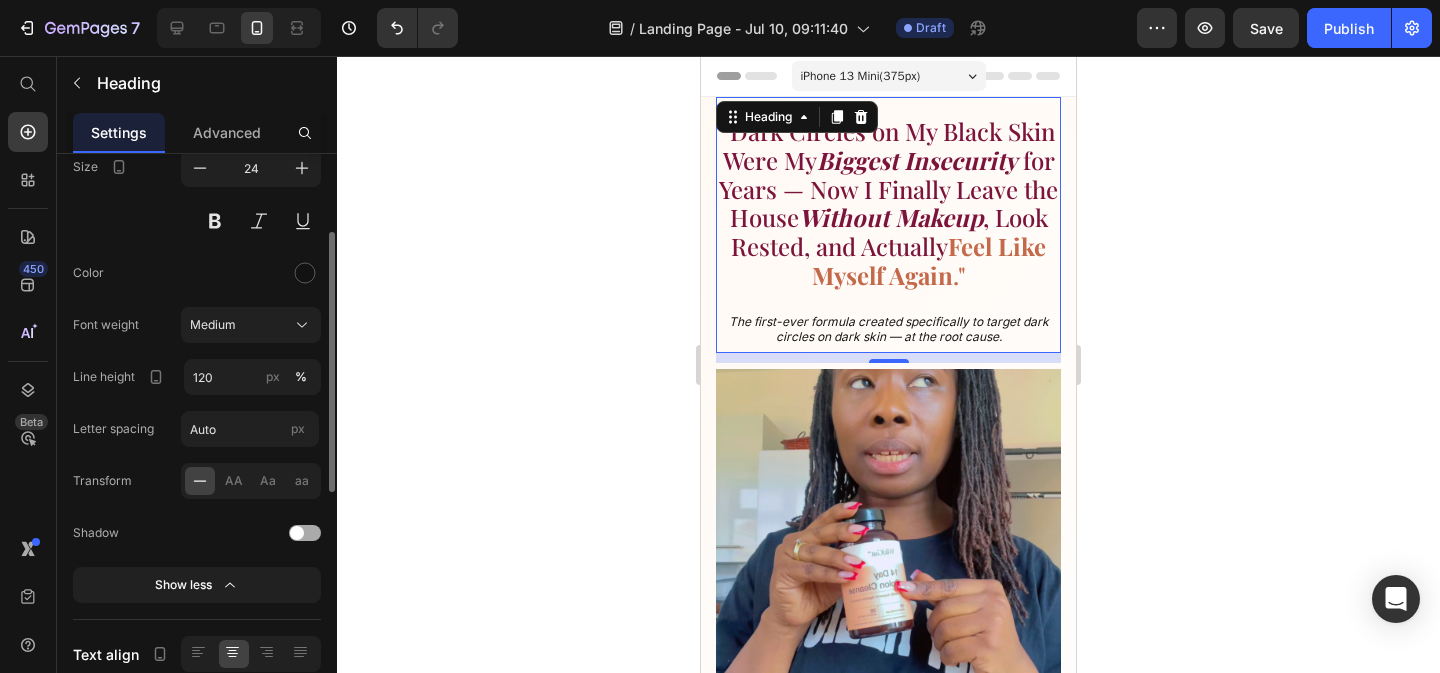 click 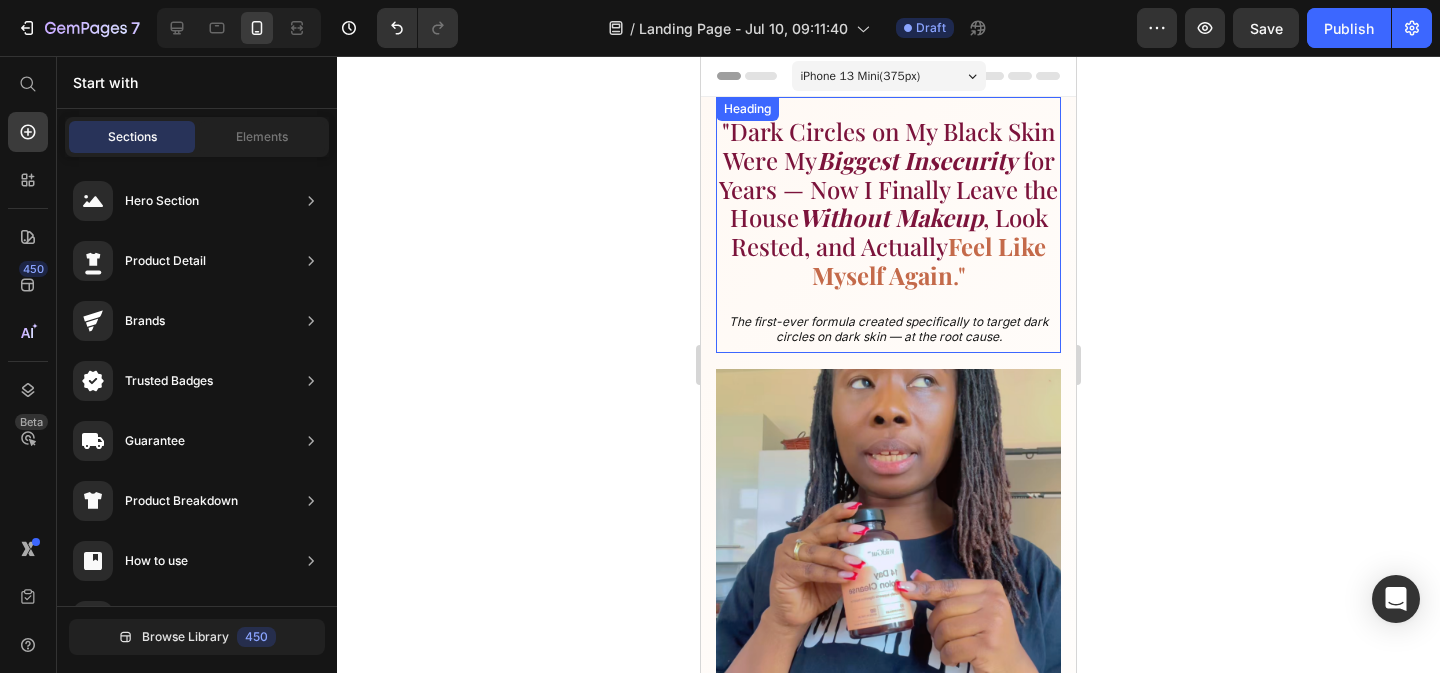 click on "Feel Like Myself Again" at bounding box center [929, 260] 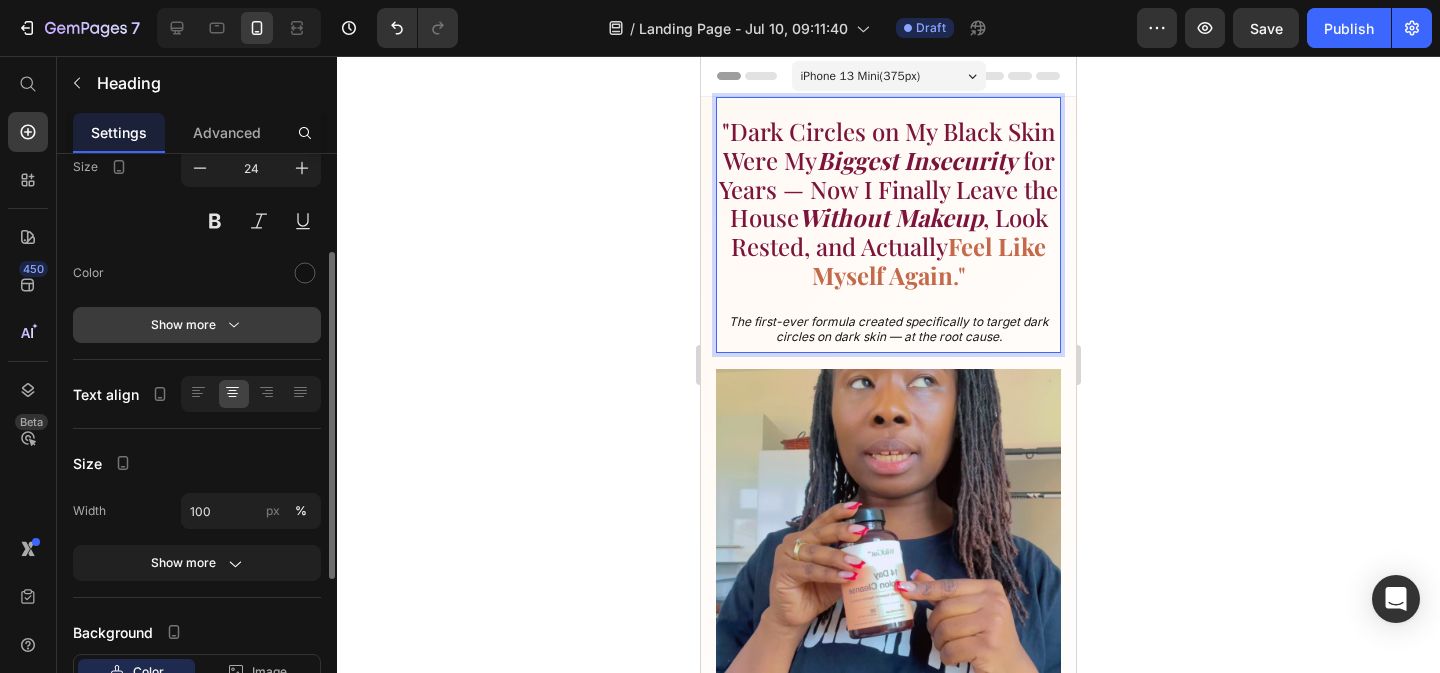 click on "Show more" at bounding box center (197, 325) 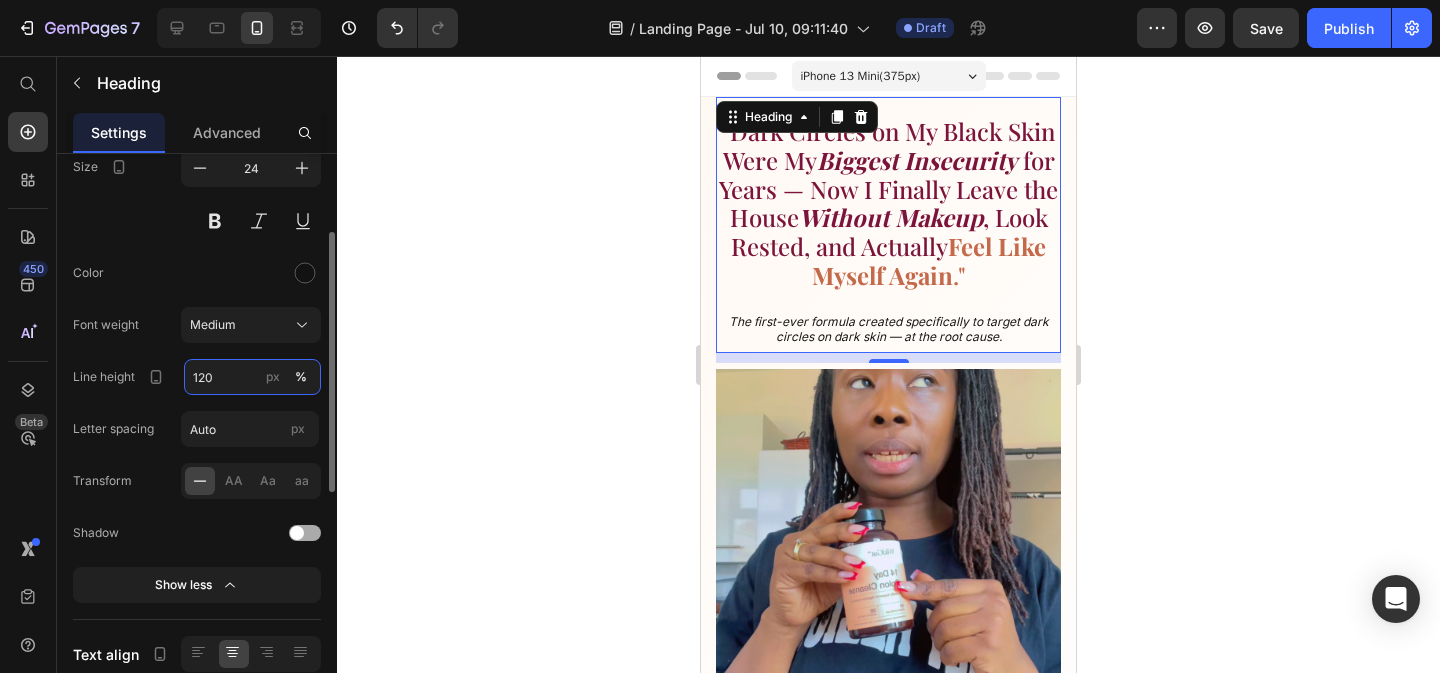 click on "120" at bounding box center (252, 377) 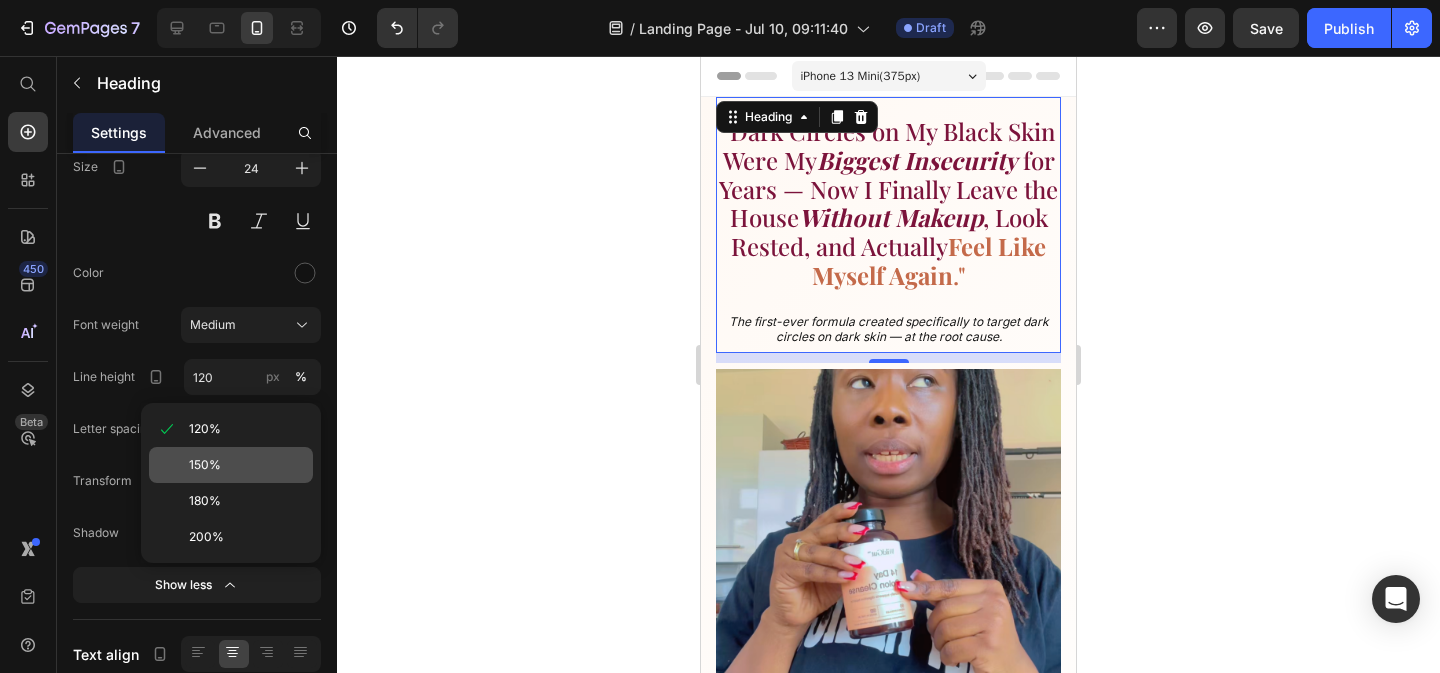 click on "150%" 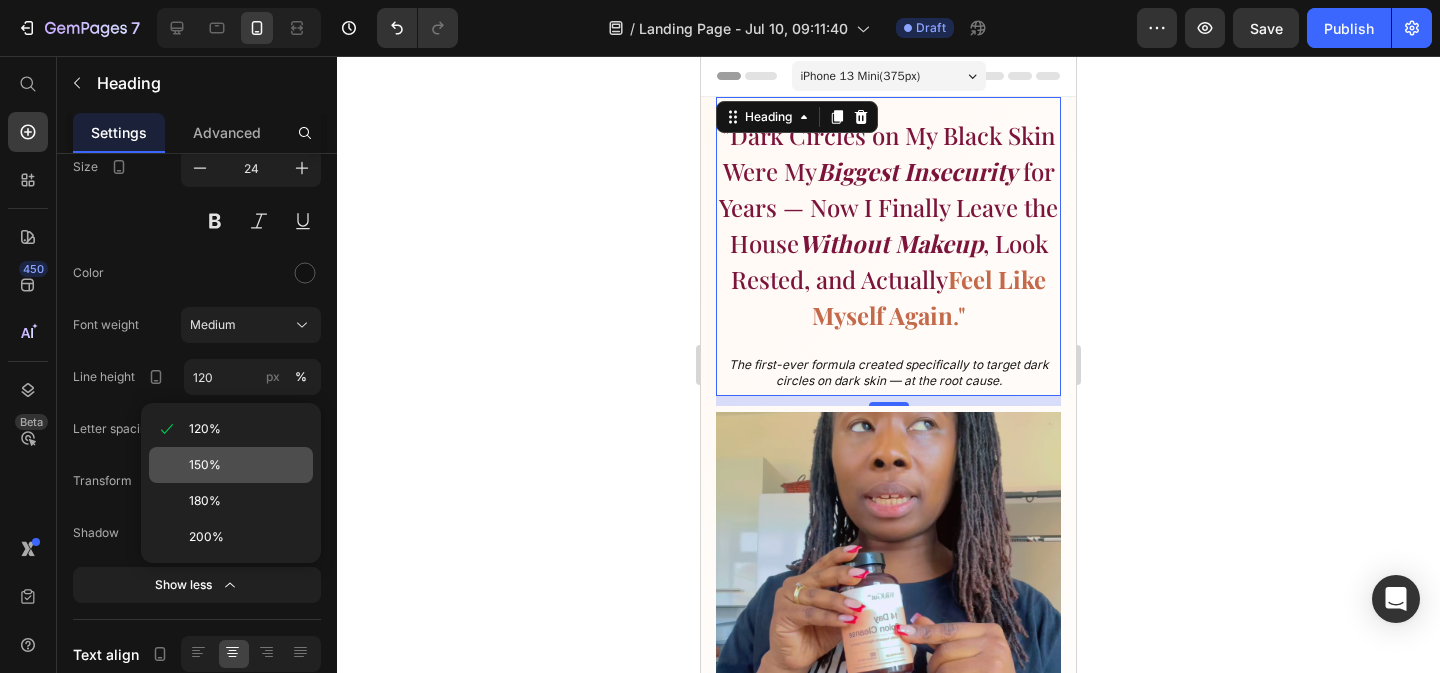 type on "150" 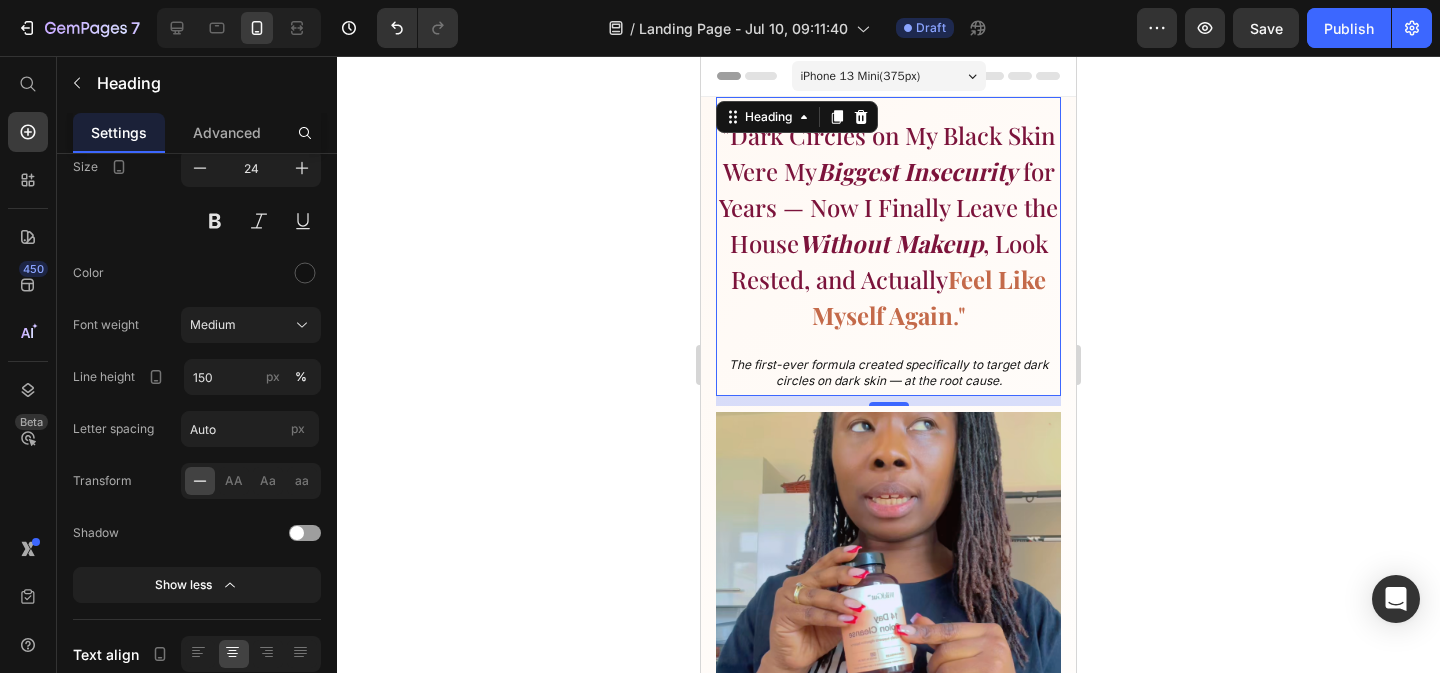 click 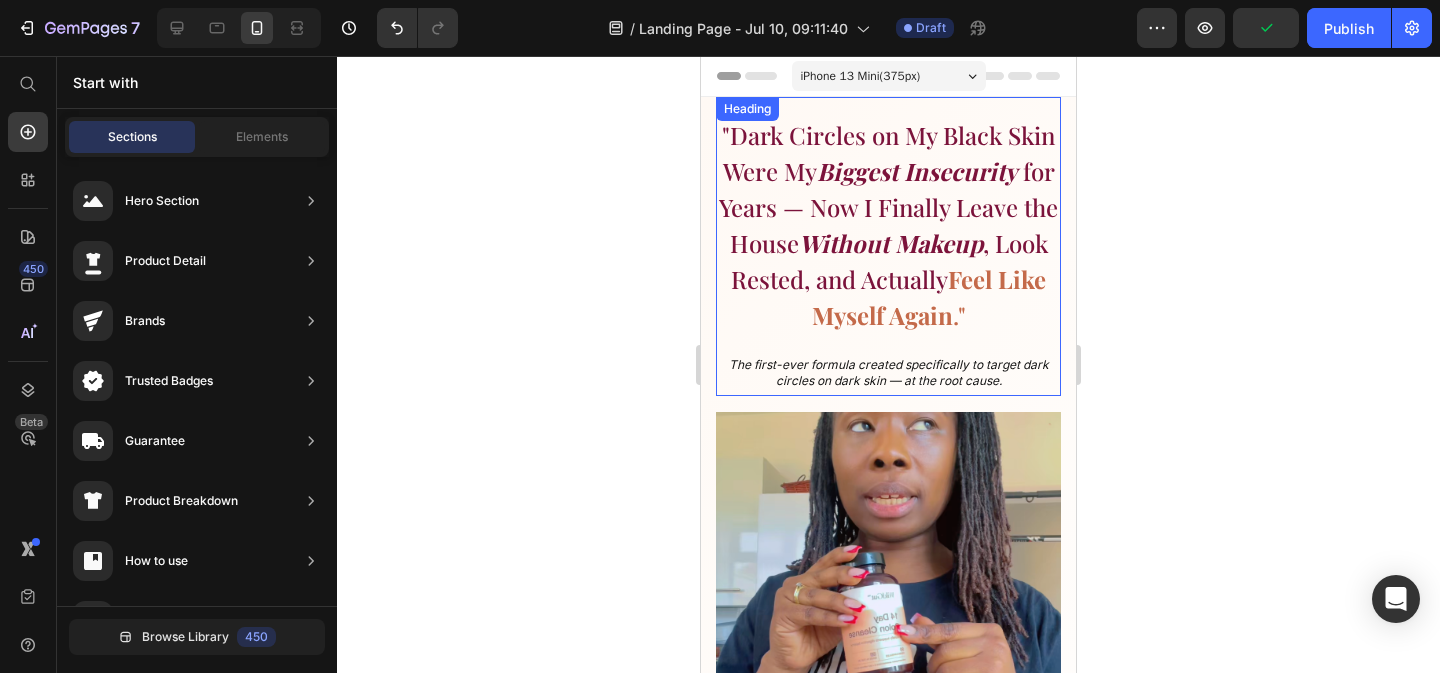 click on ", Look Rested, and Actually" at bounding box center [889, 261] 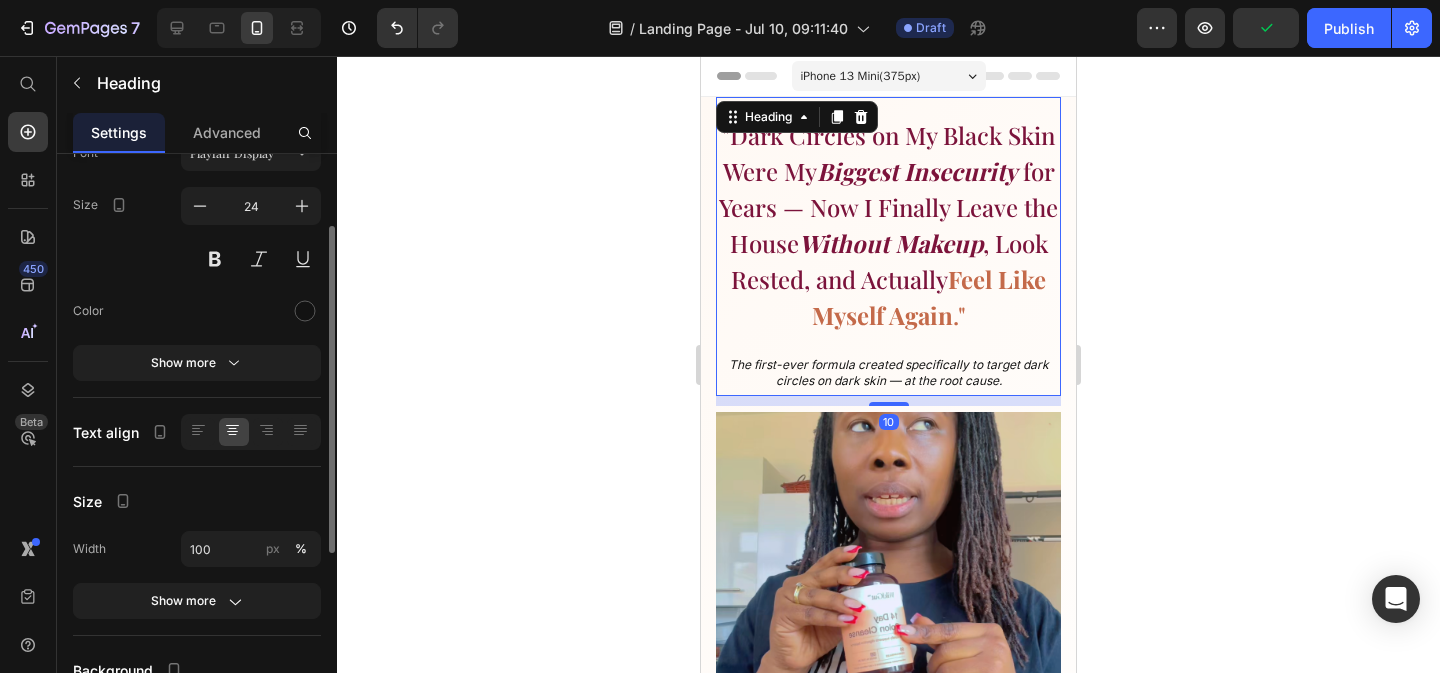 scroll, scrollTop: 133, scrollLeft: 0, axis: vertical 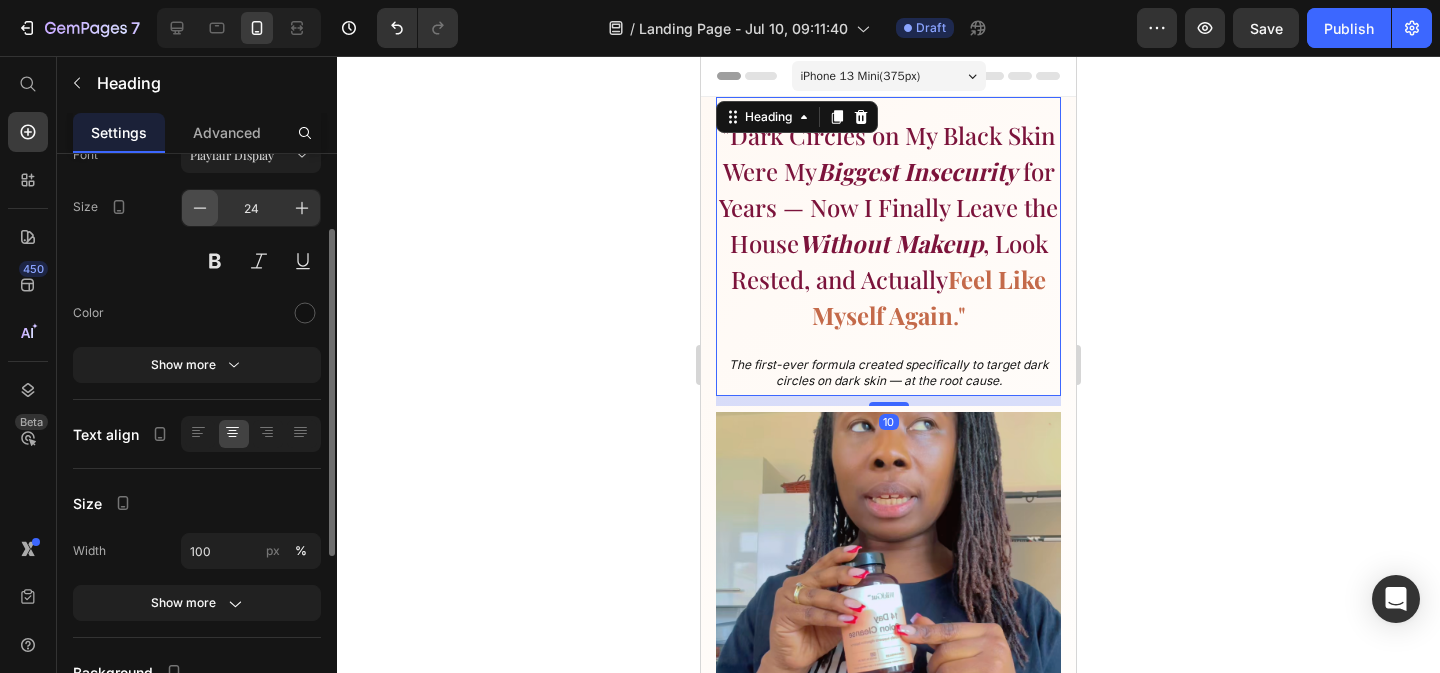 click 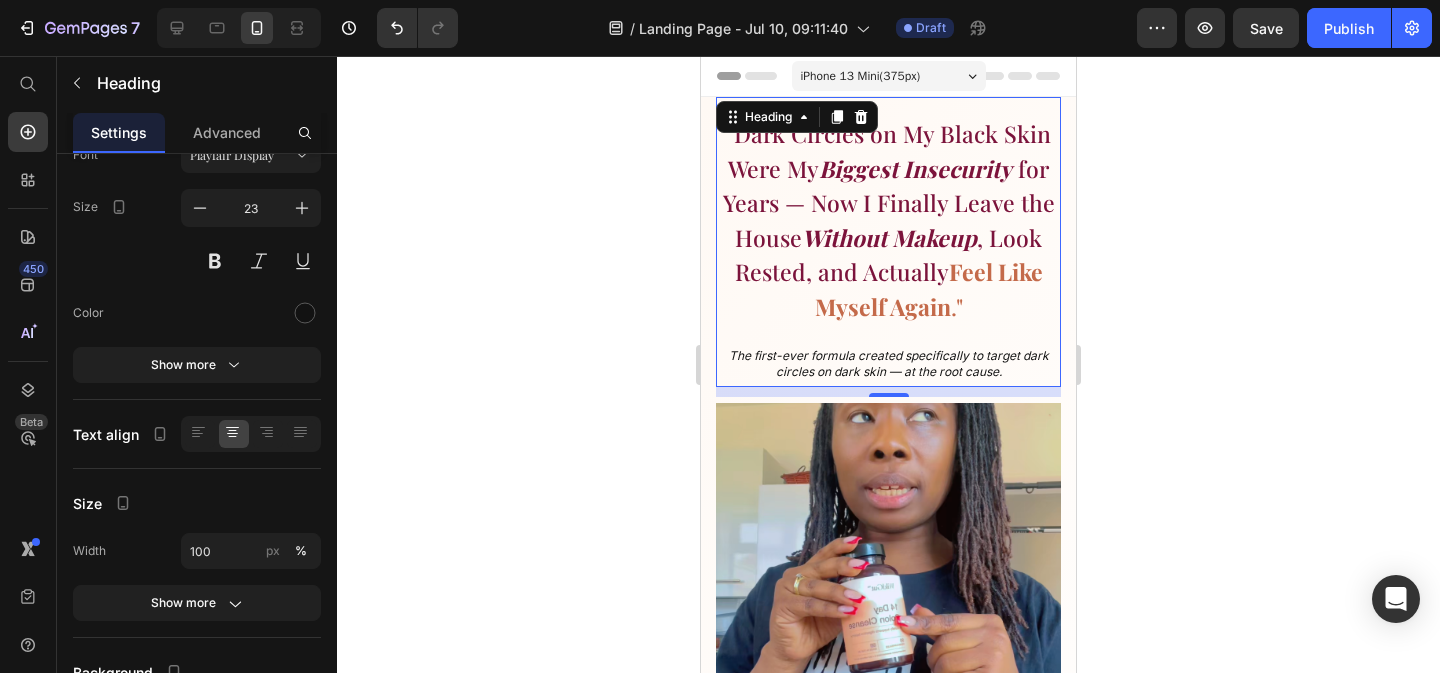 click 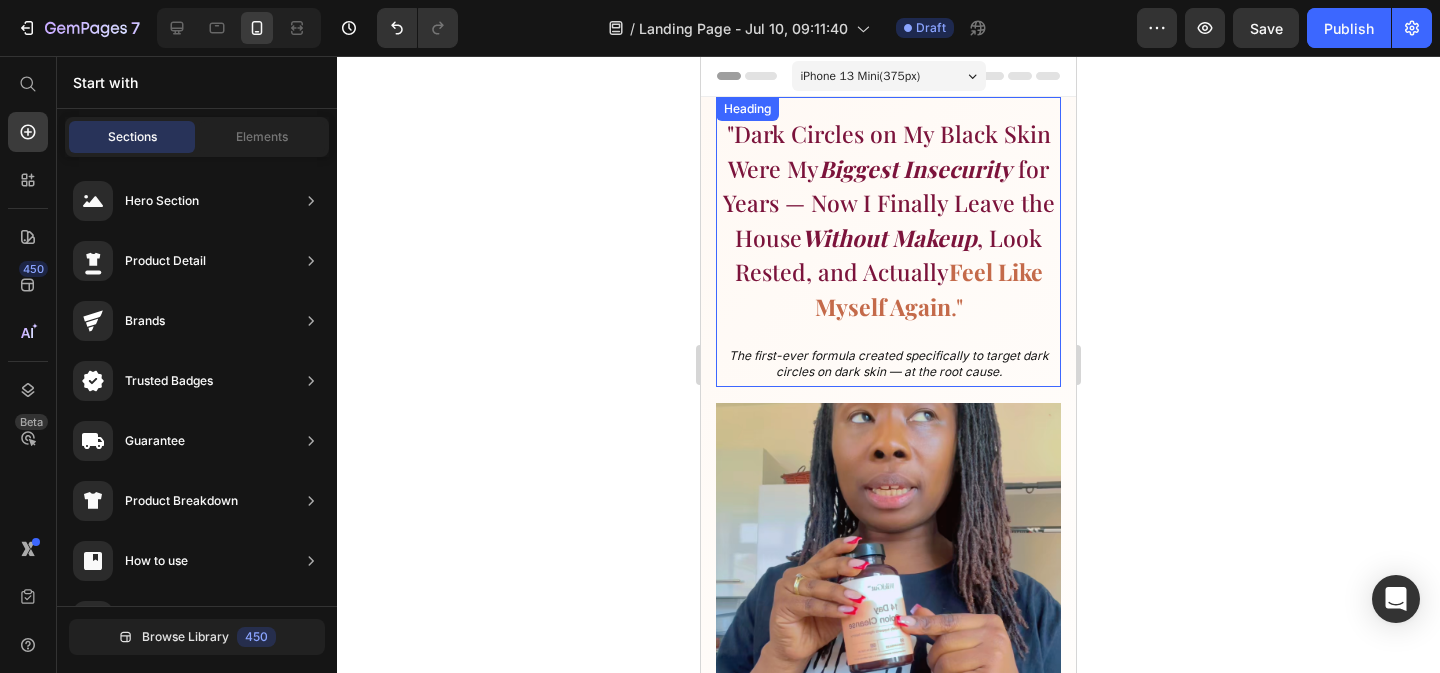click on "Biggest Insecurity" at bounding box center (915, 168) 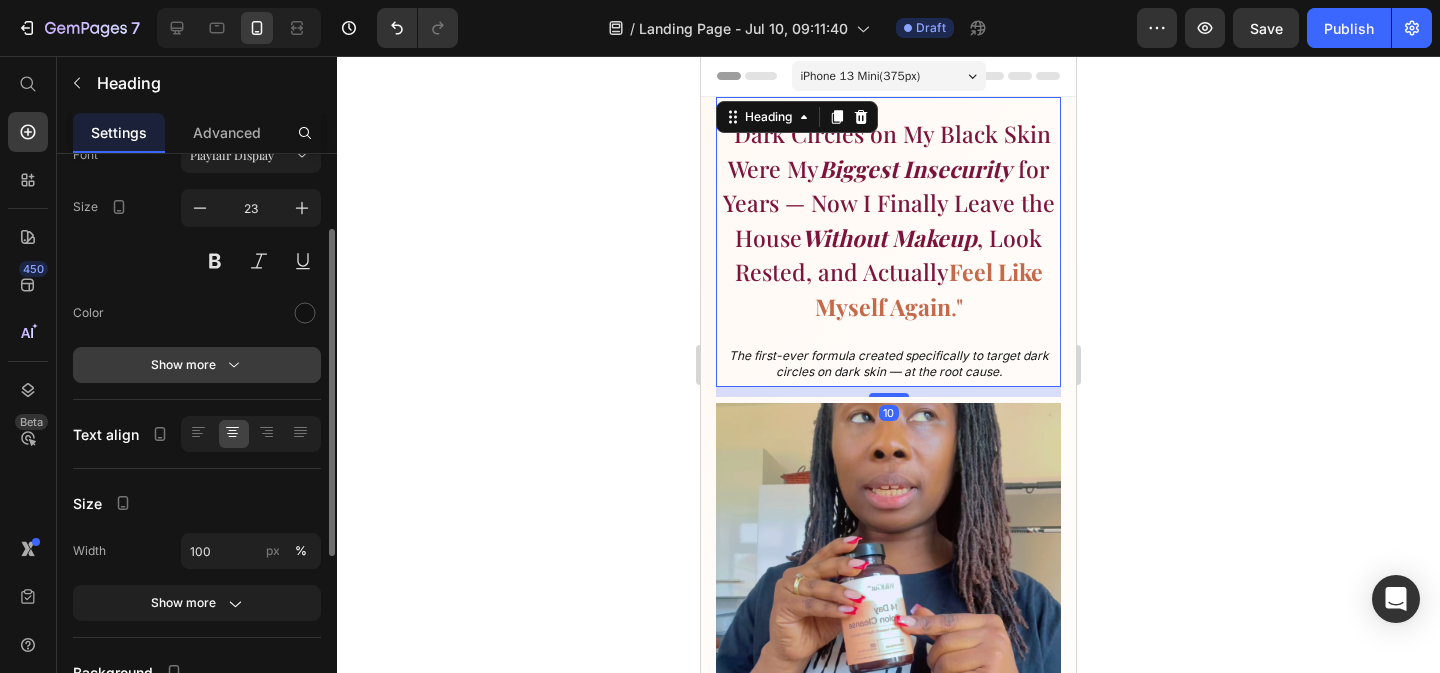 click on "Show more" at bounding box center [197, 365] 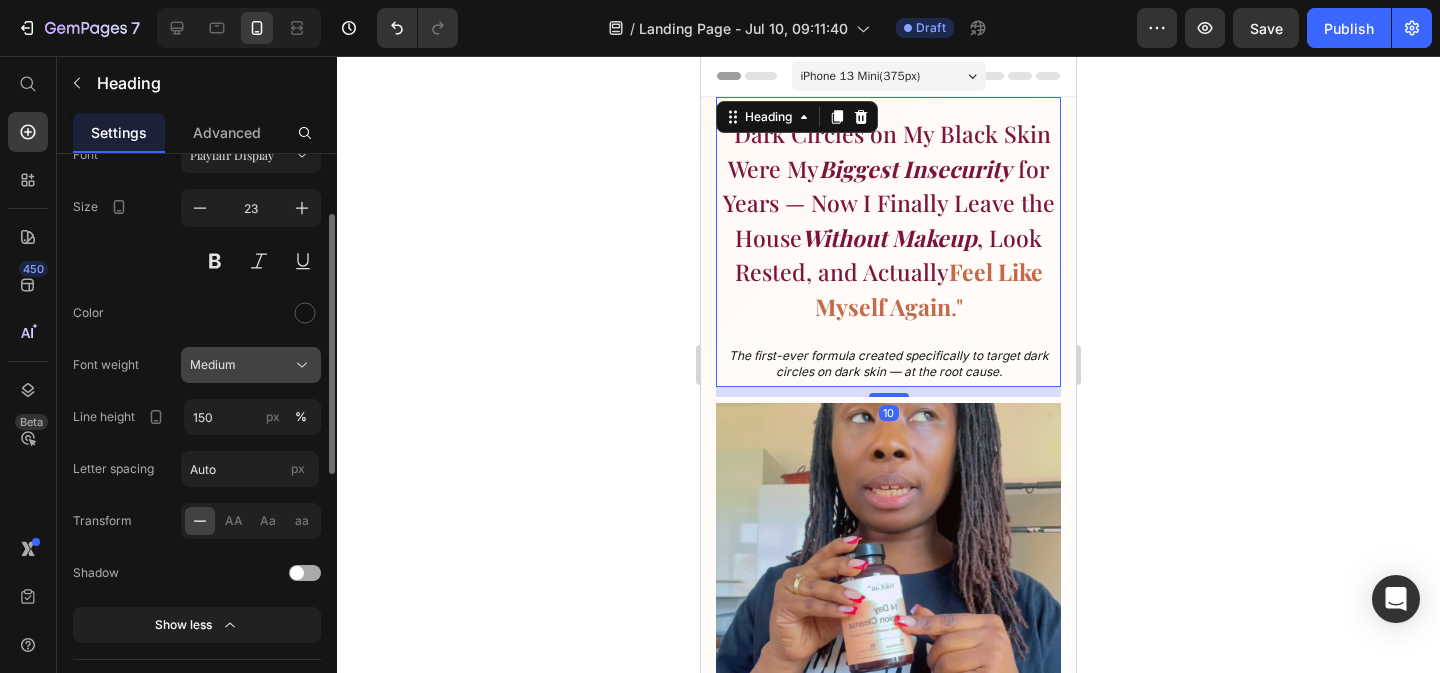 click on "Medium" at bounding box center [213, 365] 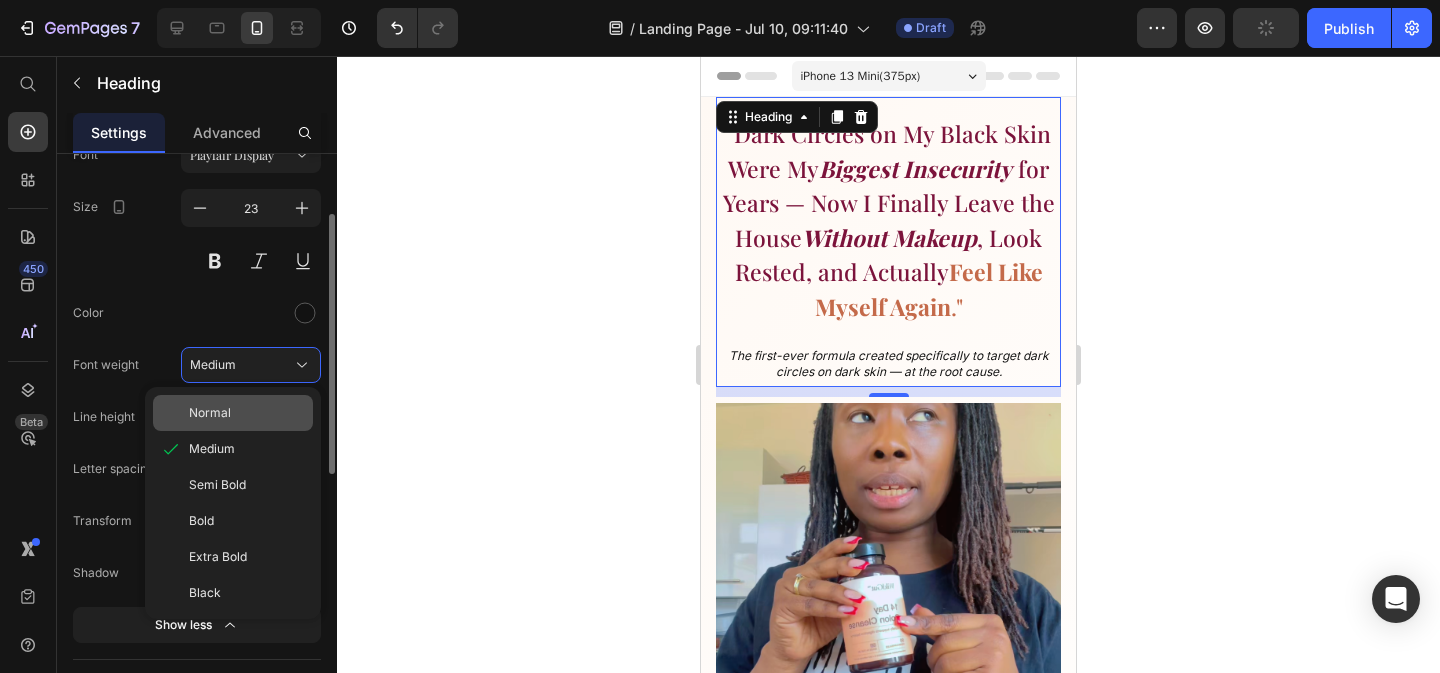 click on "Normal" at bounding box center (210, 413) 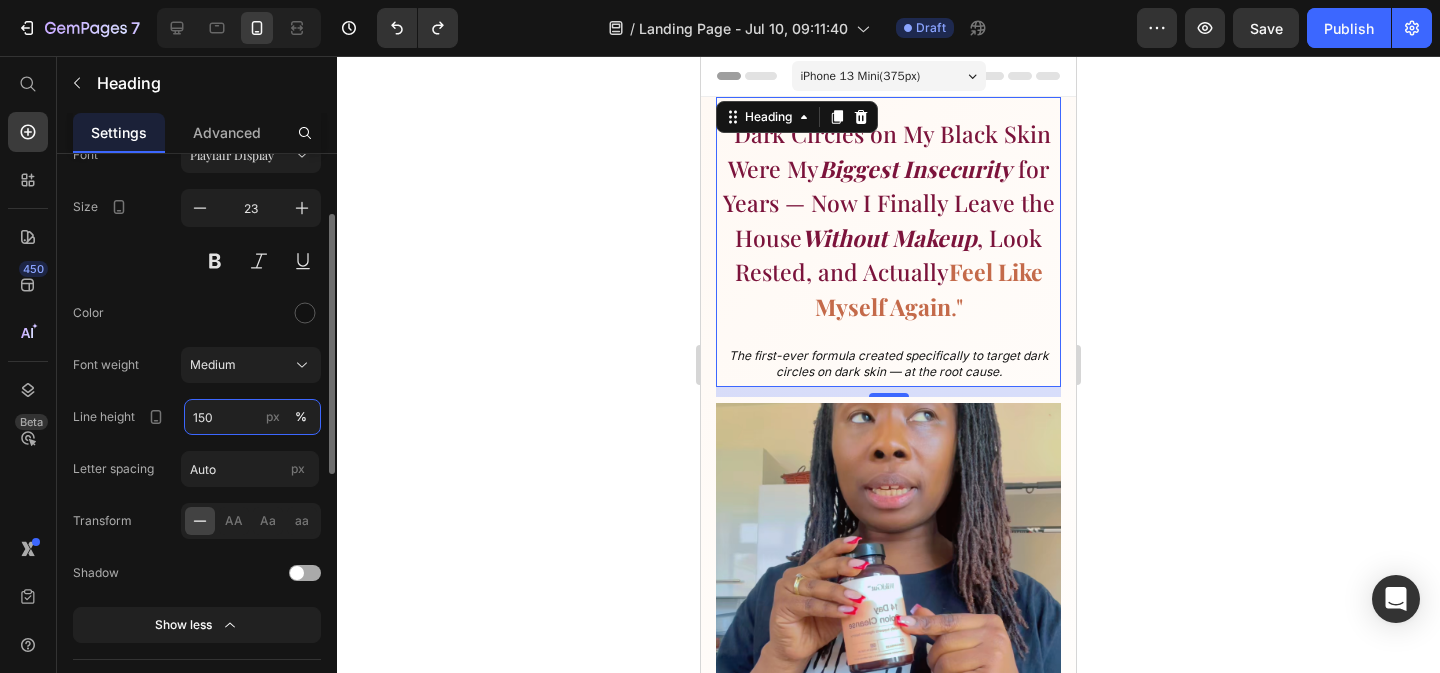click on "150" at bounding box center [252, 417] 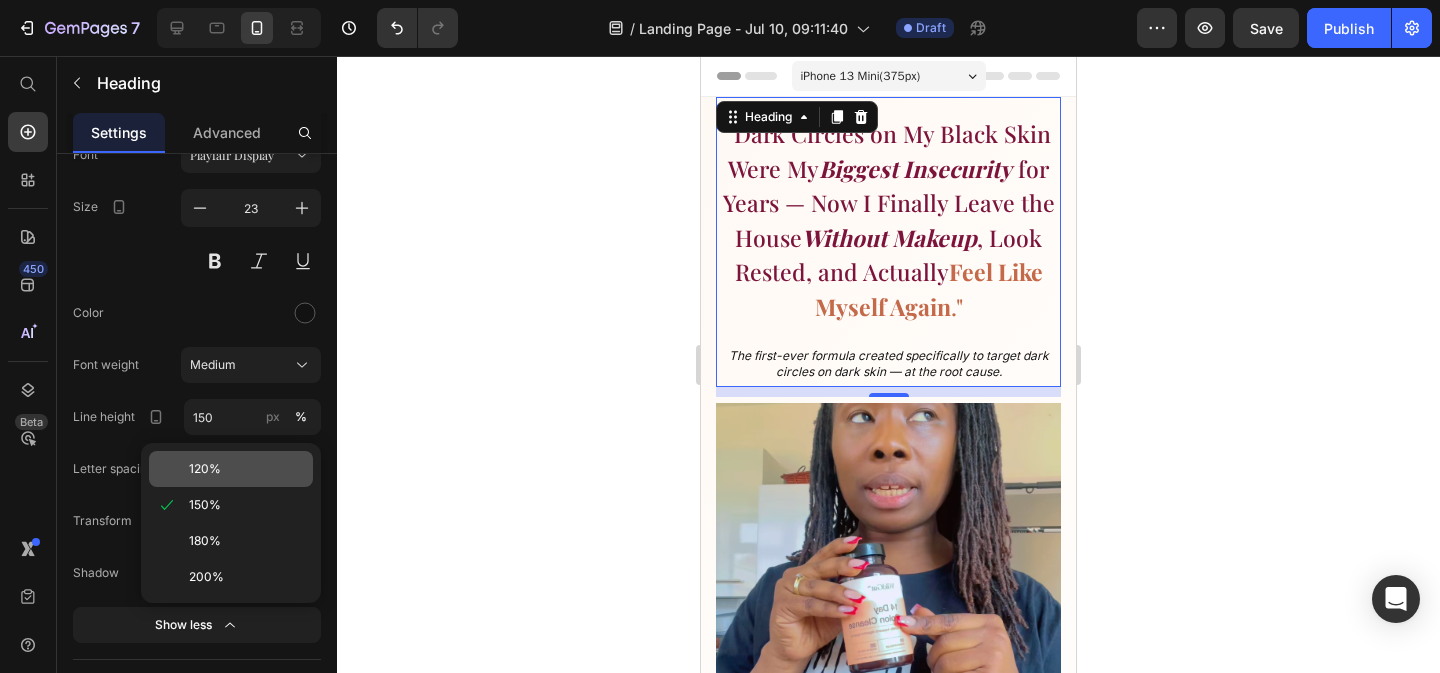 click on "120%" at bounding box center (205, 469) 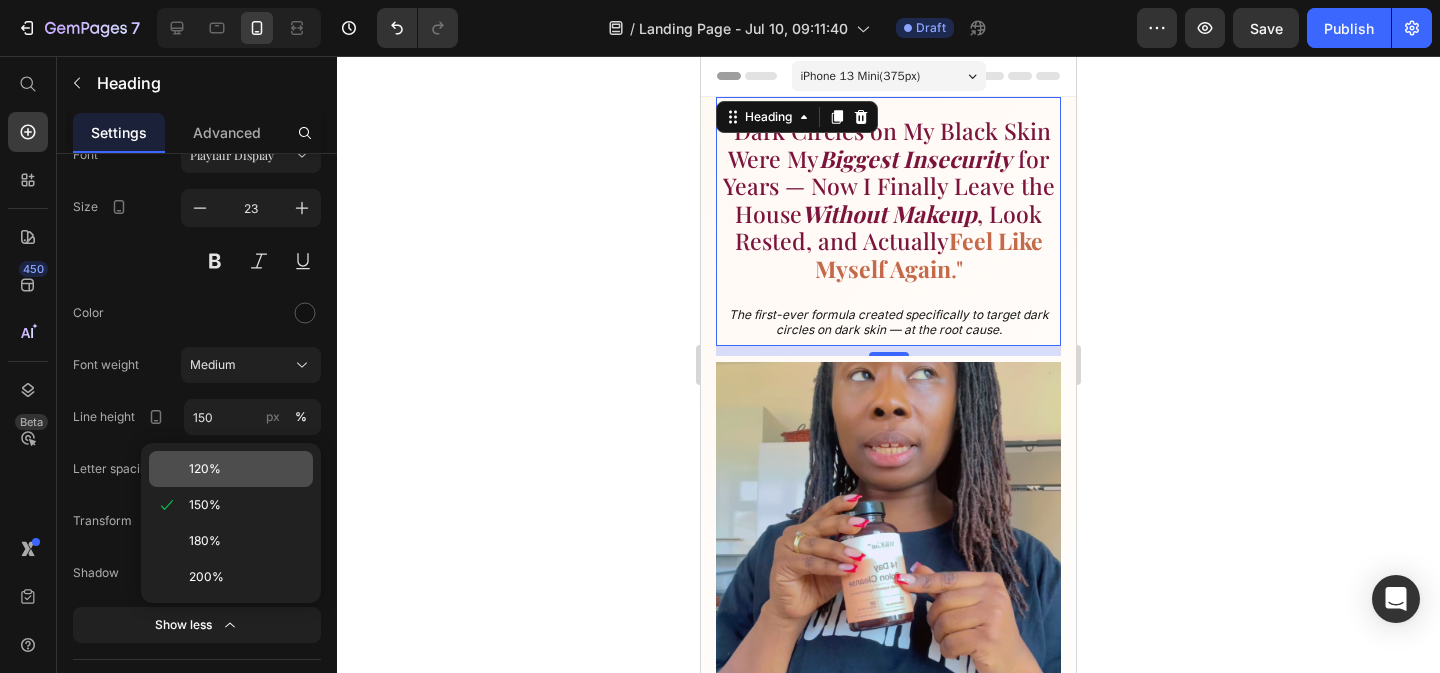 type on "120" 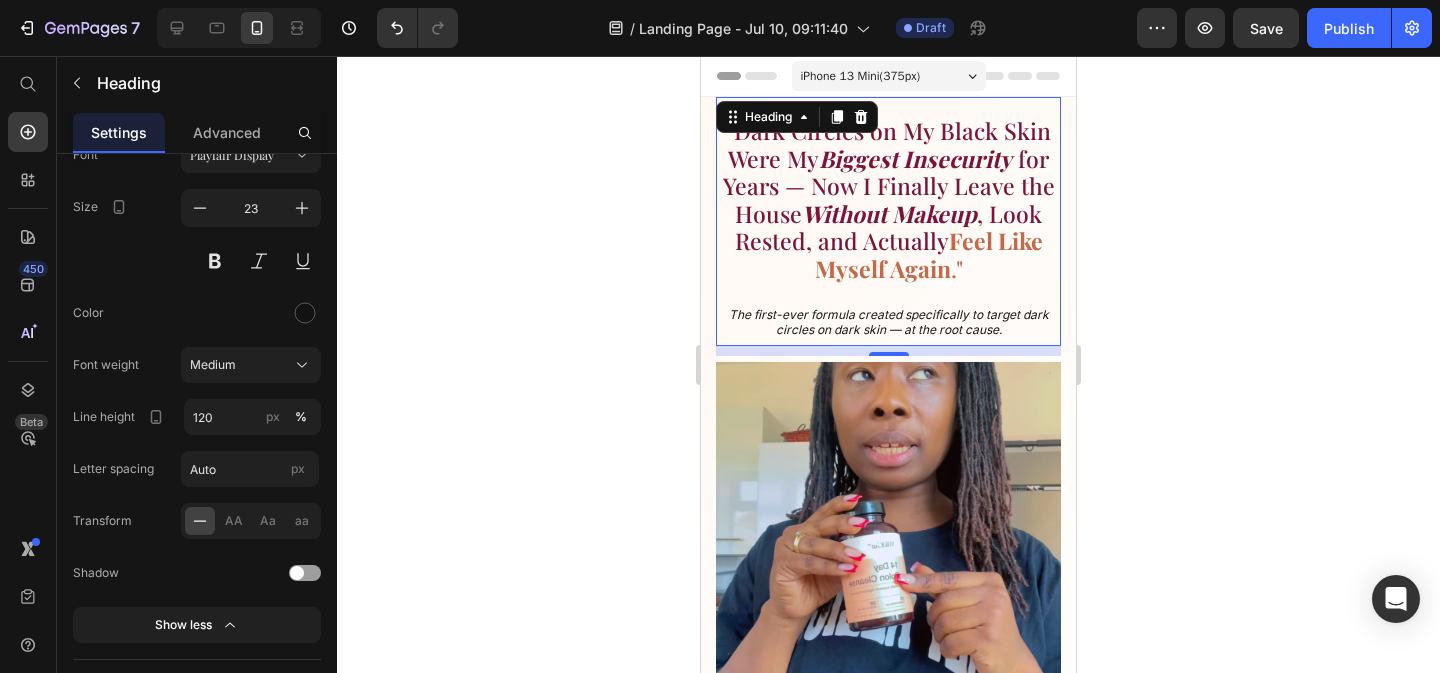 click 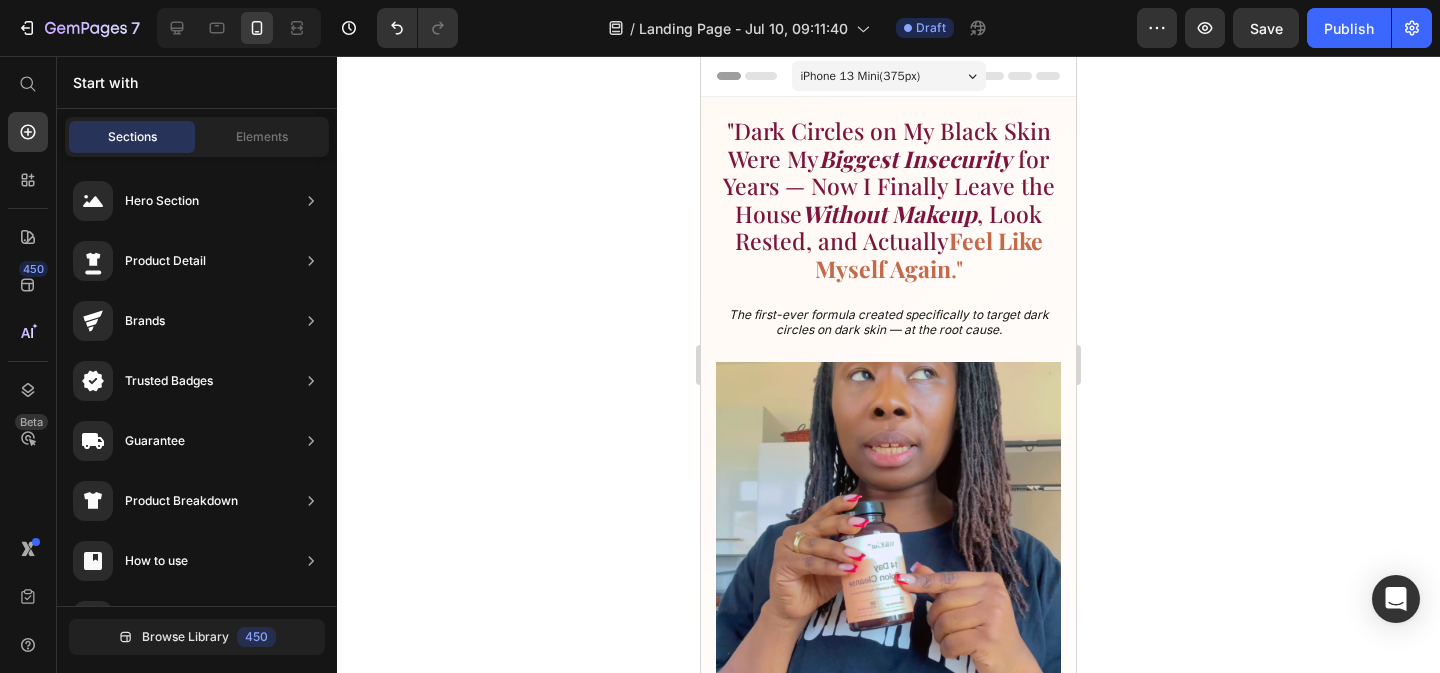 click on ", Look Rested, and Actually" at bounding box center [889, 227] 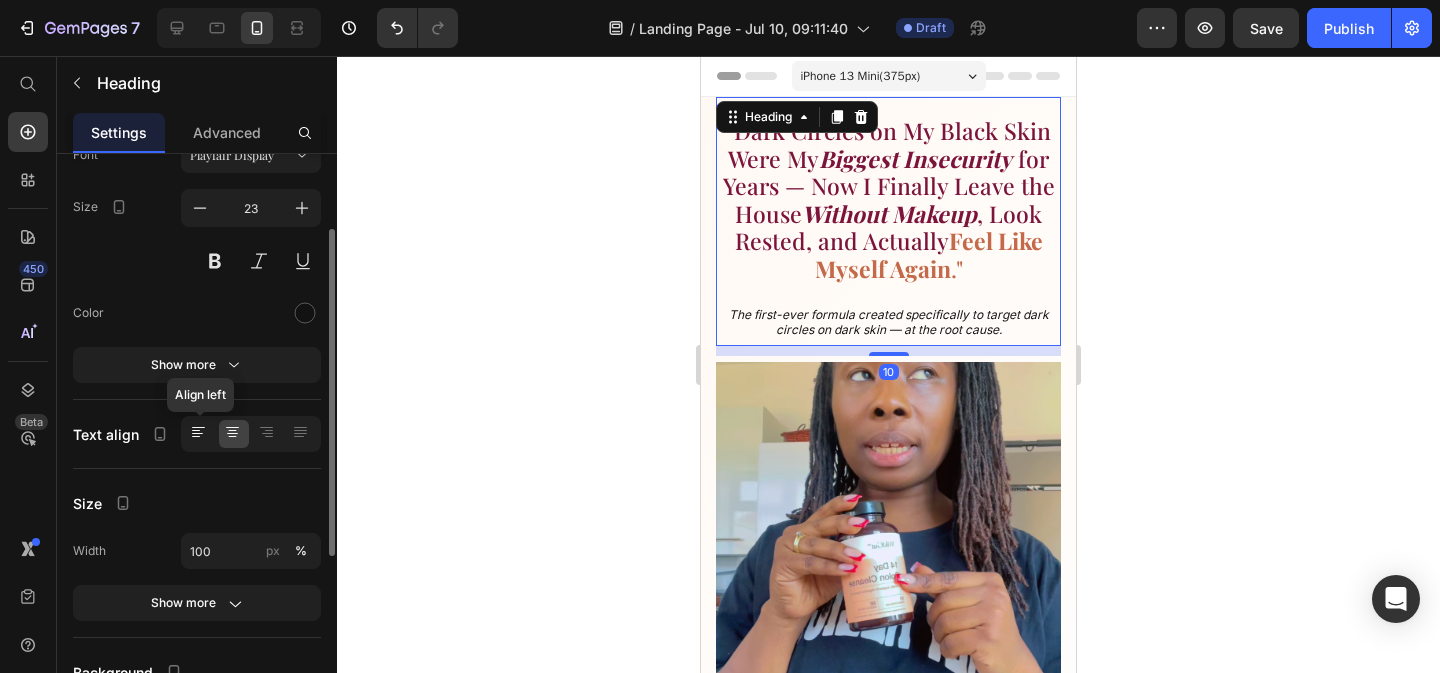 click 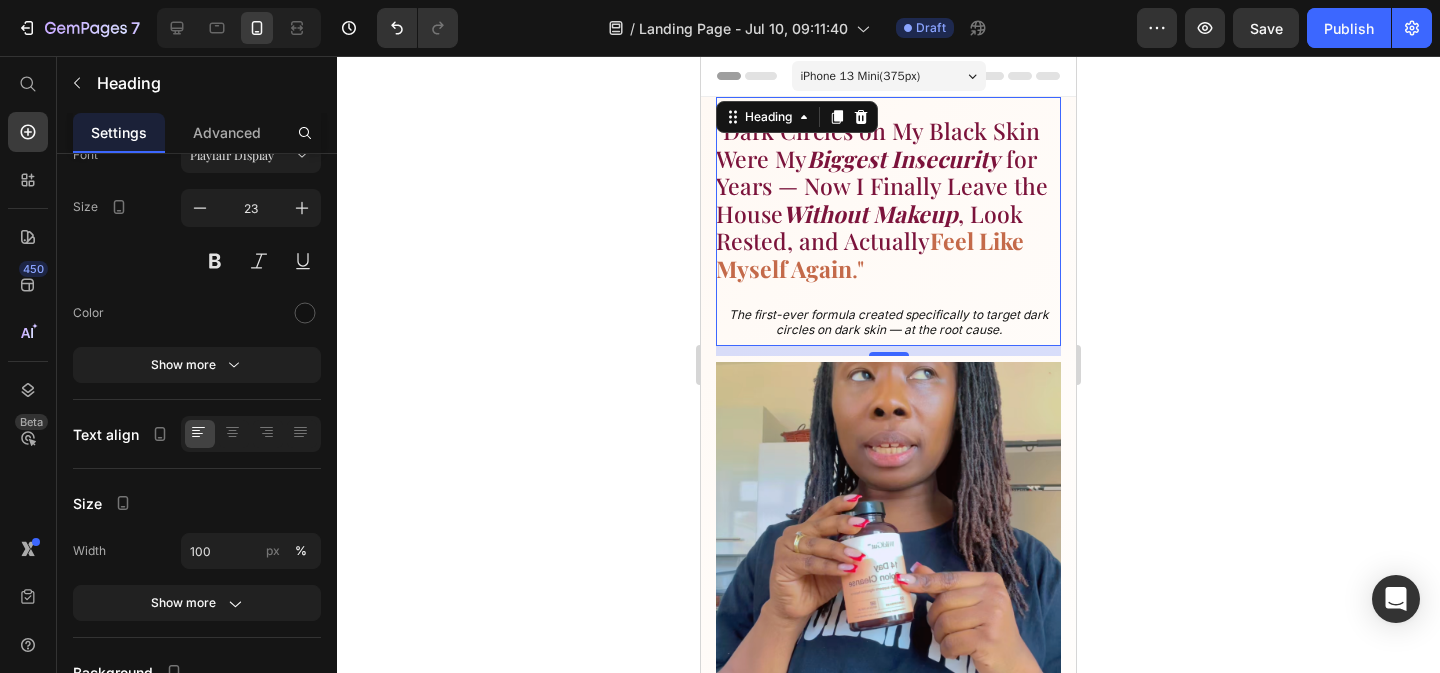 click 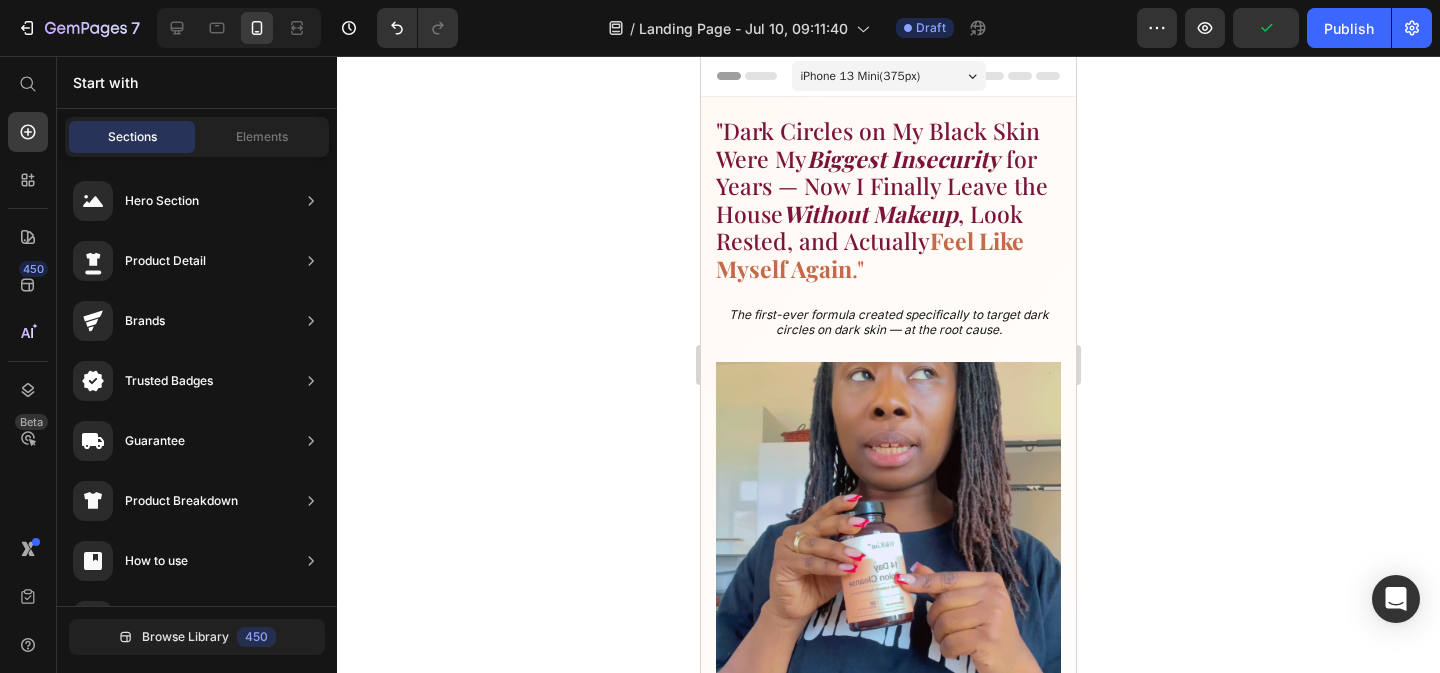 click on "Without Makeup" at bounding box center [870, 213] 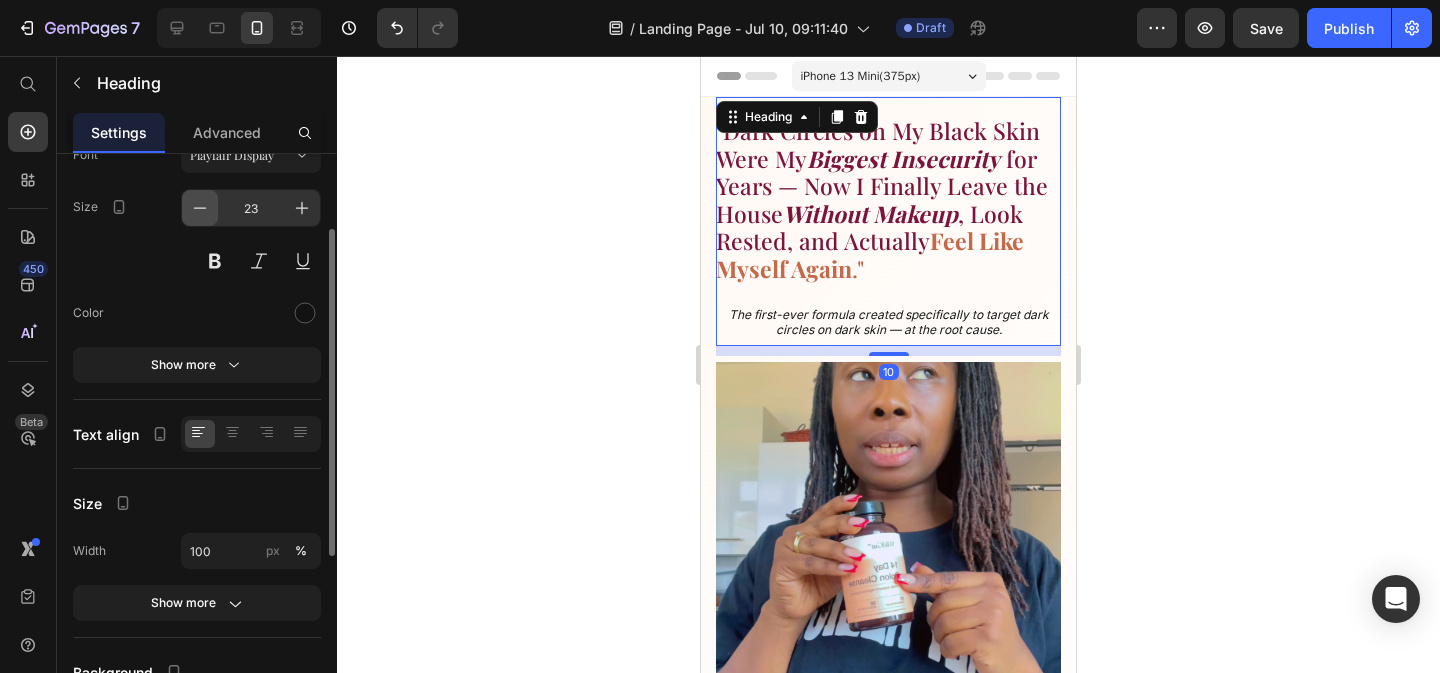 click 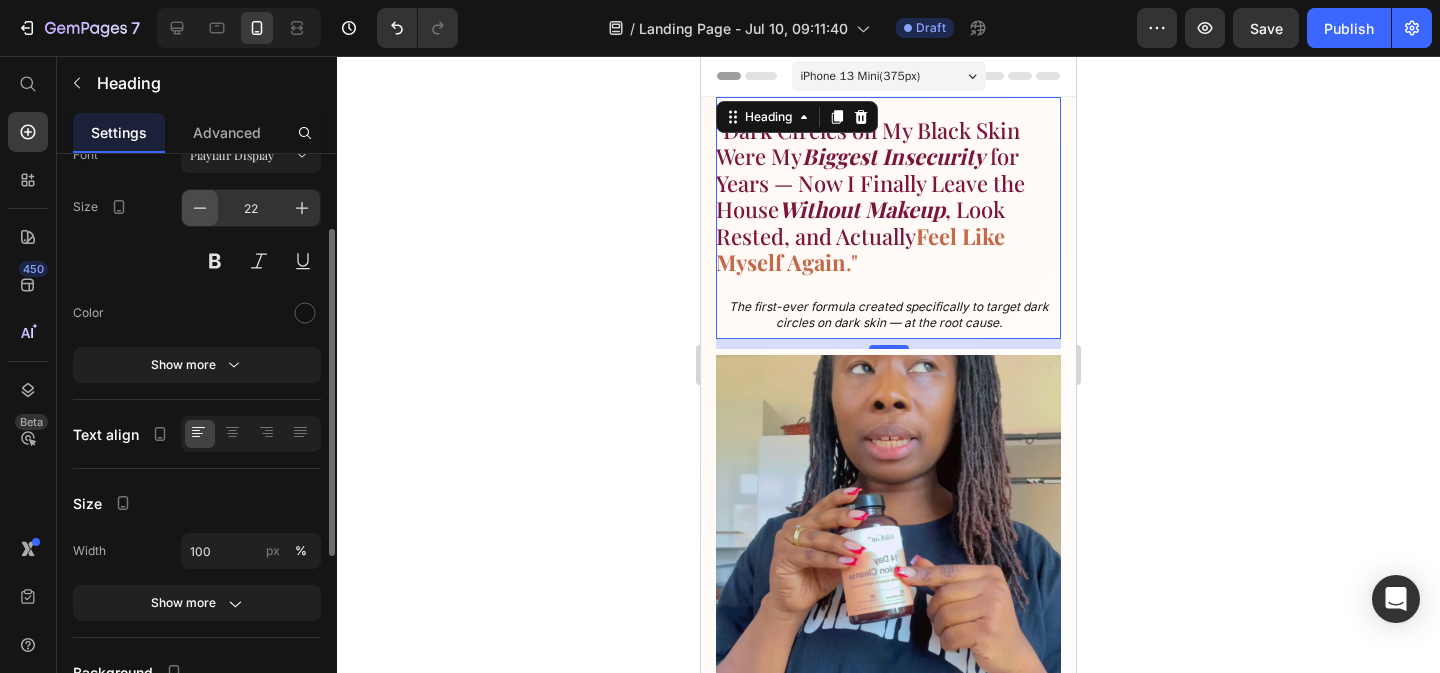 click 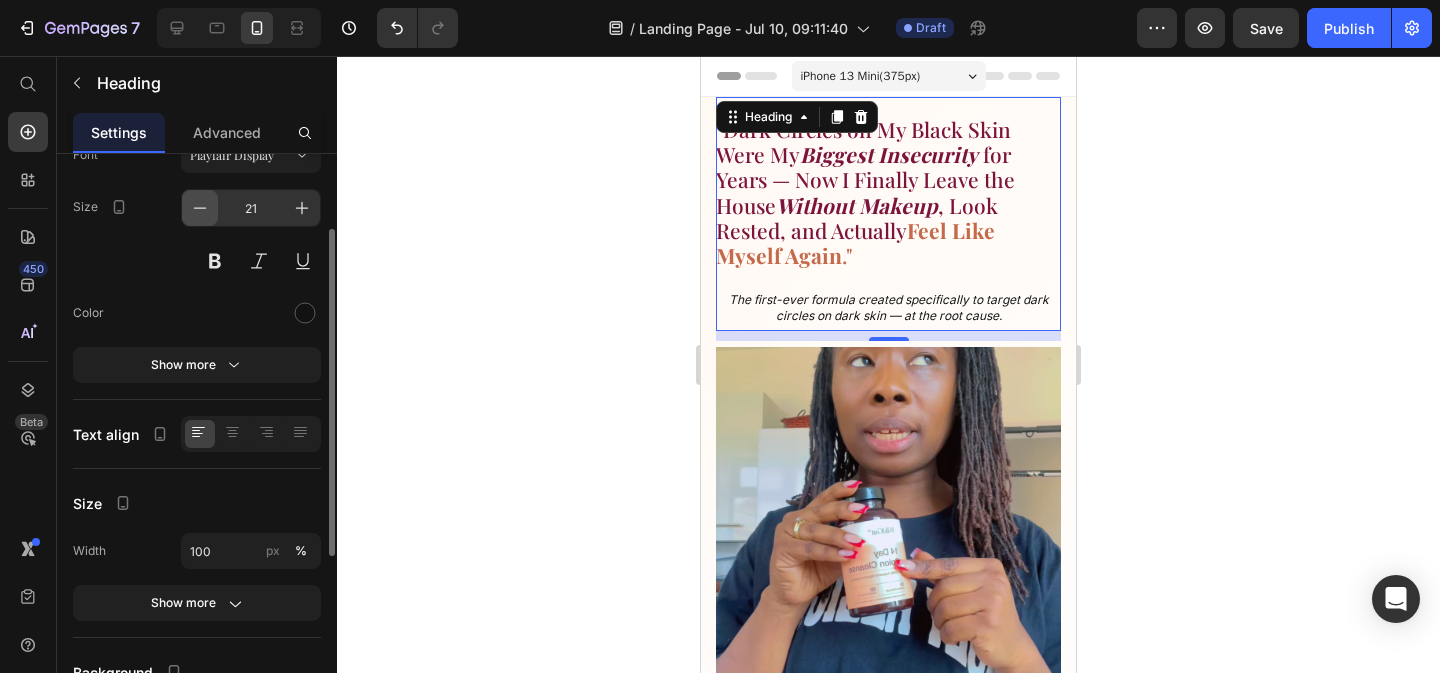 click 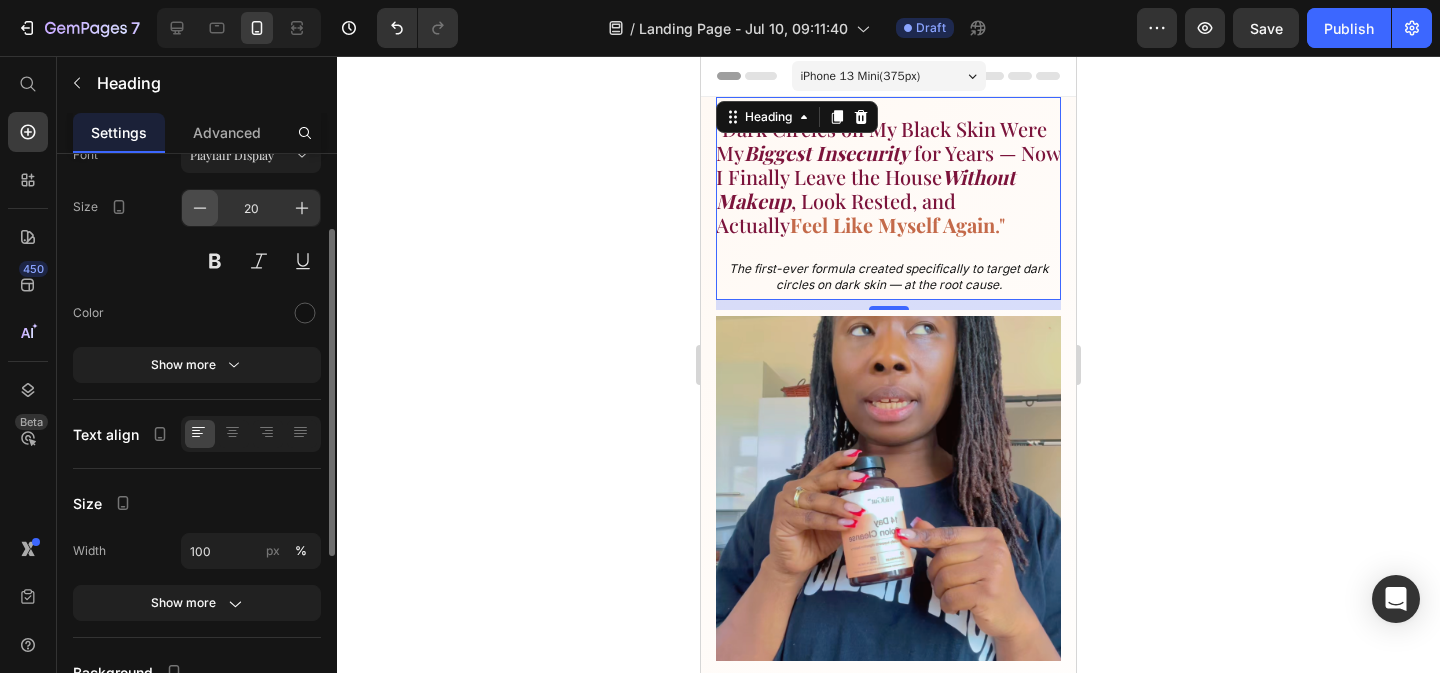 click 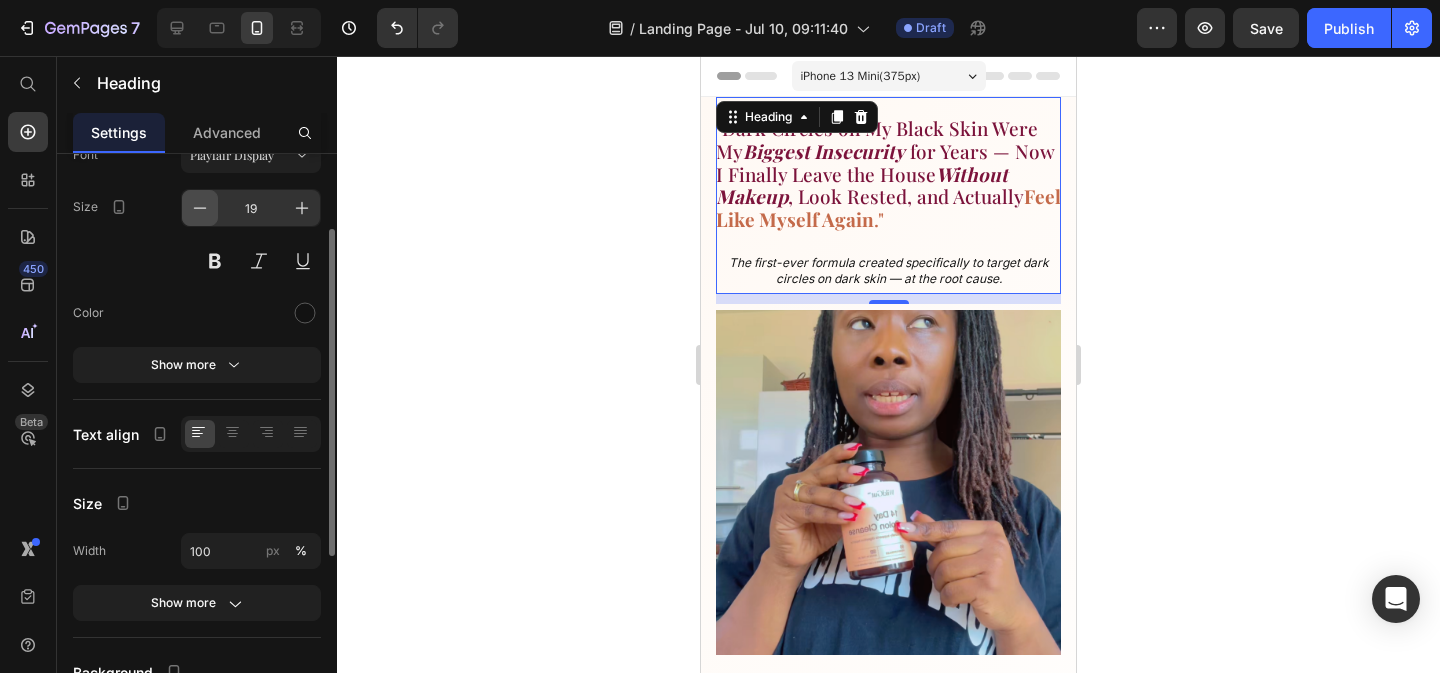 click 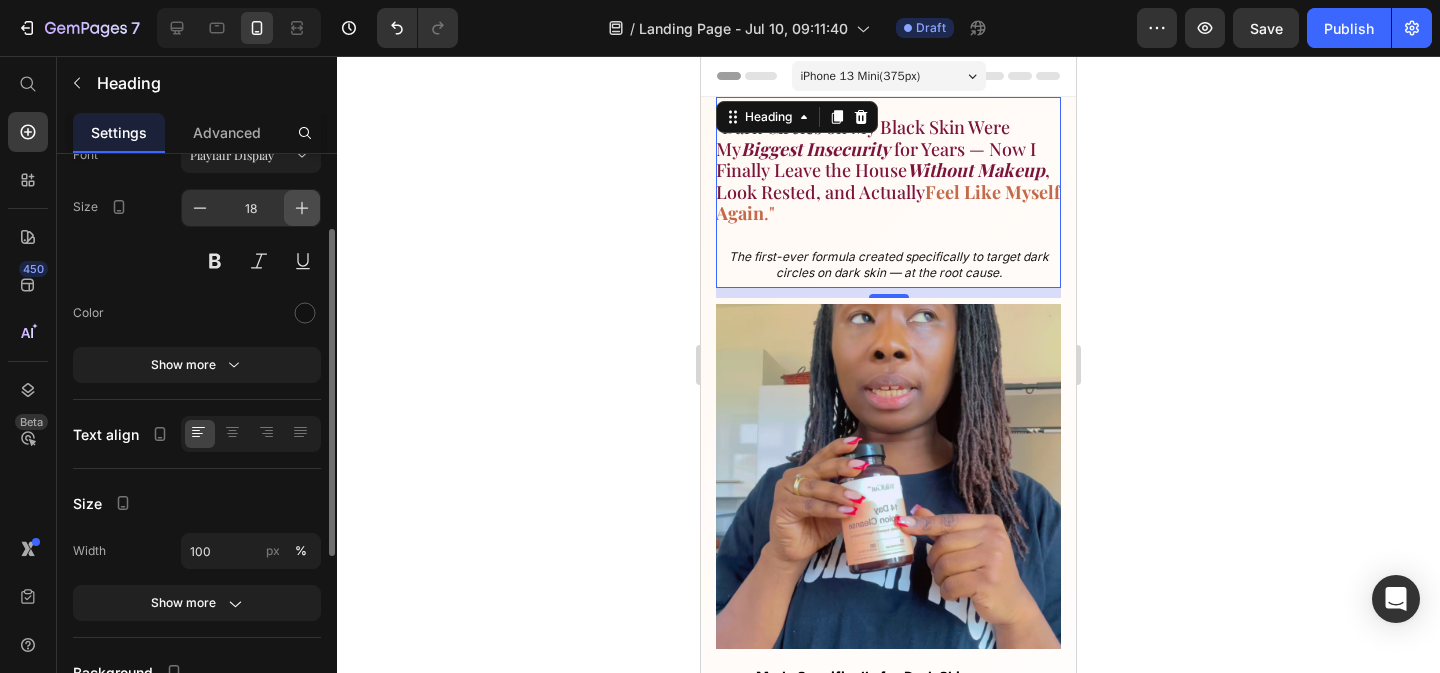 click at bounding box center [302, 208] 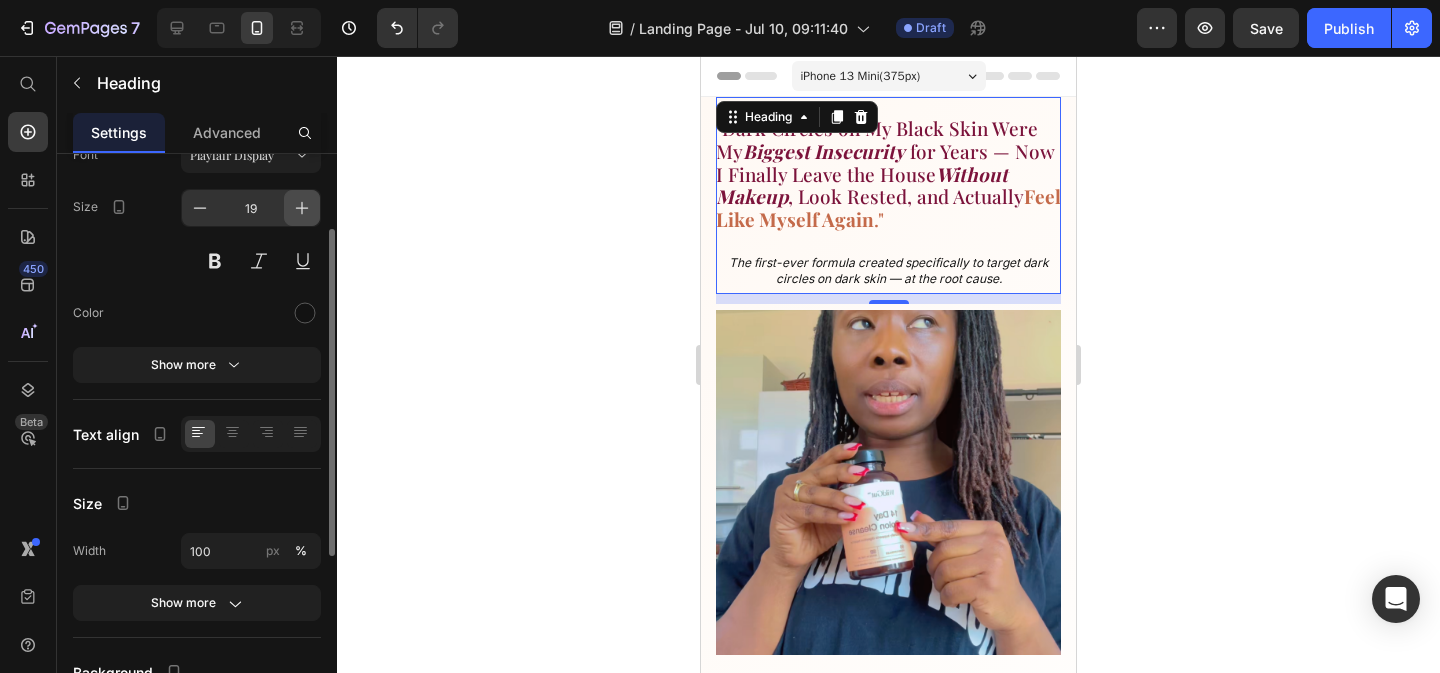 click at bounding box center [302, 208] 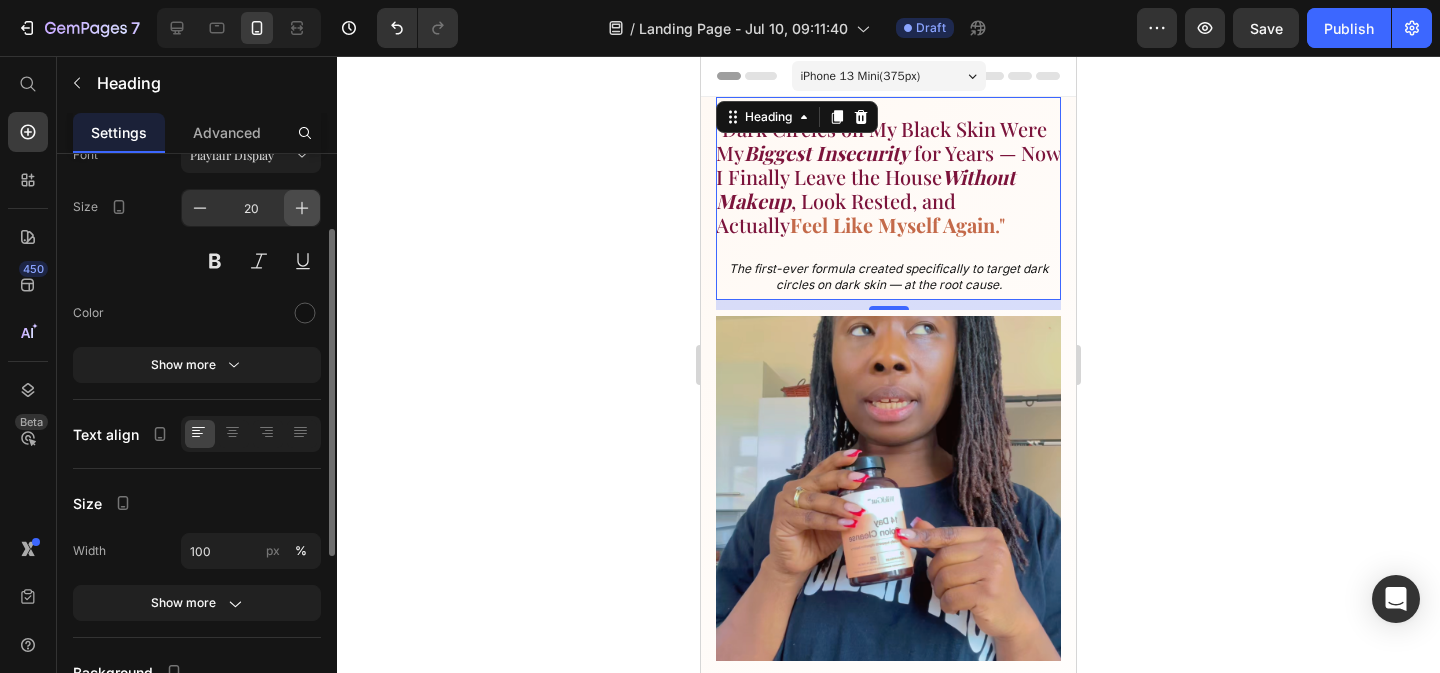 click at bounding box center [302, 208] 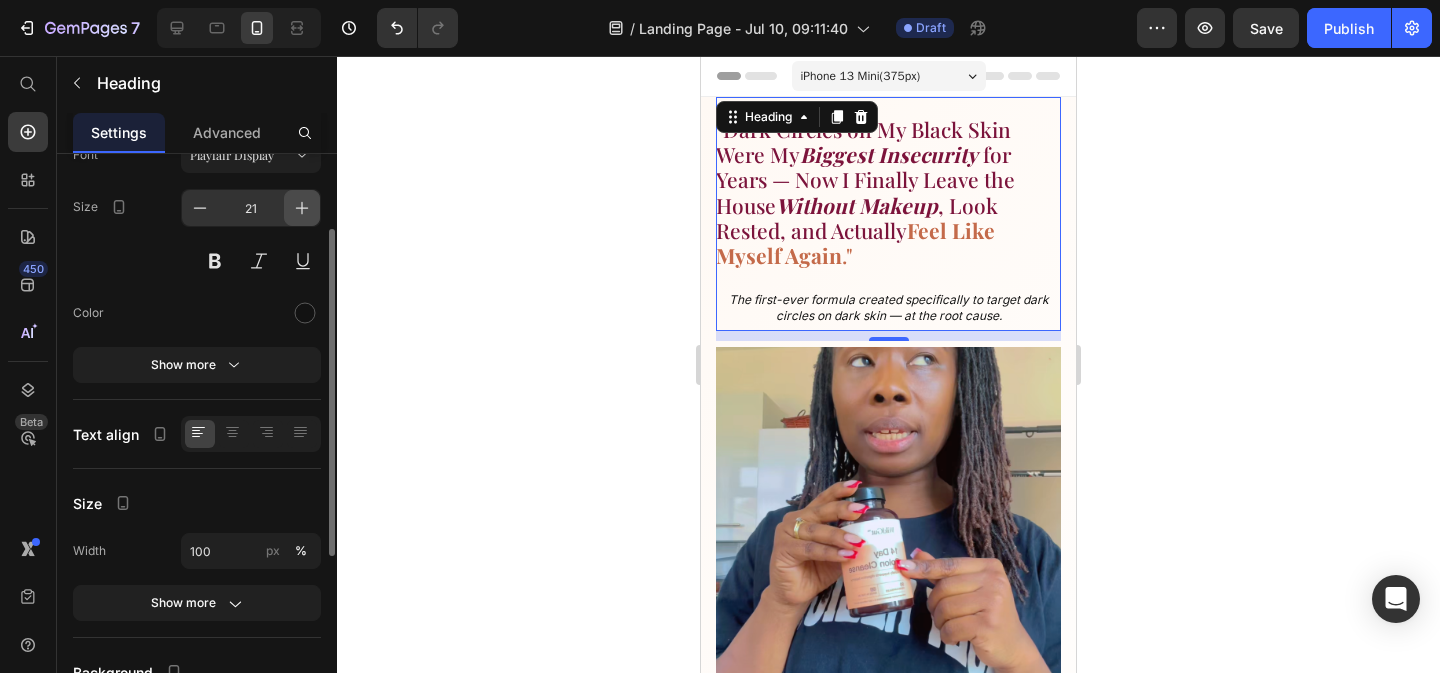 click at bounding box center (302, 208) 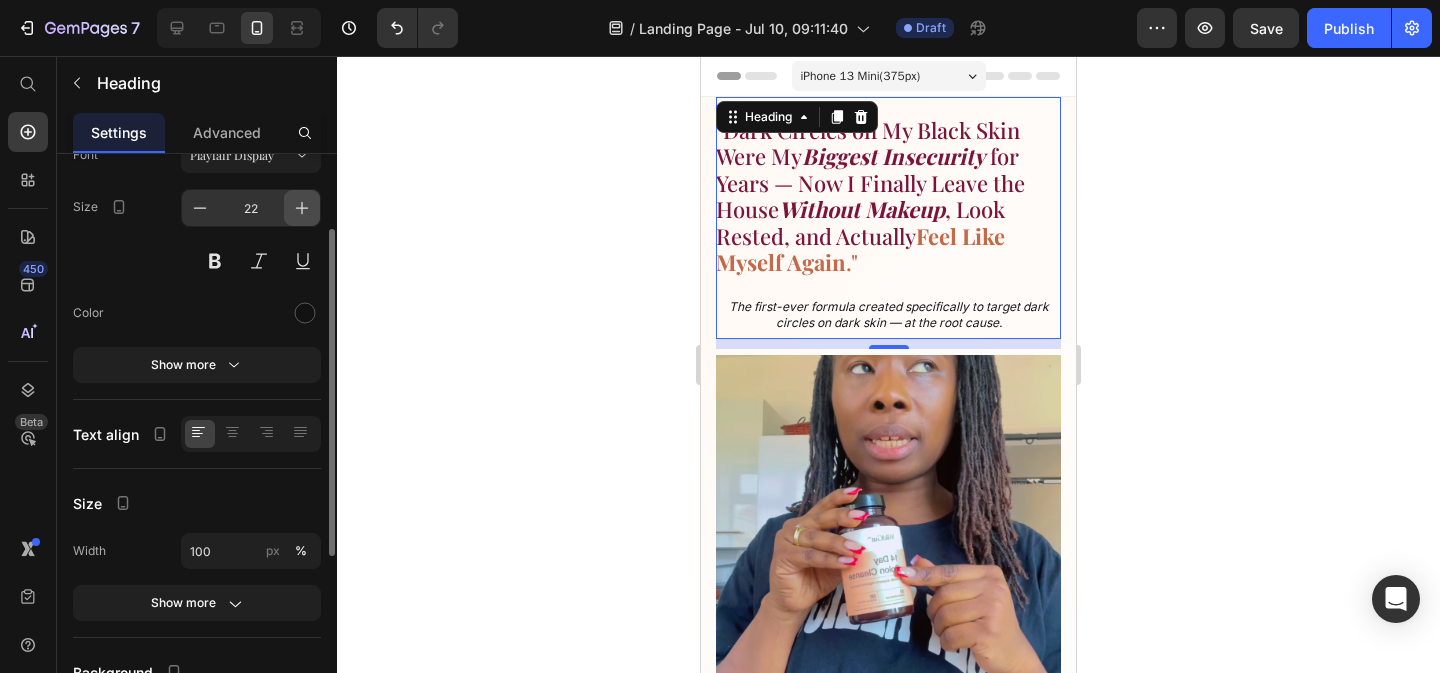 click at bounding box center [302, 208] 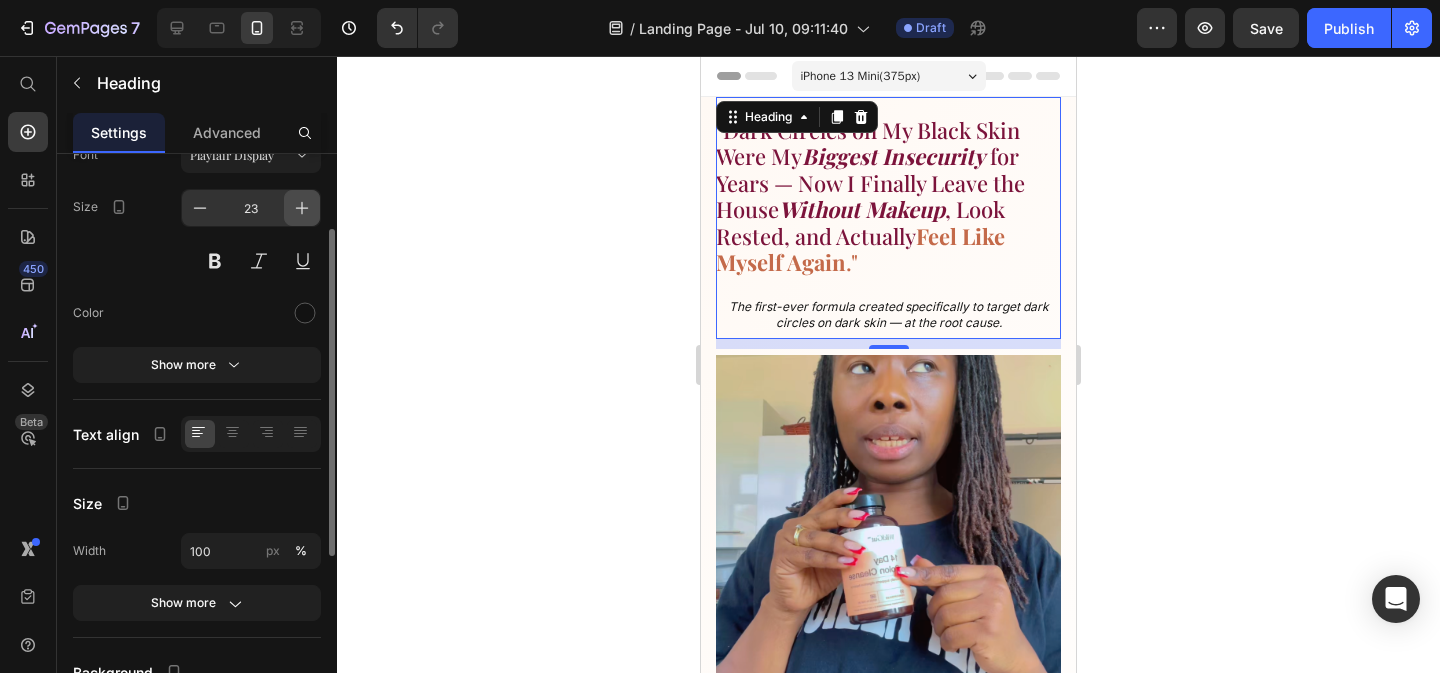 click at bounding box center (302, 208) 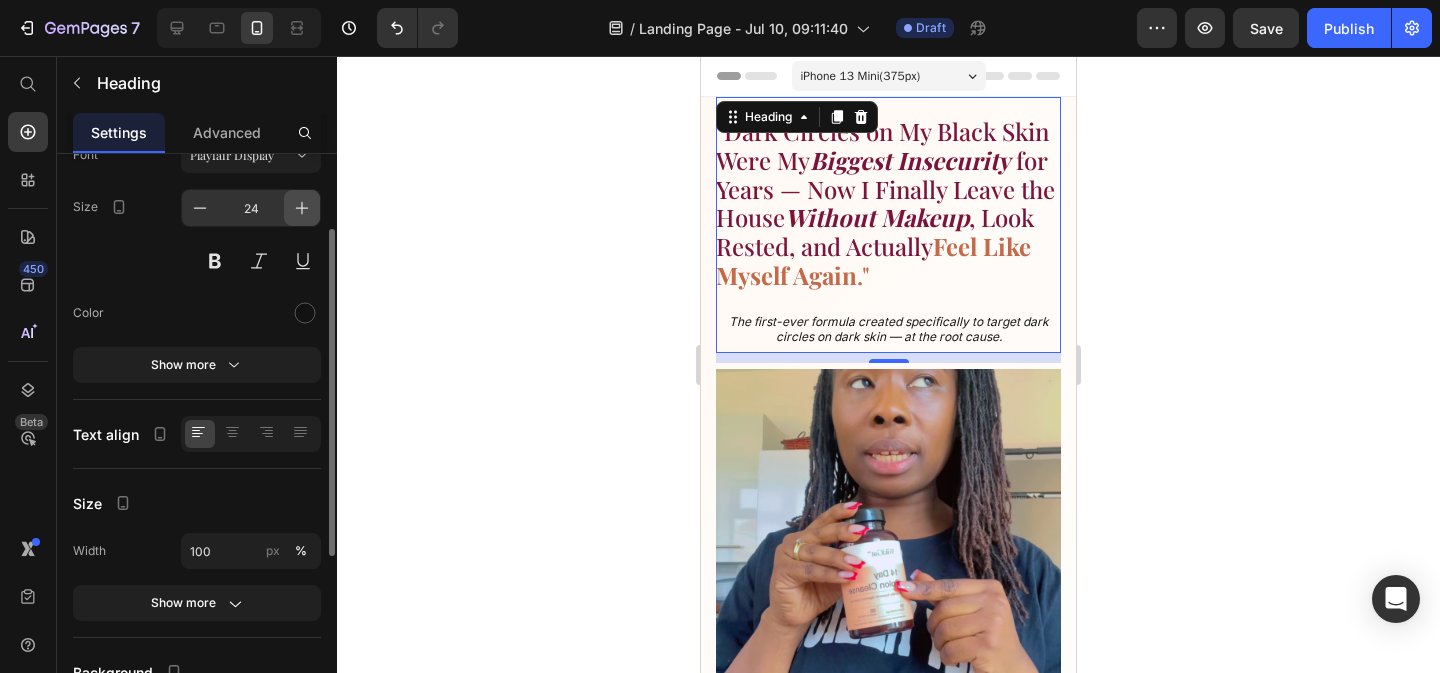 click at bounding box center [302, 208] 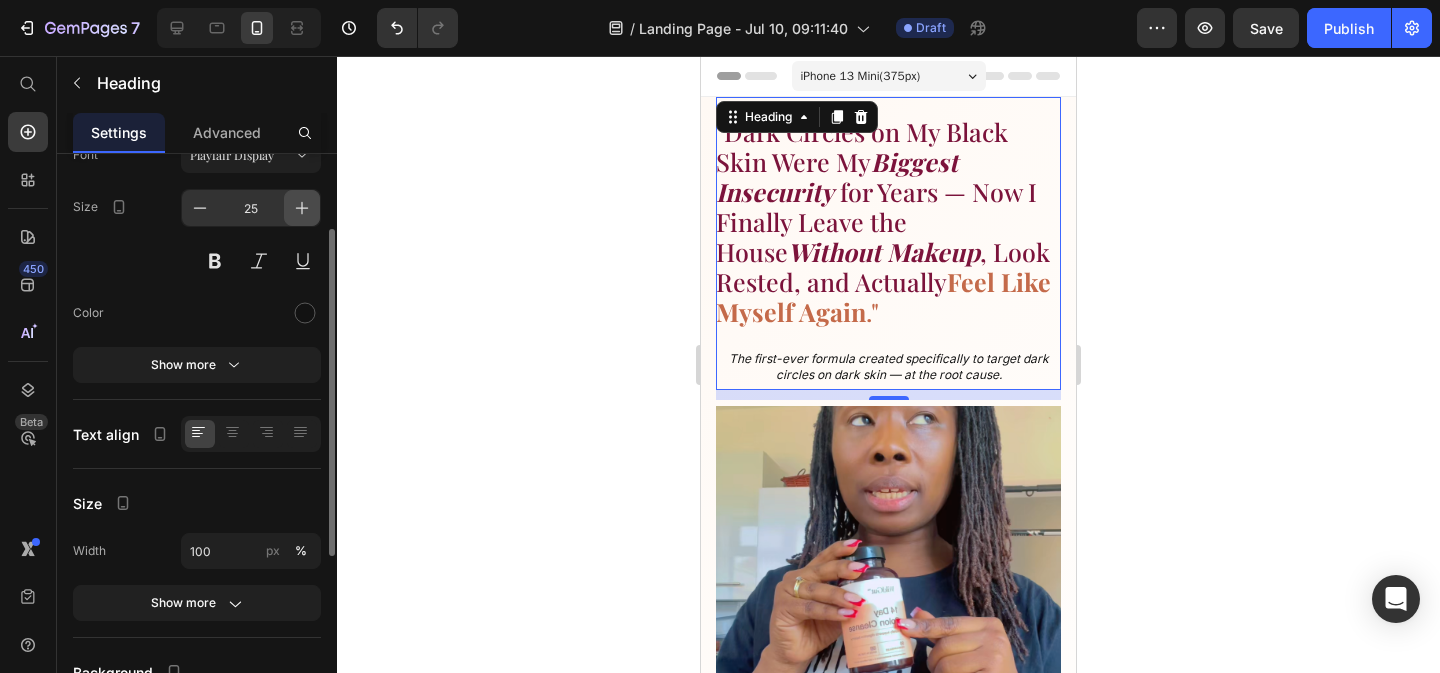 click at bounding box center (302, 208) 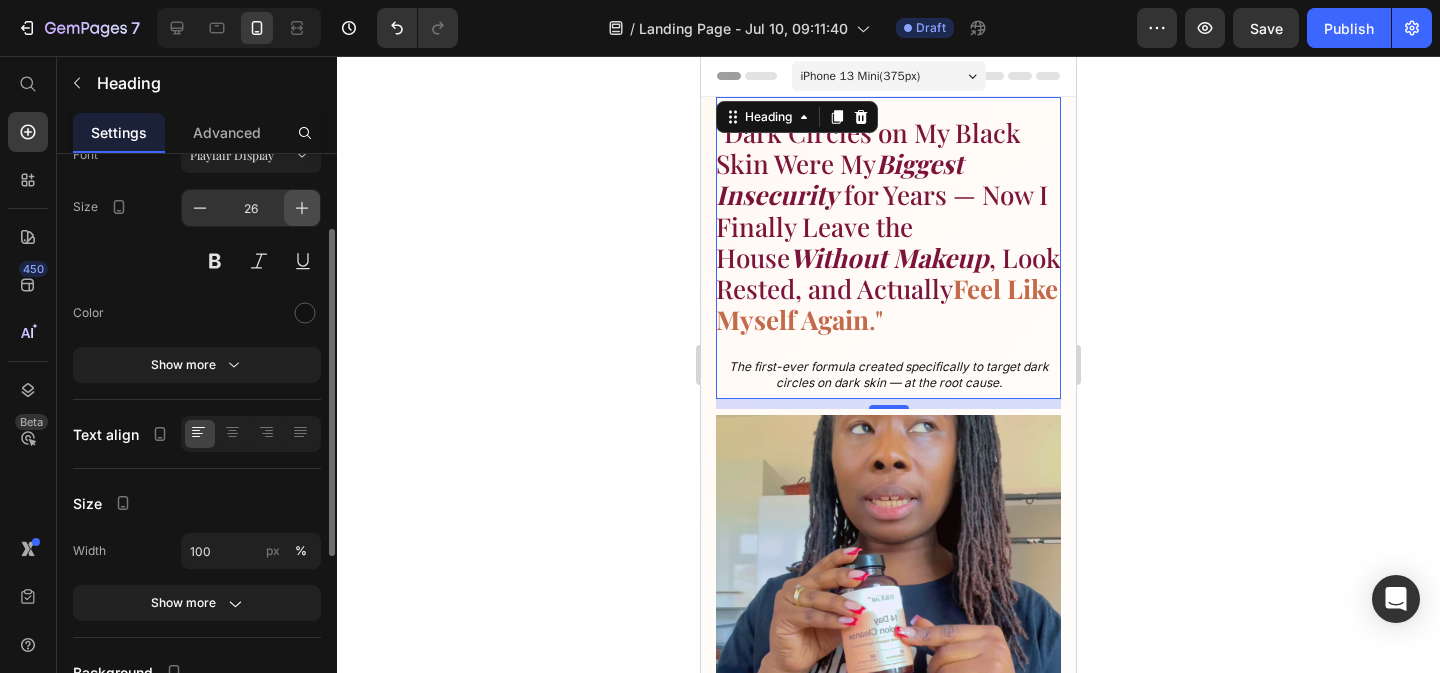 click at bounding box center (302, 208) 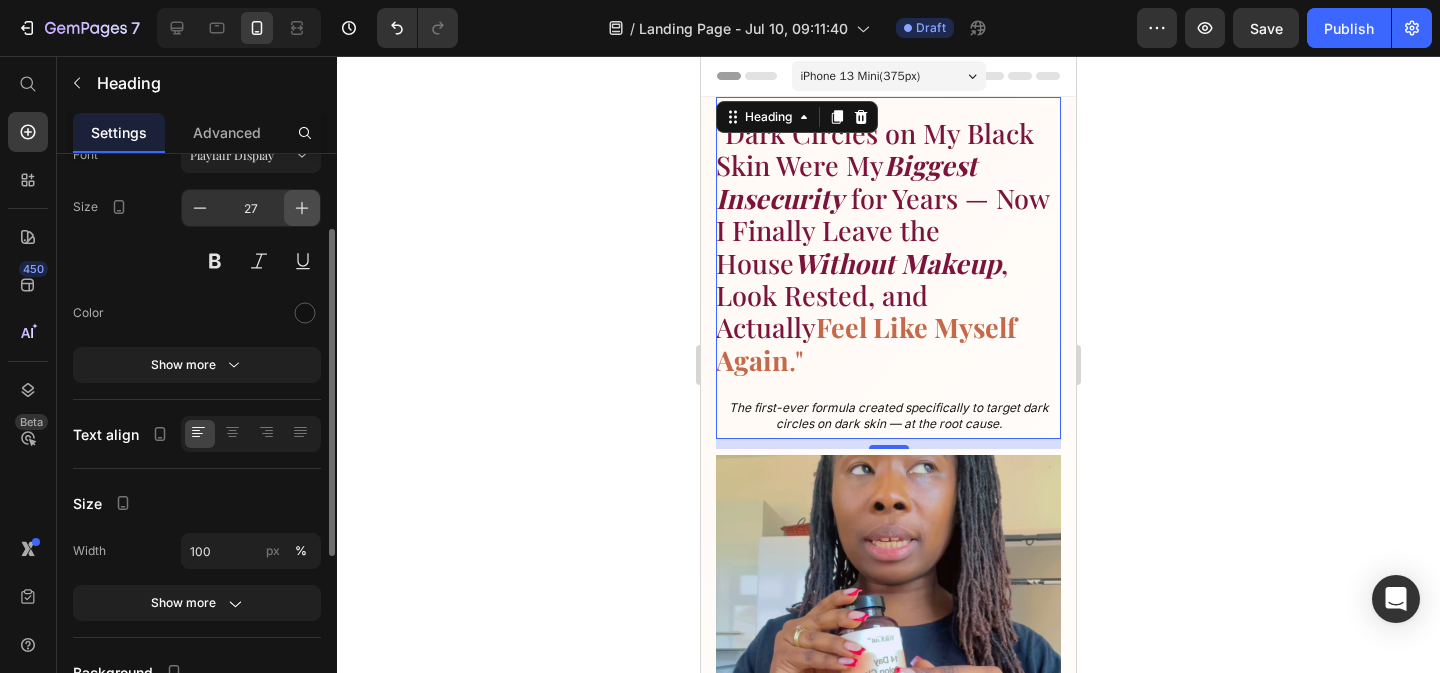 click at bounding box center [302, 208] 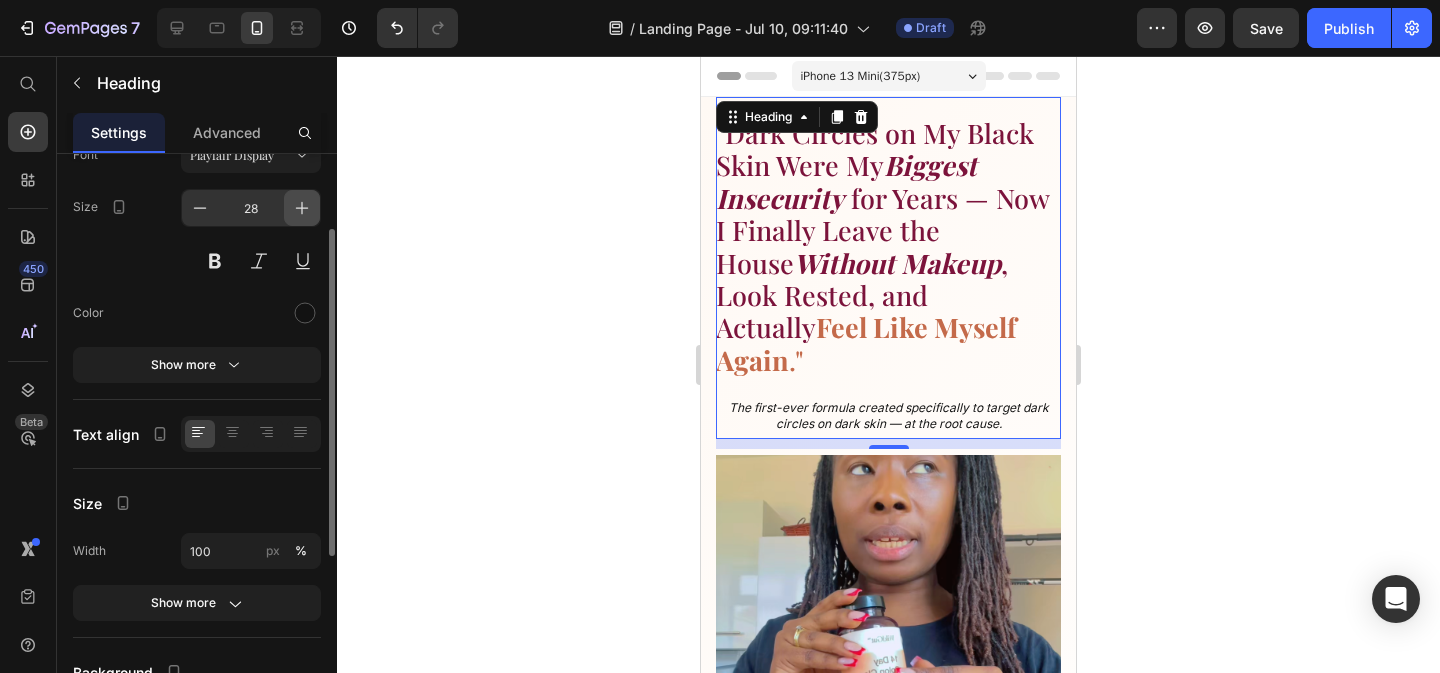 click at bounding box center [302, 208] 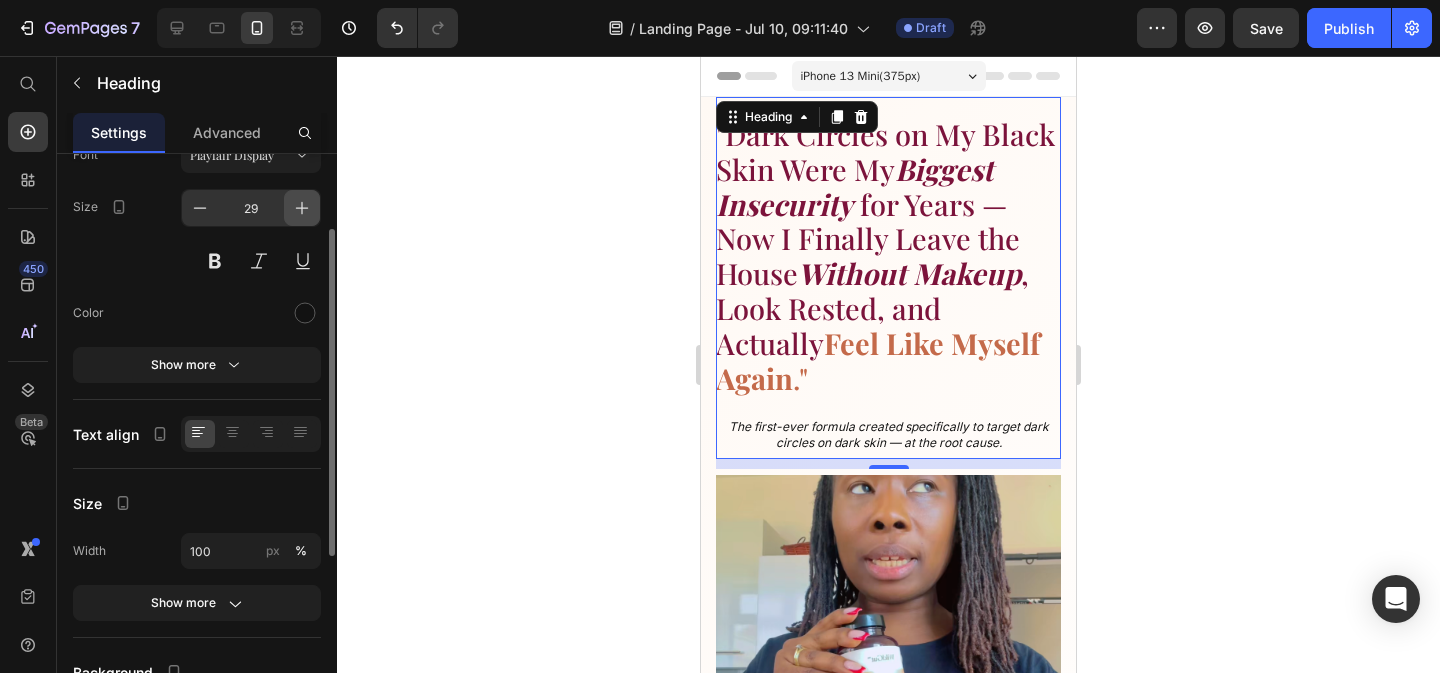 click at bounding box center (302, 208) 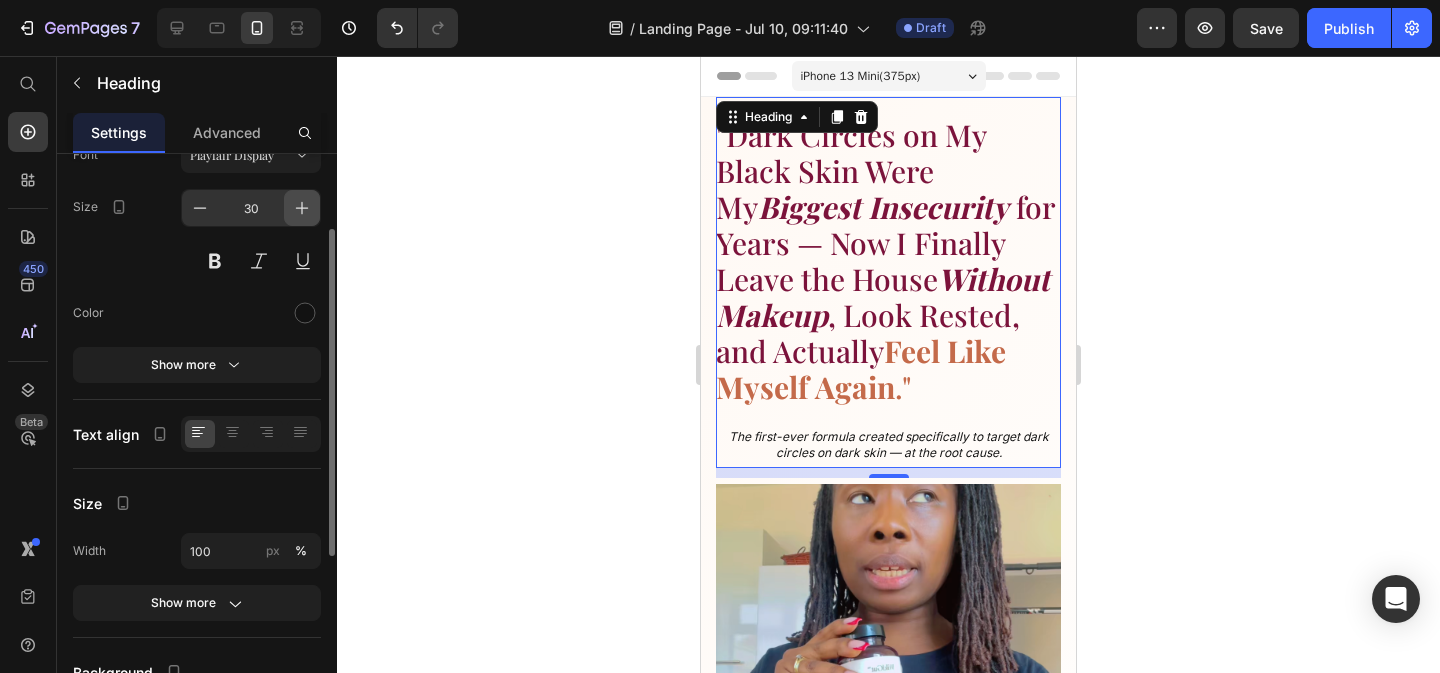 click at bounding box center [302, 208] 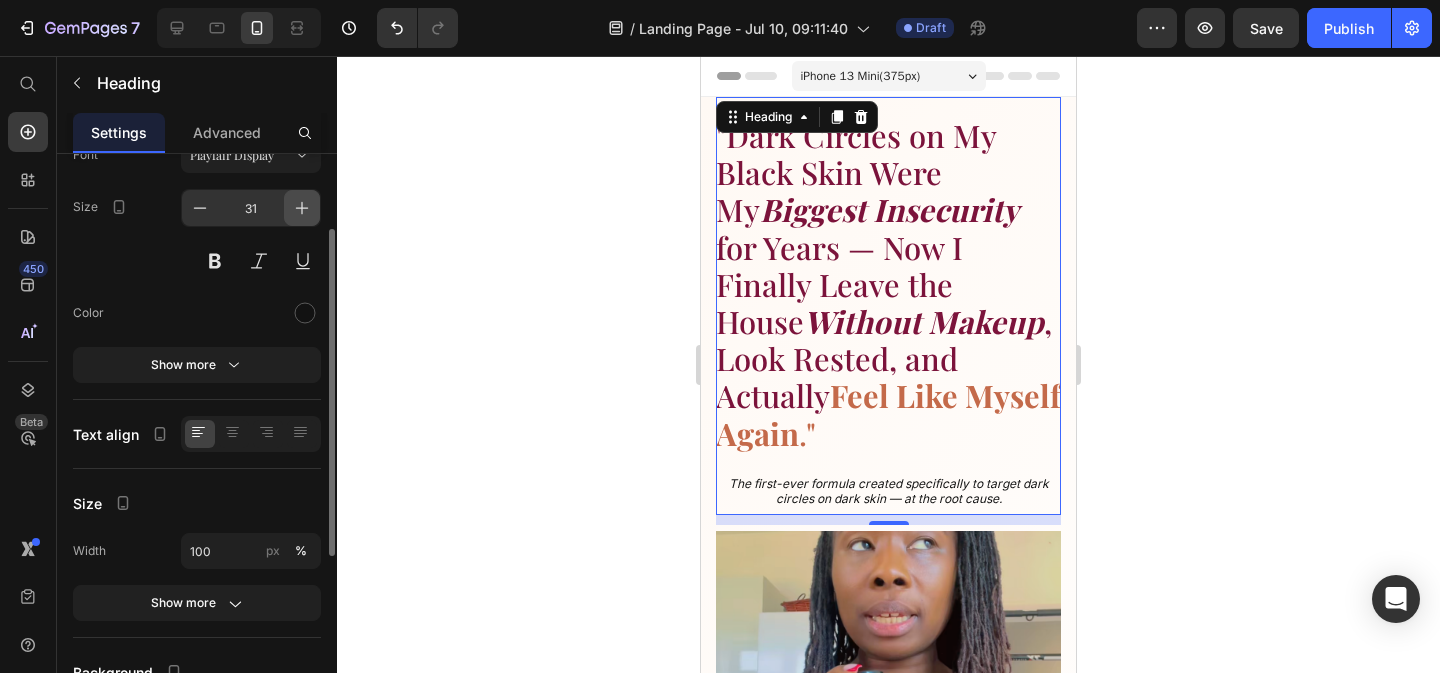 click at bounding box center [302, 208] 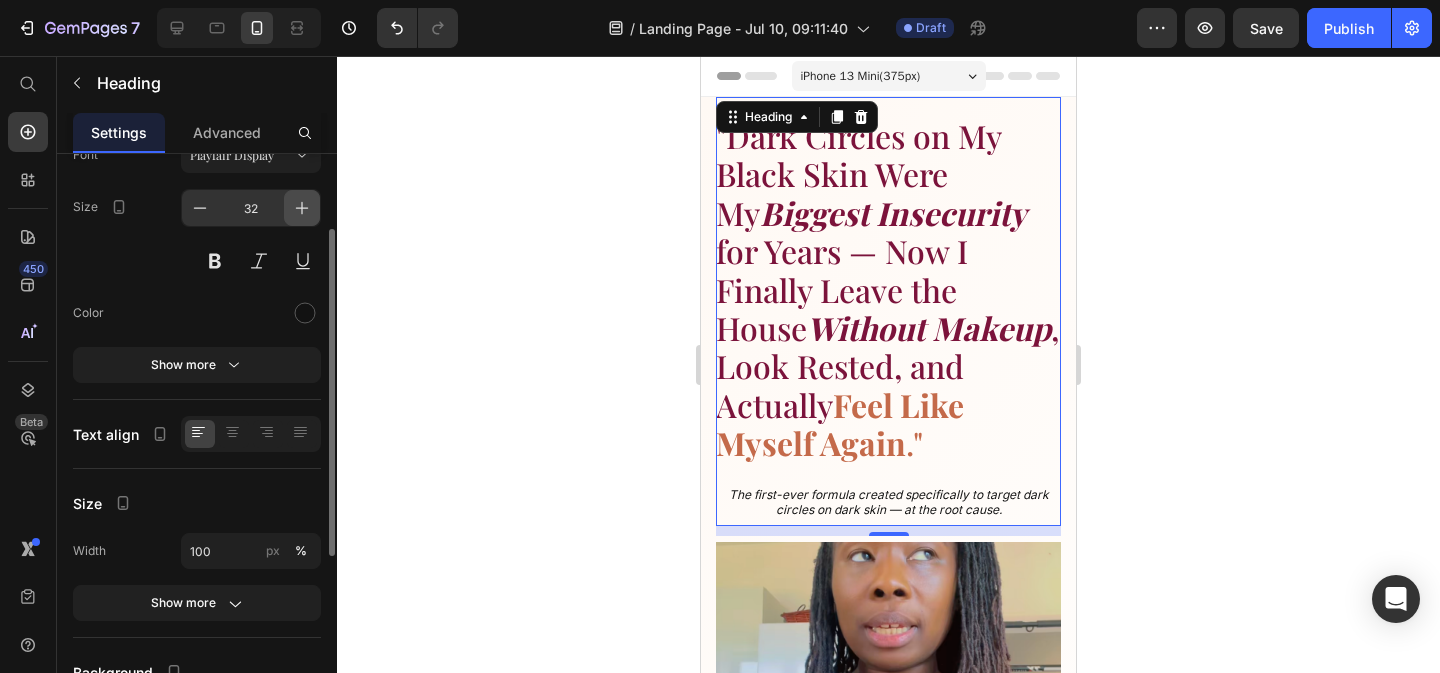click at bounding box center (302, 208) 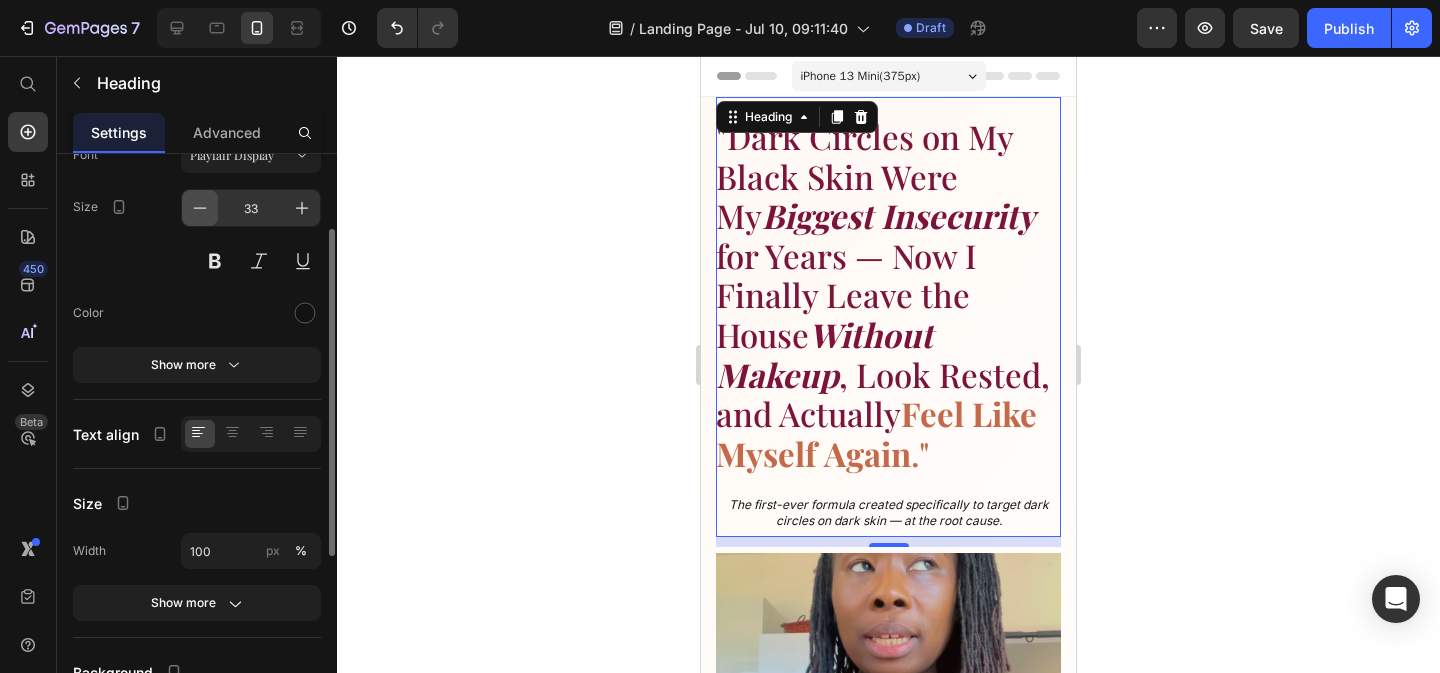 click 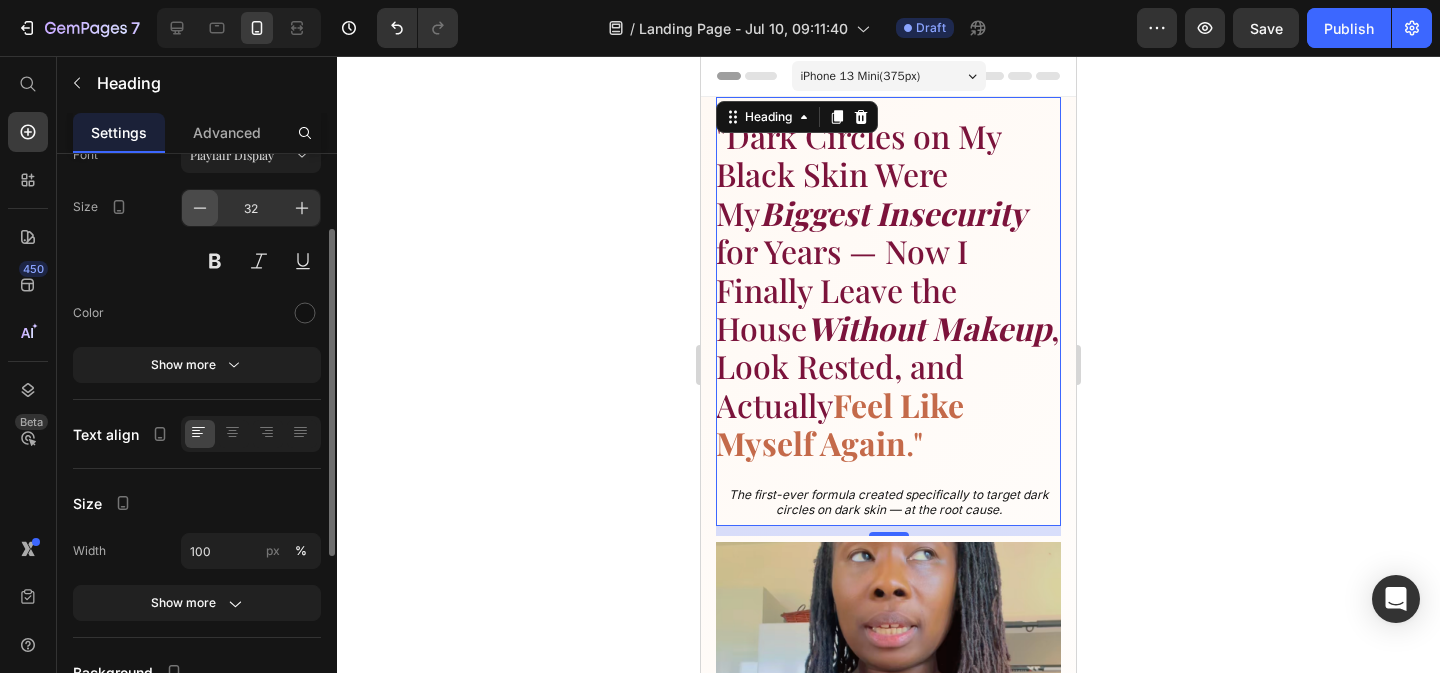click 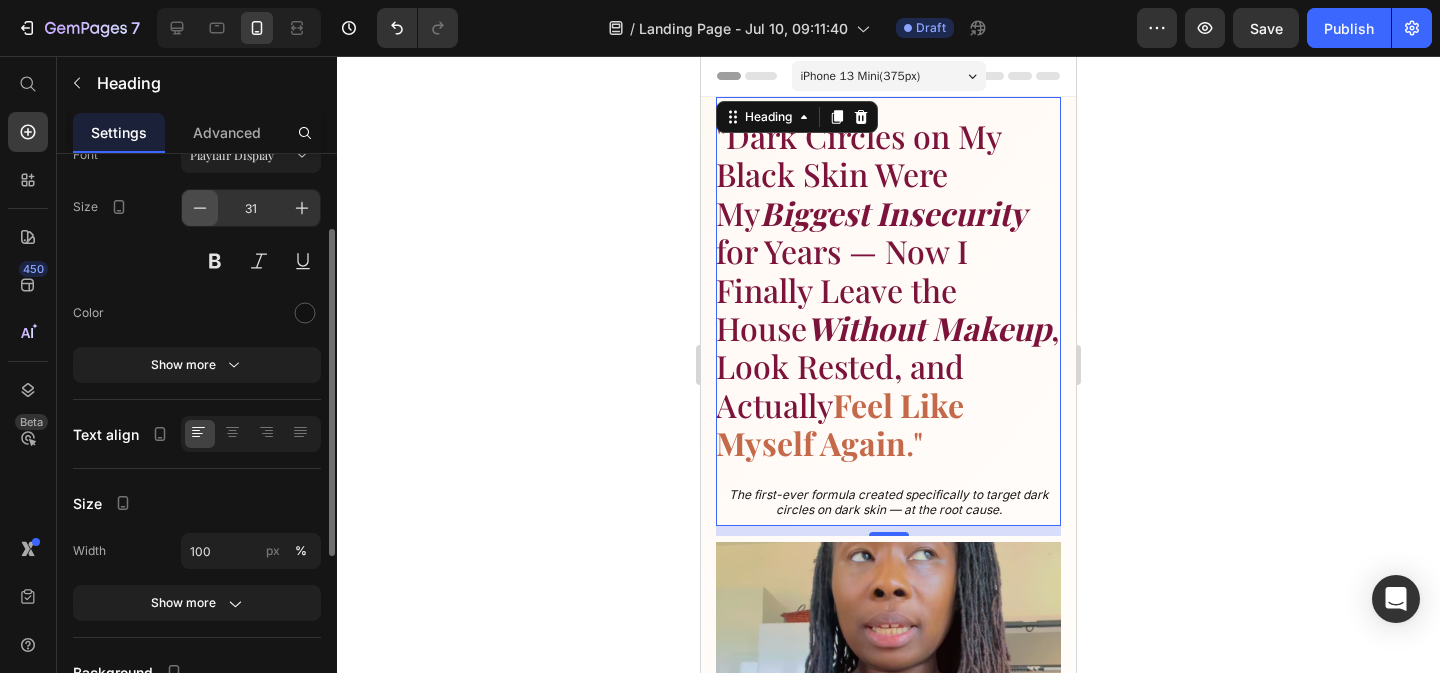 click 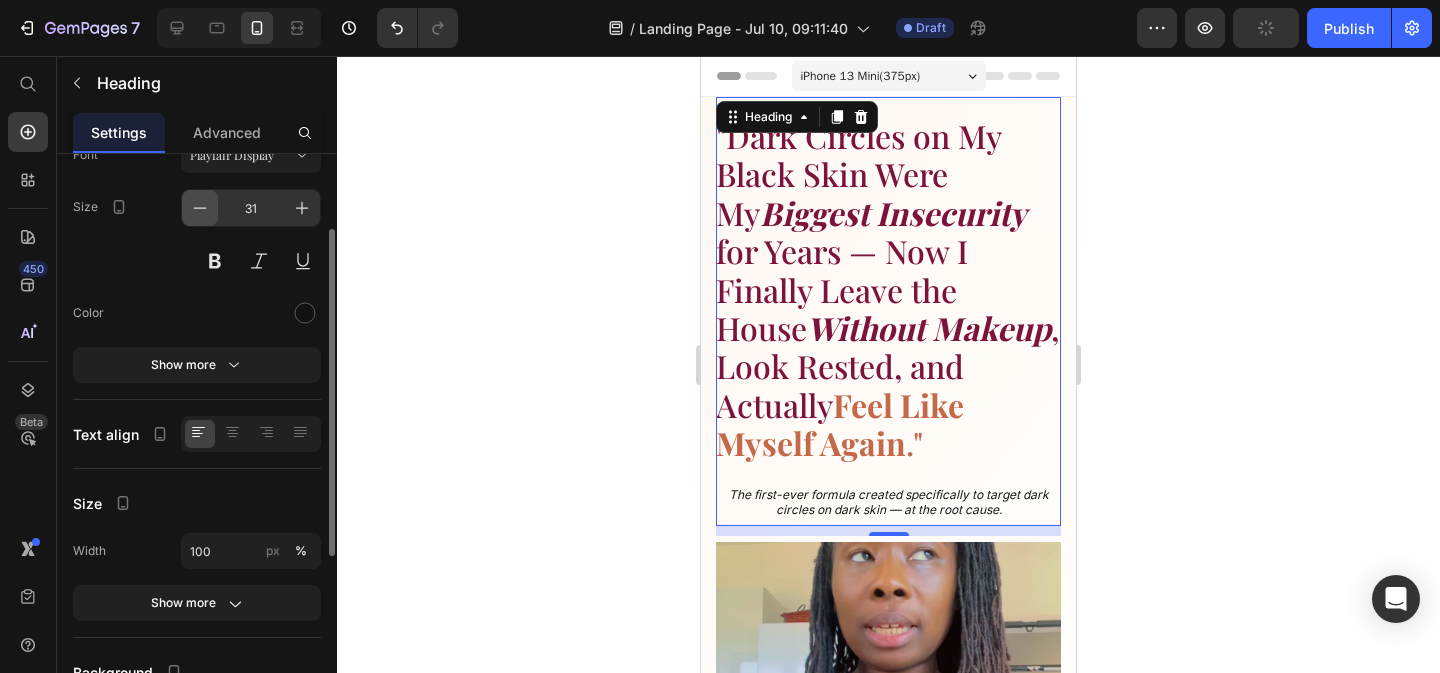 click 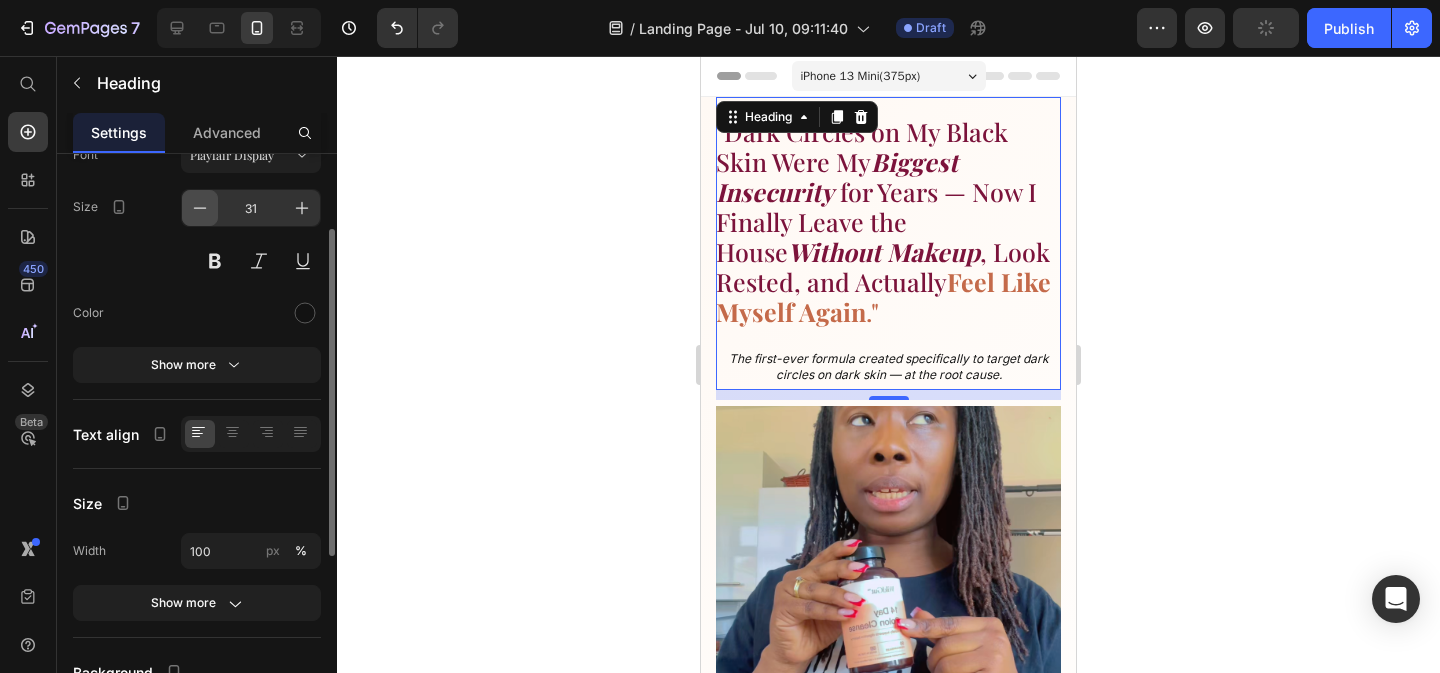 type on "25" 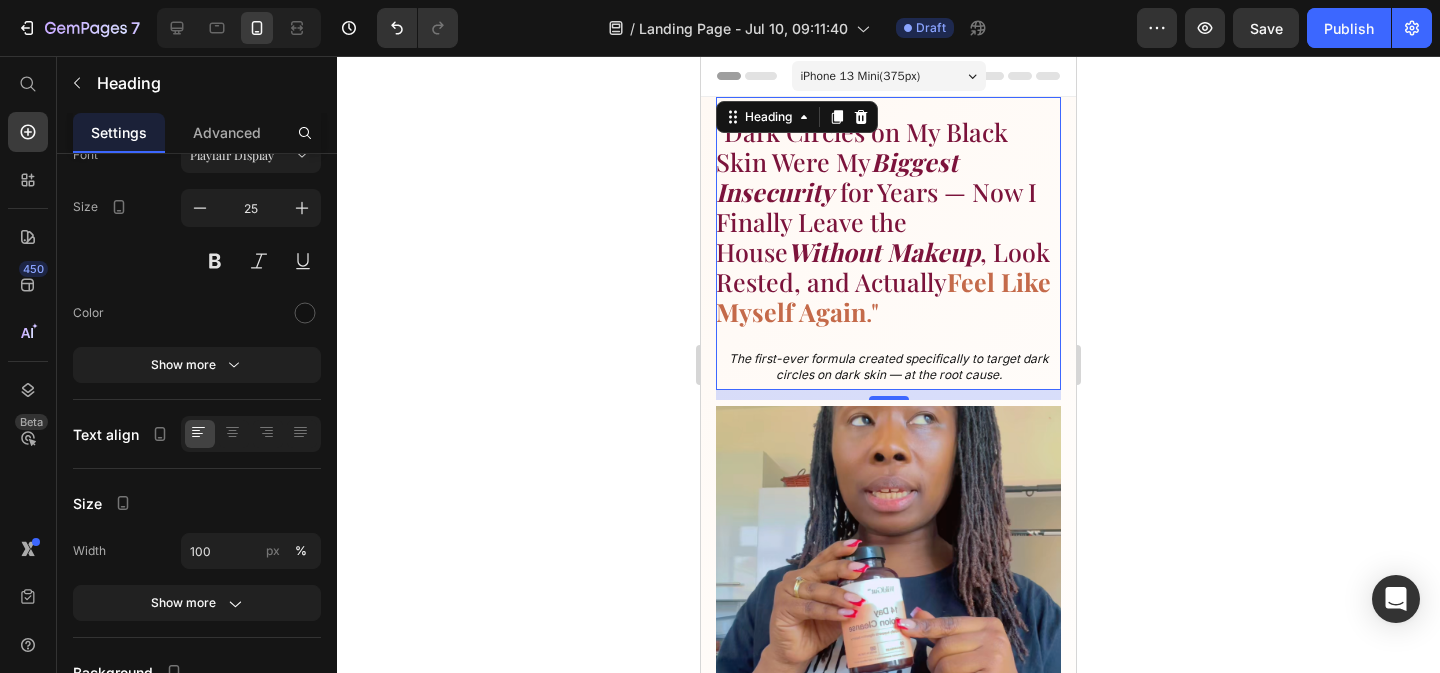 click 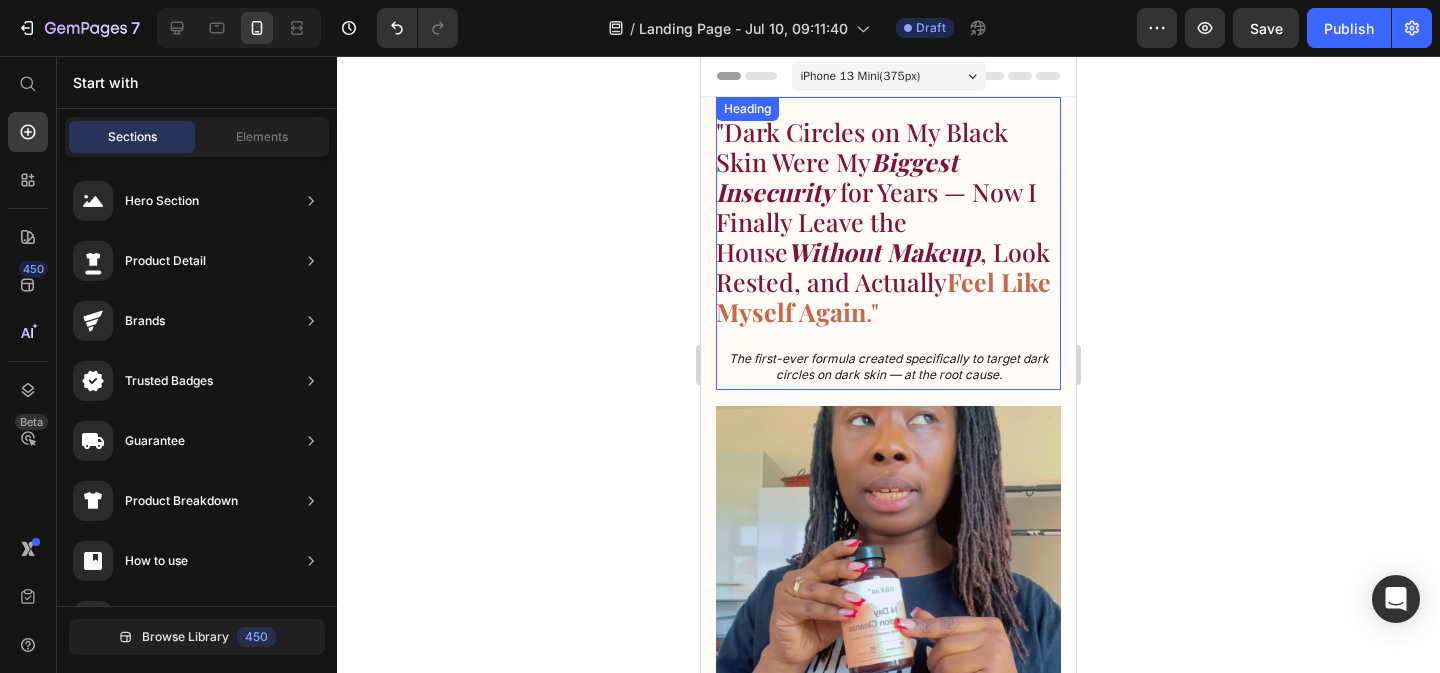 click on "for Years — Now I Finally Leave the House" at bounding box center [876, 221] 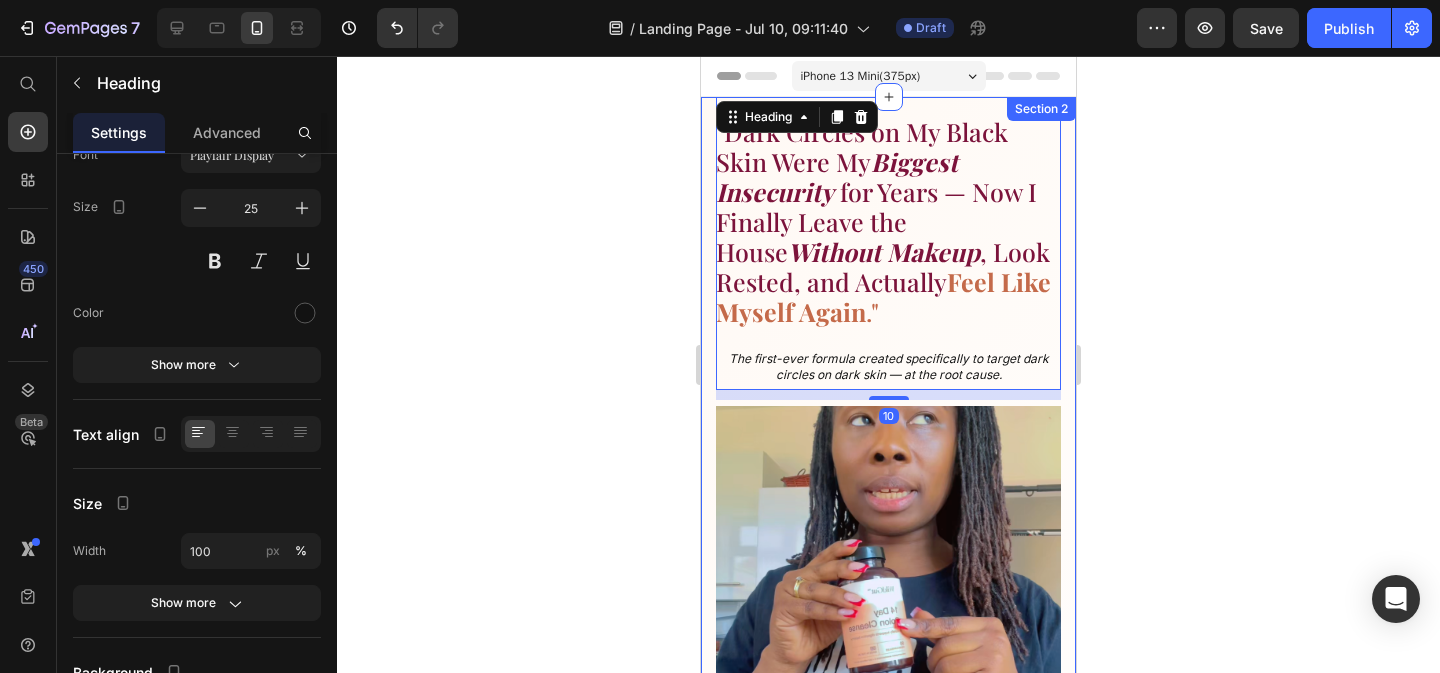 click 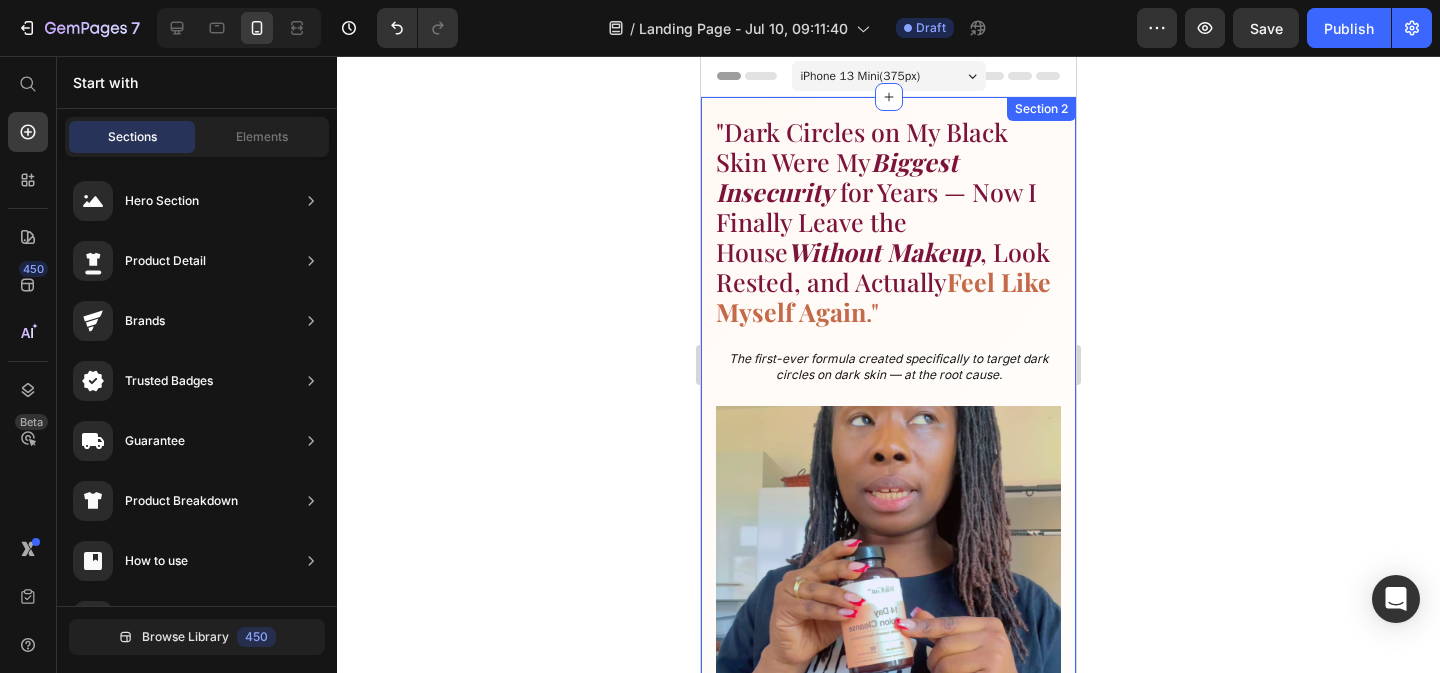 click 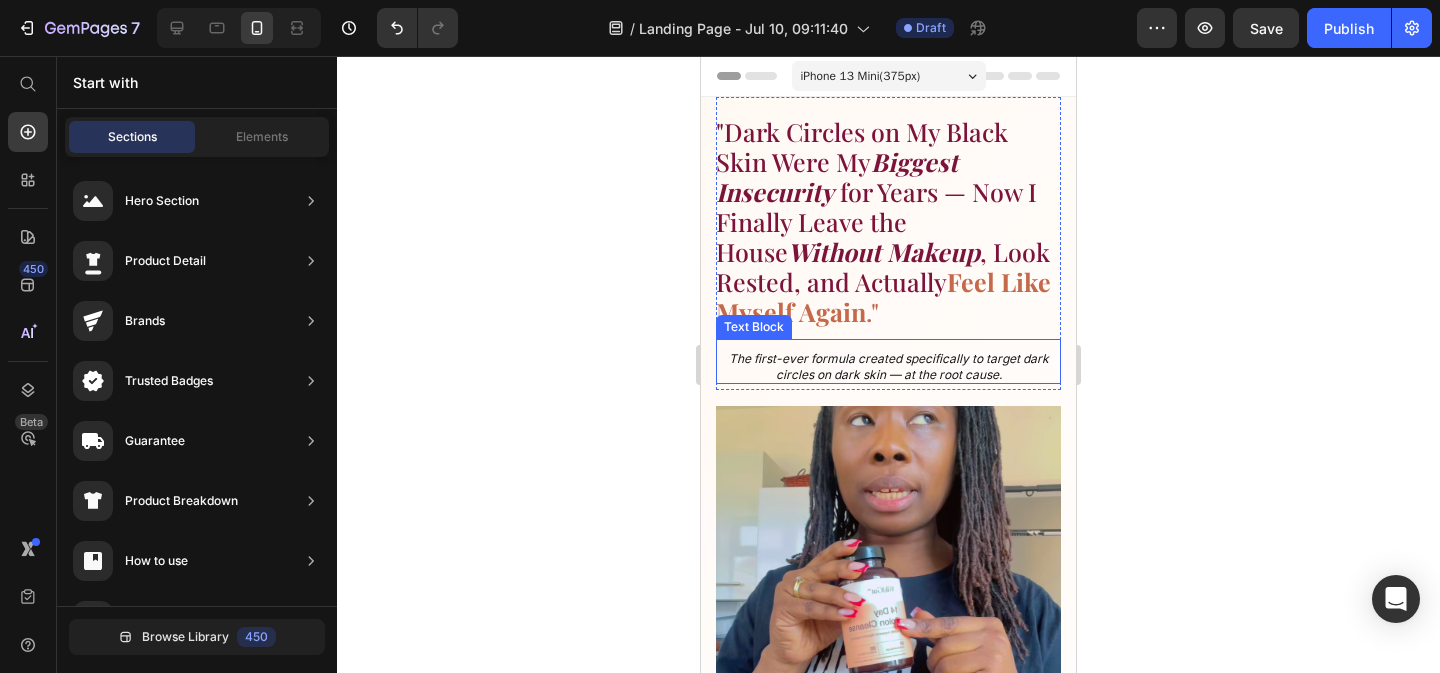 click on "The first-ever formula created specifically to target dark circles on dark skin — at the root cause." at bounding box center [889, 366] 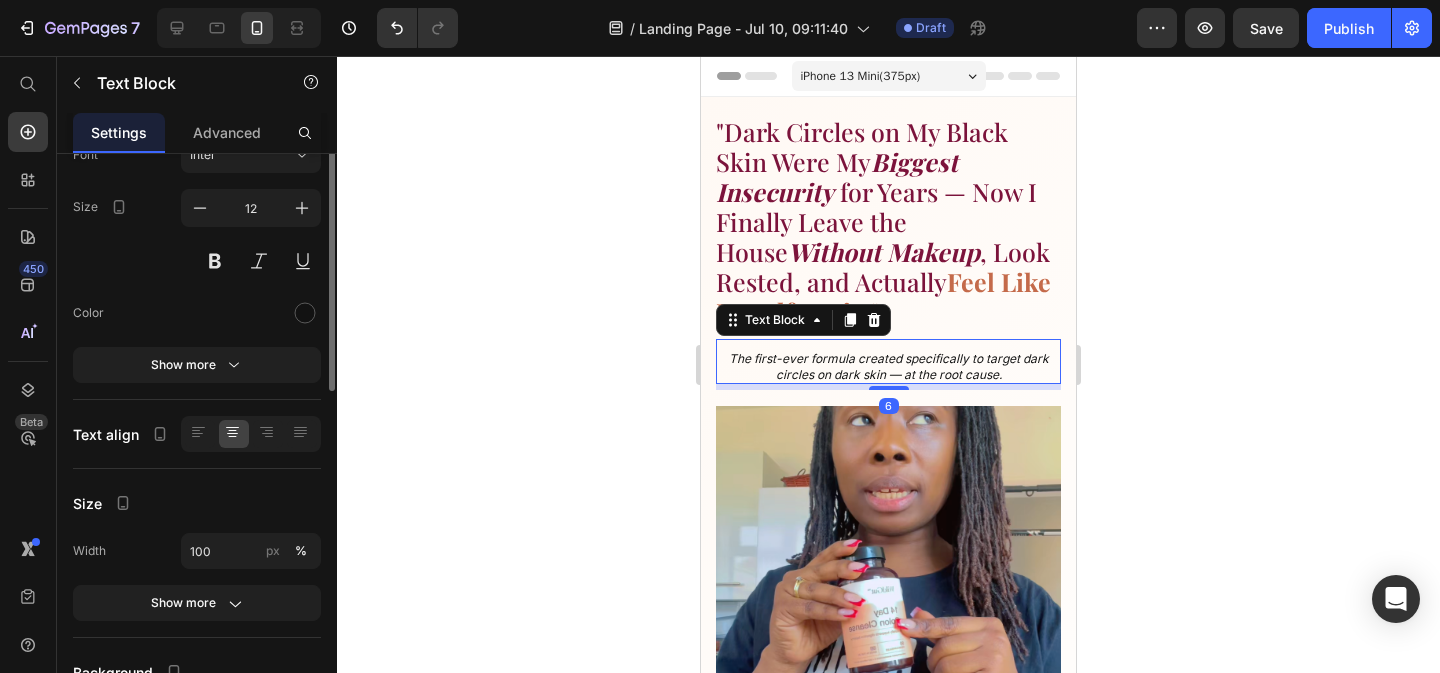 scroll, scrollTop: 0, scrollLeft: 0, axis: both 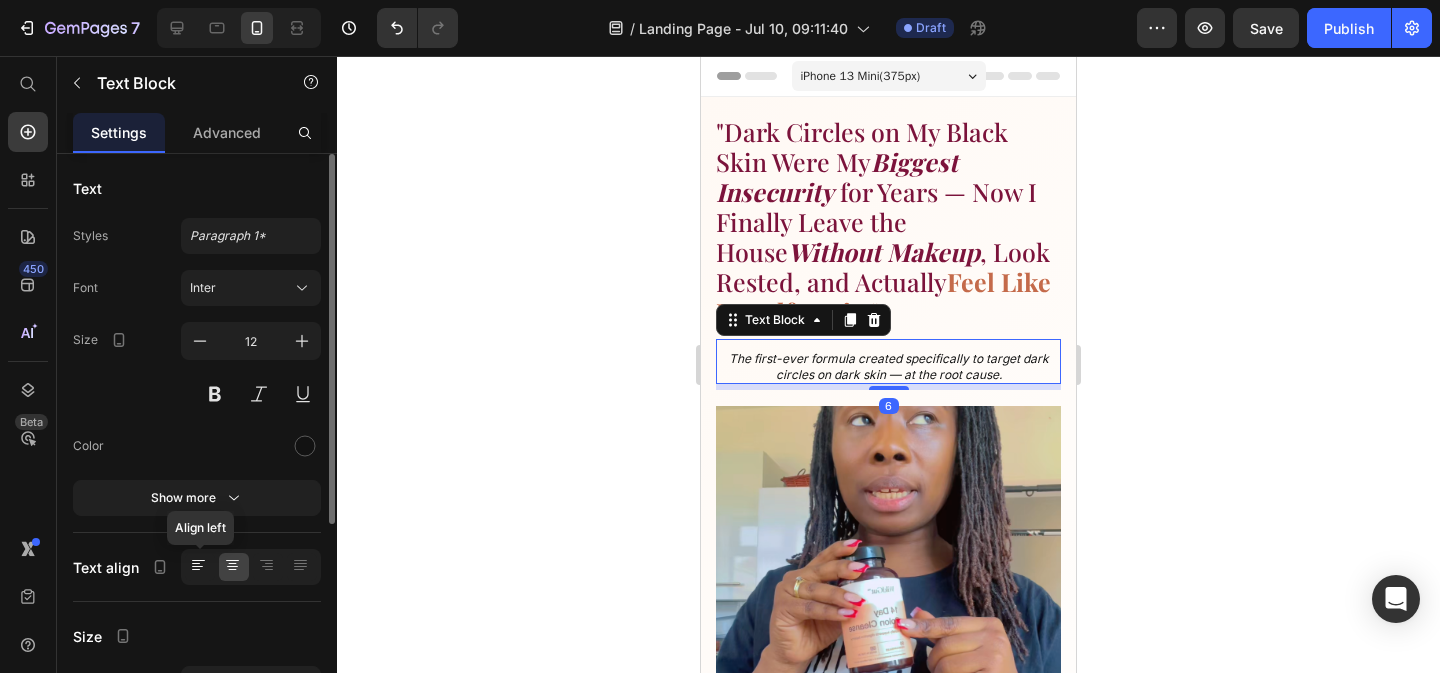click 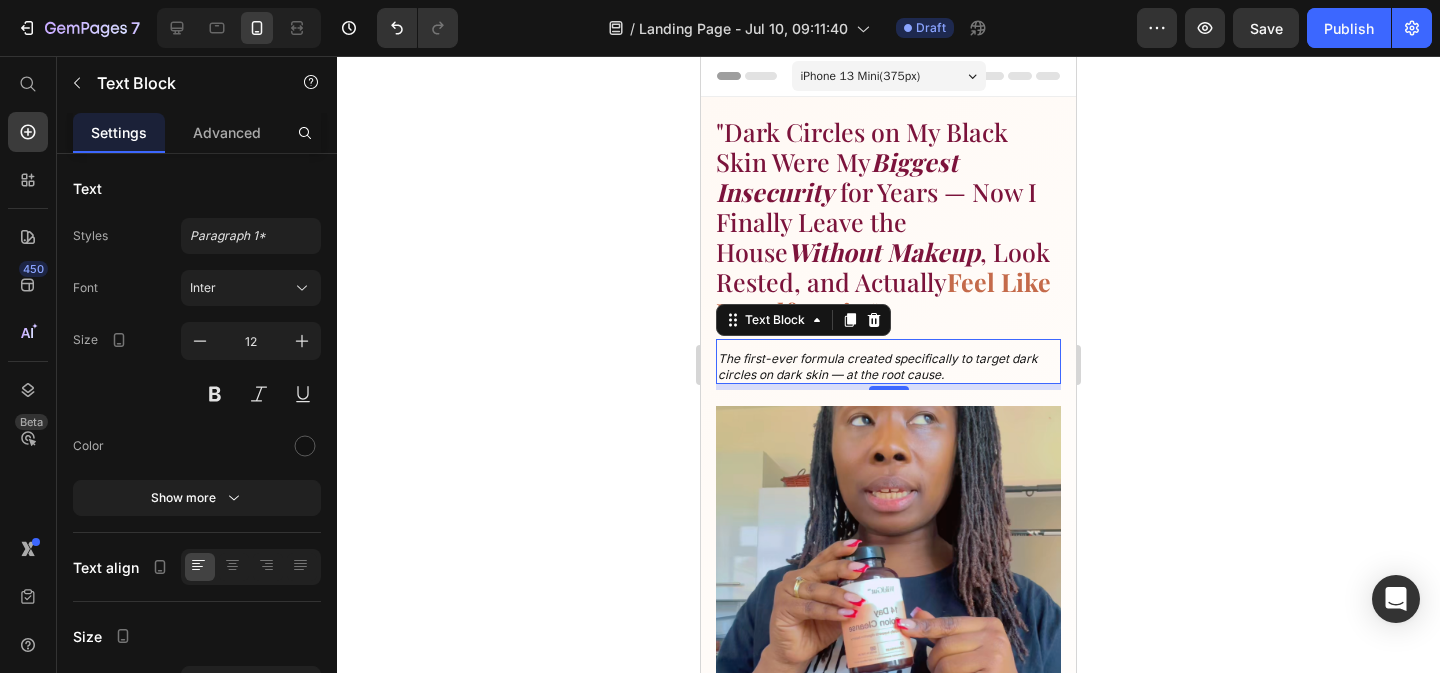 click 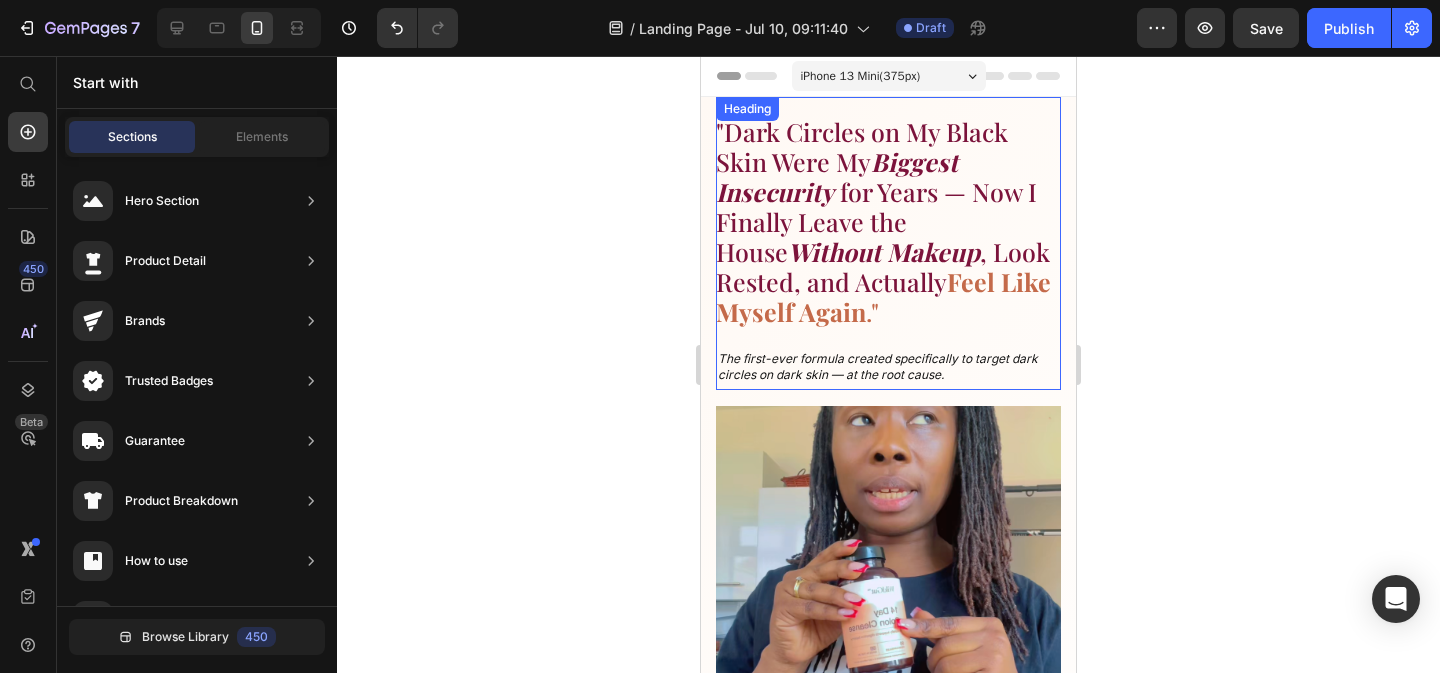 click on "Feel Like Myself Again" at bounding box center [883, 296] 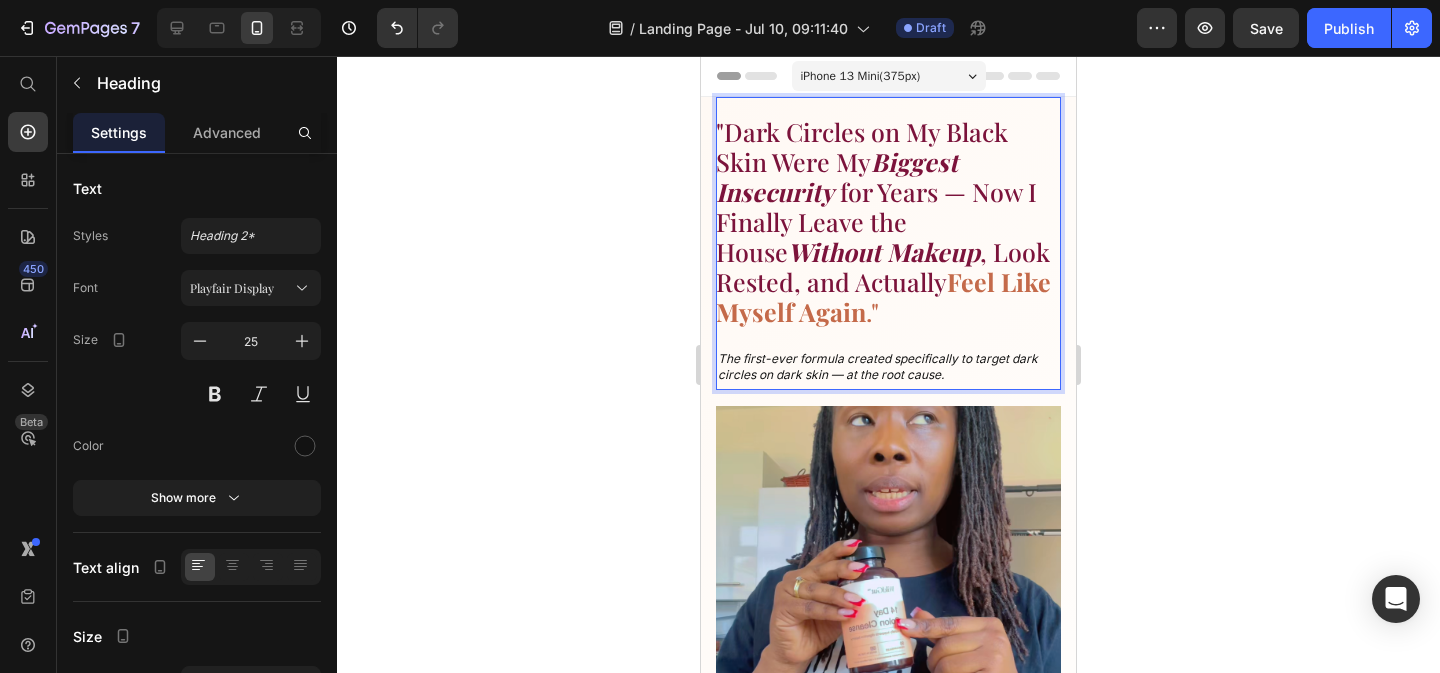 click on "The first-ever formula created specifically to target dark circles on dark skin — at the root cause." at bounding box center [878, 366] 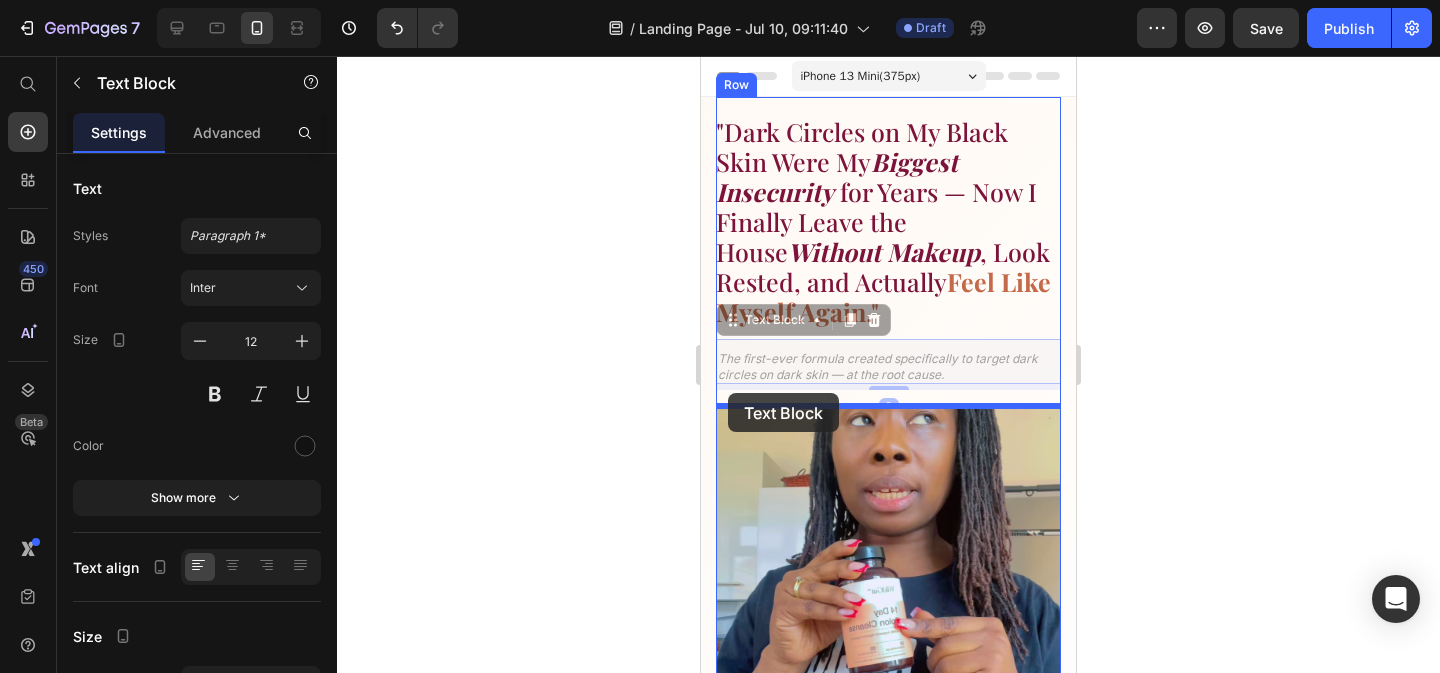 drag, startPoint x: 731, startPoint y: 323, endPoint x: 728, endPoint y: 392, distance: 69.065186 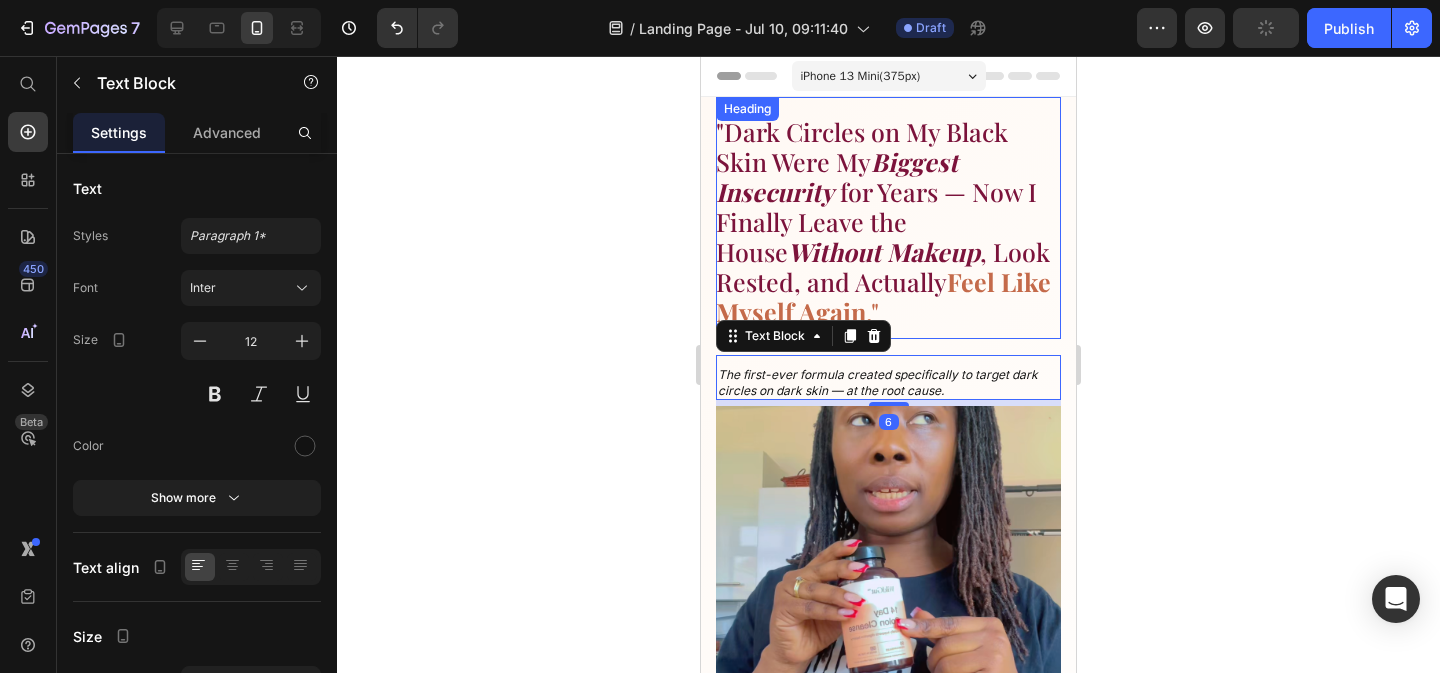 click 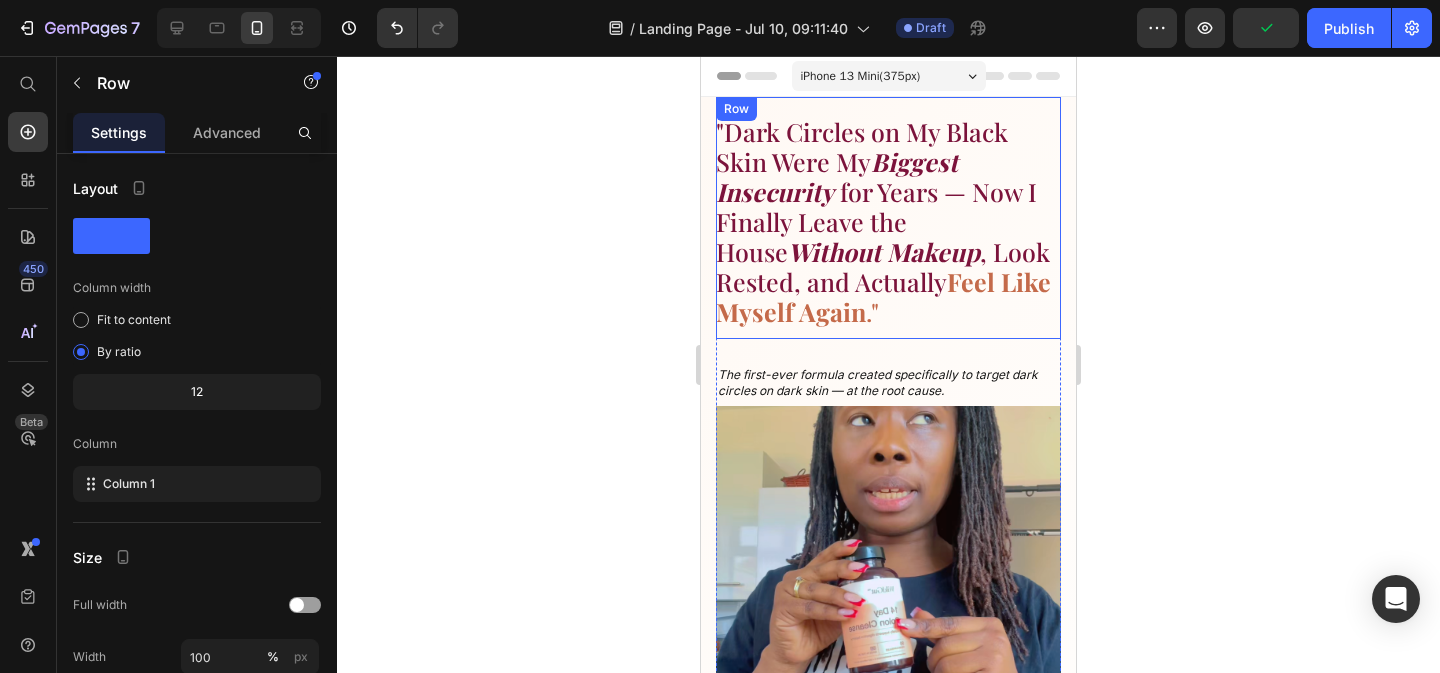 click on "⁠⁠⁠⁠⁠⁠⁠ "Dark Circles on My Black Skin Were My  Biggest Insecurity   for Years — Now I Finally Leave the House  Without Makeup , Look Rested, and Actually  Feel Like Myself Again ." Heading" at bounding box center [888, 218] 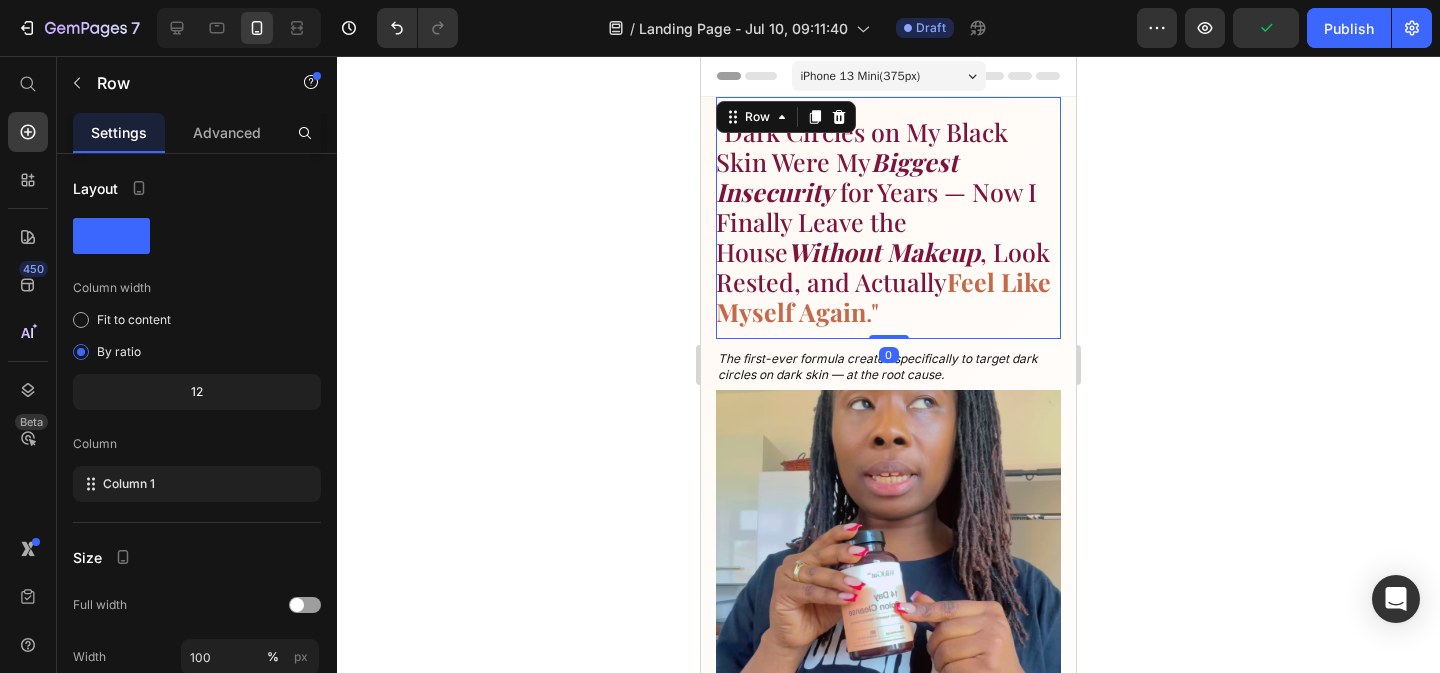 drag, startPoint x: 882, startPoint y: 352, endPoint x: 882, endPoint y: 306, distance: 46 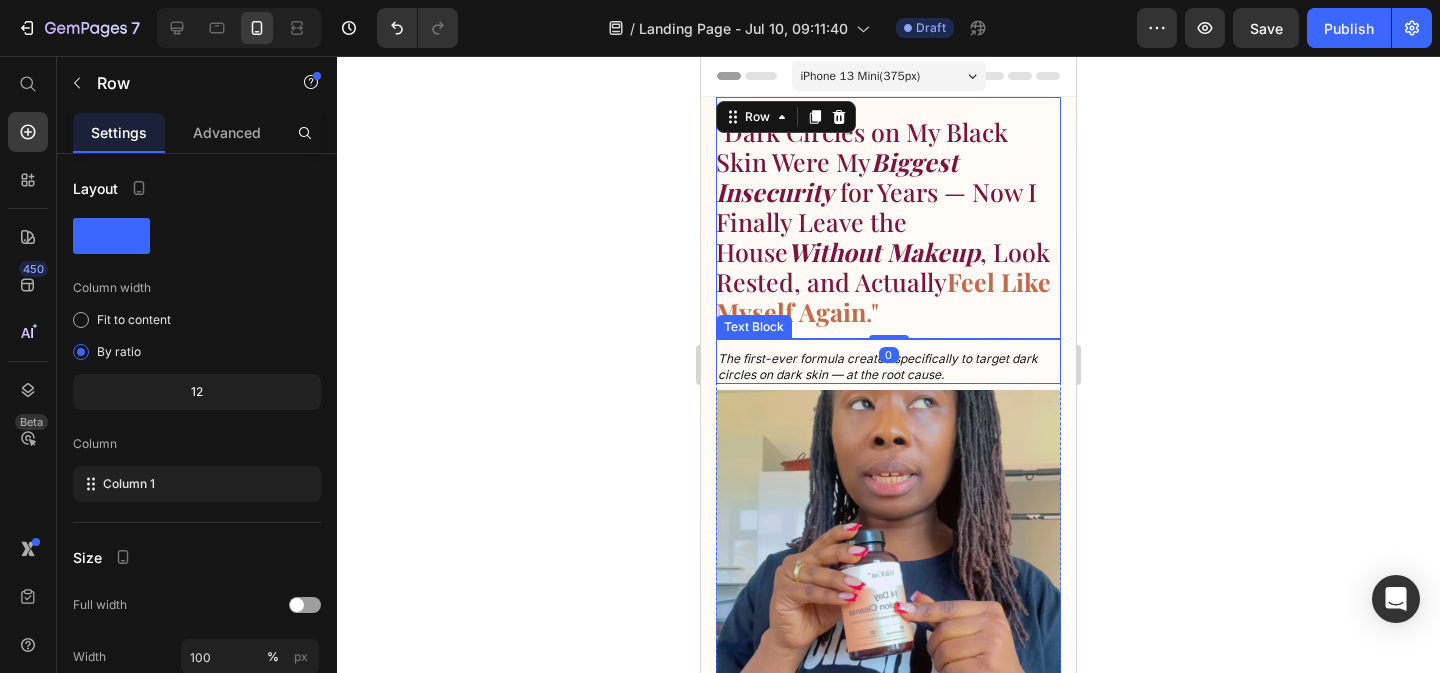 click on "The first-ever formula created specifically to target dark circles on dark skin — at the root cause." at bounding box center (878, 366) 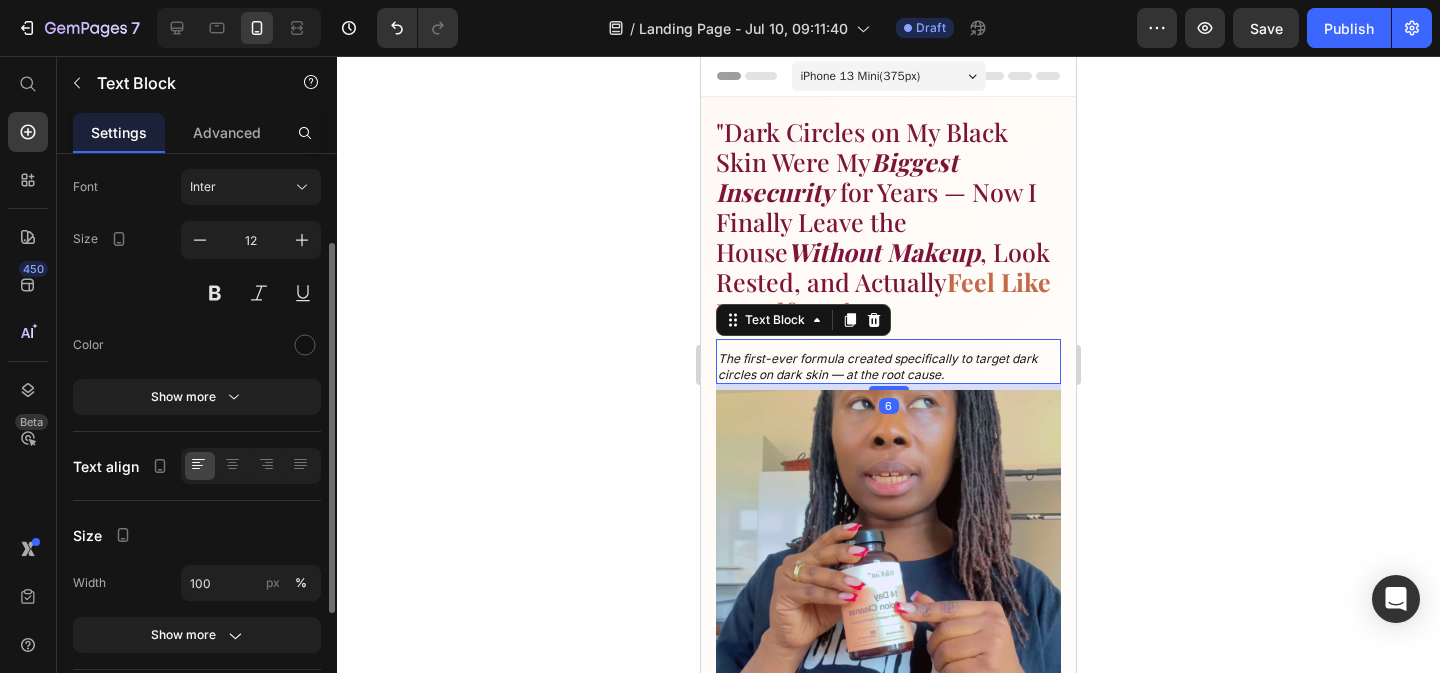 scroll, scrollTop: 117, scrollLeft: 0, axis: vertical 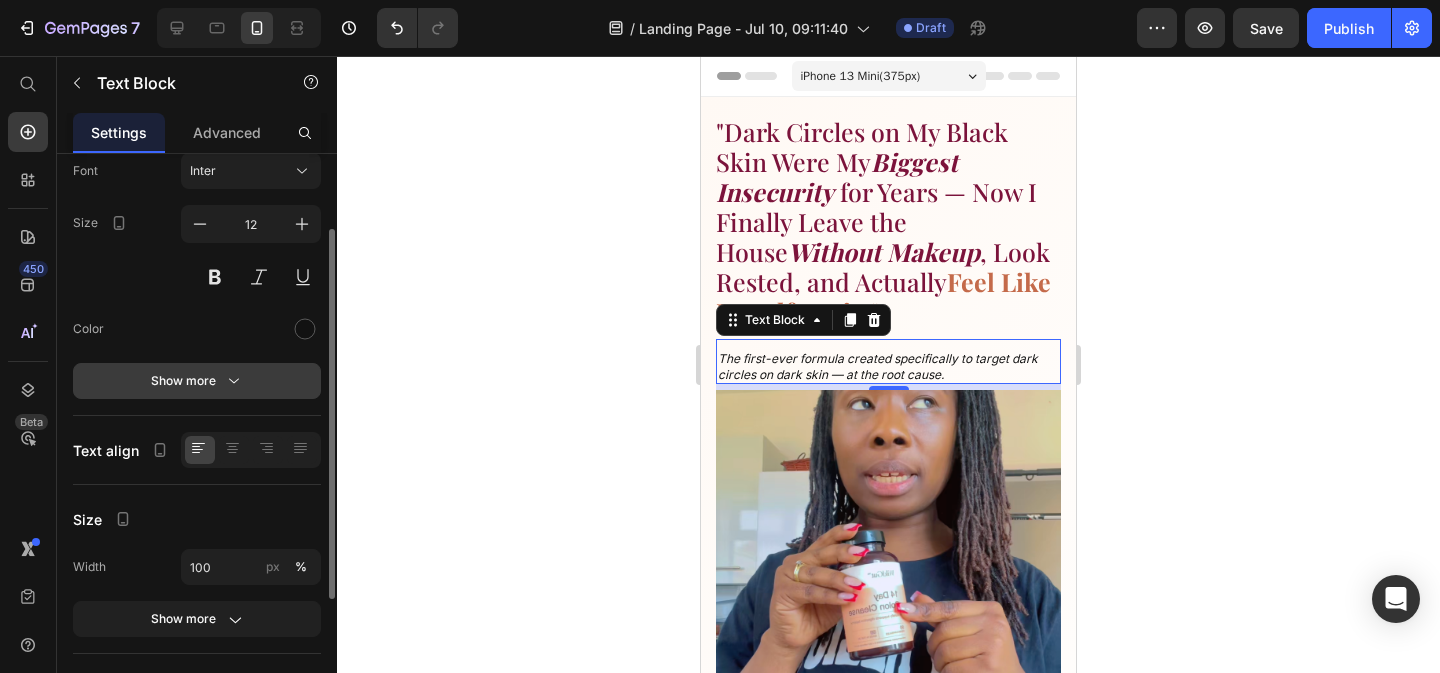 click on "Show more" at bounding box center [197, 381] 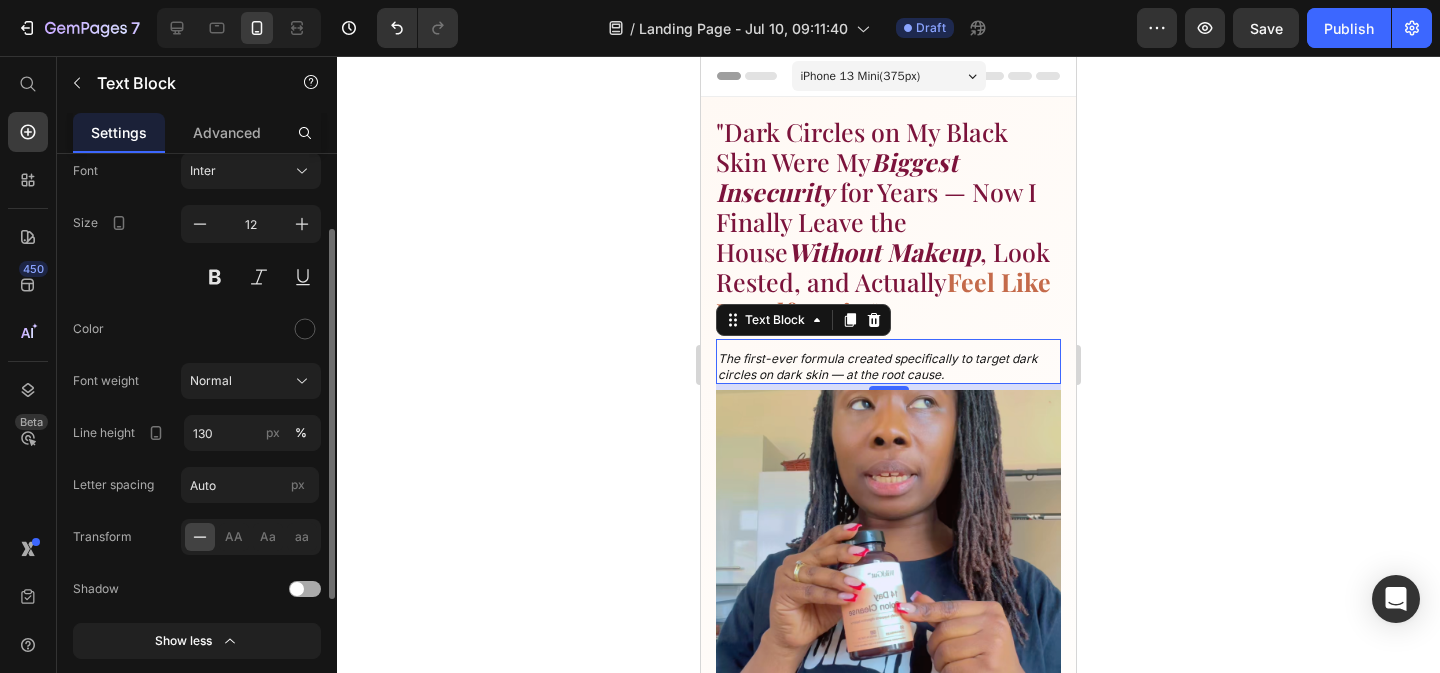scroll, scrollTop: 413, scrollLeft: 0, axis: vertical 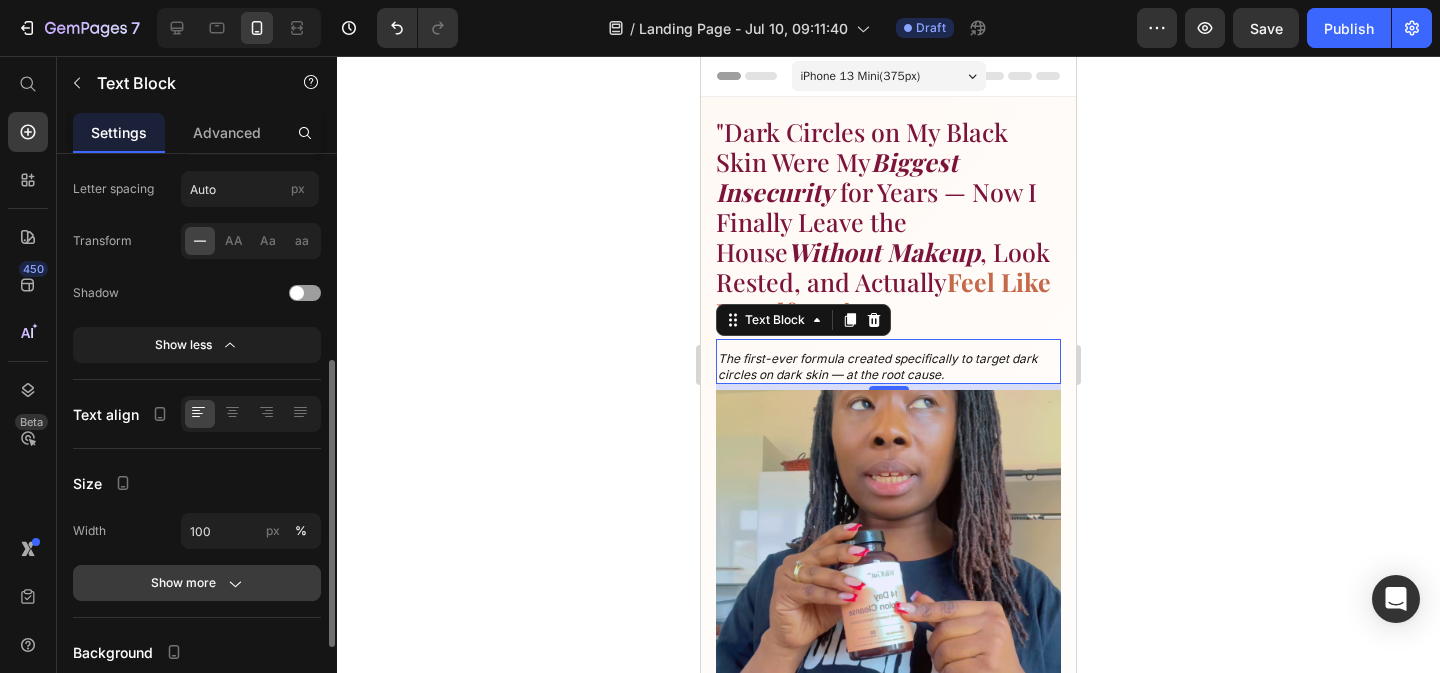 click on "Show more" at bounding box center [197, 583] 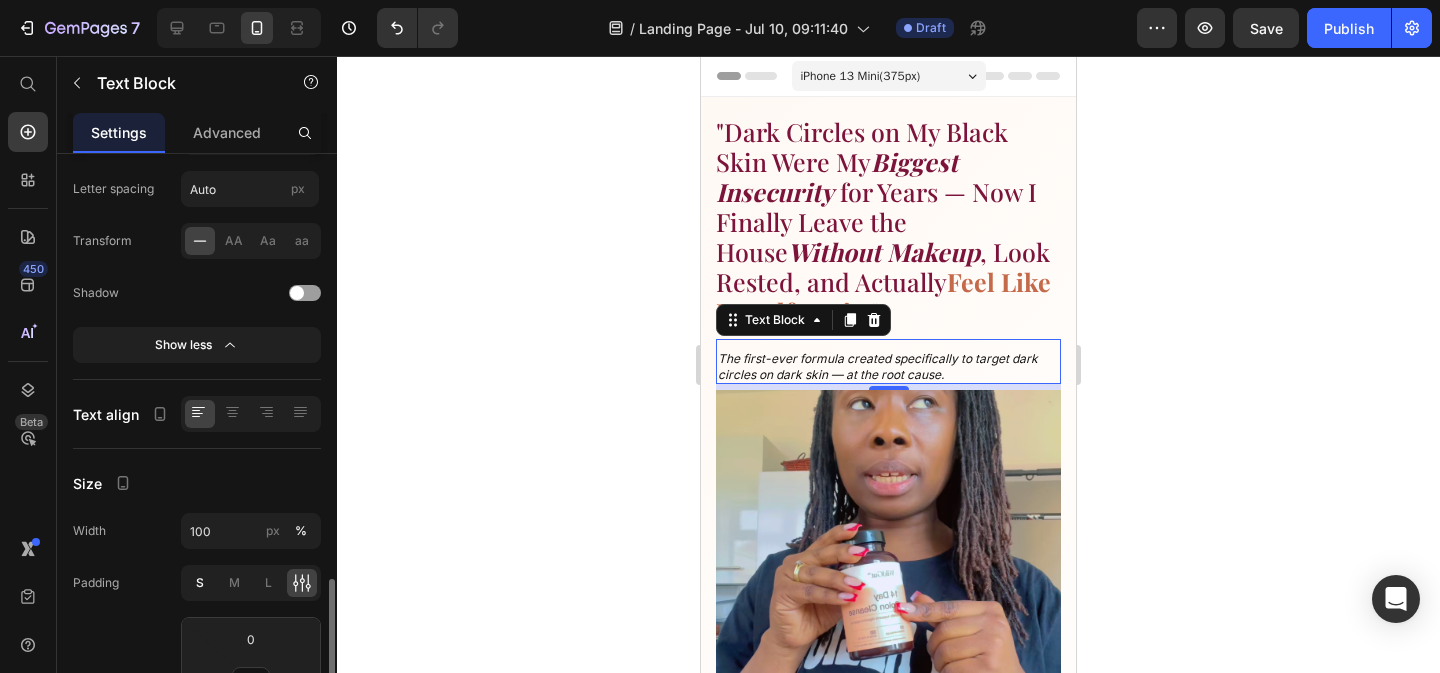scroll, scrollTop: 588, scrollLeft: 0, axis: vertical 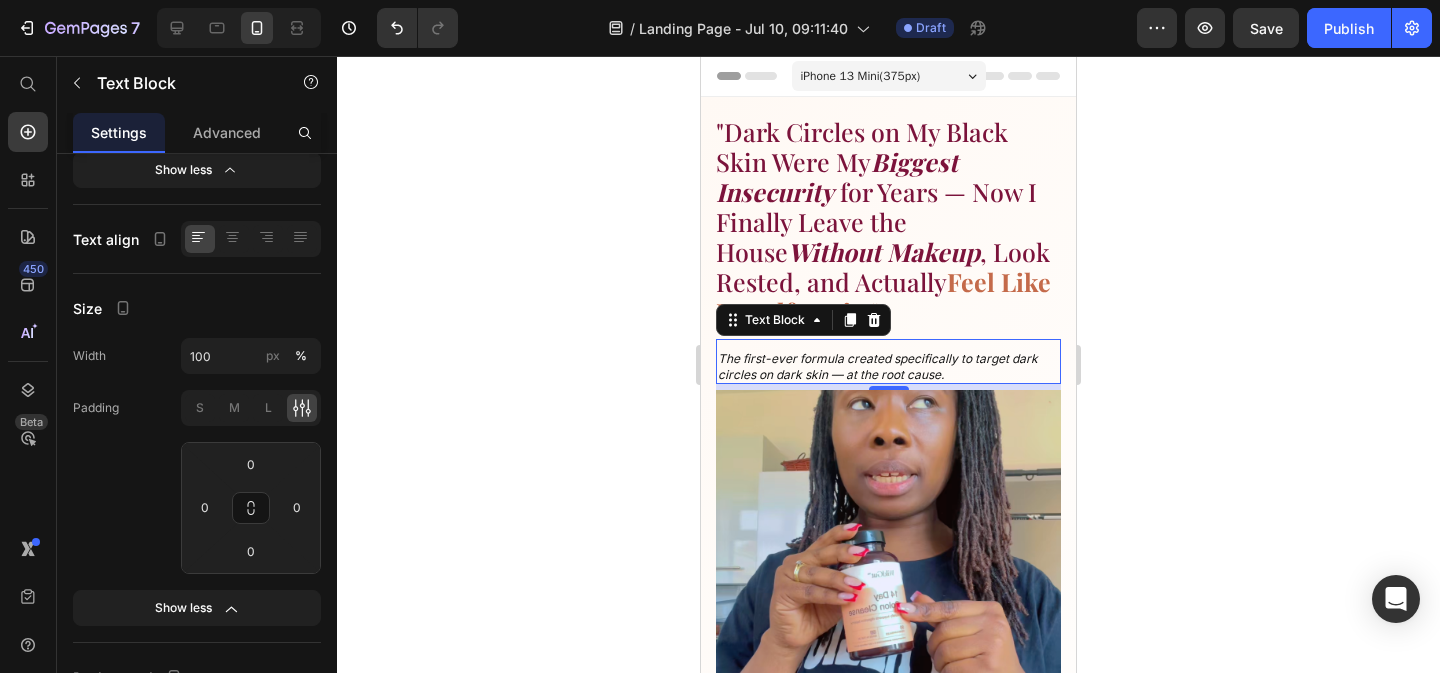 click on "The first-ever formula created specifically to target dark circles on dark skin — at the root cause." at bounding box center (878, 366) 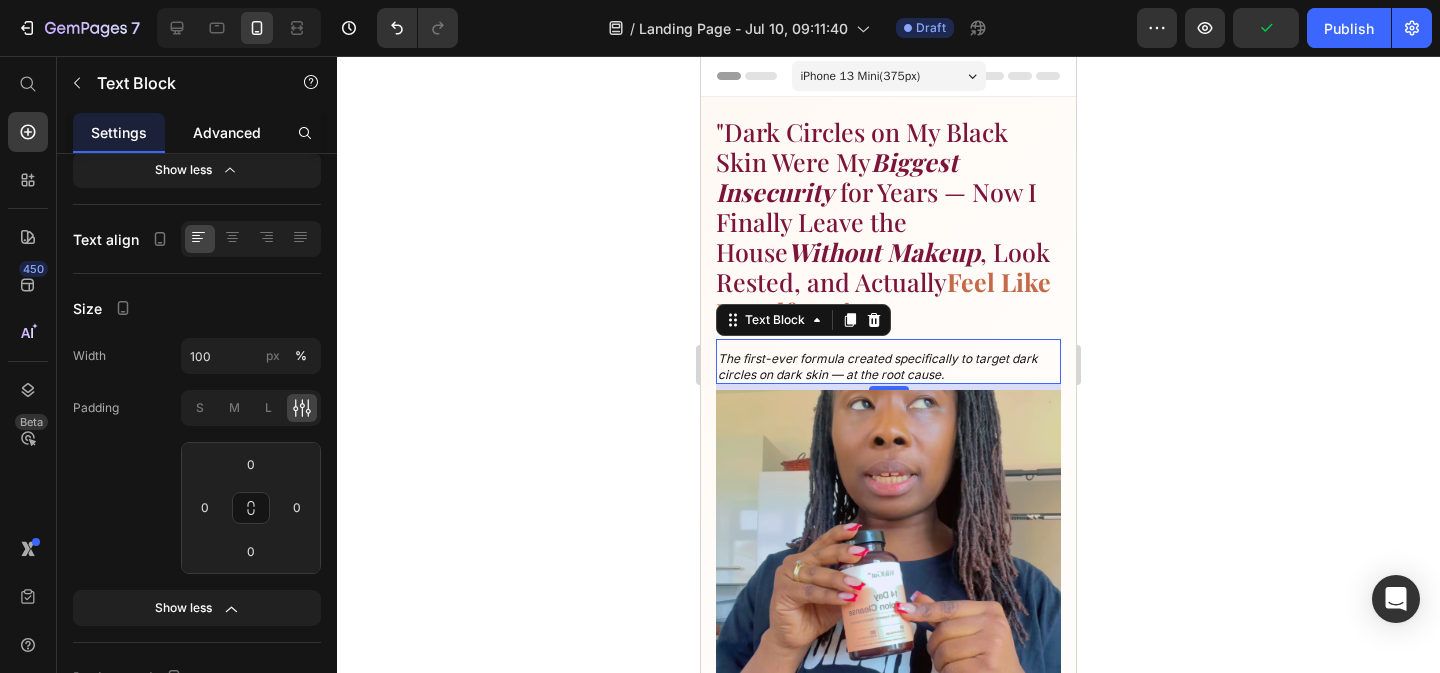 click on "Advanced" at bounding box center (227, 132) 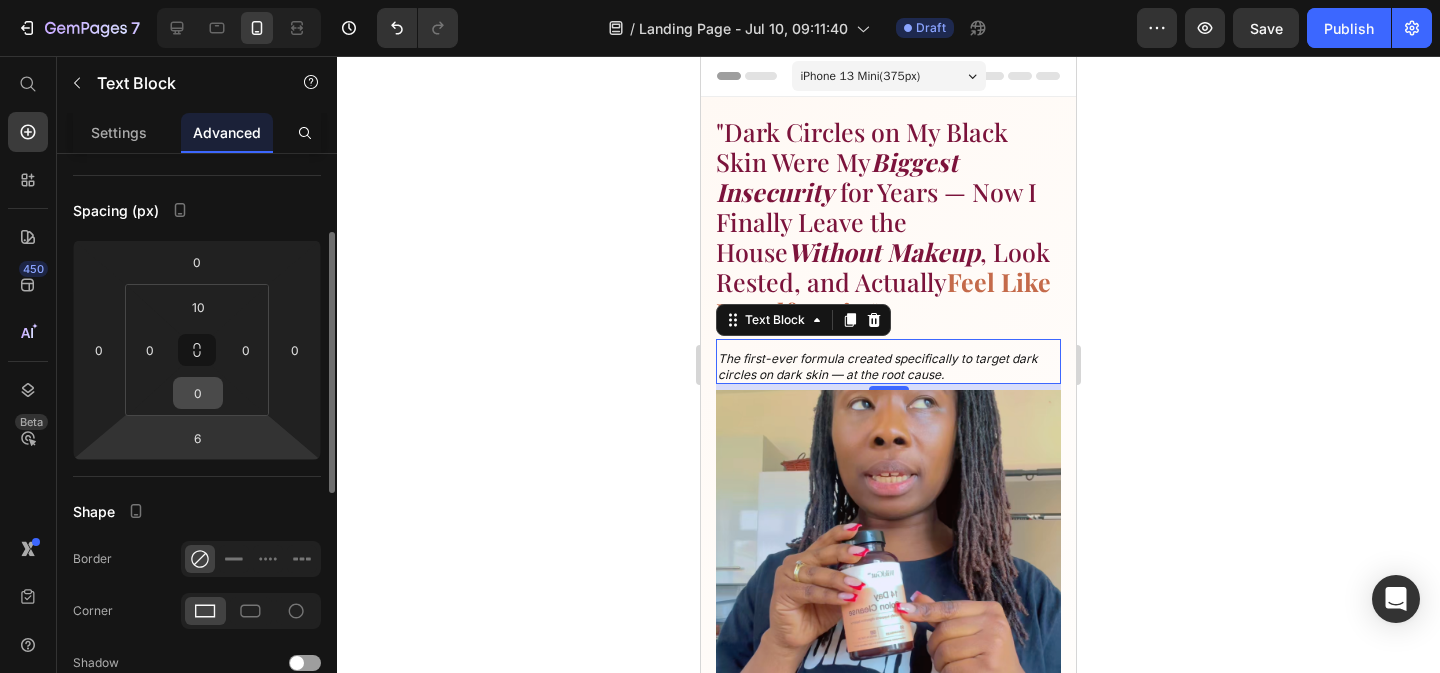 scroll, scrollTop: 173, scrollLeft: 0, axis: vertical 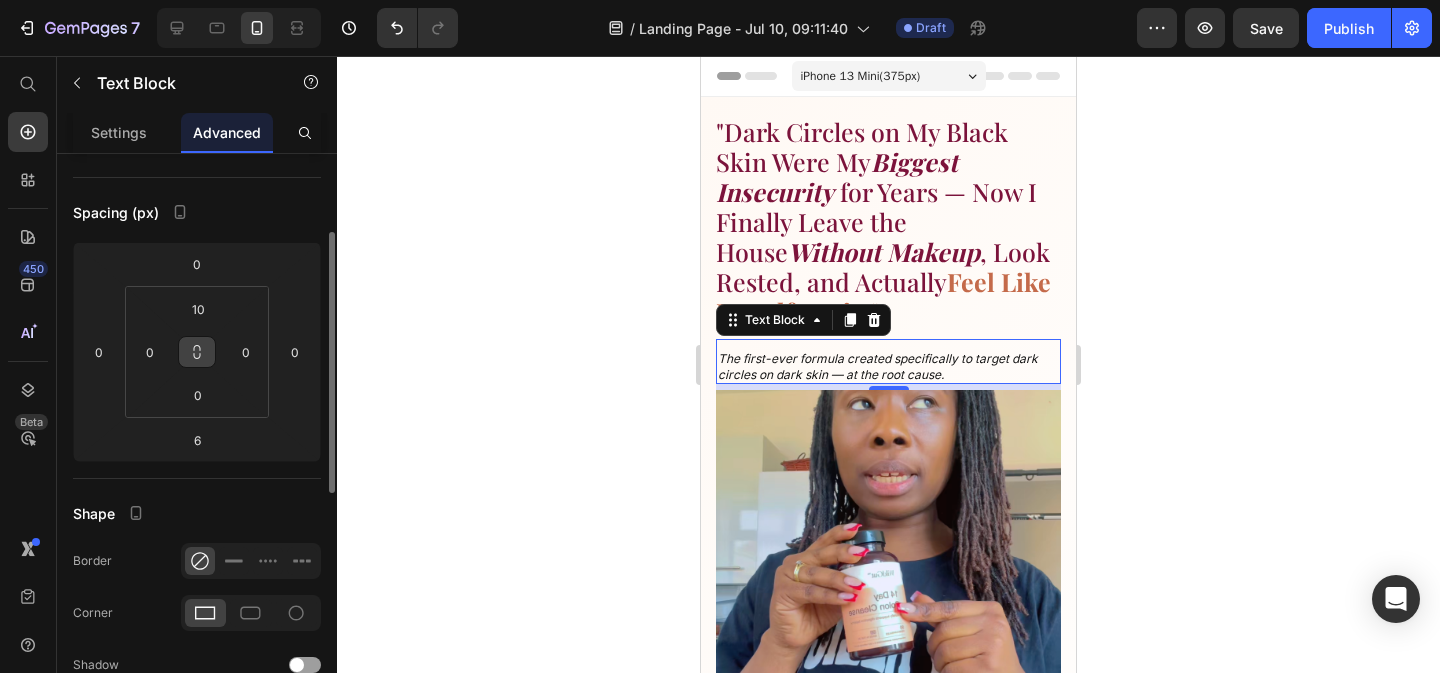 click at bounding box center [197, 352] 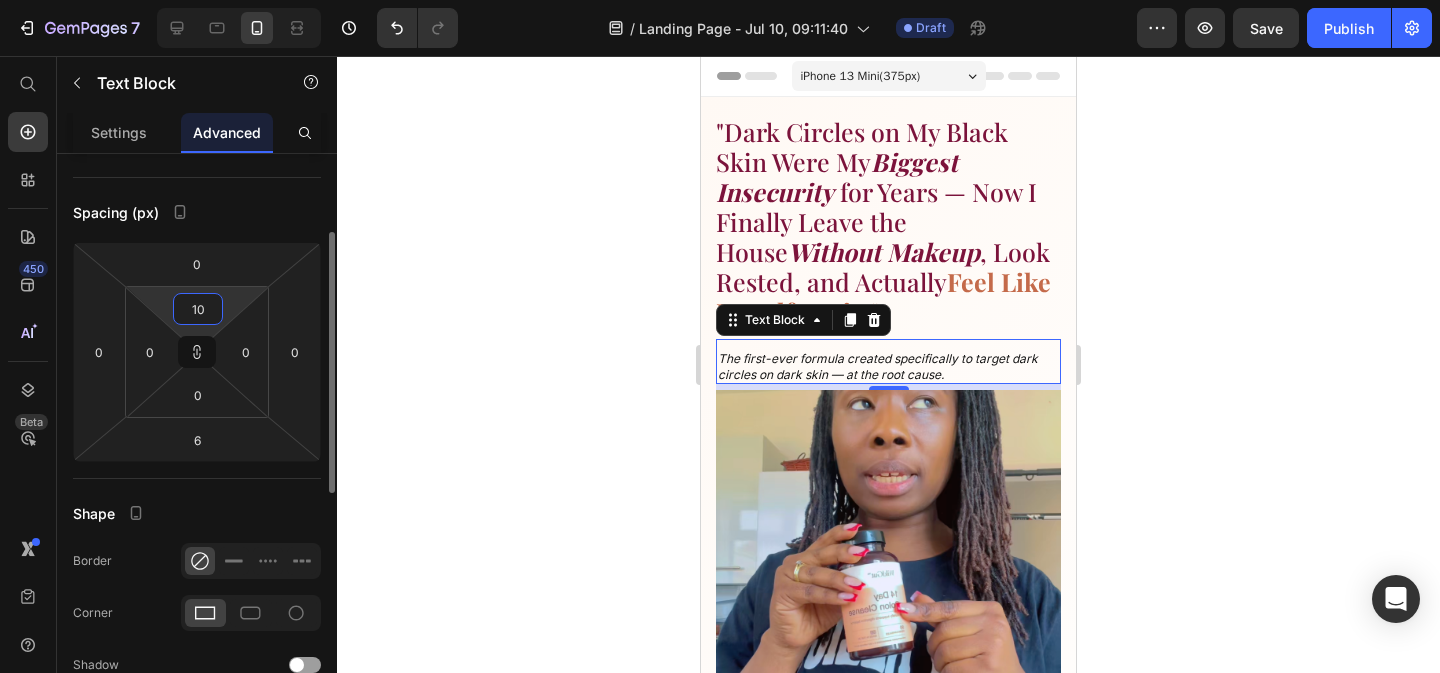 click on "10" at bounding box center [198, 309] 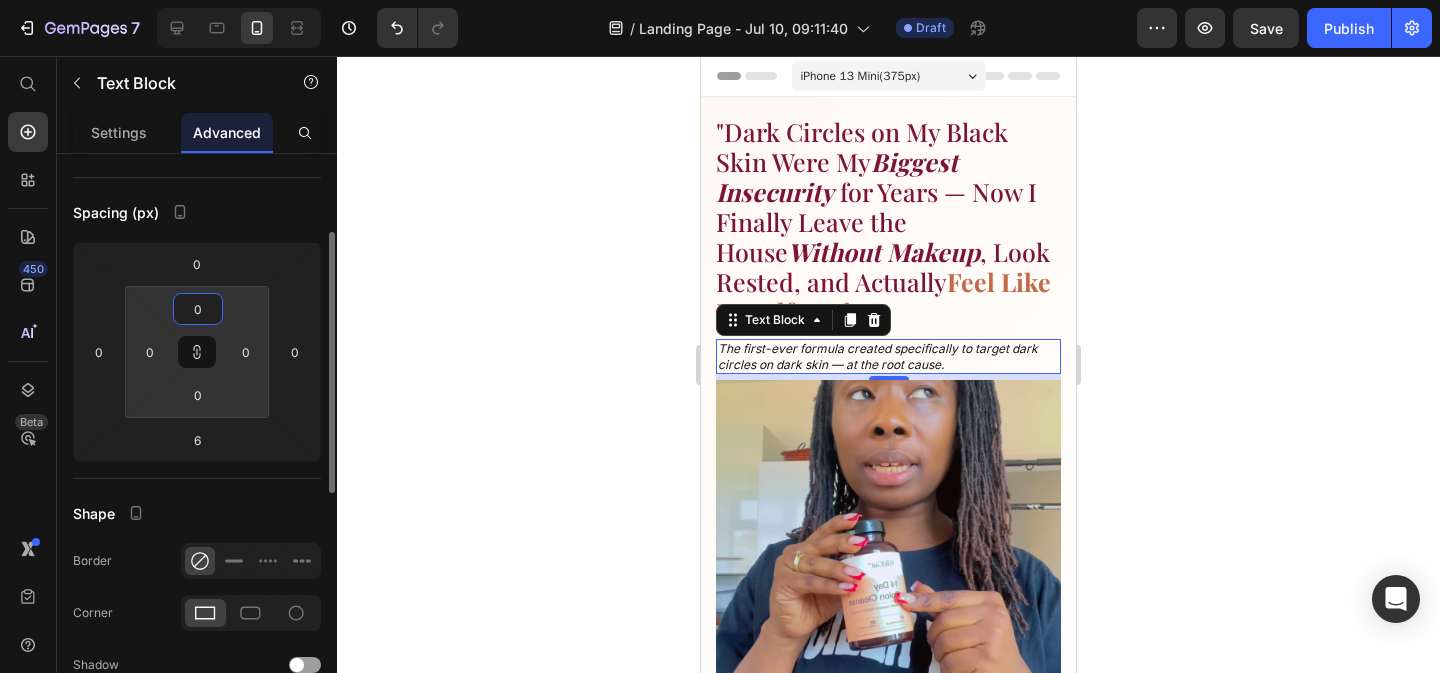 type on "0" 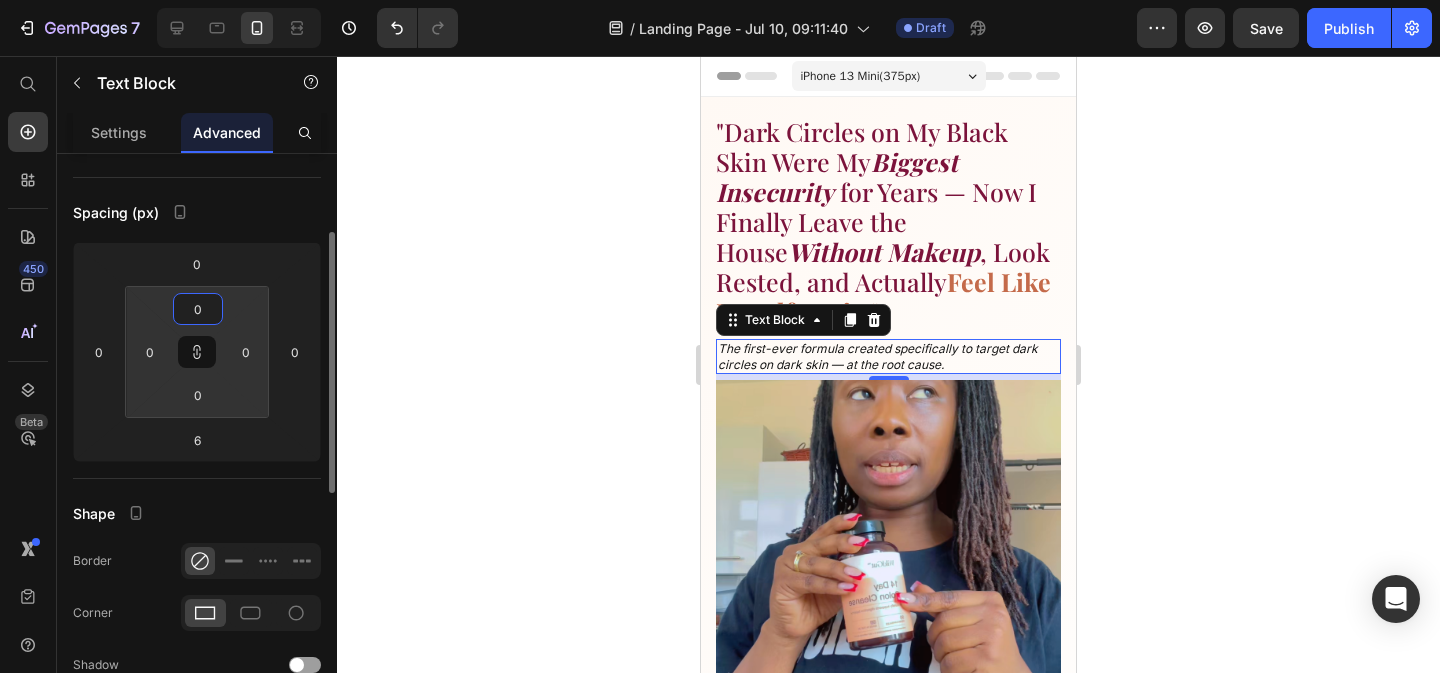 click on "Spacing (px)" at bounding box center (197, 212) 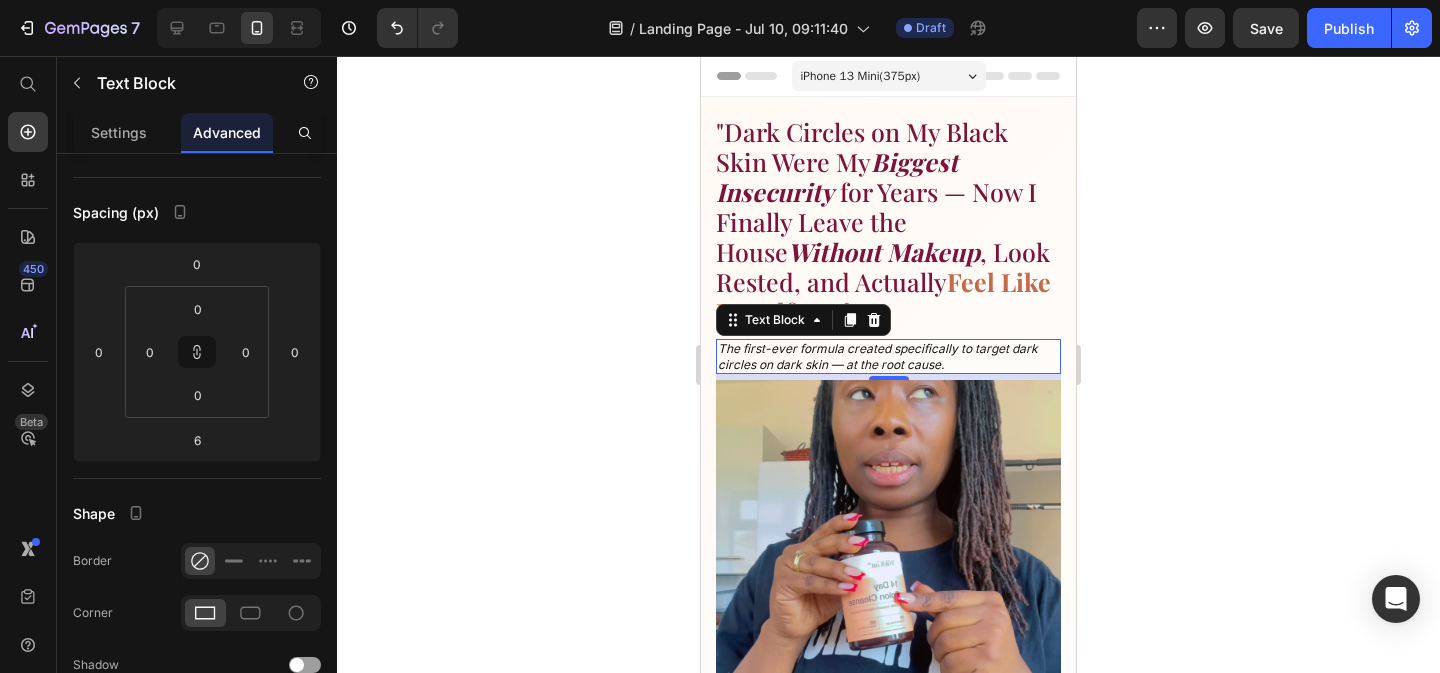 click 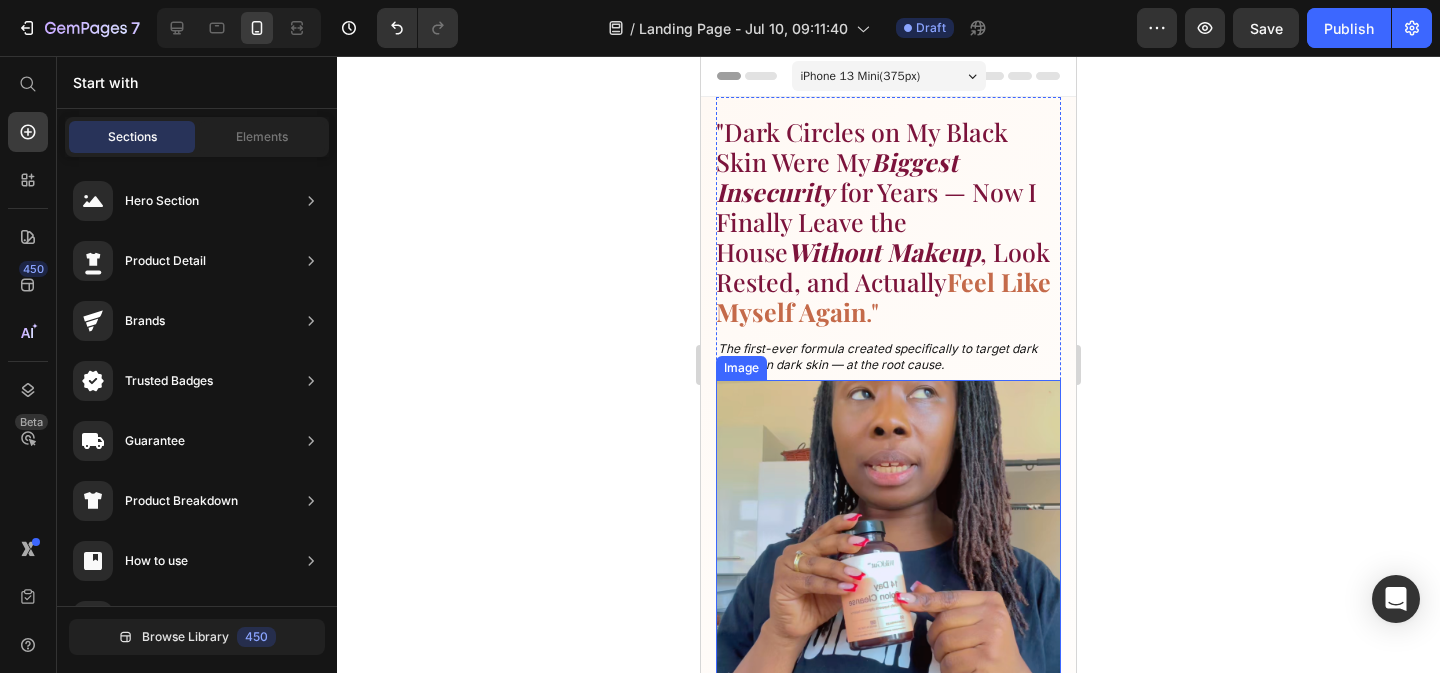click at bounding box center [888, 552] 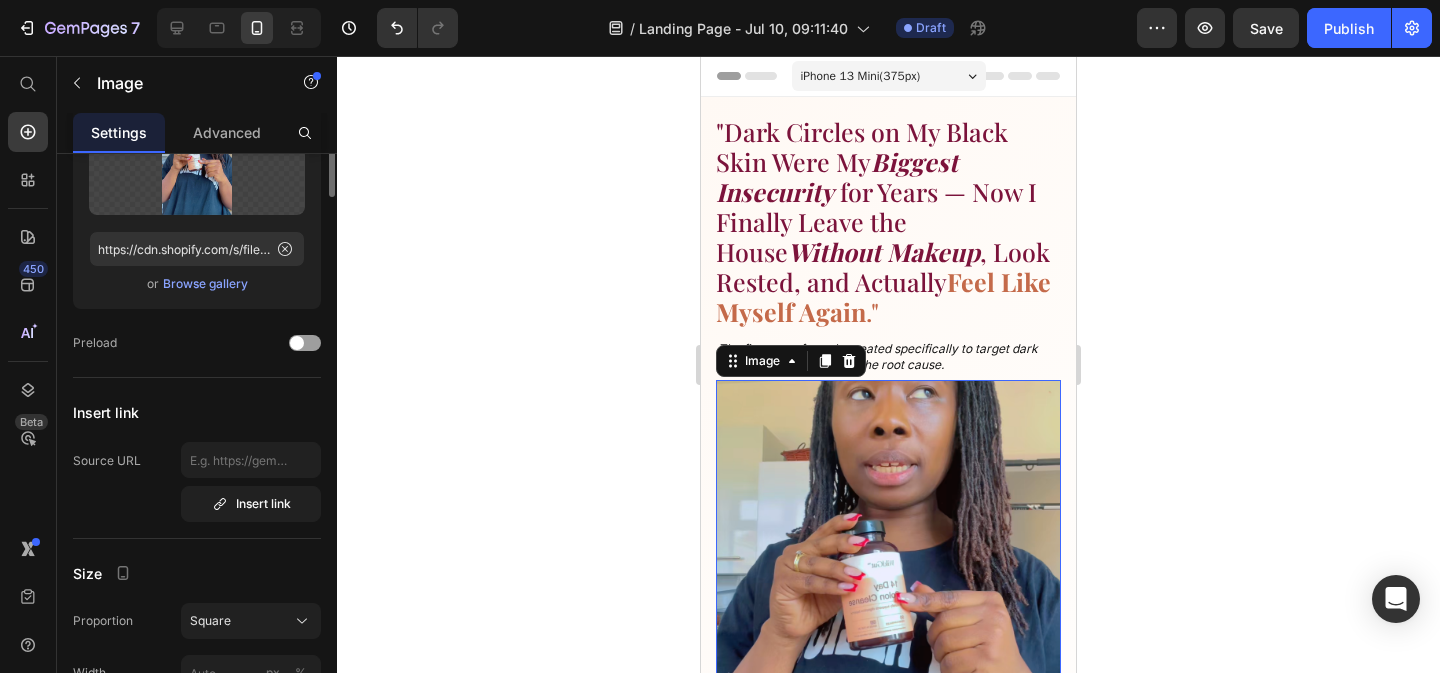 scroll, scrollTop: 0, scrollLeft: 0, axis: both 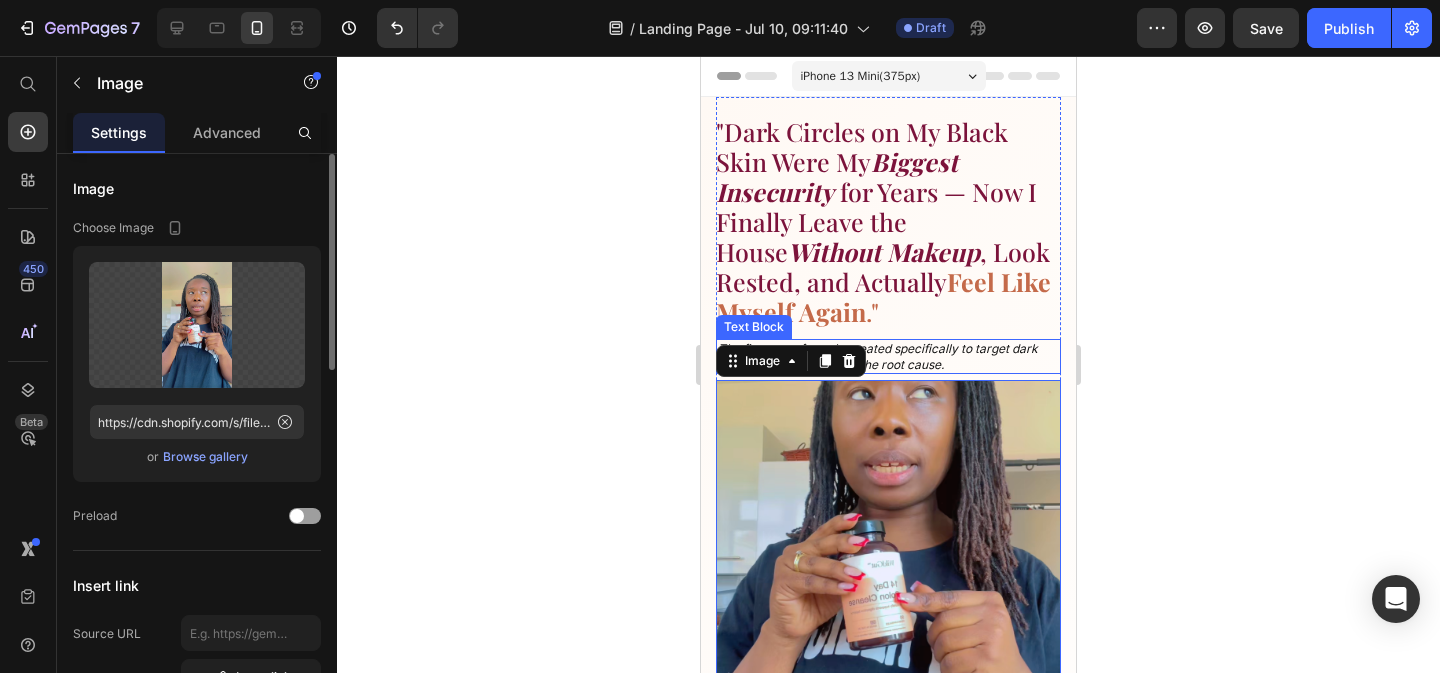 click on "The first-ever formula created specifically to target dark circles on dark skin — at the root cause." at bounding box center [888, 356] 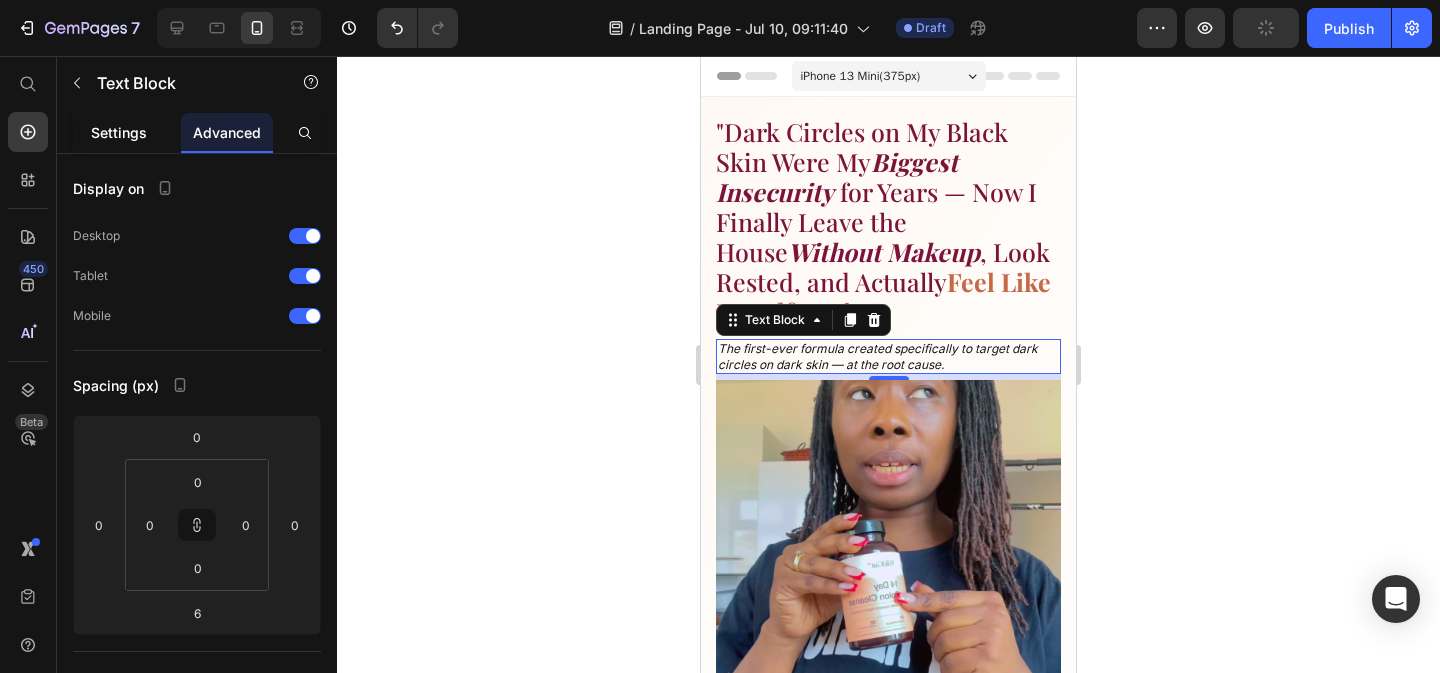 click on "Settings" at bounding box center (119, 132) 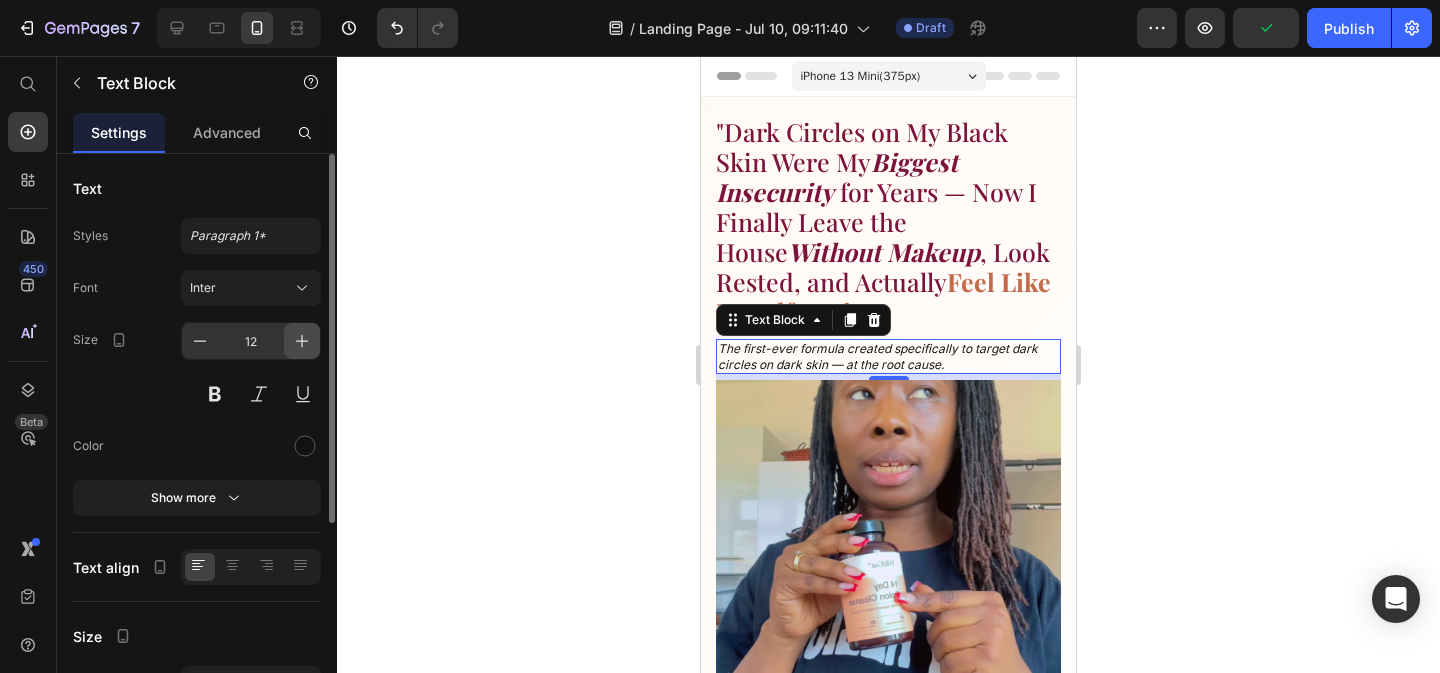 click 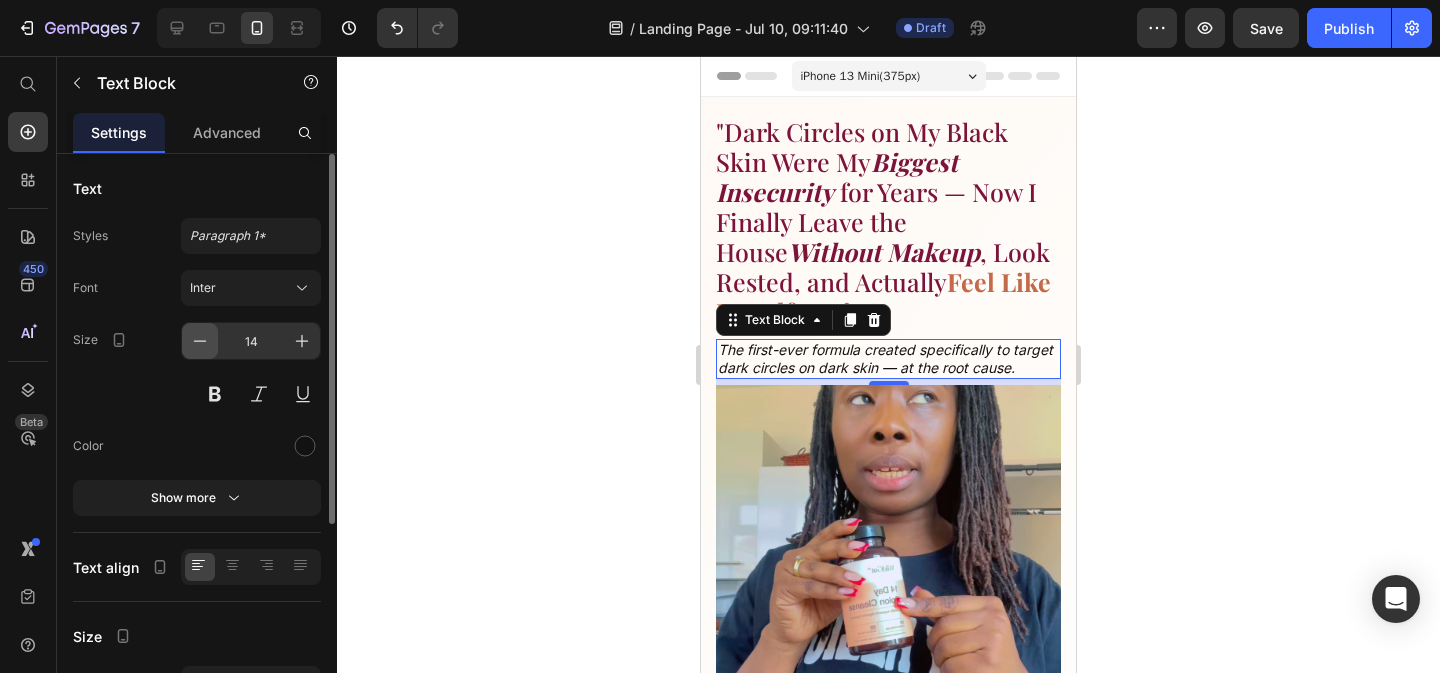click 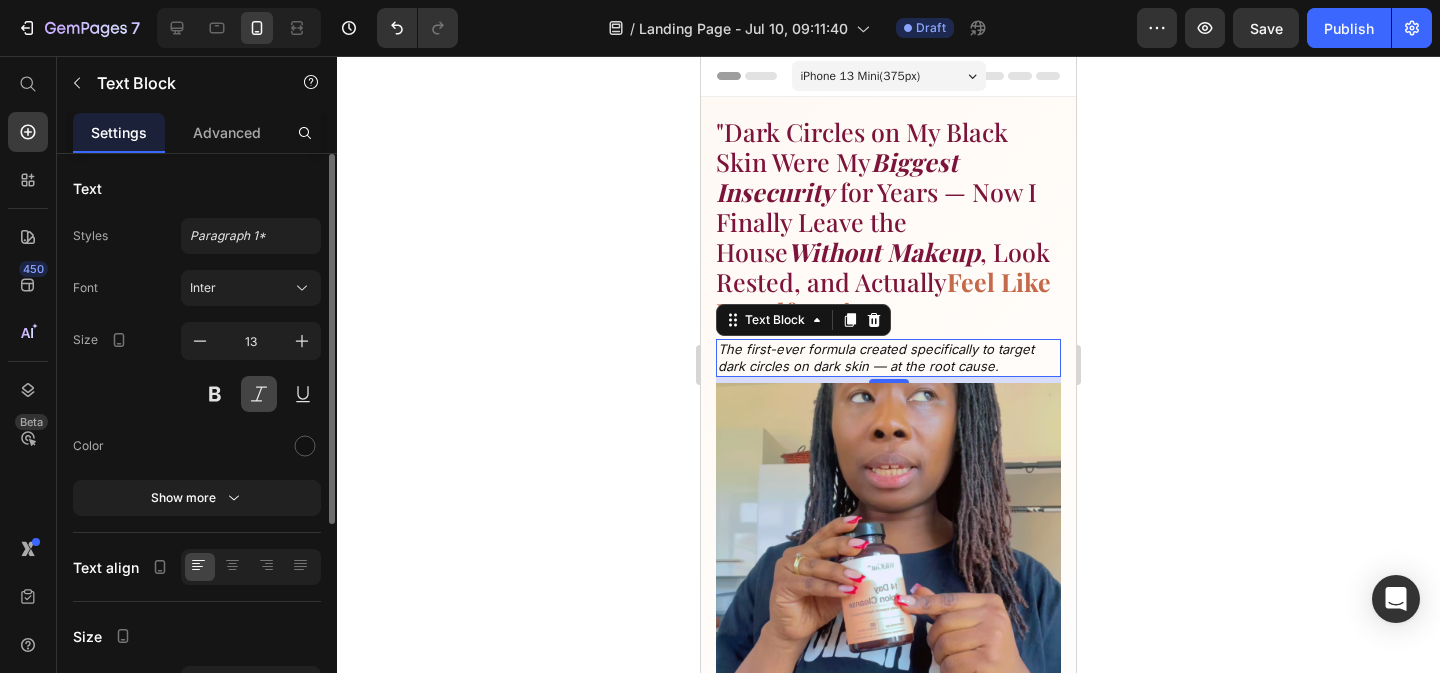 click at bounding box center [259, 394] 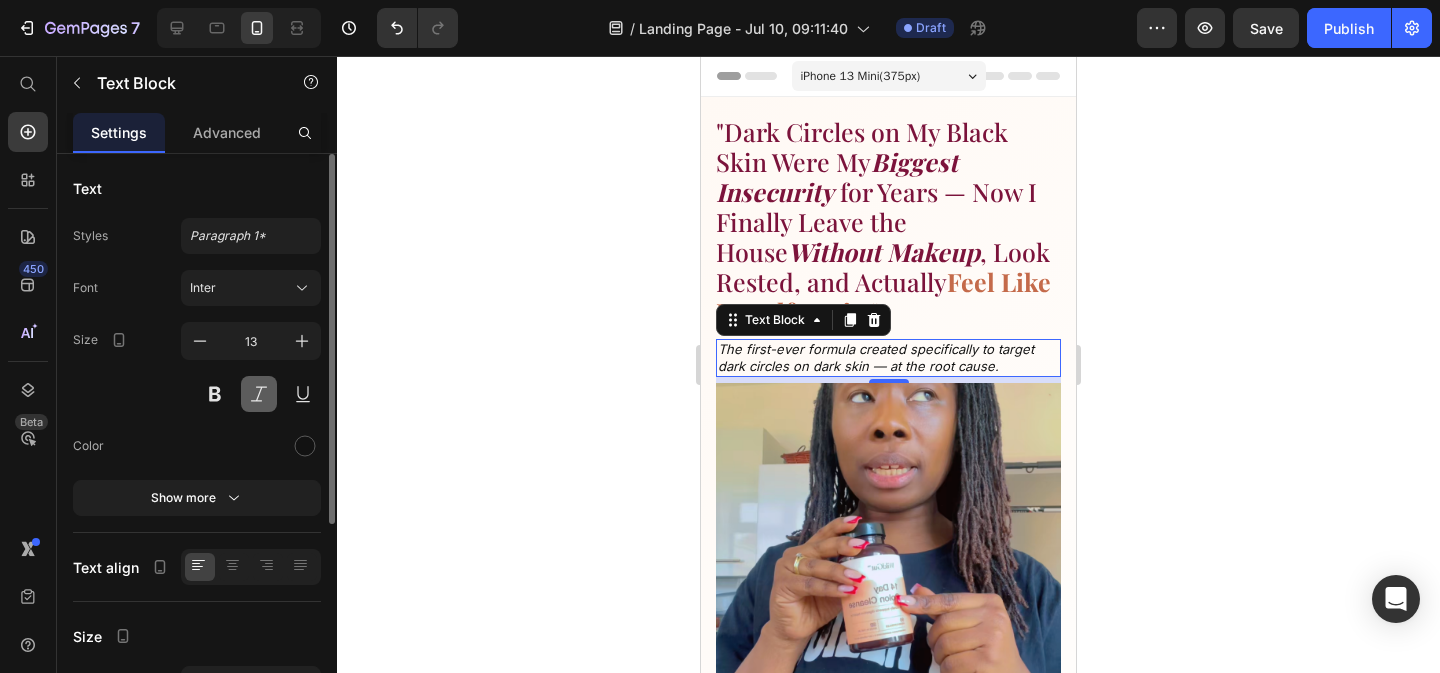 click at bounding box center (259, 394) 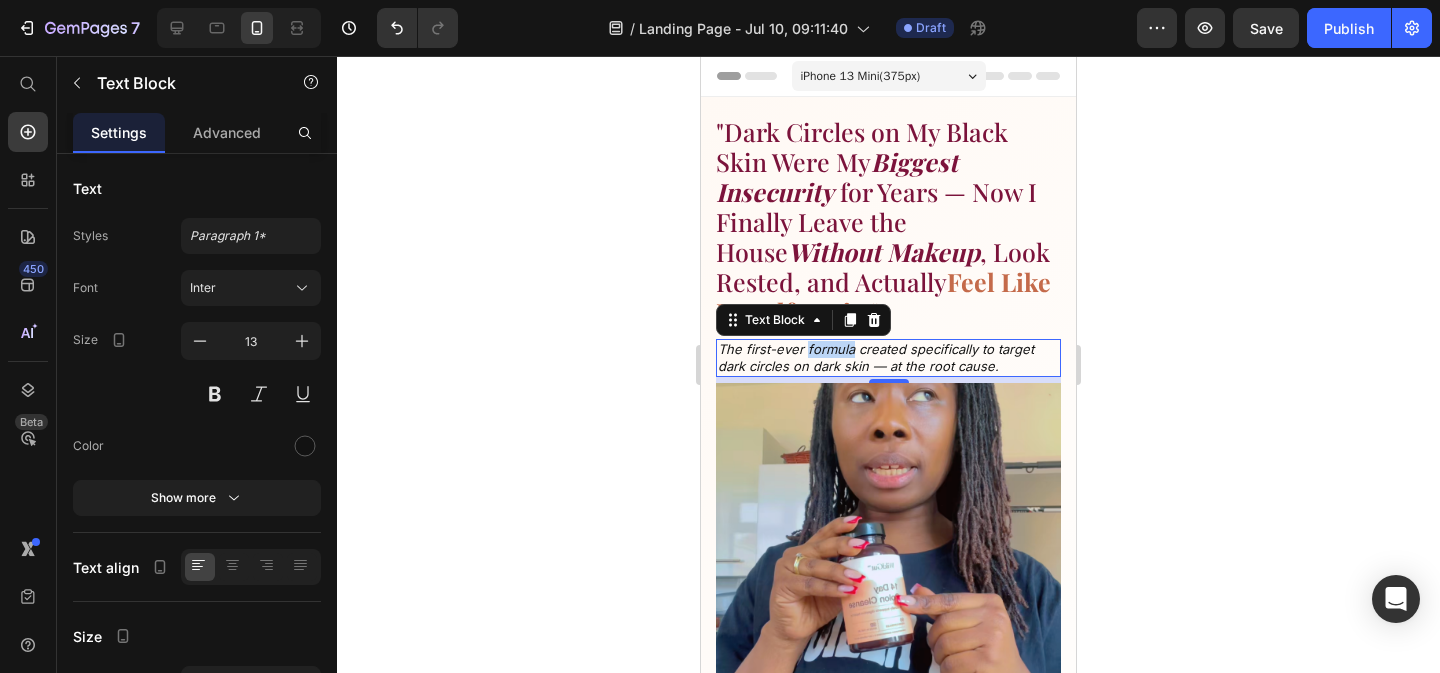 click on "The first-ever formula created specifically to target dark circles on dark skin — at the root cause." at bounding box center [876, 357] 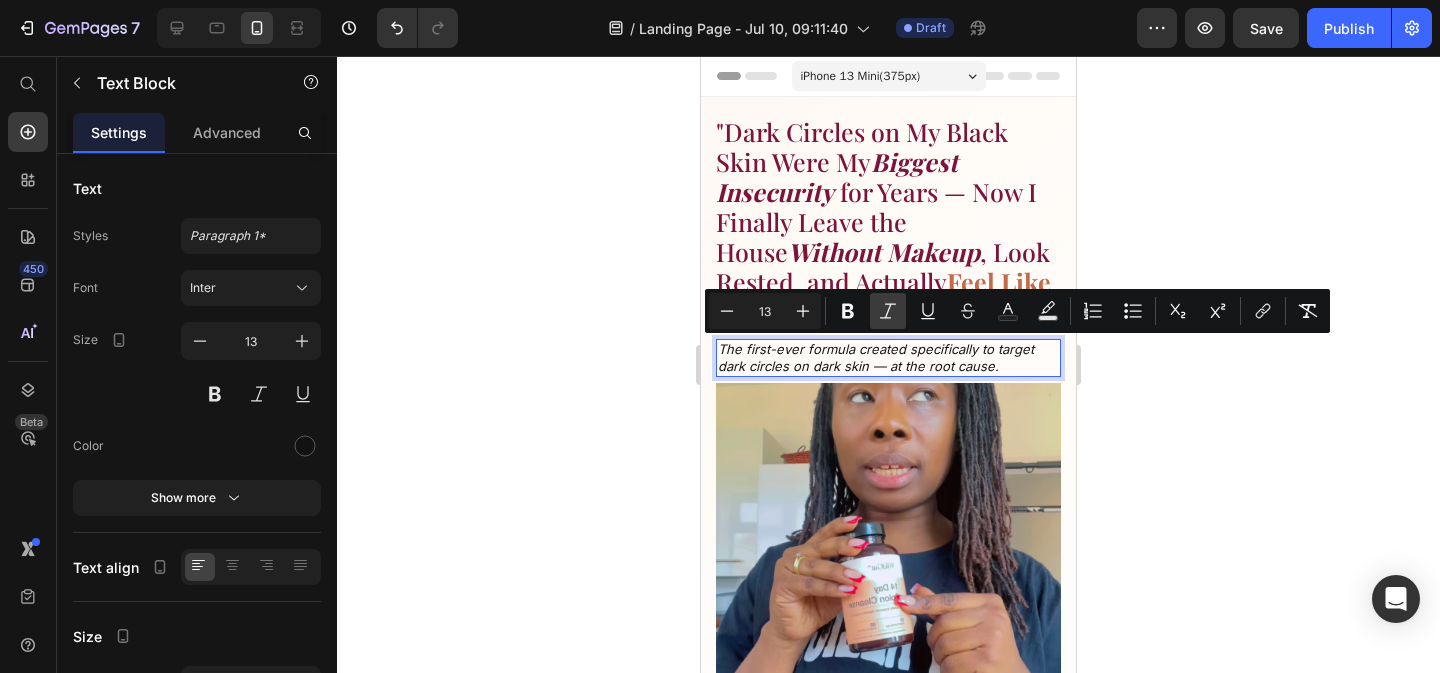 click 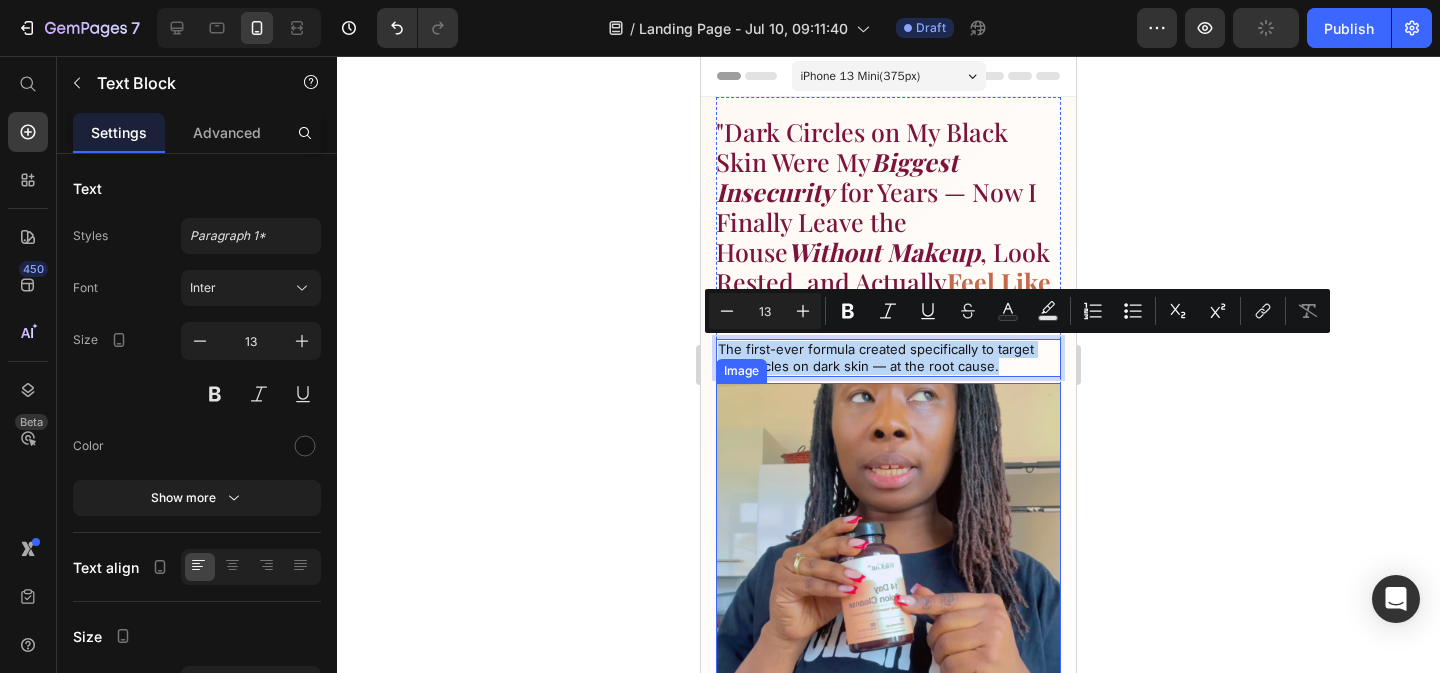 click at bounding box center (888, 555) 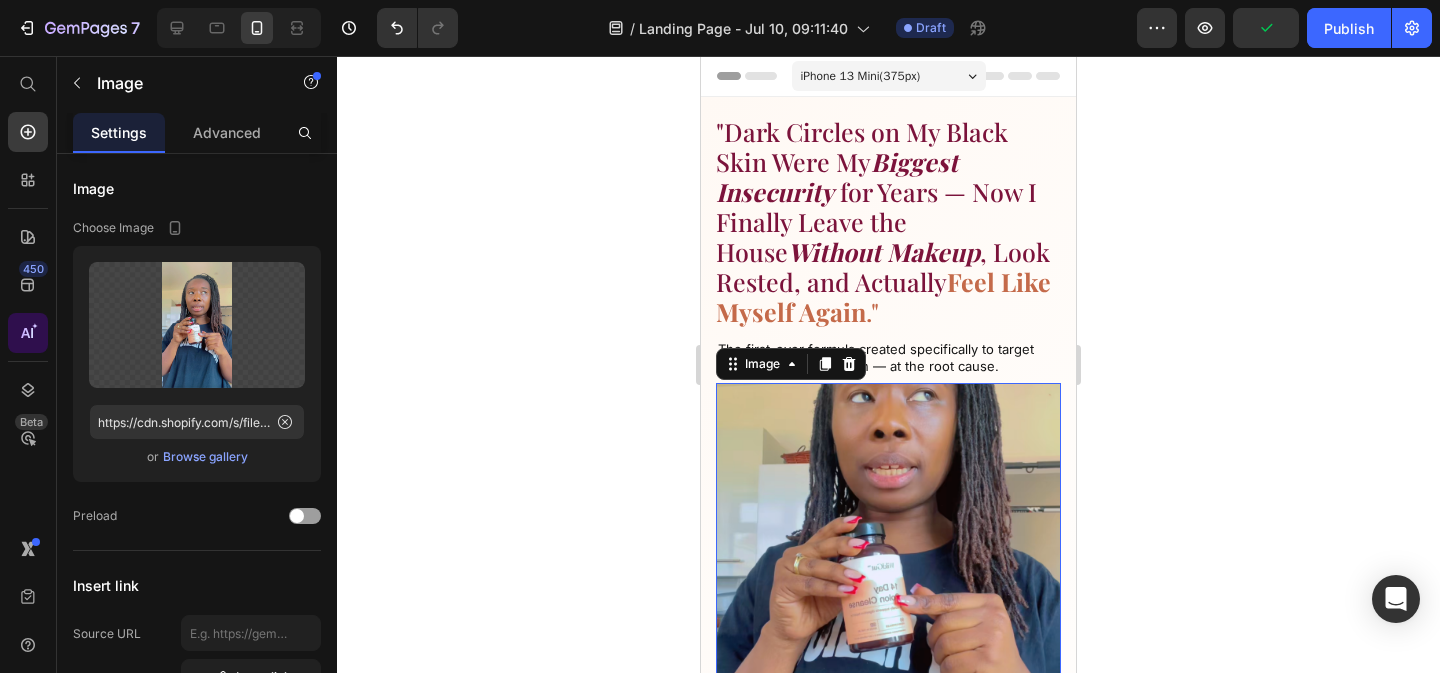 scroll, scrollTop: 315, scrollLeft: 0, axis: vertical 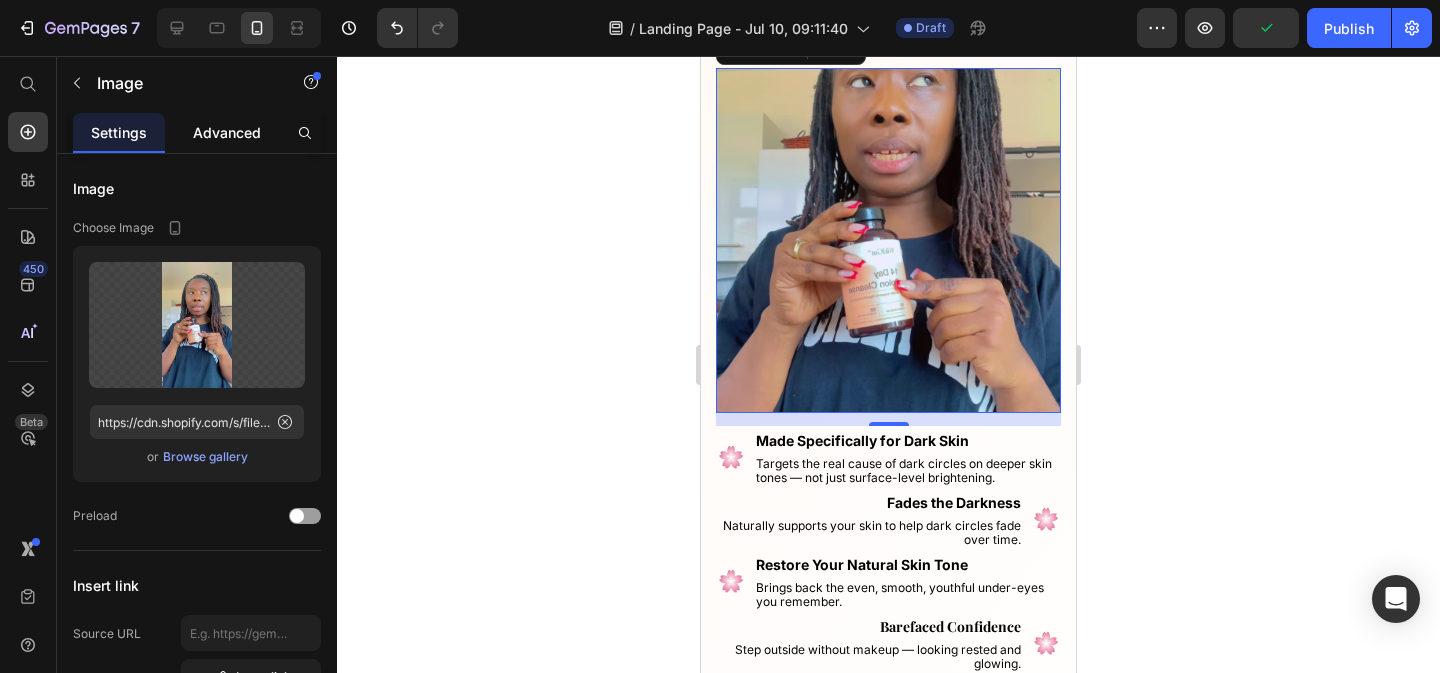 click on "Advanced" at bounding box center (227, 132) 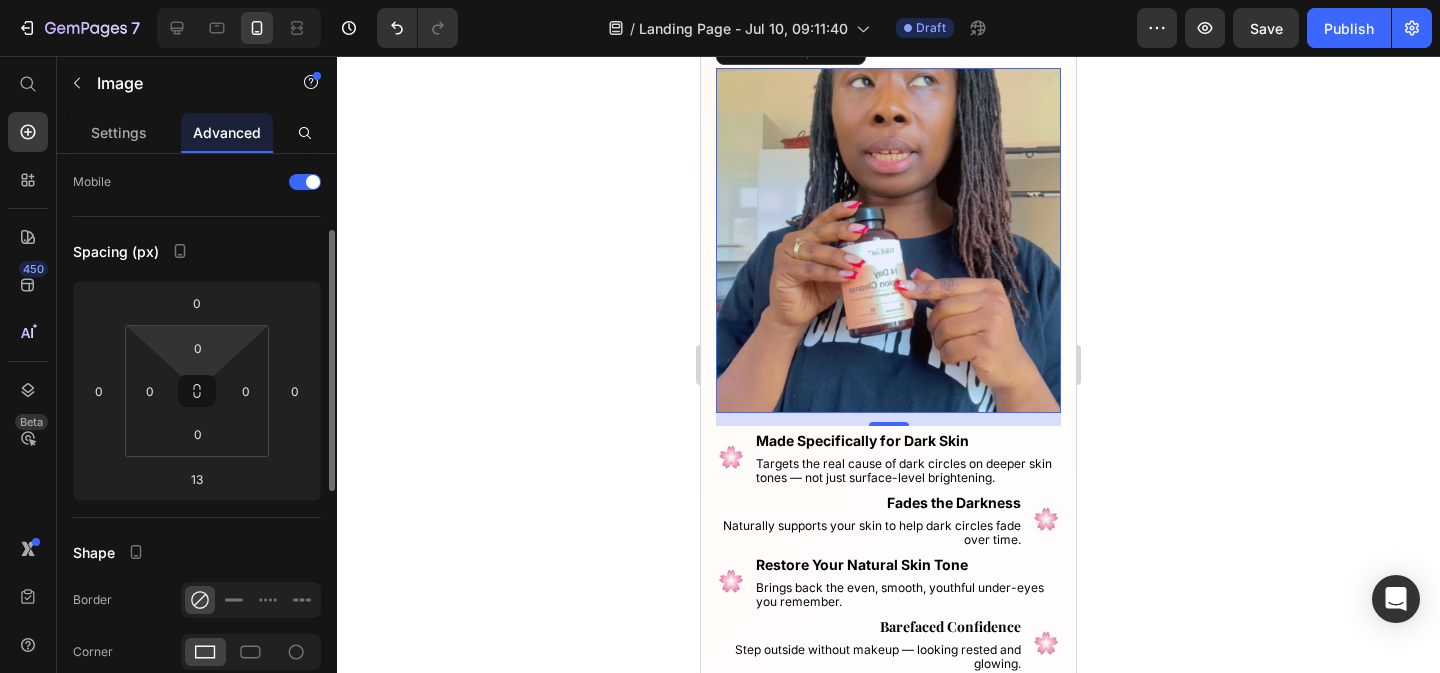 scroll, scrollTop: 134, scrollLeft: 0, axis: vertical 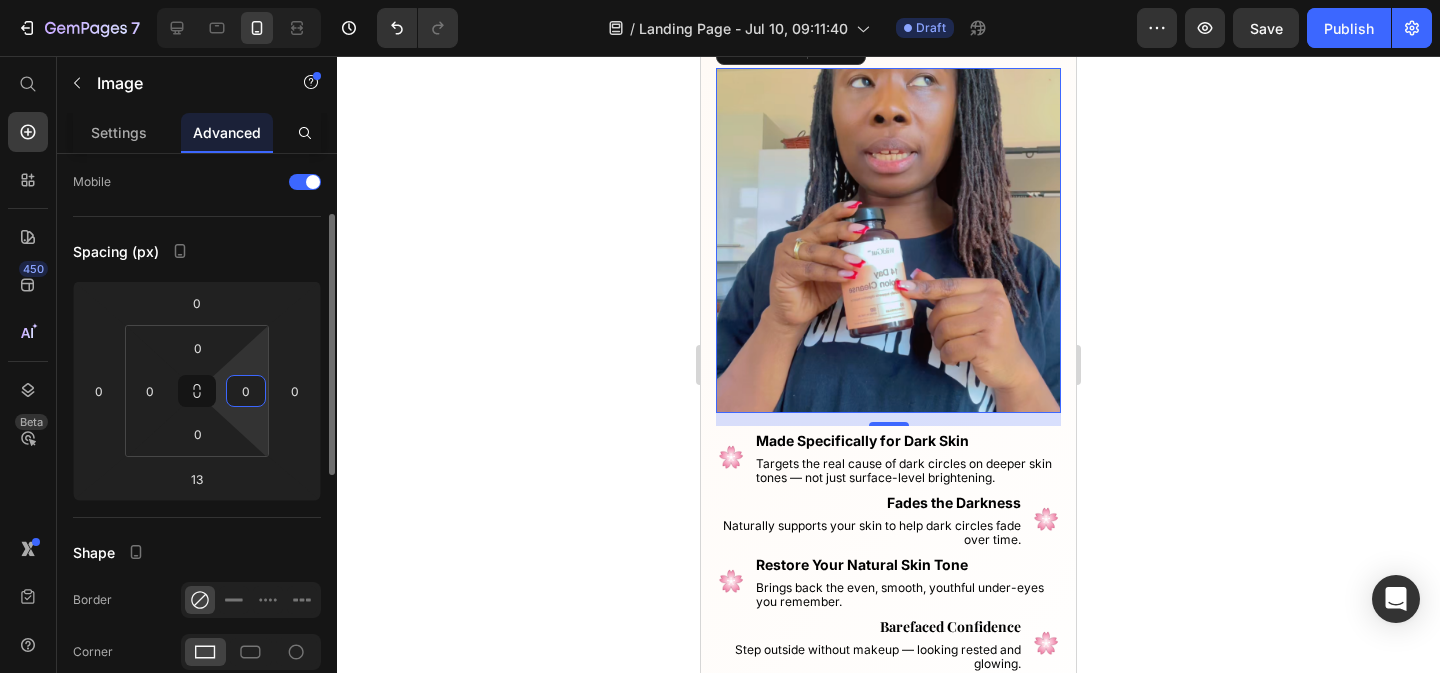 click on "0" at bounding box center [246, 391] 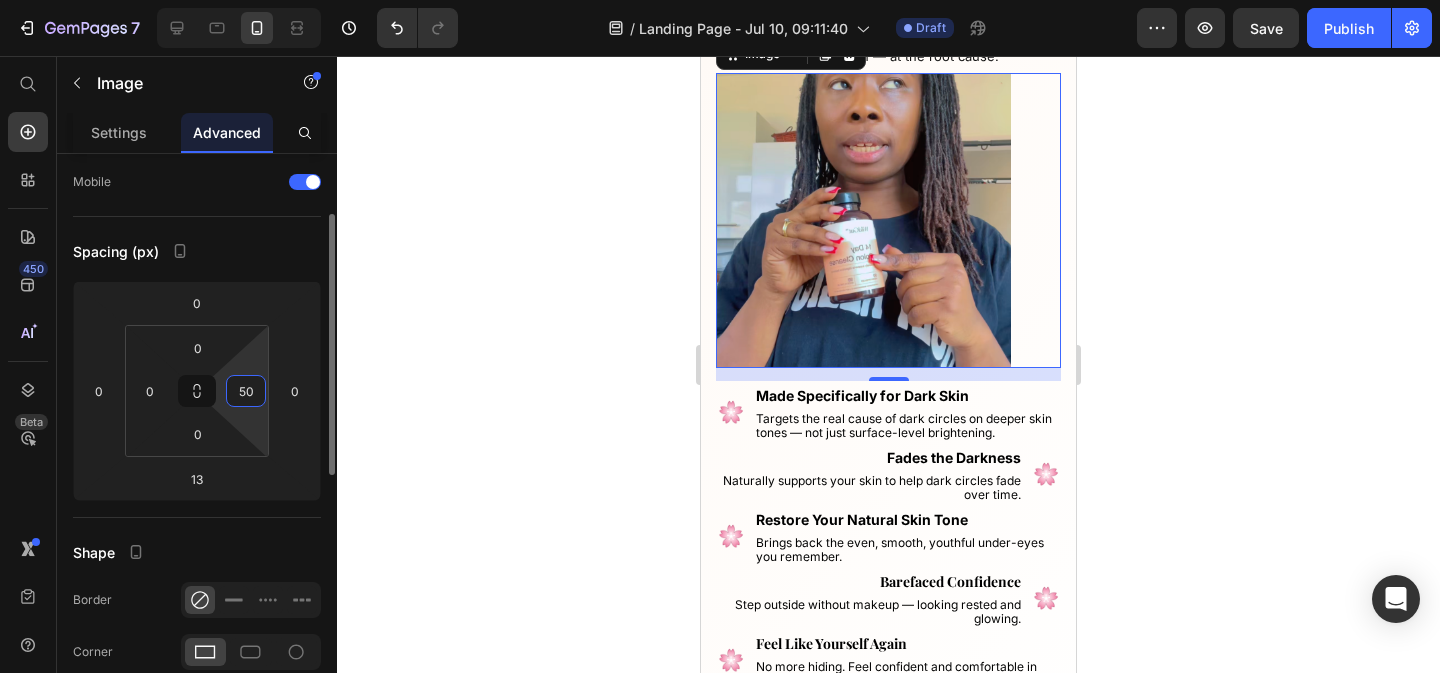 scroll, scrollTop: 265, scrollLeft: 0, axis: vertical 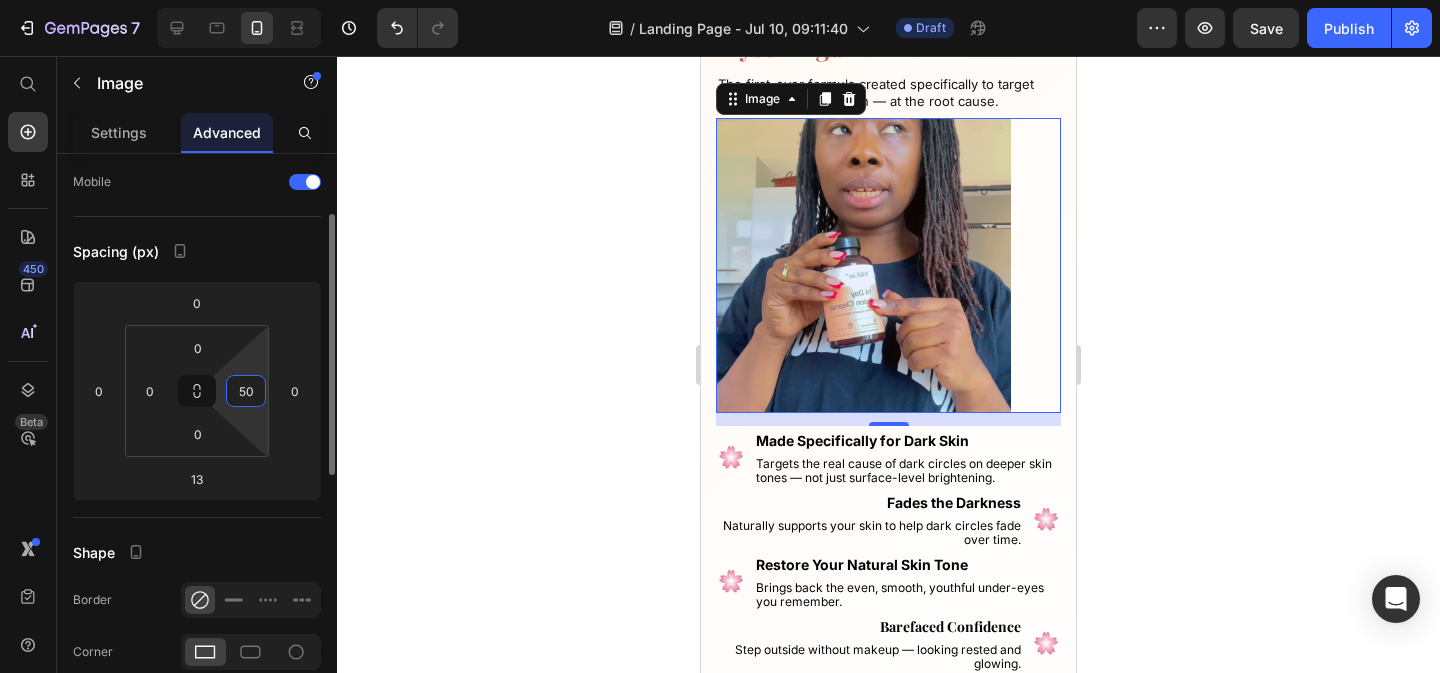 type on "5" 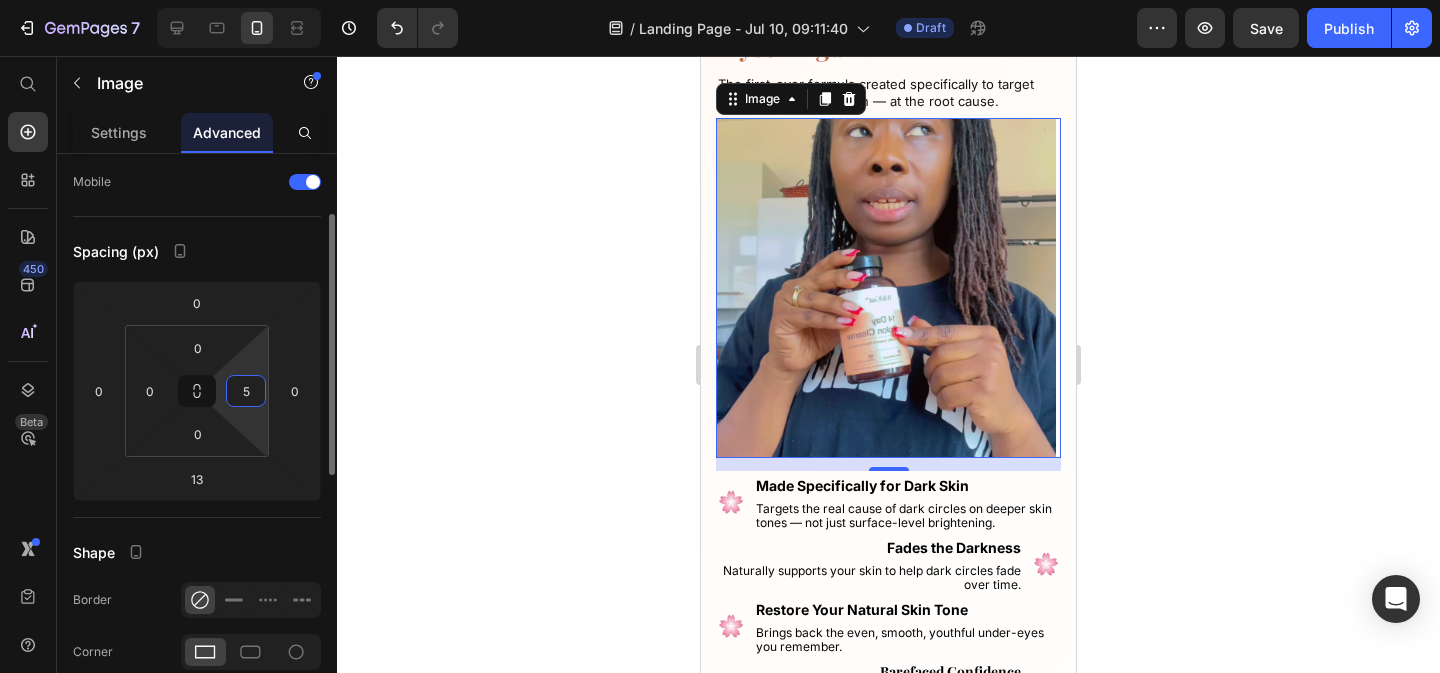 scroll, scrollTop: 310, scrollLeft: 0, axis: vertical 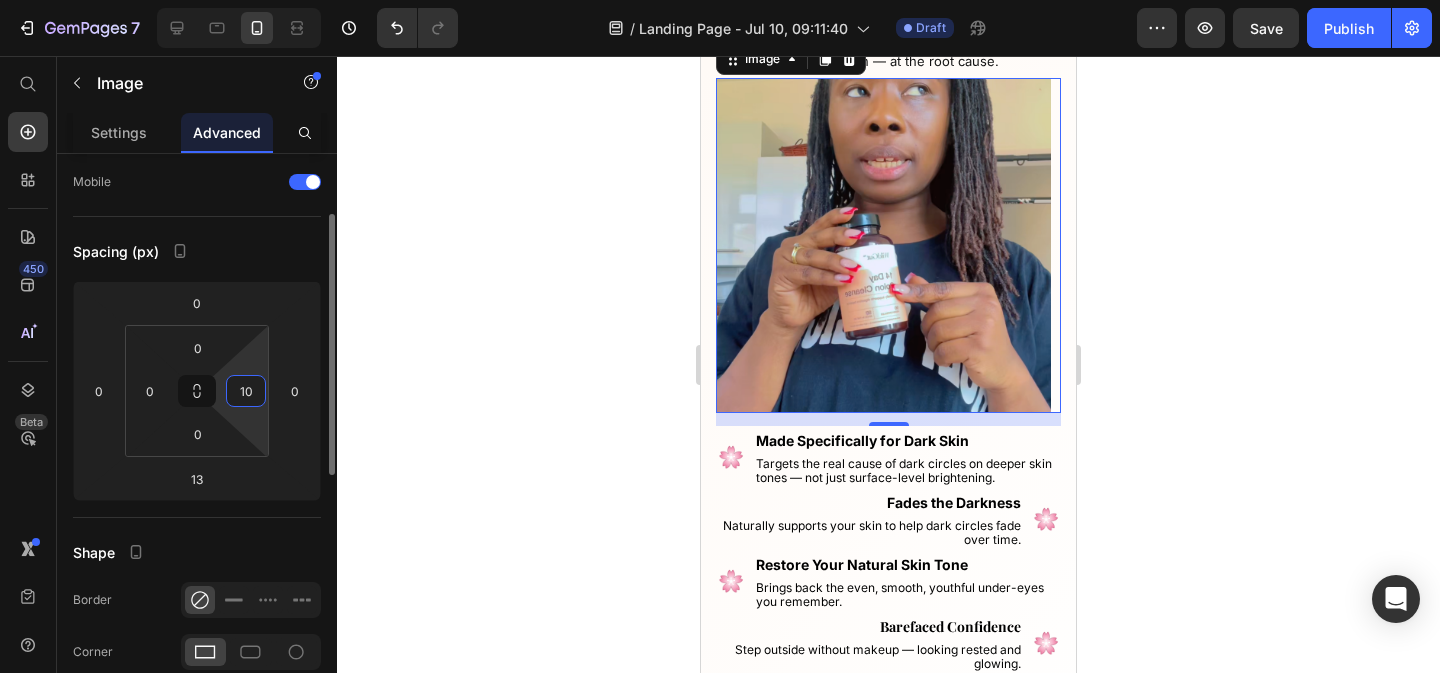 type on "100" 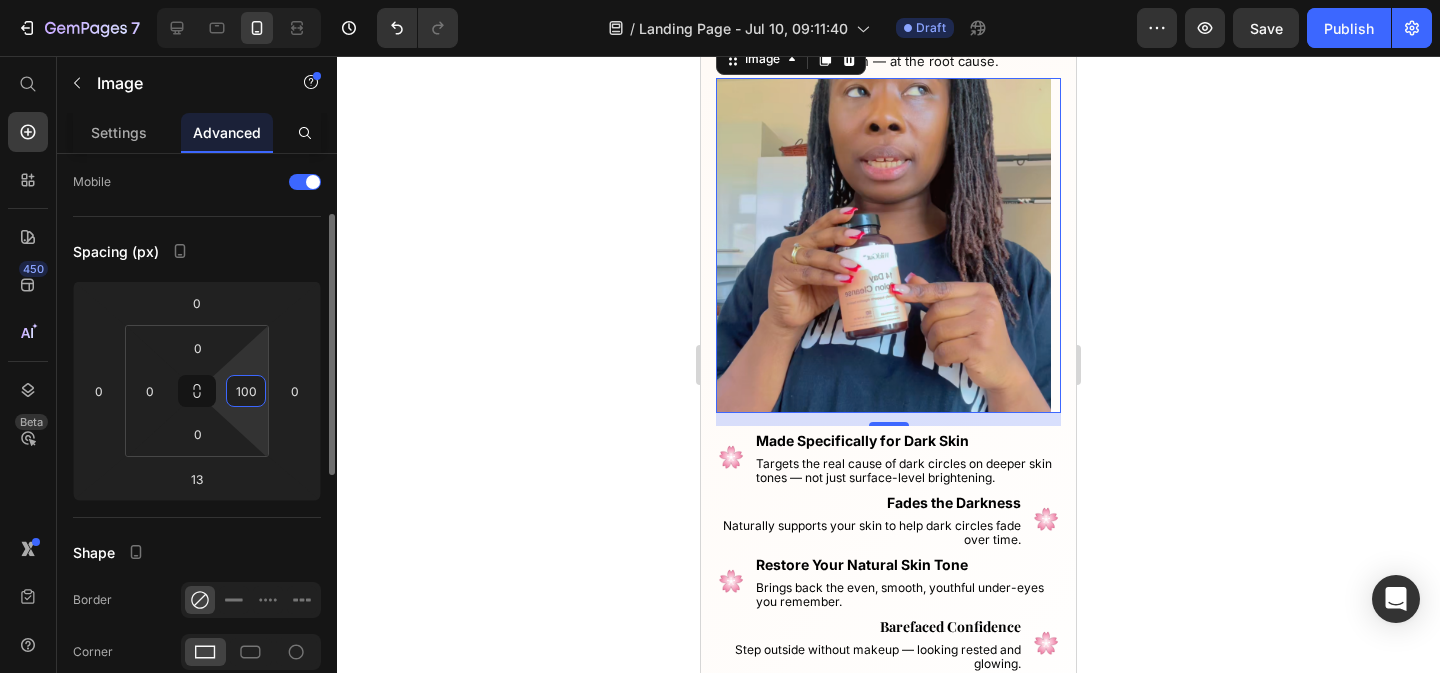 scroll, scrollTop: 215, scrollLeft: 0, axis: vertical 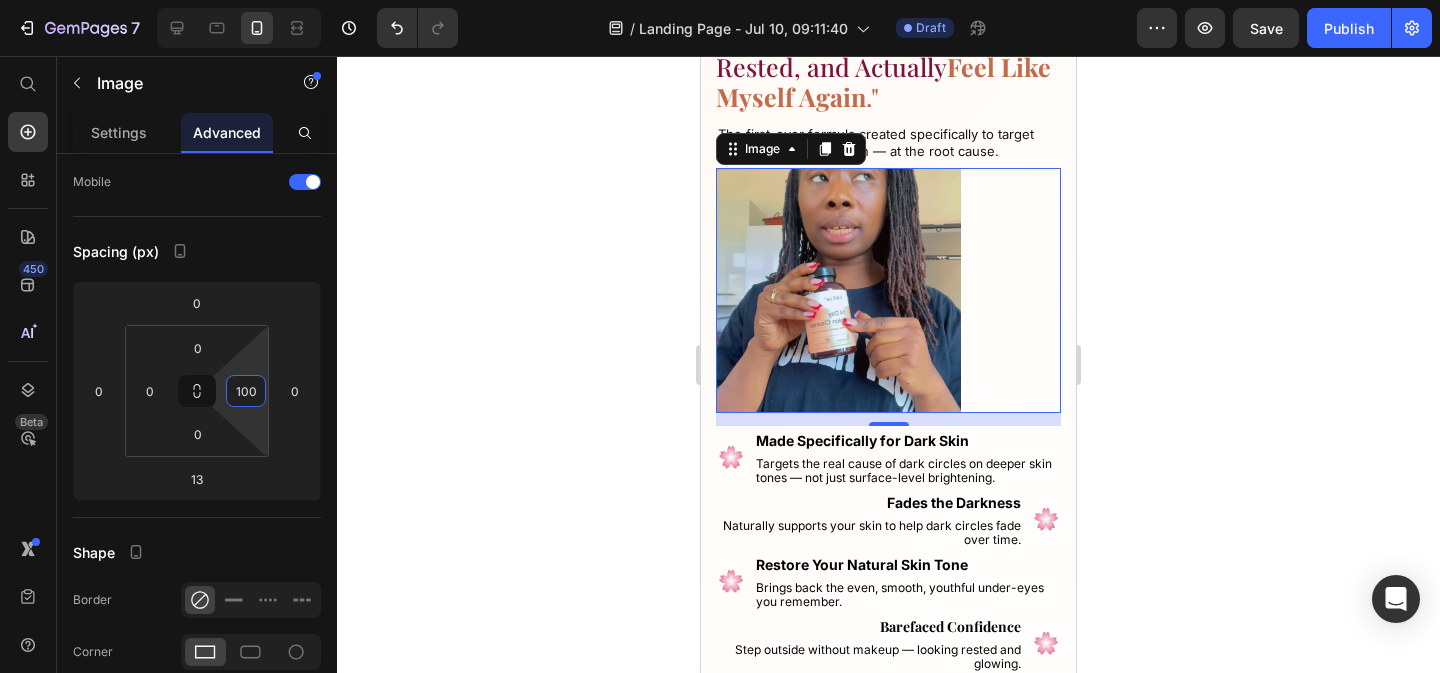 click 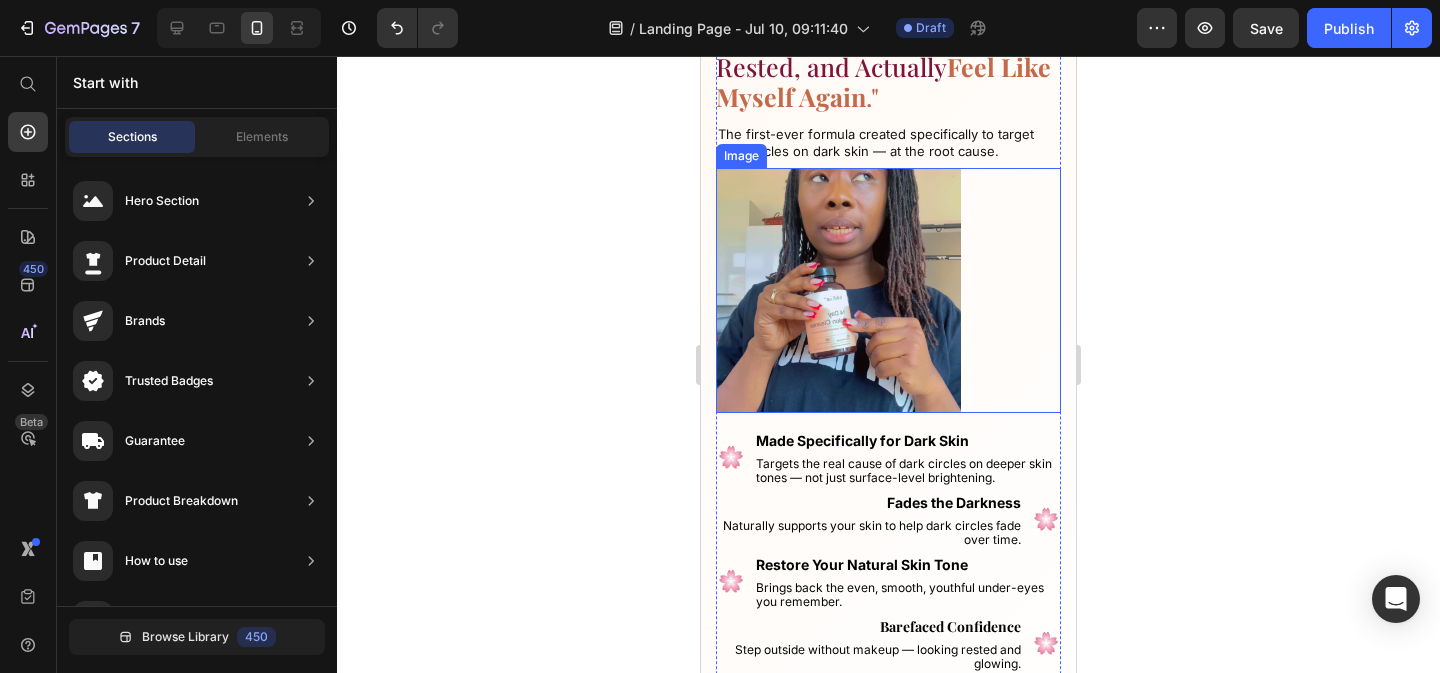 click at bounding box center (888, 290) 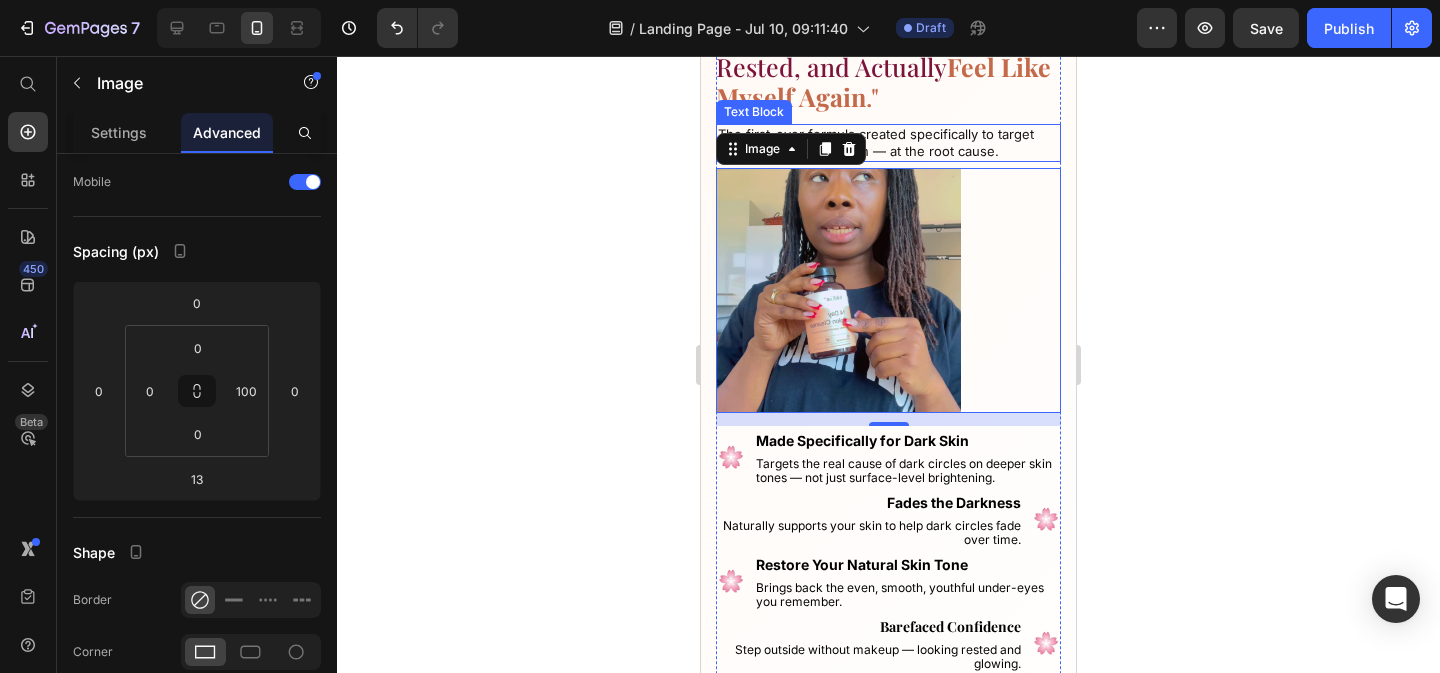 click on "The first-ever formula created specifically to target dark circles on dark skin — at the root cause." at bounding box center [888, 143] 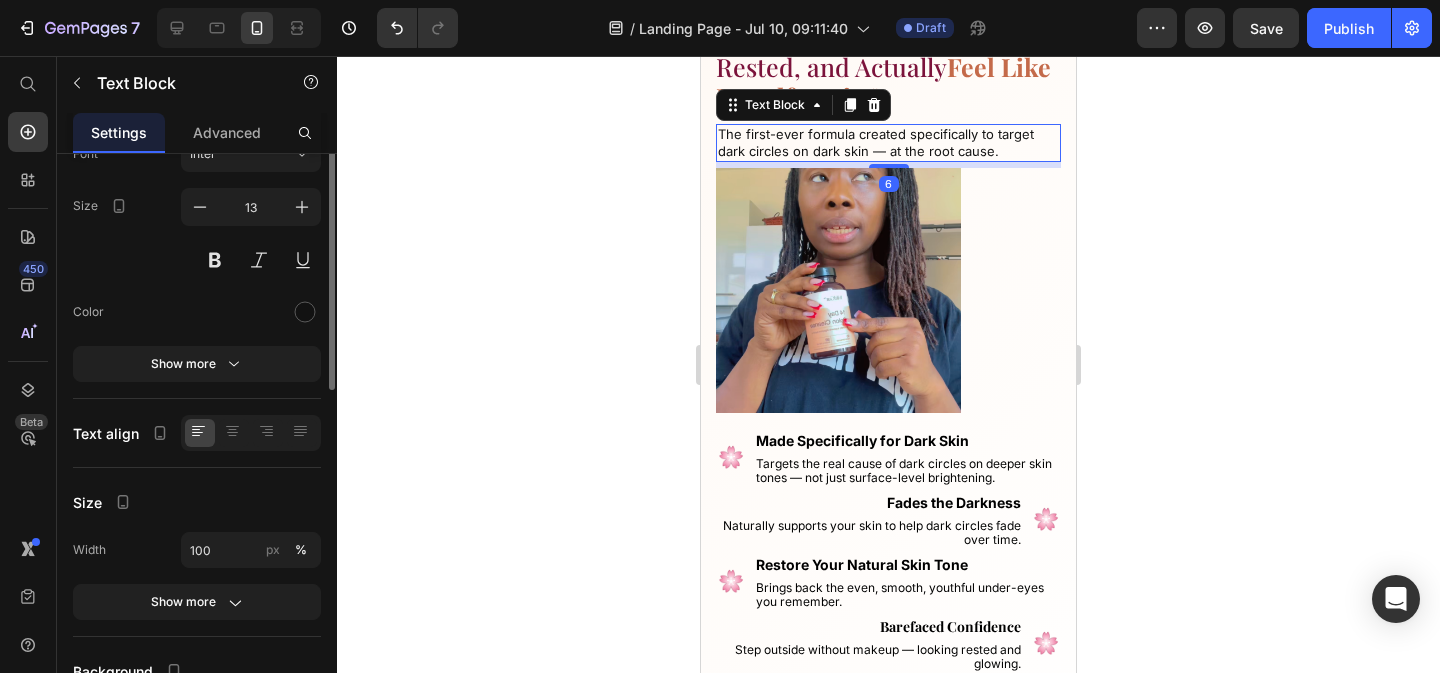 scroll, scrollTop: 0, scrollLeft: 0, axis: both 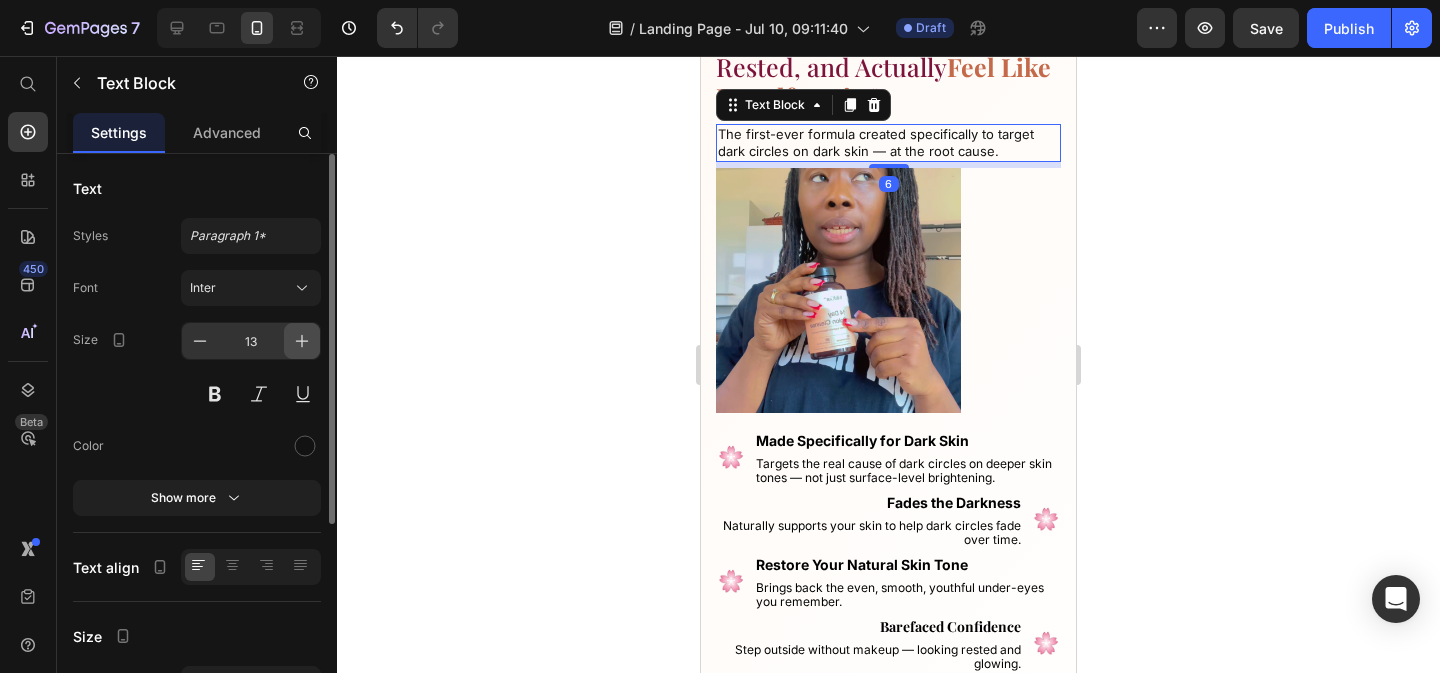 click 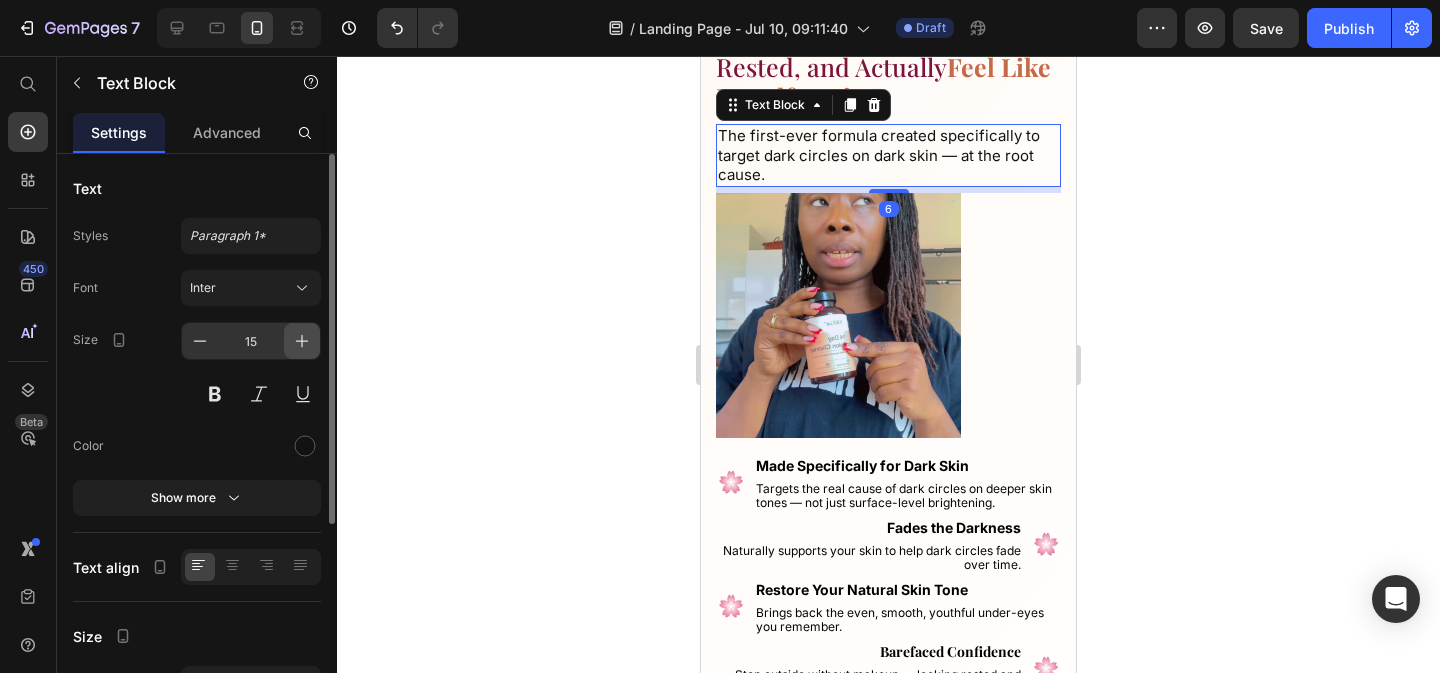 scroll, scrollTop: 239, scrollLeft: 0, axis: vertical 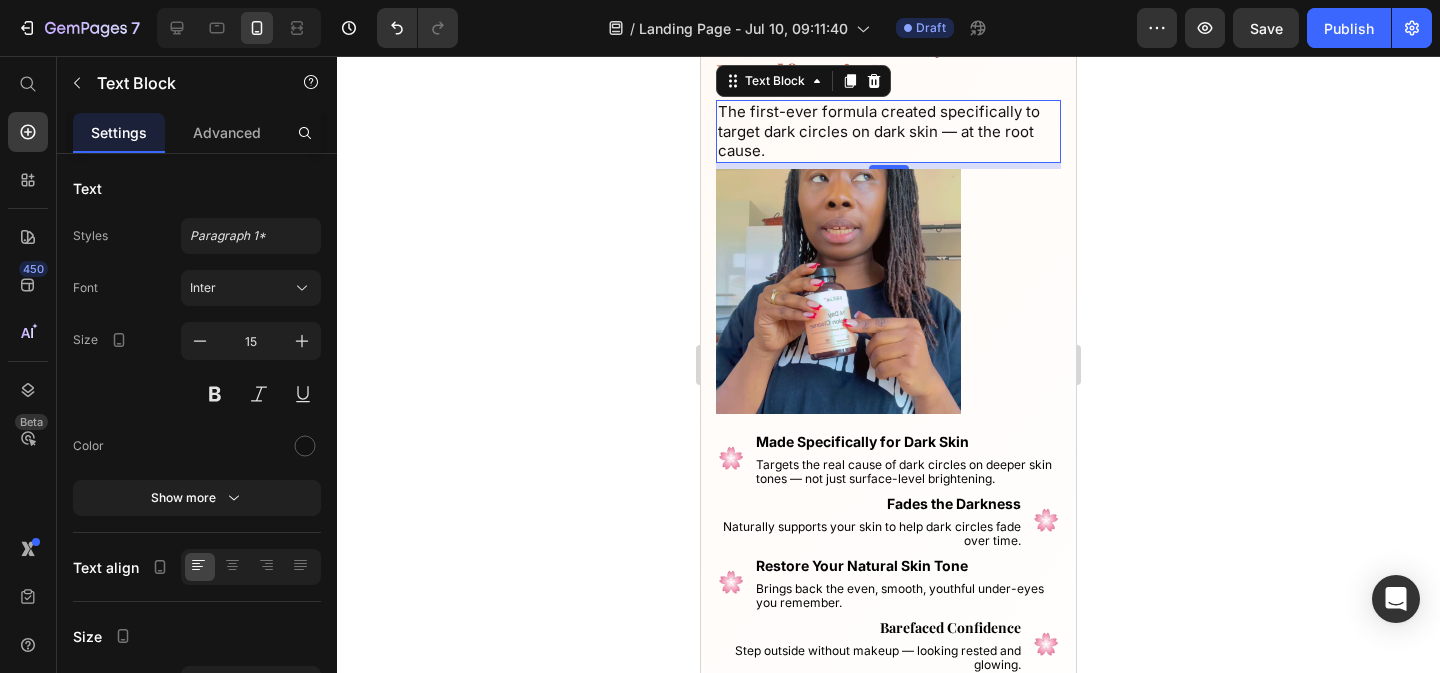 click at bounding box center (888, 291) 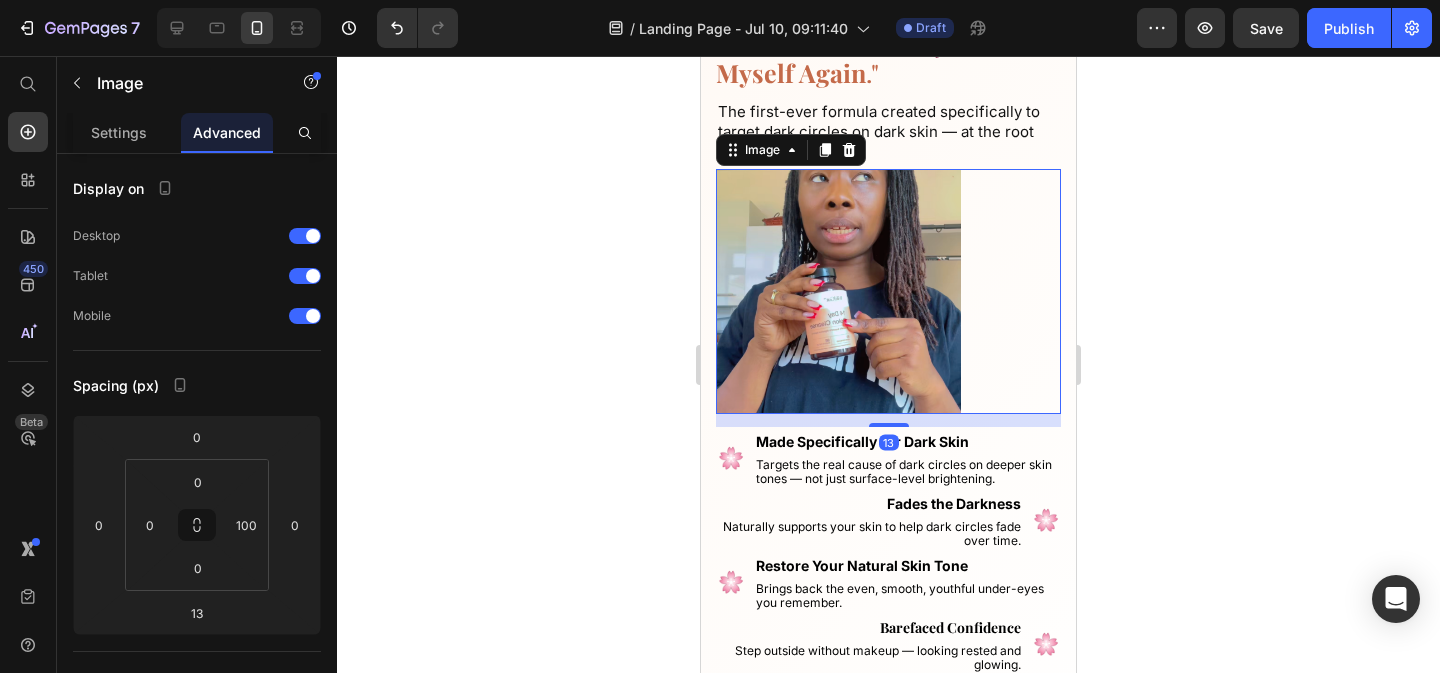 scroll, scrollTop: 0, scrollLeft: 0, axis: both 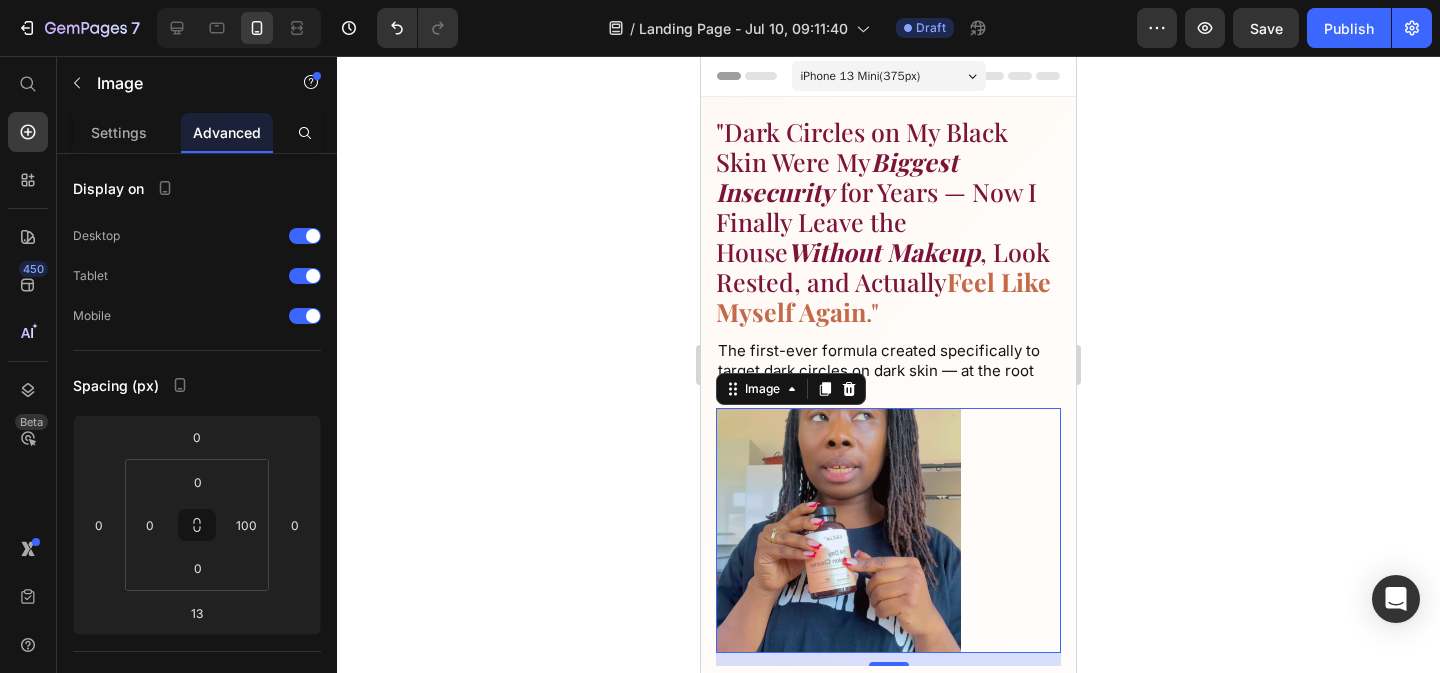 click 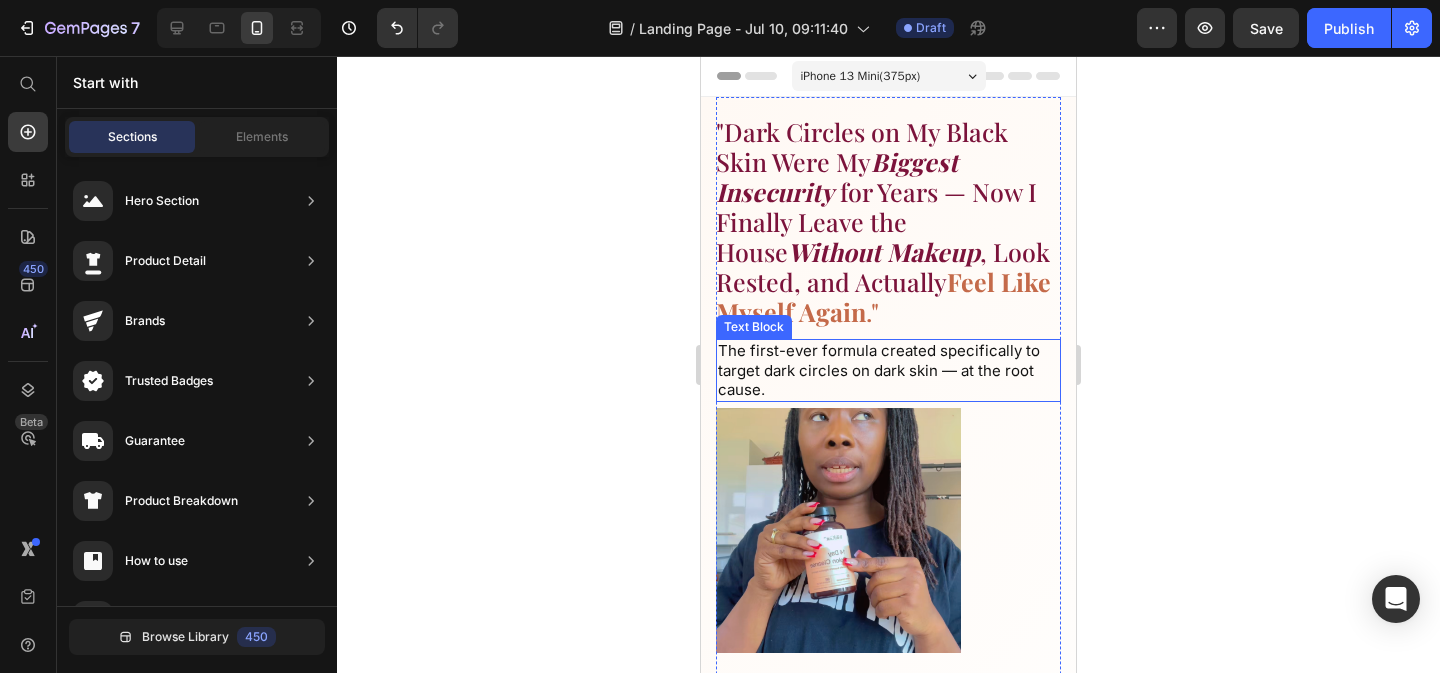 click on "The first-ever formula created specifically to target dark circles on dark skin — at the root cause." at bounding box center (888, 370) 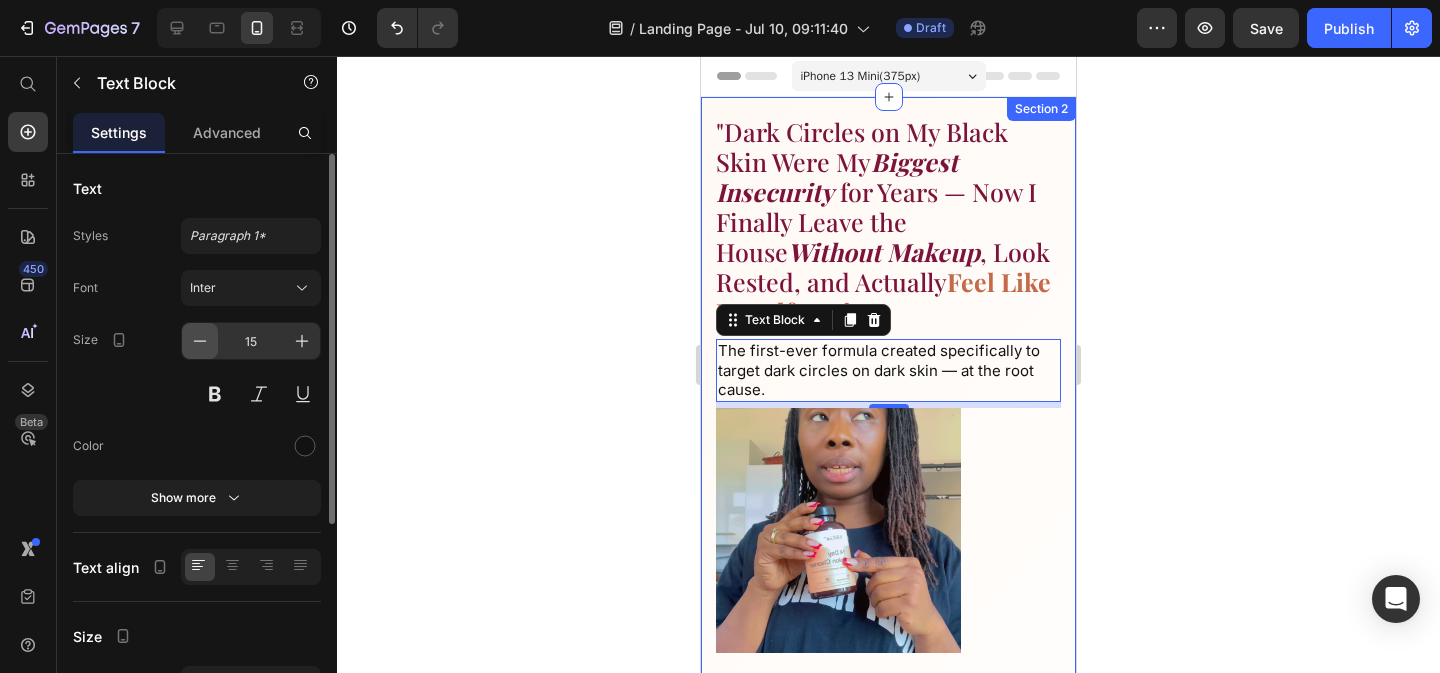 click 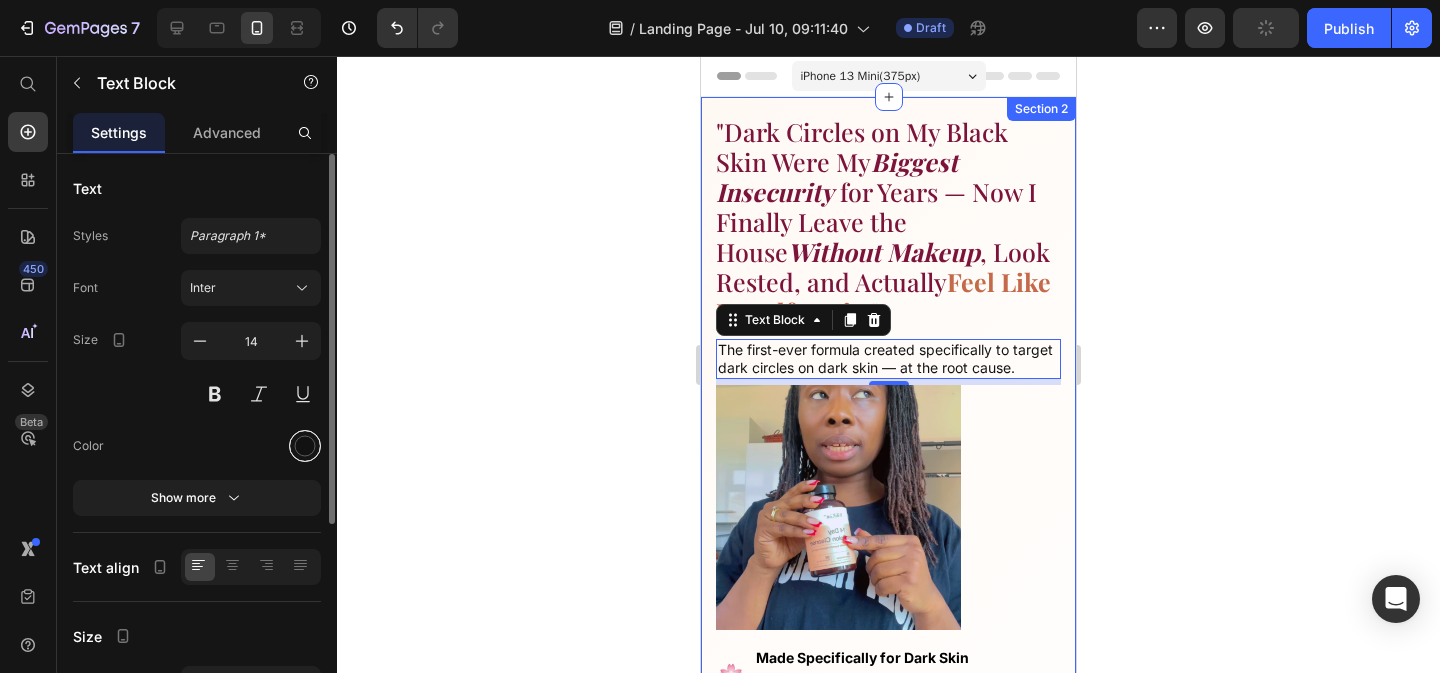 click at bounding box center [305, 446] 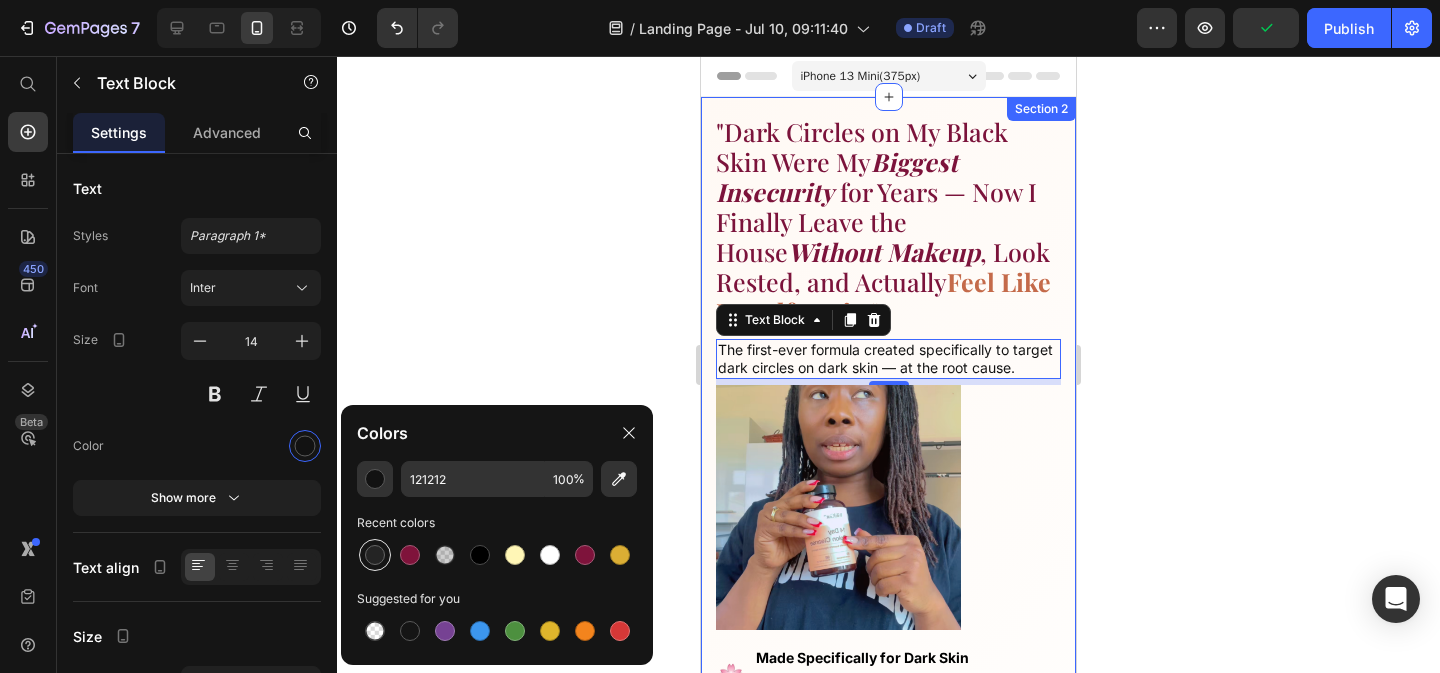 click at bounding box center (375, 555) 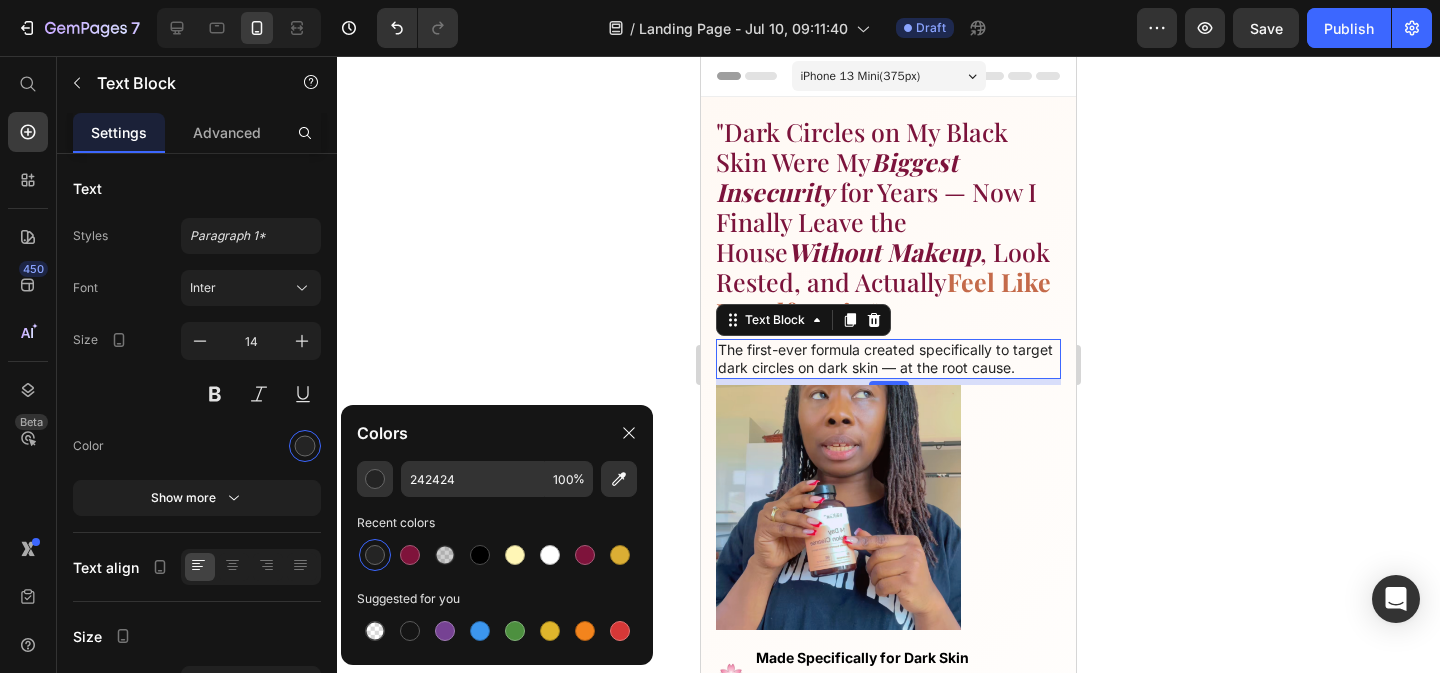 click 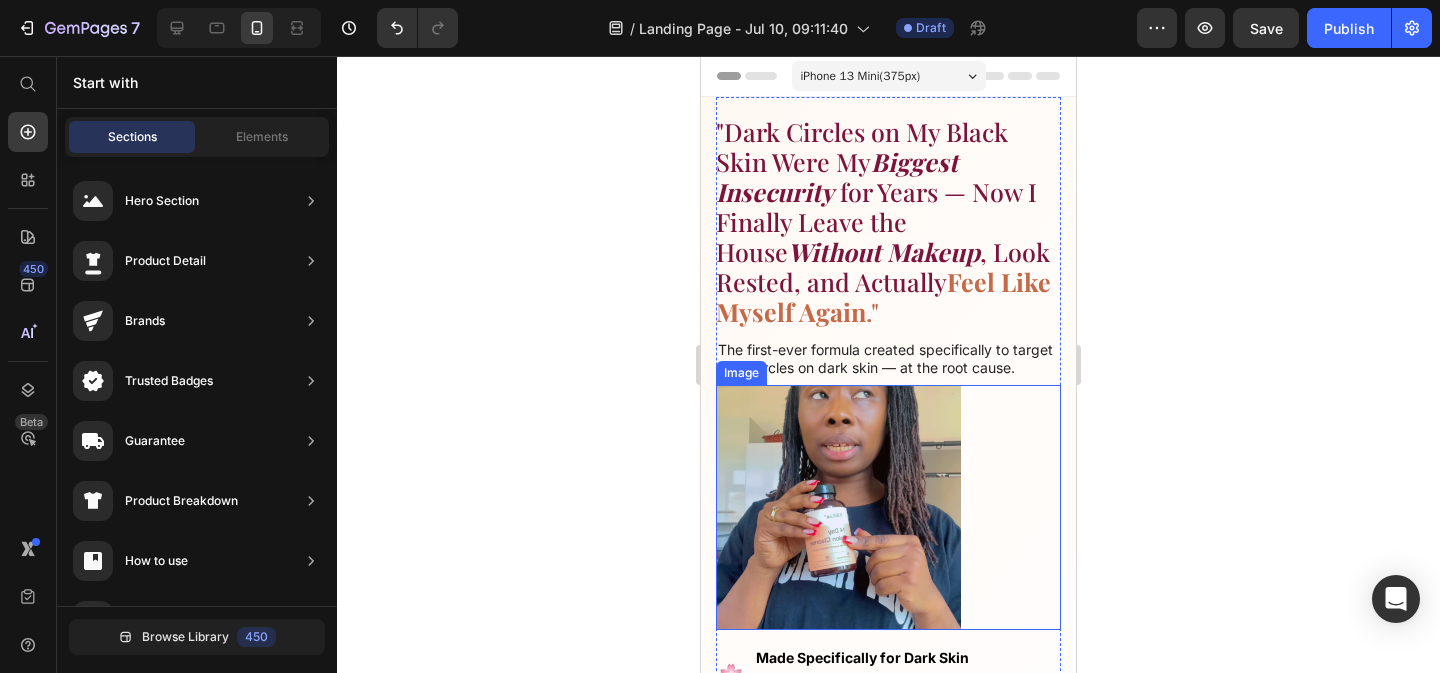 scroll, scrollTop: 76, scrollLeft: 0, axis: vertical 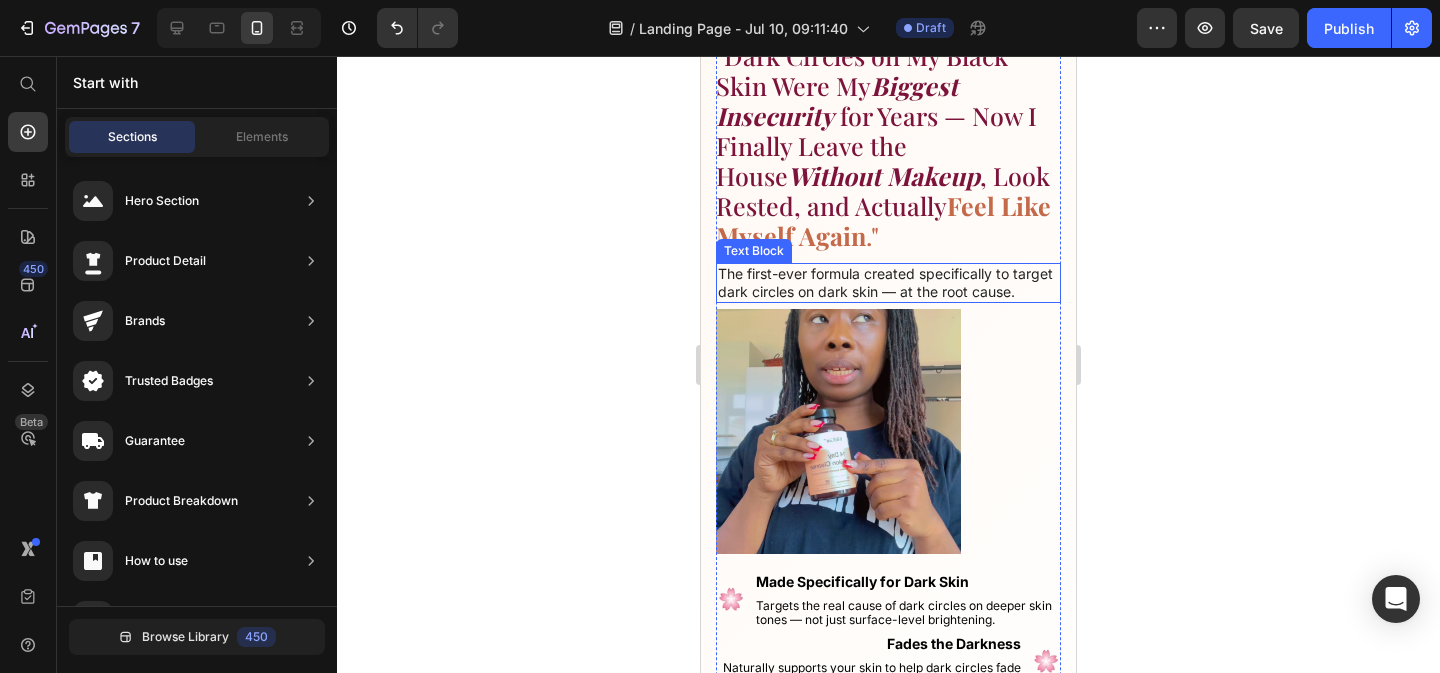 click on "The first-ever formula created specifically to target dark circles on dark skin — at the root cause." at bounding box center (888, 283) 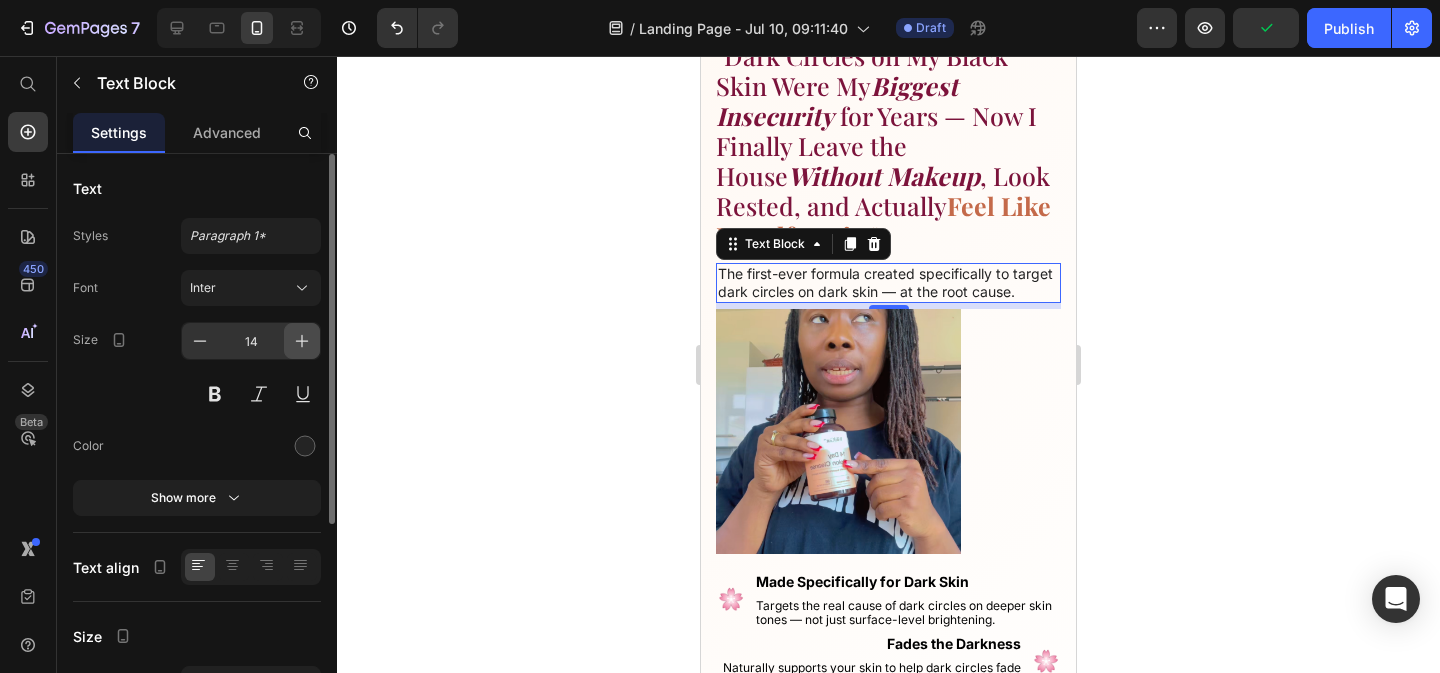 click 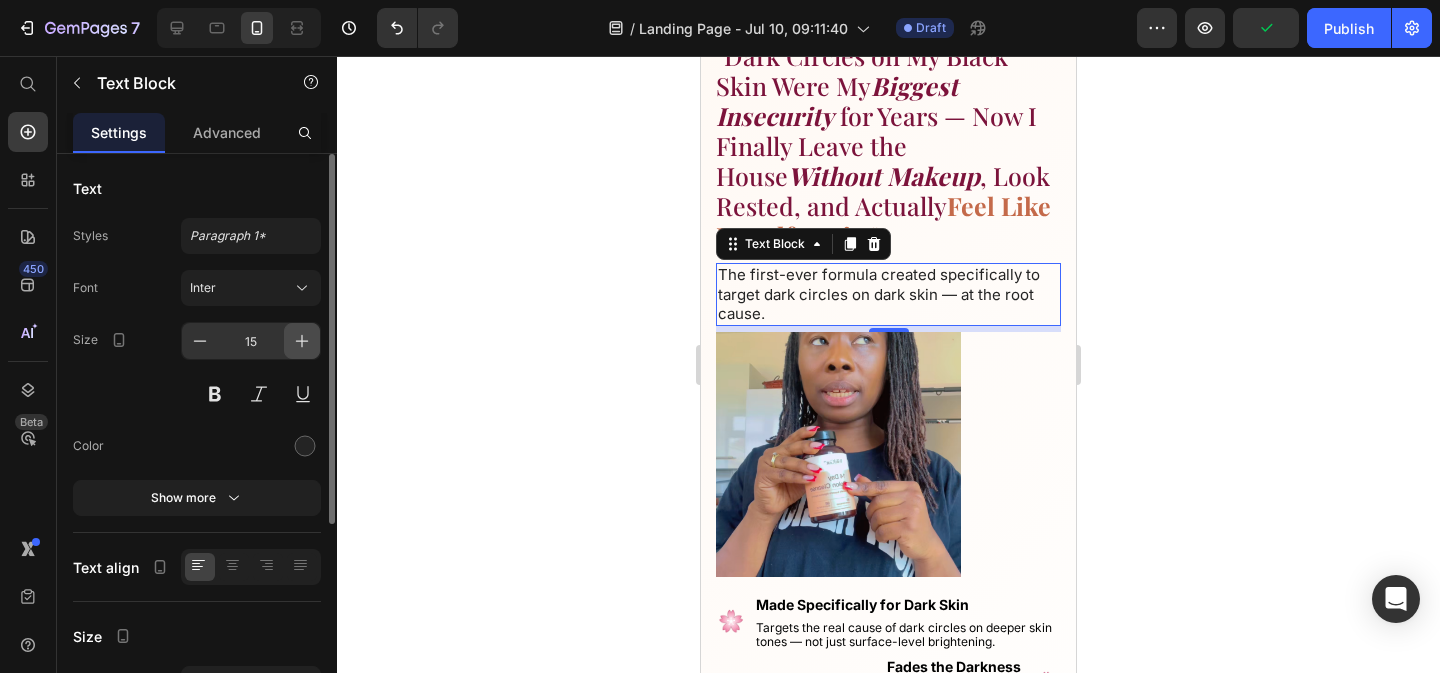 scroll, scrollTop: 98, scrollLeft: 0, axis: vertical 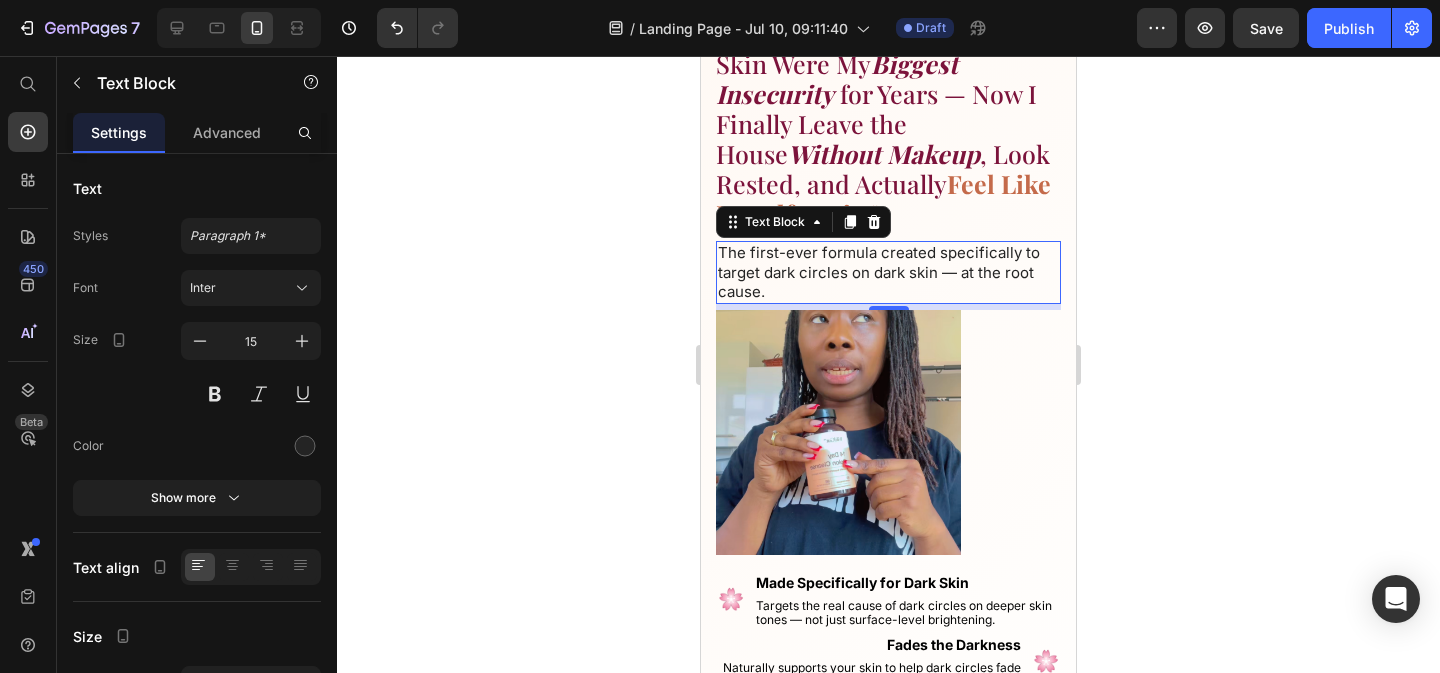 click 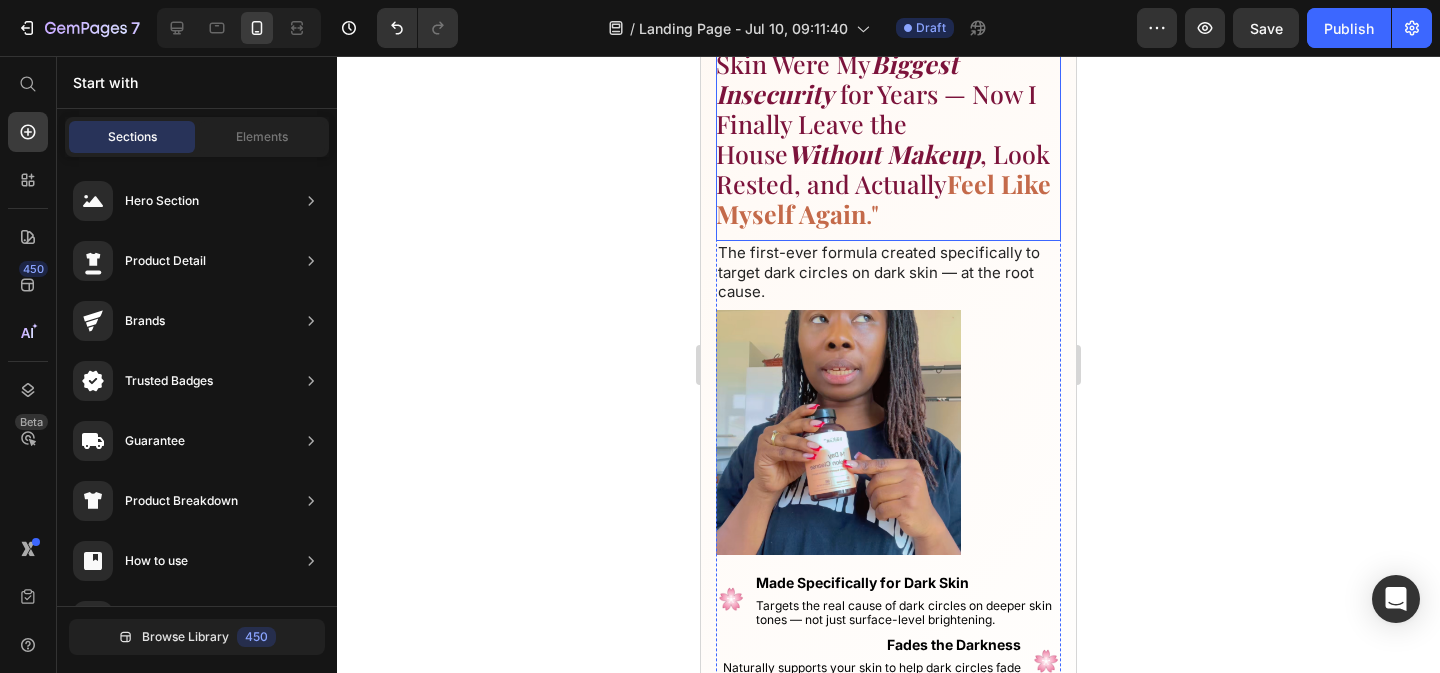 click on "The first-ever formula created specifically to target dark circles on dark skin — at the root cause." at bounding box center (888, 272) 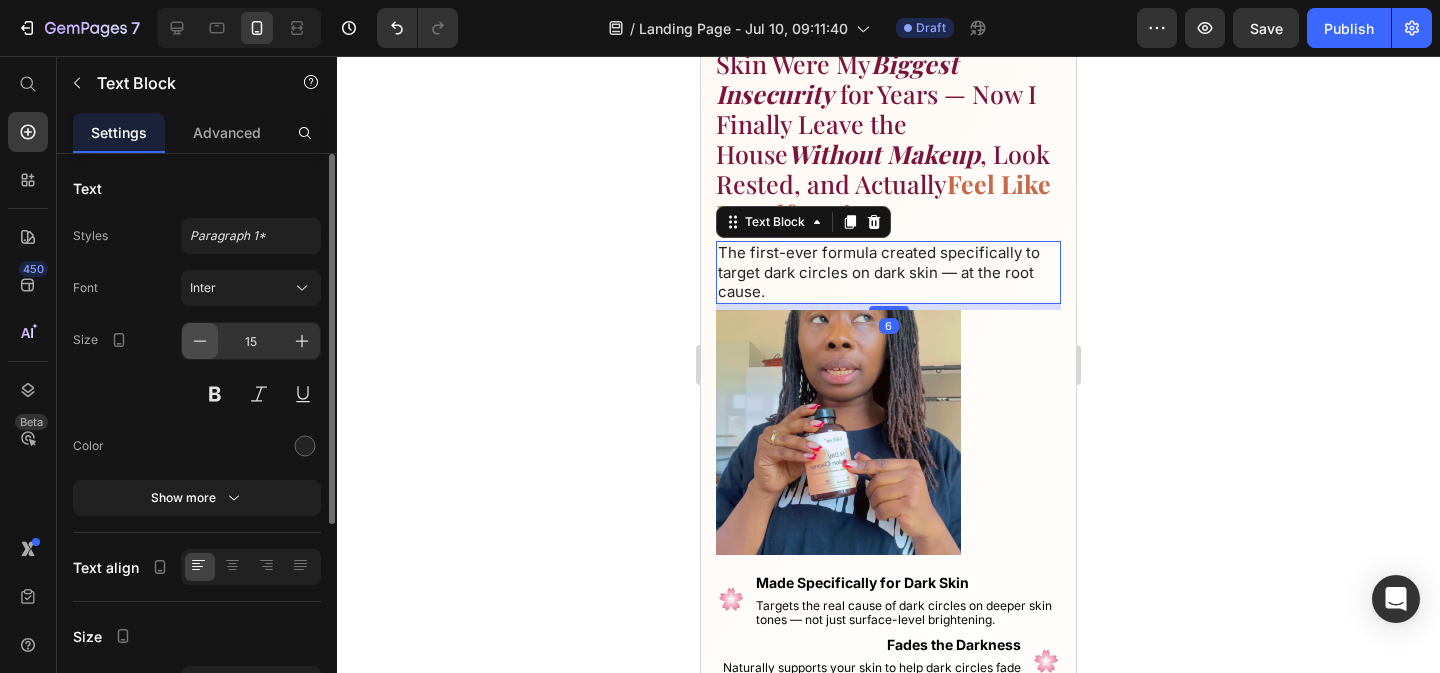 click 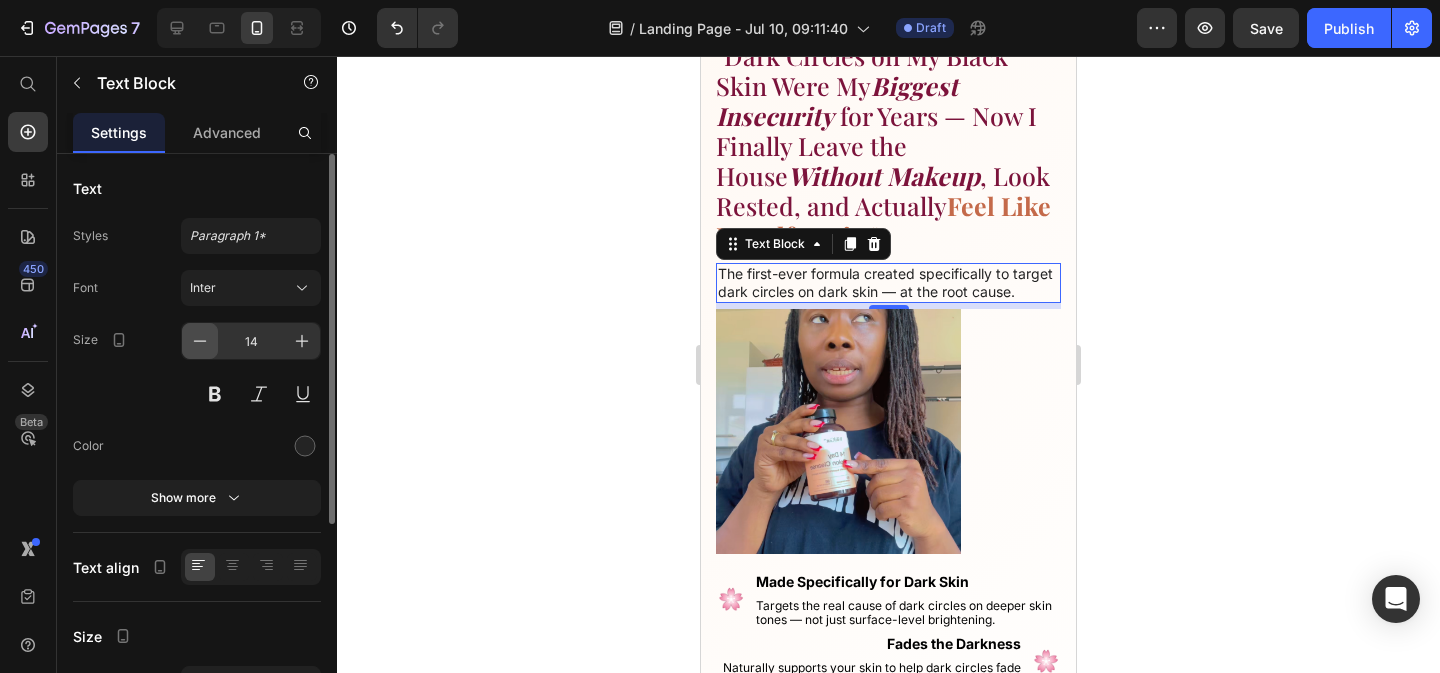 click 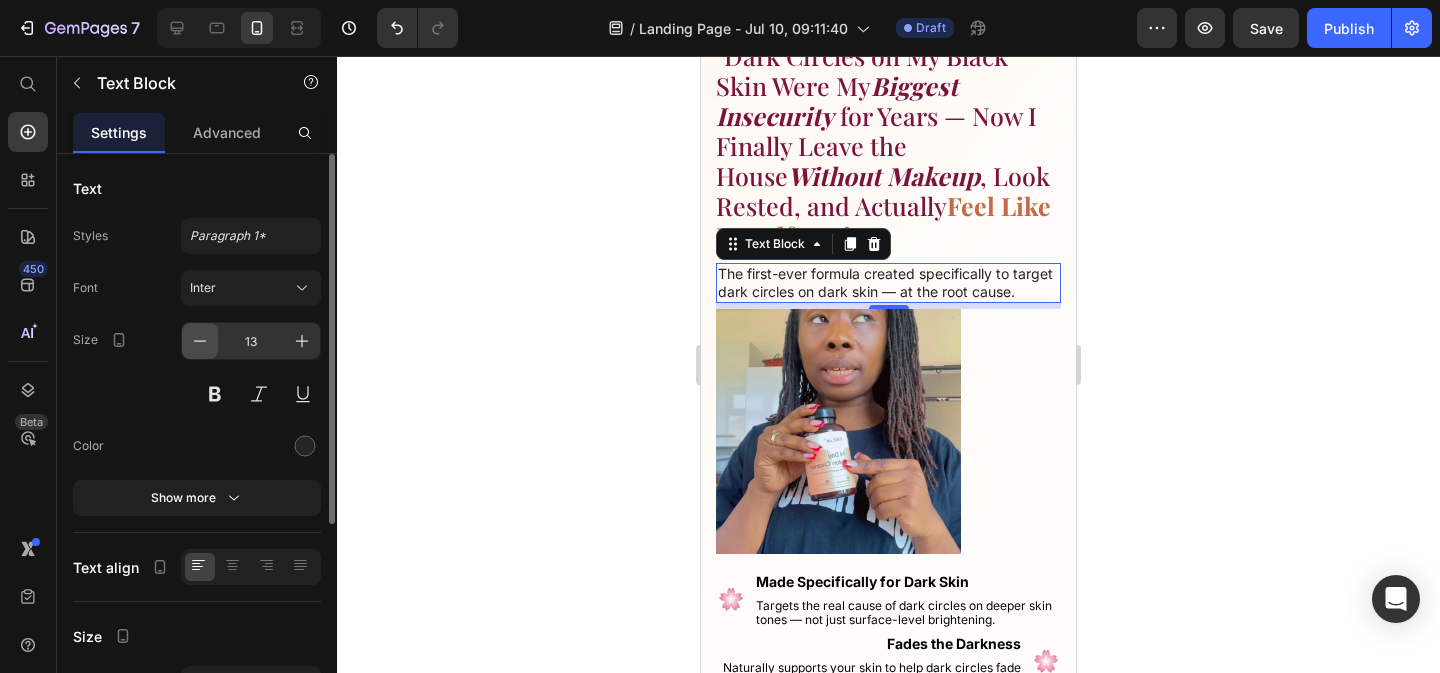 scroll, scrollTop: 73, scrollLeft: 0, axis: vertical 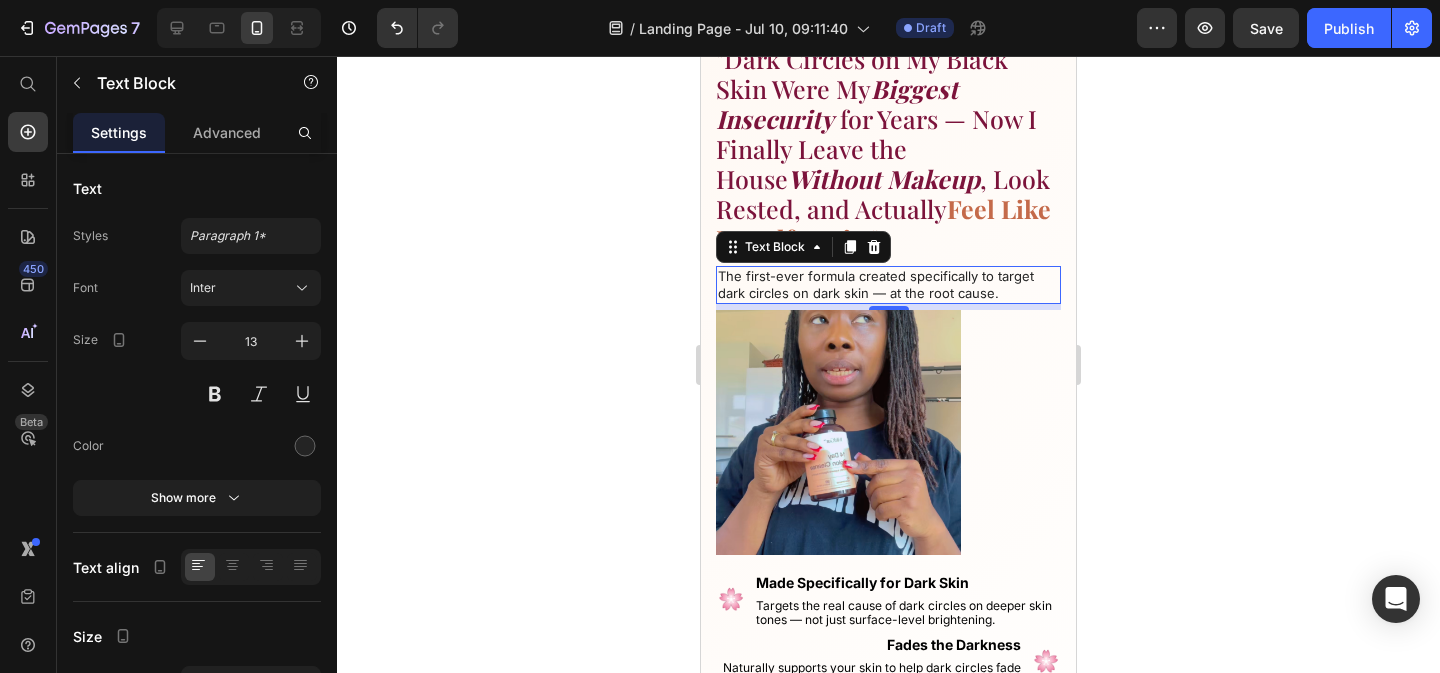 click 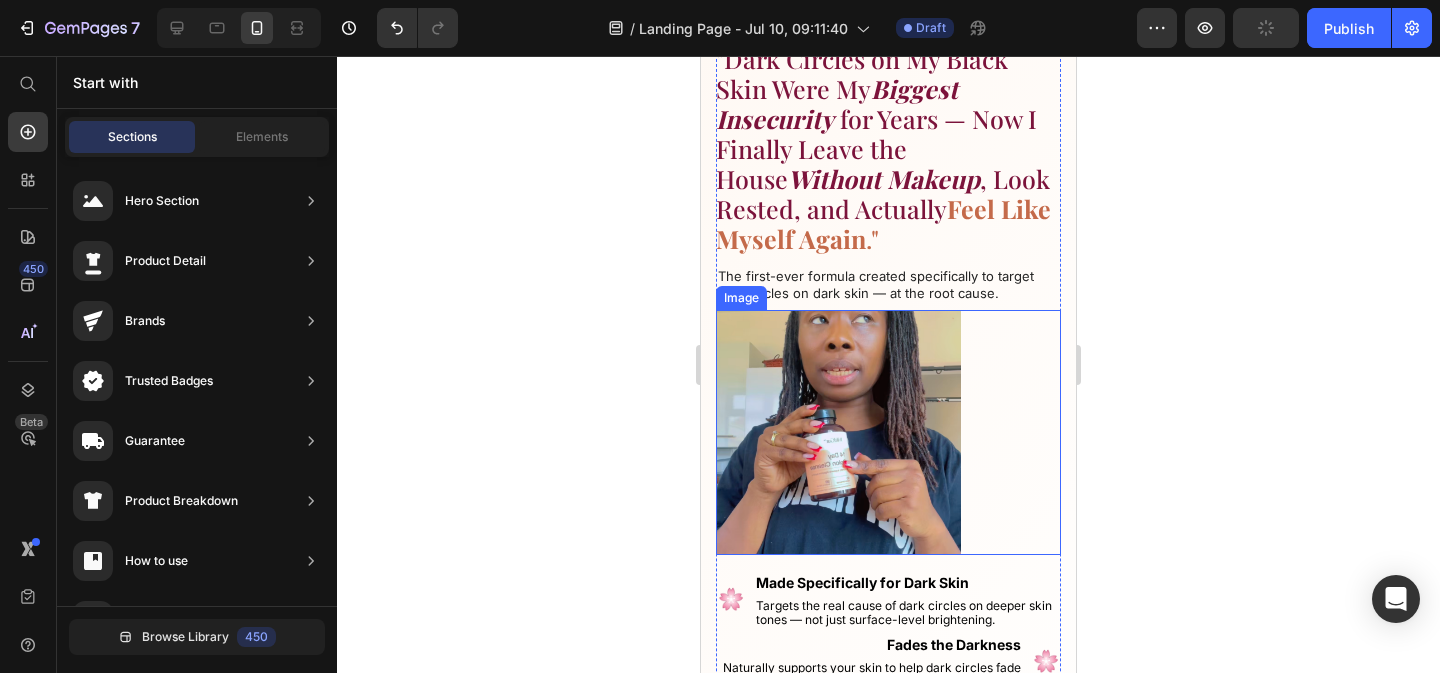 scroll, scrollTop: 0, scrollLeft: 0, axis: both 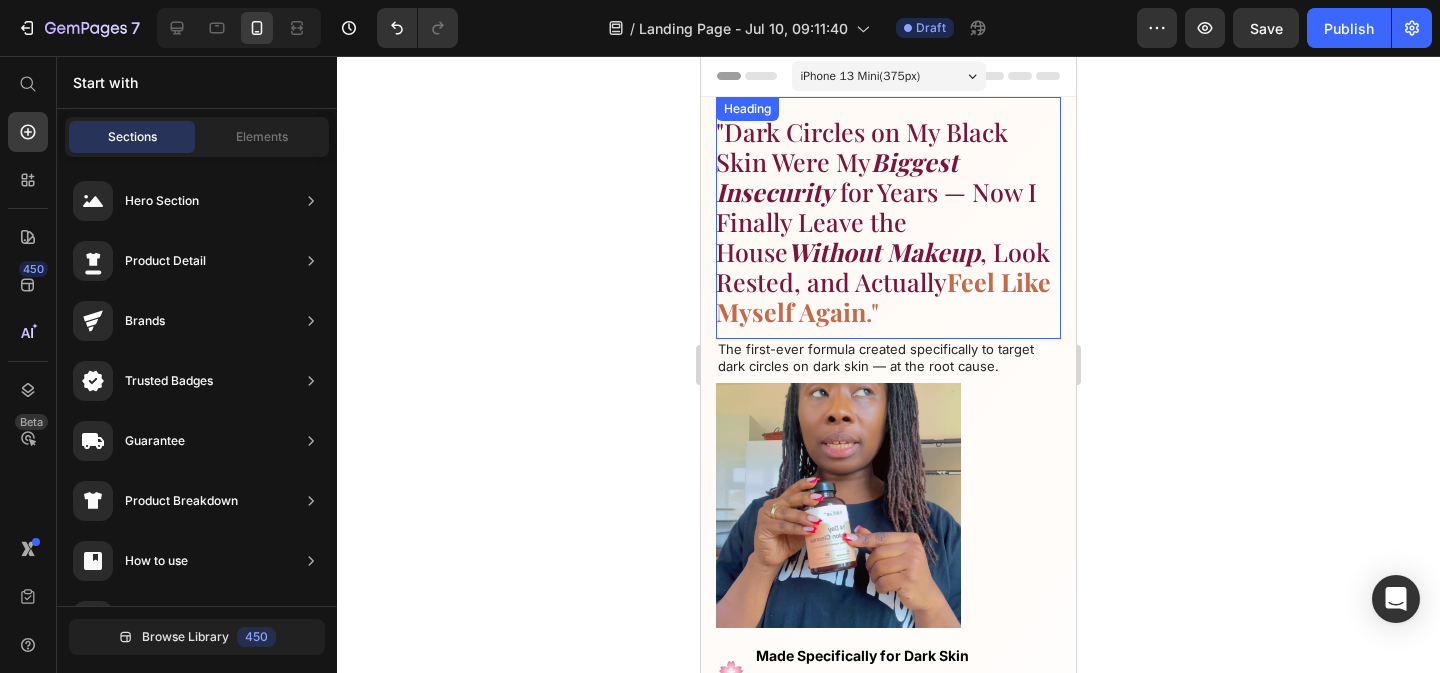 click on "⁠⁠⁠⁠⁠⁠⁠ "Dark Circles on My Black Skin Were My  Biggest Insecurity   for Years — Now I Finally Leave the House  Without Makeup , Look Rested, and Actually  Feel Like Myself Again ."" at bounding box center [888, 222] 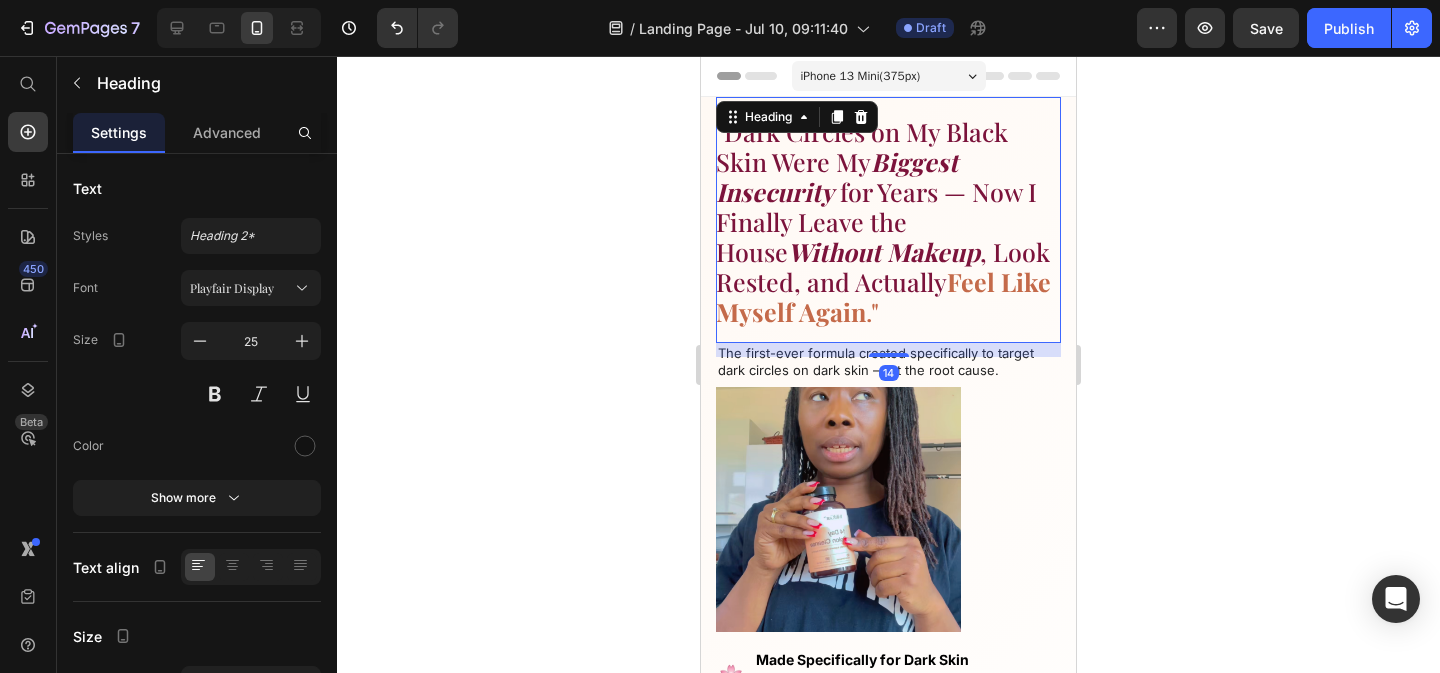 click on "14" at bounding box center (888, 343) 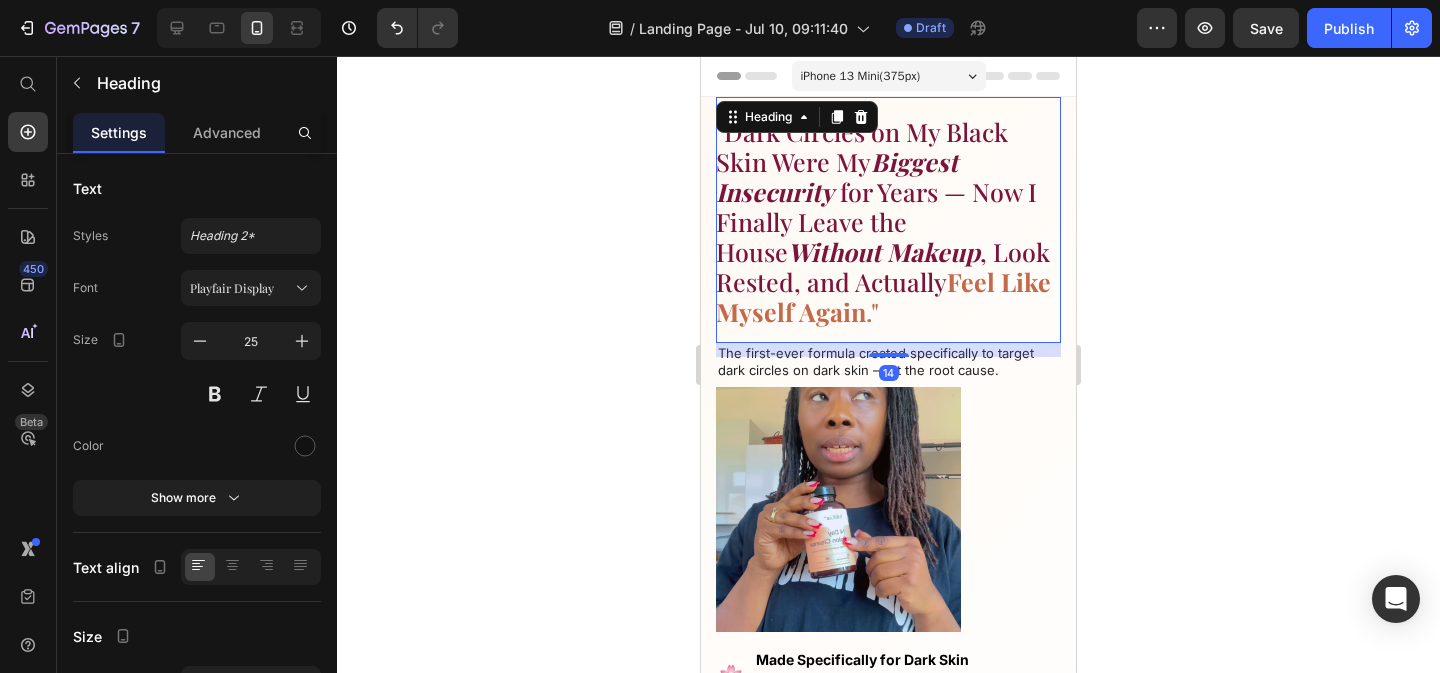 click 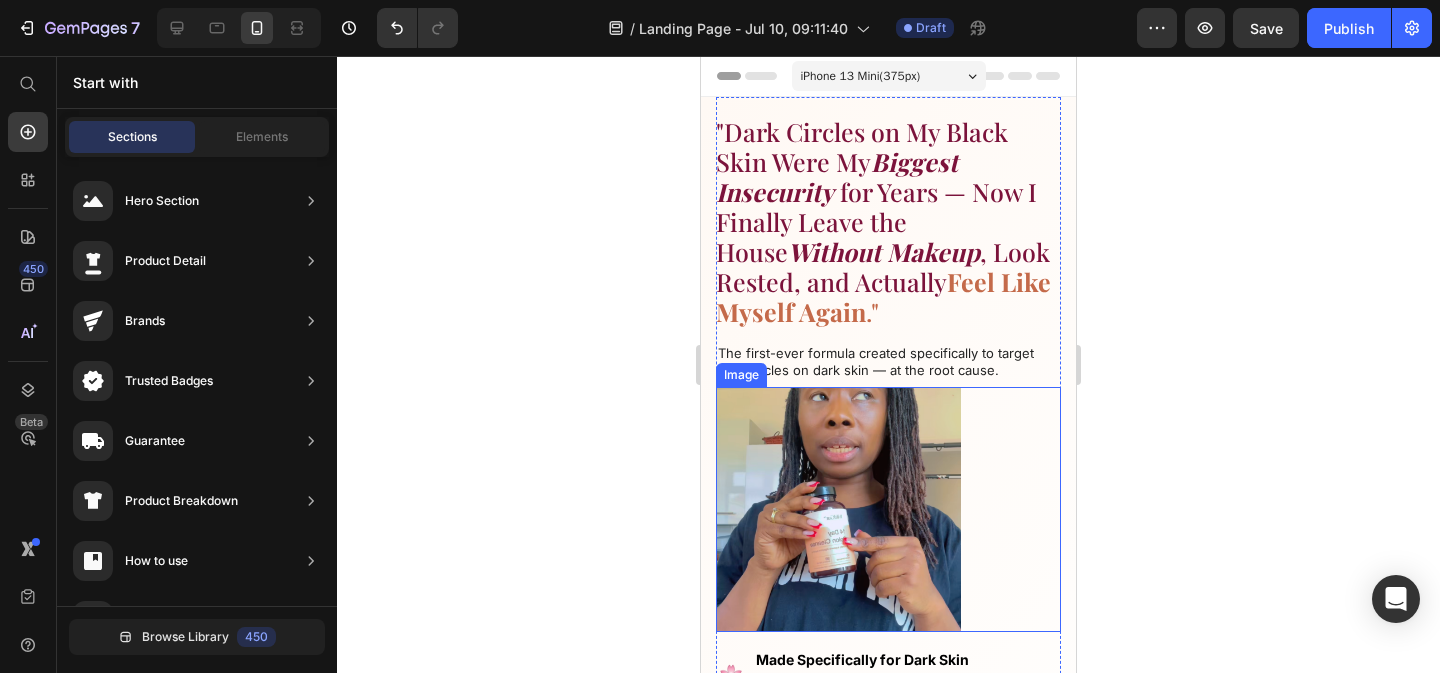 scroll, scrollTop: 158, scrollLeft: 0, axis: vertical 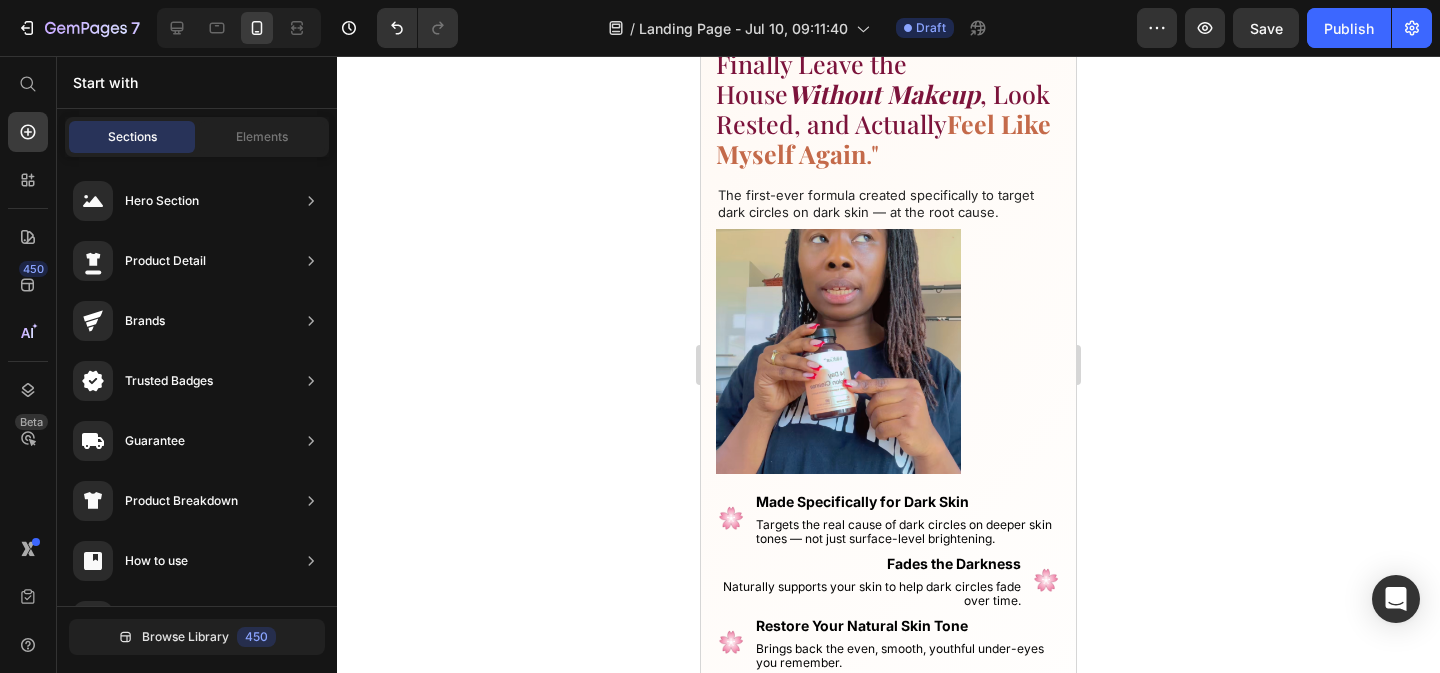 click 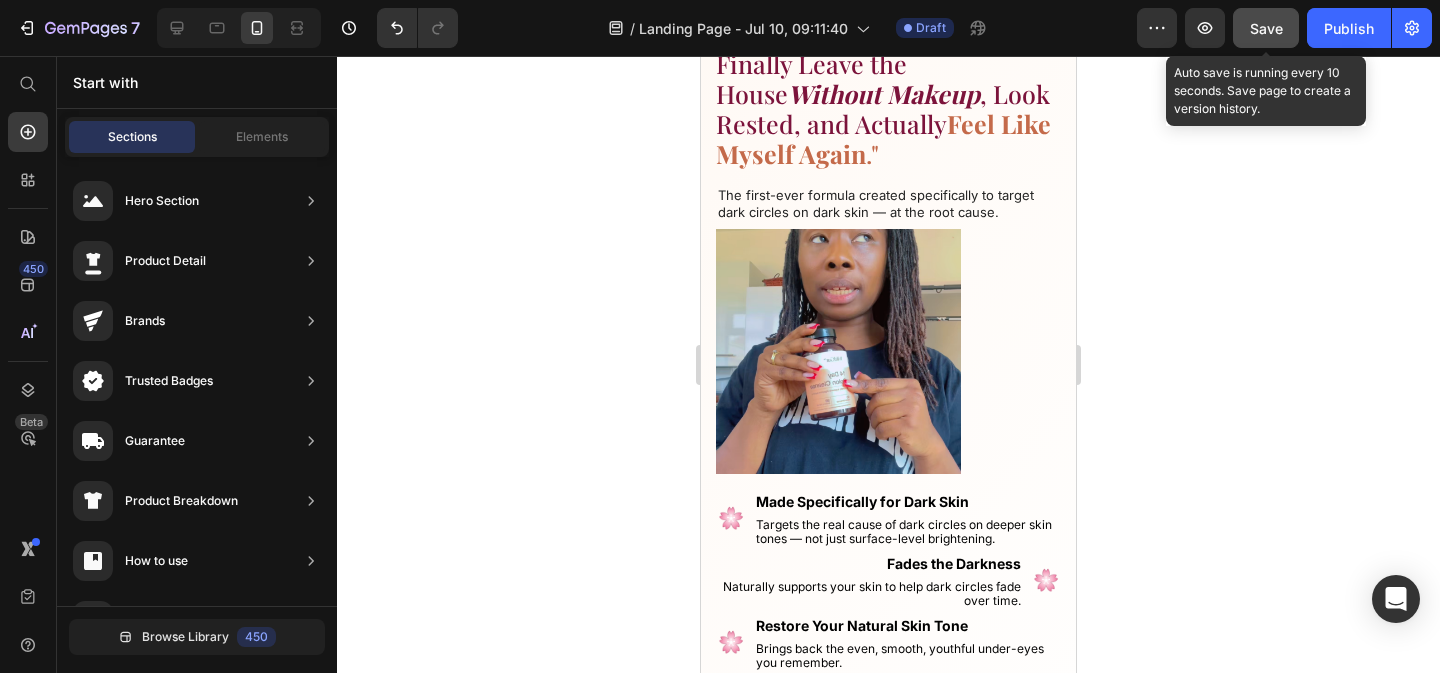 click on "Save" at bounding box center (1266, 28) 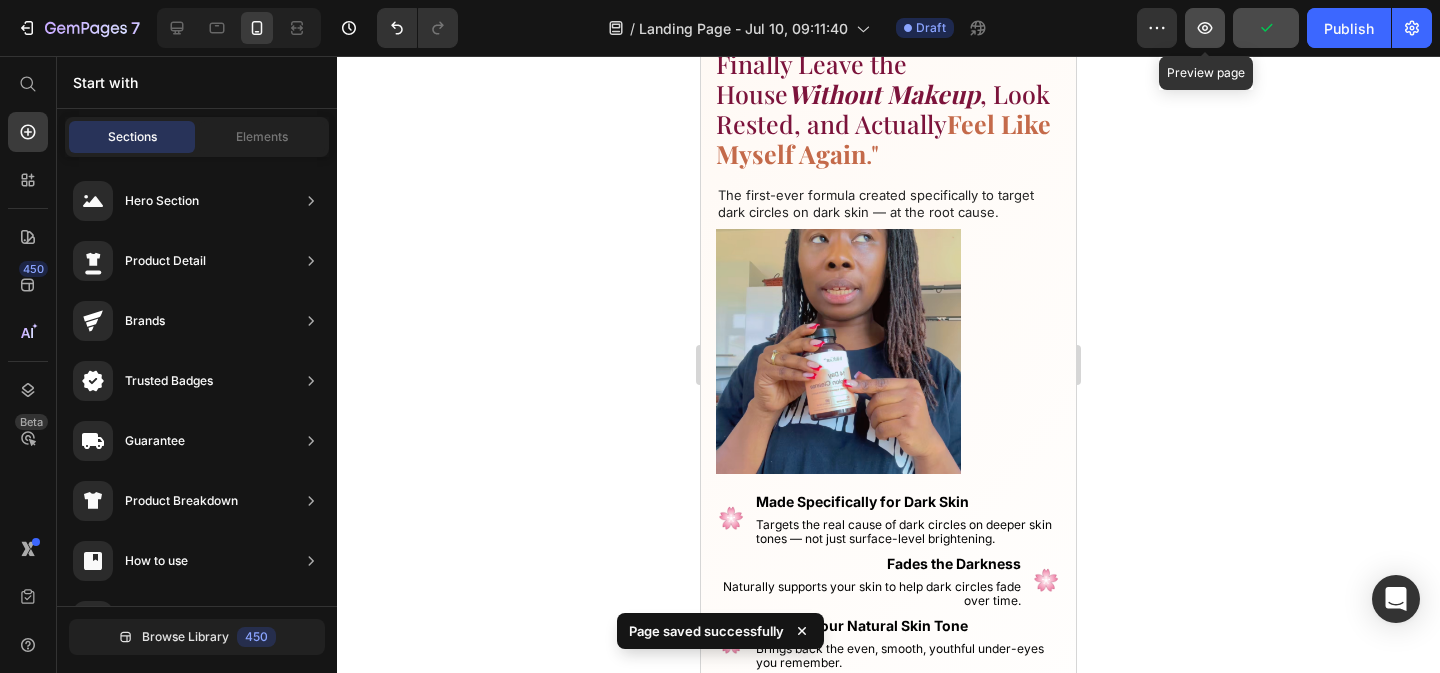 click 